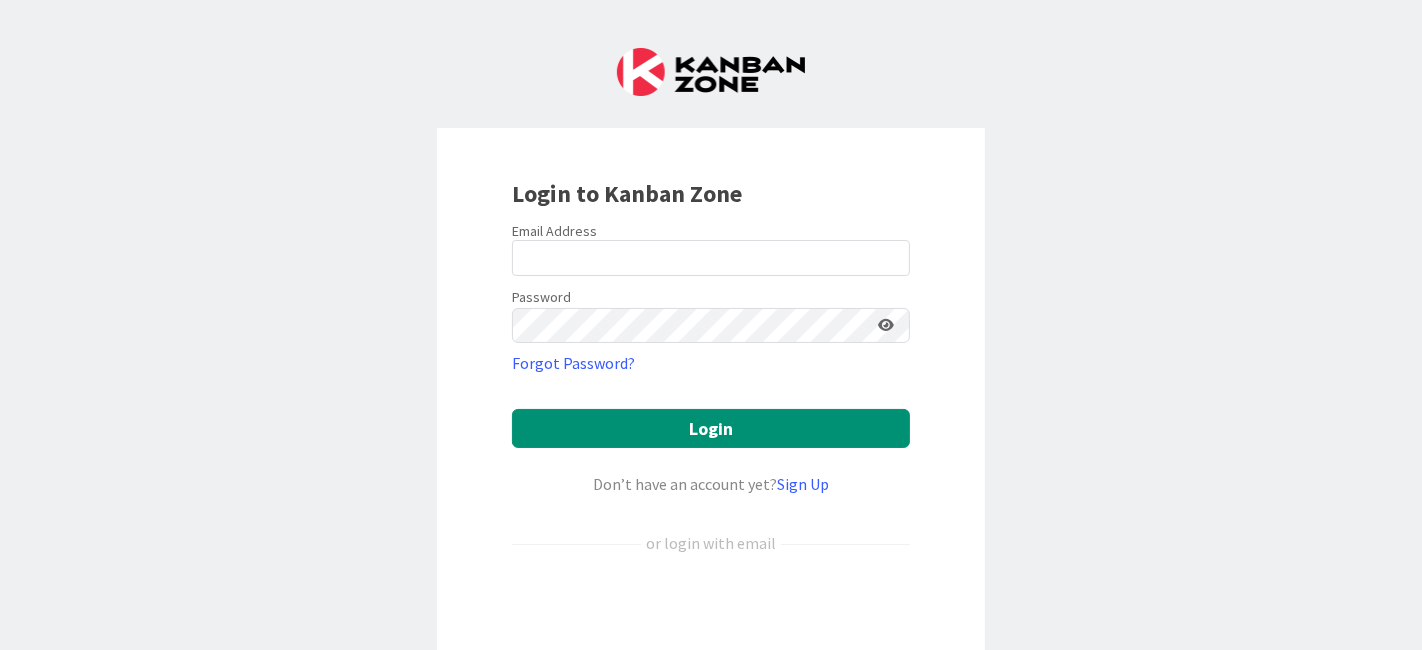 scroll, scrollTop: 0, scrollLeft: 0, axis: both 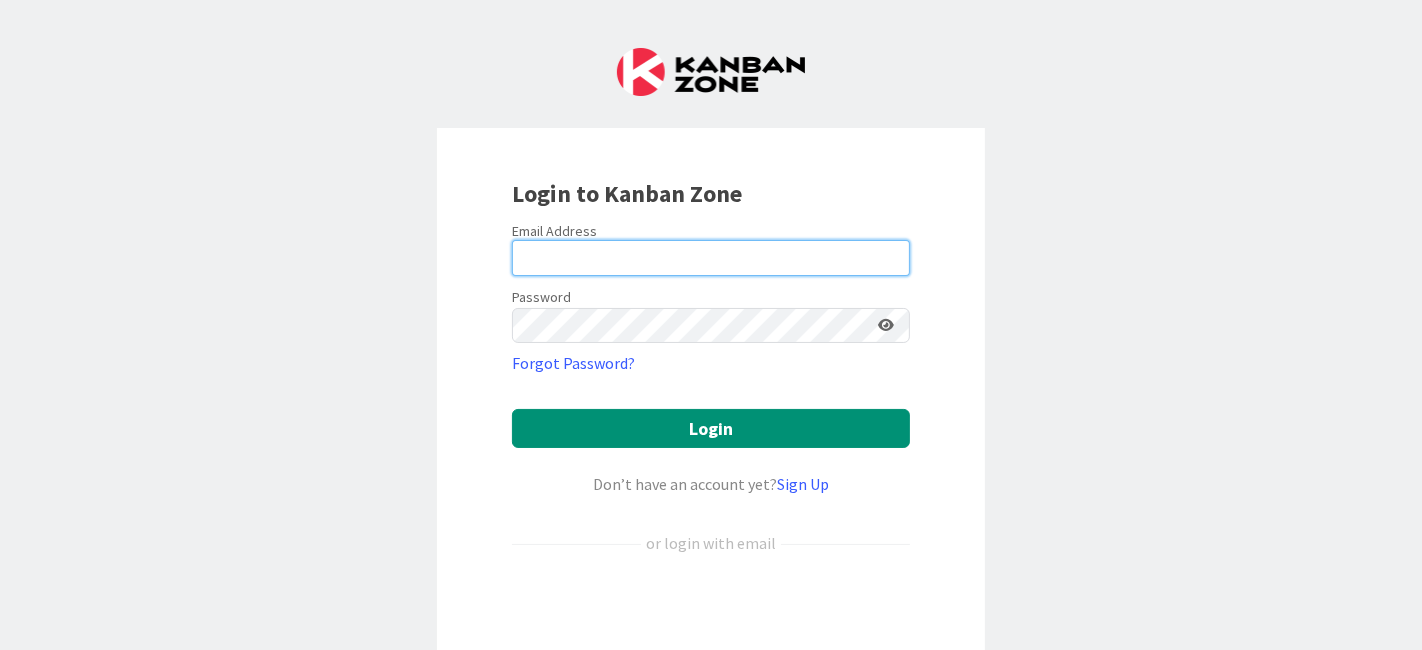 click at bounding box center [711, 258] 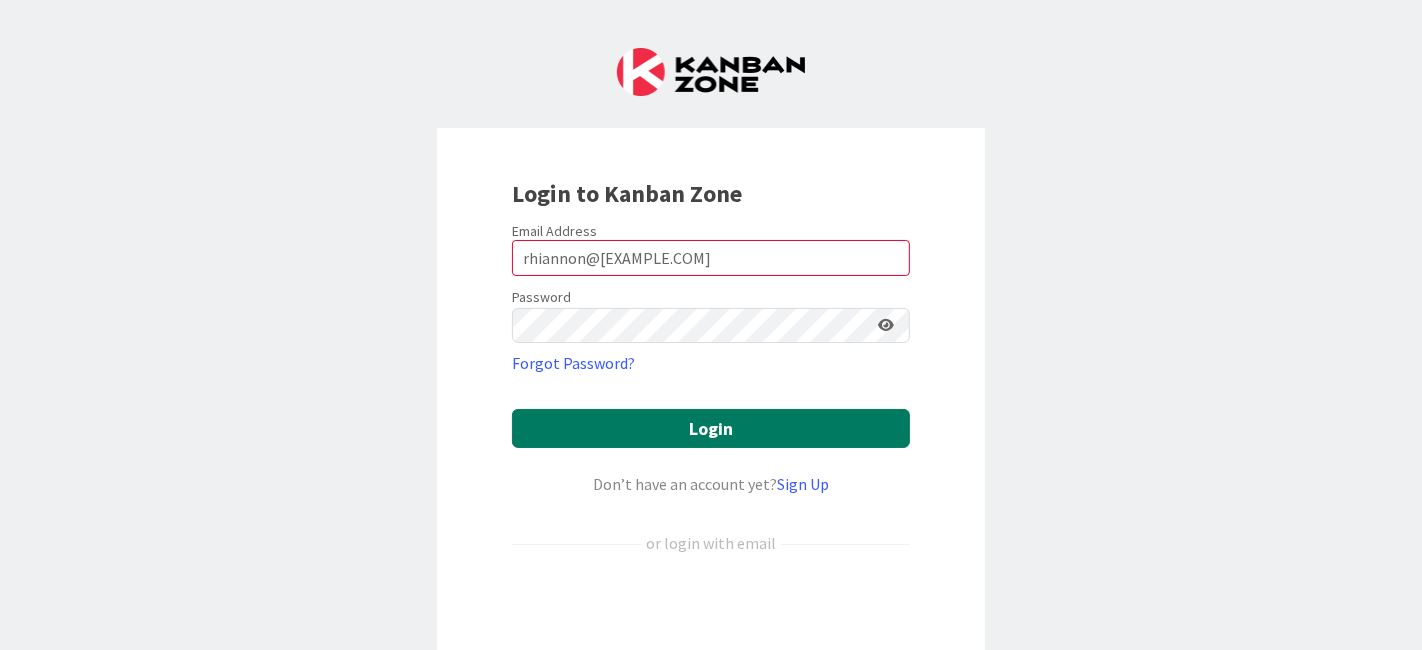 click on "Login" at bounding box center [711, 428] 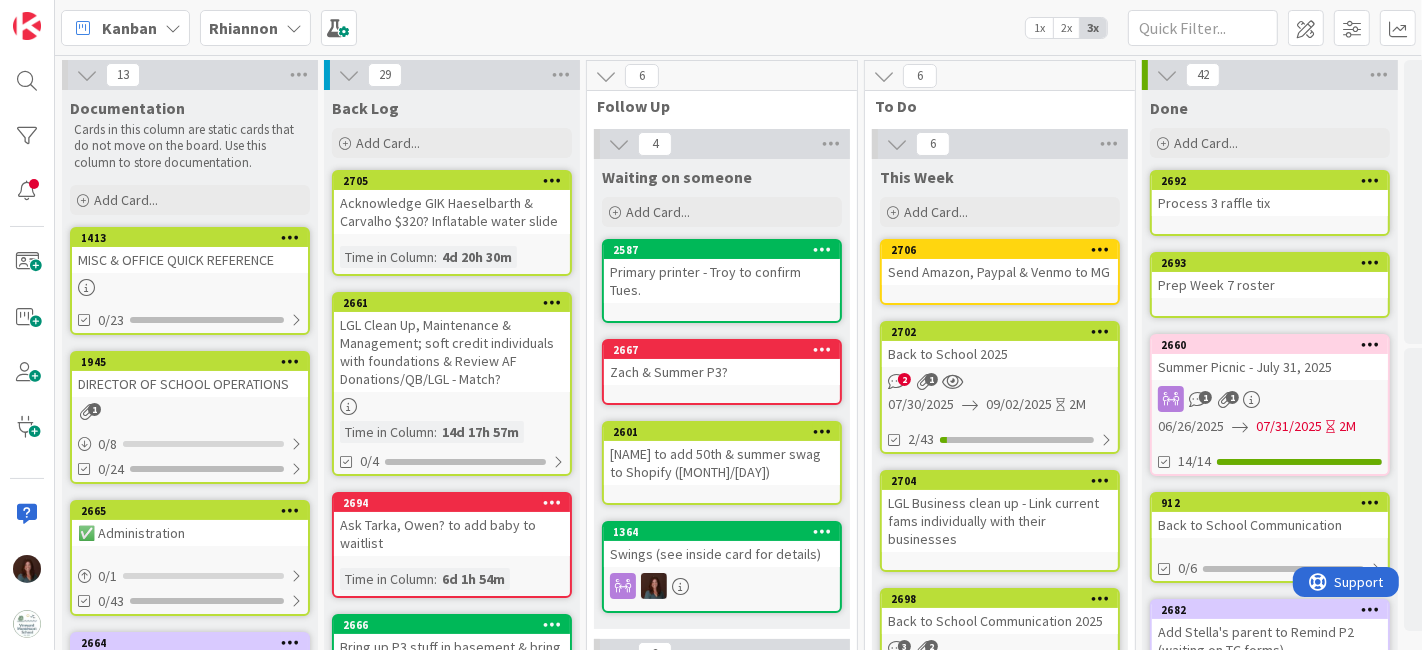 scroll, scrollTop: 0, scrollLeft: 0, axis: both 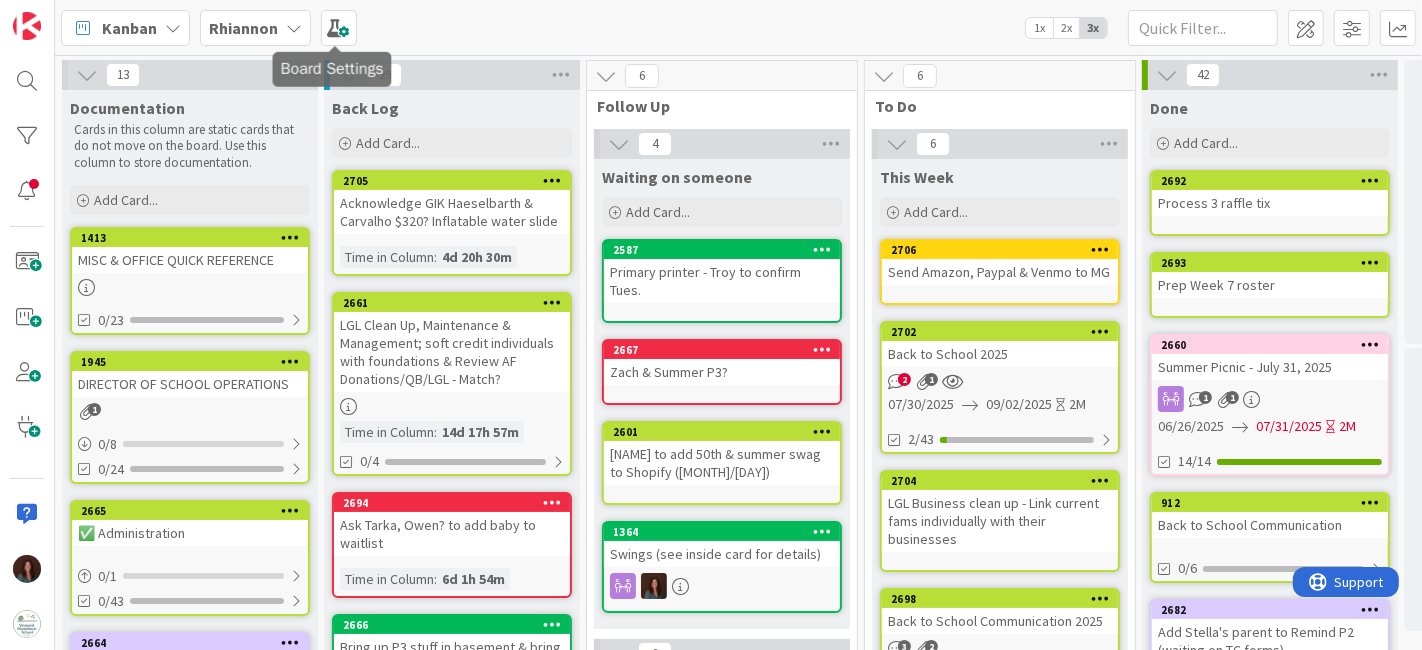 click on "Rhiannon" at bounding box center (255, 28) 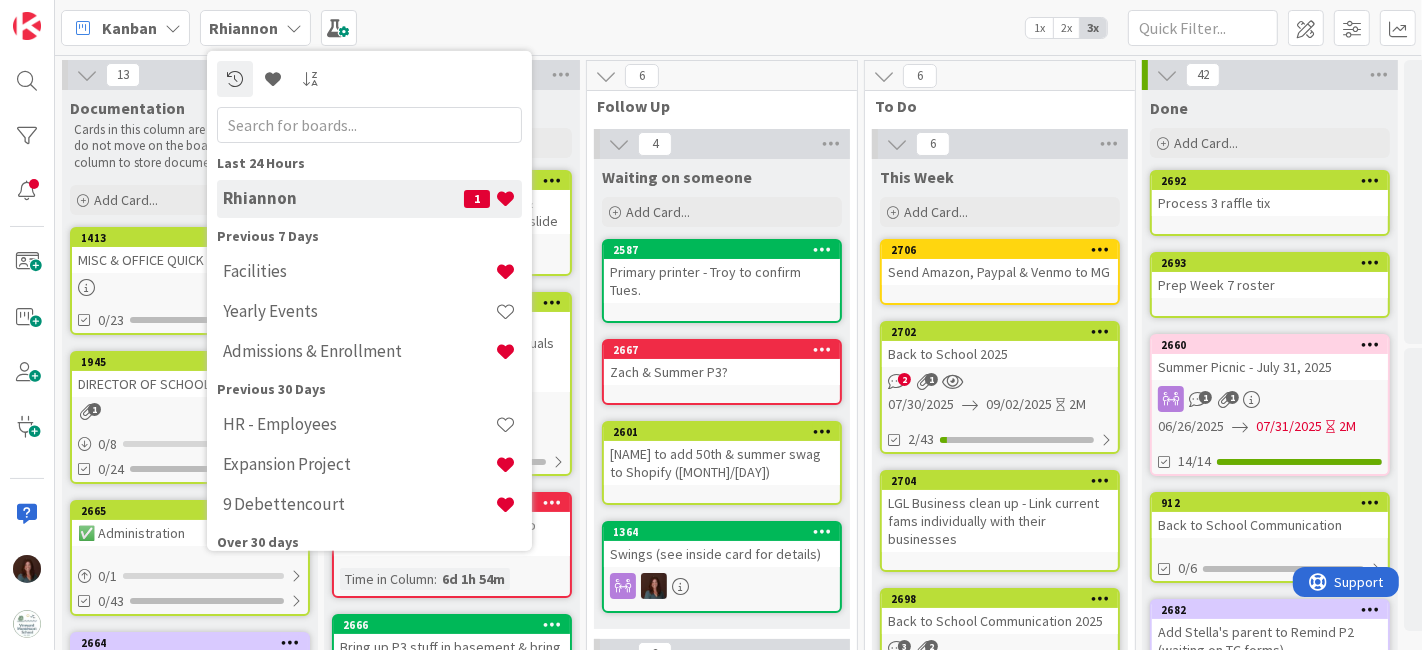 click on "Zach & Summer P3?" at bounding box center (722, 372) 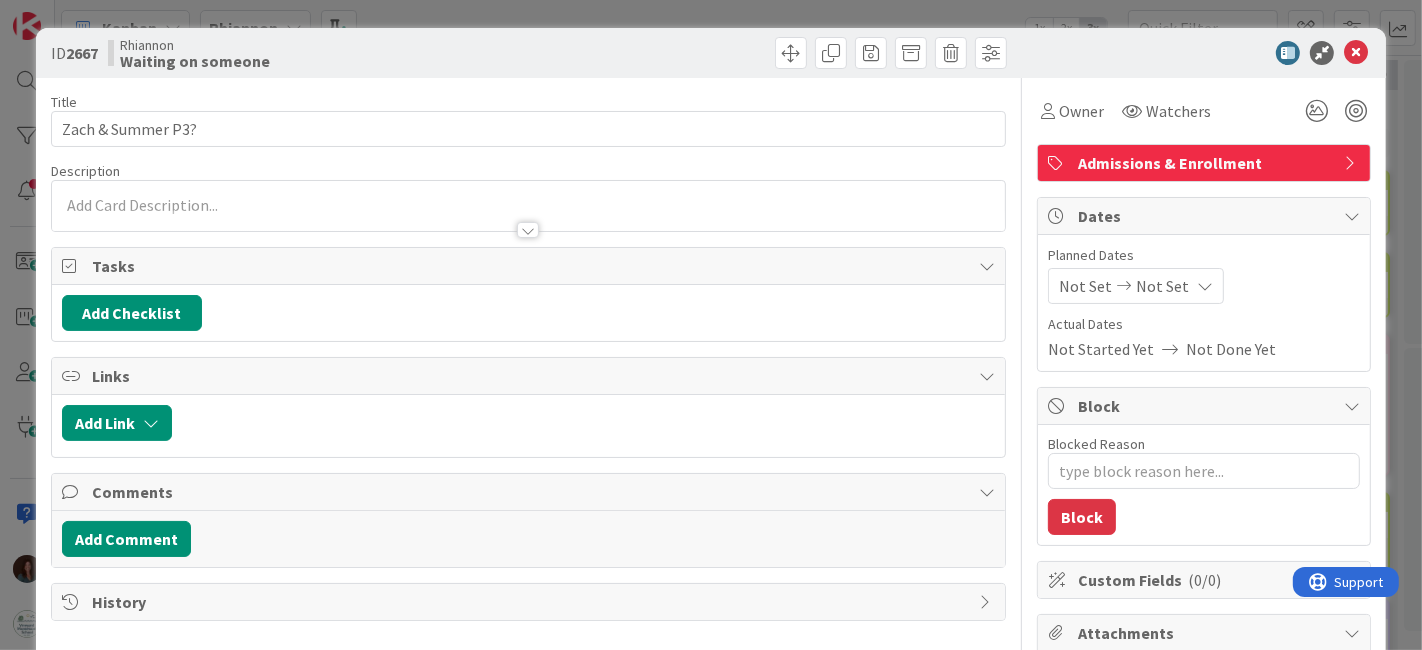 scroll, scrollTop: 0, scrollLeft: 0, axis: both 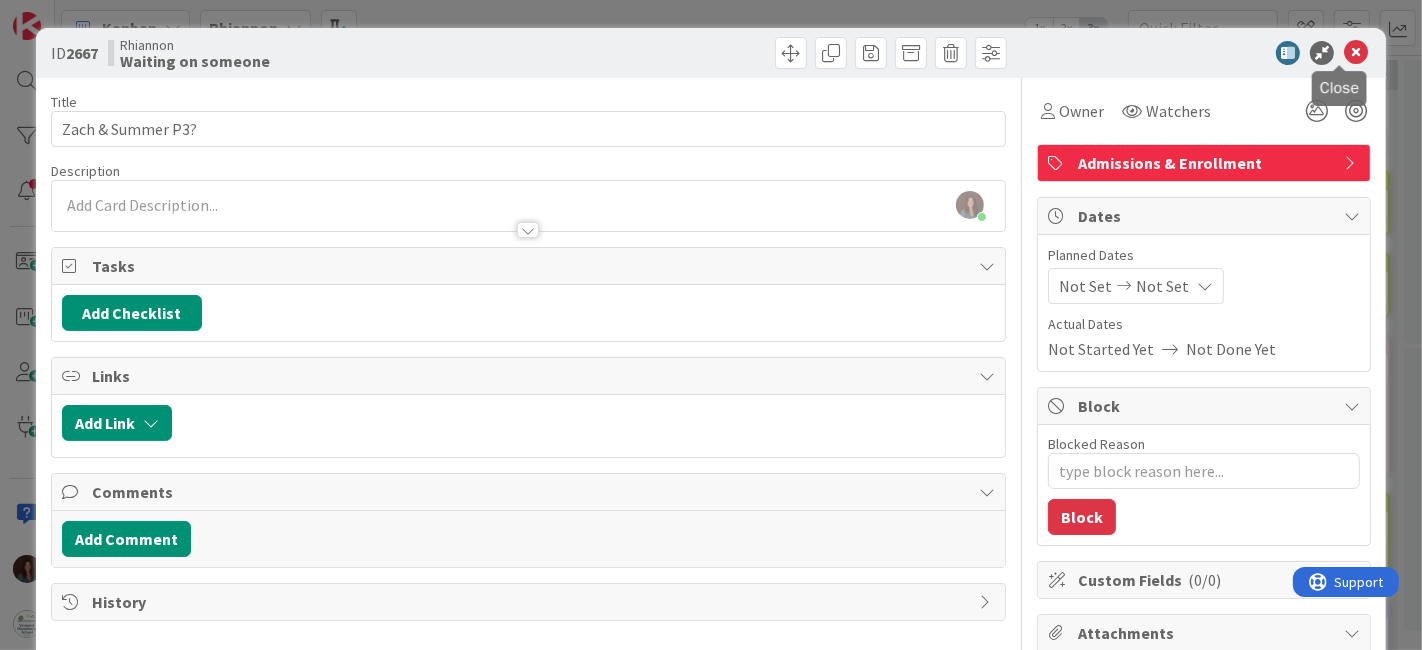drag, startPoint x: 1340, startPoint y: 43, endPoint x: 1328, endPoint y: 49, distance: 13.416408 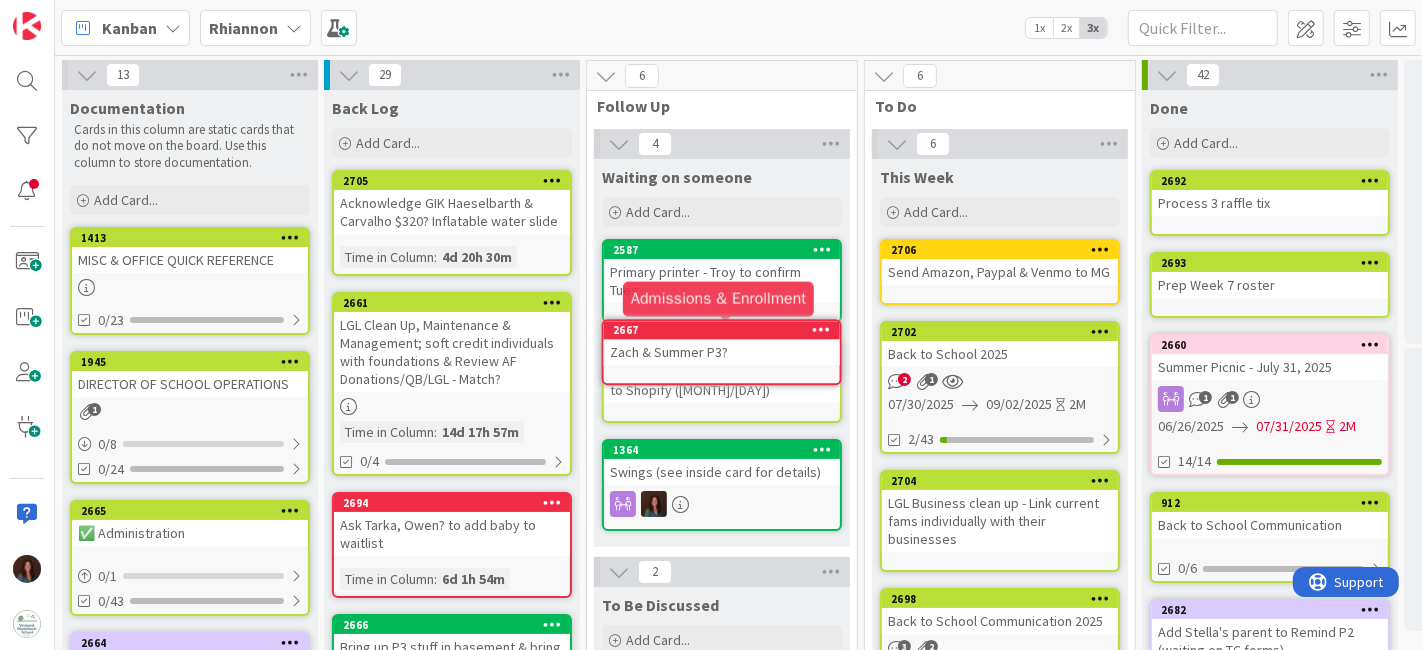 scroll, scrollTop: 0, scrollLeft: 0, axis: both 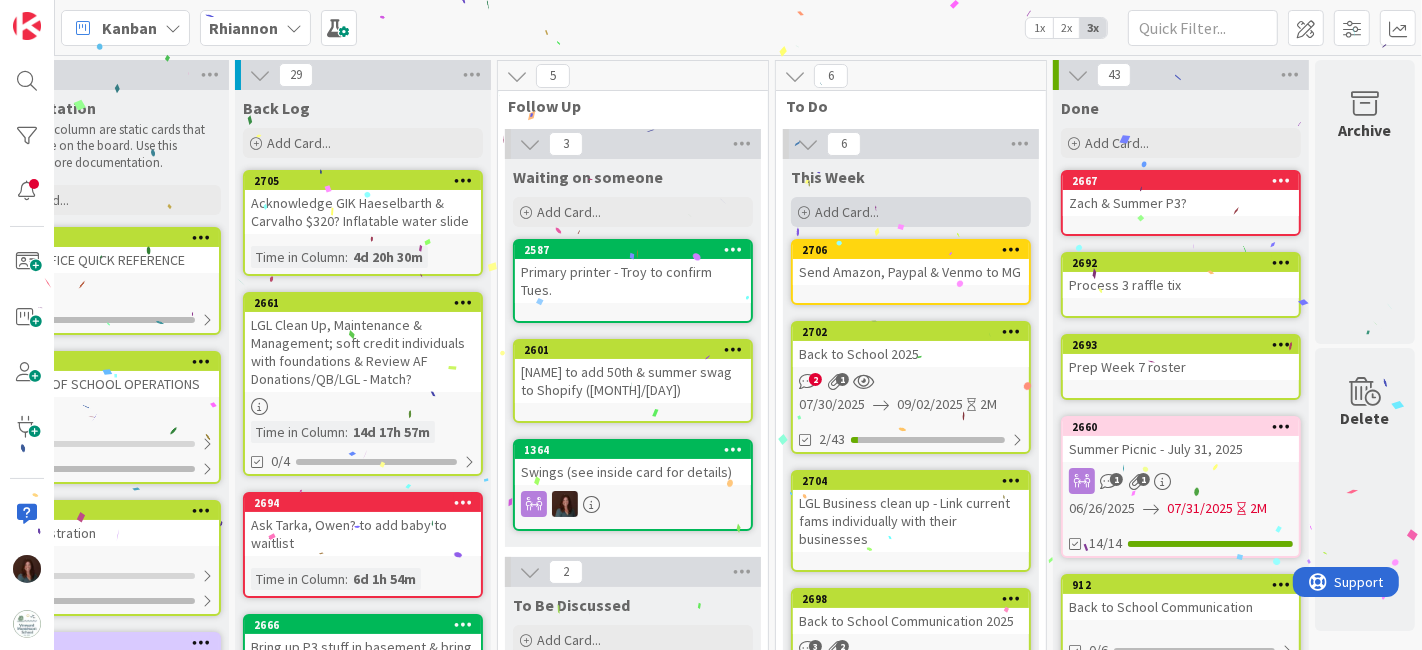 click on "Add Card..." at bounding box center (847, 212) 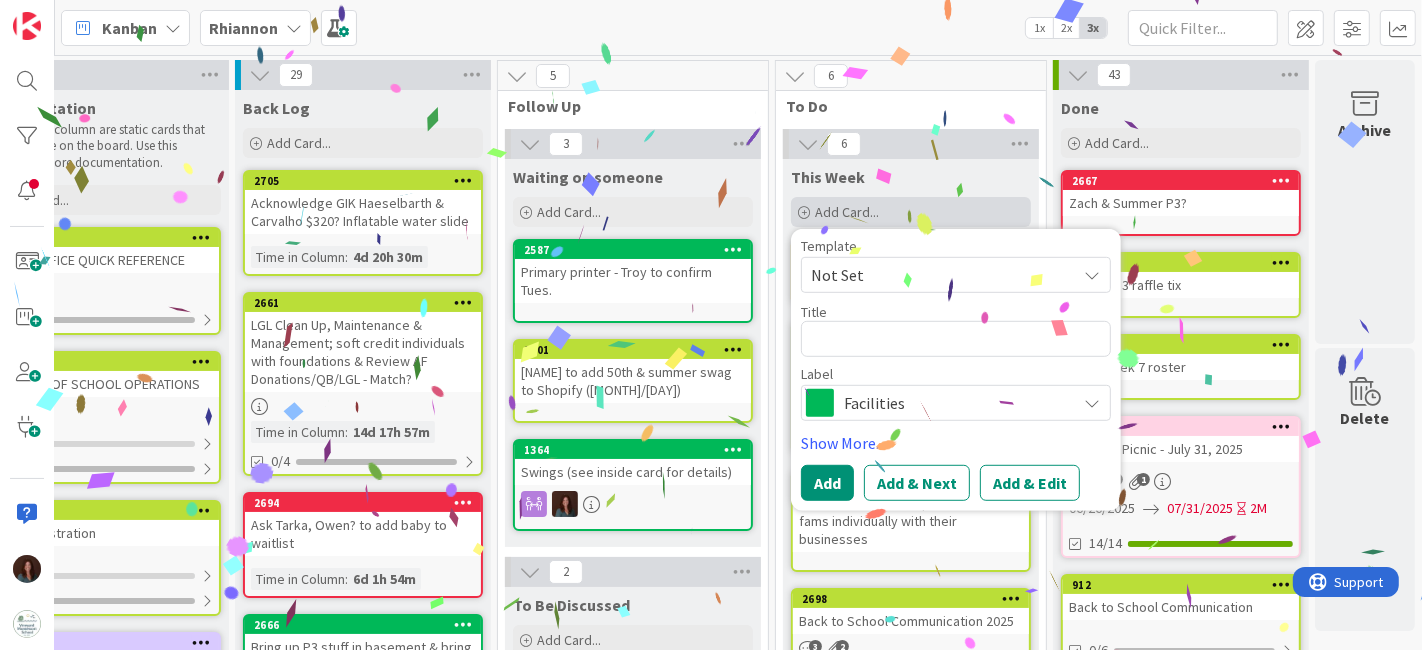 type on "x" 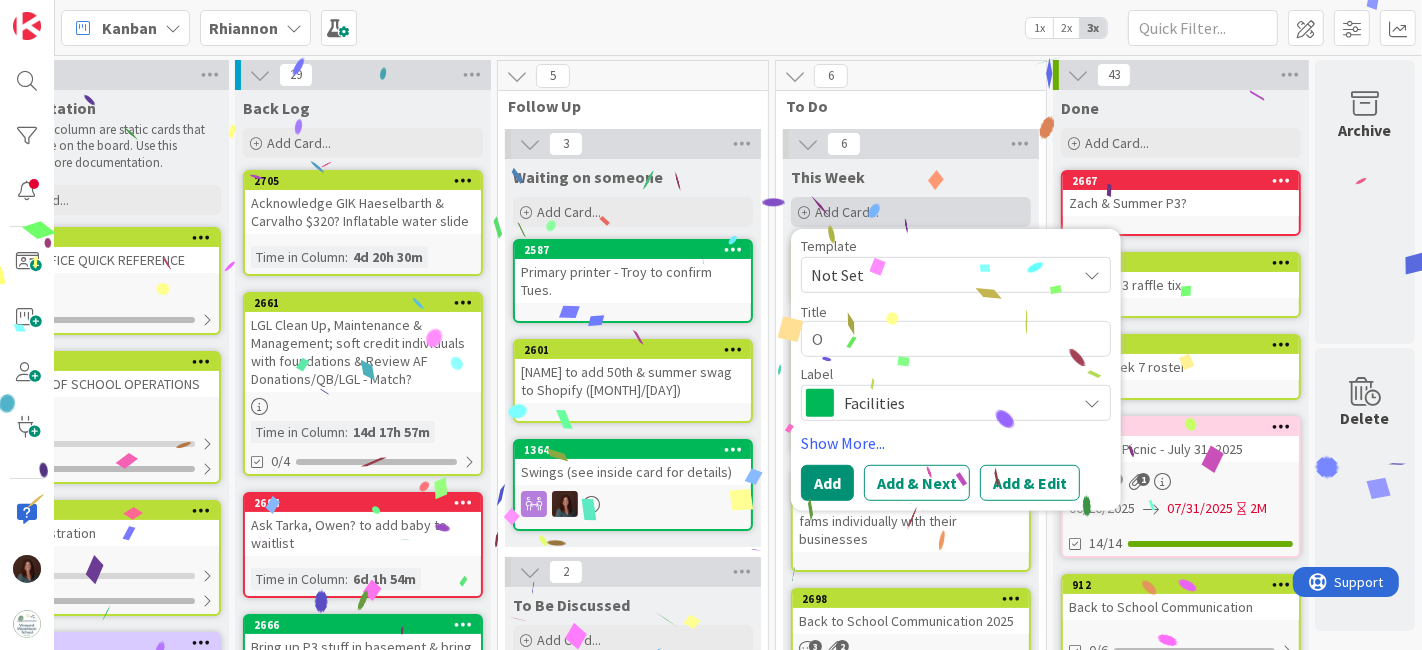 type on "x" 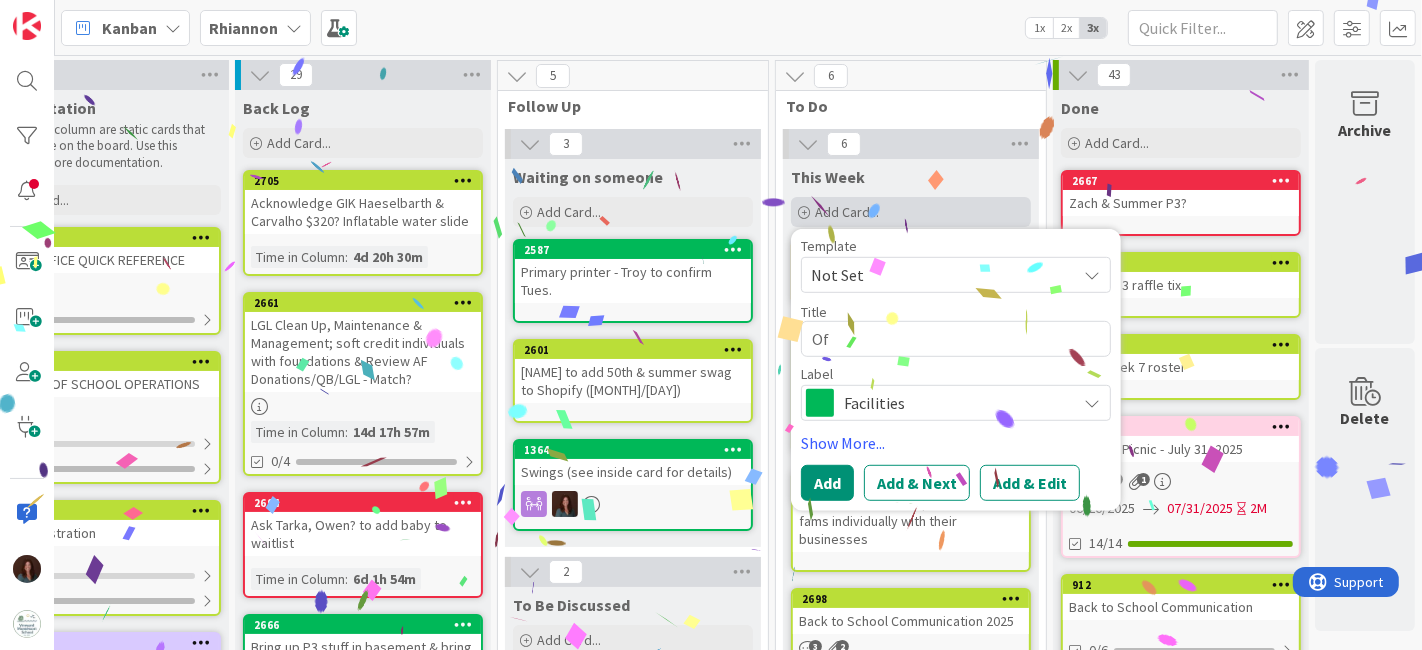 type on "x" 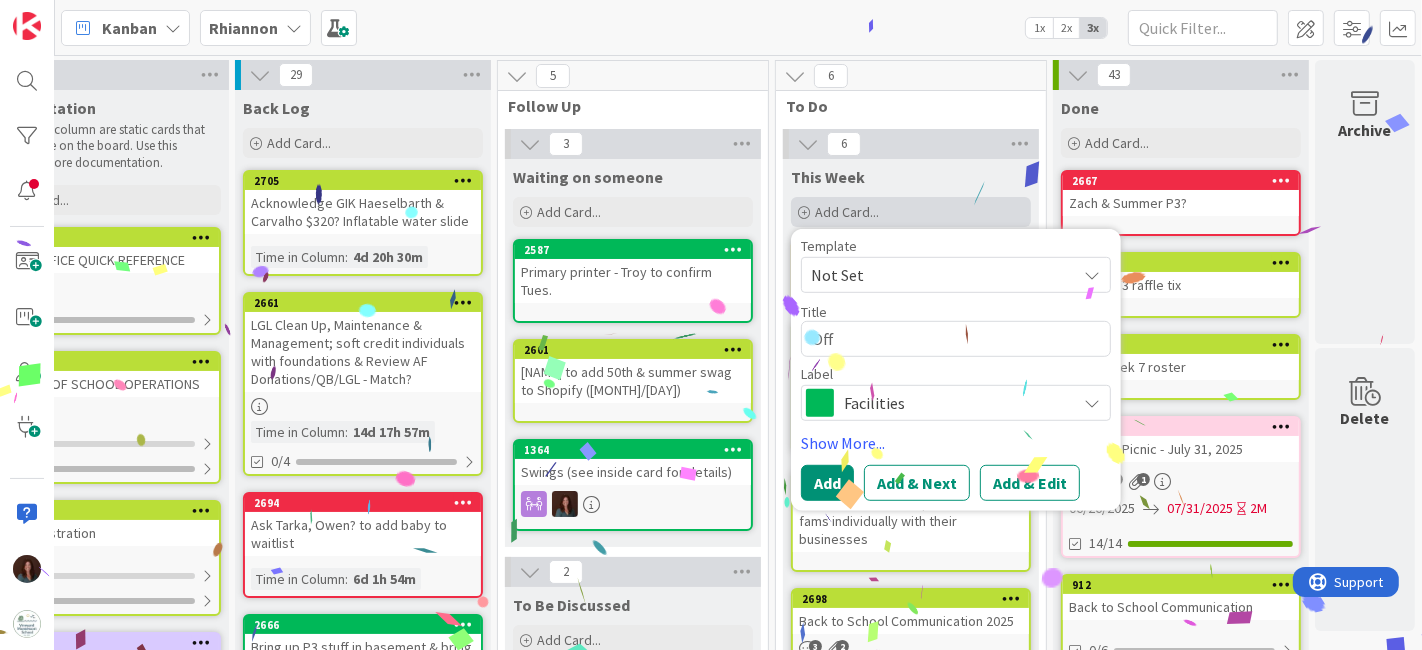 type on "x" 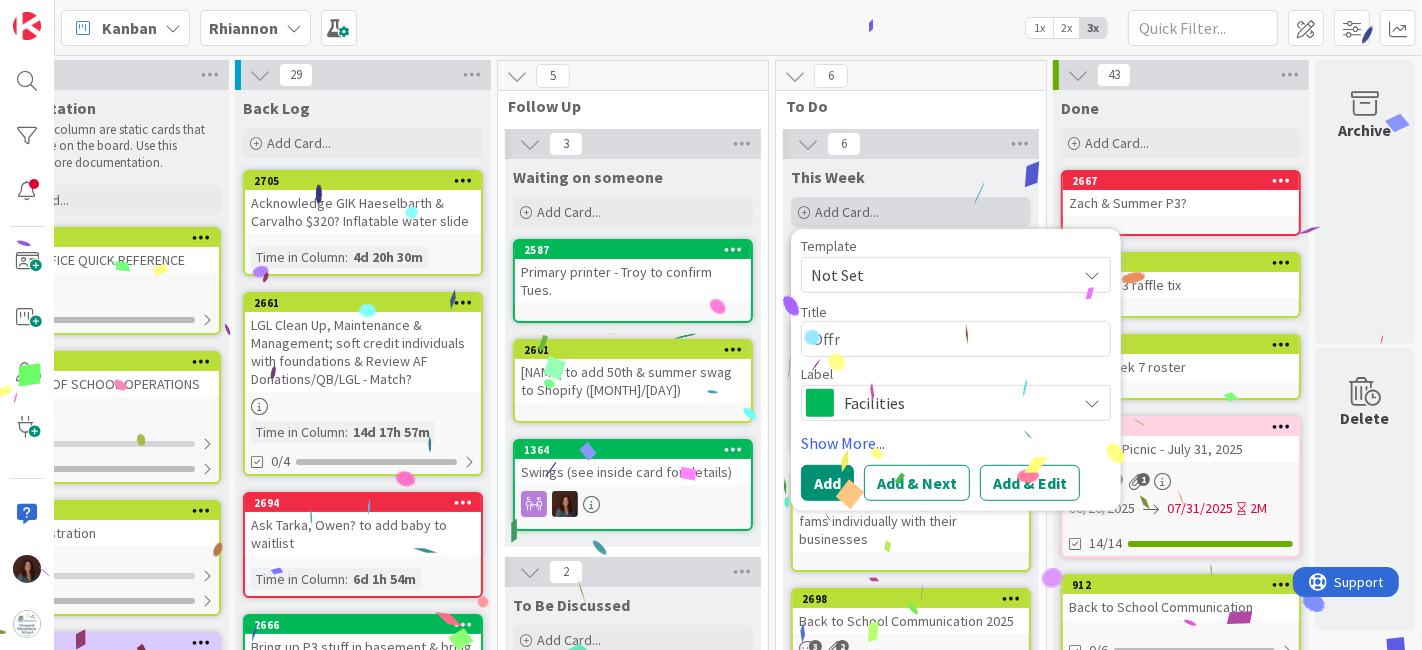 type on "x" 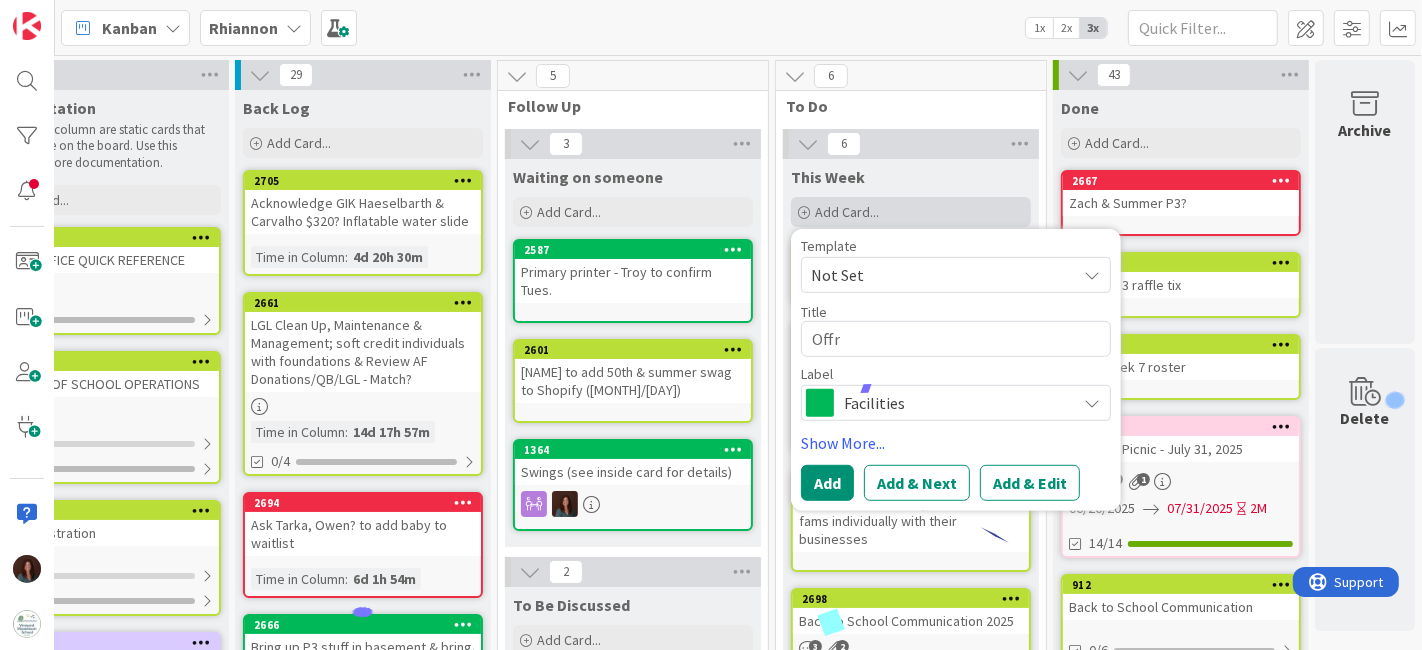 type on "x" 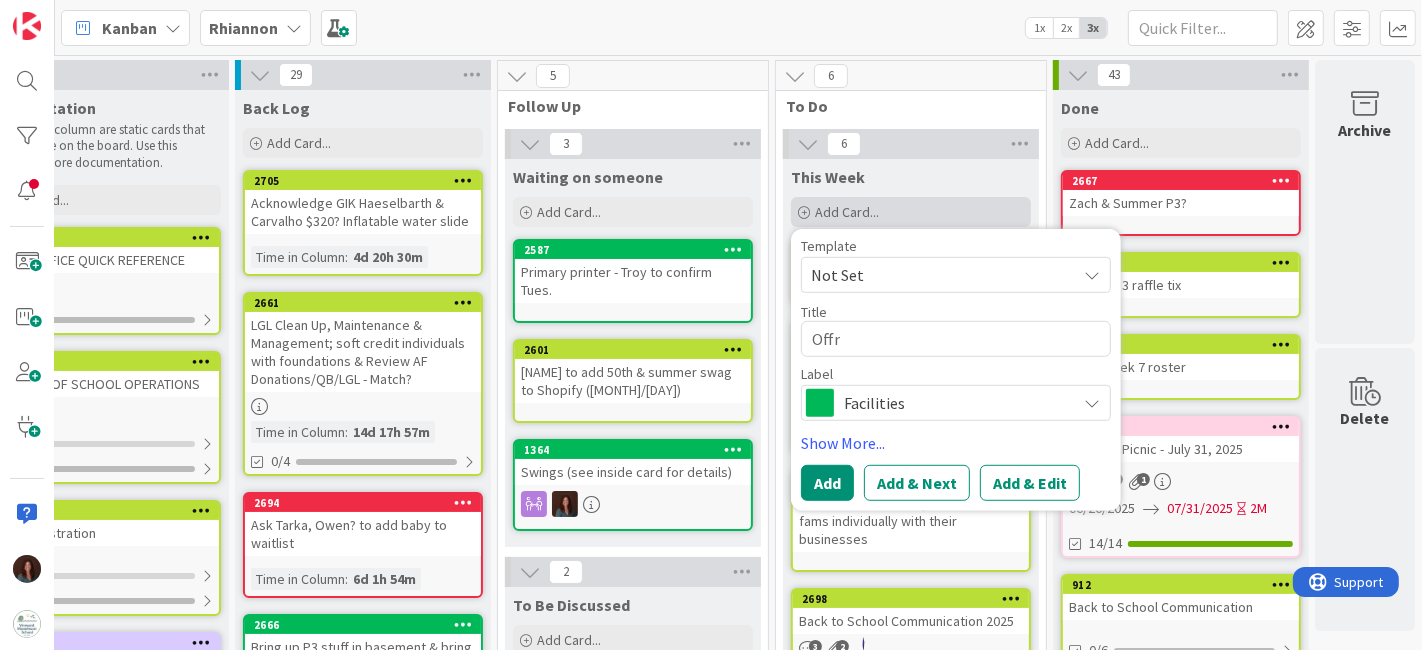 type on "x" 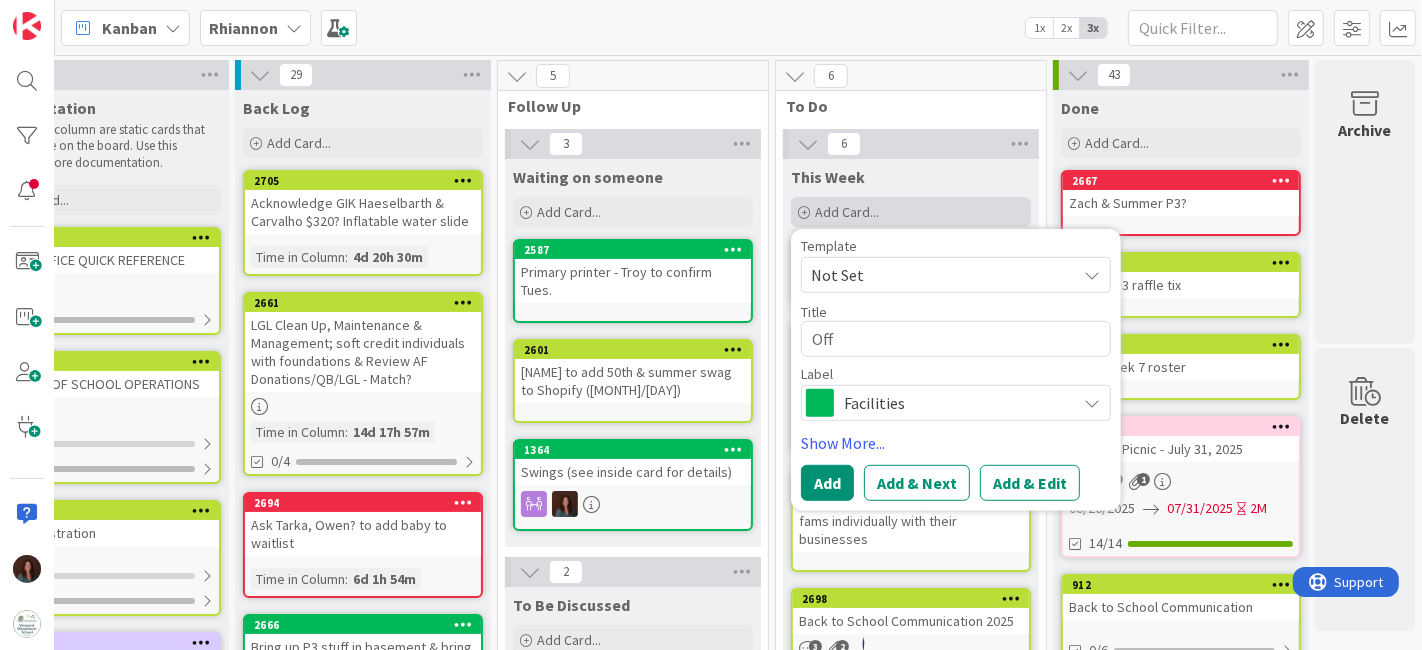 type on "x" 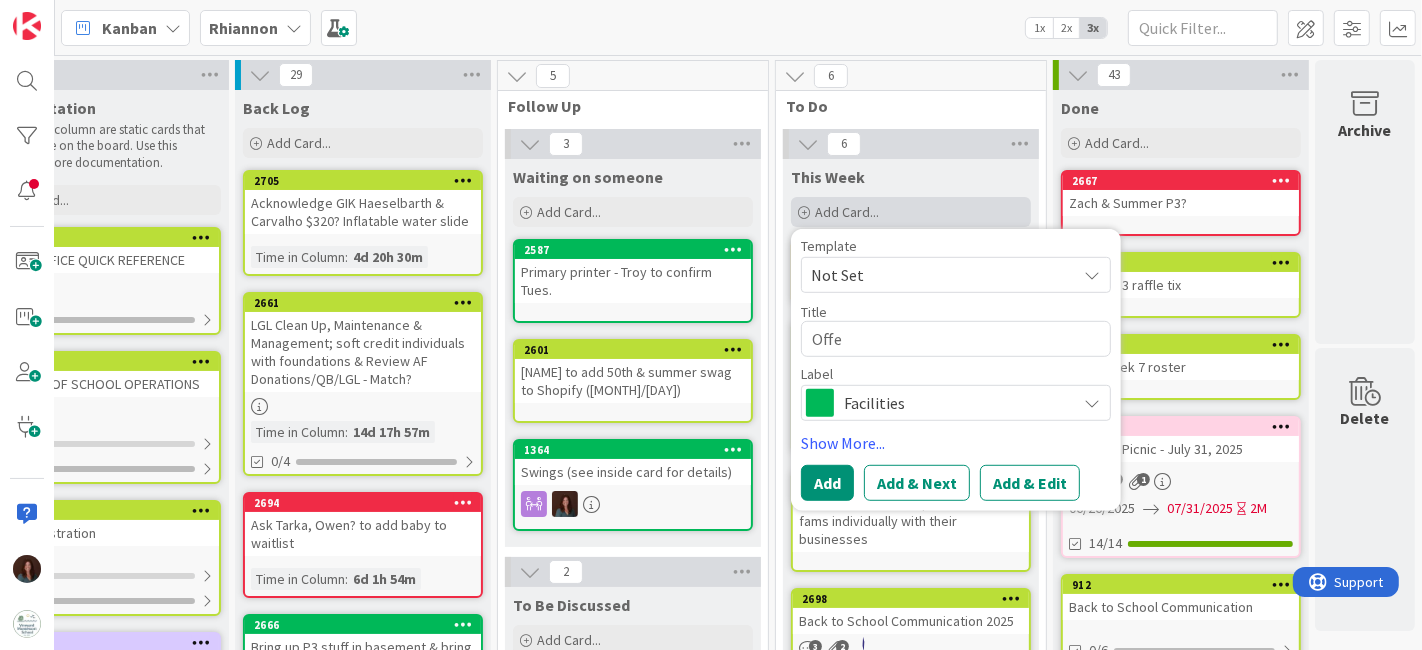 type on "x" 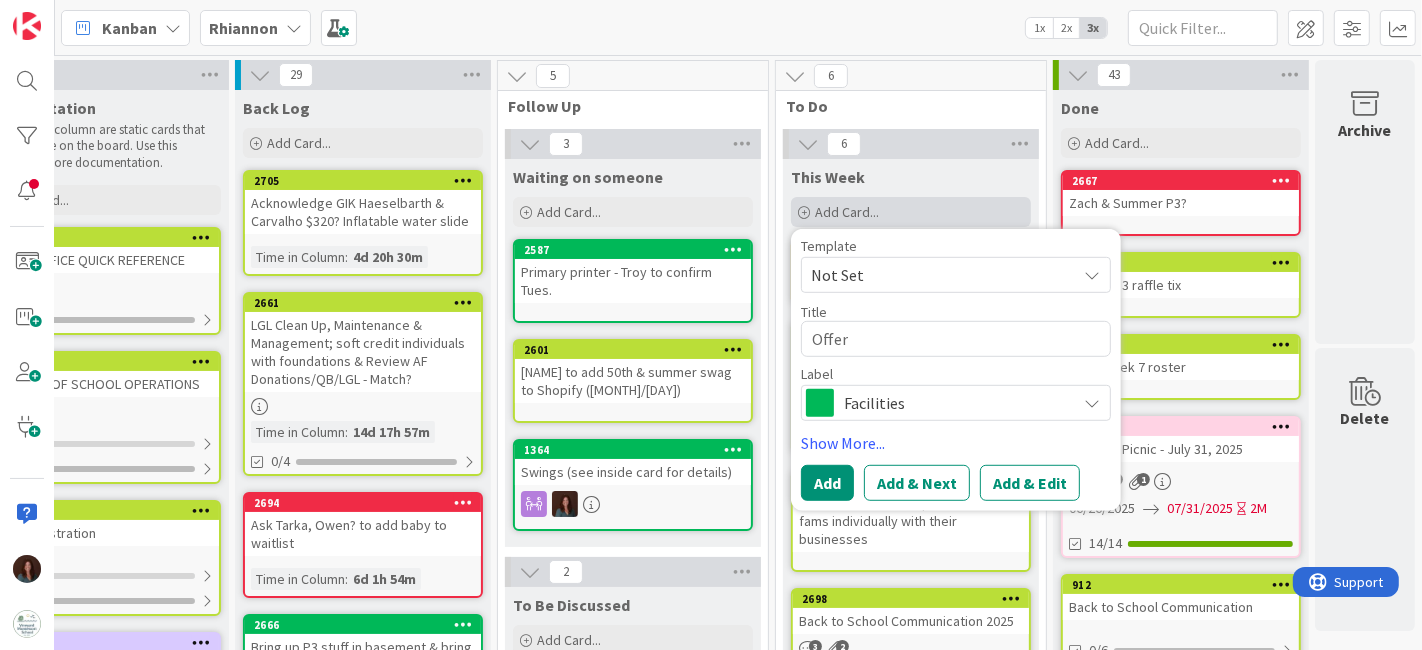 type on "x" 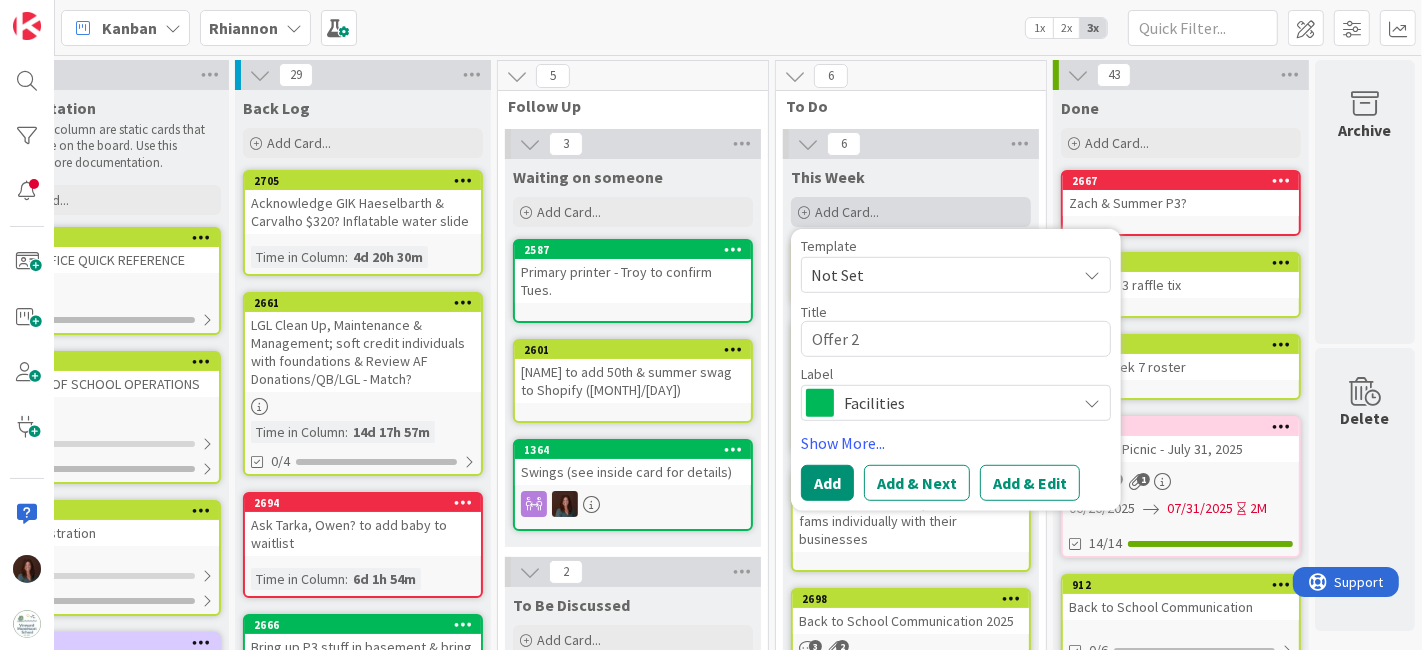 type on "x" 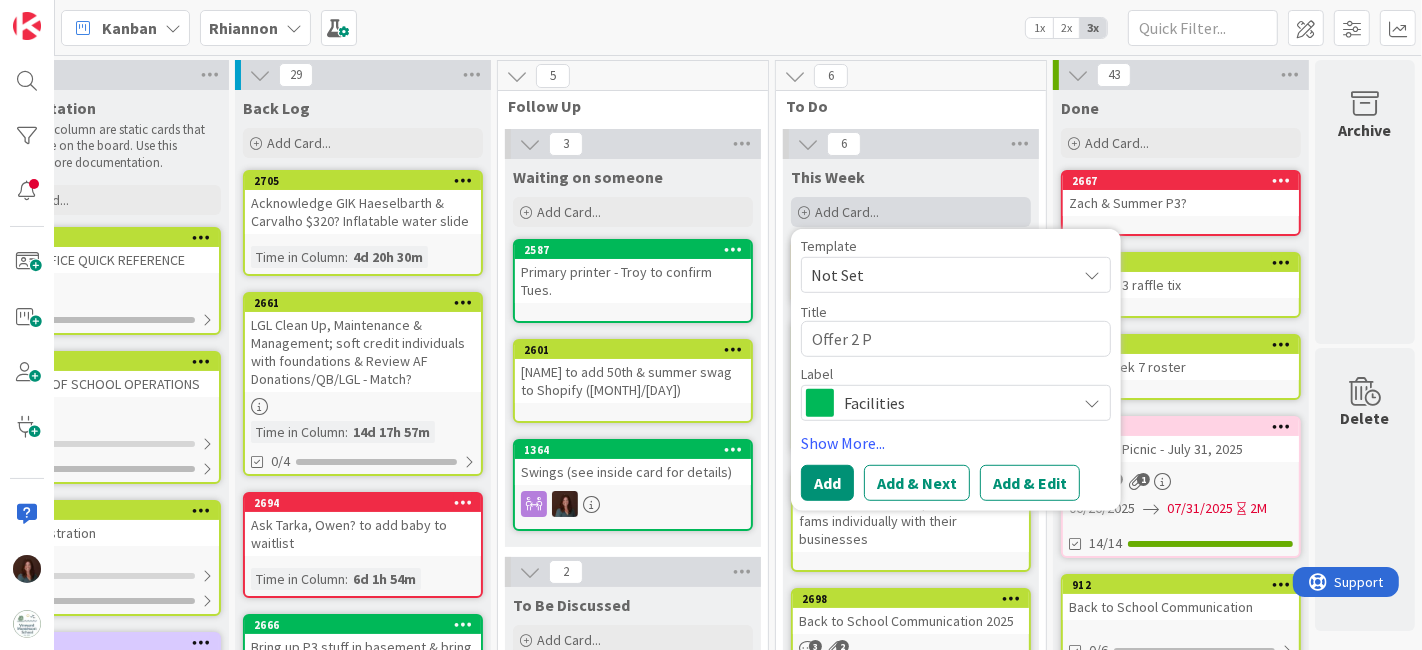 type on "x" 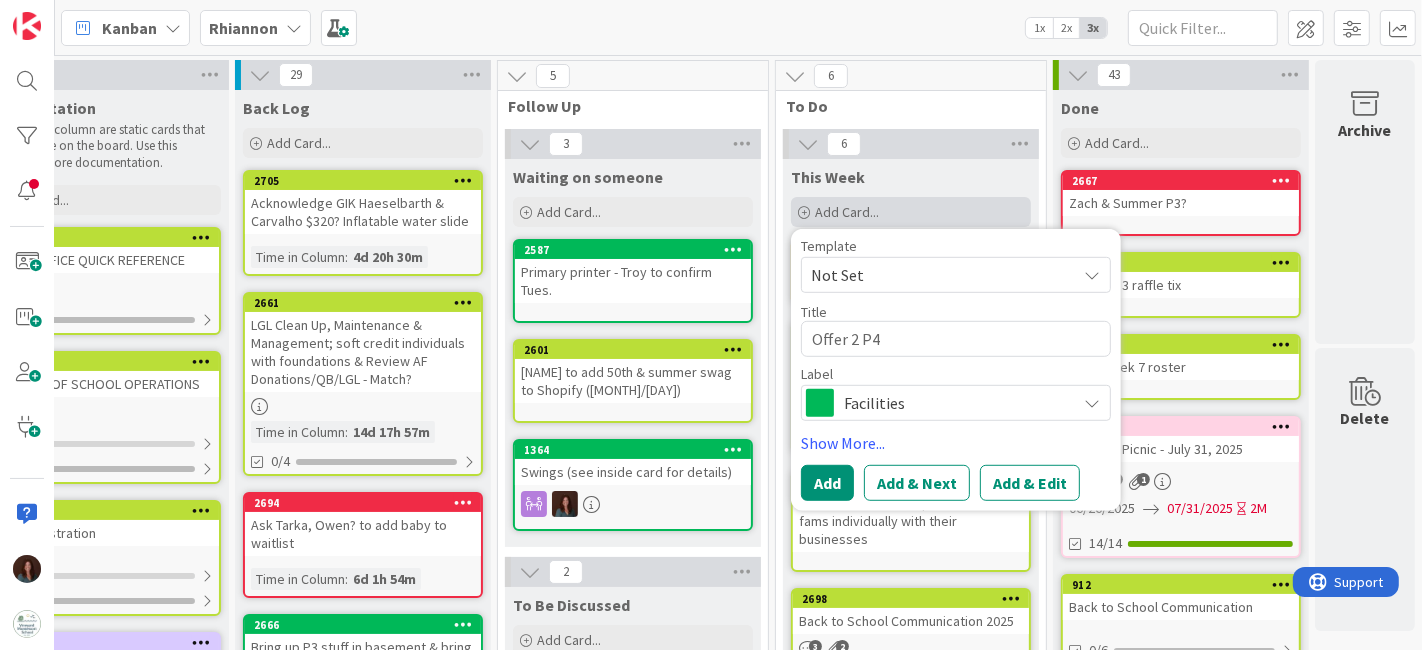 type on "x" 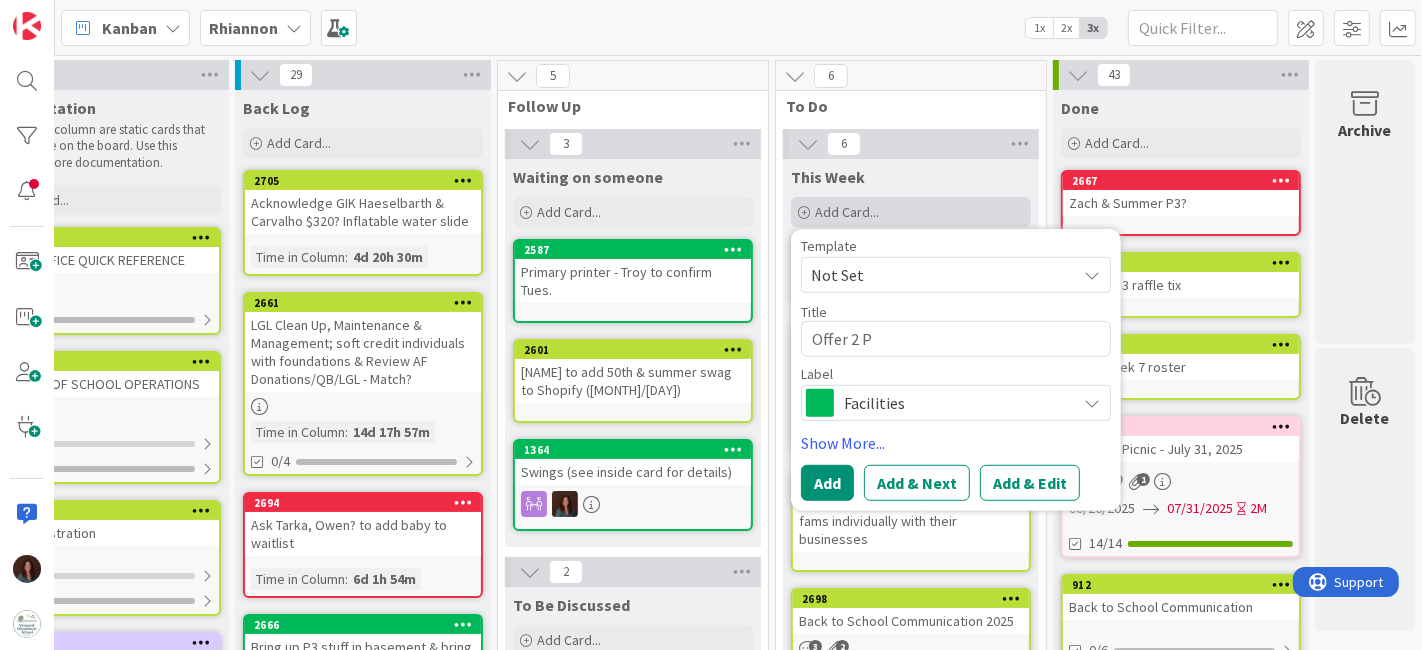 type on "x" 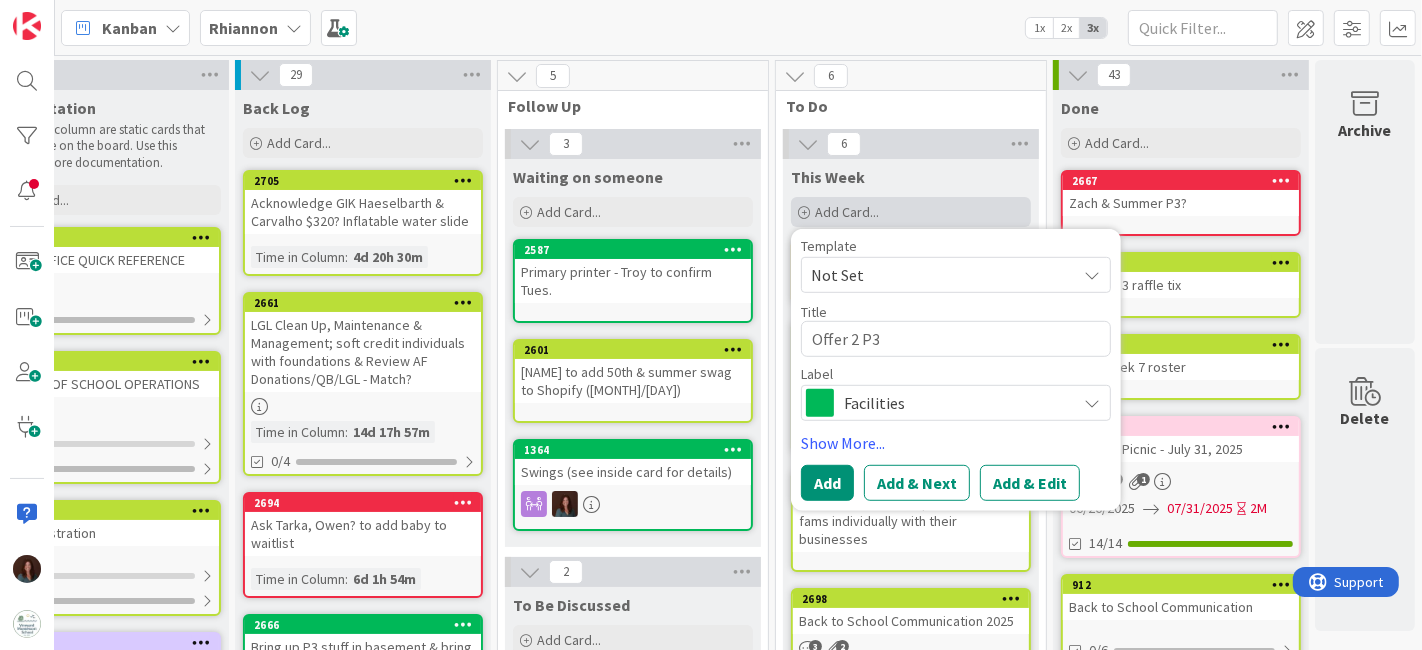 type on "x" 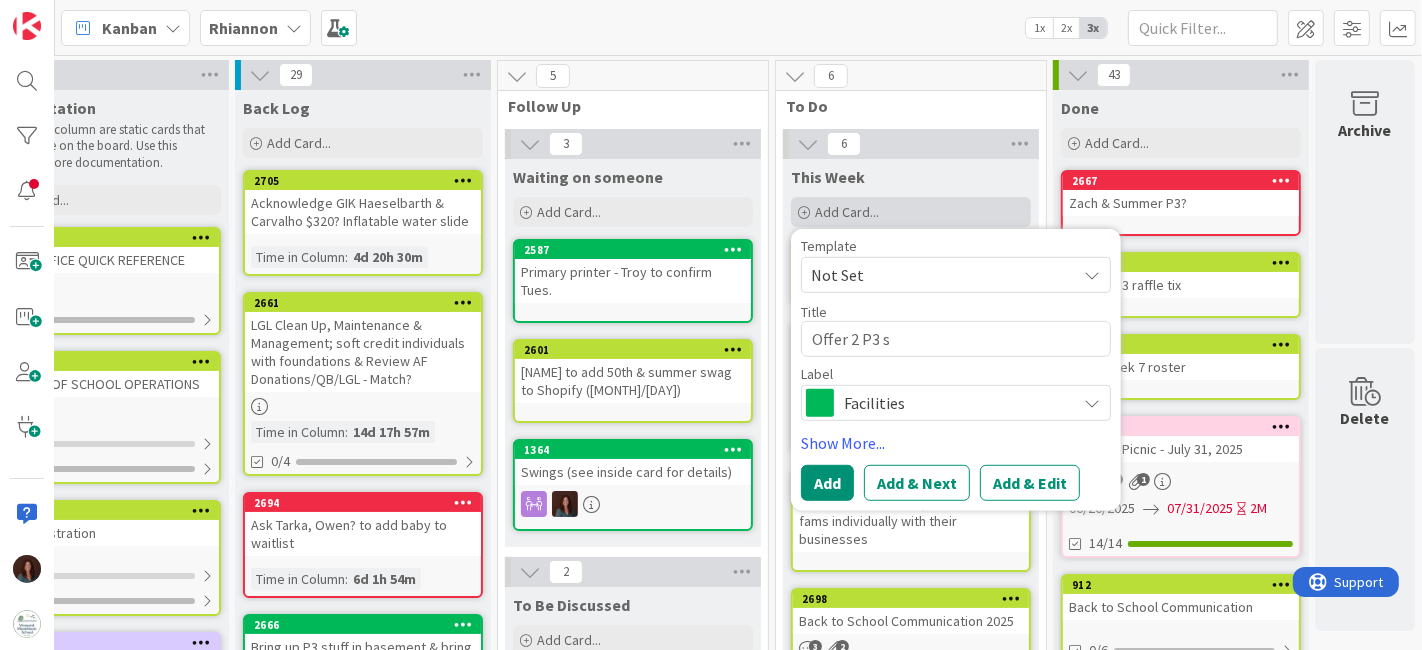 type on "x" 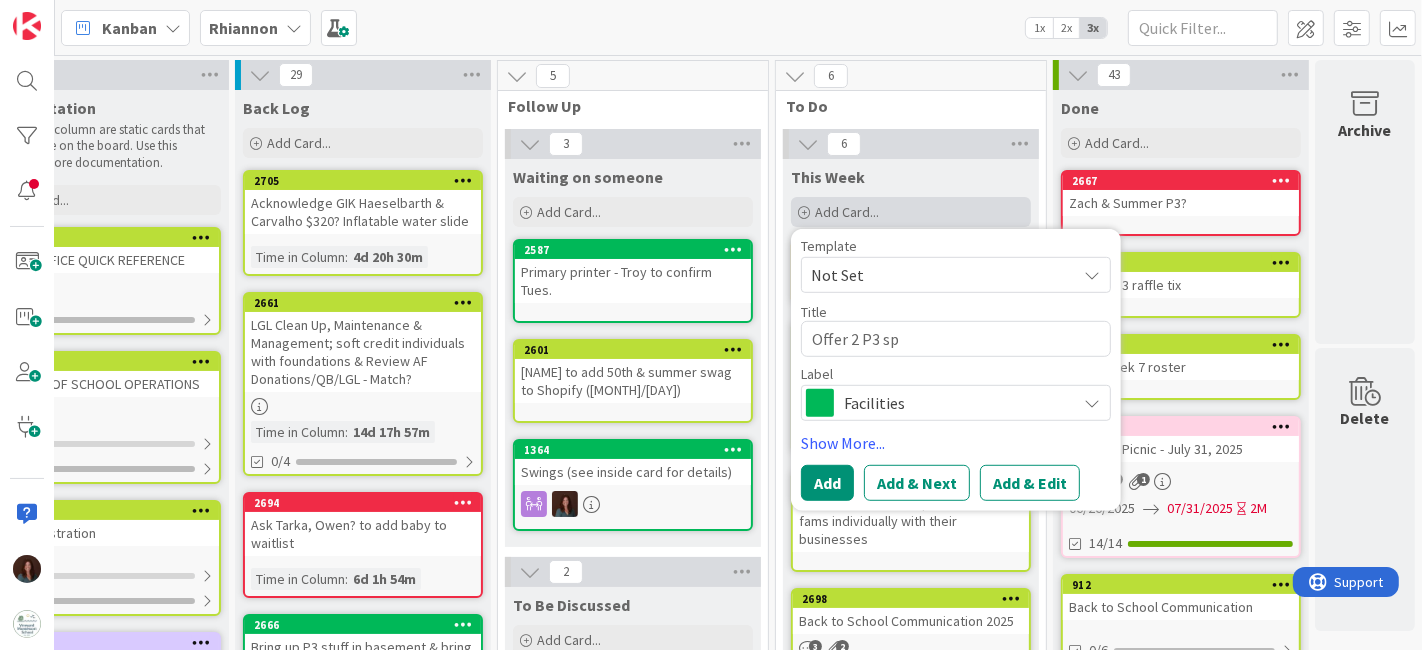 type on "x" 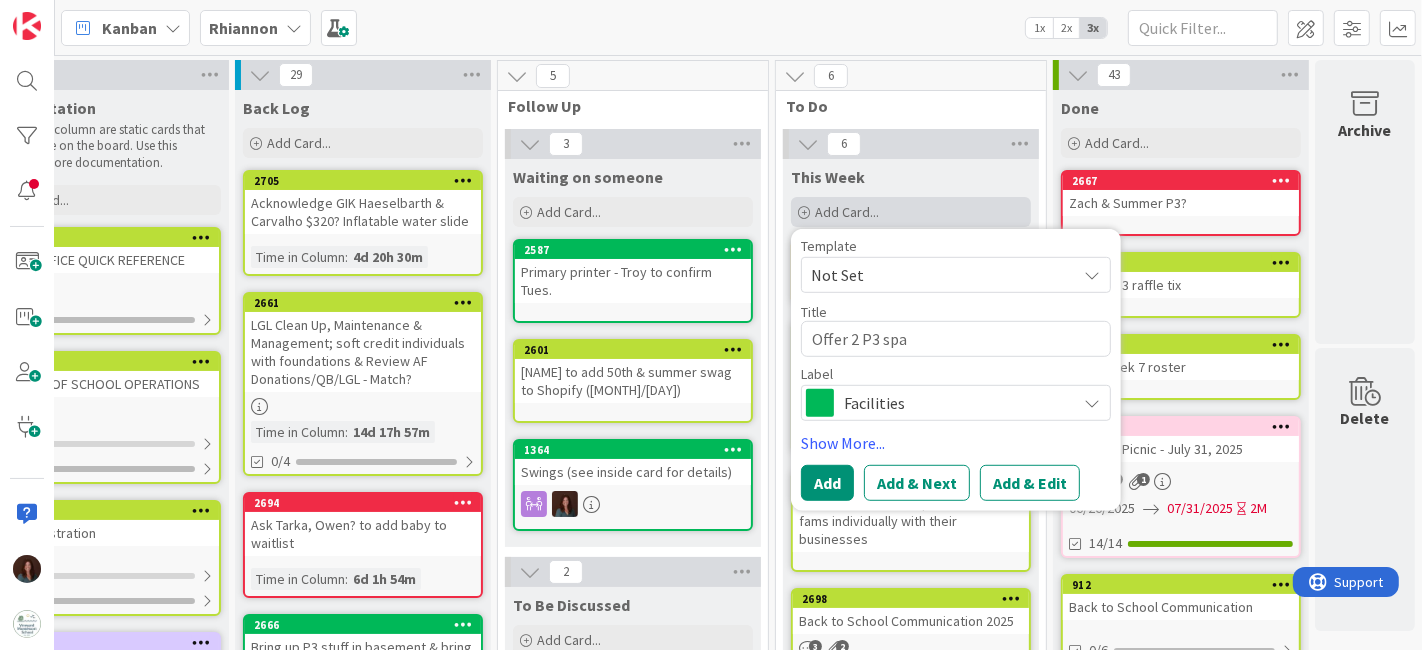 type on "x" 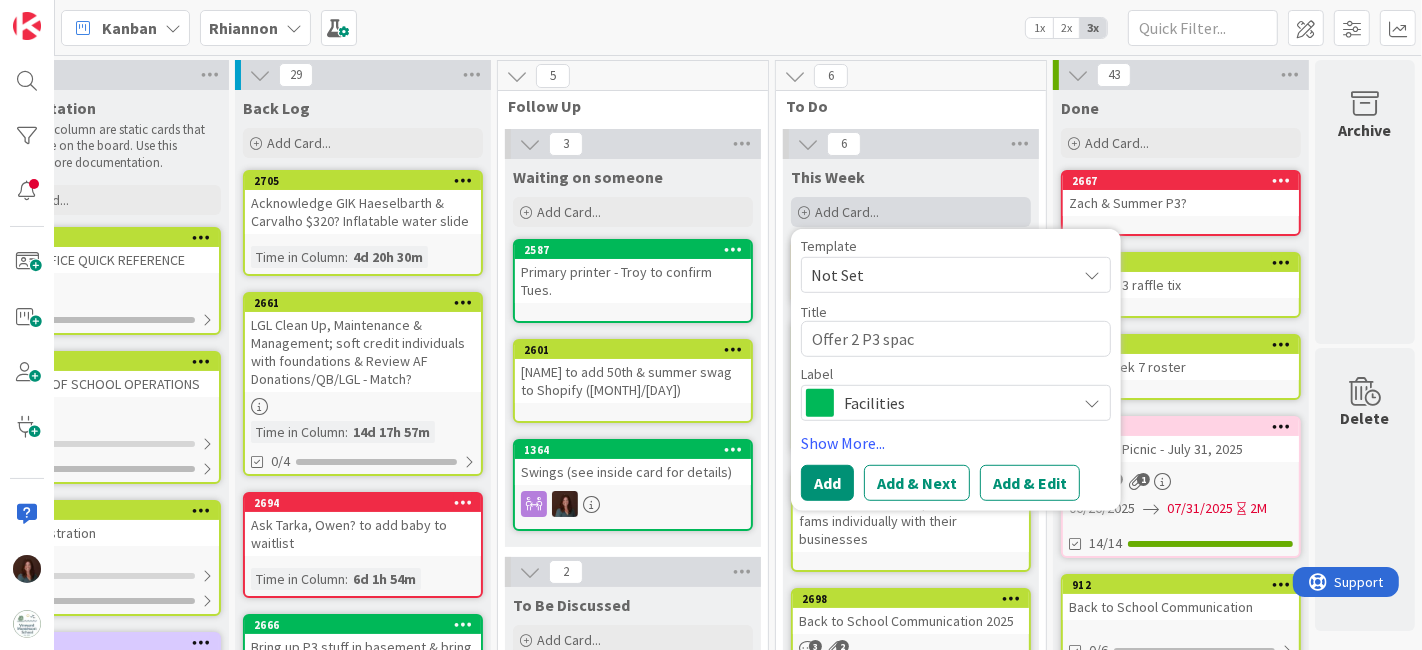 type on "x" 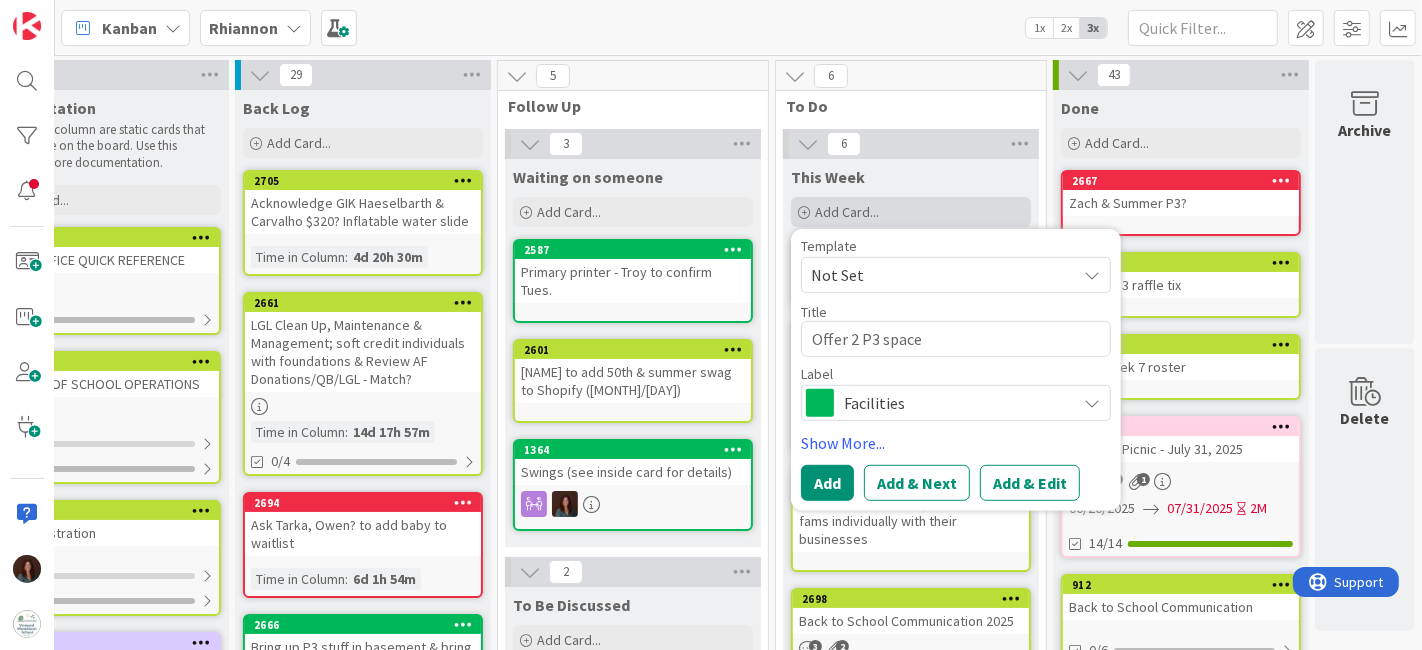 type on "x" 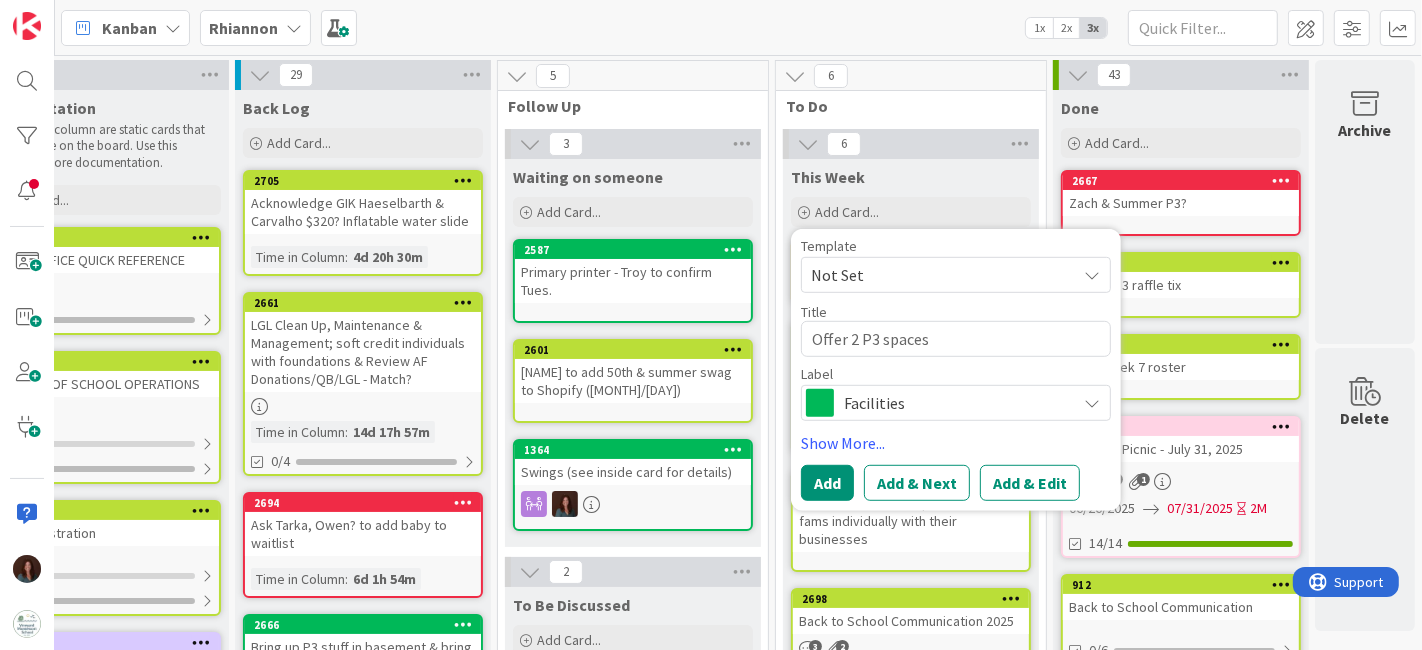 type on "Offer 2 P3 spaces" 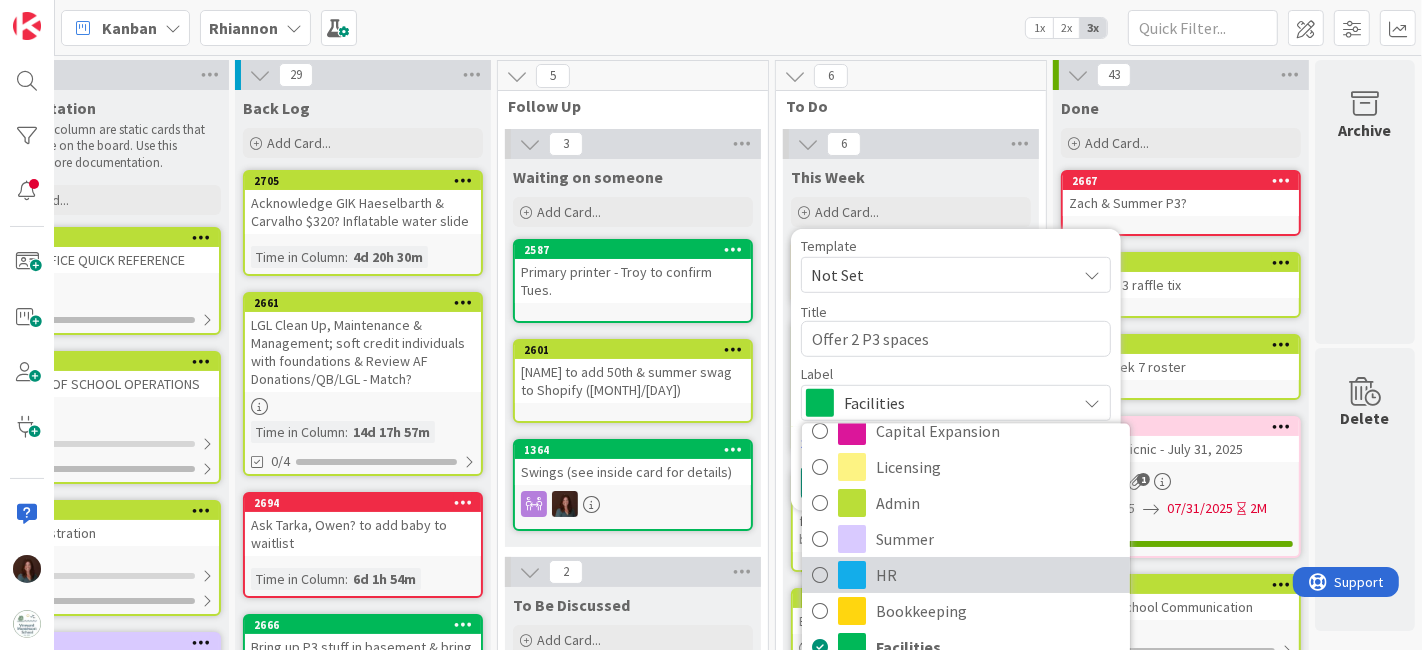 scroll, scrollTop: 29, scrollLeft: 0, axis: vertical 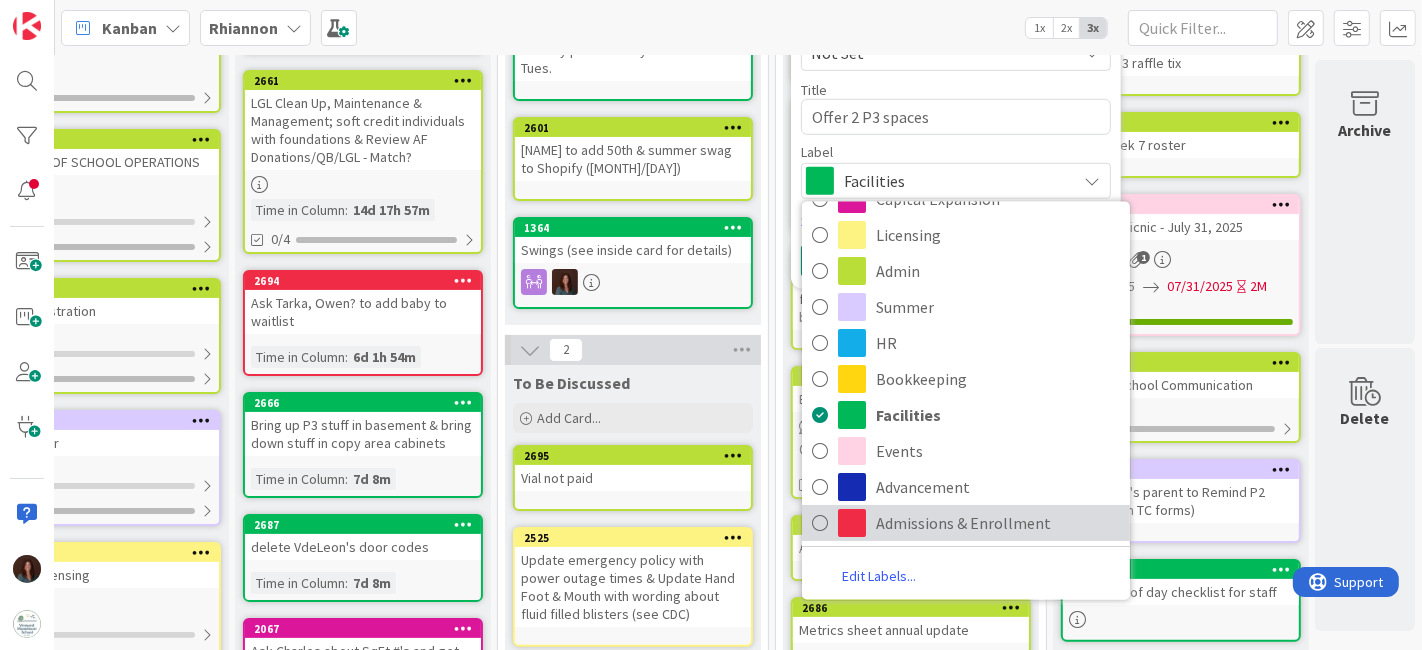 click on "Admissions & Enrollment" at bounding box center [966, 523] 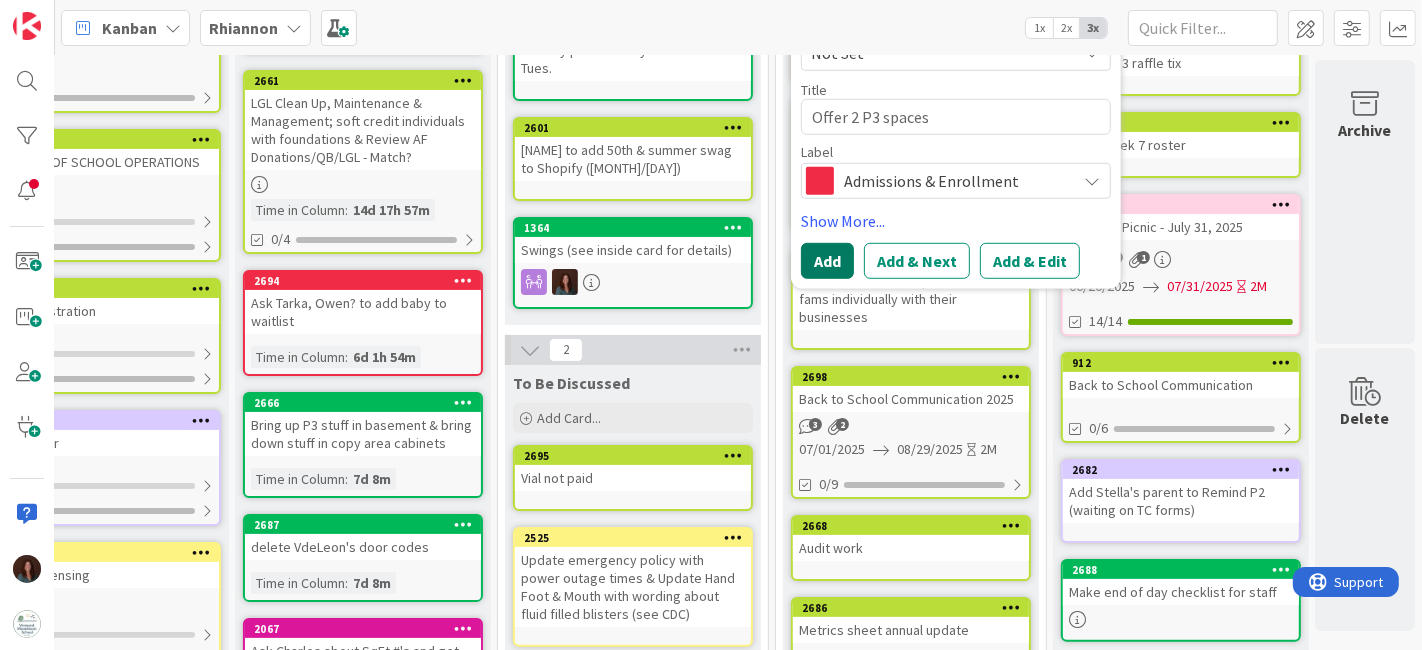 click on "Add" at bounding box center (827, 261) 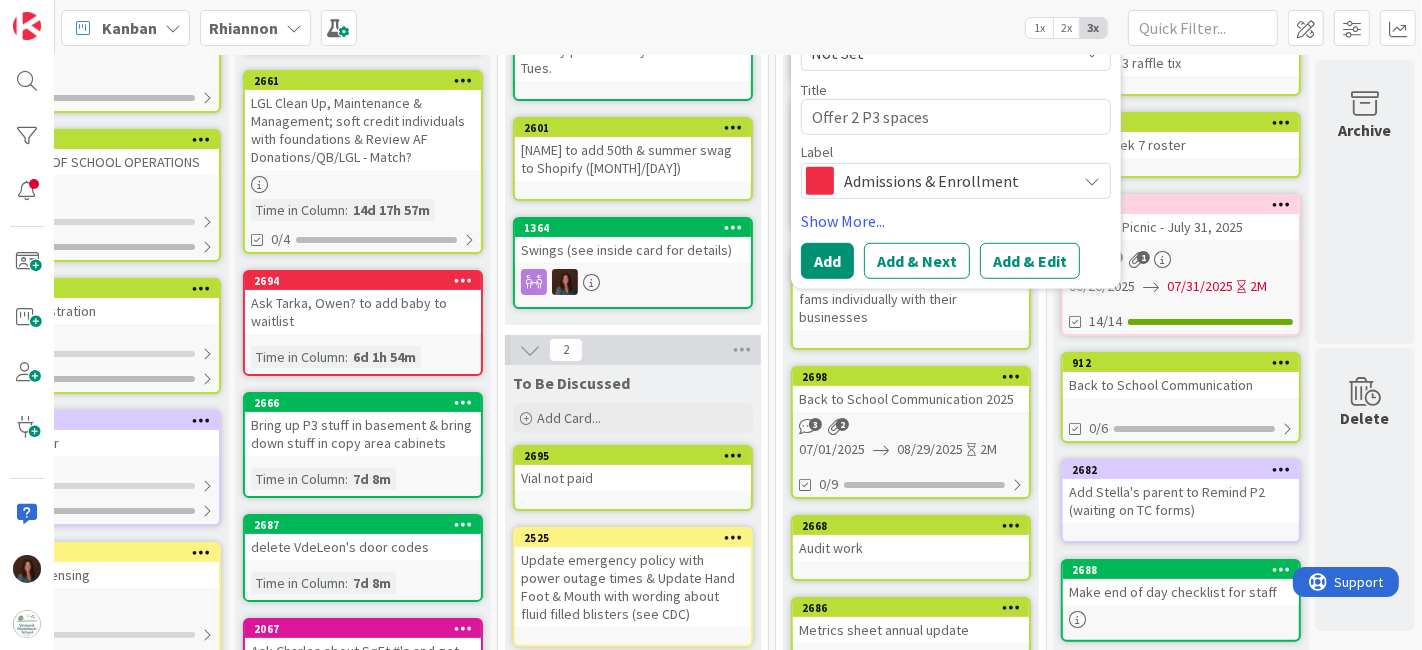 type 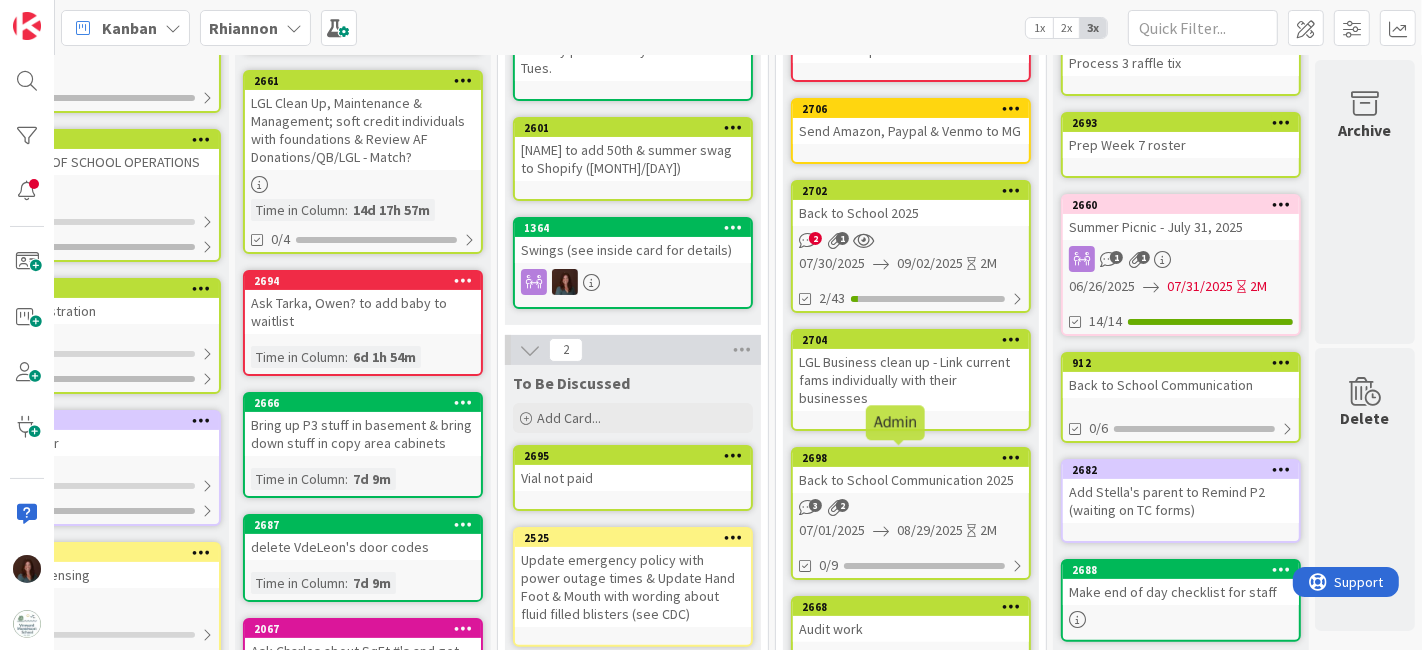 scroll, scrollTop: 0, scrollLeft: 104, axis: horizontal 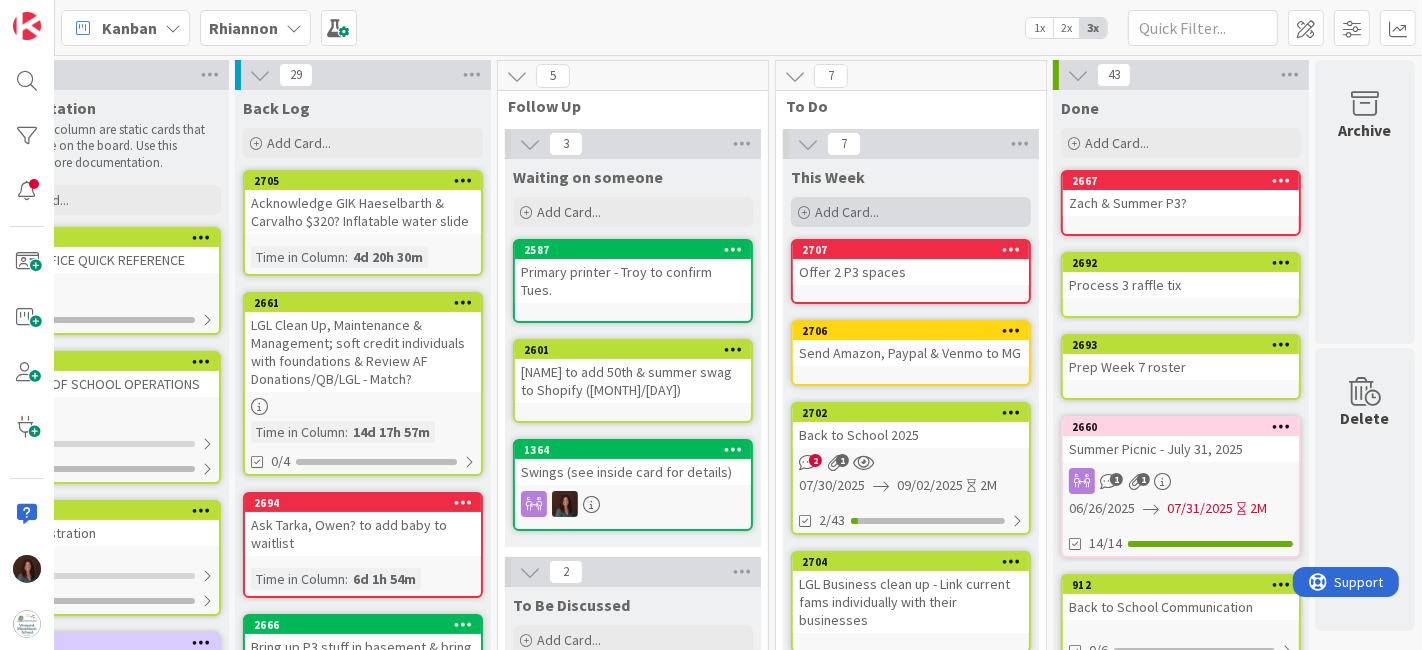 click on "Add Card..." at bounding box center (847, 212) 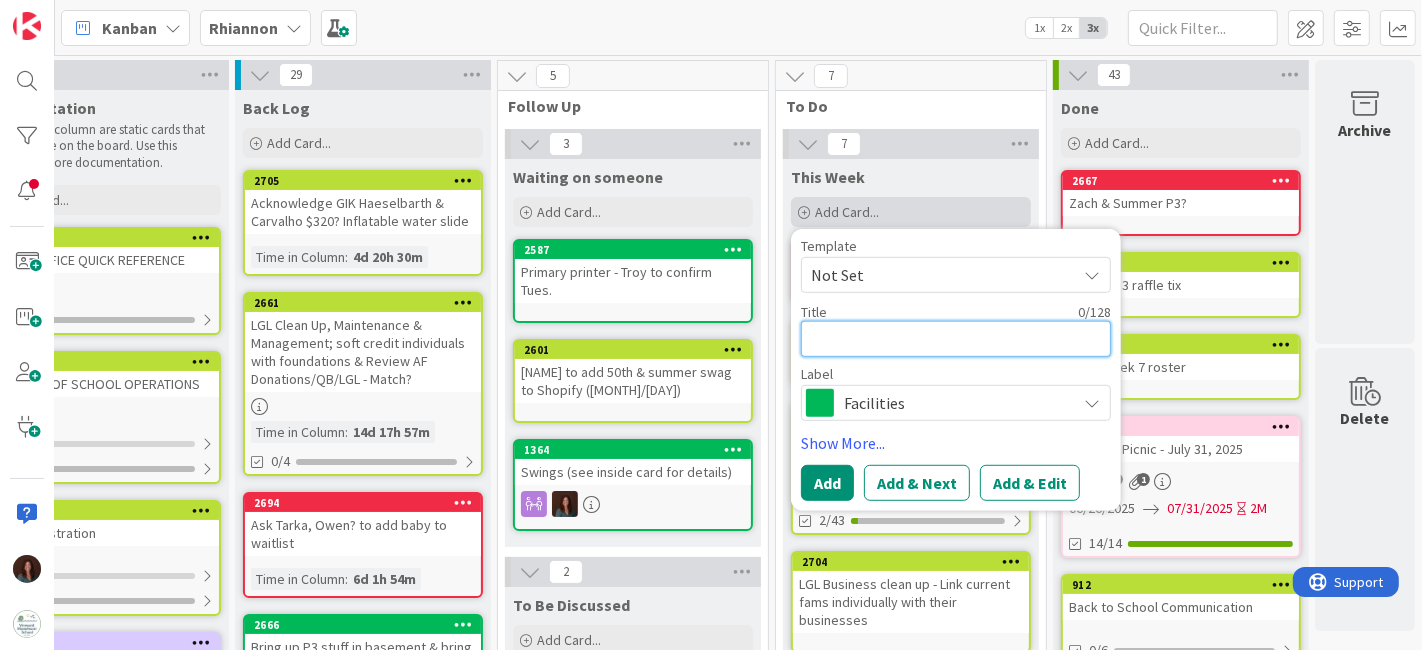 type on "x" 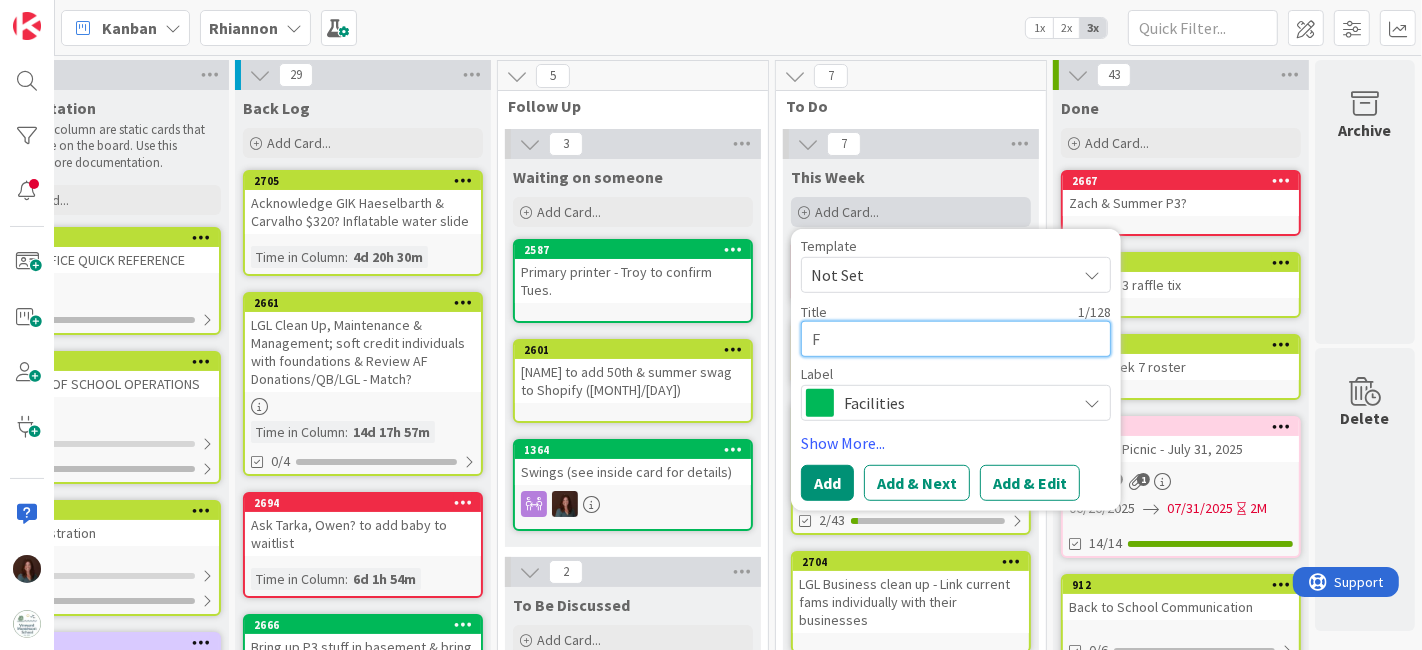 type on "x" 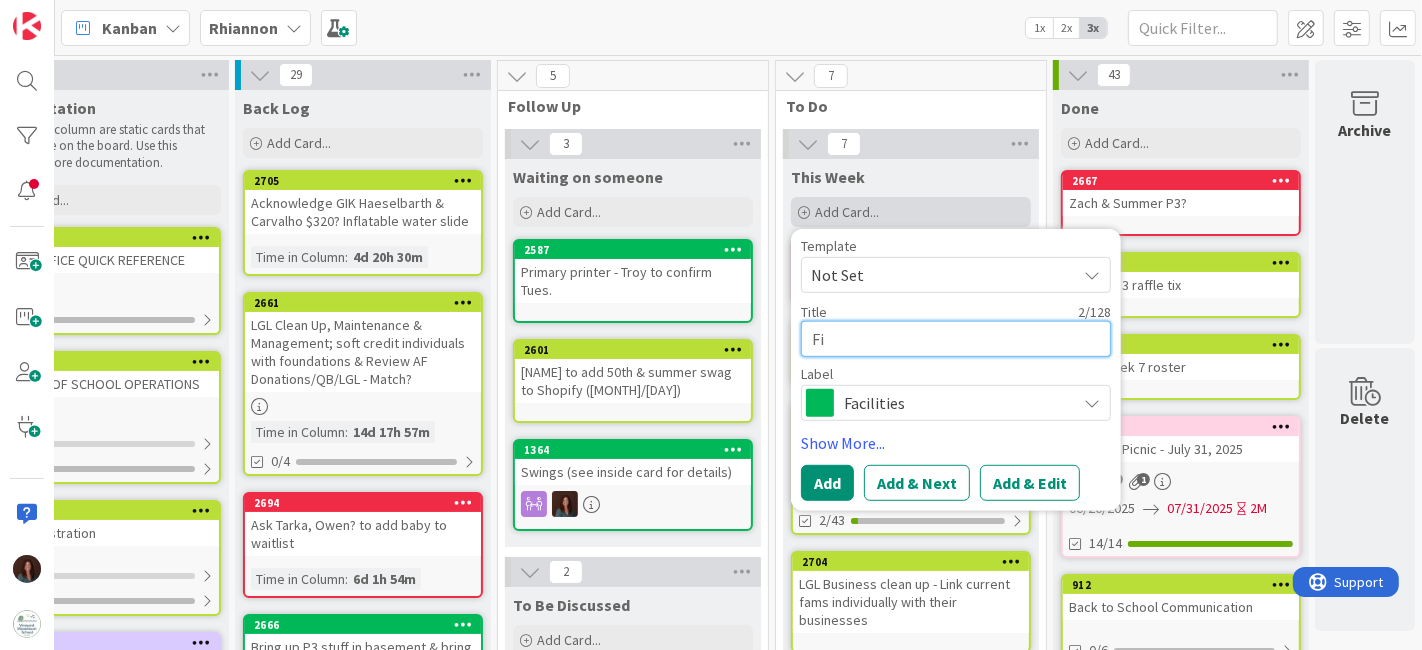 type on "x" 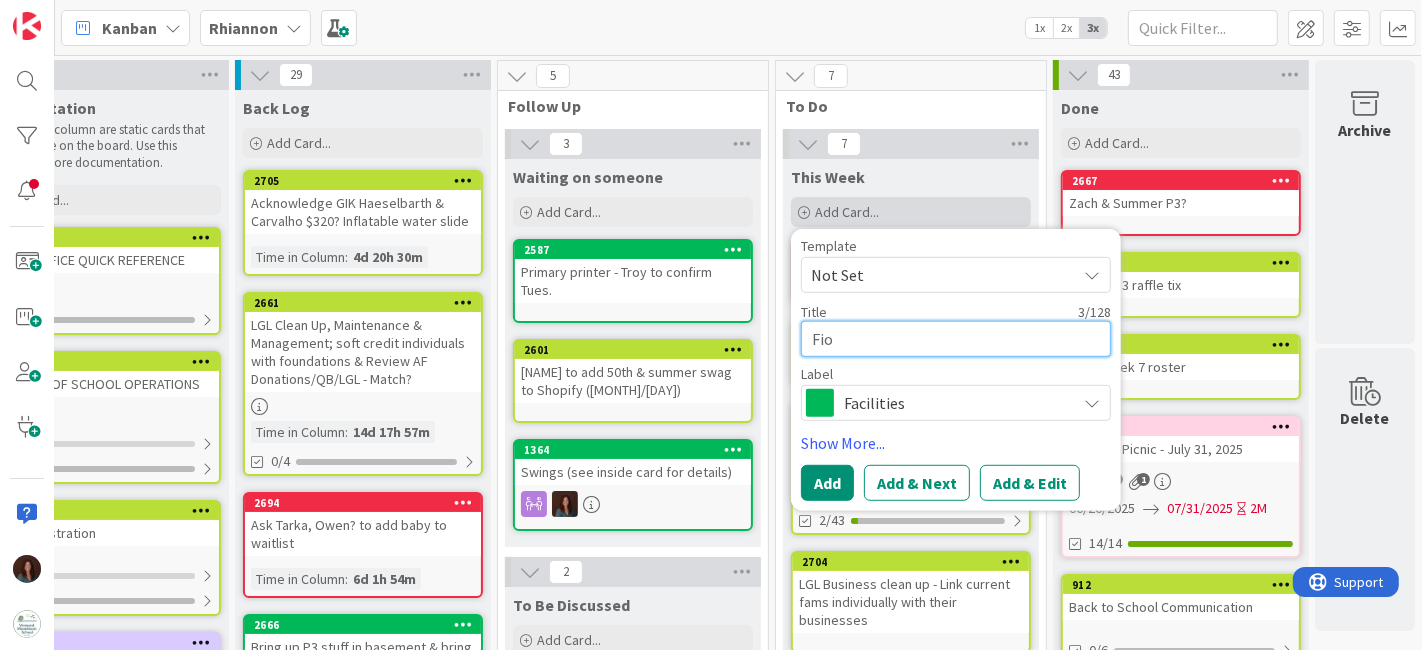 type on "x" 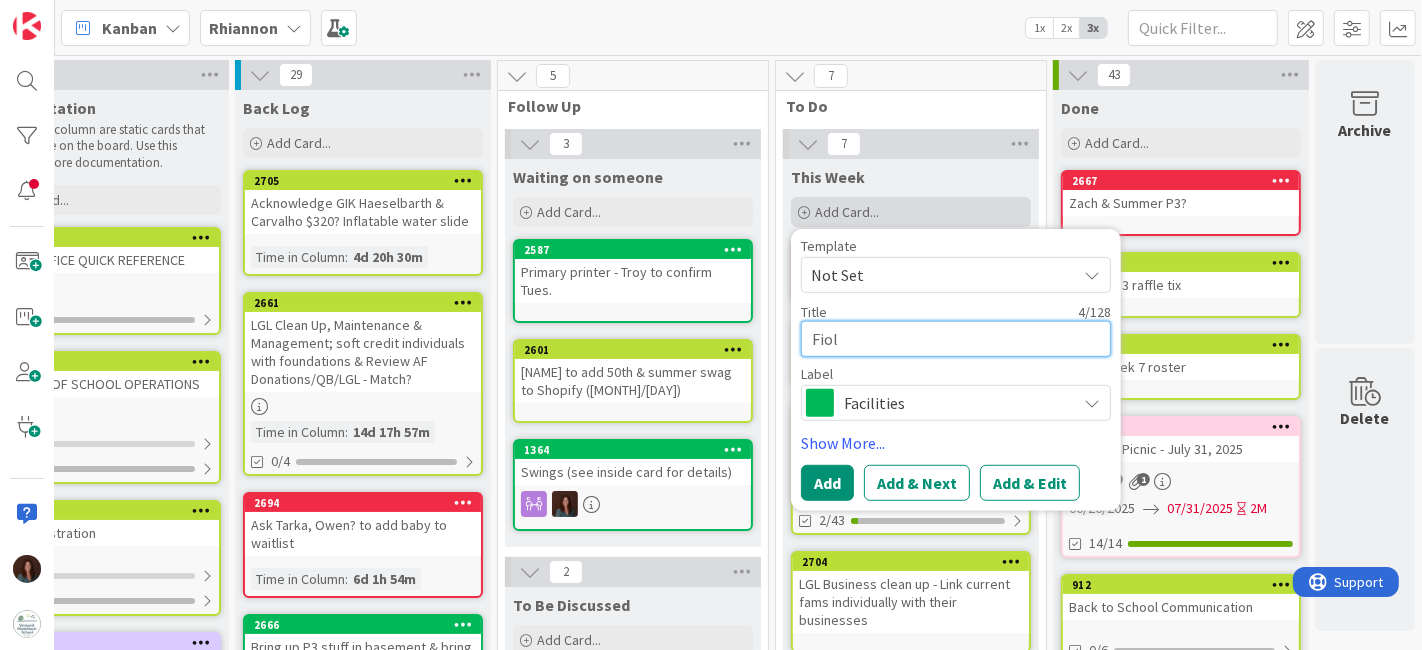 type on "x" 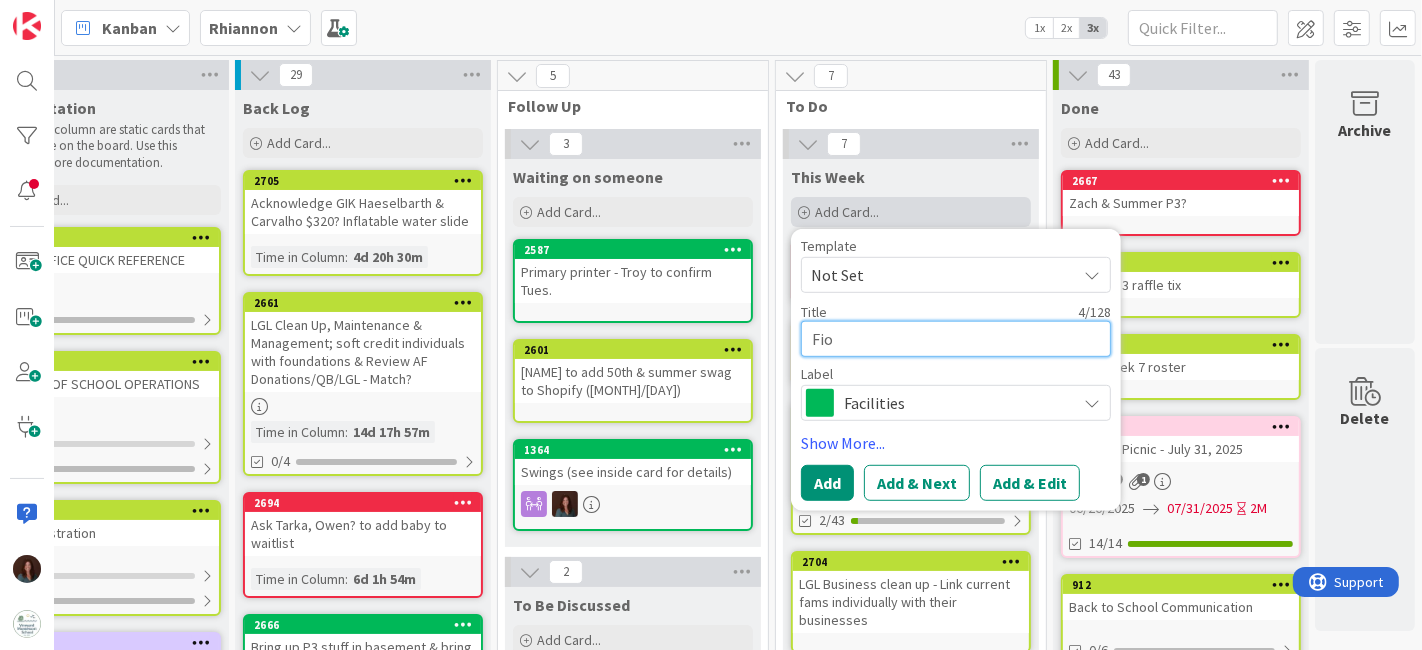 type on "x" 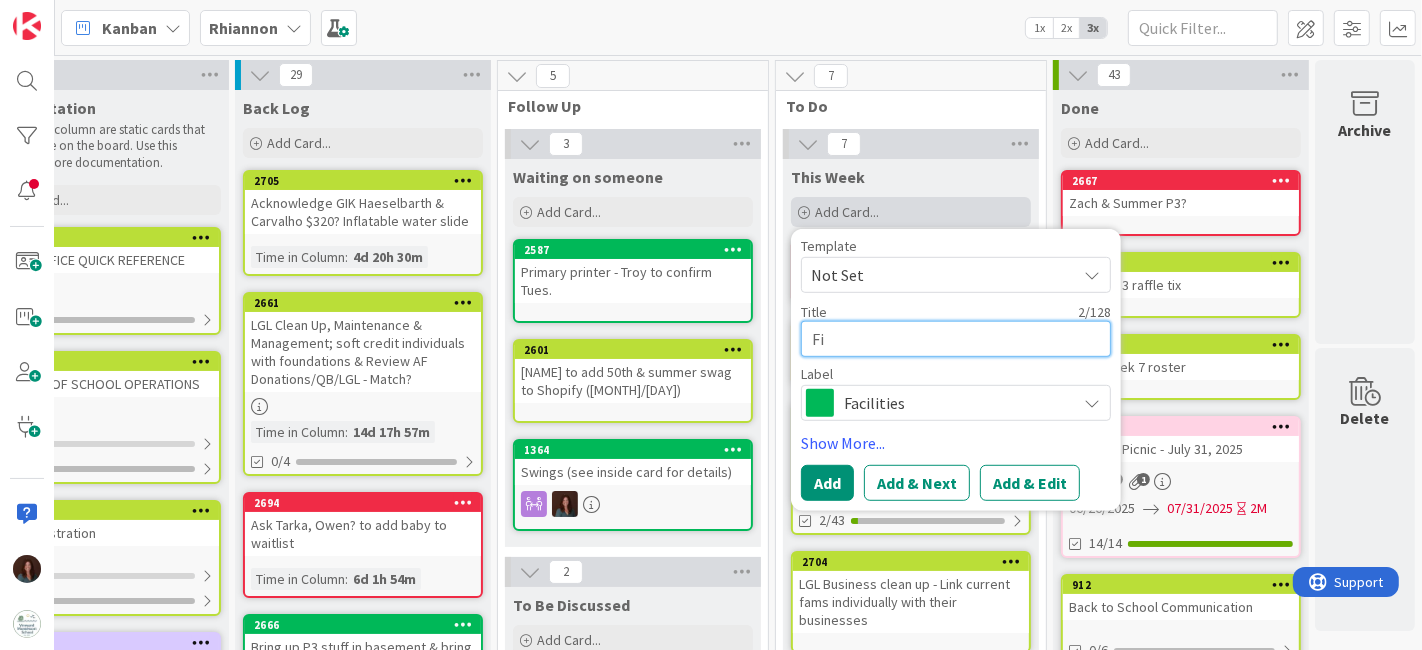 type on "x" 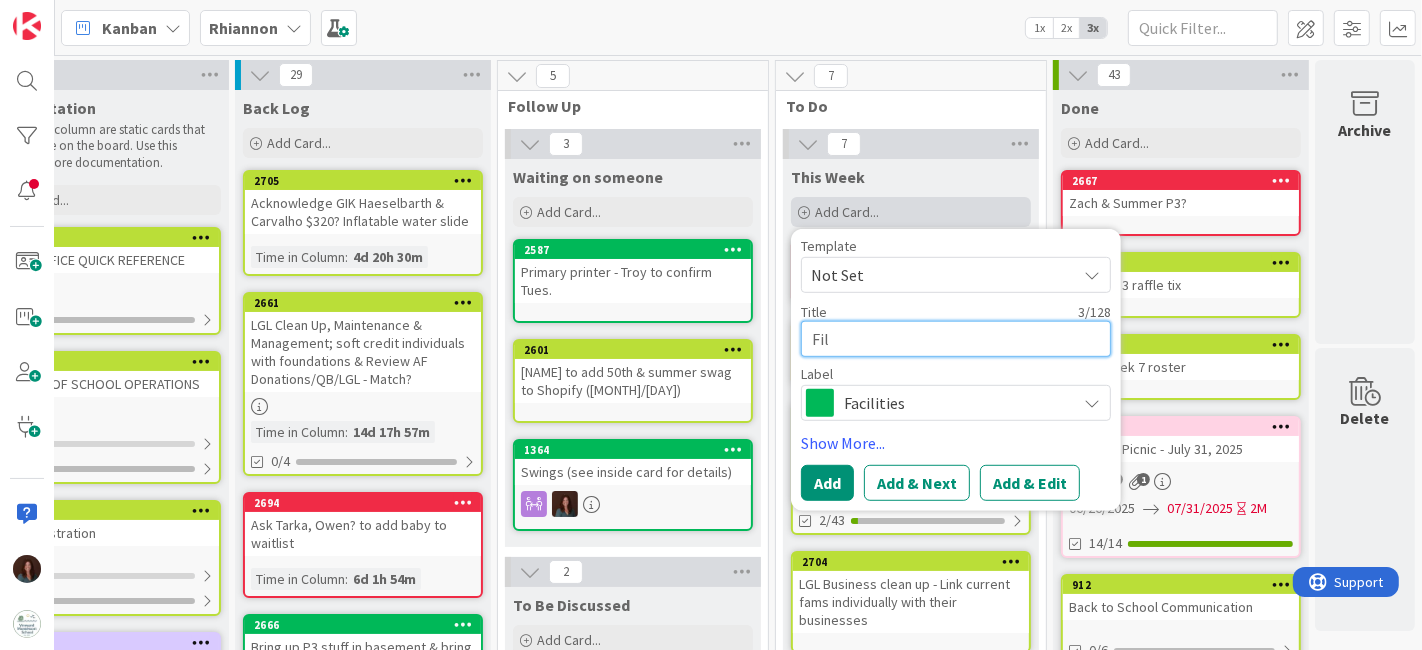 type on "x" 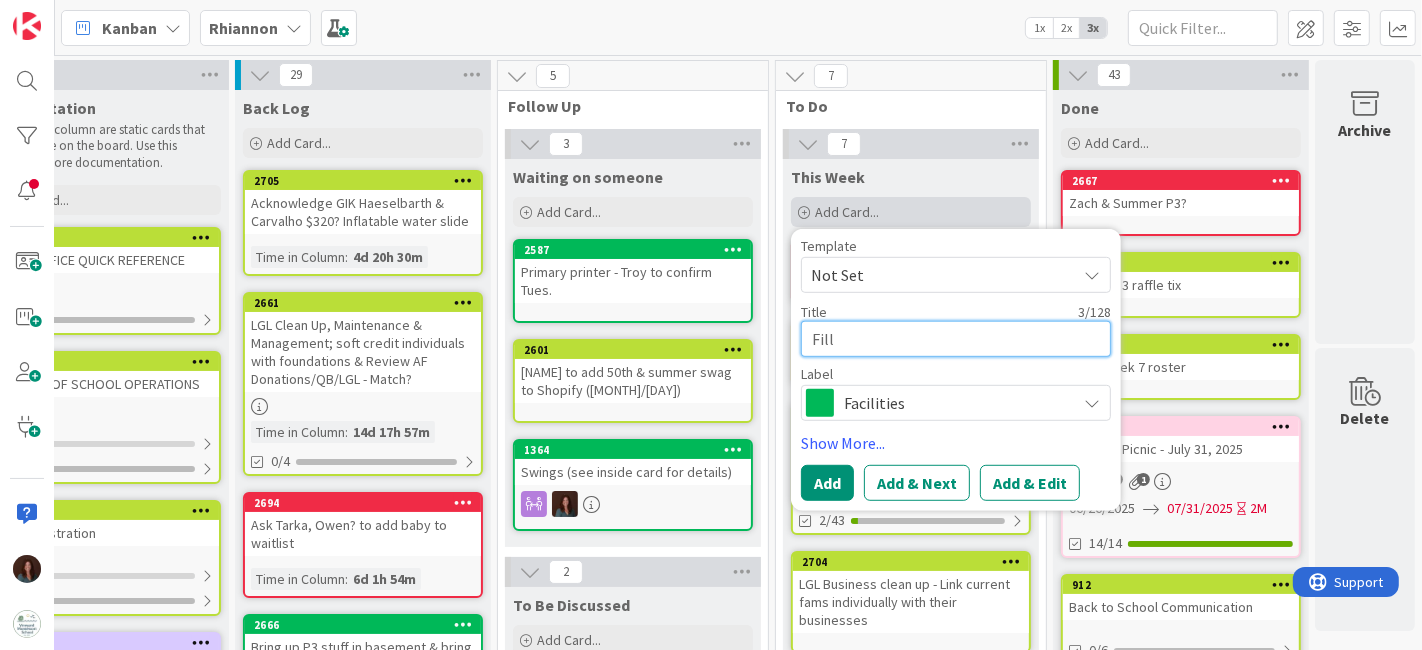 type on "Fill" 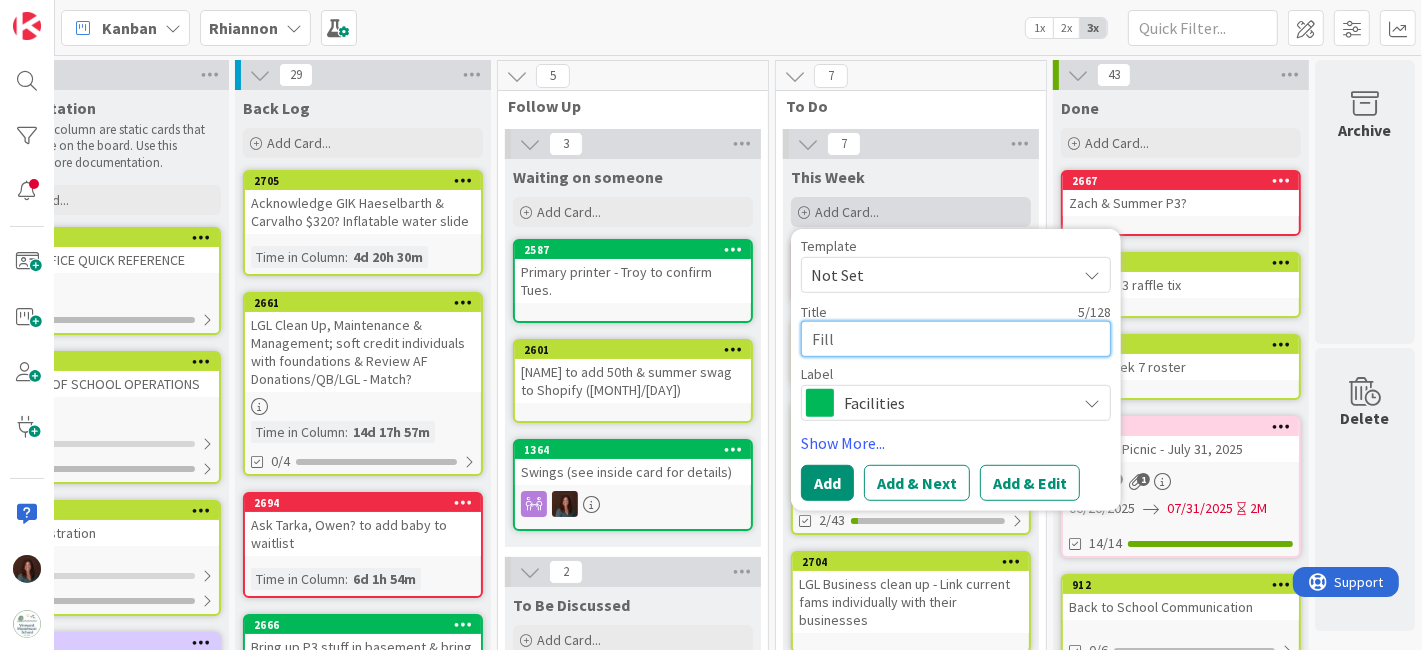 type on "x" 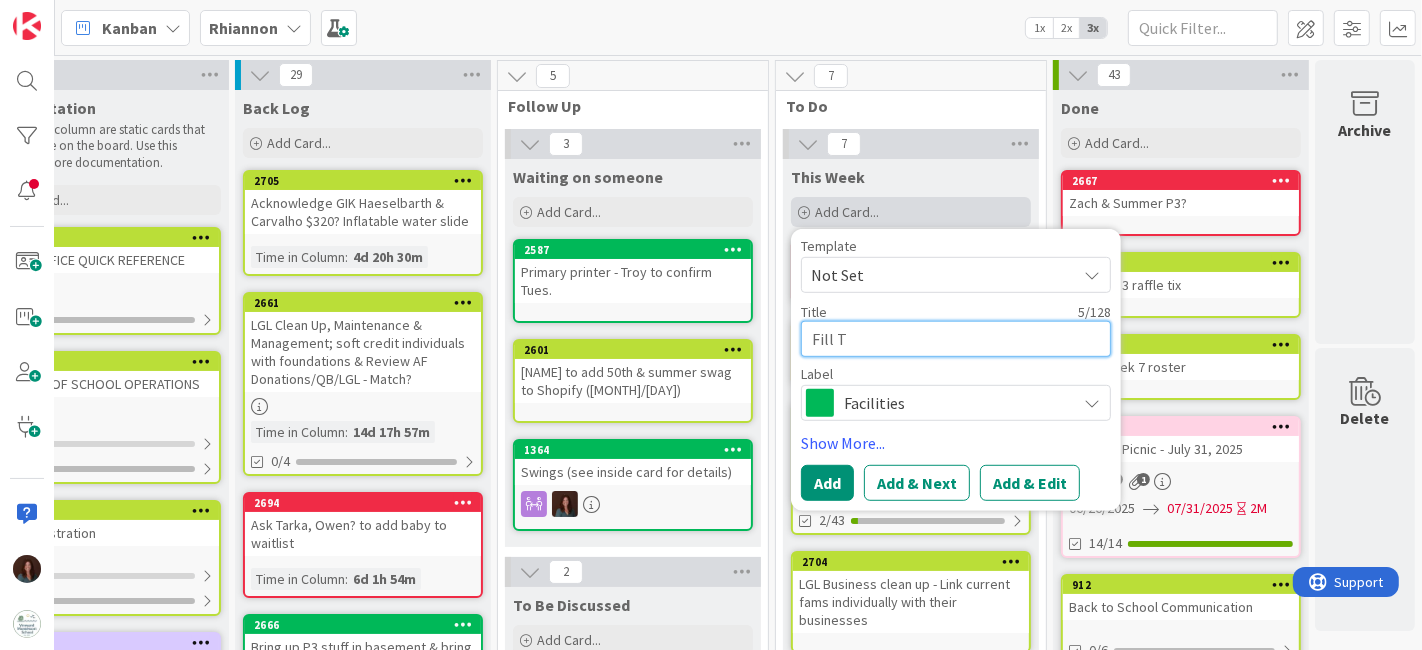 type on "Fill To" 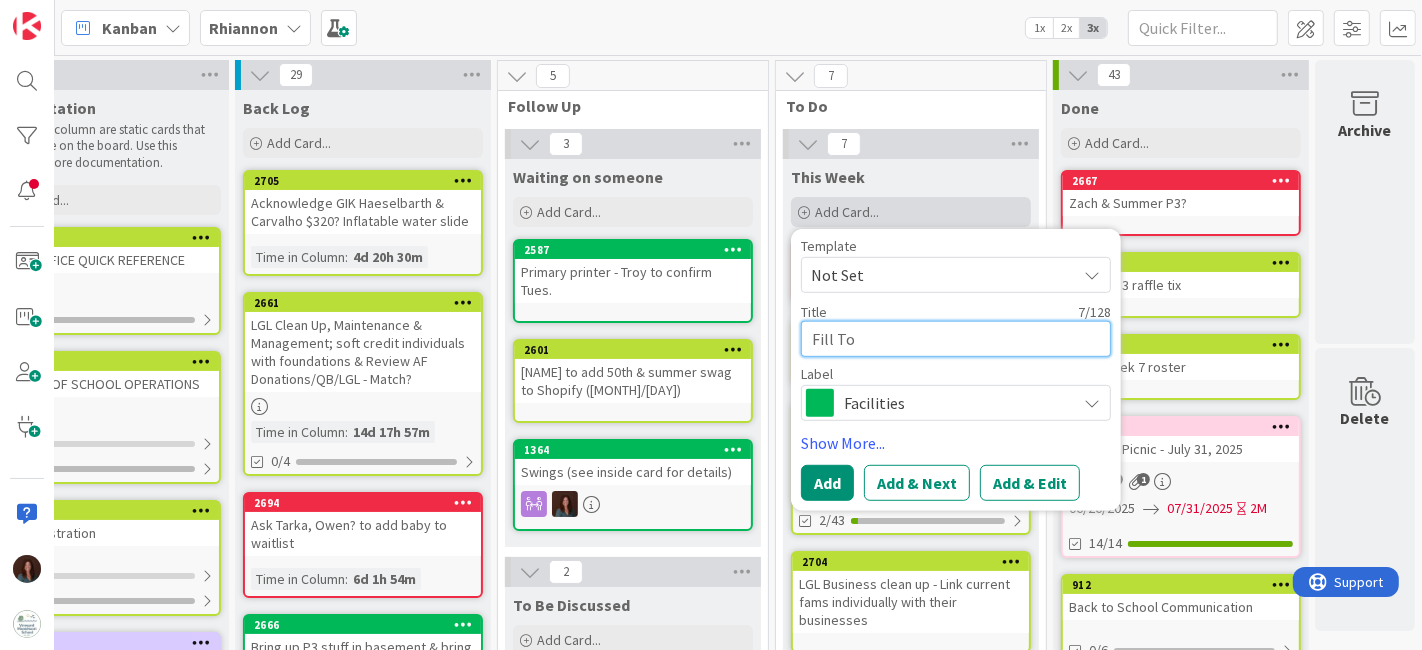 type on "x" 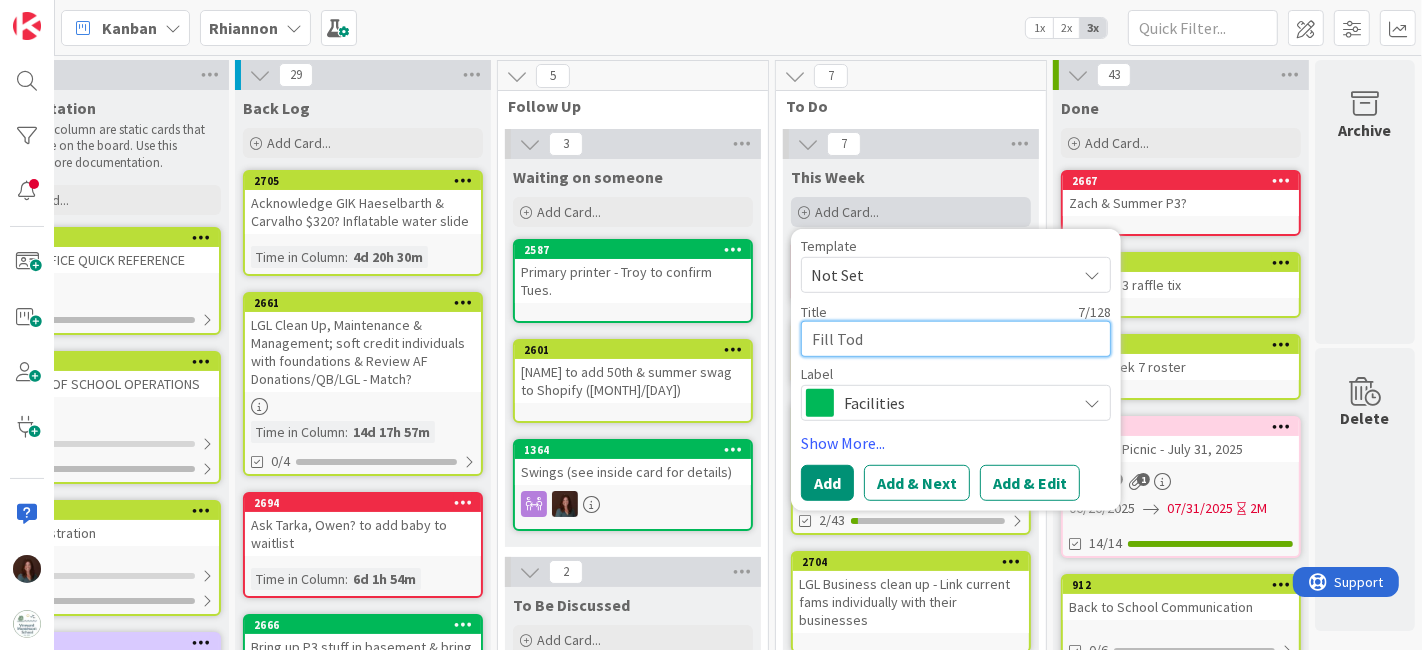 type on "x" 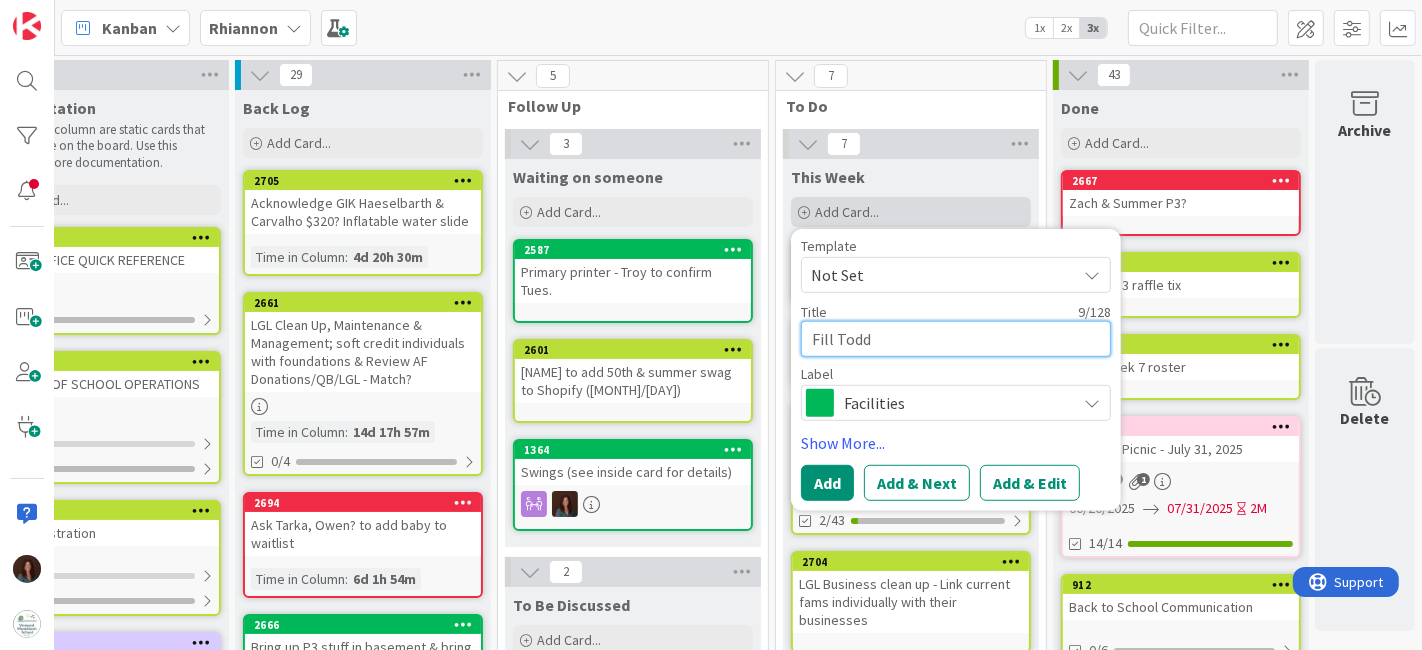 type on "x" 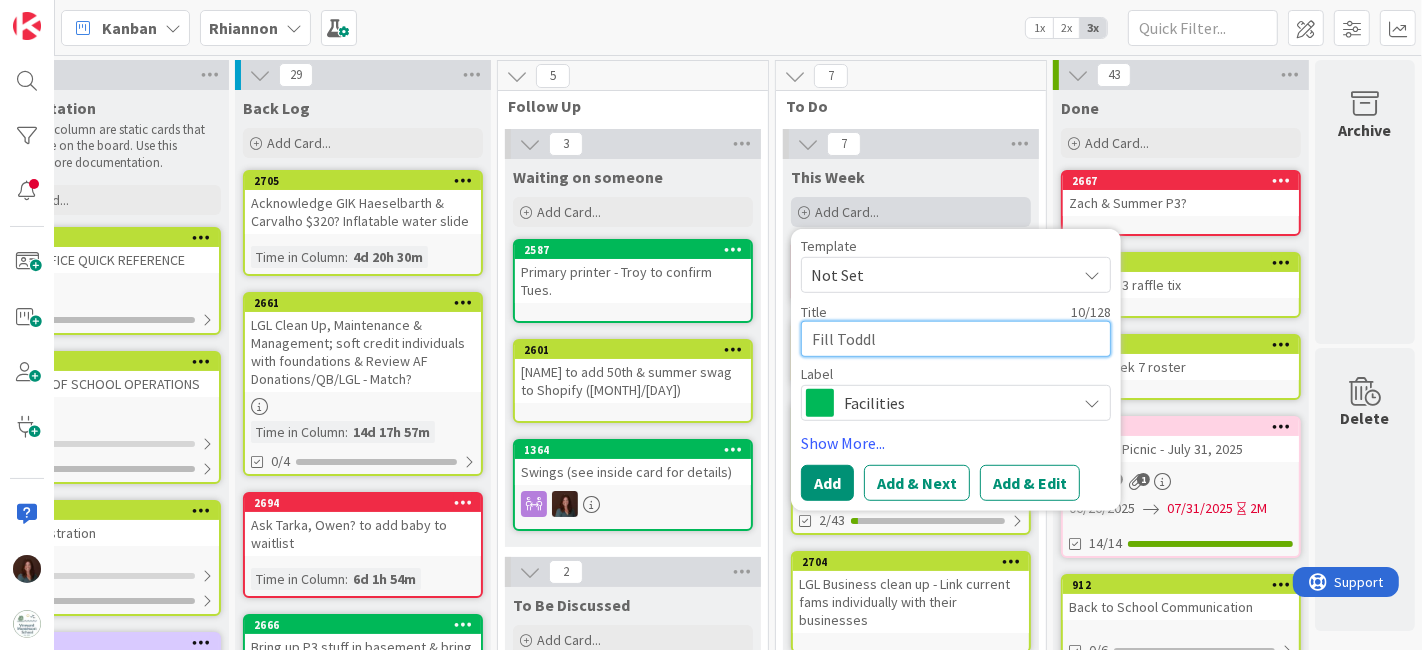 type on "x" 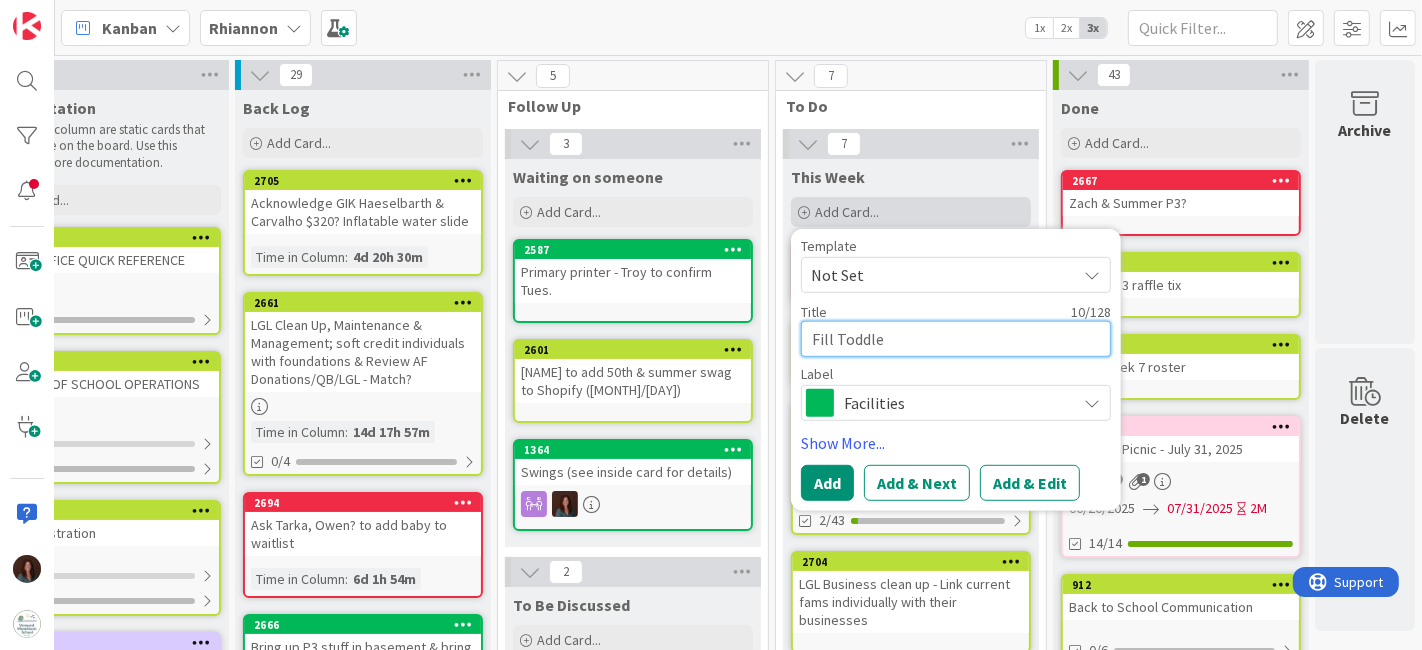 type on "x" 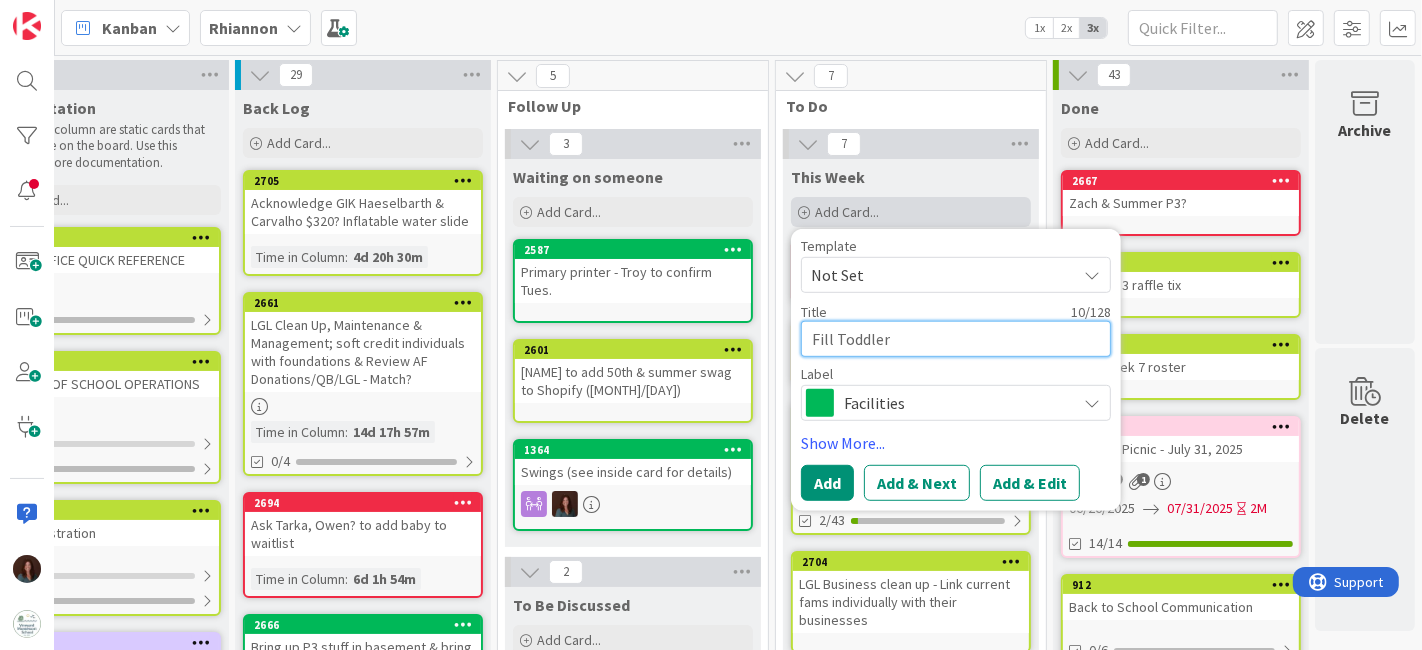 type on "Fill Toddler" 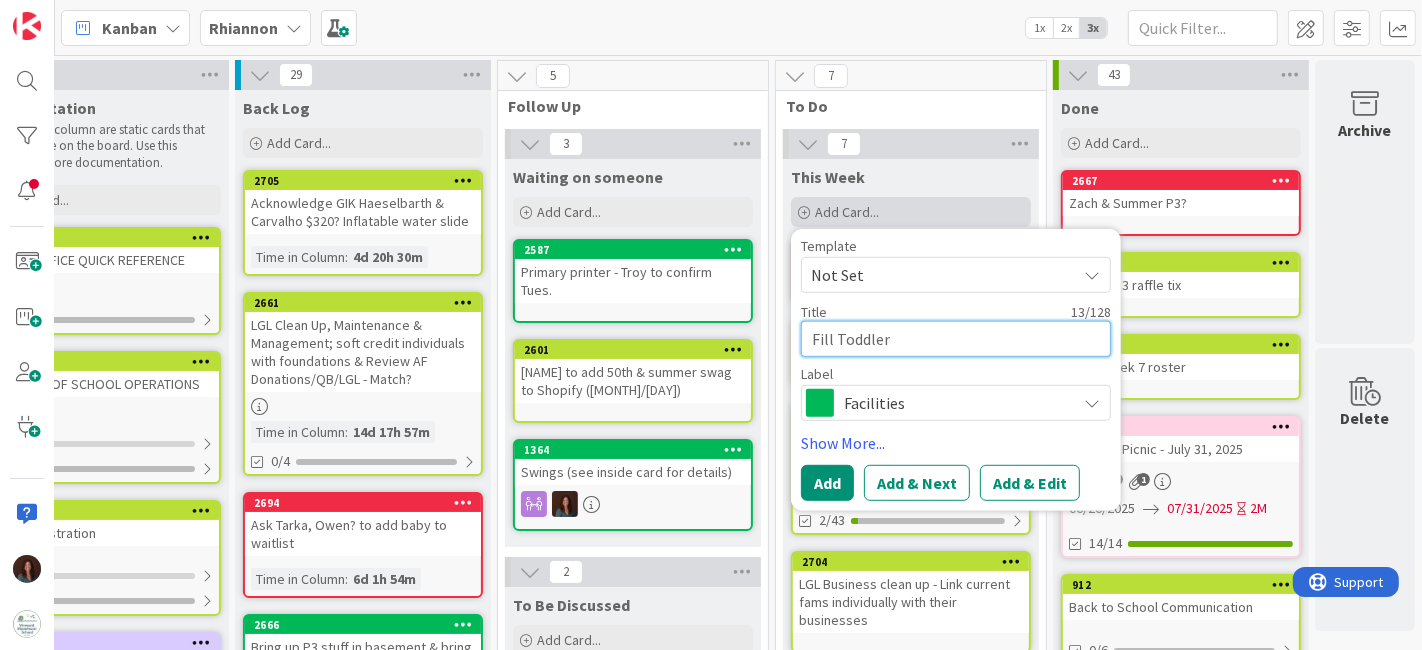 type on "x" 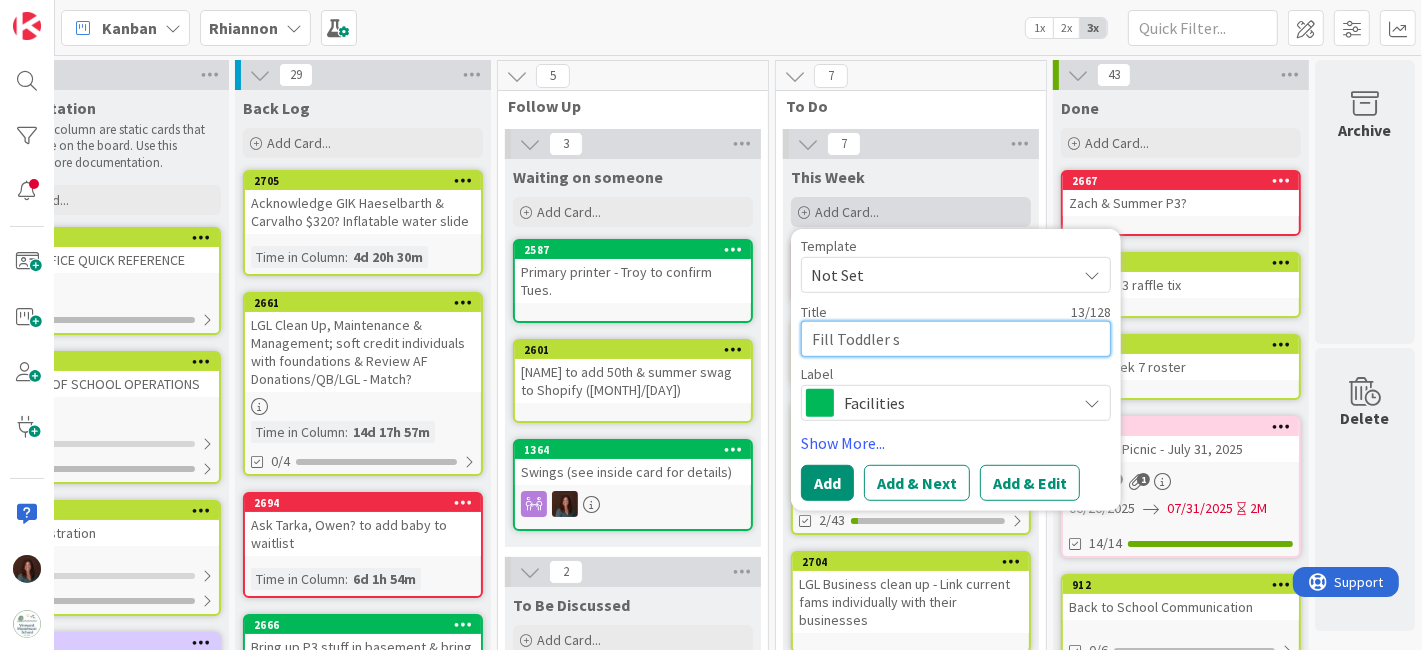 type on "Fill Toddler sp" 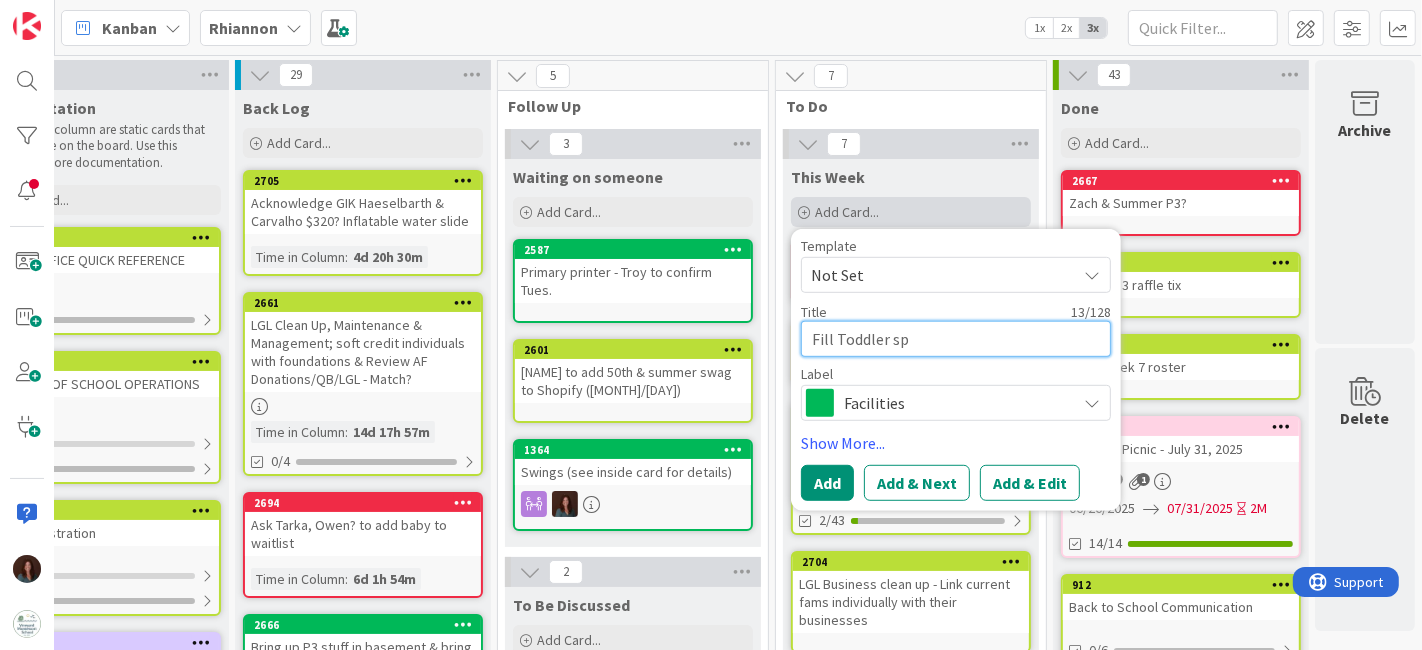 type on "x" 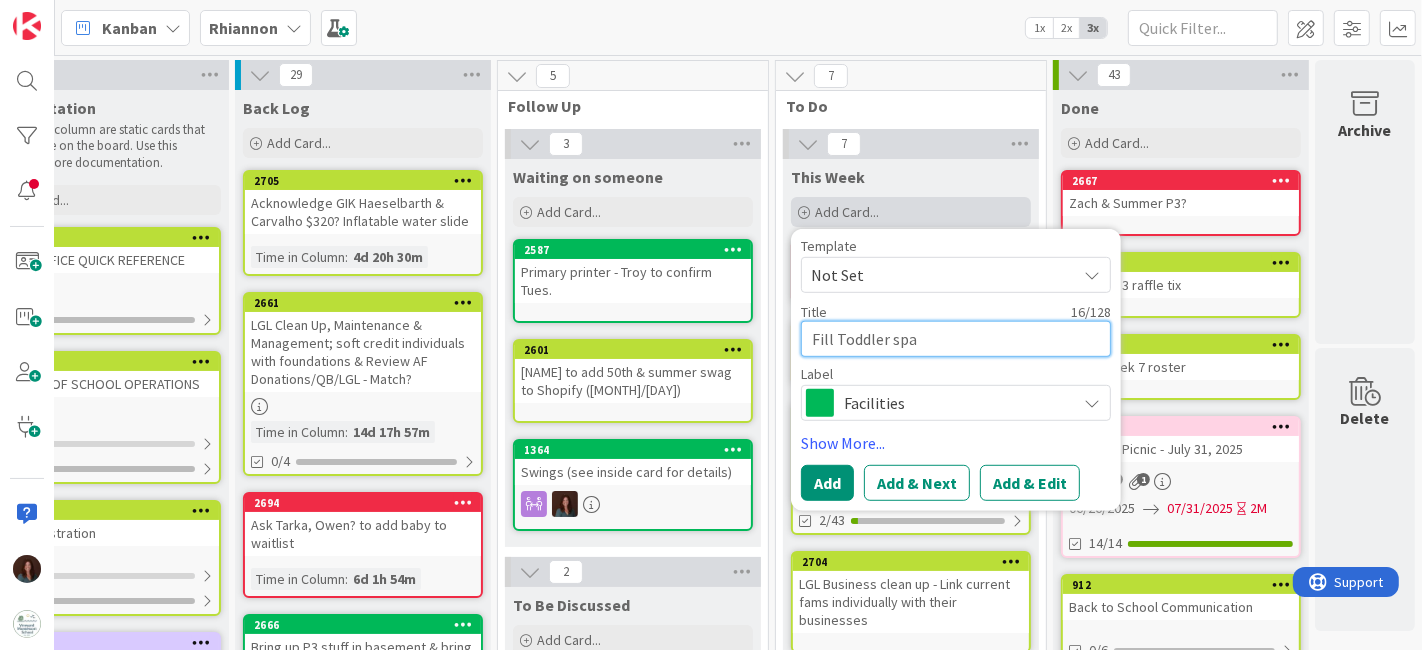 type on "x" 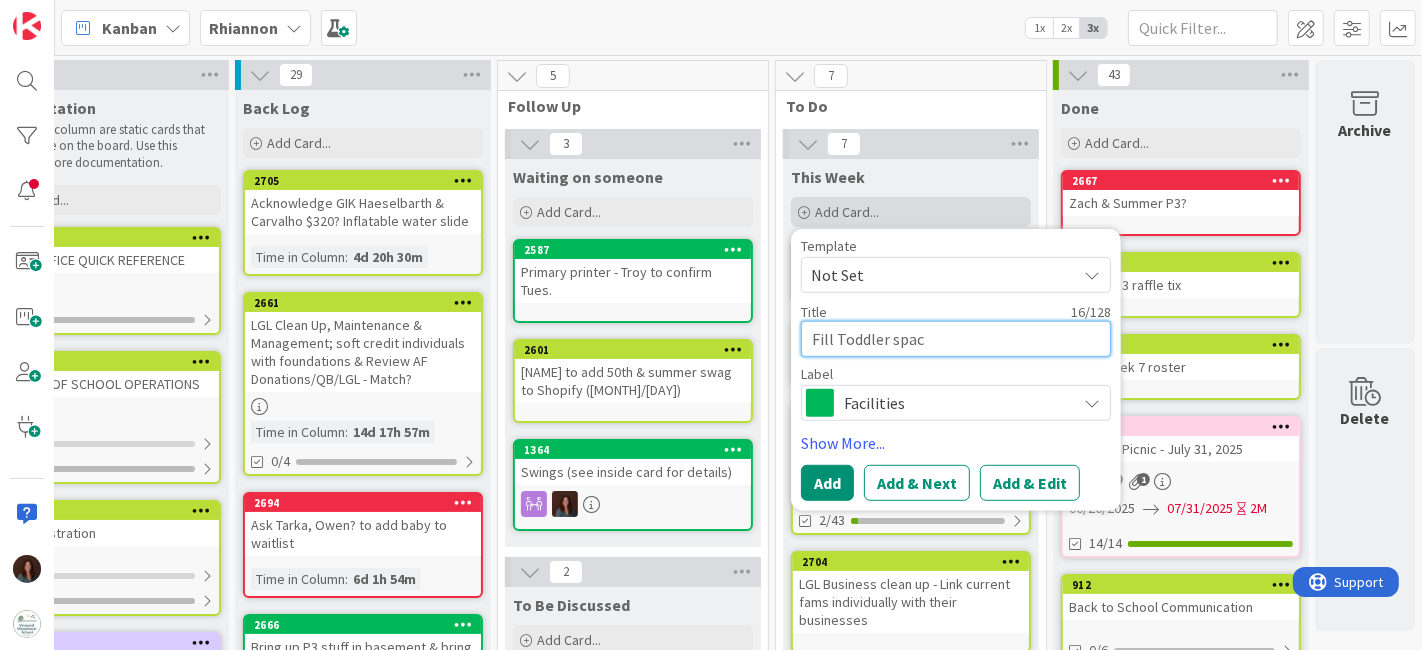 type on "x" 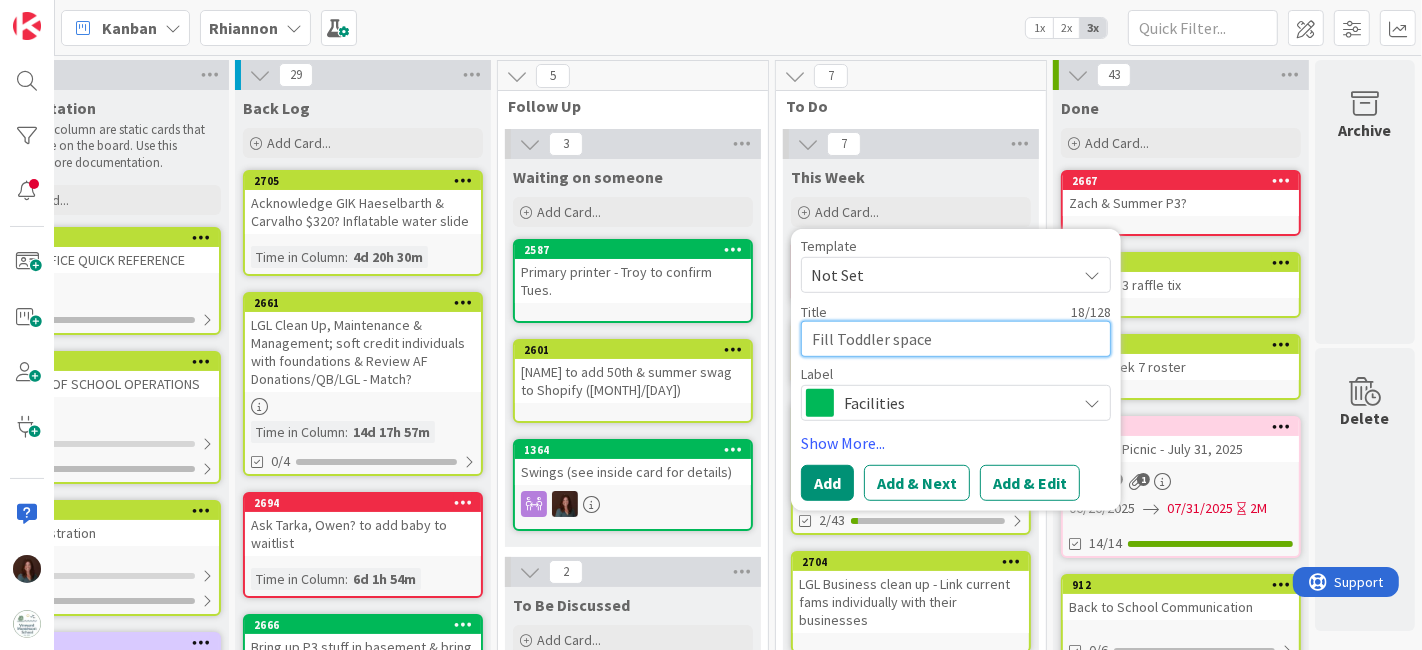 type on "Fill Toddler space" 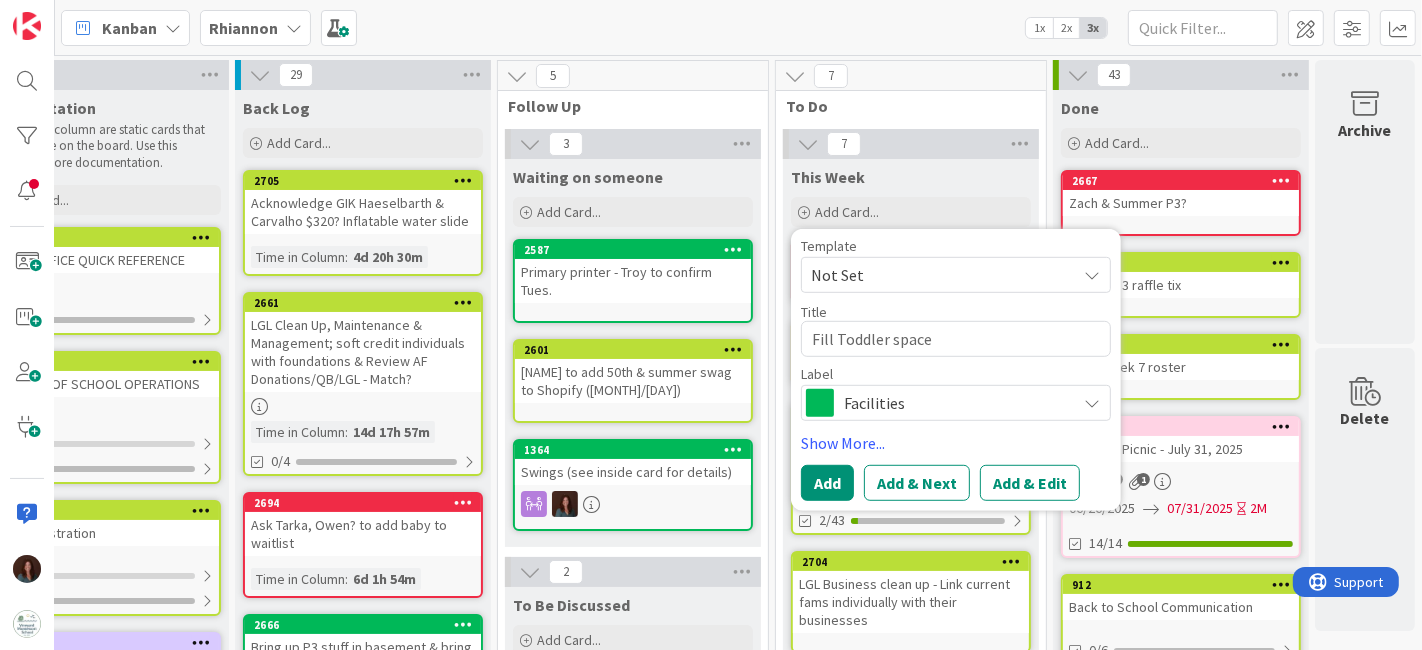 click on "Facilities" at bounding box center (955, 403) 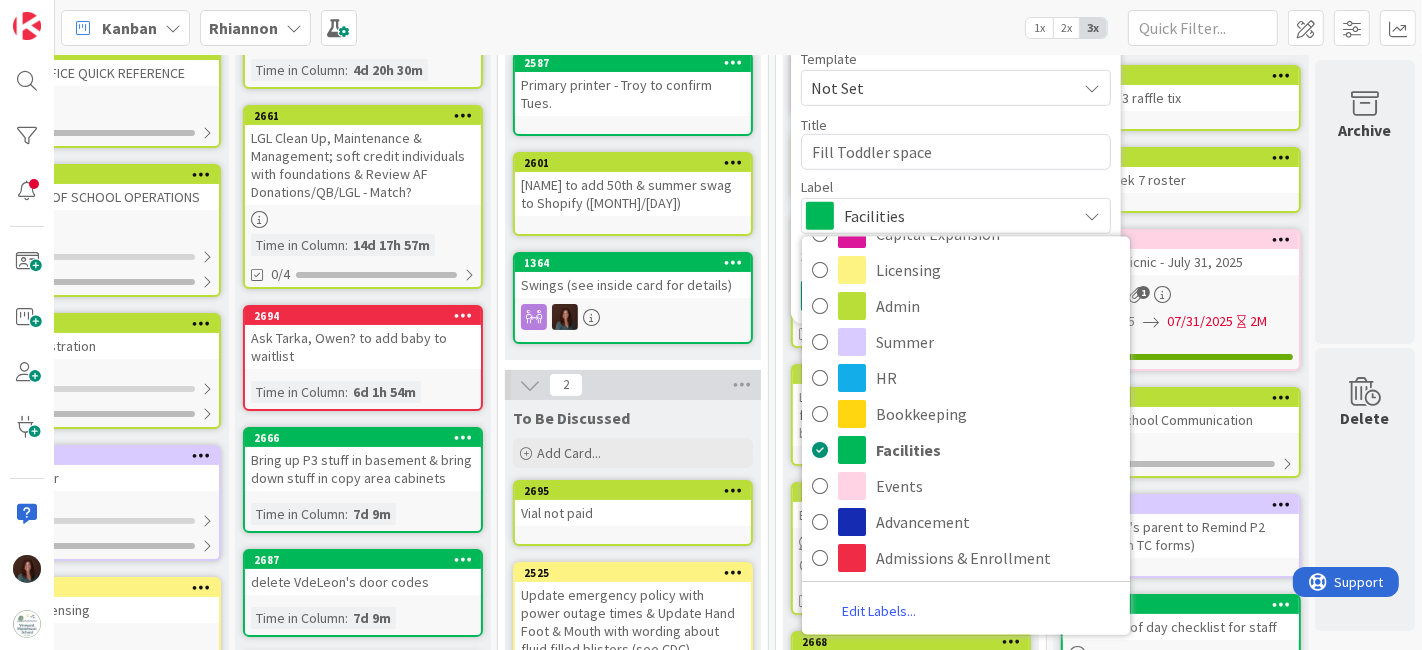 scroll, scrollTop: 222, scrollLeft: 104, axis: both 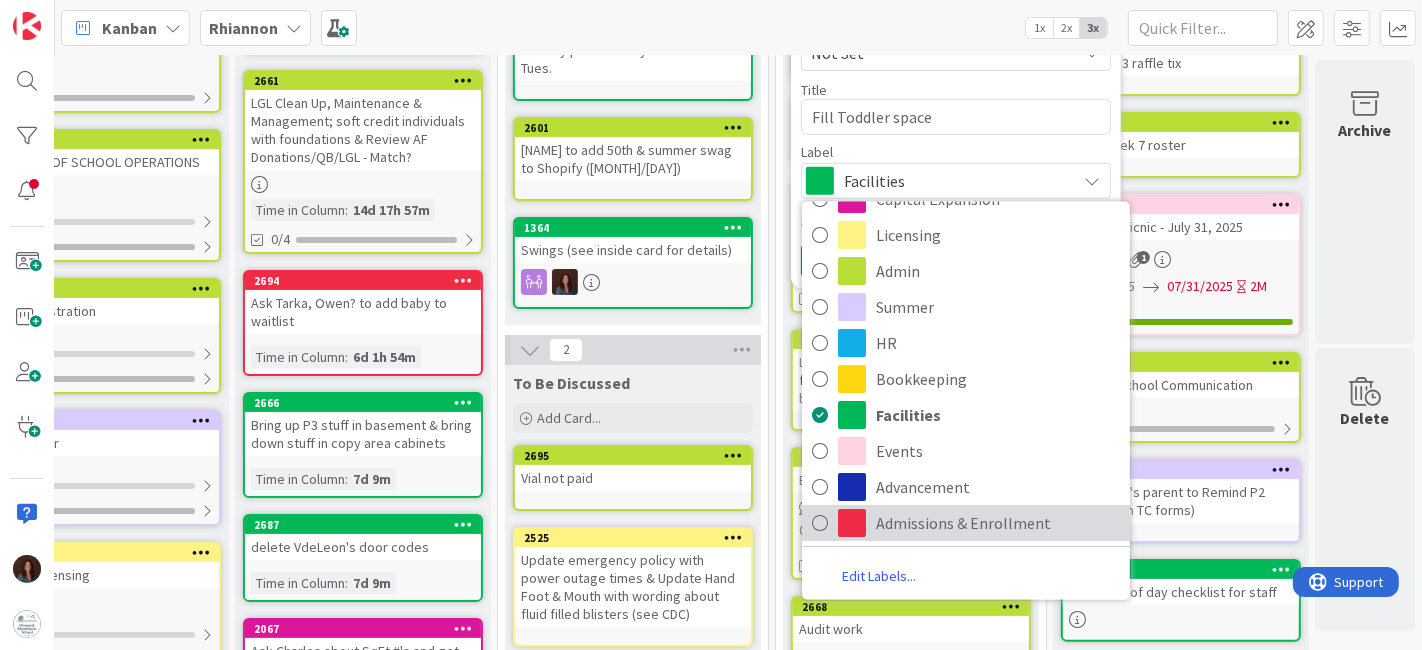click on "Admissions & Enrollment" at bounding box center (998, 523) 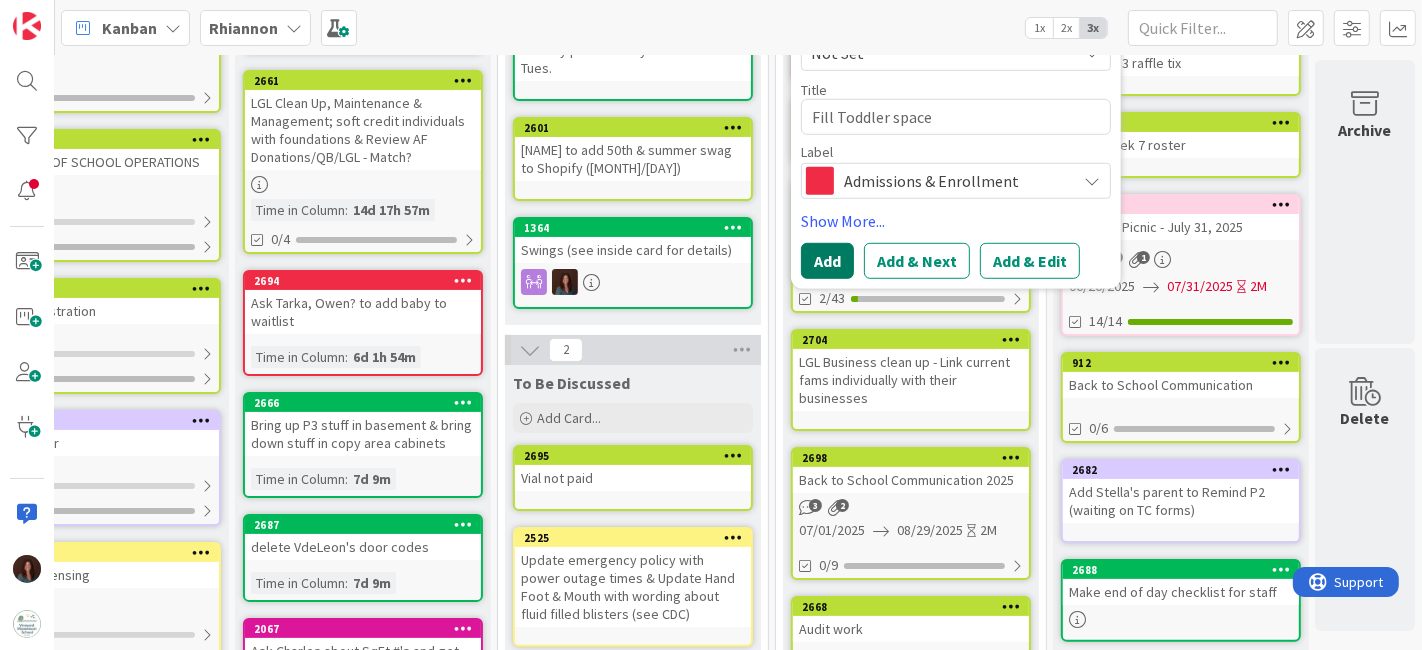 click on "Add" at bounding box center (827, 261) 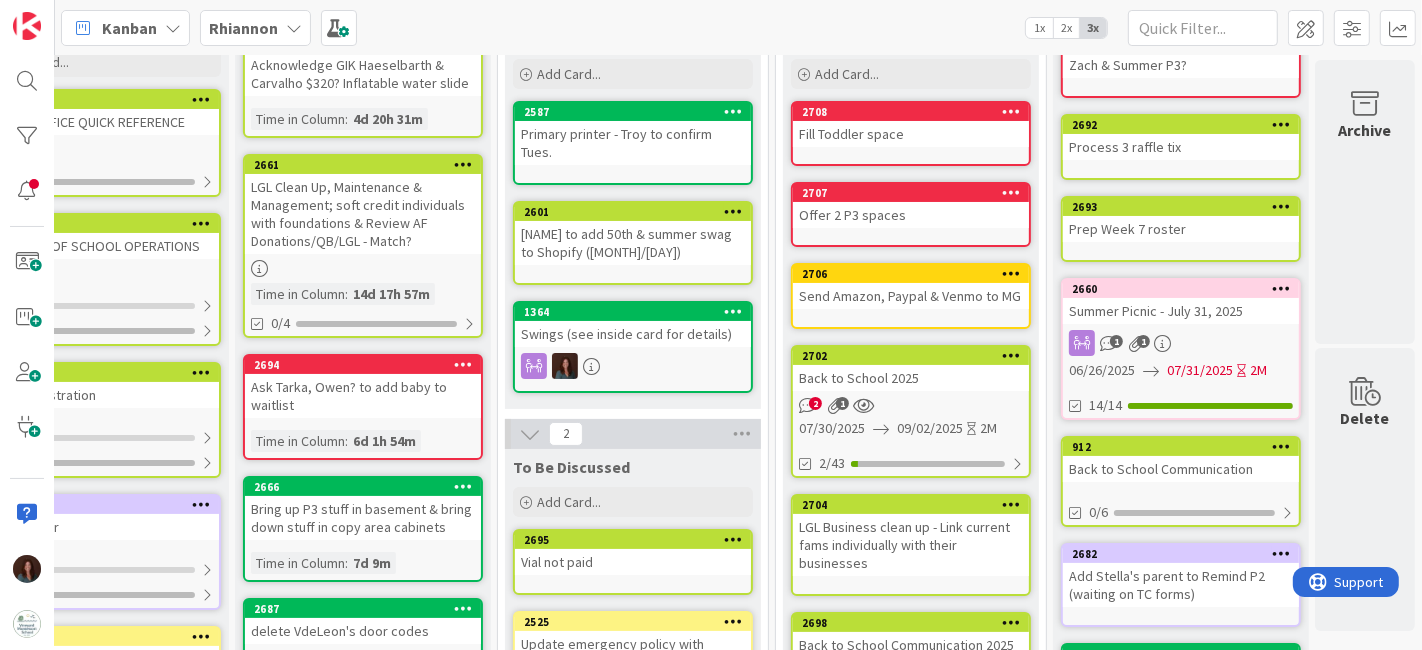scroll, scrollTop: 0, scrollLeft: 104, axis: horizontal 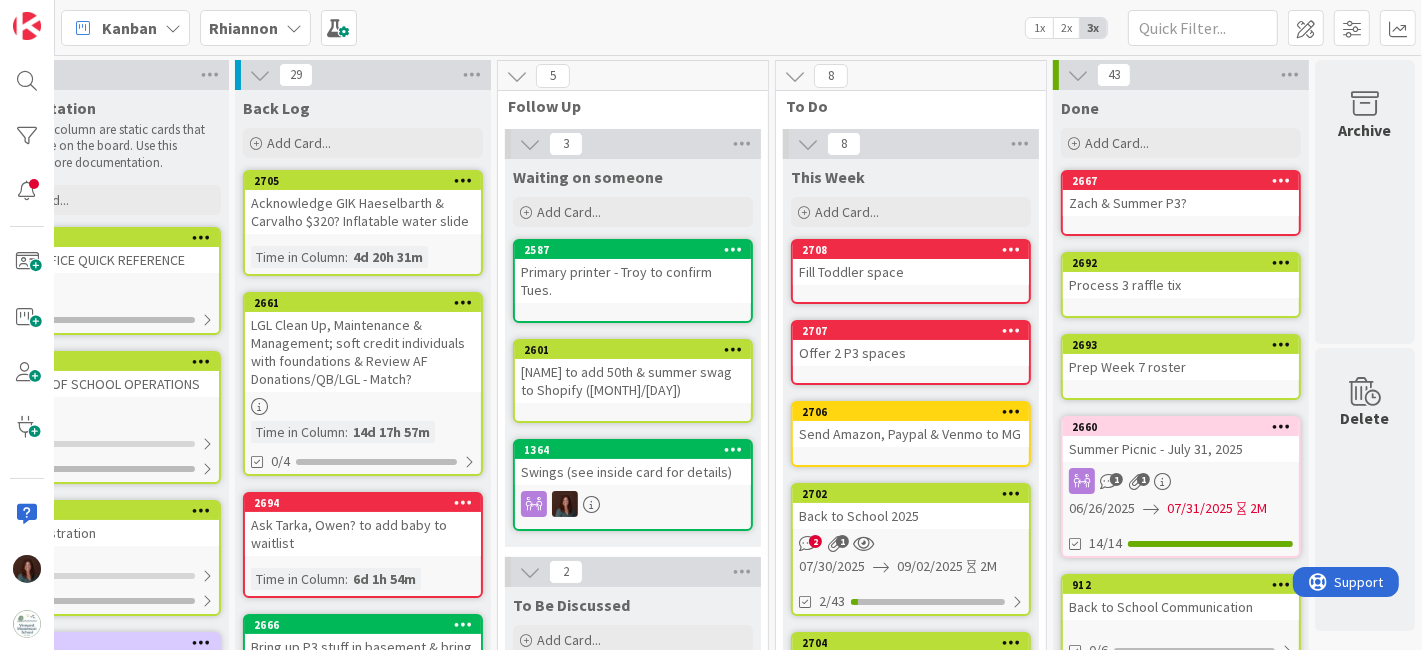 click at bounding box center [294, 28] 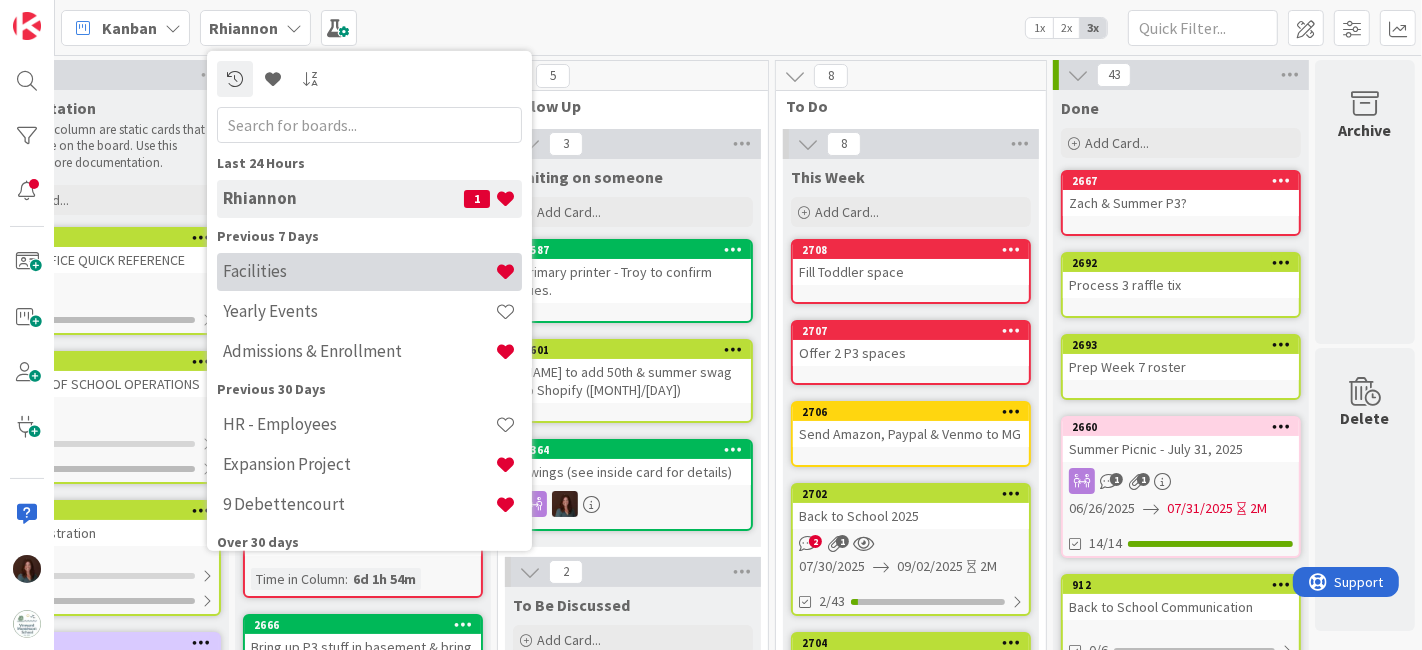 click on "Facilities" at bounding box center [359, 271] 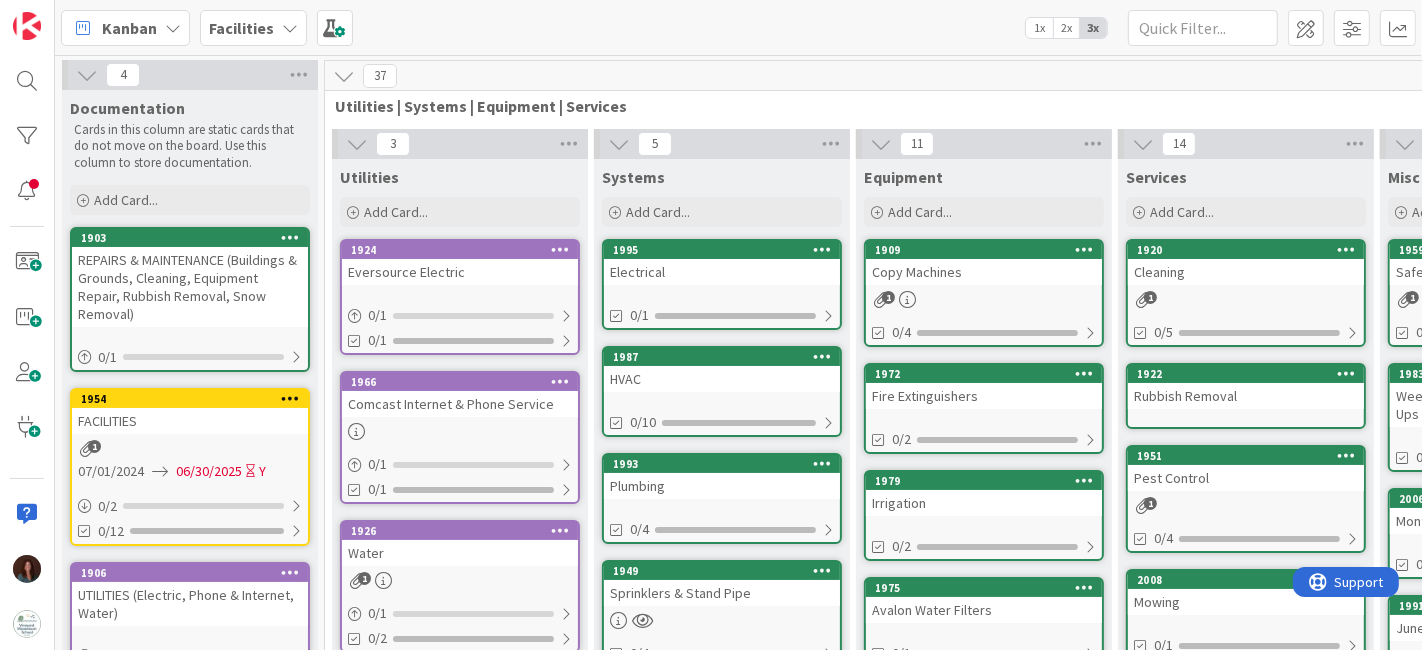 scroll, scrollTop: 0, scrollLeft: 0, axis: both 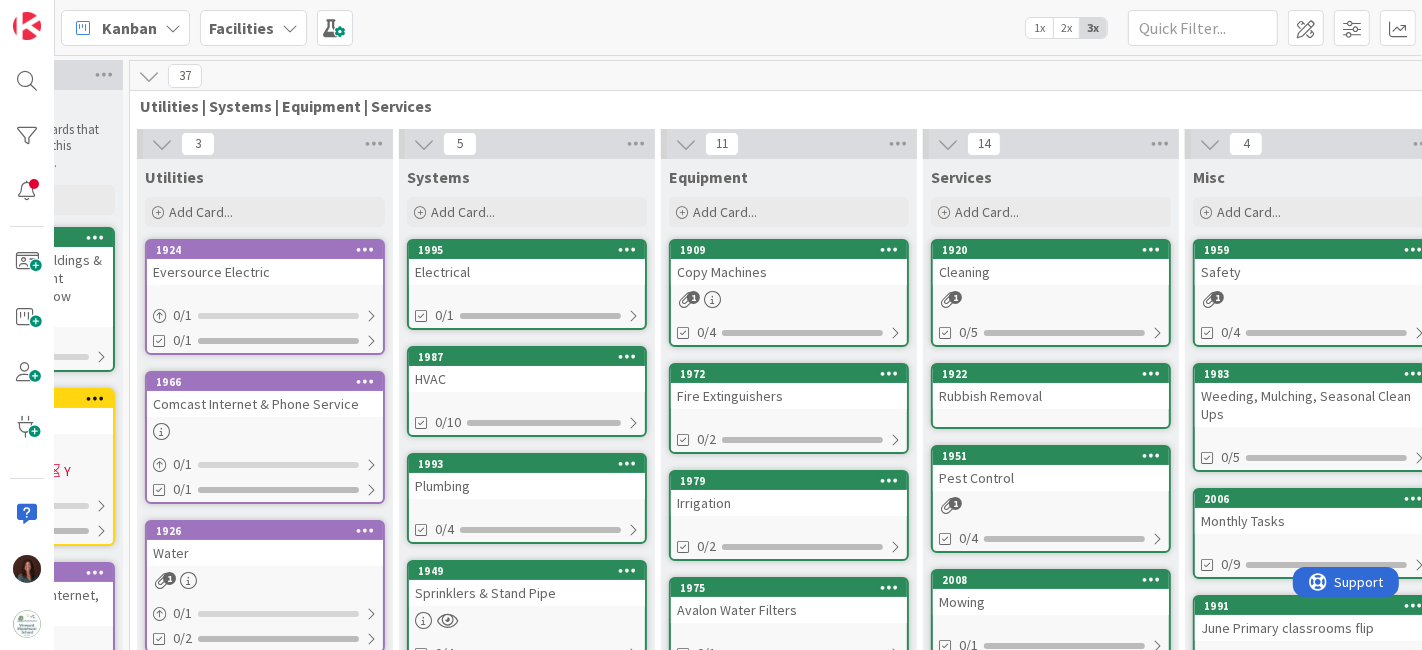 click at bounding box center (290, 28) 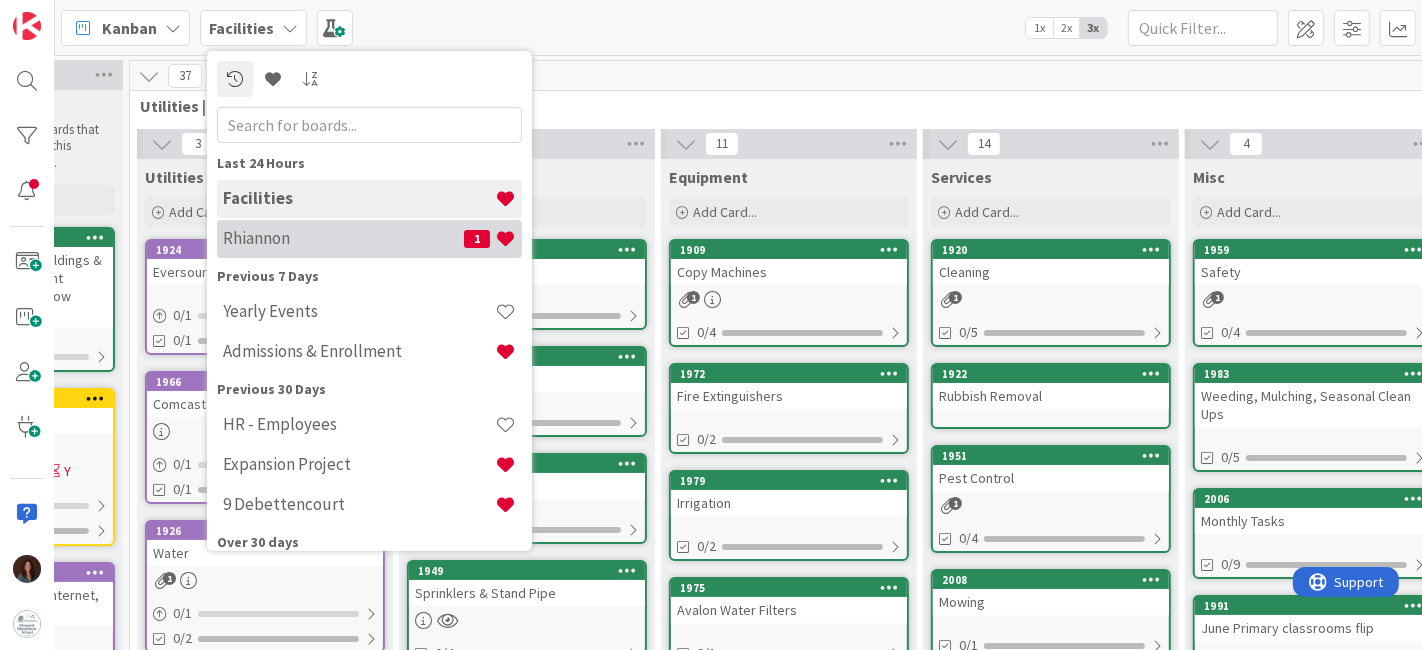 click on "Rhiannon" at bounding box center (343, 238) 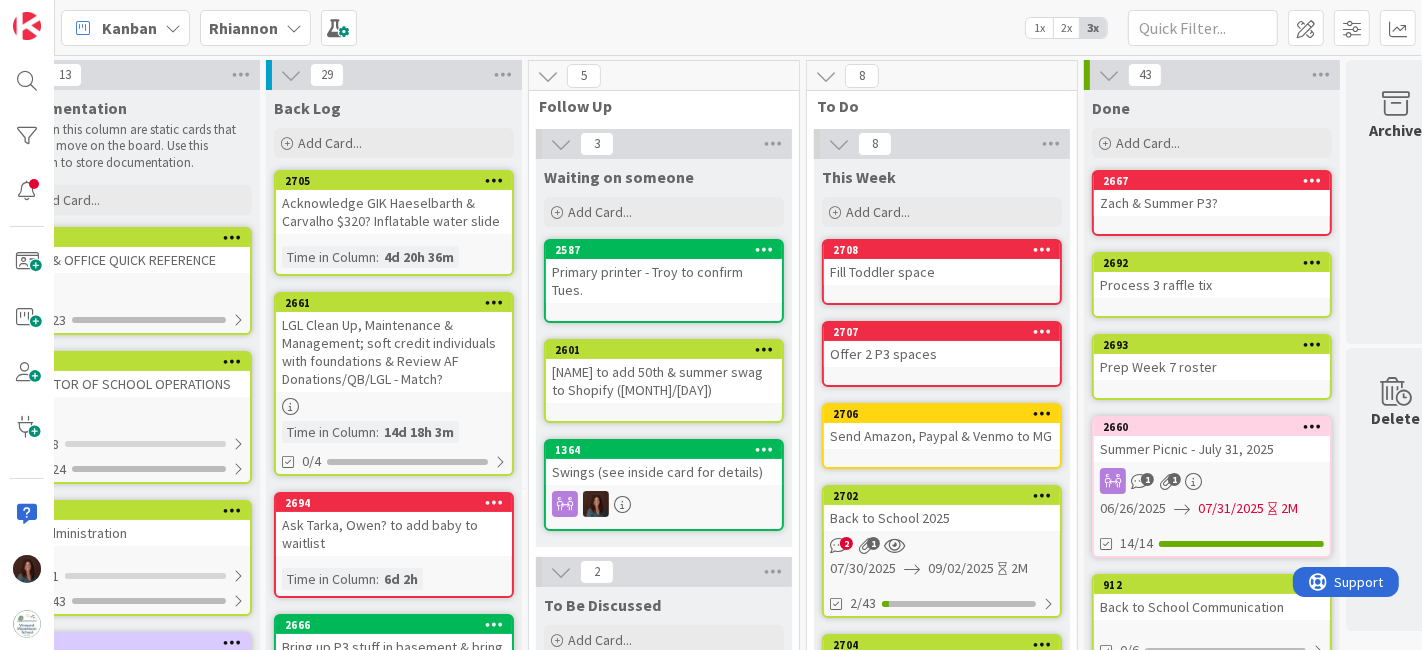 scroll, scrollTop: 0, scrollLeft: 104, axis: horizontal 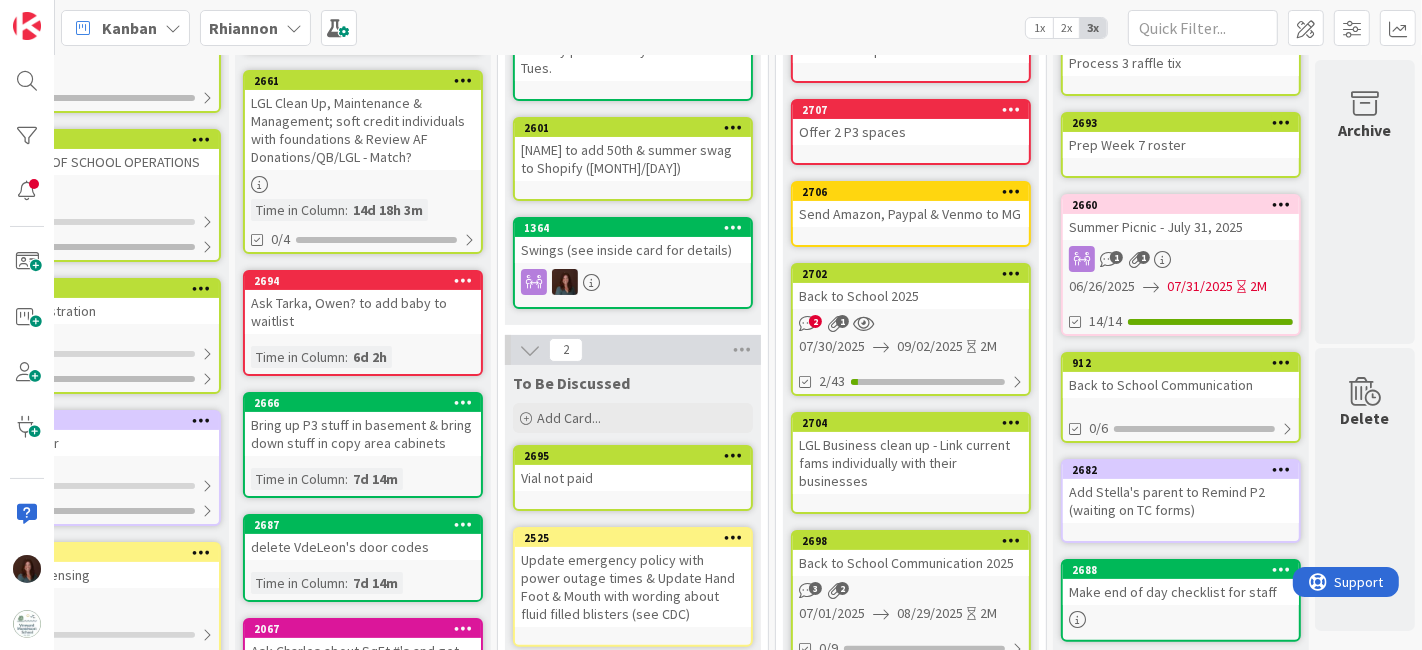 click on "Back to School 2025" at bounding box center [911, 296] 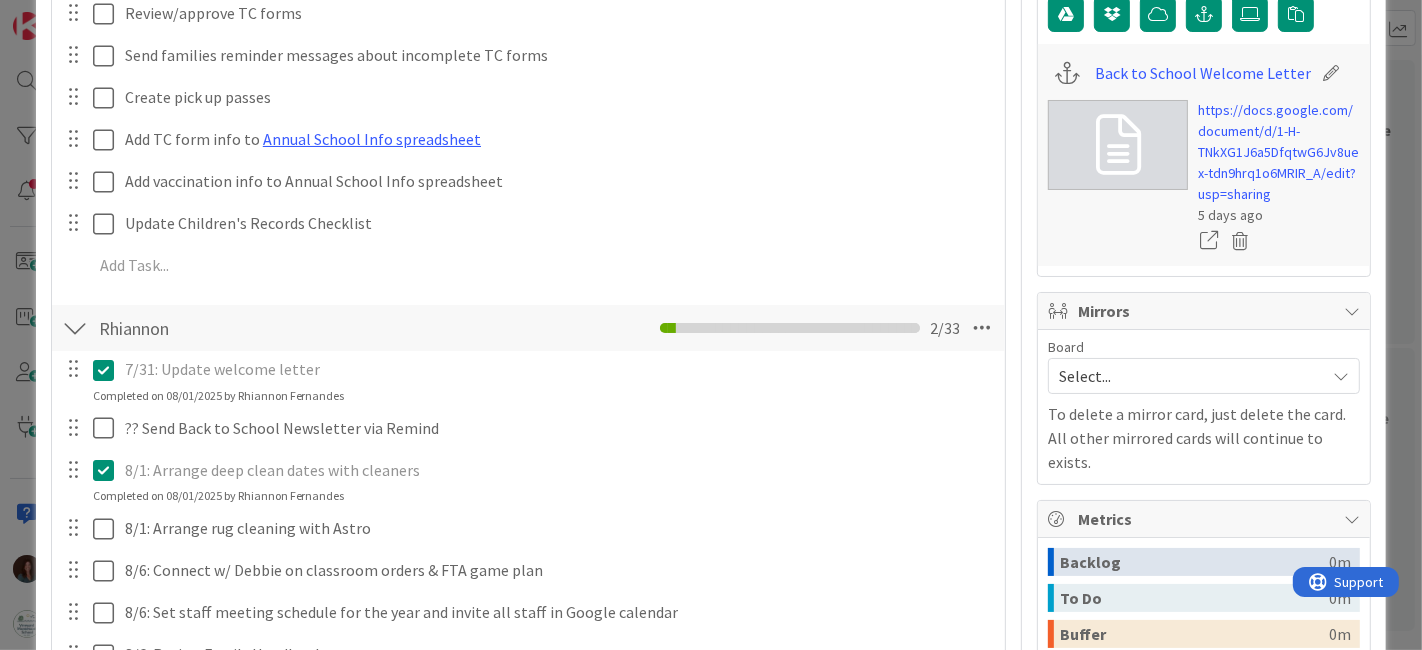 scroll, scrollTop: 1000, scrollLeft: 0, axis: vertical 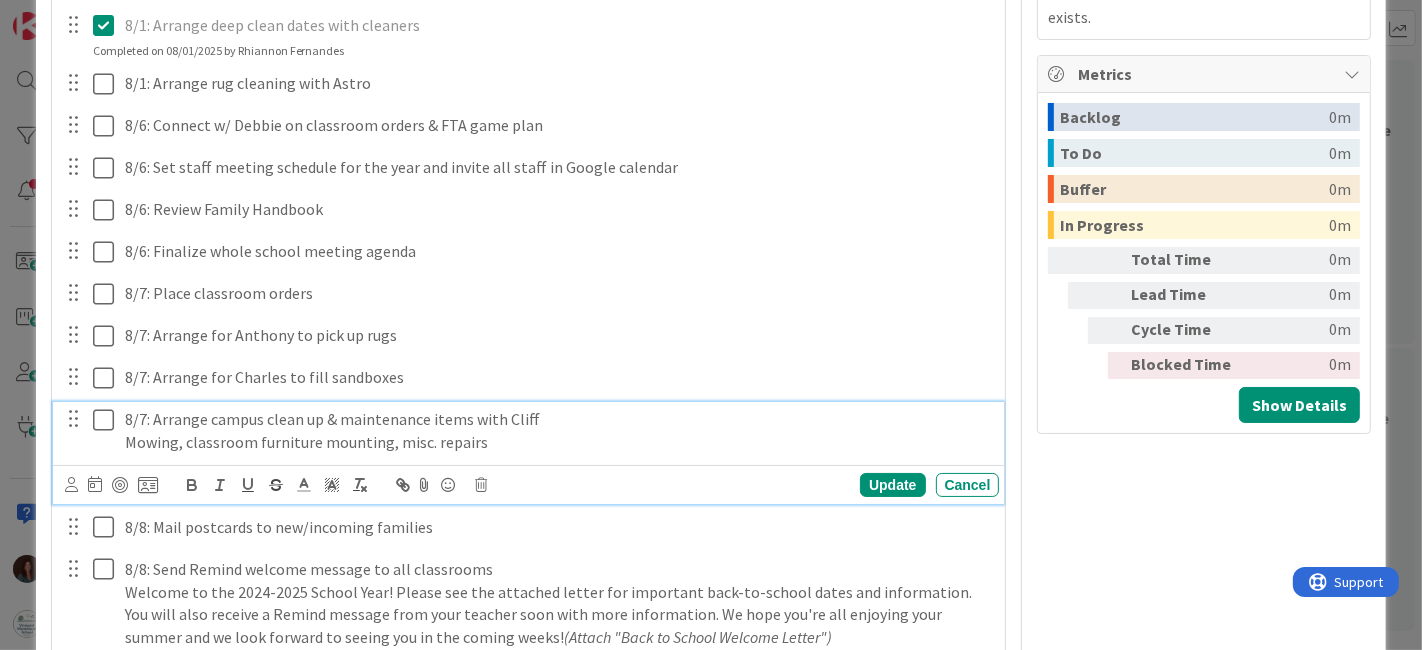 click on "Mowing, classroom furniture mounting, misc. repairs" at bounding box center (558, 442) 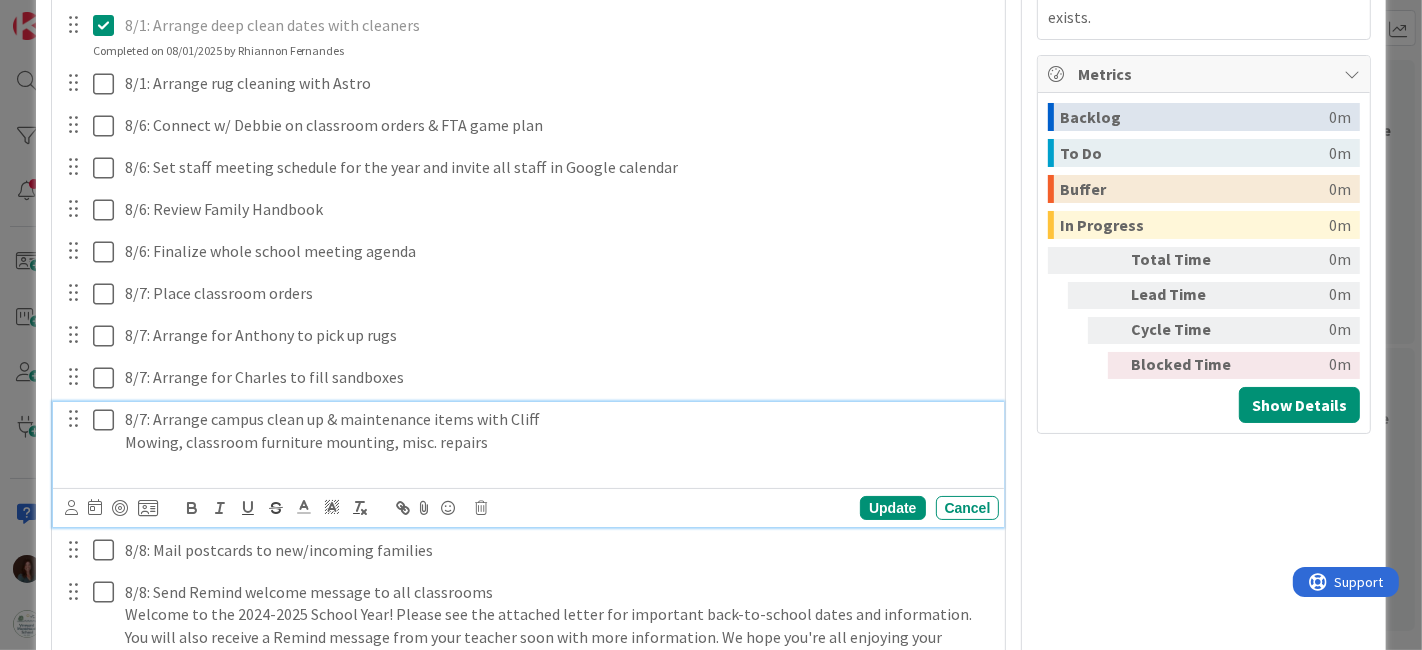 type 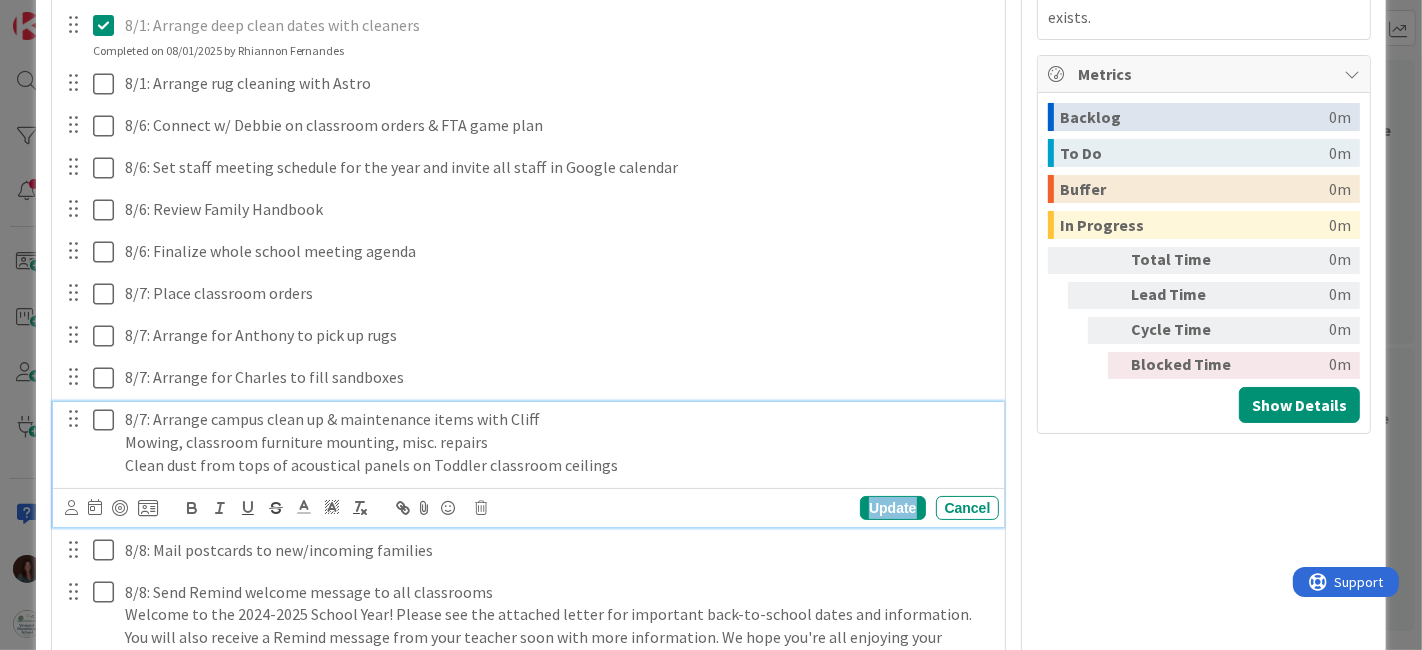 click on "Update" at bounding box center (892, 508) 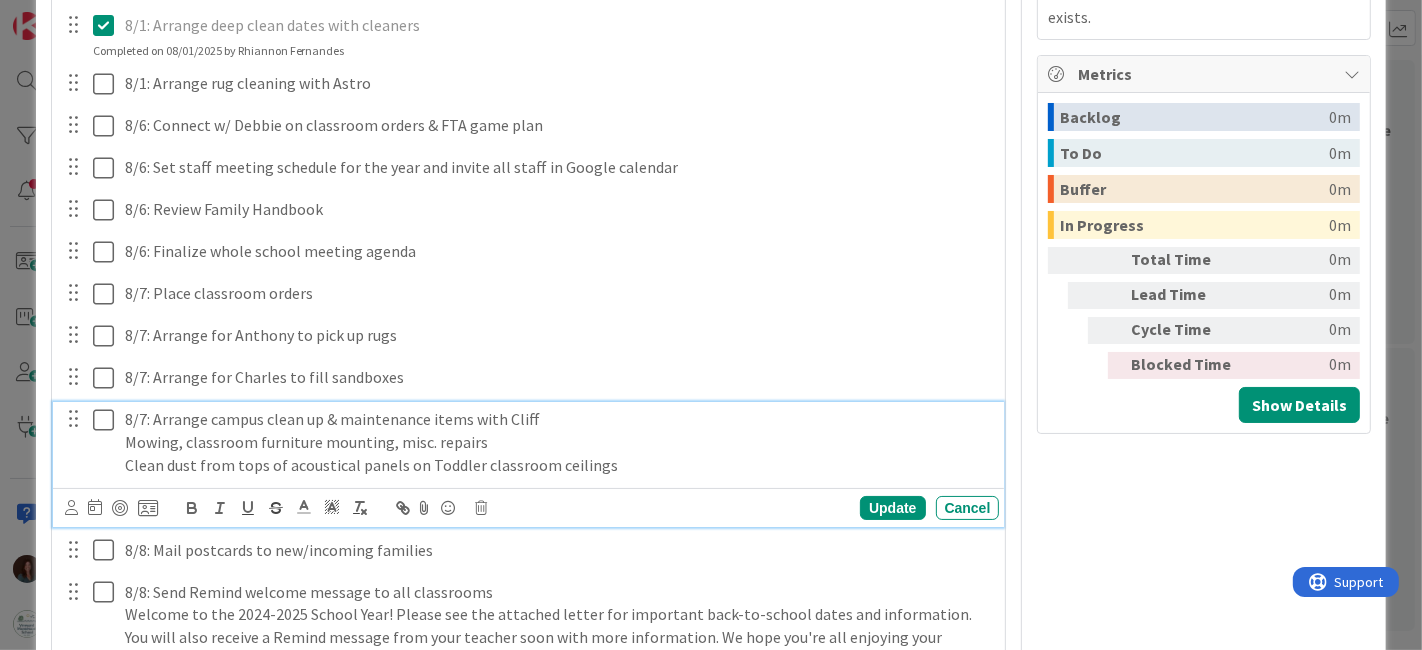 click on "8/7: Arrange campus clean up & maintenance items with Cliff" at bounding box center [558, 419] 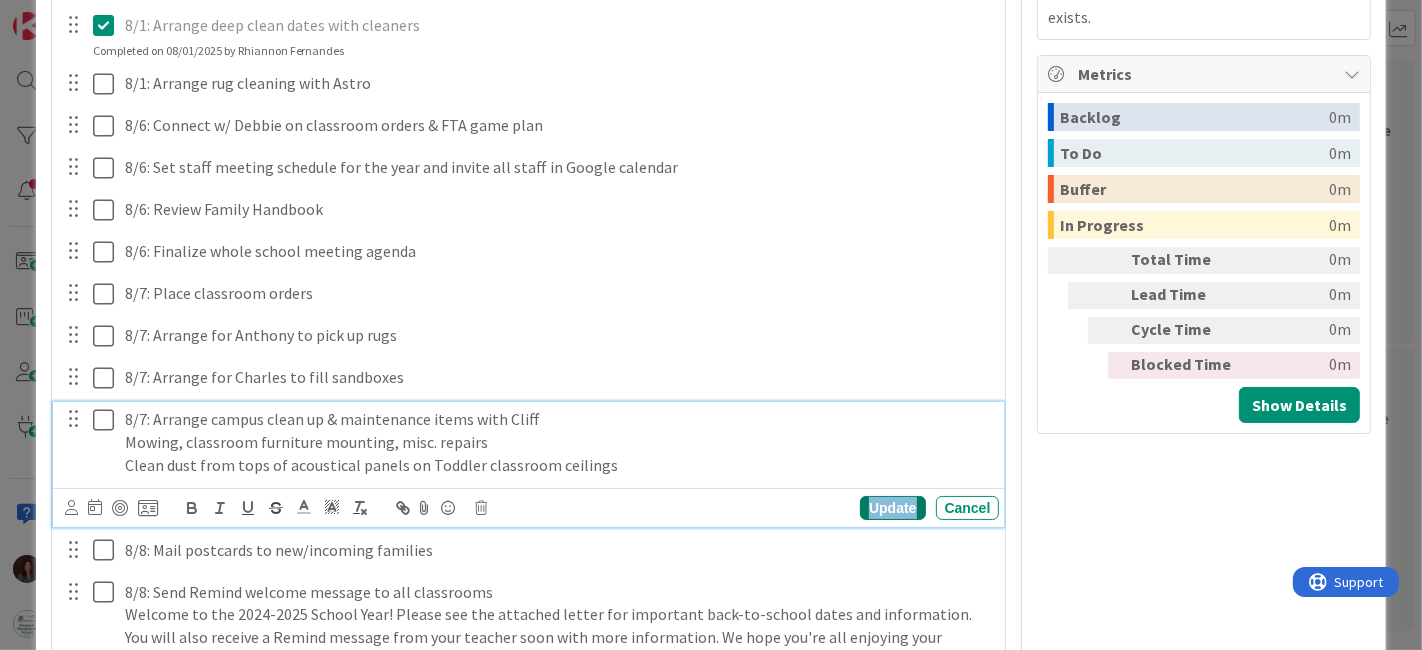 click on "Update" at bounding box center [892, 508] 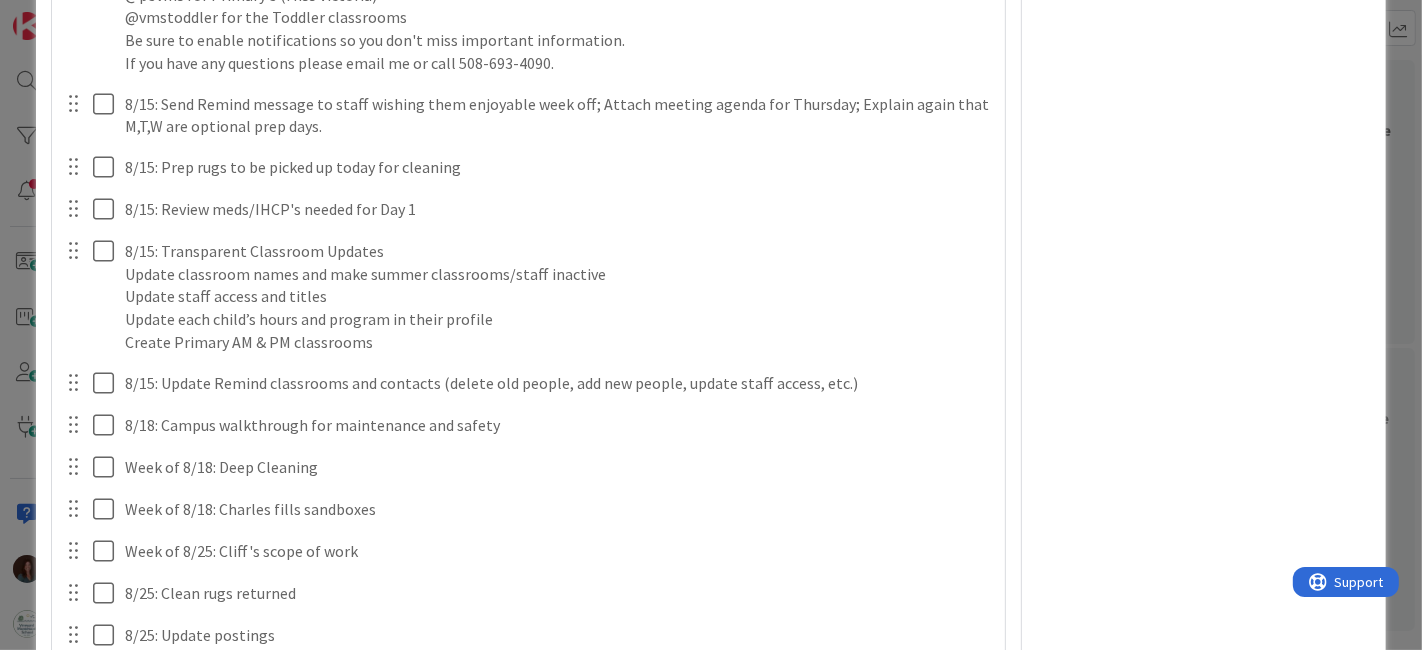 scroll, scrollTop: 2111, scrollLeft: 0, axis: vertical 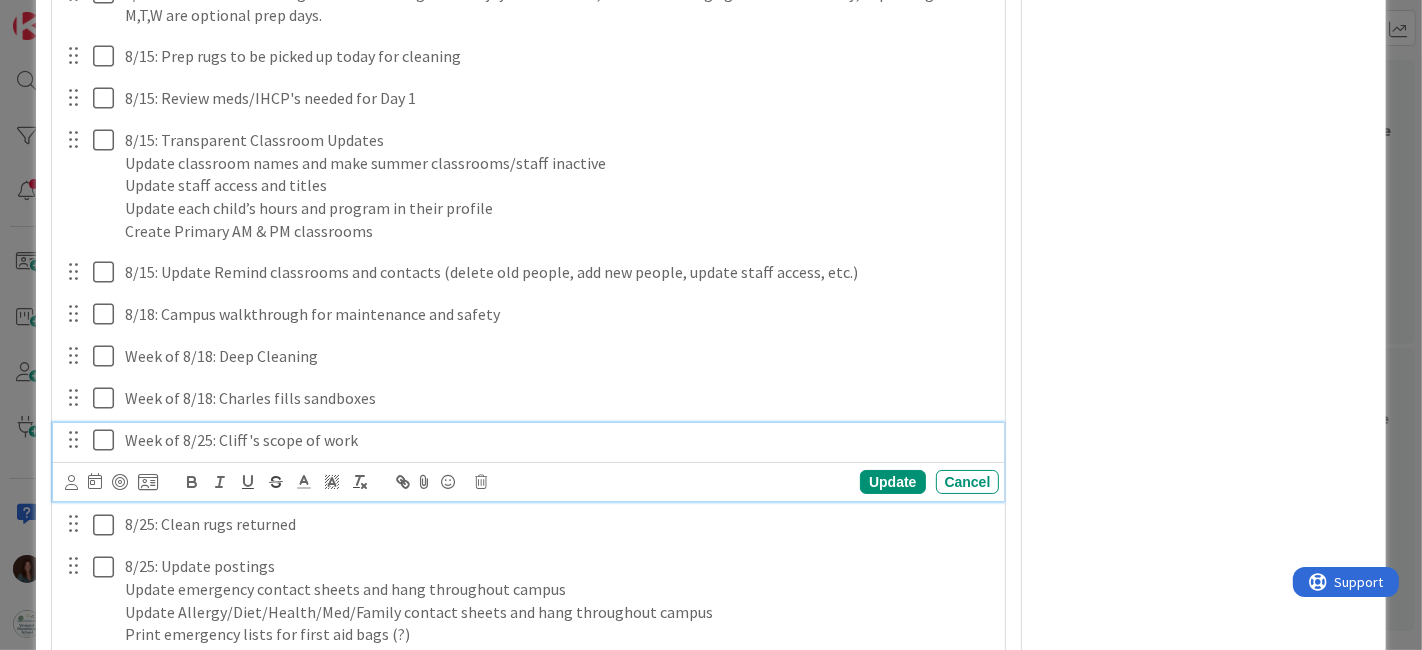 click on "Week of 8/25: Cliff's scope of work" at bounding box center [558, 440] 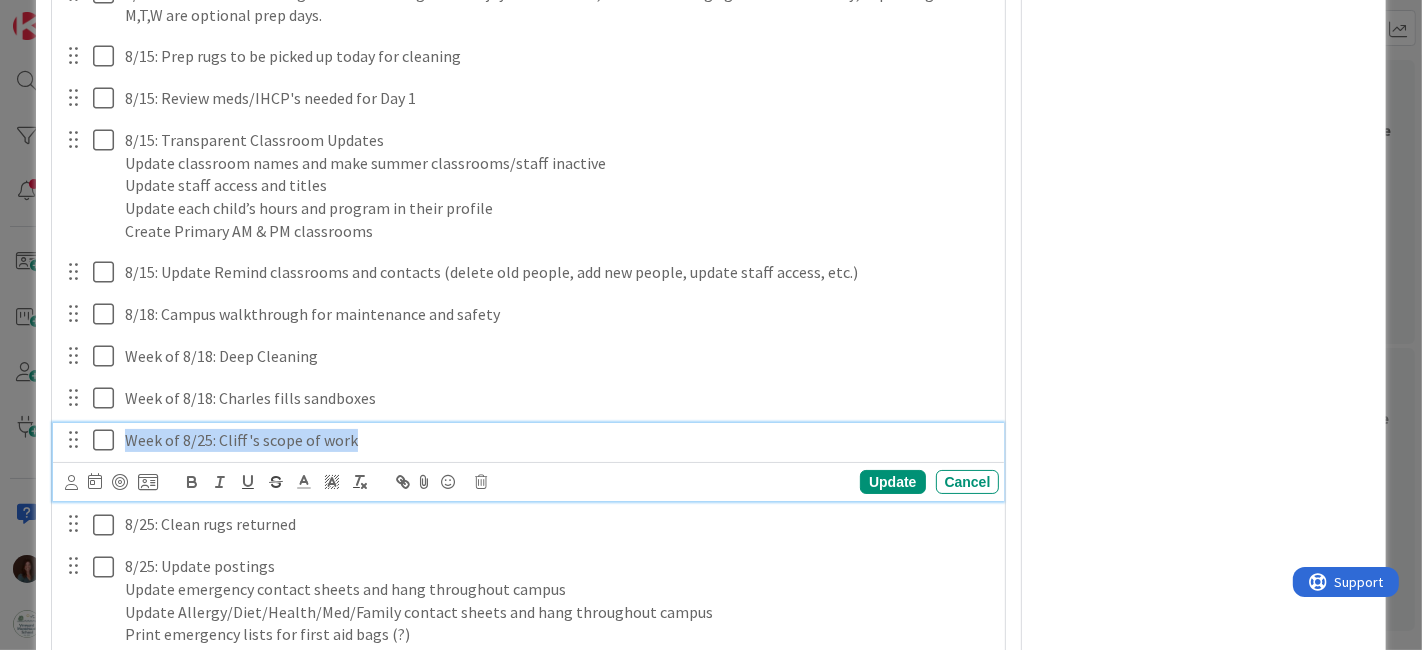 drag, startPoint x: 389, startPoint y: 432, endPoint x: 0, endPoint y: 430, distance: 389.00513 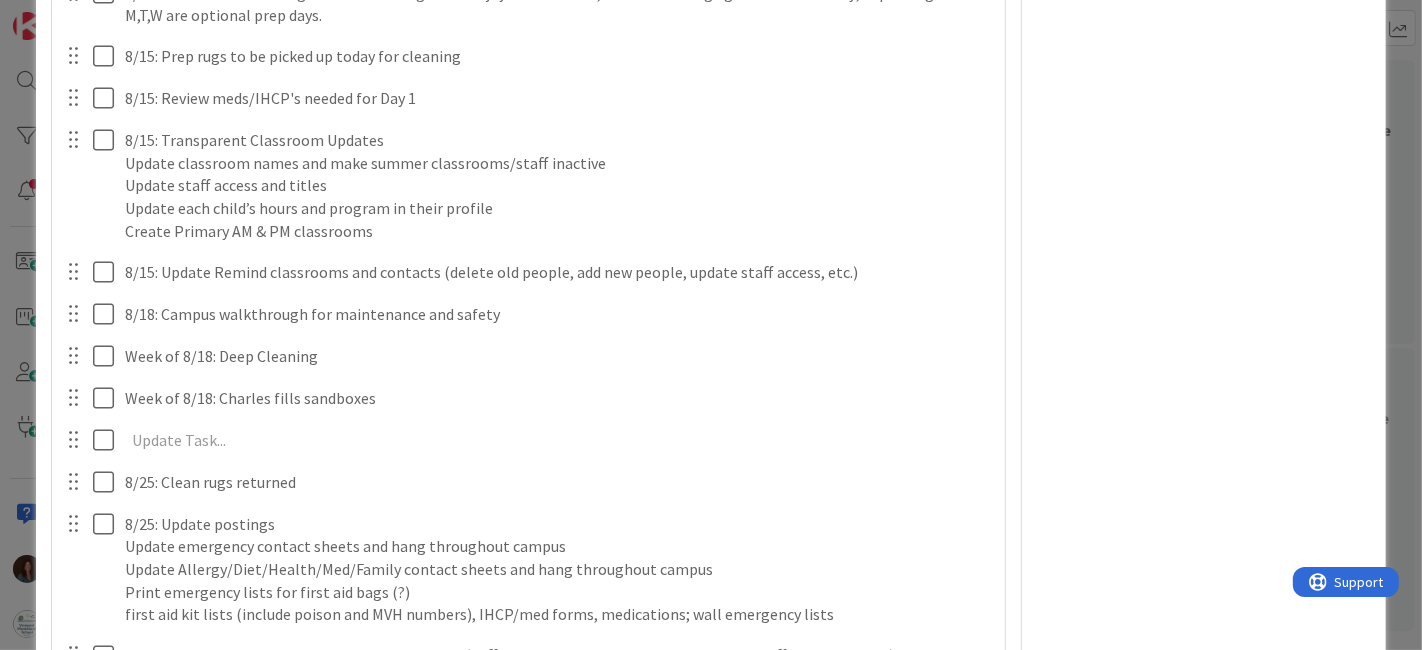 click on "7/31: Update welcome letter Update Cancel Completed on [DATE] by [FIRST] [LAST] ?? Send Back to School Newsletter via Remind Update Cancel 8/1: Arrange deep clean dates with cleaners Update Cancel Completed on [DATE] by [FIRST] [LAST] 8/1: Arrange rug cleaning with Astro Update Cancel 8/6: Connect w/ Debbie on classroom orders & FTA game plan Update Cancel 8/6: Set staff meeting schedule for the year and invite all staff in Google calendar Update Cancel 8/6: Review Family Handbook Update Cancel 8/6: Finalize whole school meeting agenda Update Cancel 8/7: Place classroom orders Update Cancel 8/7: Arrange for Anthony to pick up rugs Update Cancel 8/7: Arrange for Charles to fill sandboxes Update Cancel 8/7: Arrange campus clean up & maintenance items with Cliff Mowing, classroom furniture mounting, misc. repairs Clean dust from tops of acoustical panels on Toddler classroom ceilings Update Cancel 8/8: Mail postcards to new/incoming families Update Cancel (Attach "Back to School Welcome Letter")" at bounding box center (529, -60) 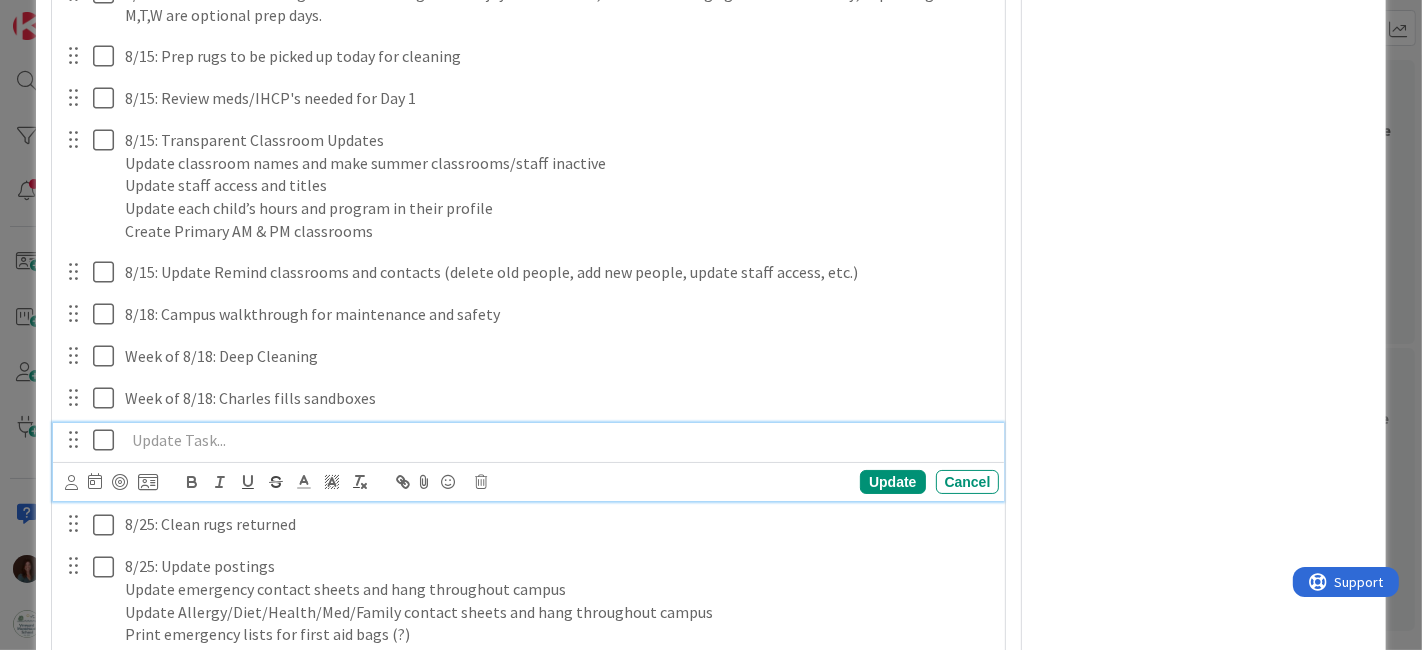 click at bounding box center [558, 440] 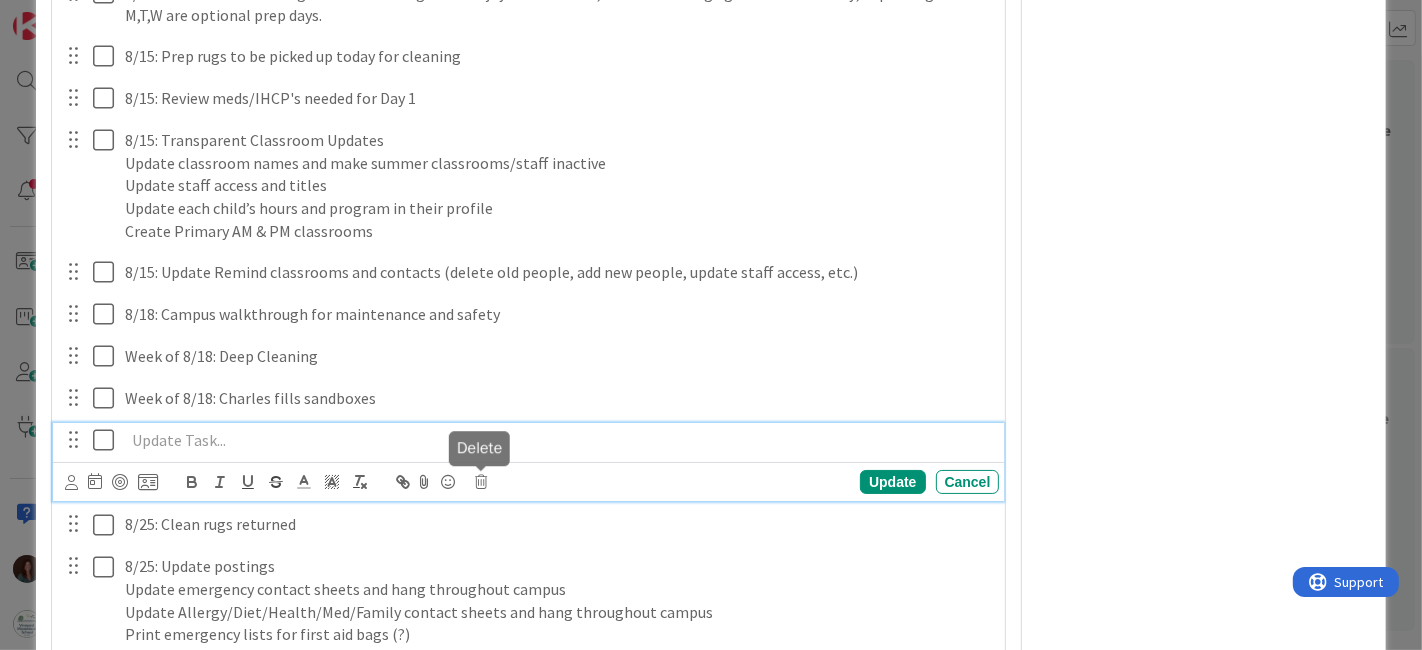 click at bounding box center (482, 482) 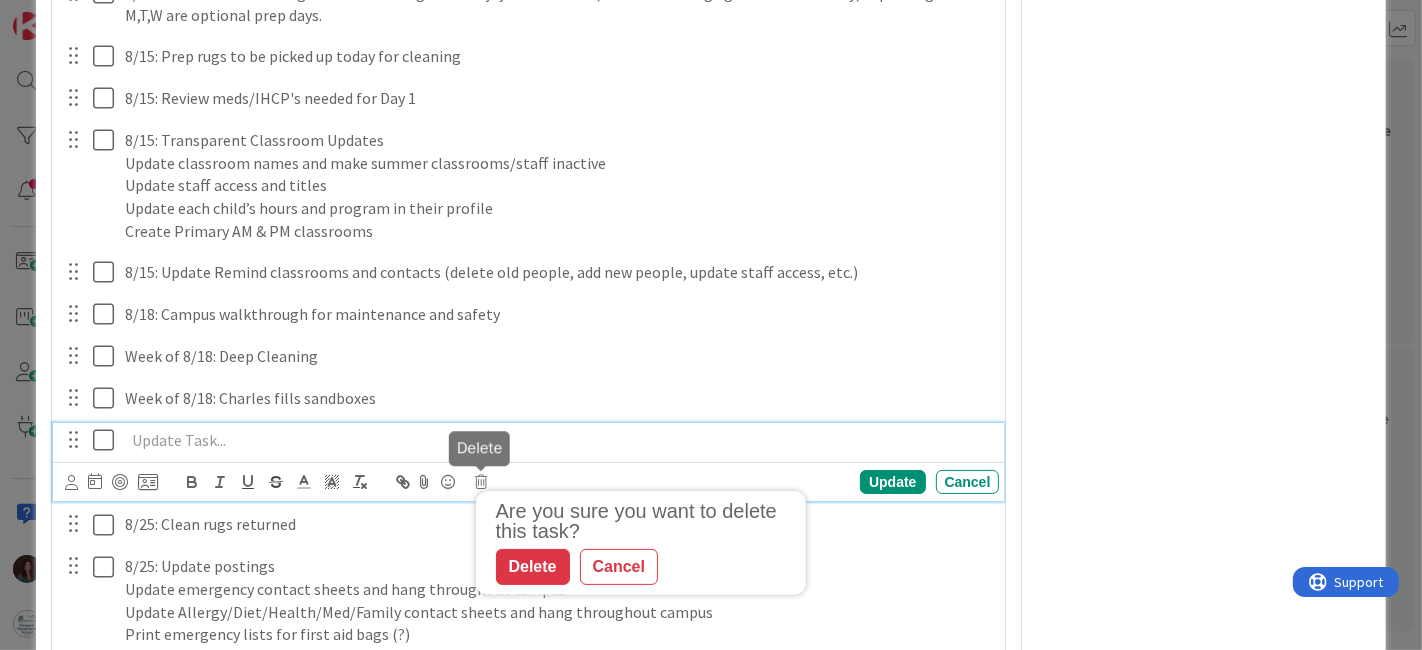 drag, startPoint x: 521, startPoint y: 558, endPoint x: 427, endPoint y: 358, distance: 220.9887 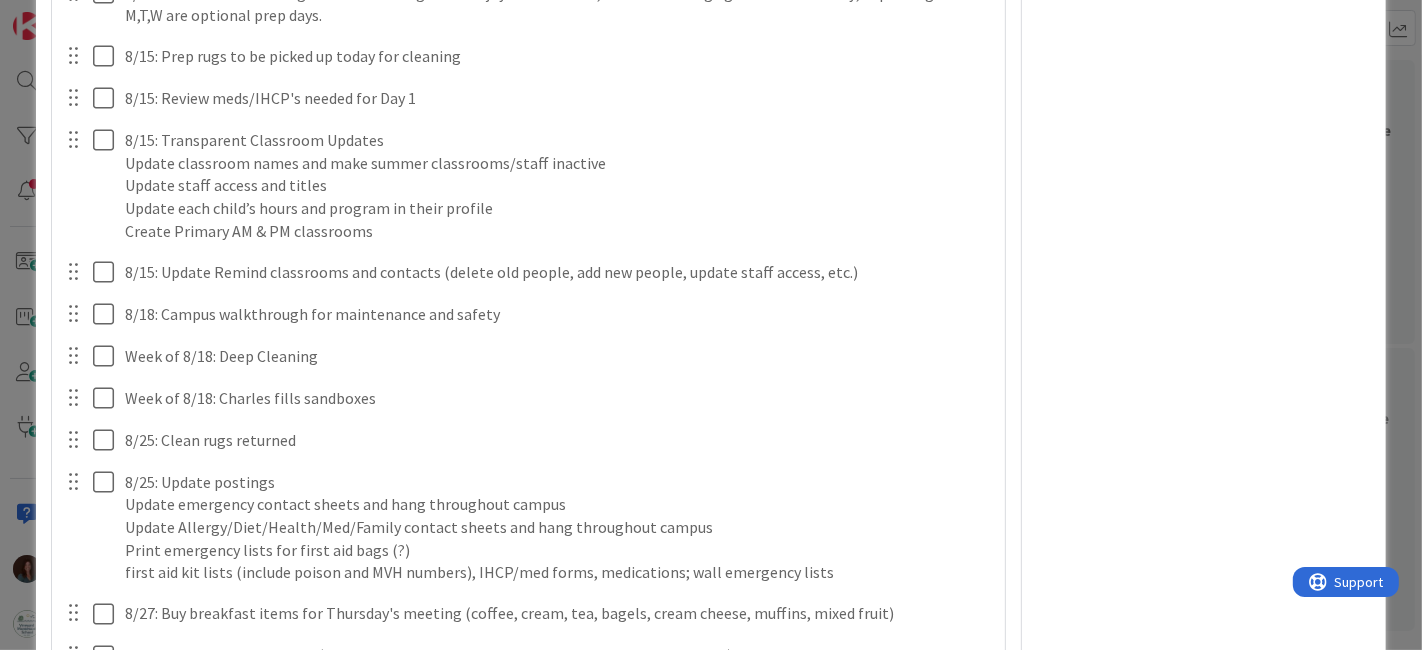 type on "x" 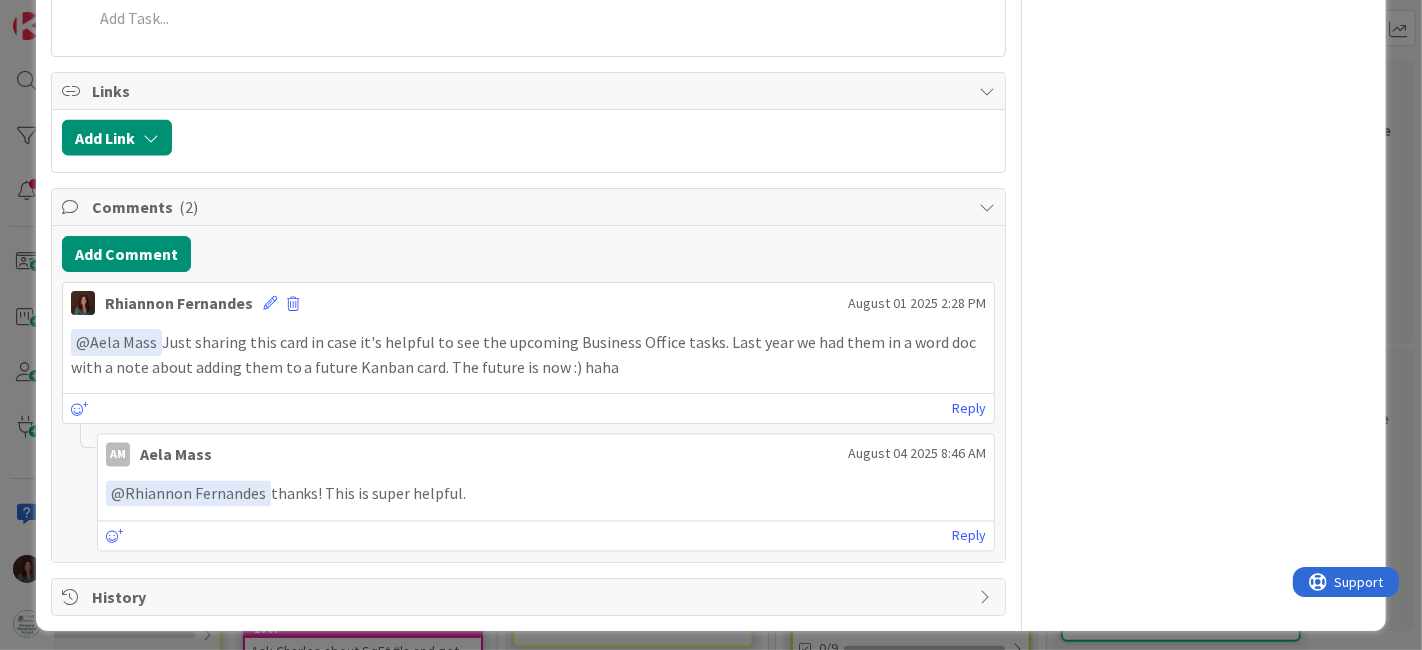 scroll, scrollTop: 2778, scrollLeft: 0, axis: vertical 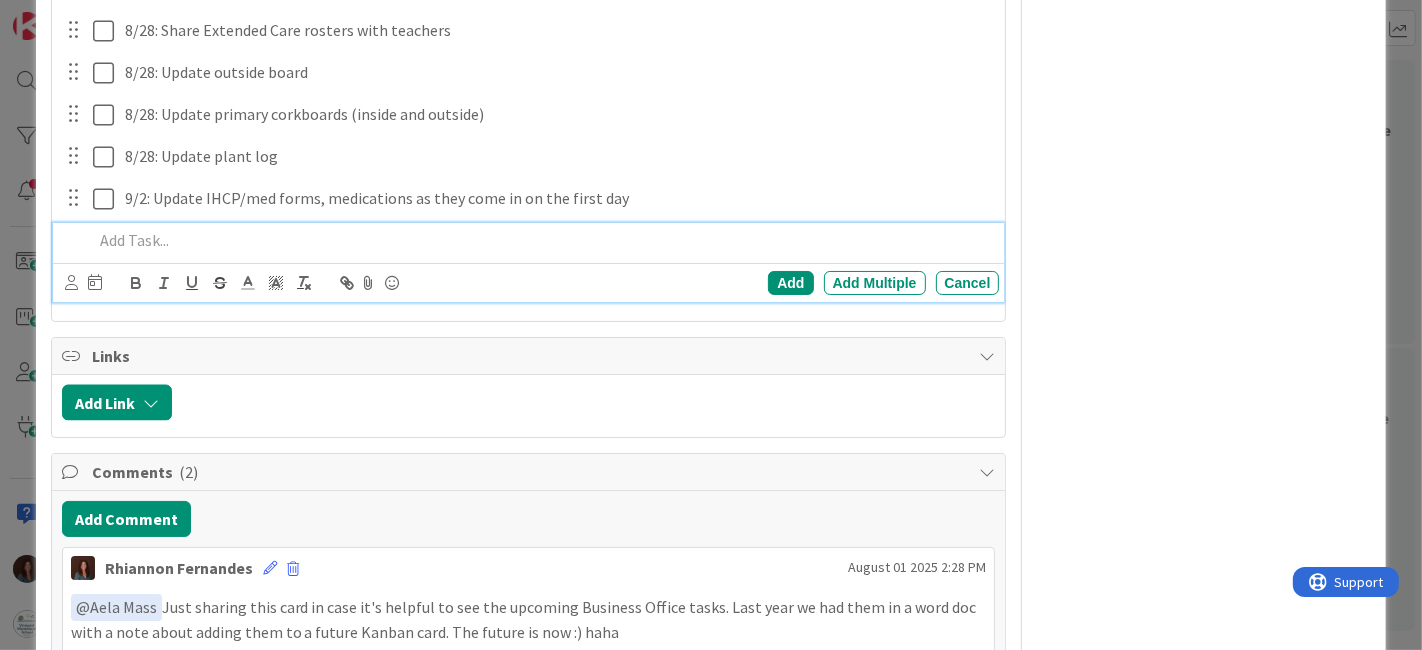 click at bounding box center [542, 240] 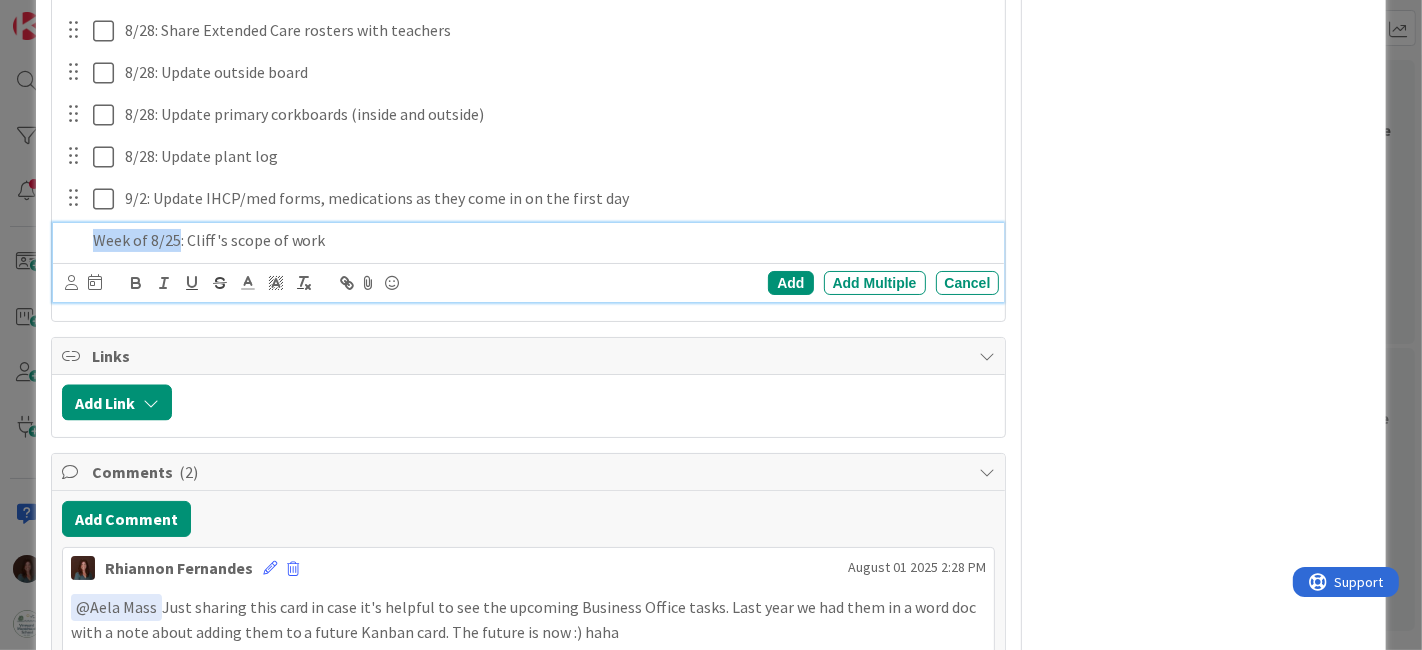 drag, startPoint x: 176, startPoint y: 235, endPoint x: 25, endPoint y: 247, distance: 151.47607 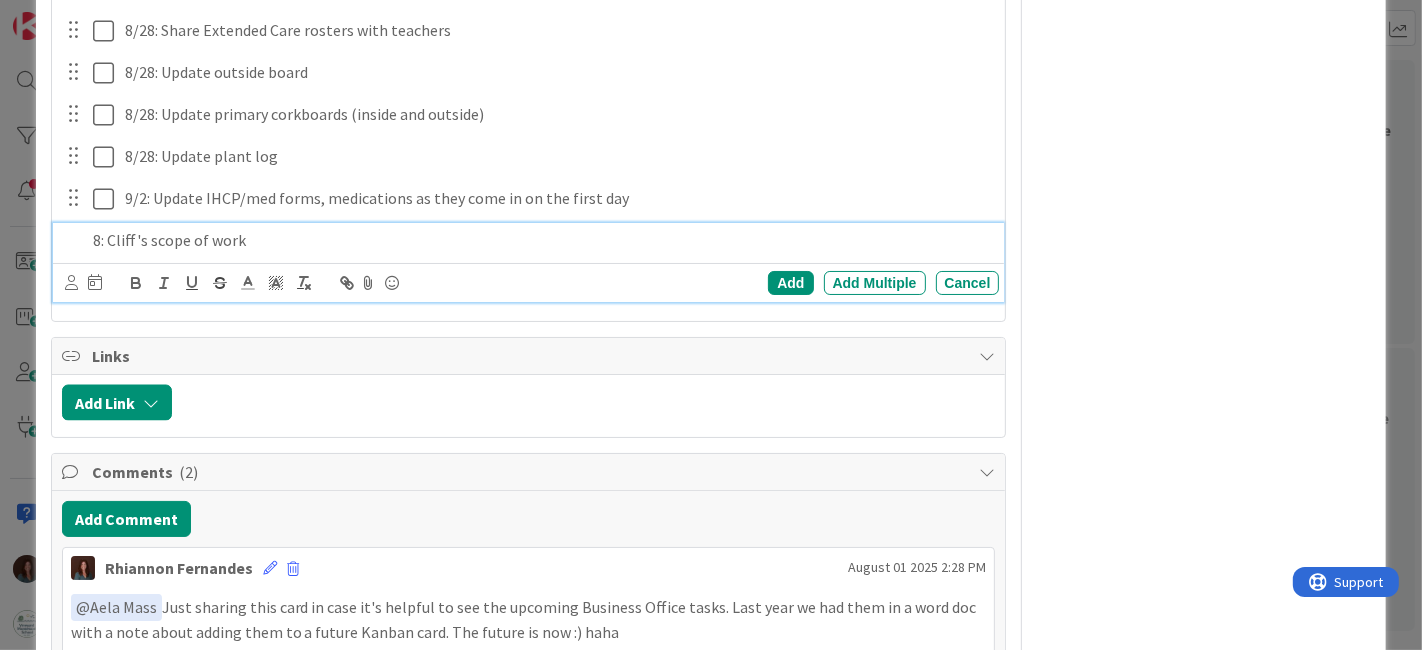 type 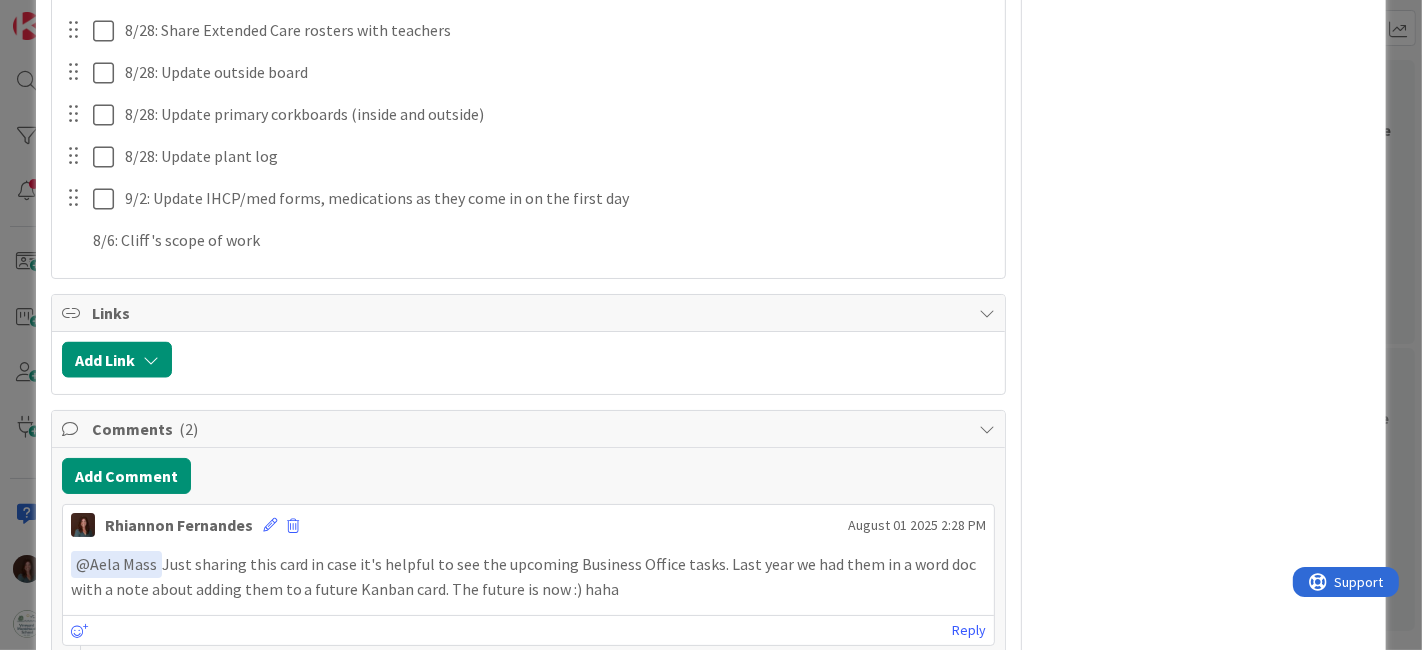 click on "Tasks ( [NUM] ) Add Checklist Open & Closed Only Open All Only Mine [NAME] Checklist Name [NUM] / [NUM] [NAME] [NUM] / [NUM] Review classroom orders Update Cancel Update staff schedules and share w/ [NAME] for posting Update Cancel Update Healthcare Consultant Agreement and share w/ [NAME] for posting Update Cancel Annual HOS phone calls (new and level changes) Update Cancel Add Add Multiple Cancel [NAME] Checklist Name [NUM] / [NUM] [NAME] [NUM] / [NUM] Review/approve TC forms Update Cancel Send families reminder messages about incomplete TC forms Update Cancel Create pick up passes Update Cancel Add TC form info to Annual School Info spreadsheet Update Cancel Add vaccination info to Annual School Info spreadsheet Update Cancel Update Children's Records Checklist Update Cancel Add Add Multiple Cancel [NAME] Checklist Name [NUM] / [NUM] [NAME] [NUM] / [NUM] [MONTH]/[DAY]: Update welcome letter Update Cancel Completed on [MONTH]/[DAY]/[YEAR] by [NAME] [LAST_NAME] Send Back to School Newsletter via Remind Update Cancel [MONTH]/[DAY]: Arrange deep clean dates with cleaners Add" at bounding box center [529, -1126] 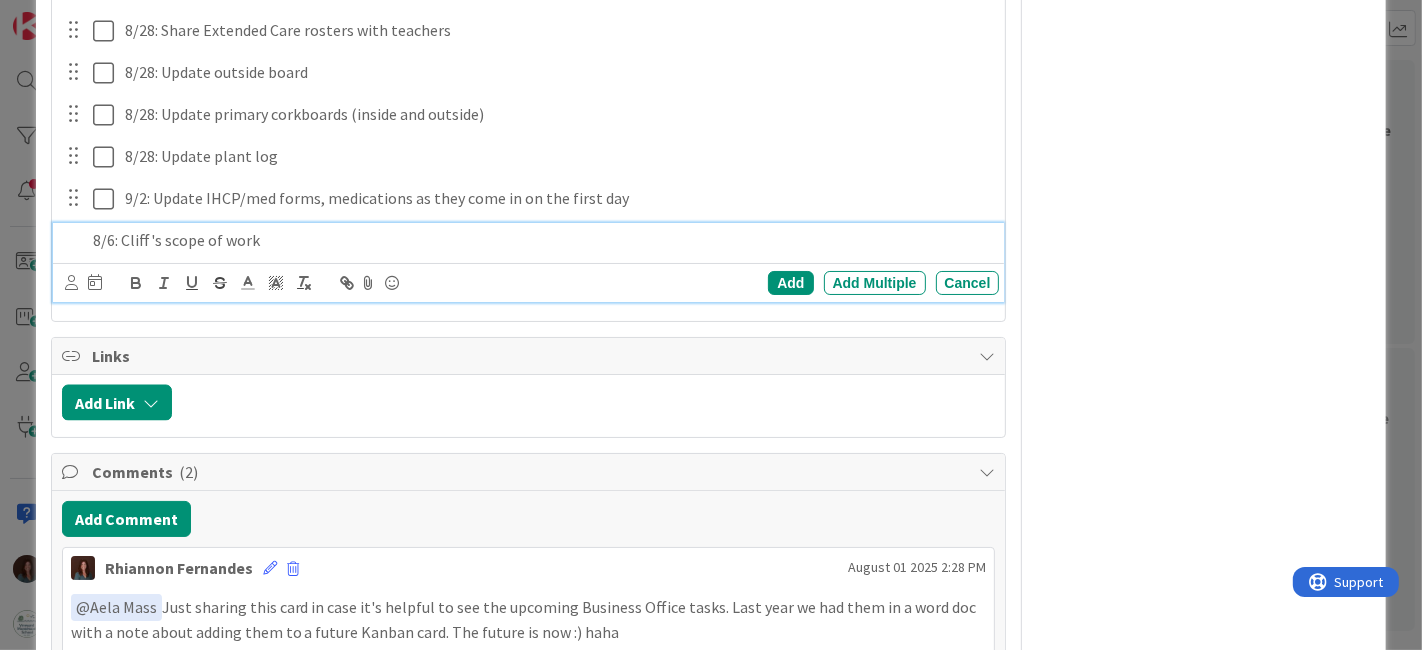 click on "8/6: Cliff's scope of work" at bounding box center [542, 240] 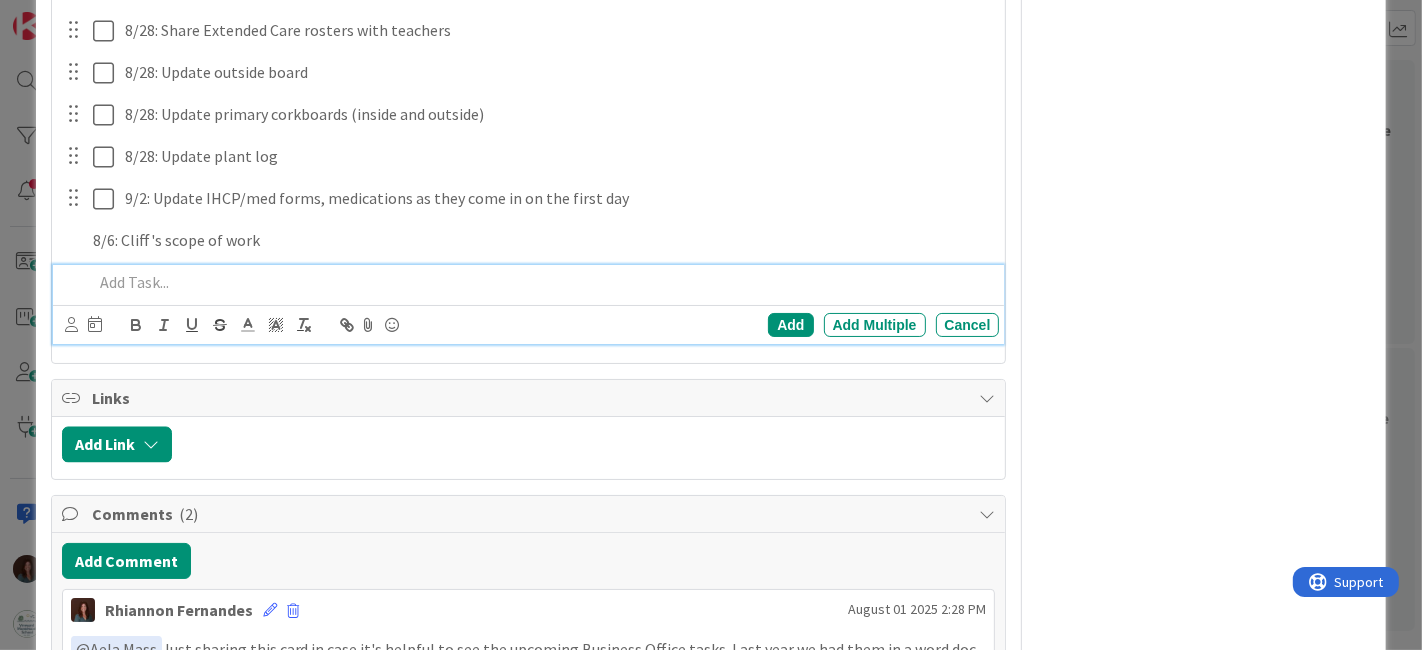 scroll, scrollTop: 2820, scrollLeft: 0, axis: vertical 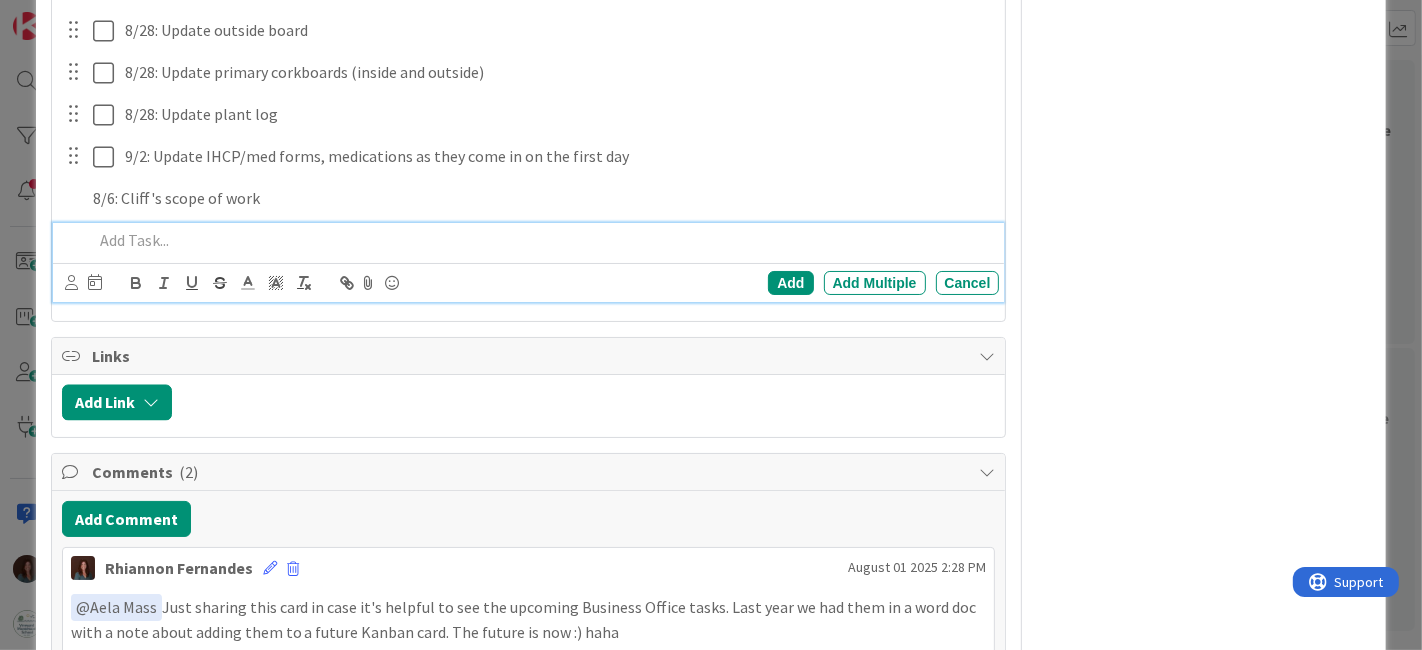 type on "x" 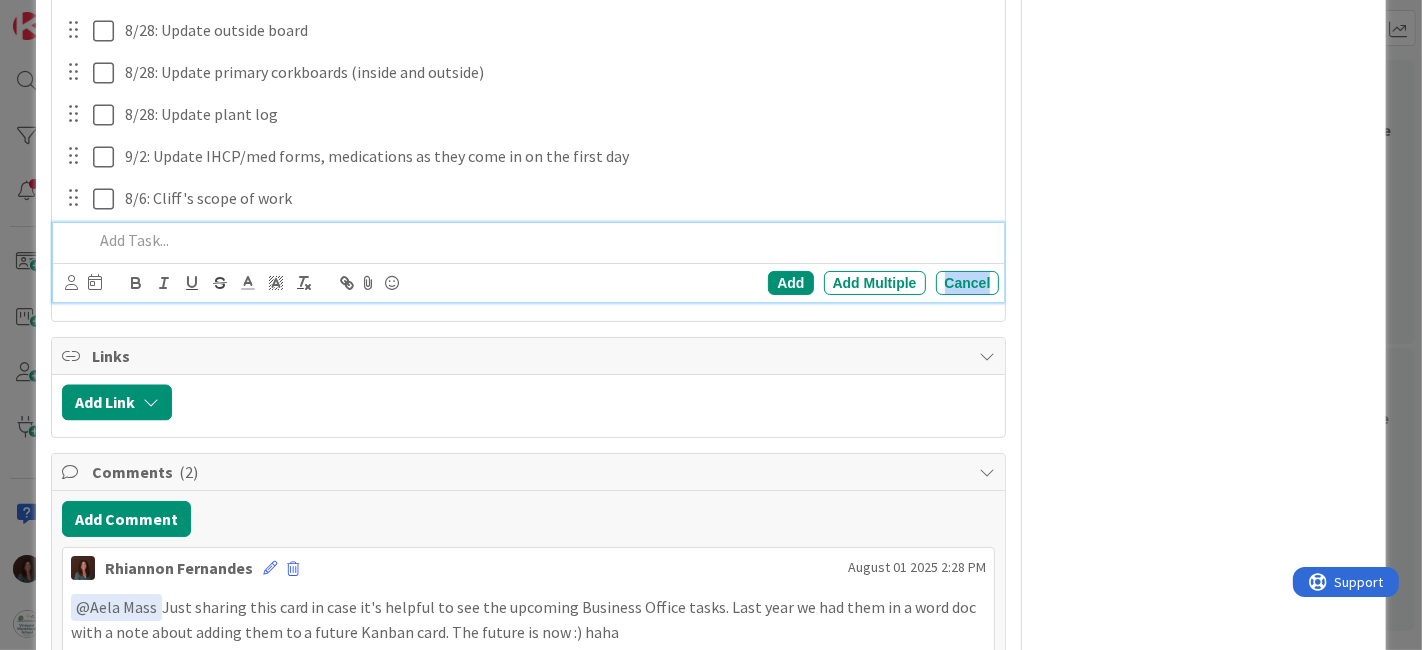 click on "Cancel" at bounding box center (968, 283) 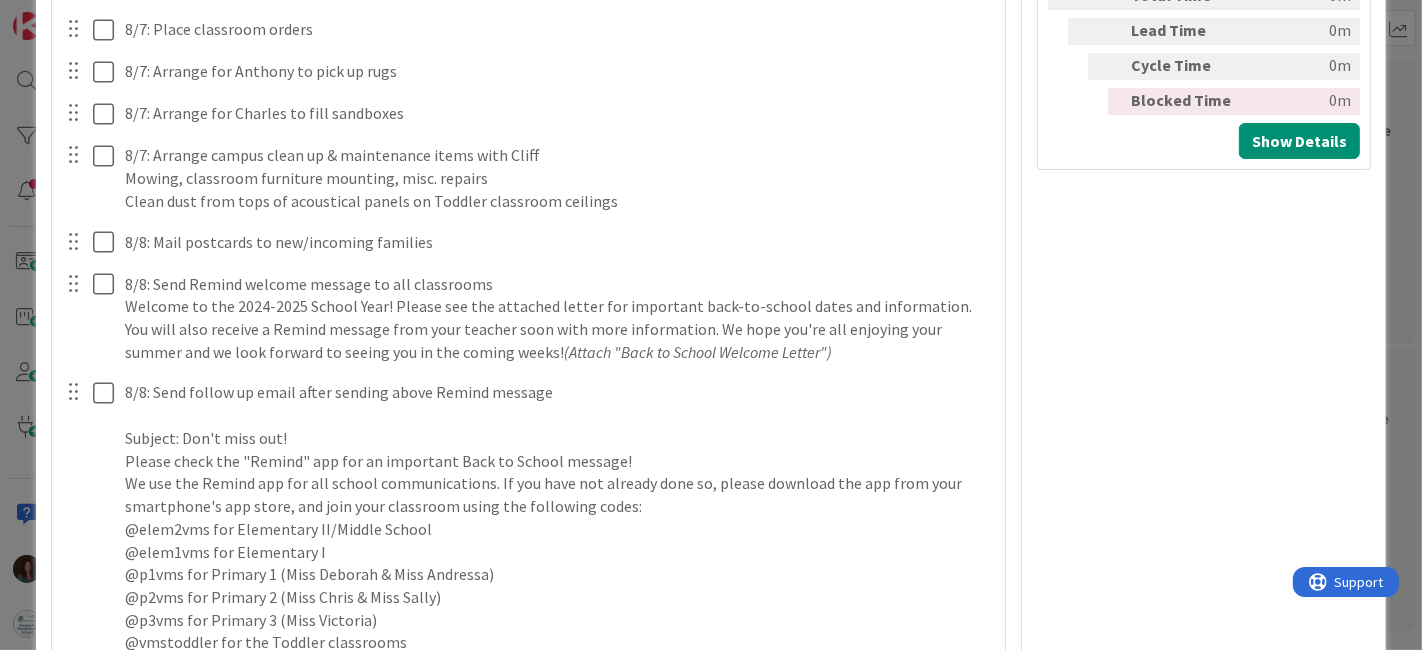 scroll, scrollTop: 1153, scrollLeft: 0, axis: vertical 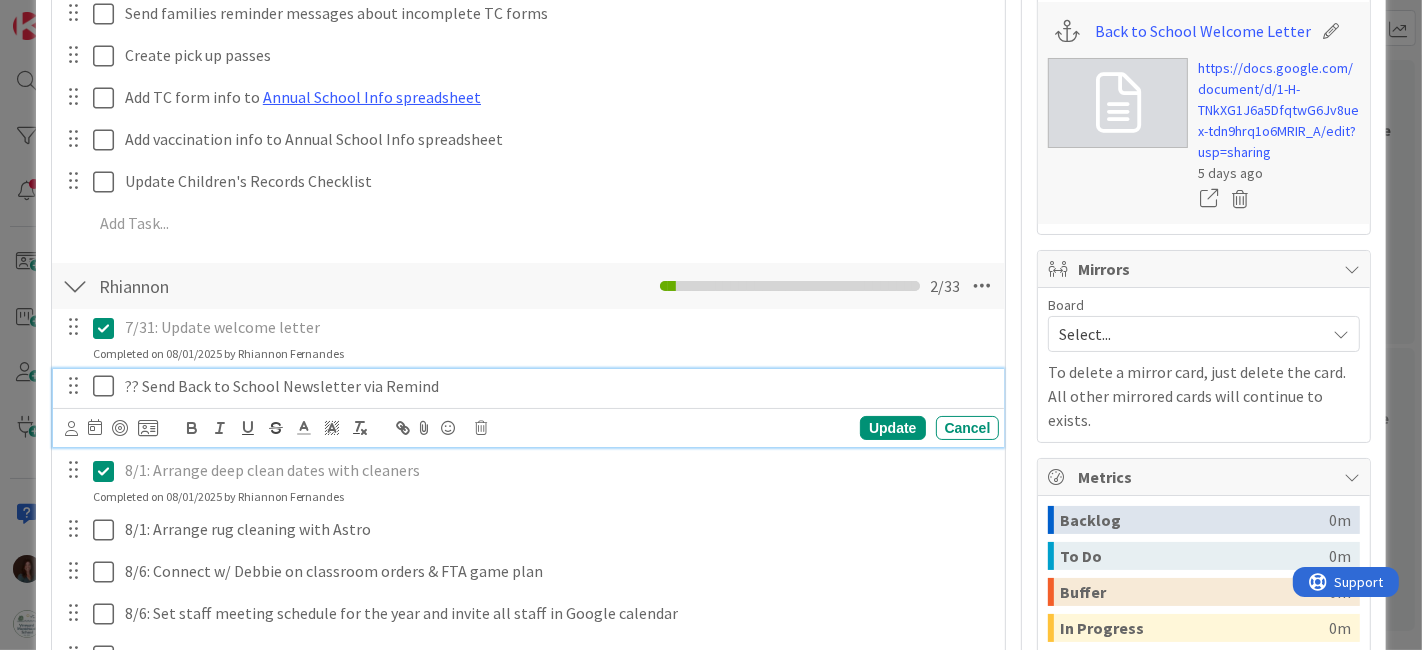 click on "?? Send Back to School Newsletter via Remind" at bounding box center (558, 386) 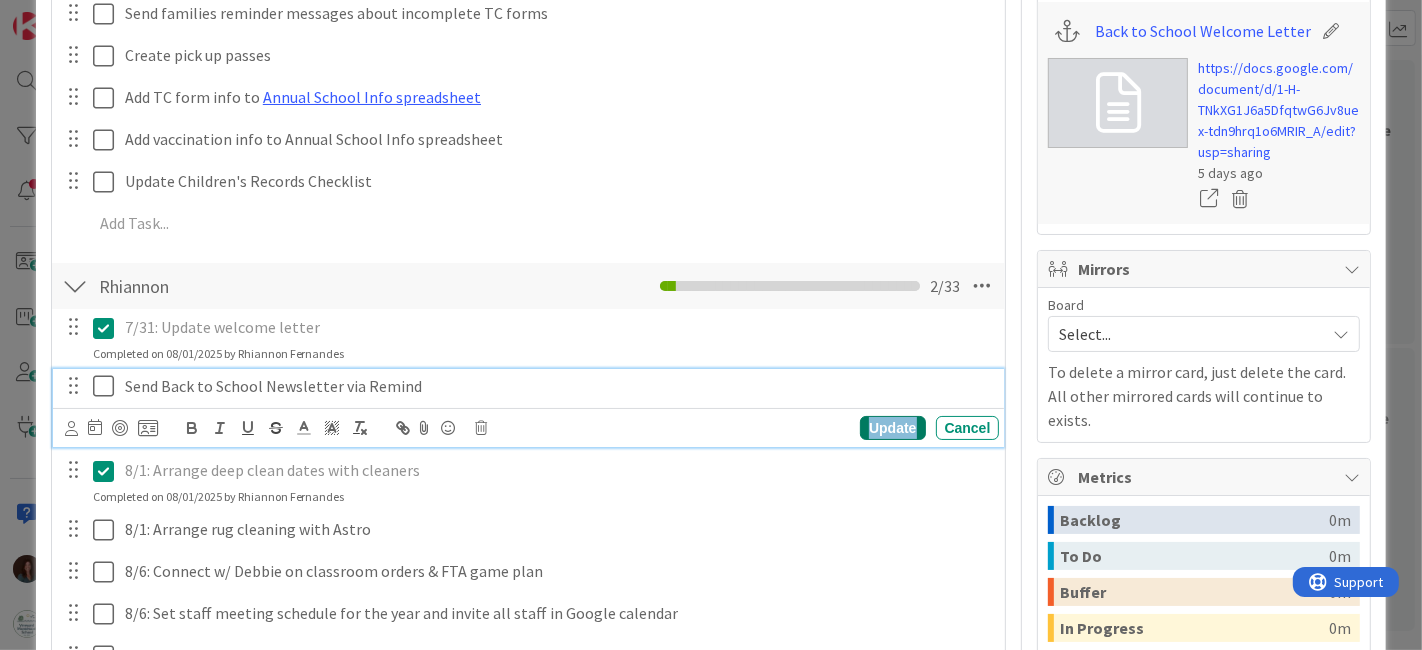 click on "Update" at bounding box center (892, 428) 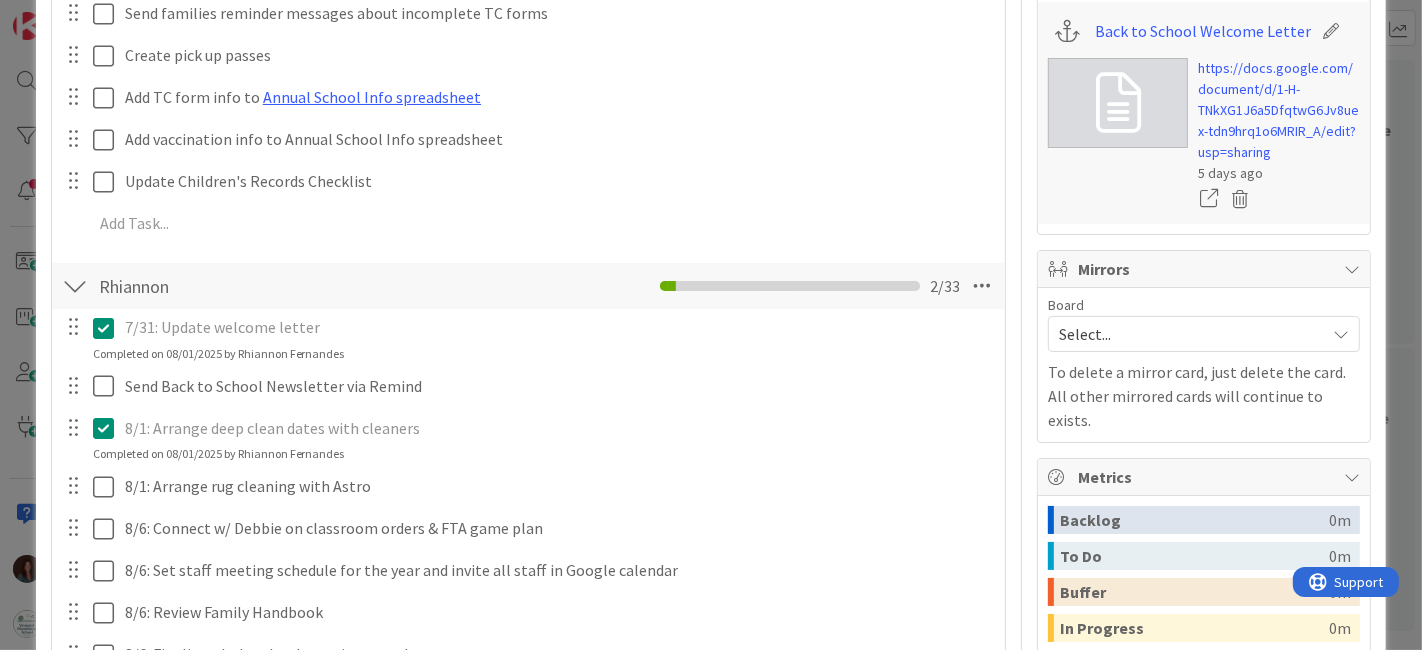type on "x" 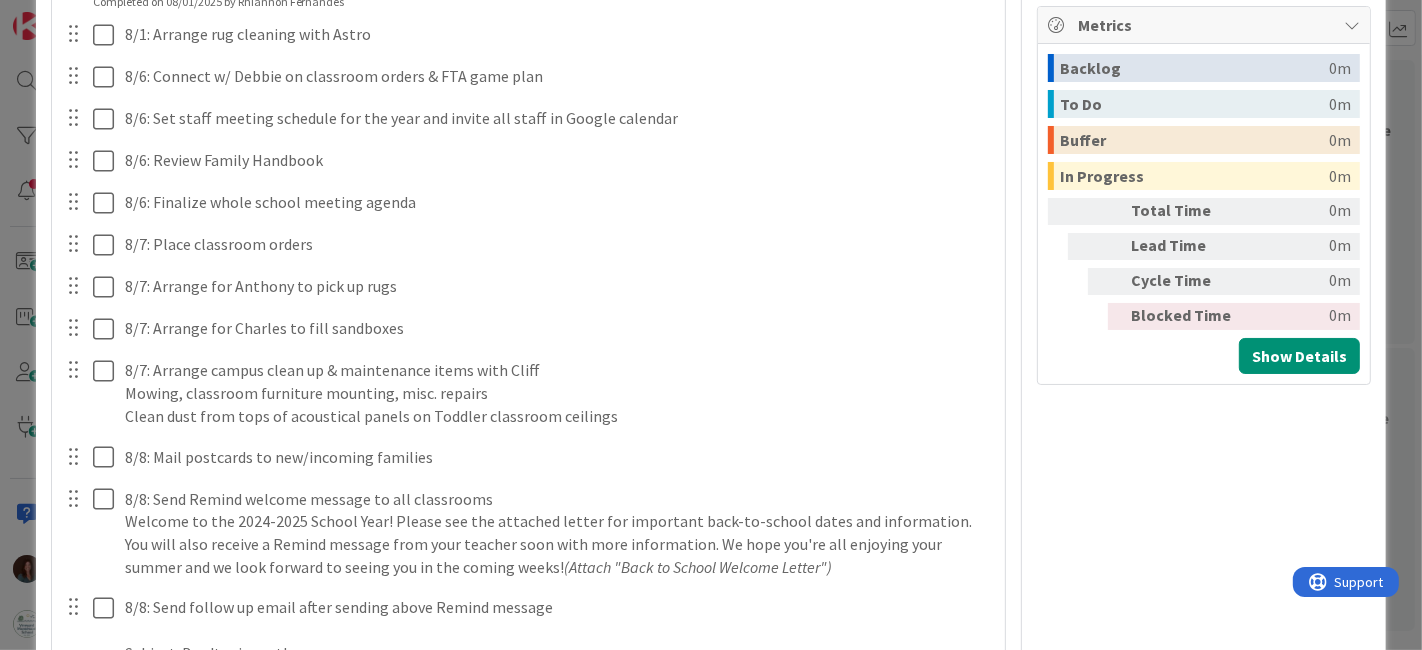 scroll, scrollTop: 1333, scrollLeft: 0, axis: vertical 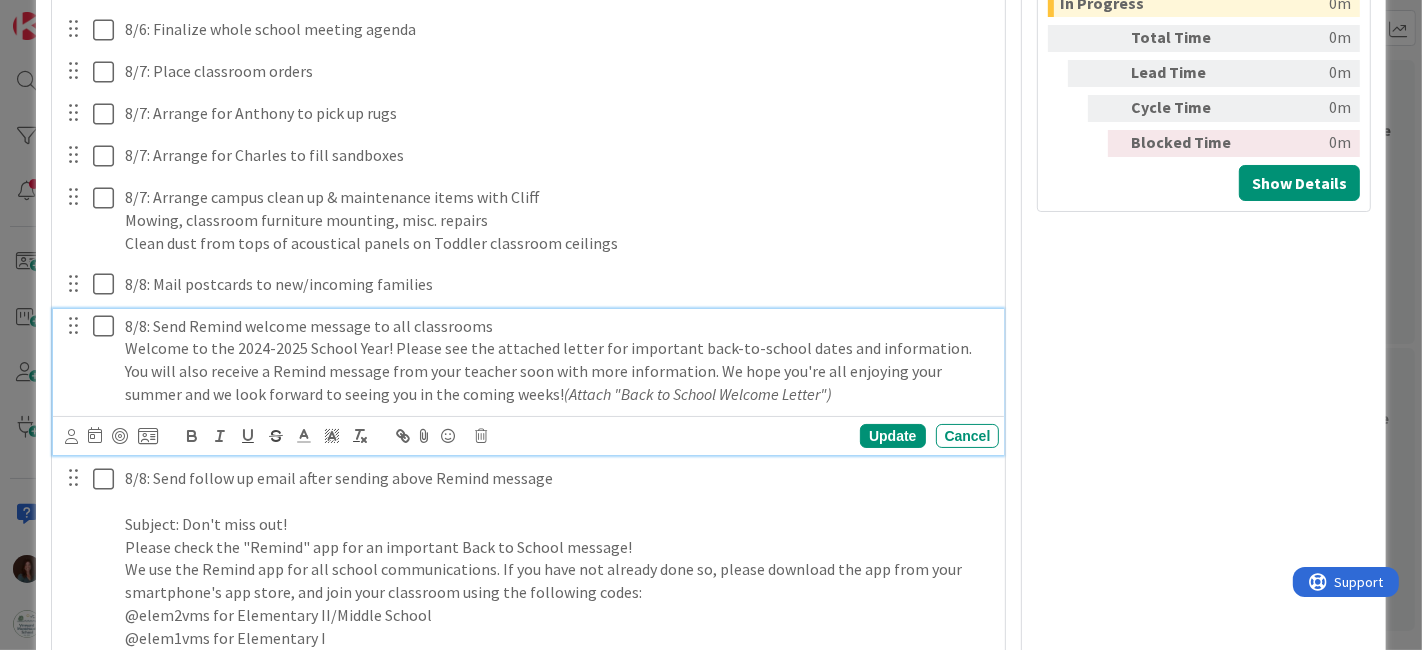 click on "Welcome to the 2024-2025 School Year! Please see the attached letter for important back-to-school dates and information. You will also receive a Remind message from your teacher soon with more information. We hope you're all enjoying your summer and we look forward to seeing you in the coming weeks!  (Attach "Back to School Welcome Letter")" at bounding box center (558, 371) 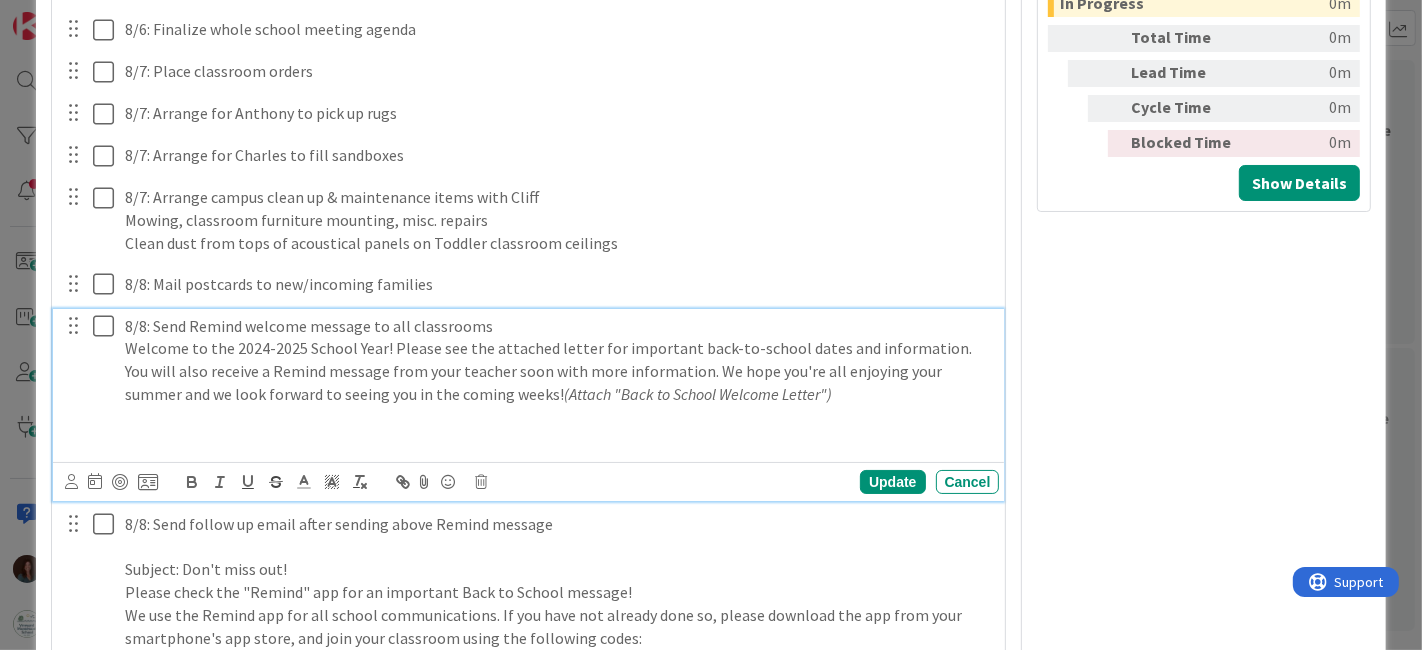 type 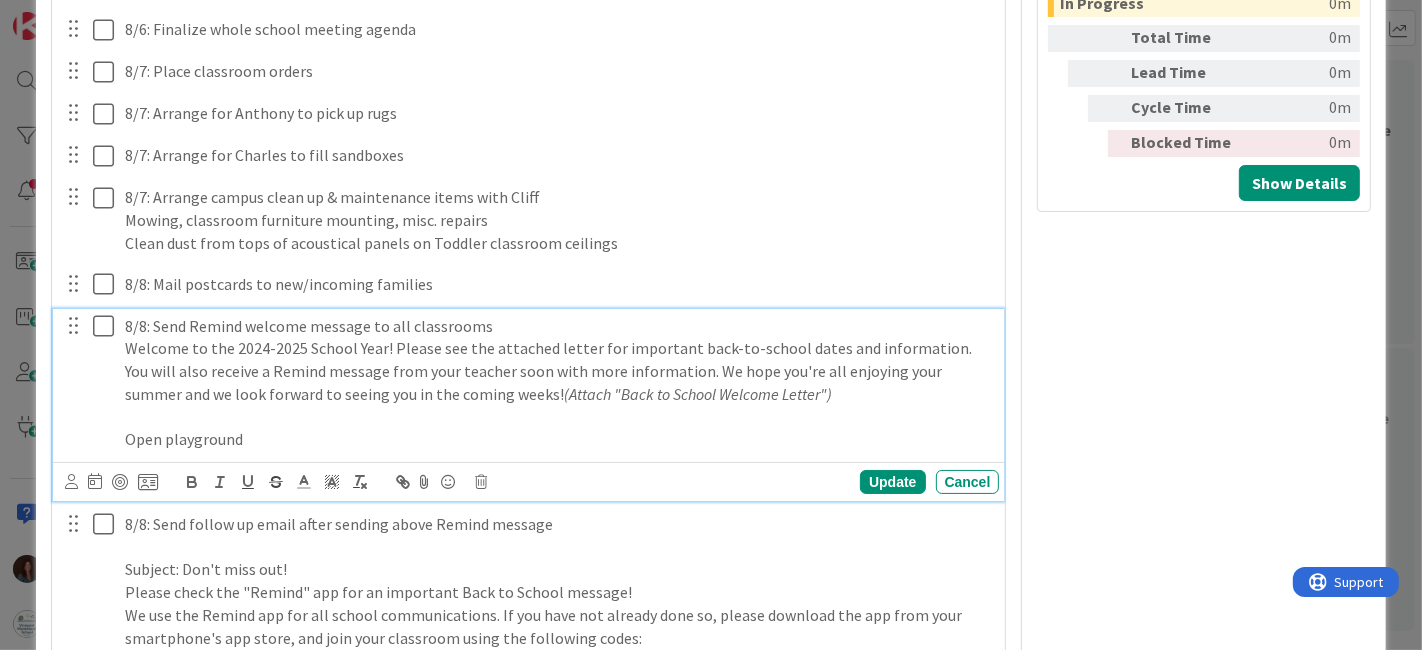 click on "Open playground" at bounding box center (558, 439) 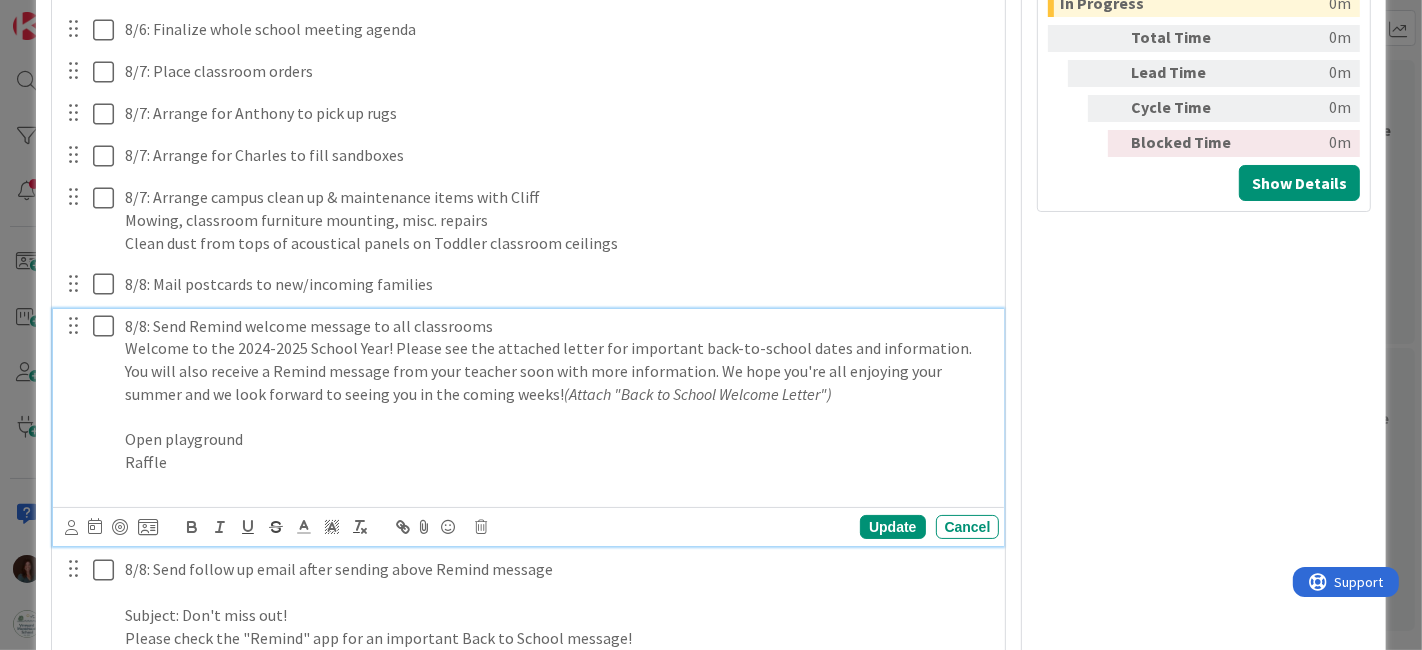 click on "8/8: Send Remind welcome message to all classrooms Welcome to the 2024-2025 School Year! Please see the attached letter for important back-to-school dates and information. You will also receive a Remind message from your teacher soon with more information. We hope you're all enjoying your summer and we look forward to seeing you in the coming weeks!  (Attach "Back to School Welcome Letter") Open playground Raffle" at bounding box center (558, 406) 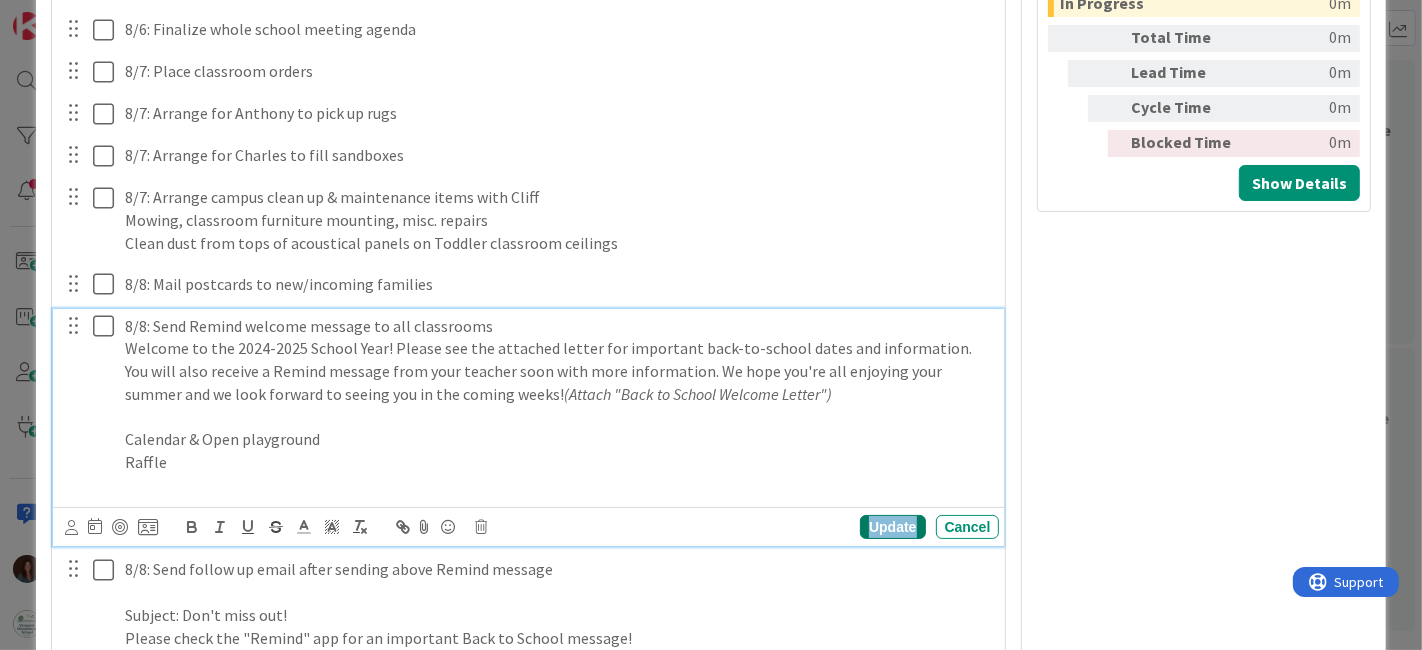 click on "Update" at bounding box center [892, 527] 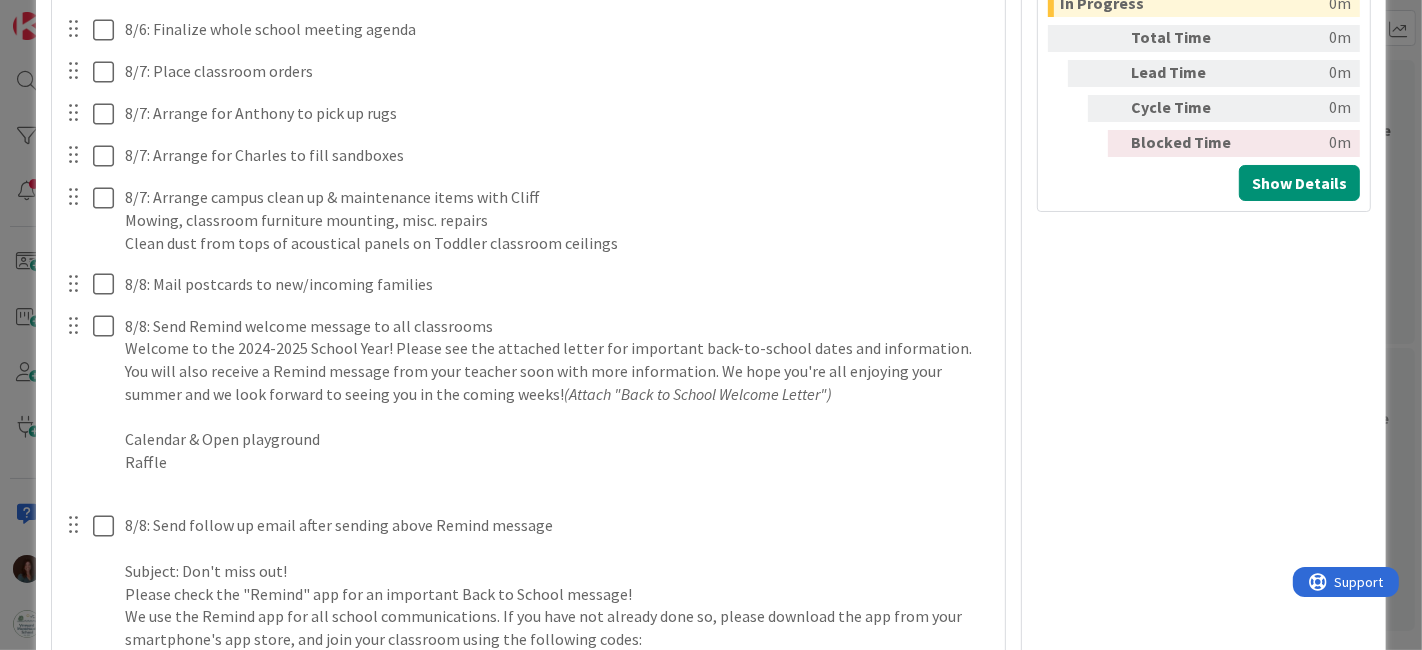 scroll, scrollTop: 1444, scrollLeft: 0, axis: vertical 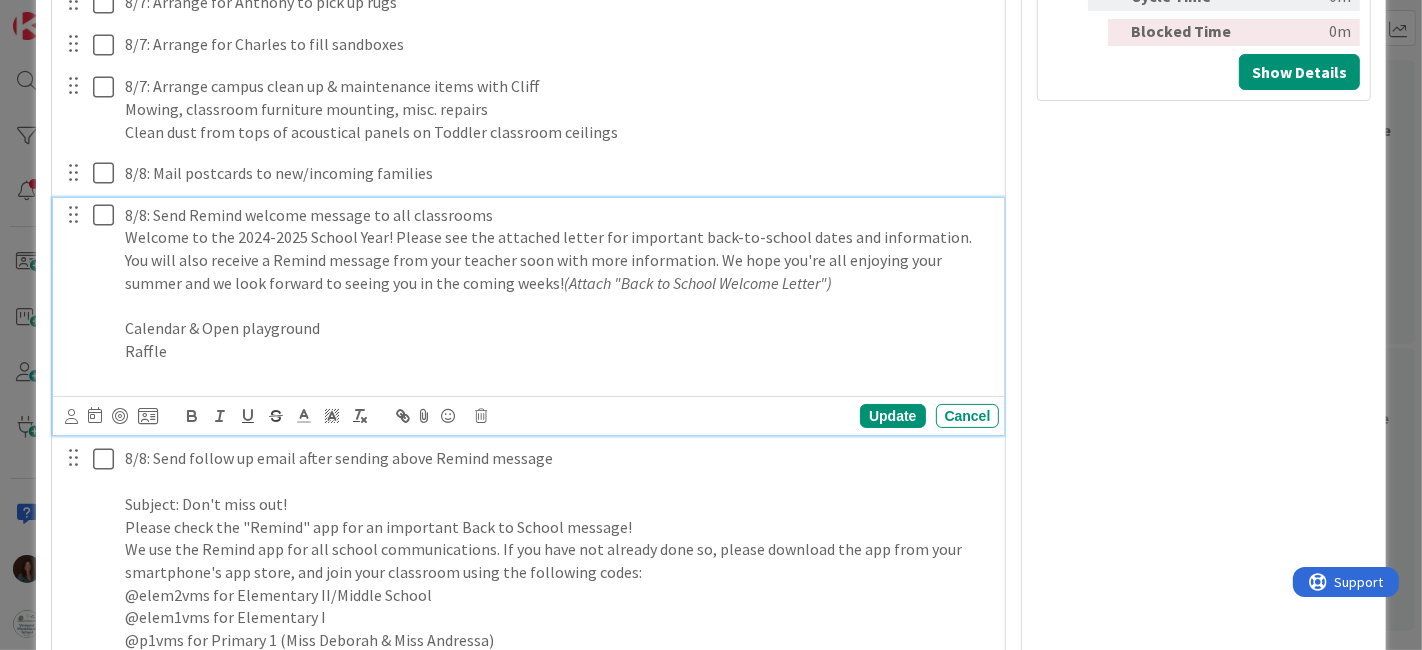 click on "Raffle" at bounding box center [558, 351] 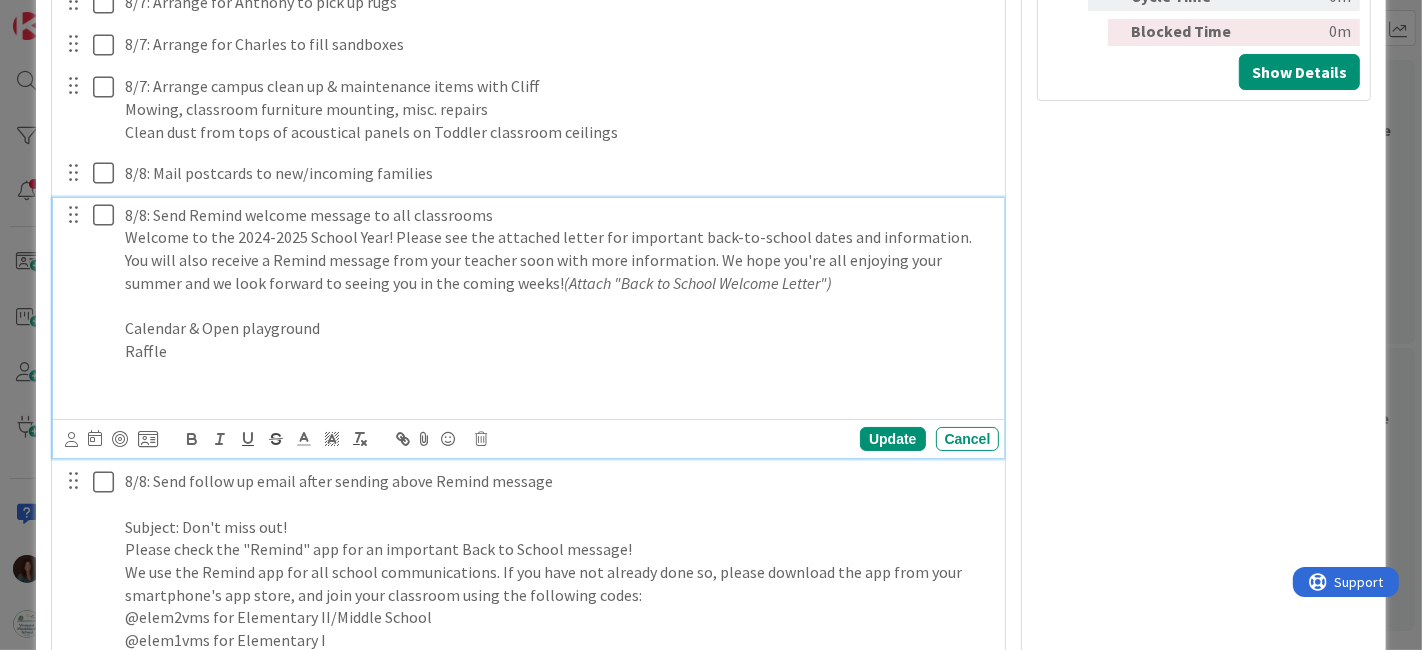 click on "Calendar & Open playground" at bounding box center (558, 328) 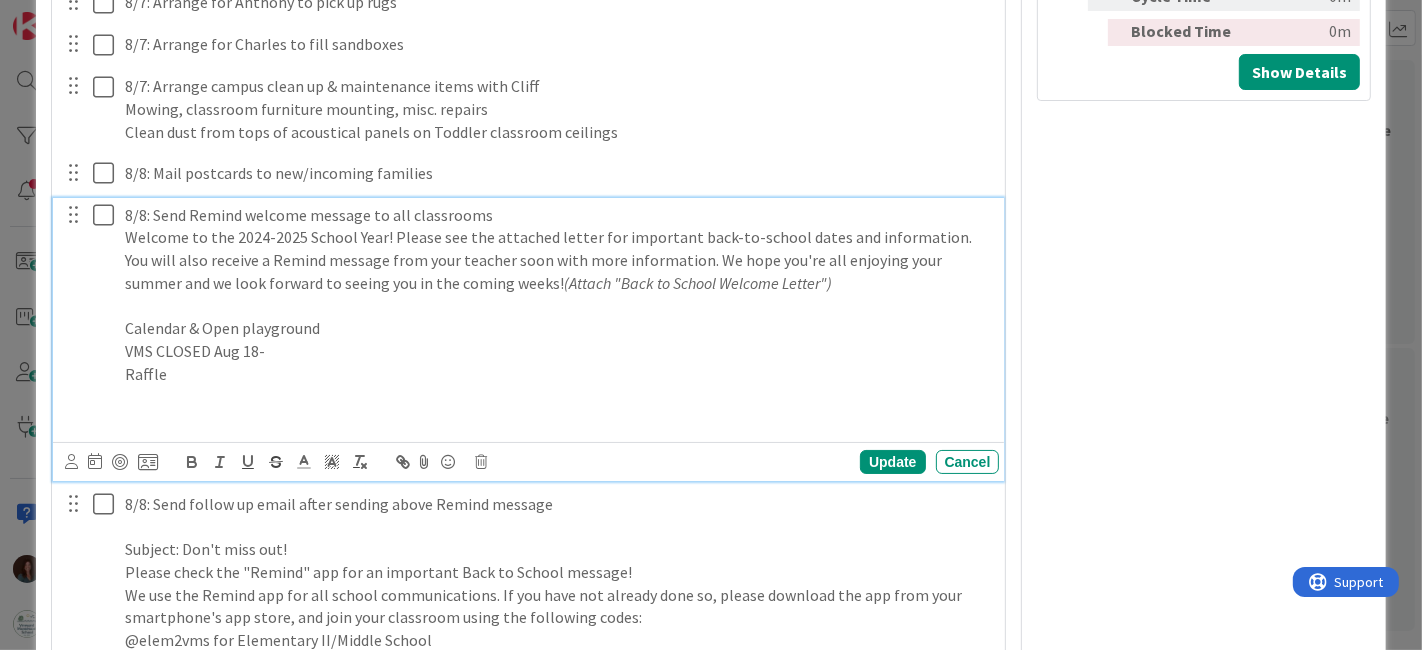 click on "Calendar & Open playground" at bounding box center [558, 328] 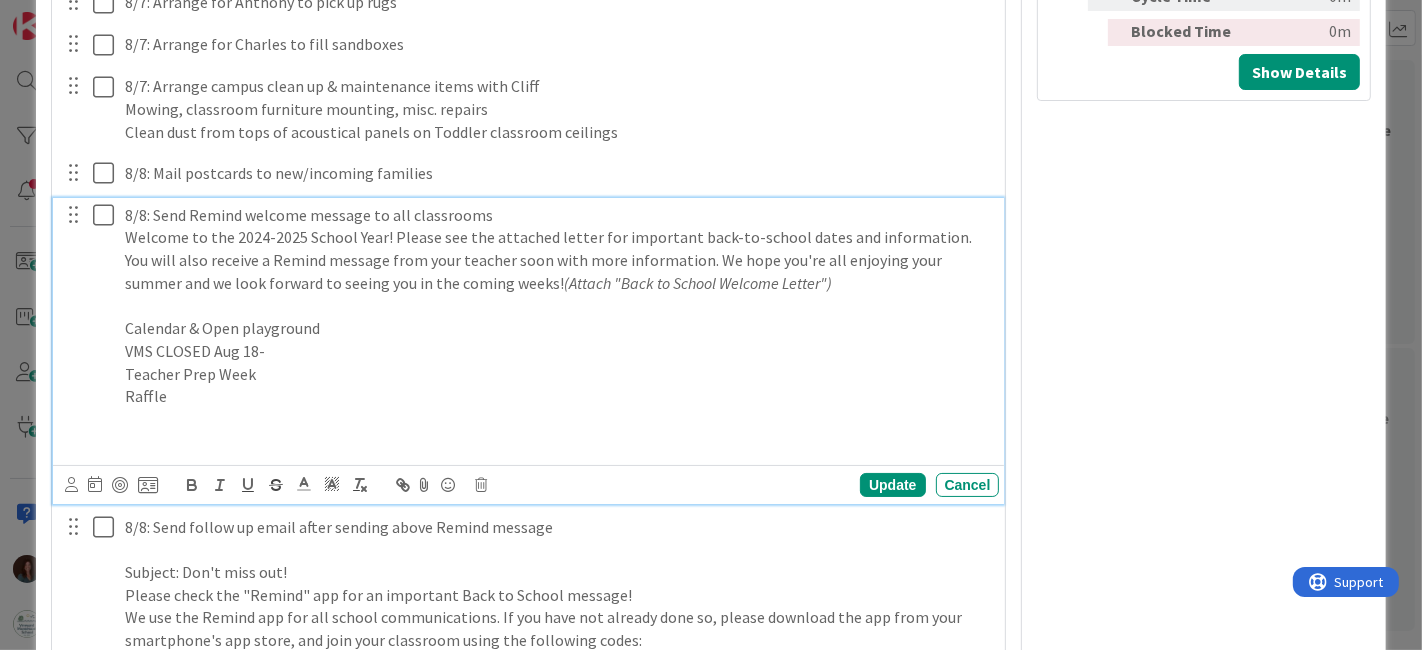 click on "Raffle" at bounding box center (558, 396) 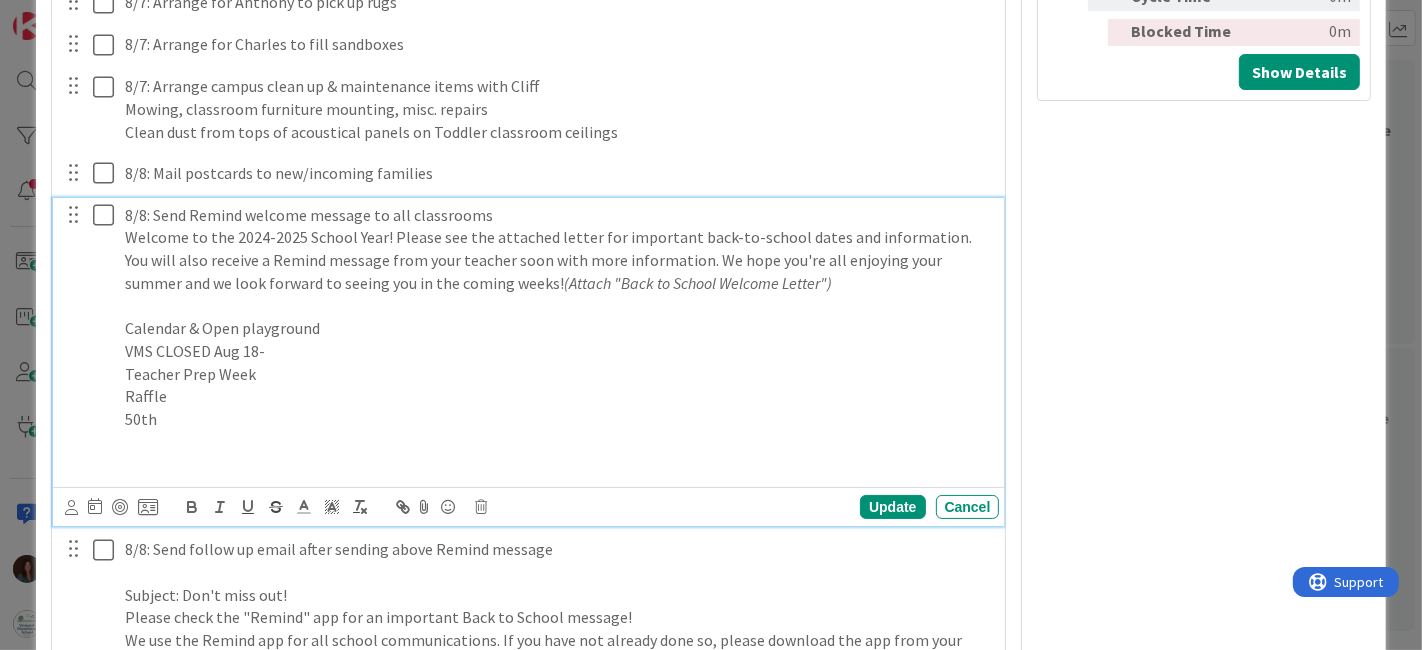 click at bounding box center [558, 442] 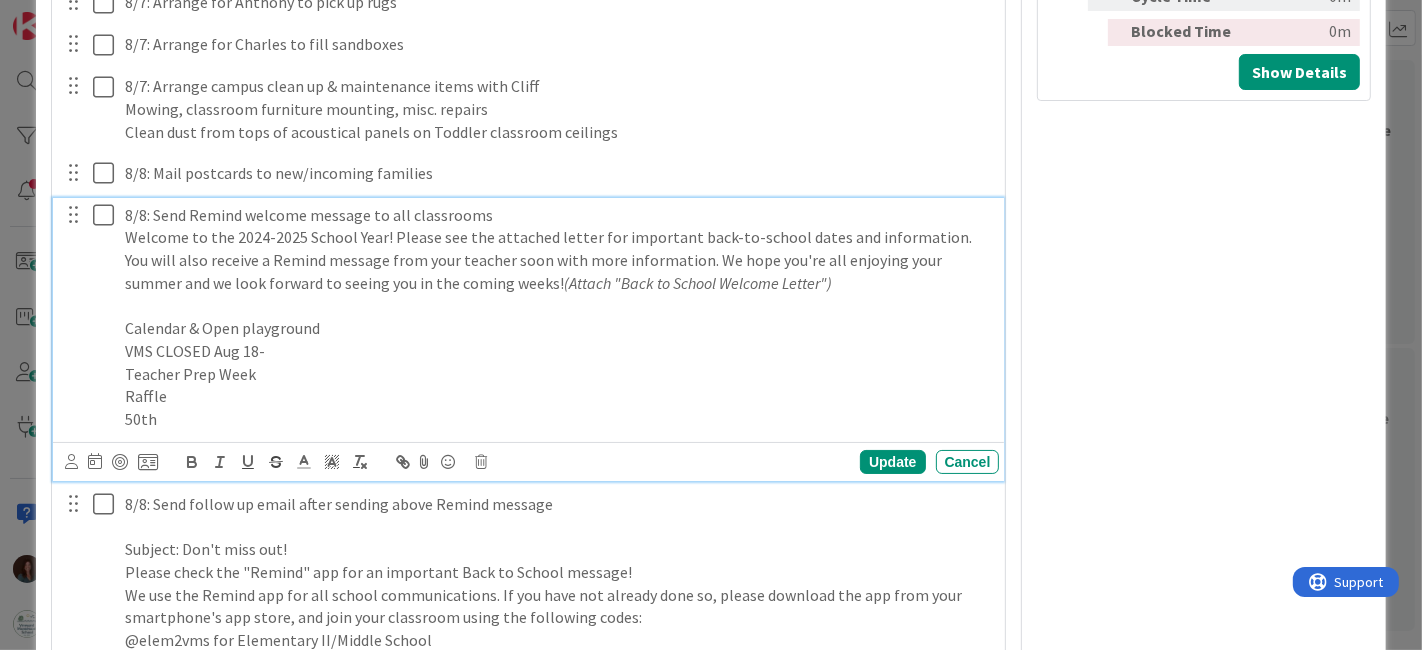 click on "VMS CLOSED Aug 18-" at bounding box center (558, 351) 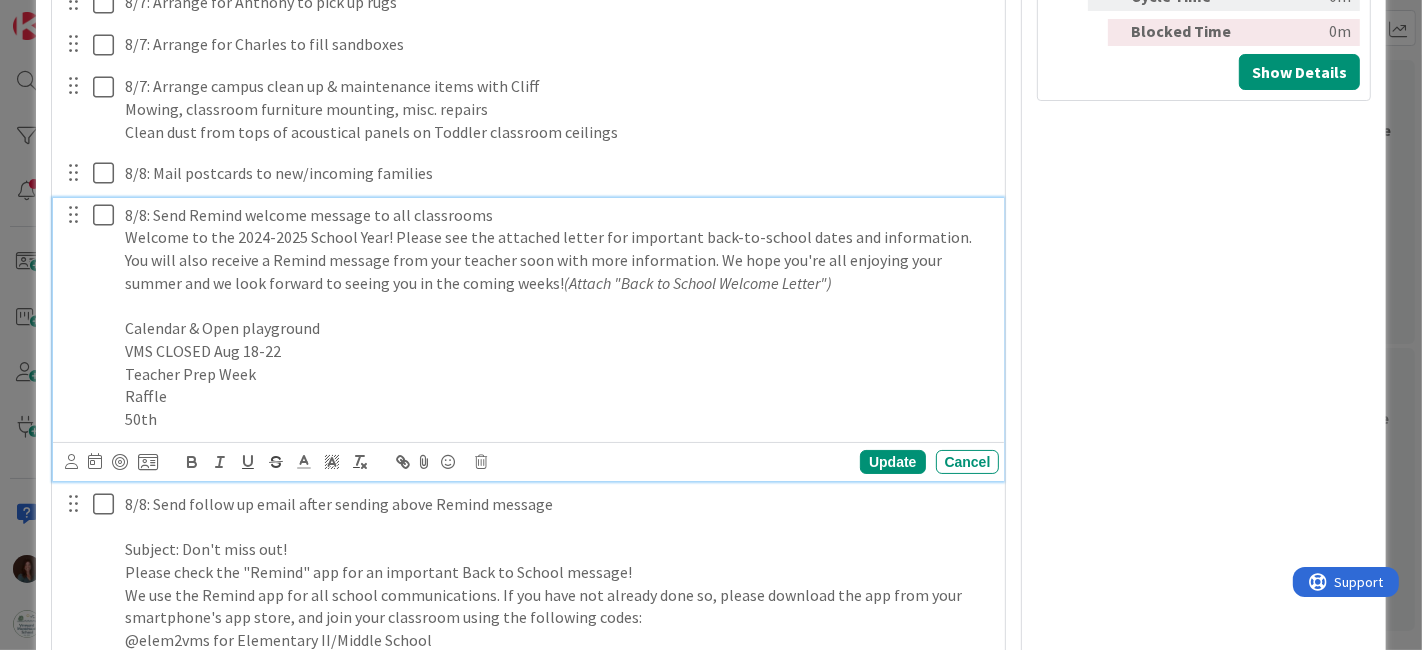 click on "Teacher Prep Week" at bounding box center (558, 374) 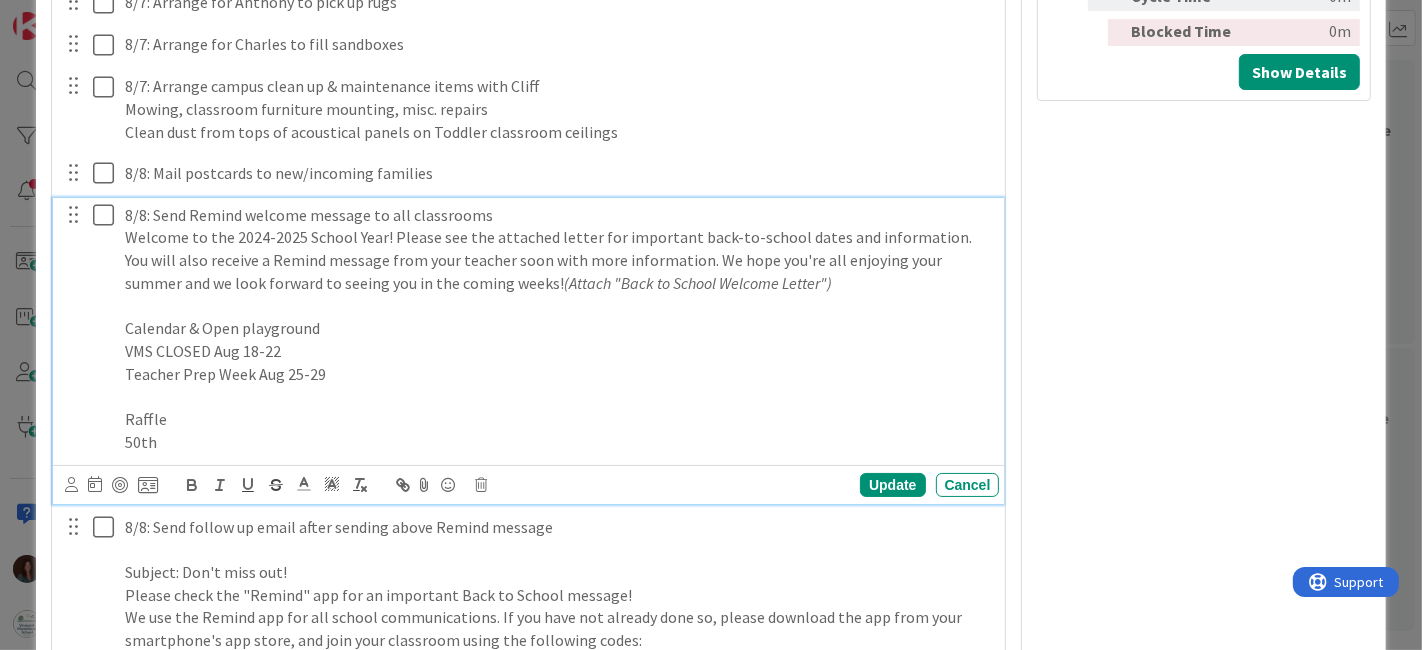 drag, startPoint x: 122, startPoint y: 368, endPoint x: 208, endPoint y: 584, distance: 232.49086 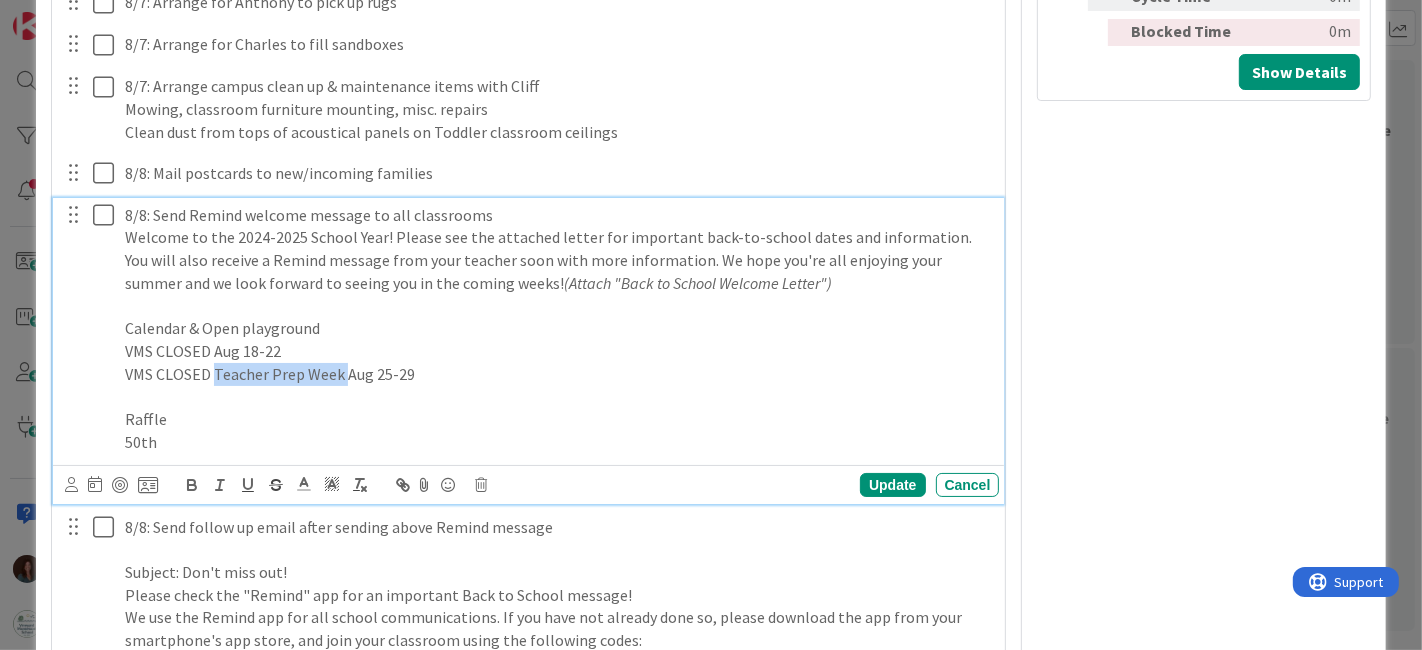 drag, startPoint x: 341, startPoint y: 367, endPoint x: 213, endPoint y: 367, distance: 128 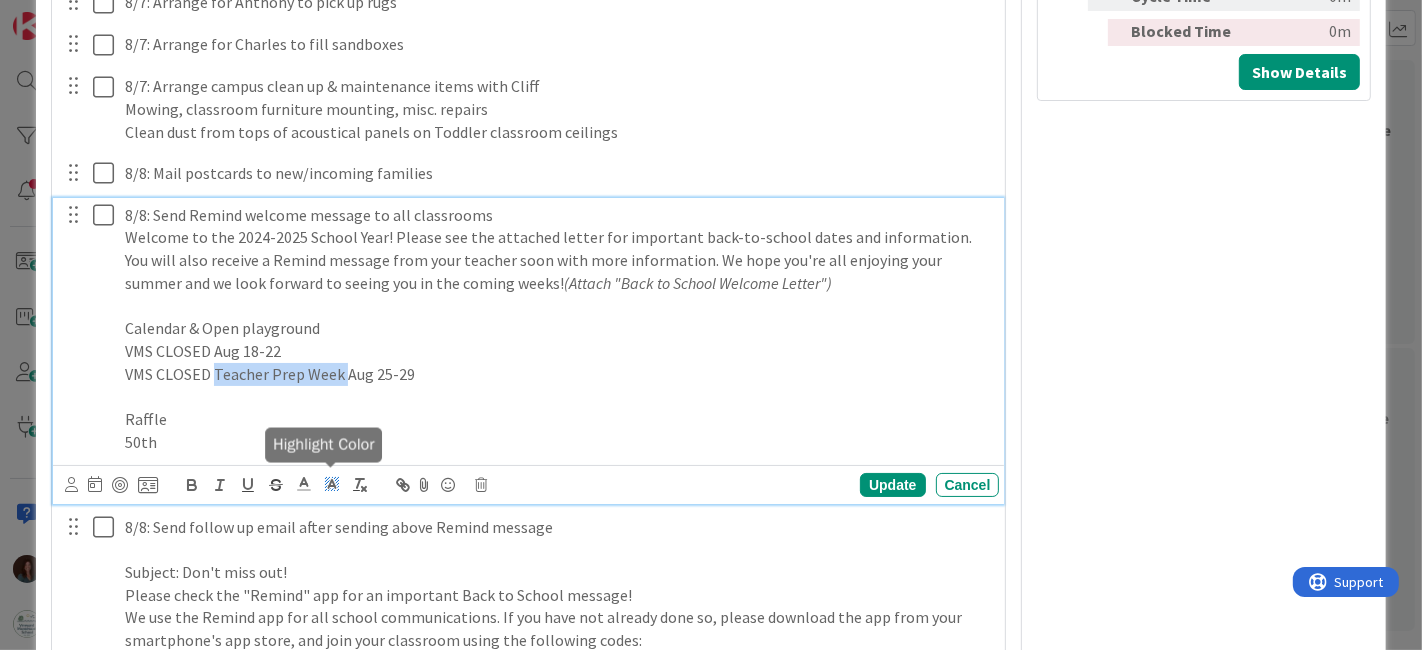 copy on "Teacher Prep Week" 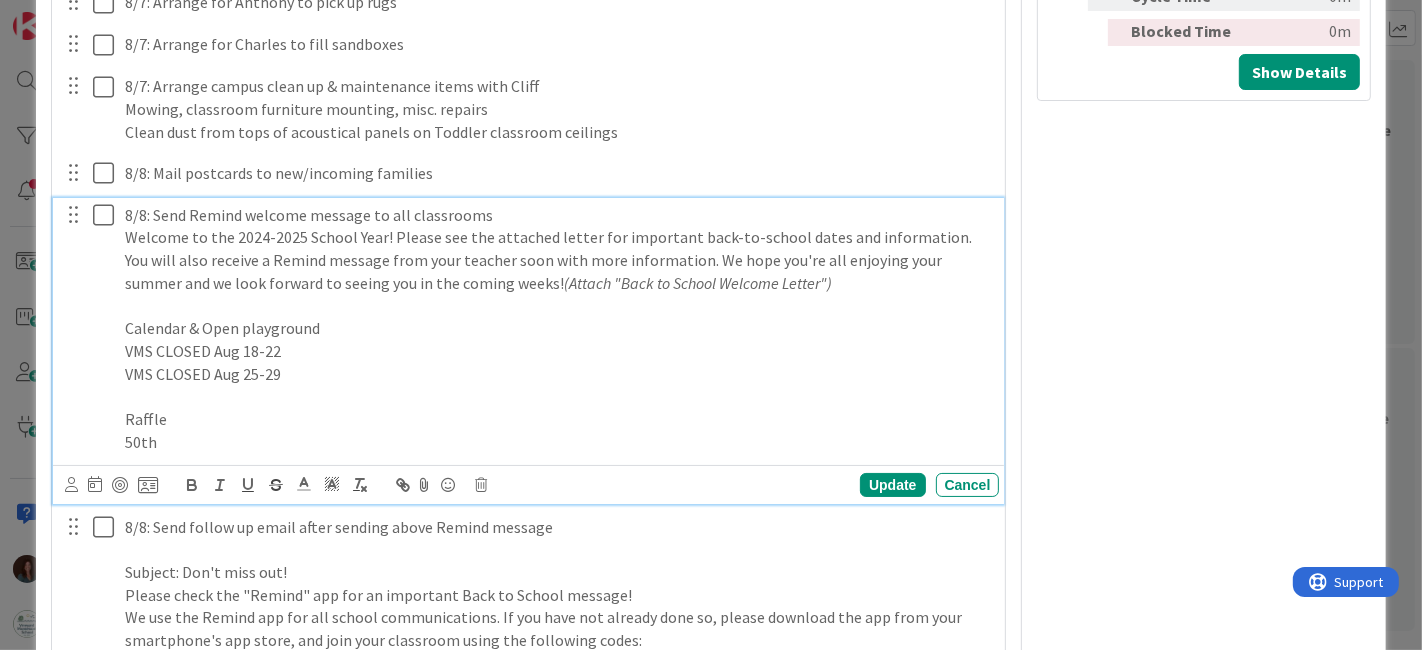 click on "VMS CLOSED Aug 25-29" at bounding box center [558, 374] 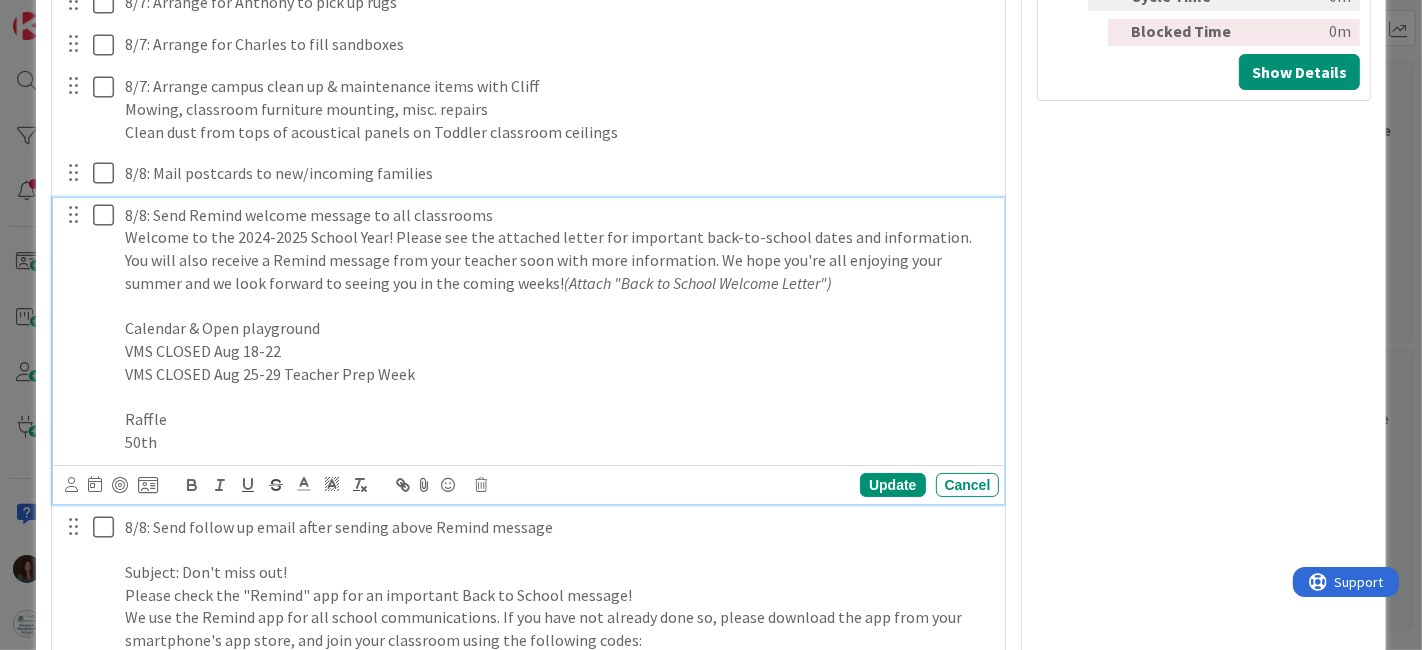 click on "VMS CLOSED Aug 25-29 Teacher Prep Week" at bounding box center [558, 374] 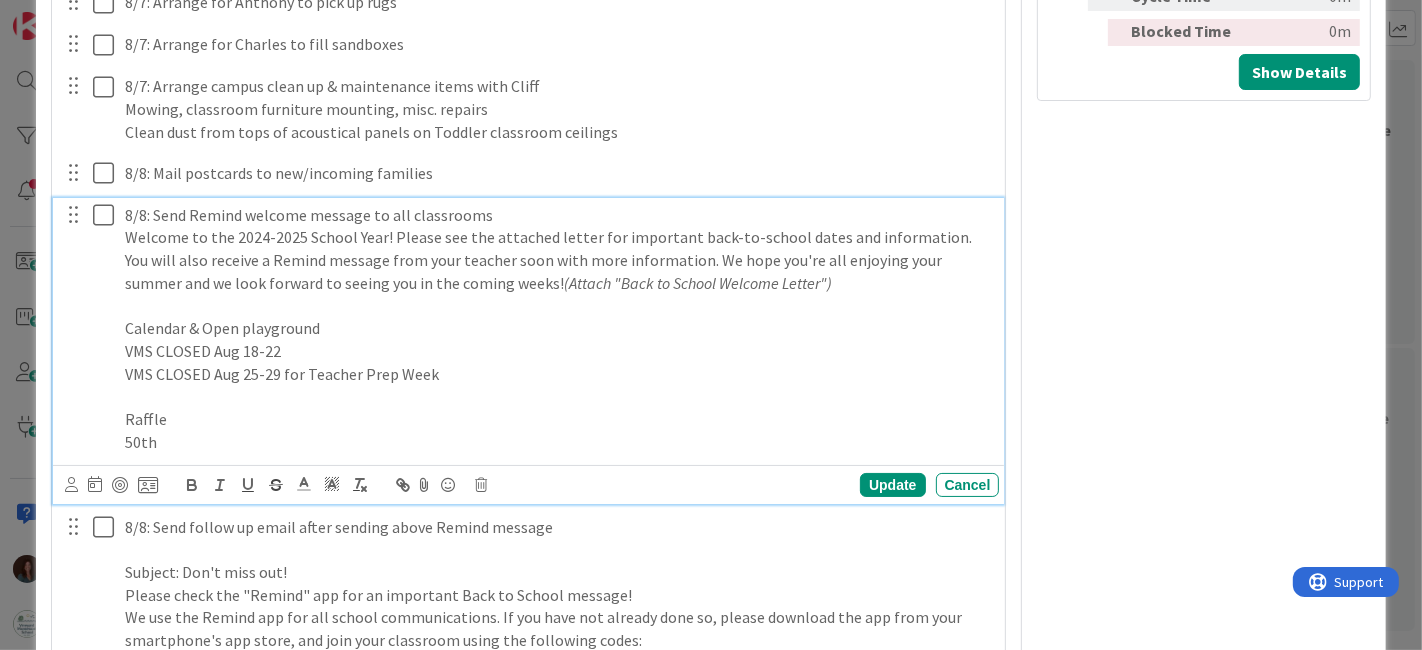 click at bounding box center (558, 396) 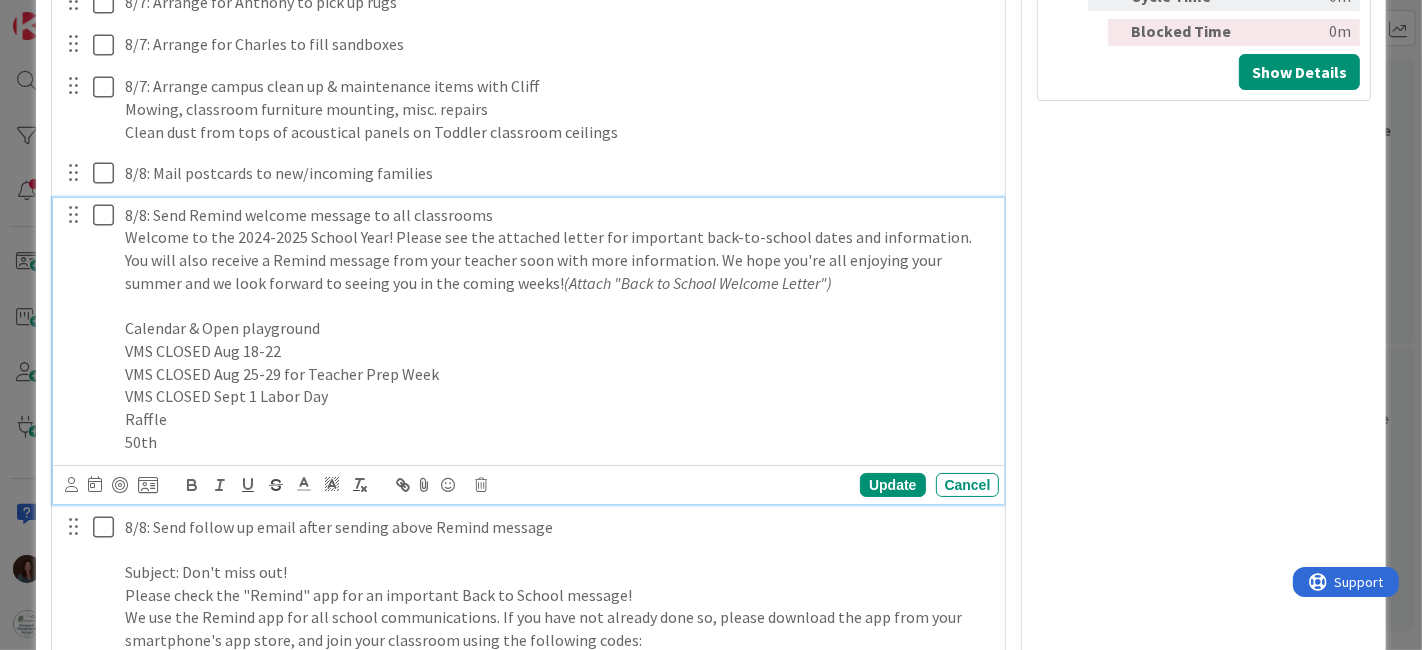 click on "VMS CLOSED Sept 1 Labor Day" at bounding box center [558, 396] 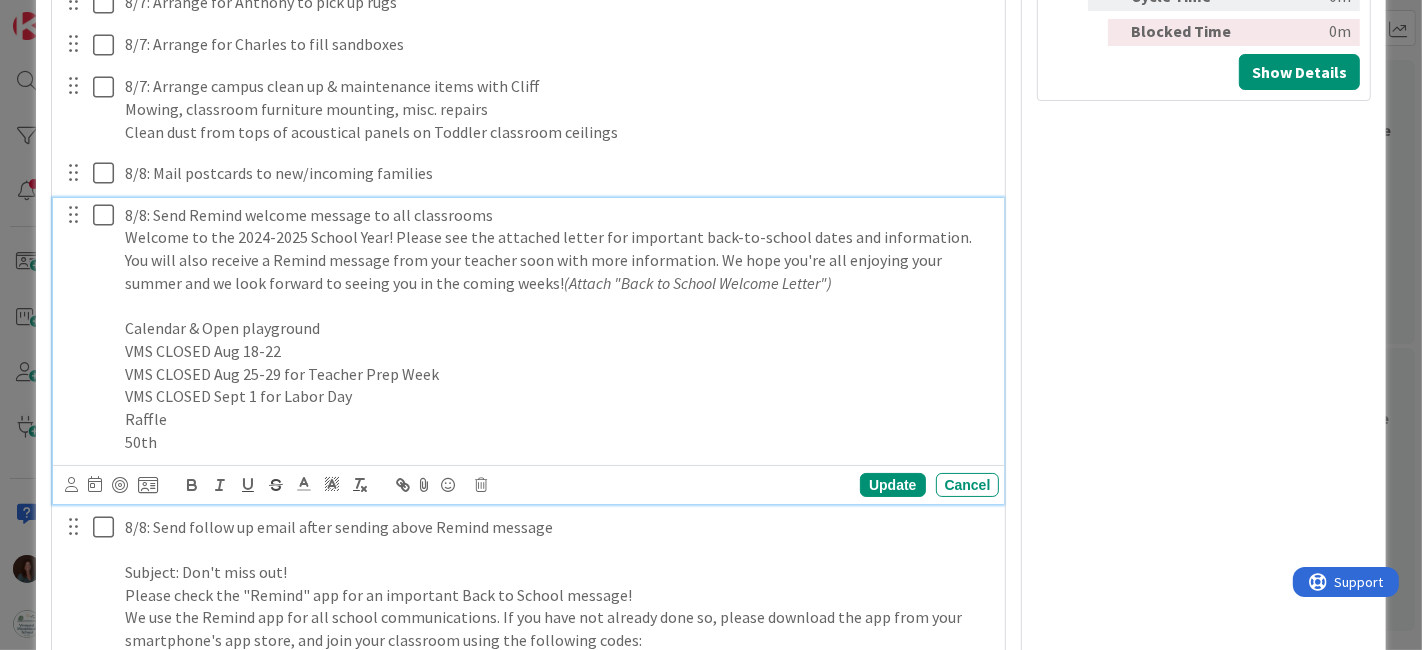 click on "VMS CLOSED Sept 1 for Labor Day" at bounding box center (558, 396) 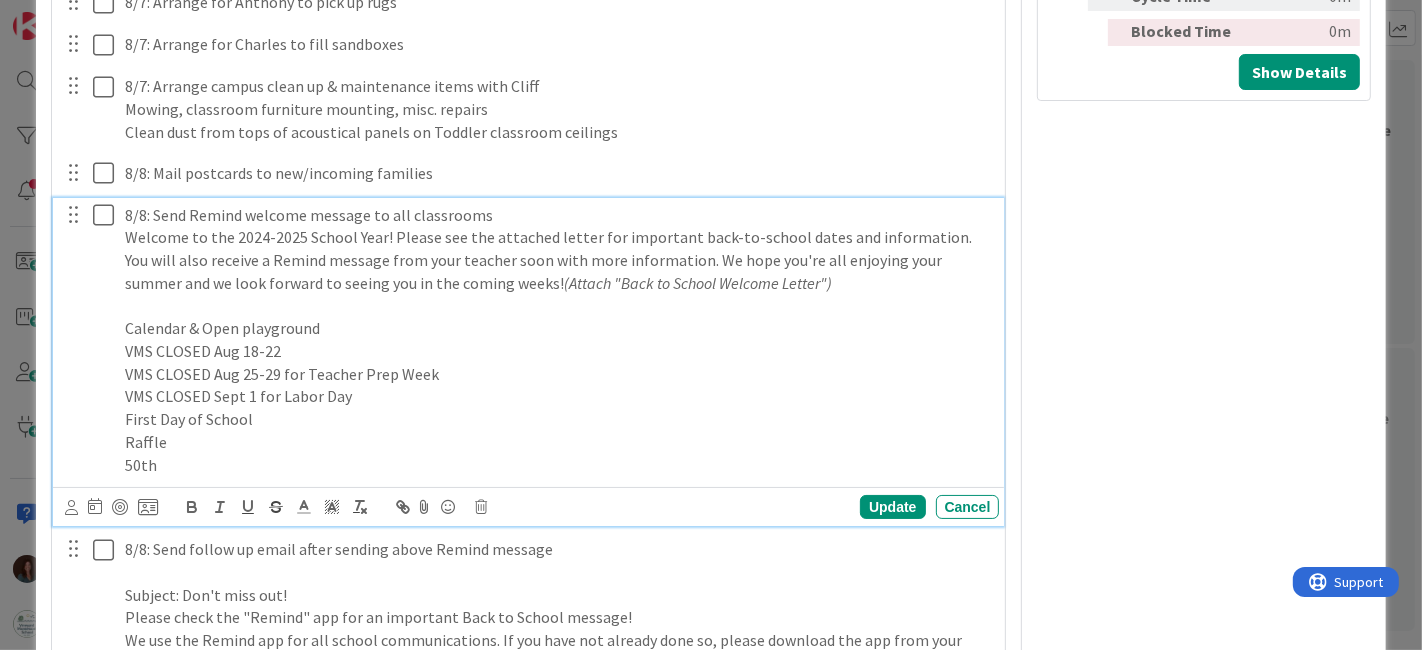 click on "VMS CLOSED Sept 1 for Labor Day" at bounding box center (558, 396) 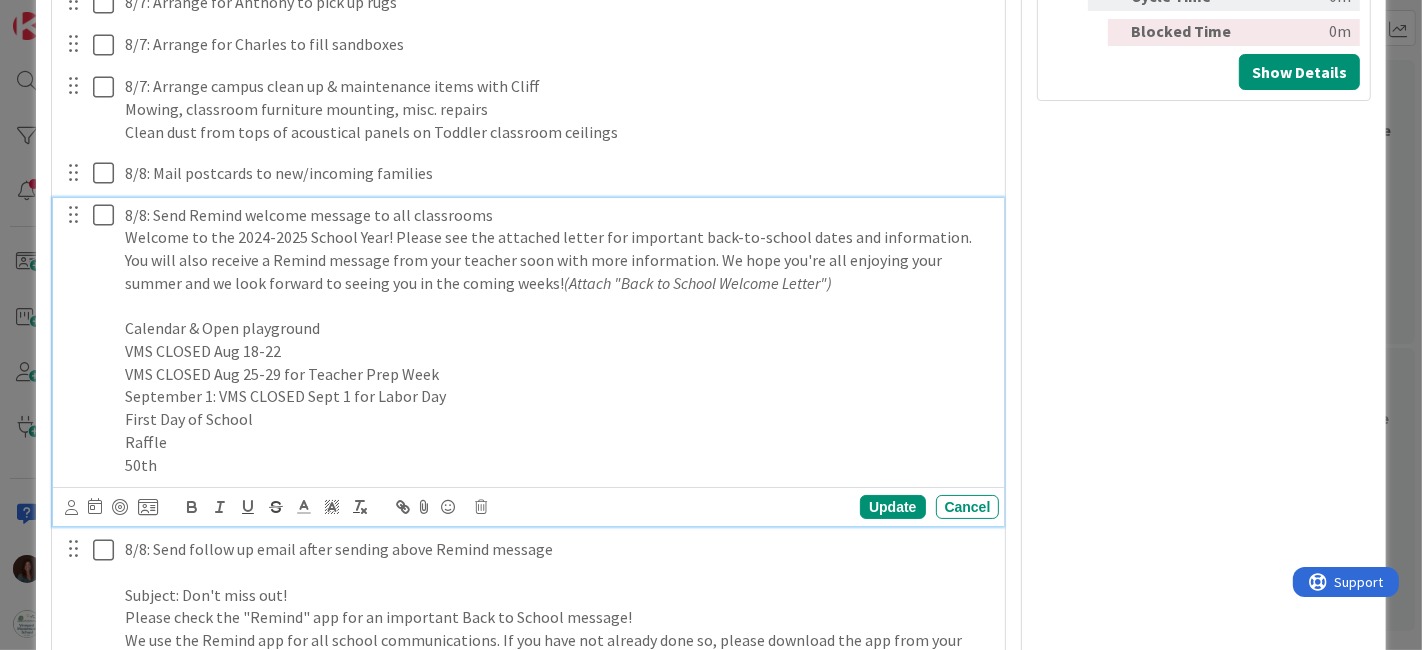 click on "September 1: VMS CLOSED Sept 1 for Labor Day" at bounding box center [558, 396] 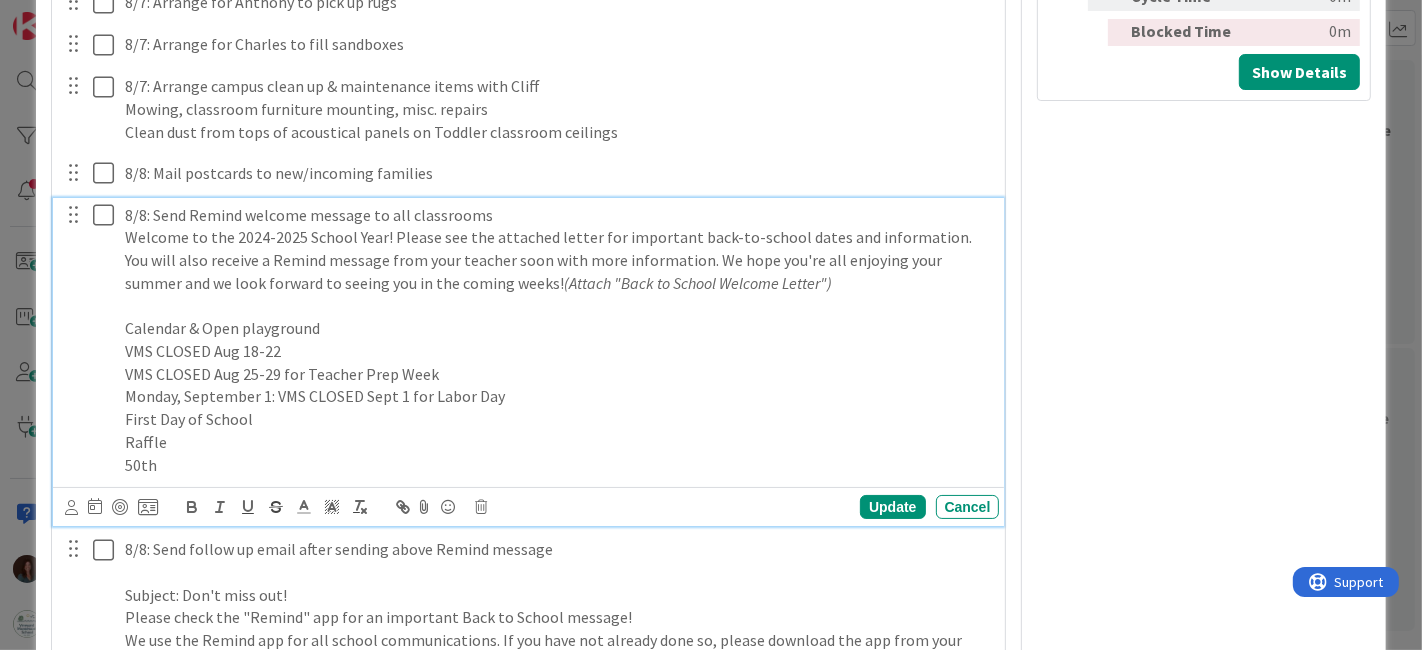 click on "Monday, September 1: VMS CLOSED Sept 1 for Labor Day" at bounding box center (558, 396) 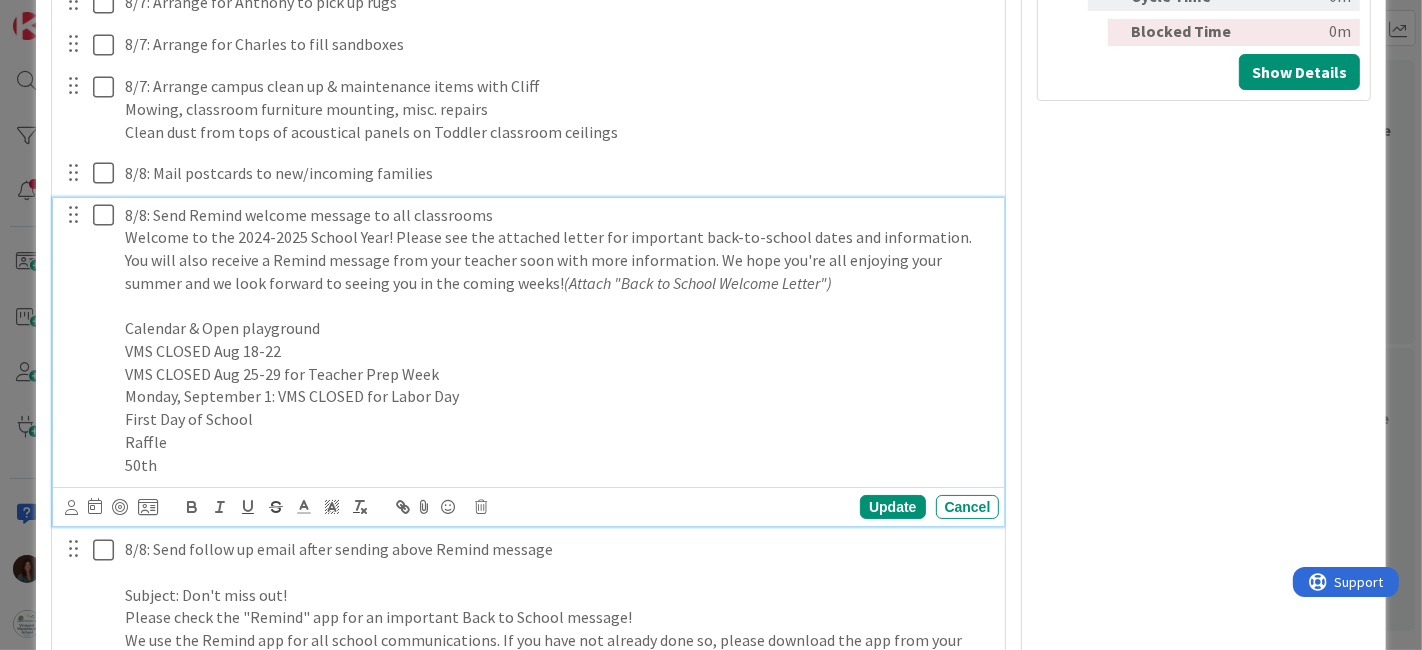 click on "VMS CLOSED Aug 25-29 for Teacher Prep Week" at bounding box center [558, 374] 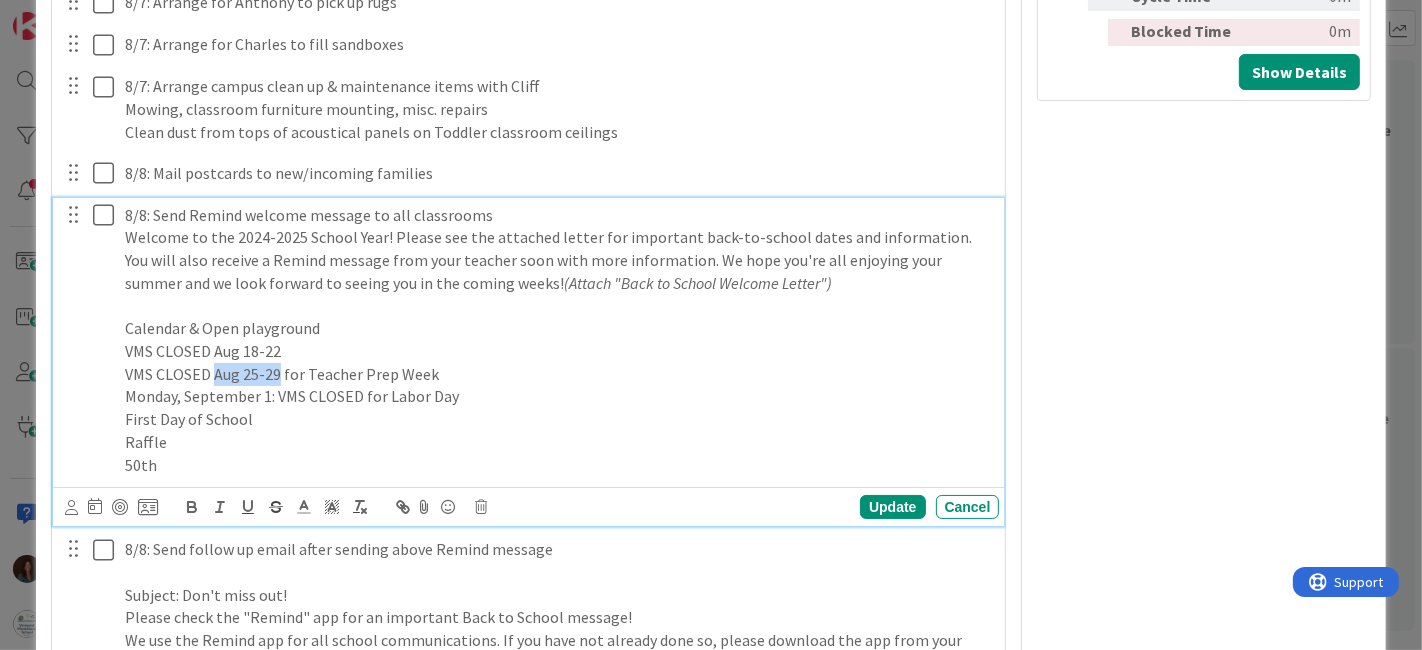 drag, startPoint x: 275, startPoint y: 367, endPoint x: 216, endPoint y: 370, distance: 59.07622 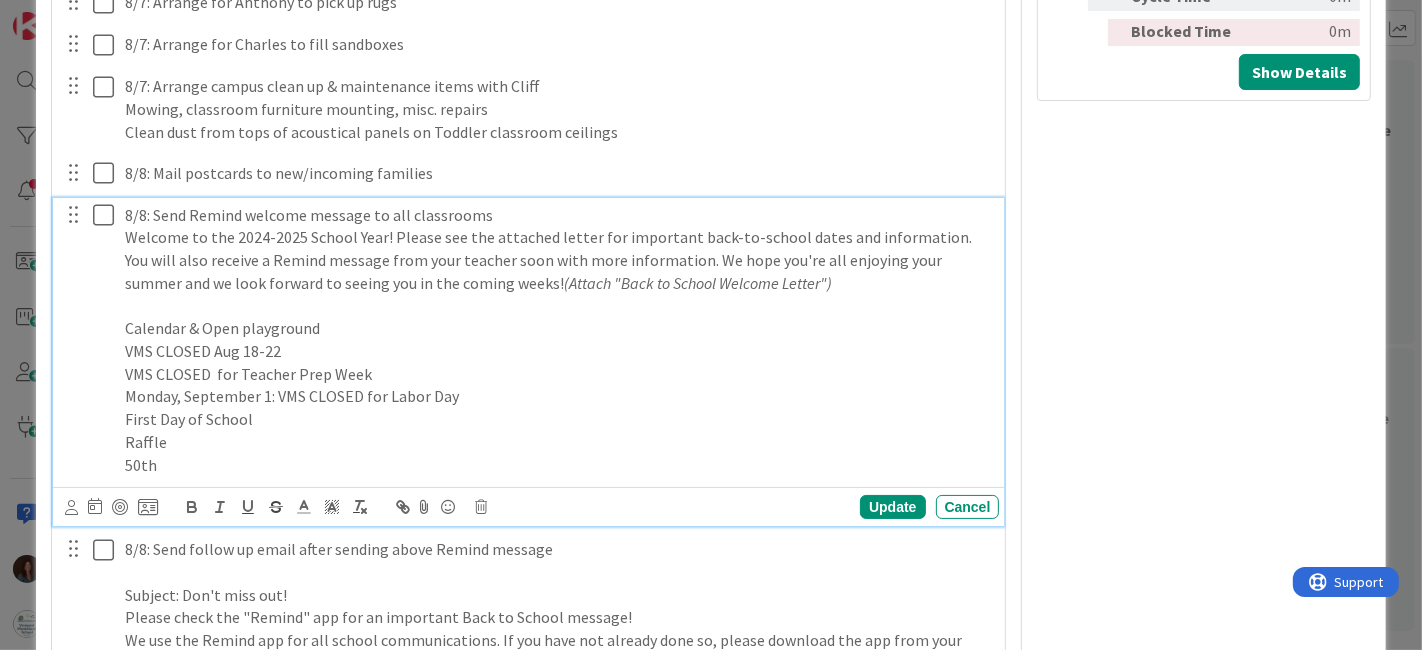 click on "[MONTH]/[DAY]: Send Remind welcome message to all classrooms Welcome to the [YEAR]-[YEAR] School Year! Please see the attached letter for important back-to-school dates and information. You will also receive a Remind message from your teacher soon with more information. We hope you're all enjoying your summer and we look forward to seeing you in the coming weeks! (Attach "Back to School Welcome Letter") Calendar & Open playground VMS CLOSED [MONTH] [DAY]-[DAY] VMS CLOSED for Teacher Prep Week Monday, [MONTH] [DAY]: VMS CLOSED for Labor Day First Day of School Raffle 50th" at bounding box center (558, 340) 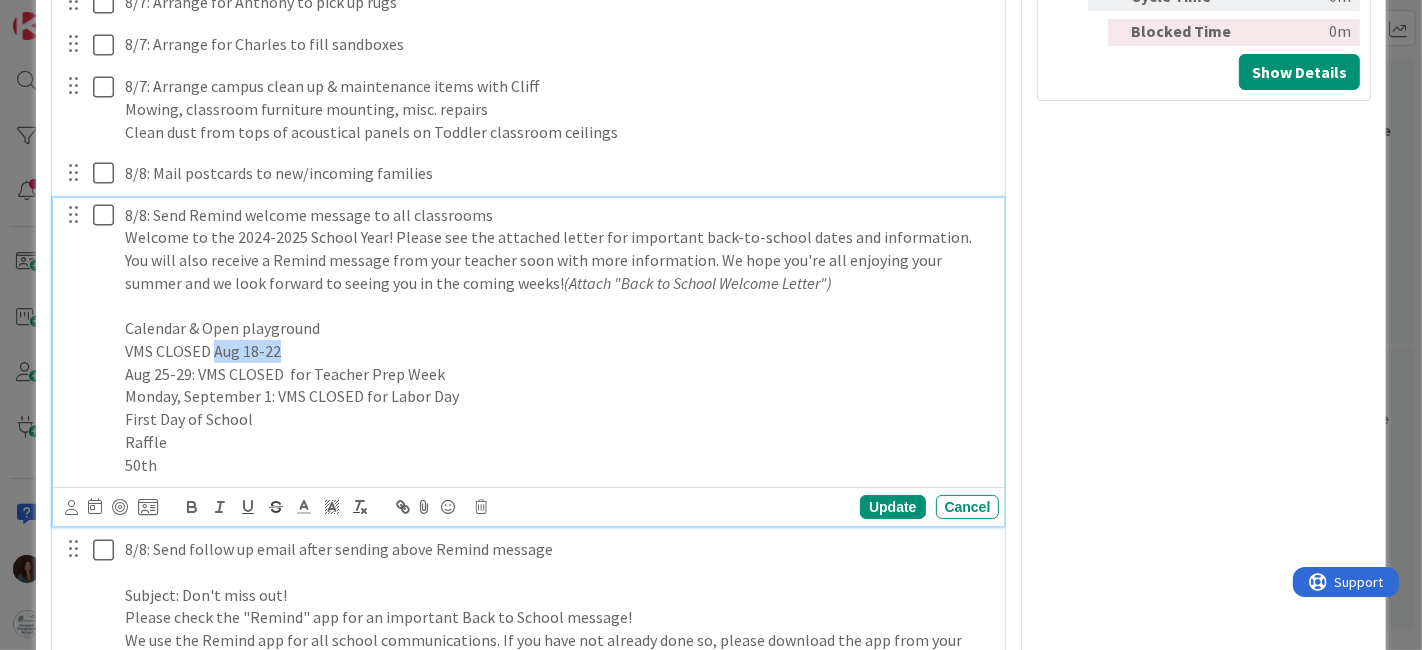 drag, startPoint x: 278, startPoint y: 347, endPoint x: 216, endPoint y: 347, distance: 62 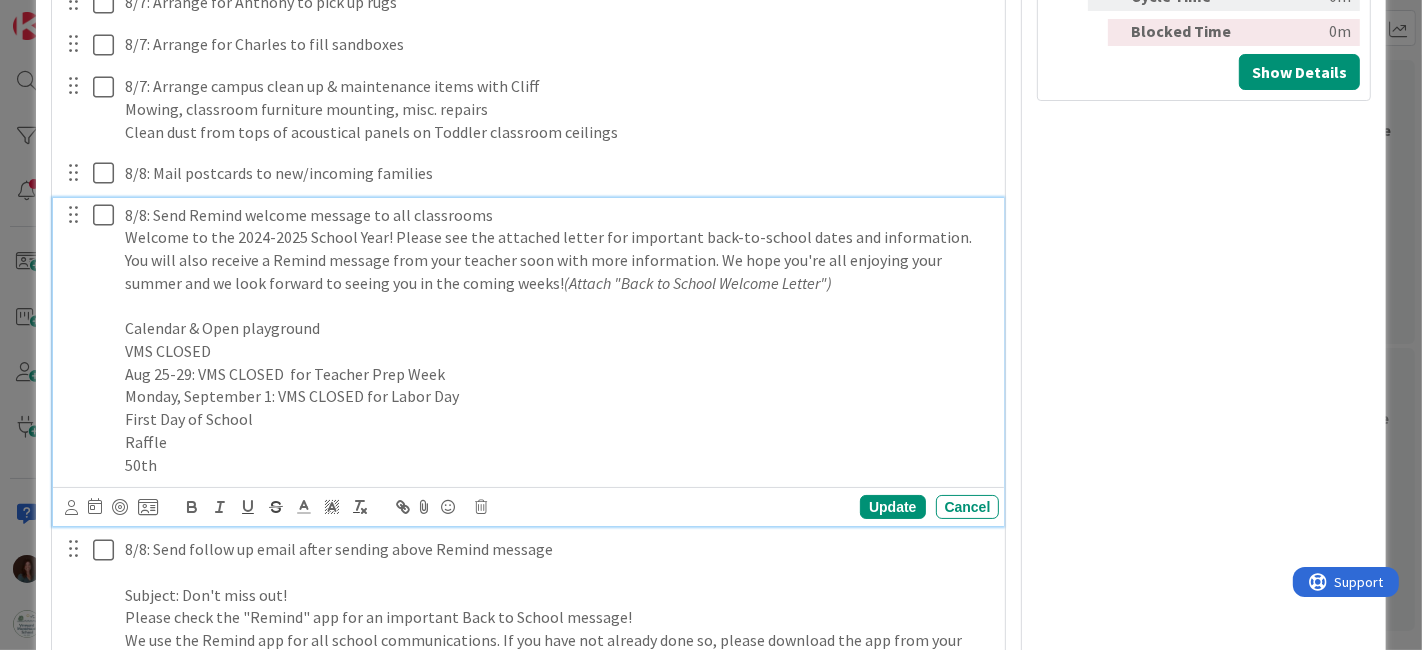 click on "VMS CLOSED" at bounding box center (558, 351) 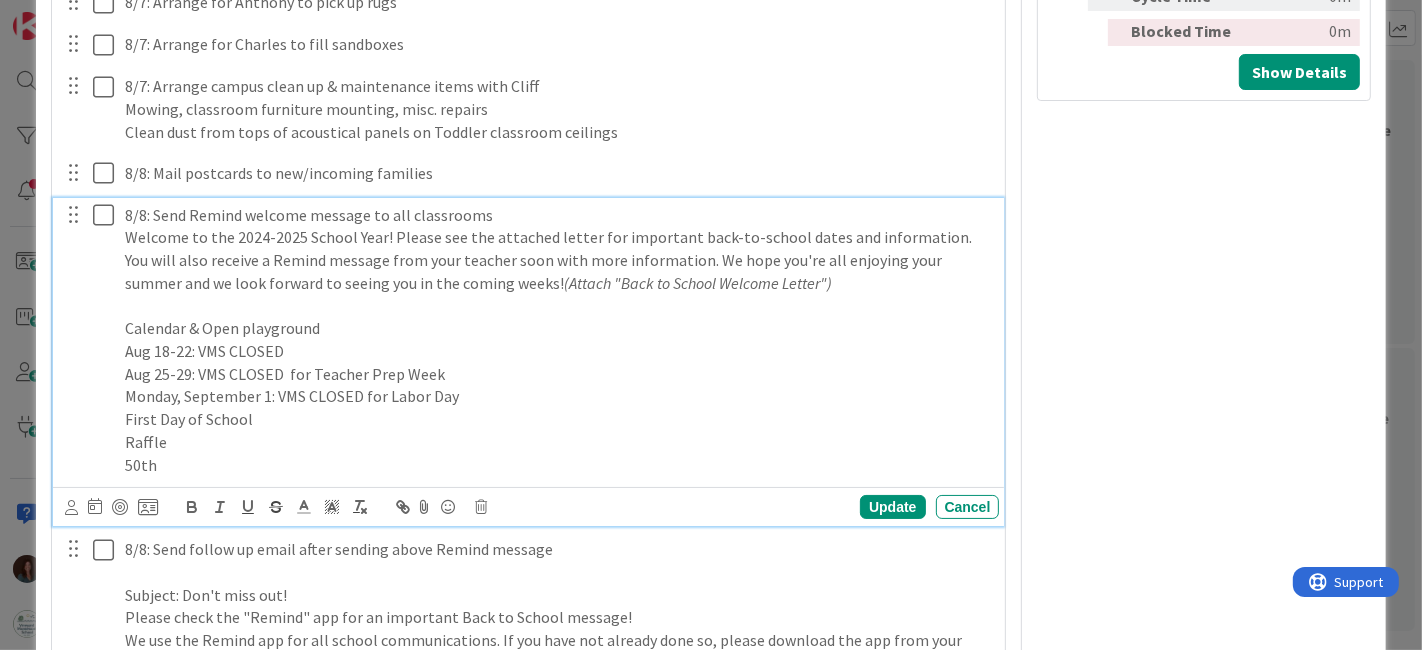 click on "Aug 18-22: VMS CLOSED" at bounding box center (558, 351) 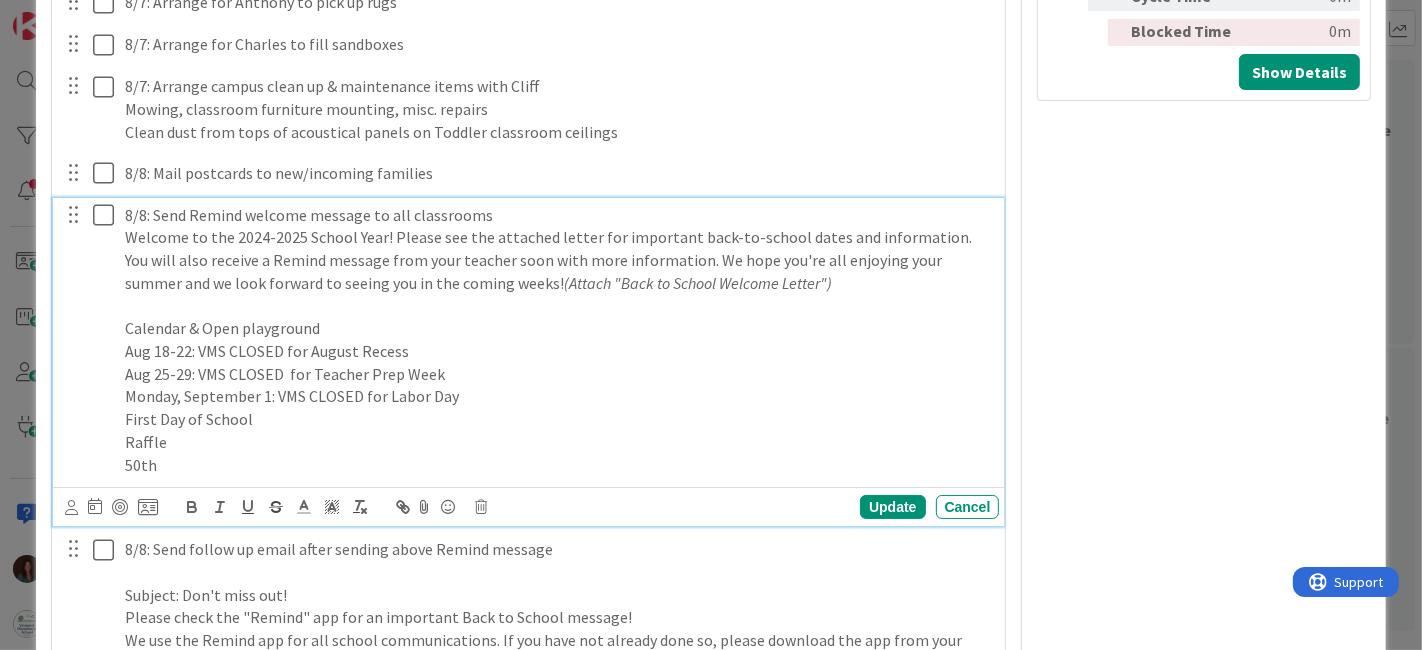click on "First Day of School" at bounding box center (558, 419) 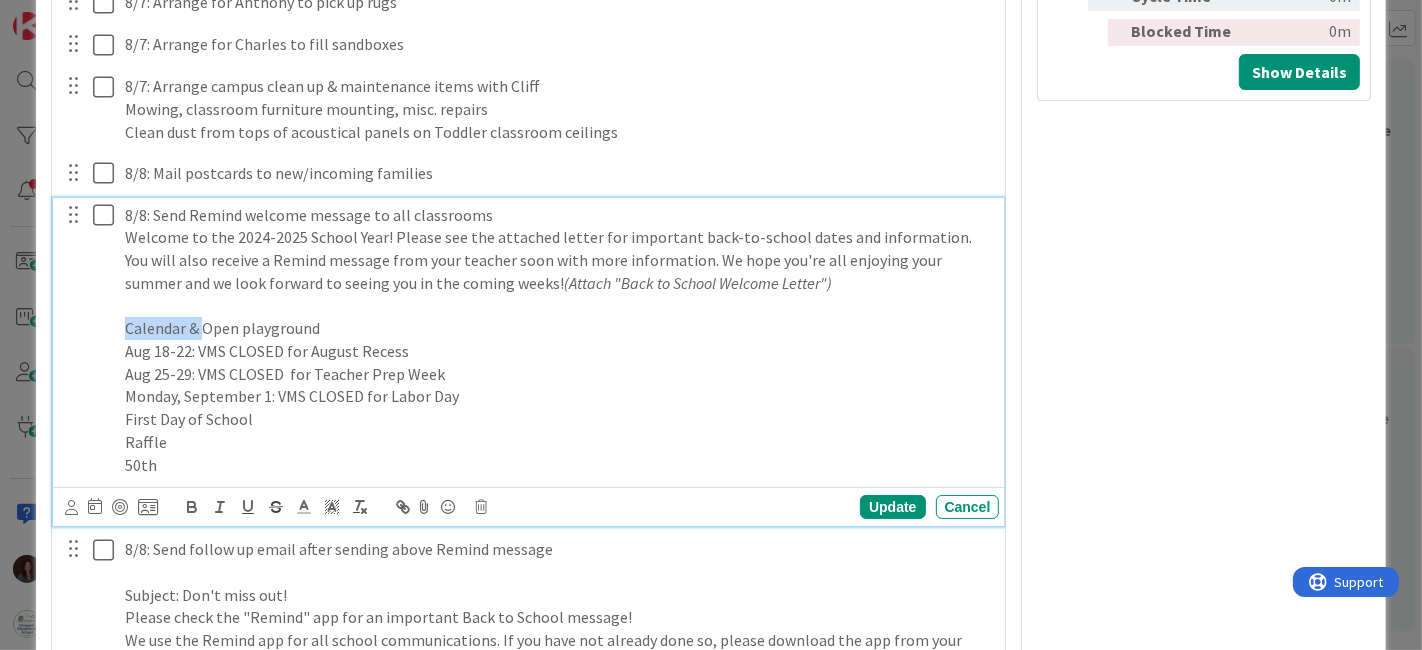 drag, startPoint x: 199, startPoint y: 324, endPoint x: 42, endPoint y: 321, distance: 157.02866 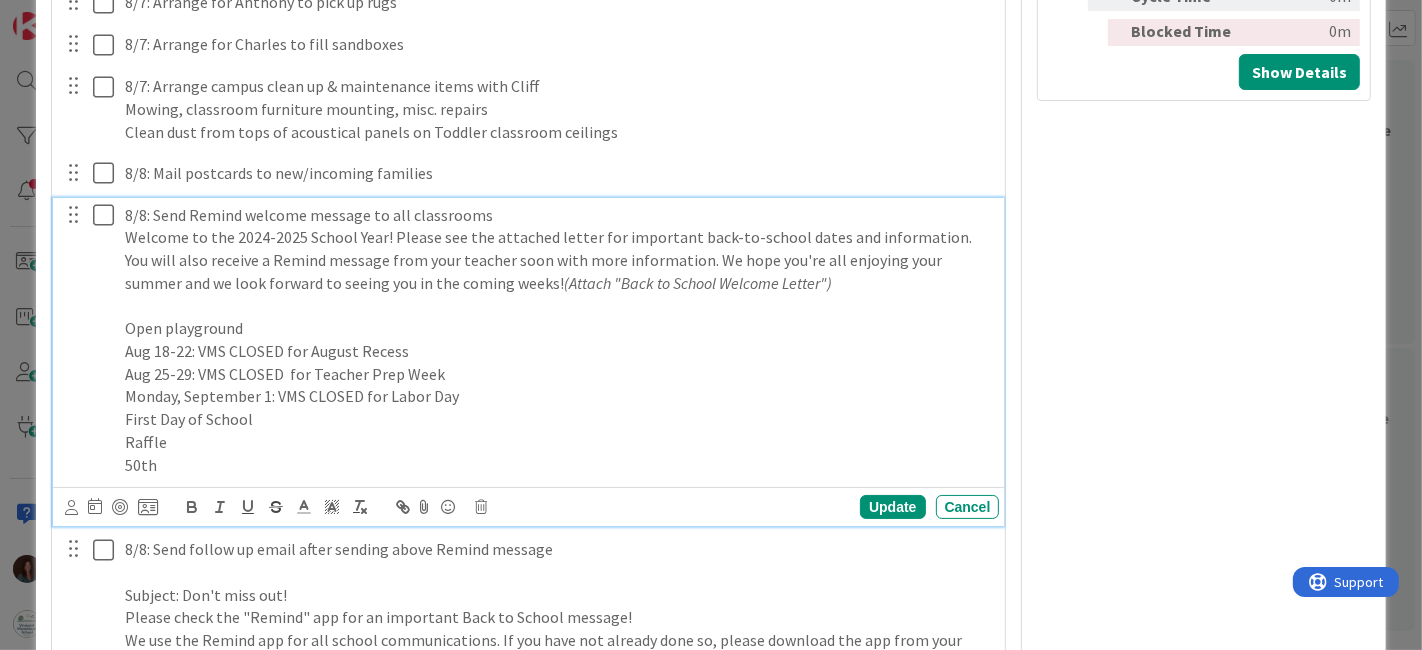 click on "First Day of School" at bounding box center [558, 419] 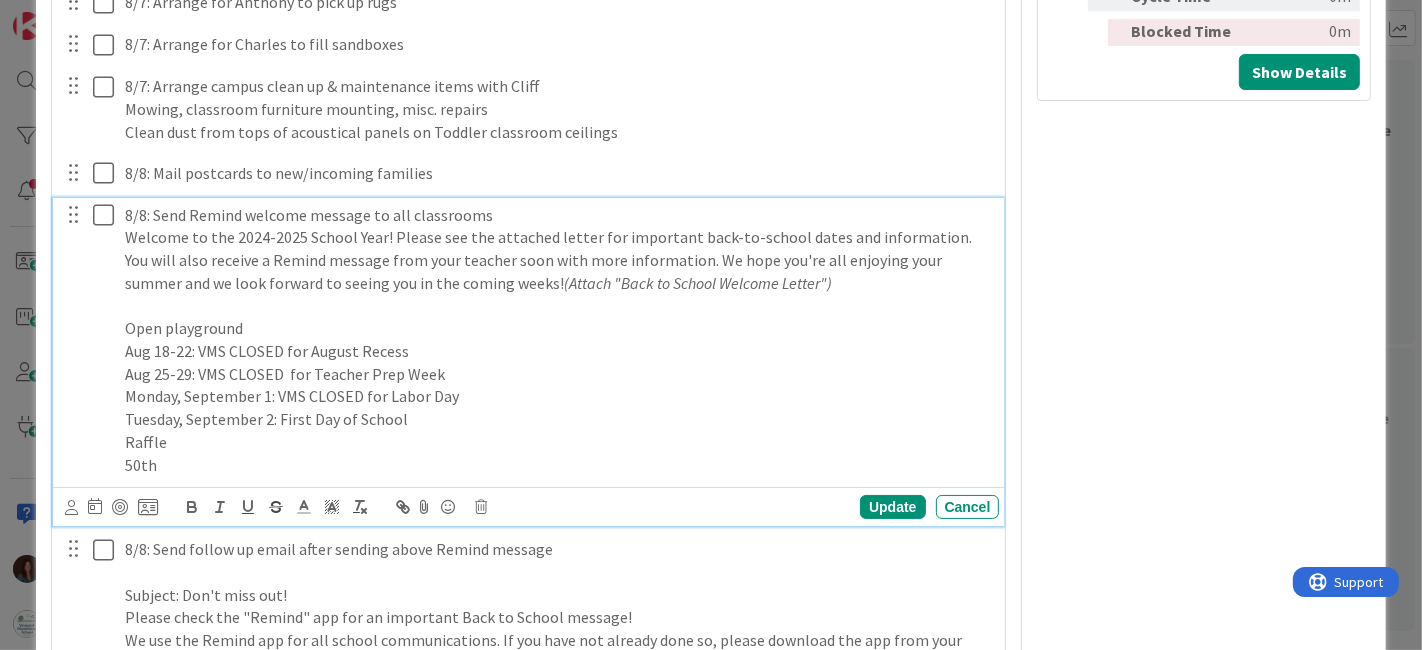 click on "Tuesday, September 2: First Day of School" at bounding box center (558, 419) 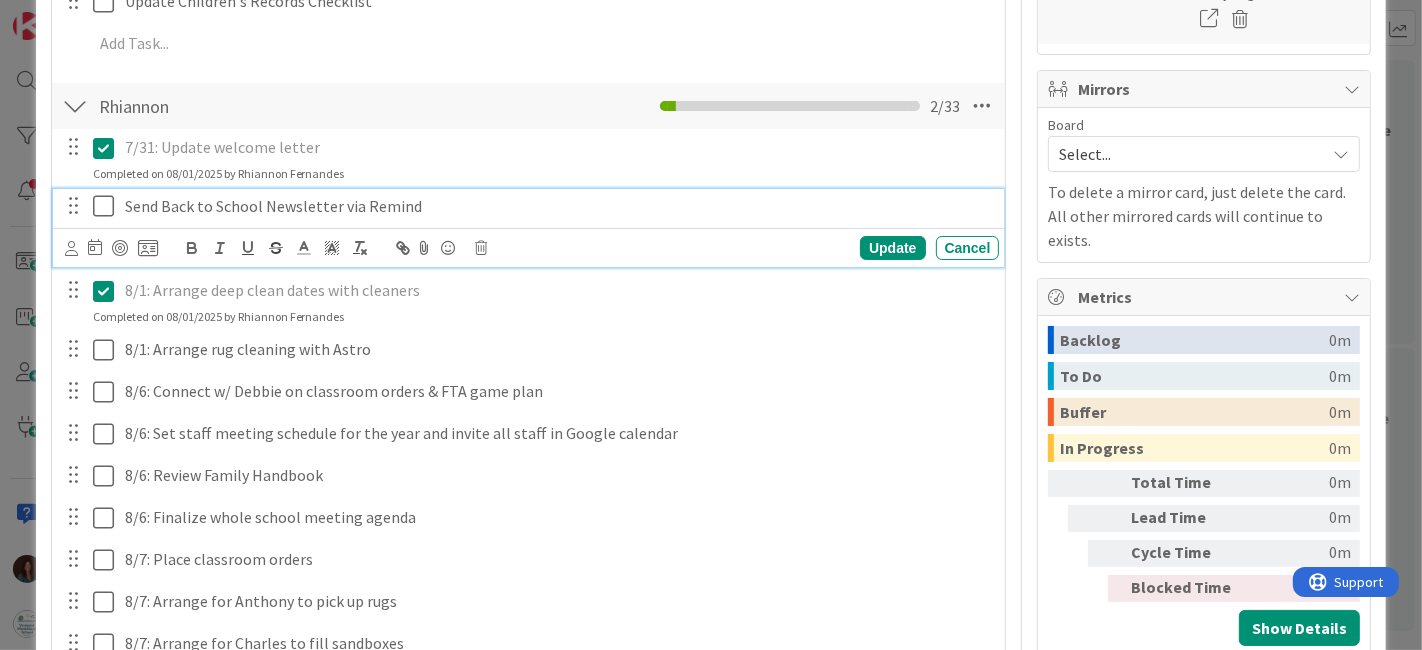 click on "Send Back to School Newsletter via Remind" at bounding box center (558, 206) 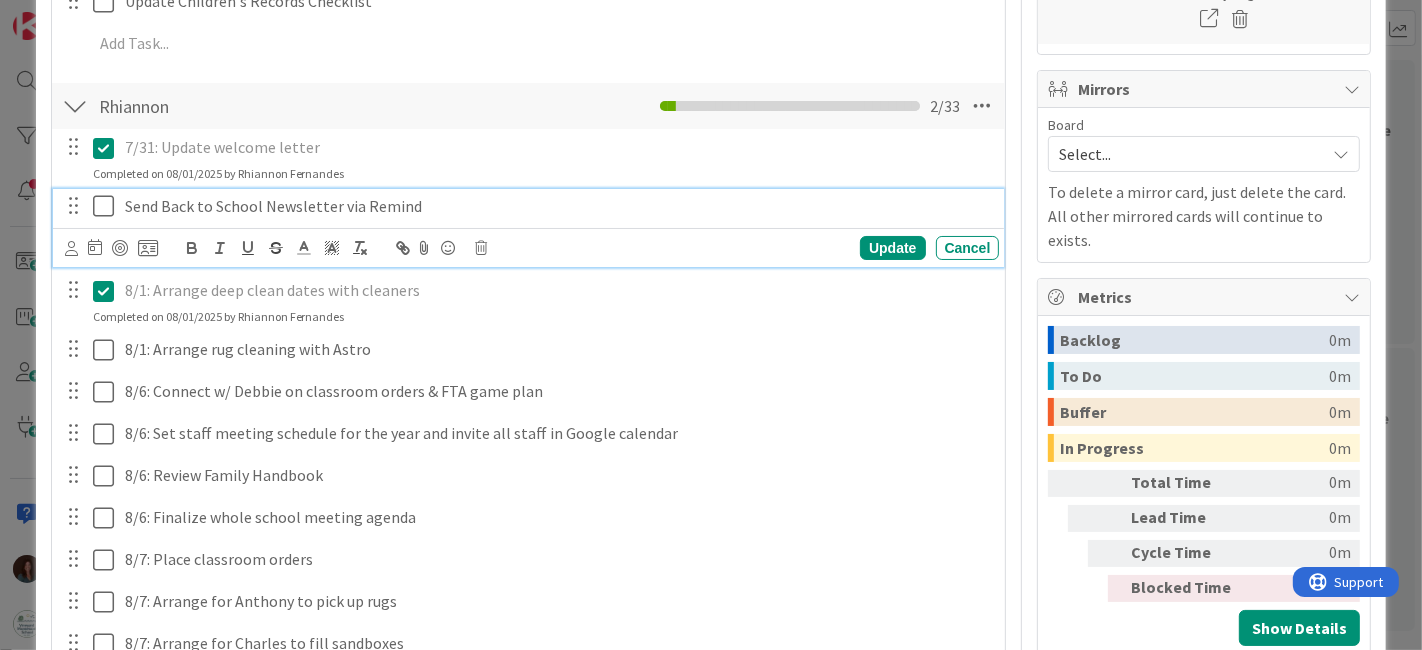 click at bounding box center (482, 248) 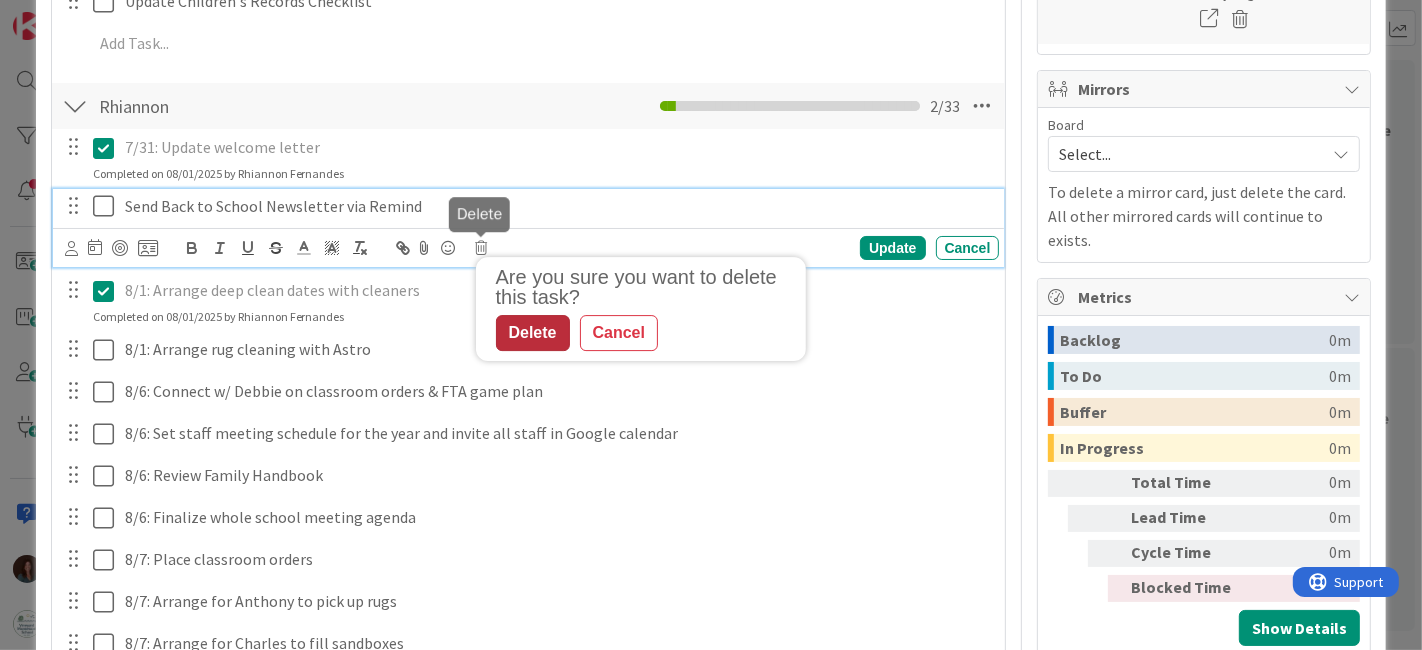 click on "Delete" at bounding box center [533, 334] 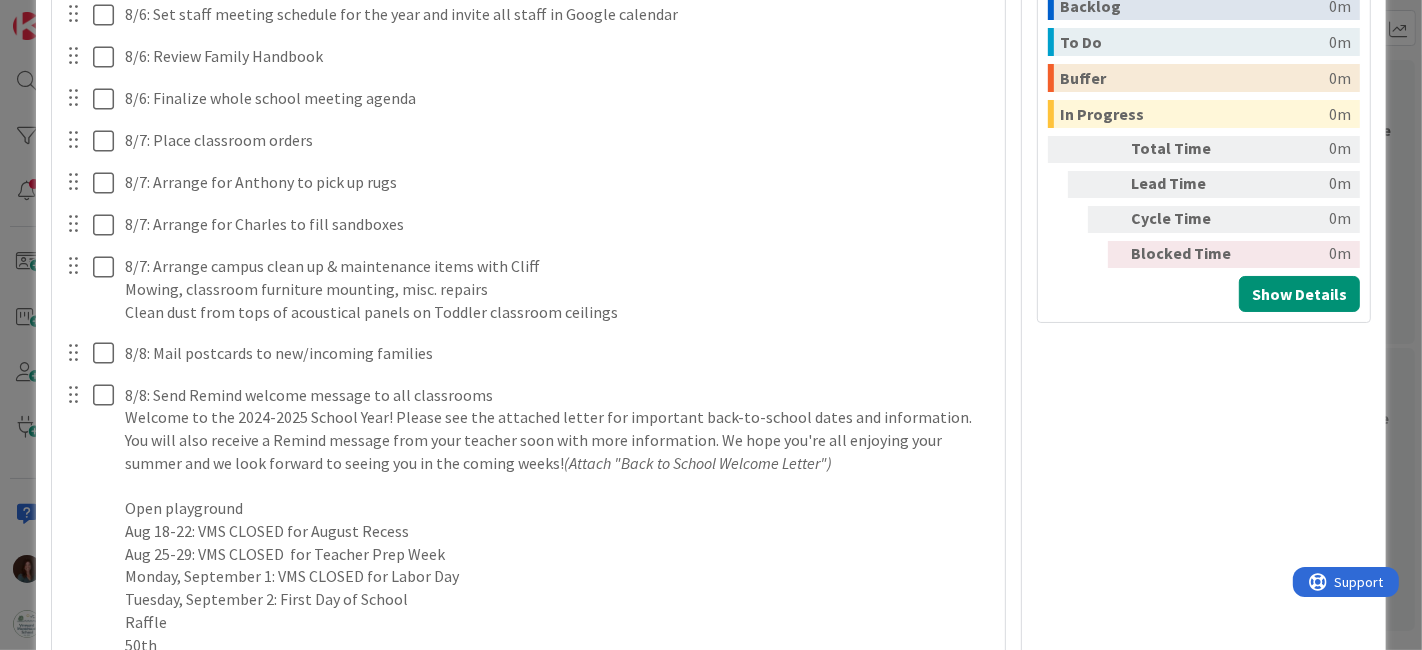 scroll, scrollTop: 1111, scrollLeft: 0, axis: vertical 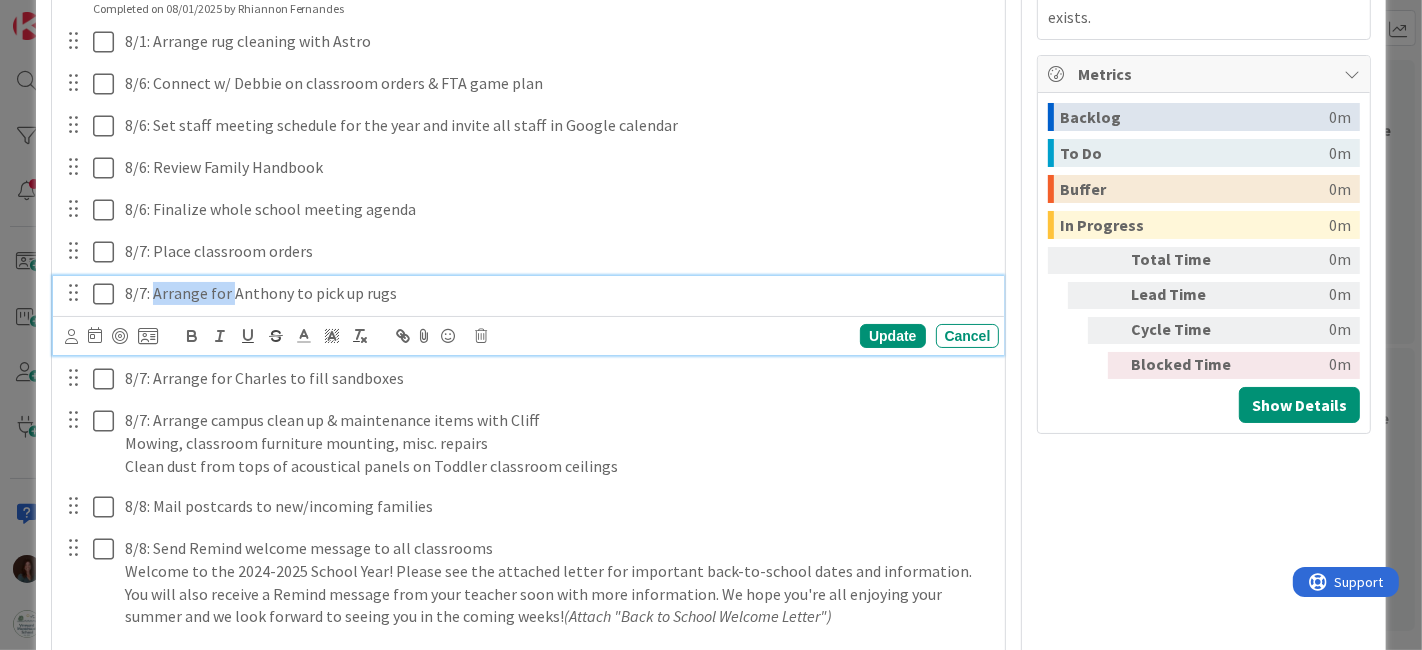 drag, startPoint x: 228, startPoint y: 291, endPoint x: 185, endPoint y: 350, distance: 73.00685 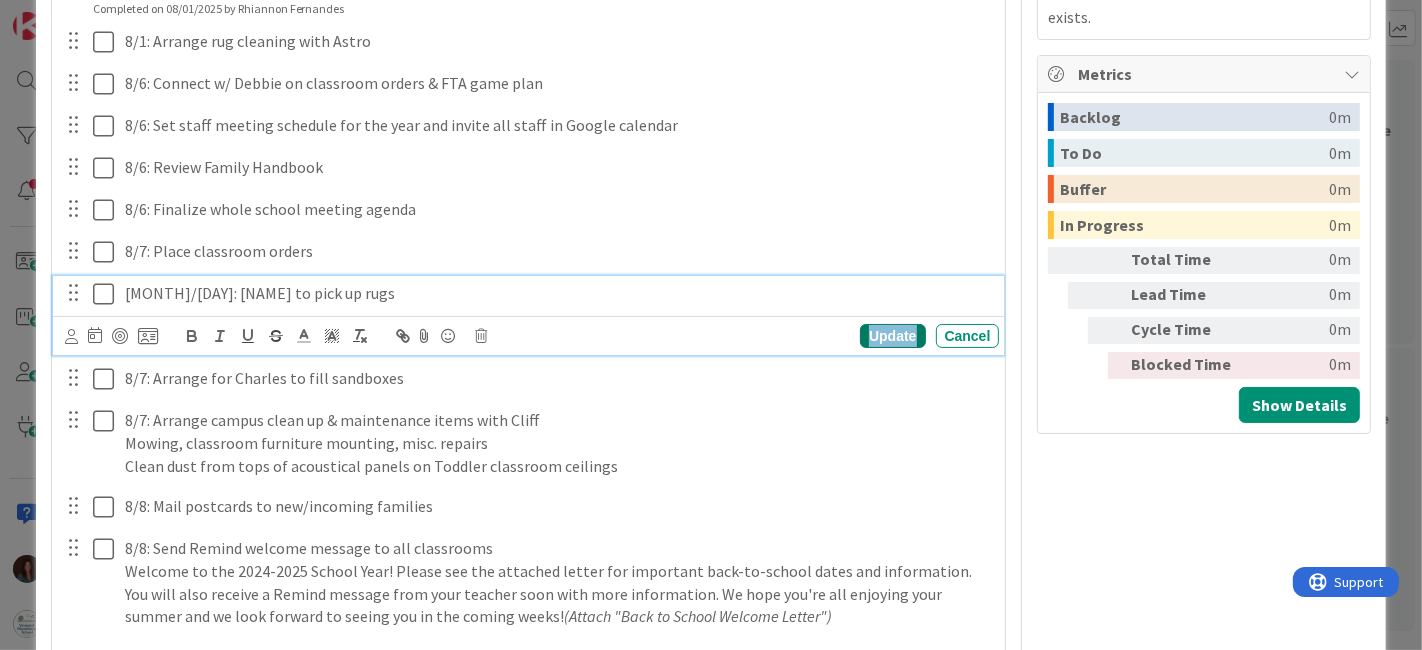 click on "Update" at bounding box center (892, 336) 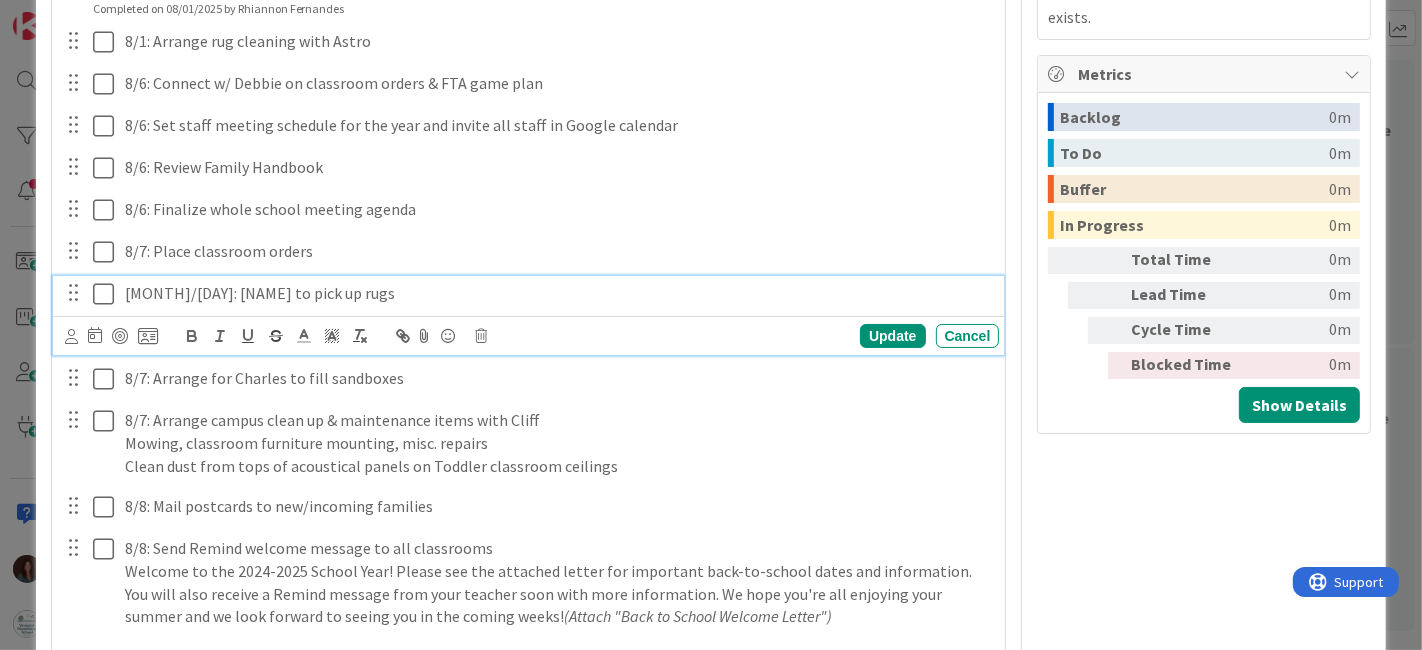 click on "[MONTH]/[DAY]: [NAME] to pick up rugs" at bounding box center (558, 293) 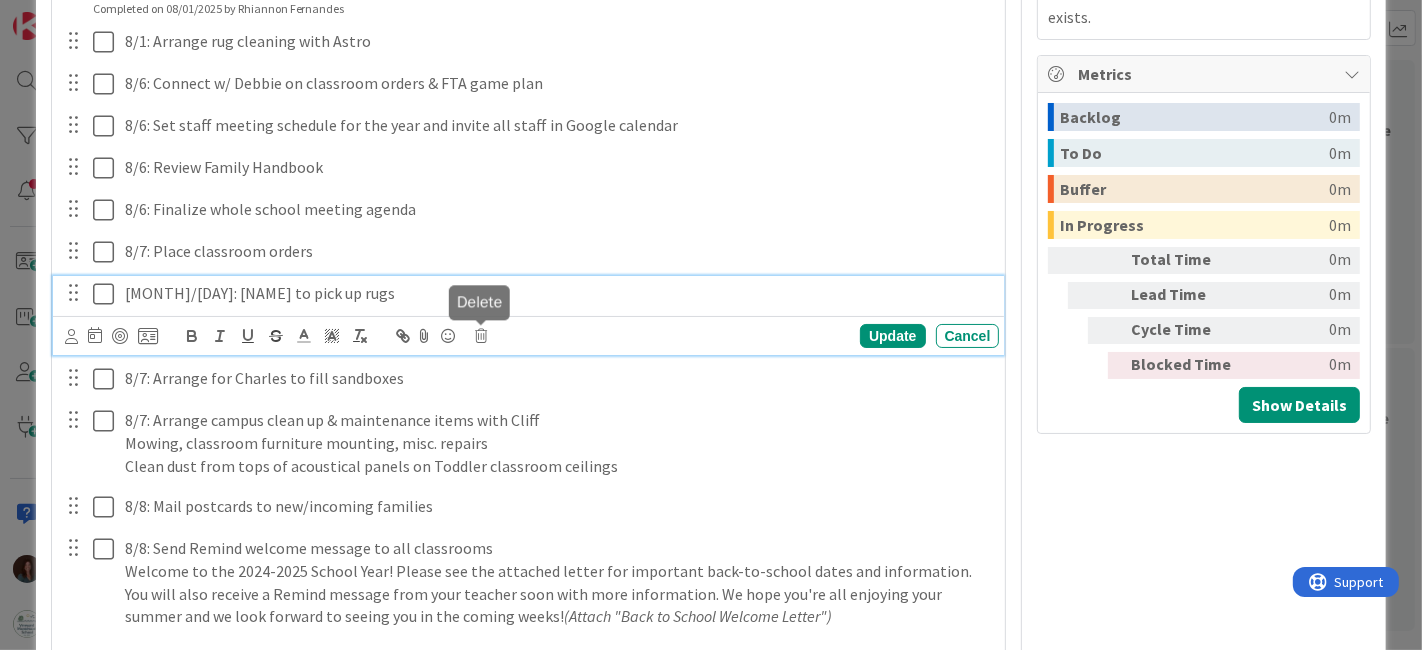 click at bounding box center [482, 336] 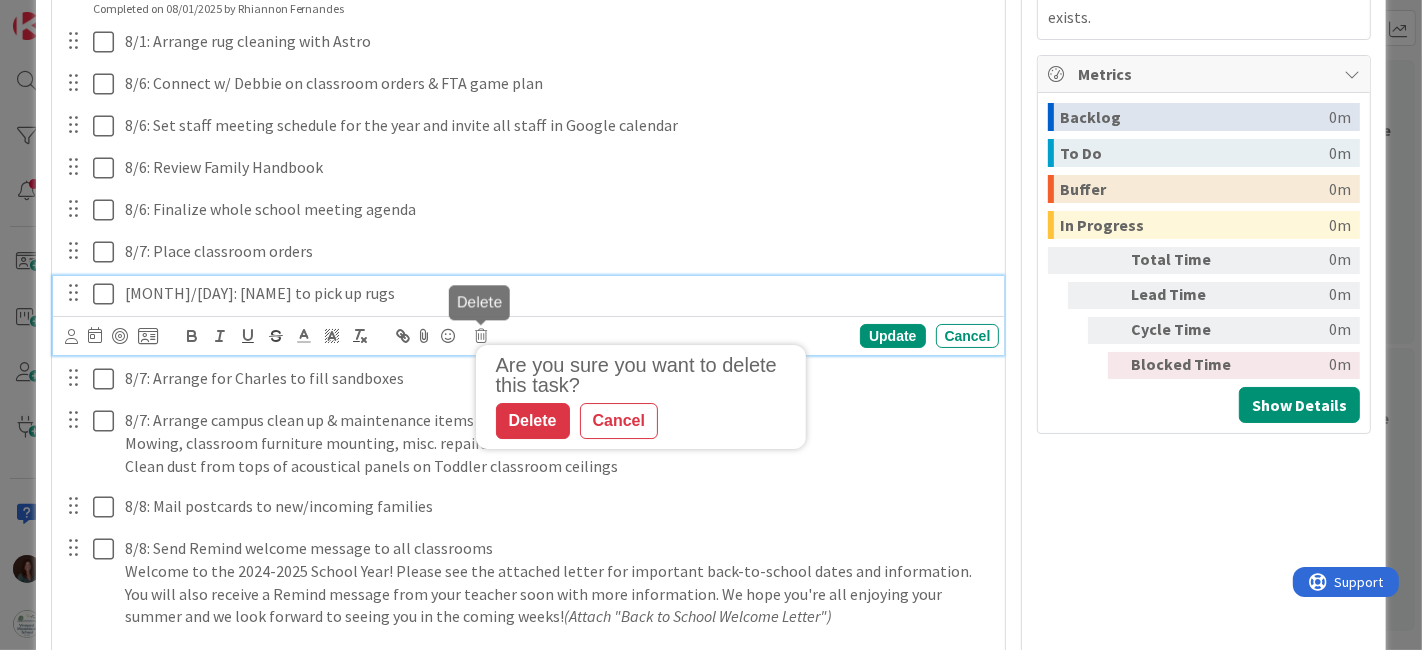 click on "Delete" at bounding box center (533, 421) 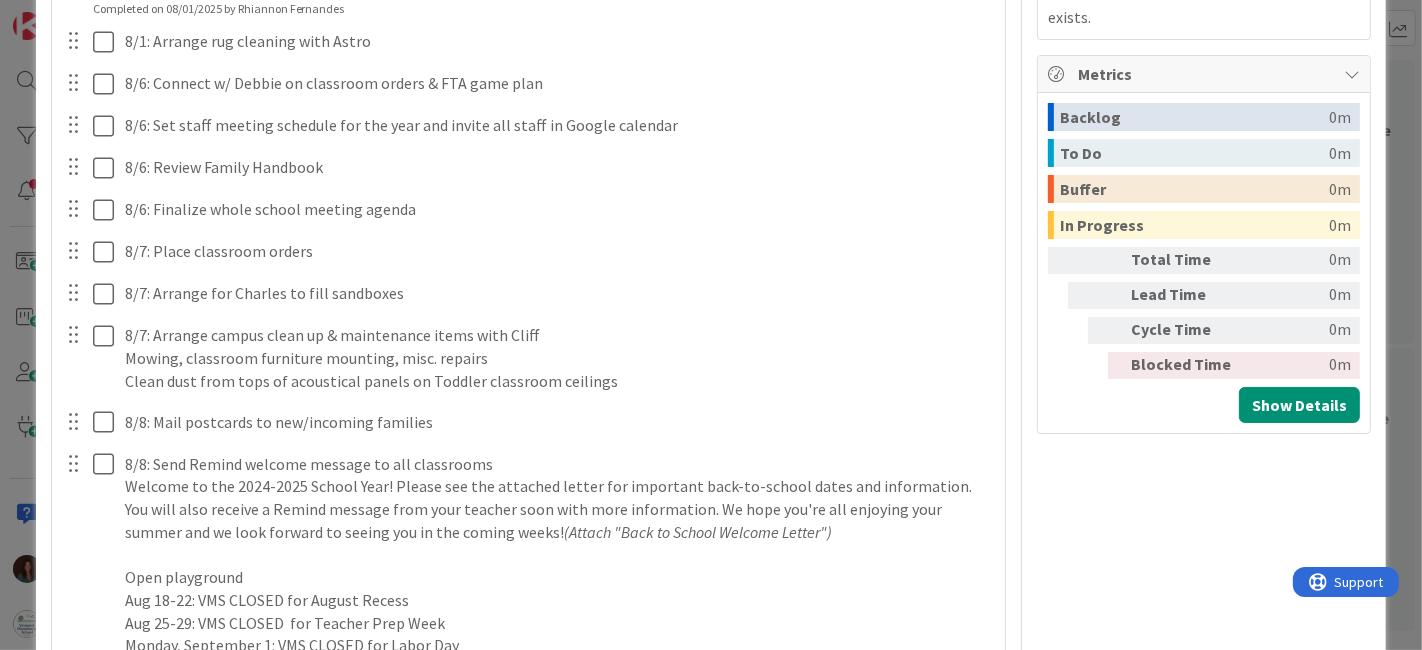 scroll, scrollTop: 1222, scrollLeft: 0, axis: vertical 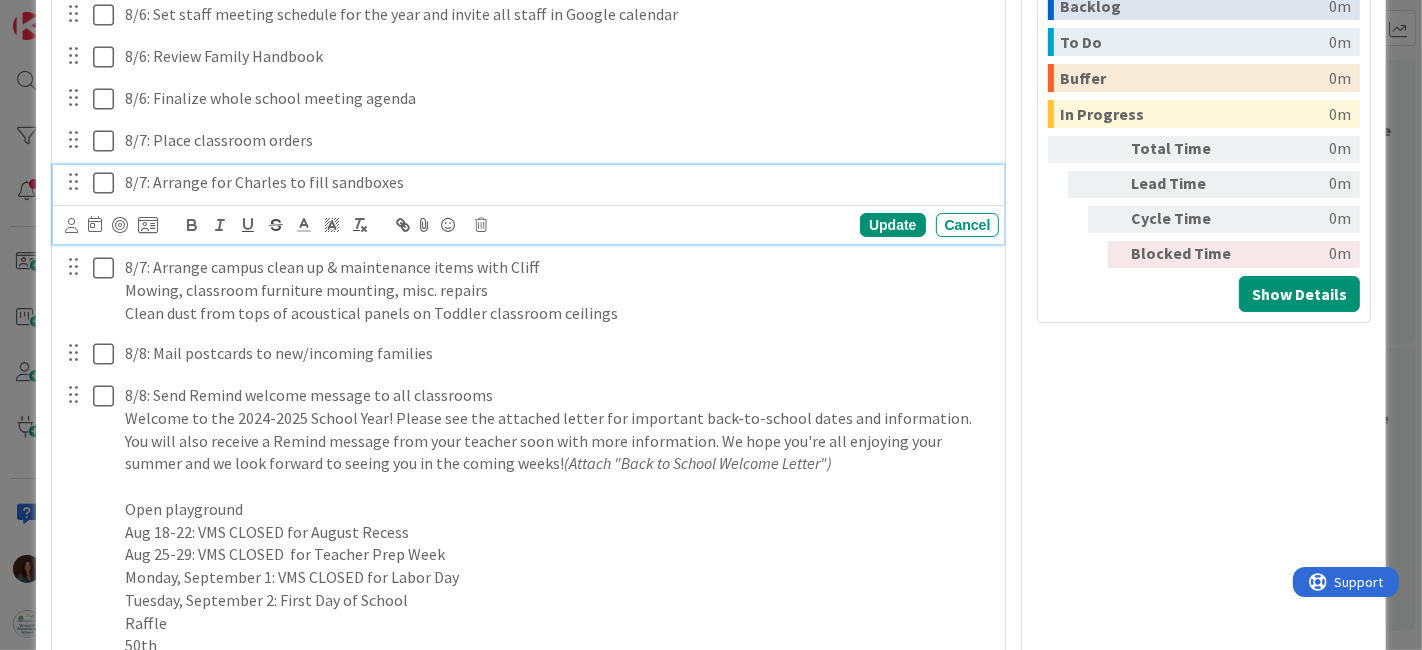 click on "8/7: Arrange for Charles to fill sandboxes" at bounding box center (558, 182) 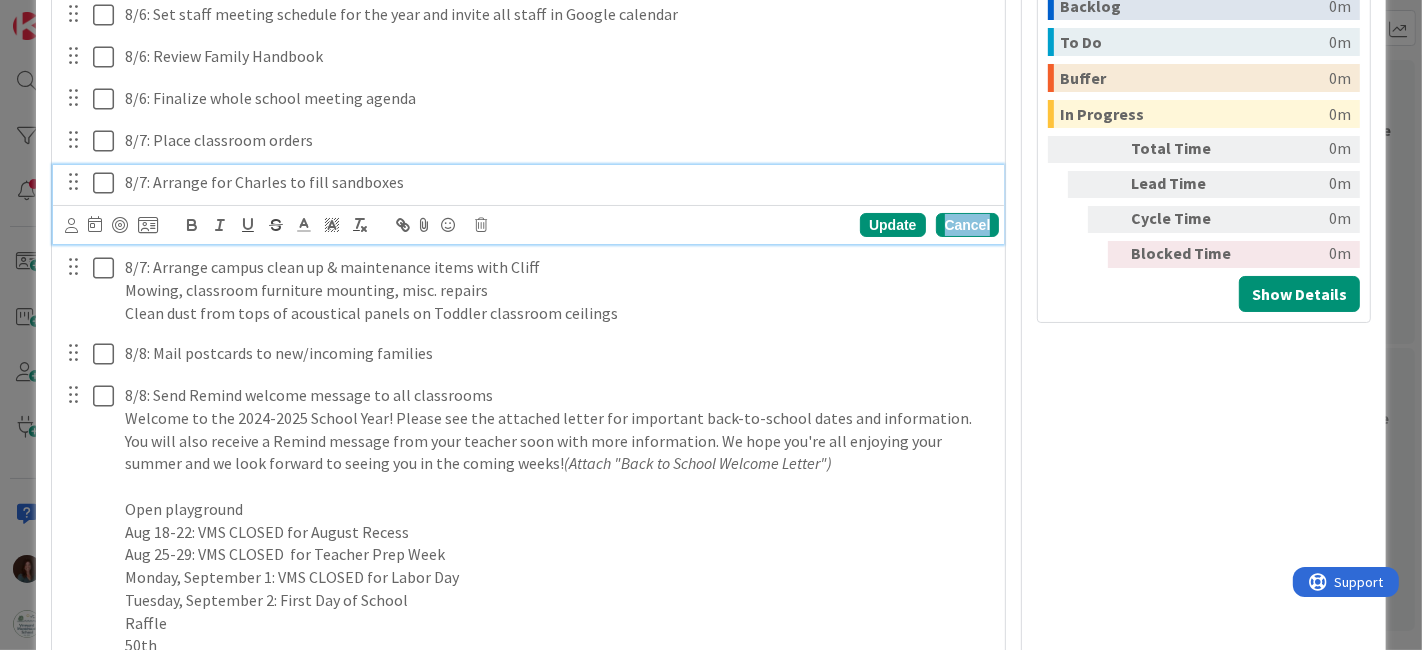 click on "Cancel" at bounding box center (968, 225) 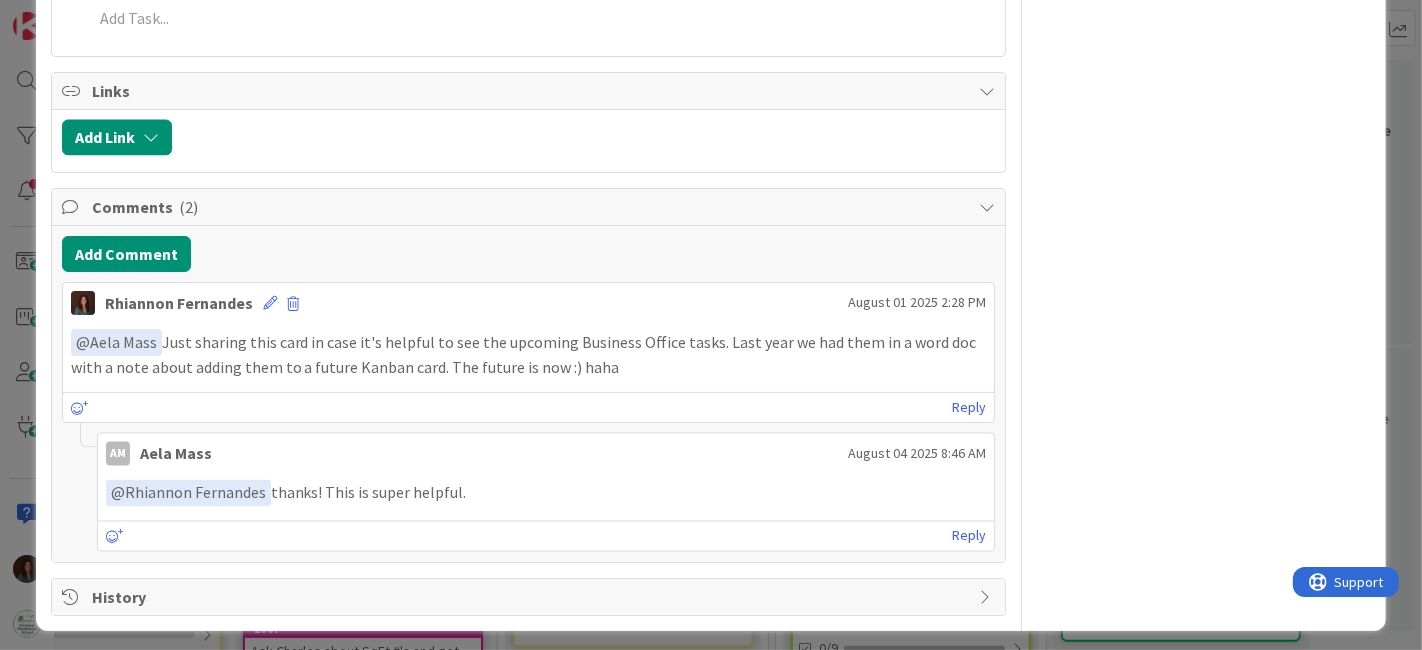 scroll, scrollTop: 2806, scrollLeft: 0, axis: vertical 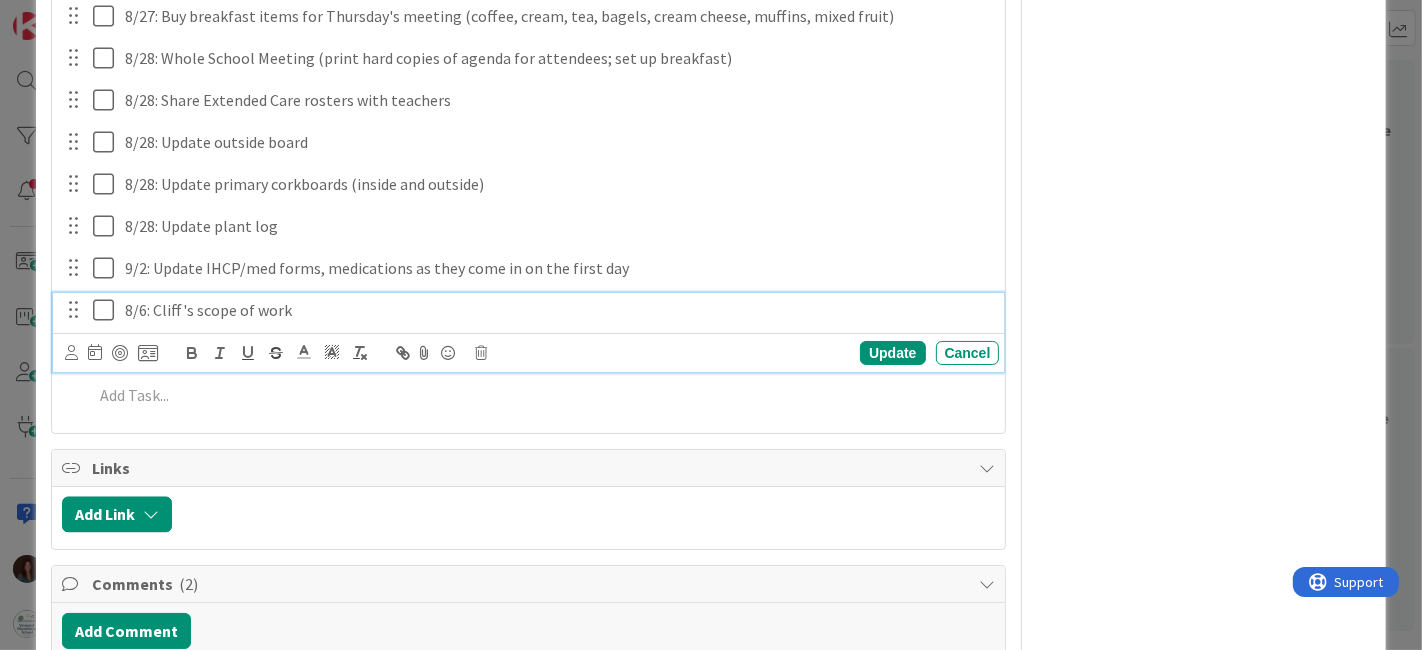 click on "8/6: Cliff's scope of work" at bounding box center (558, 310) 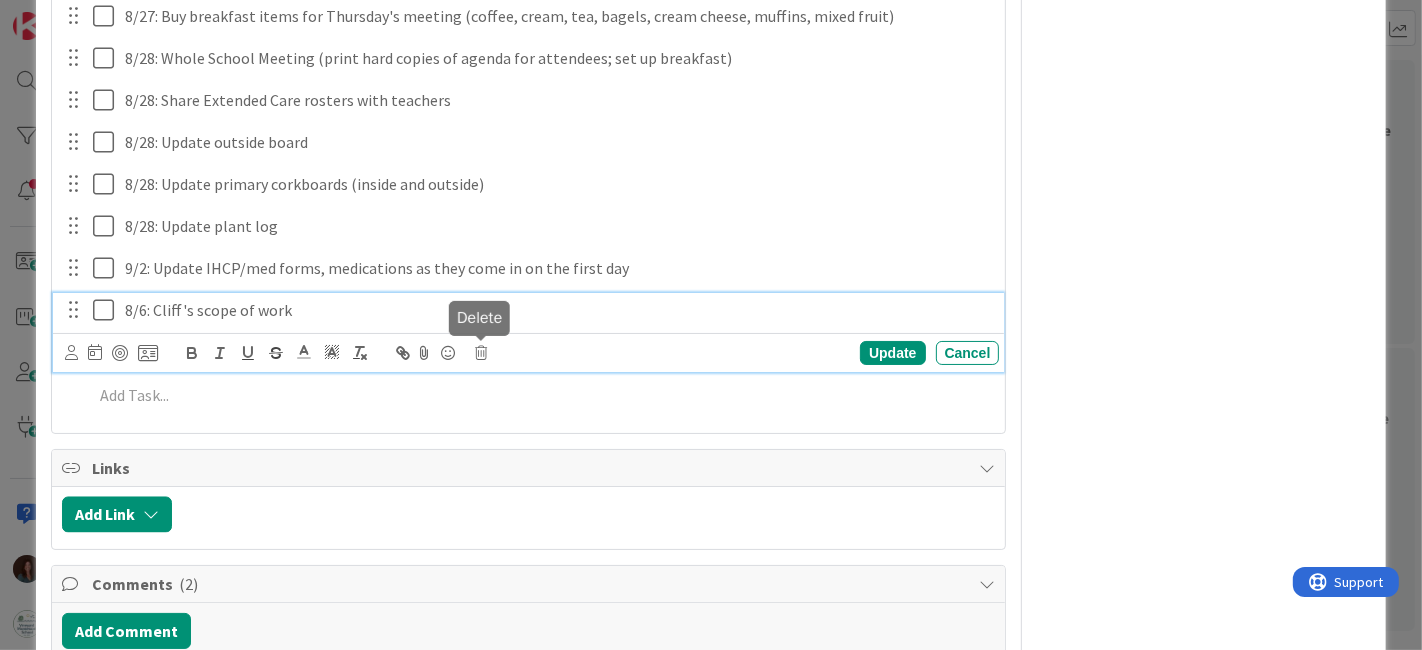 click at bounding box center (482, 353) 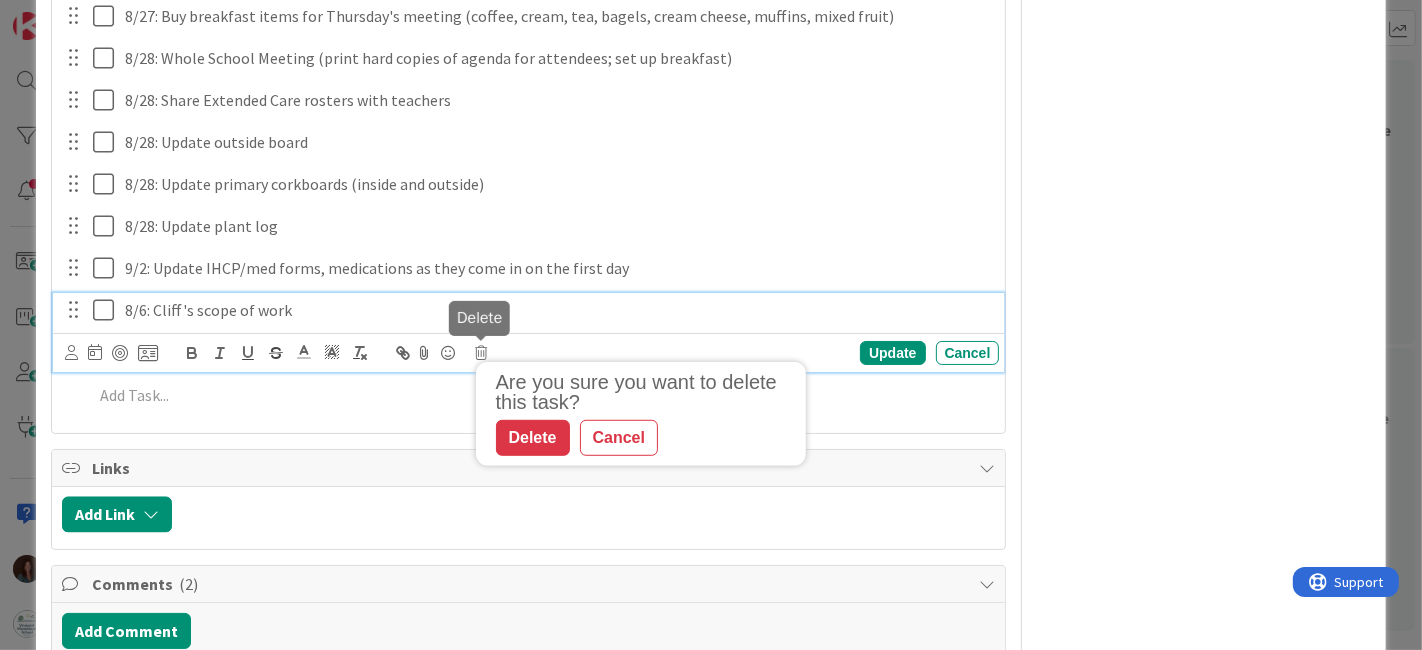 click on "Delete" at bounding box center (533, 438) 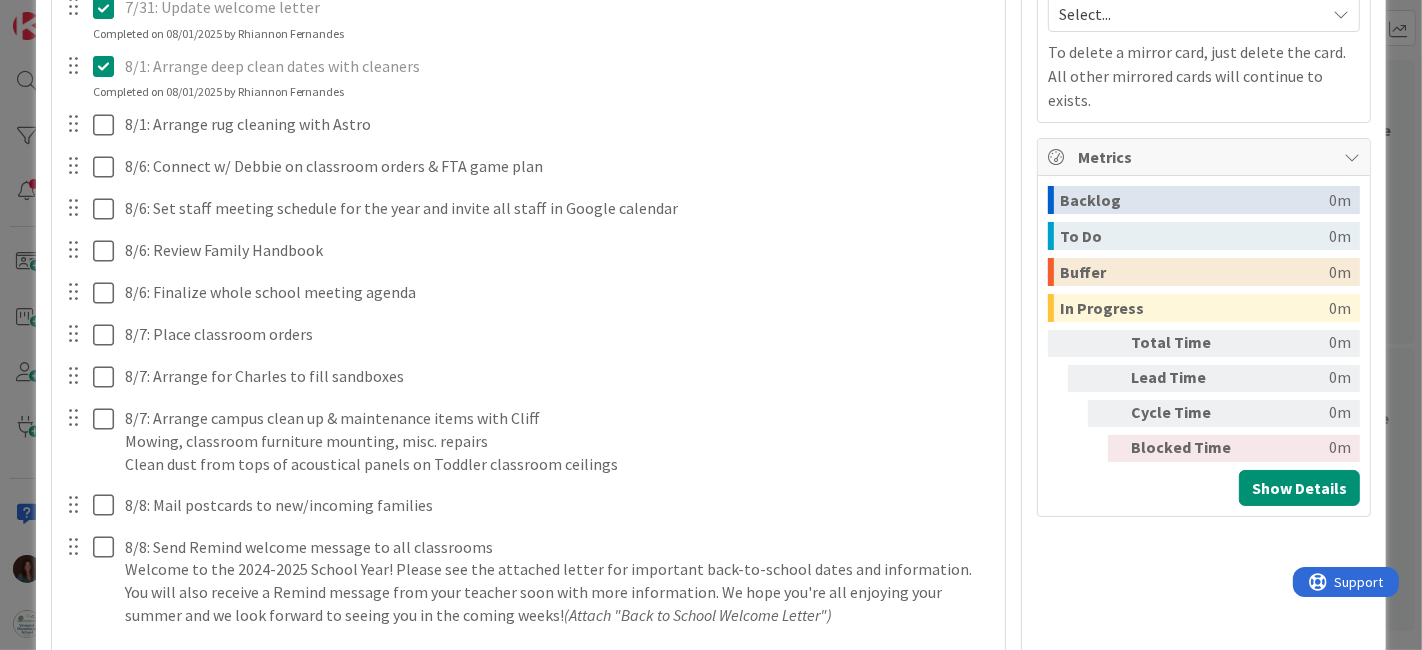 scroll, scrollTop: 917, scrollLeft: 0, axis: vertical 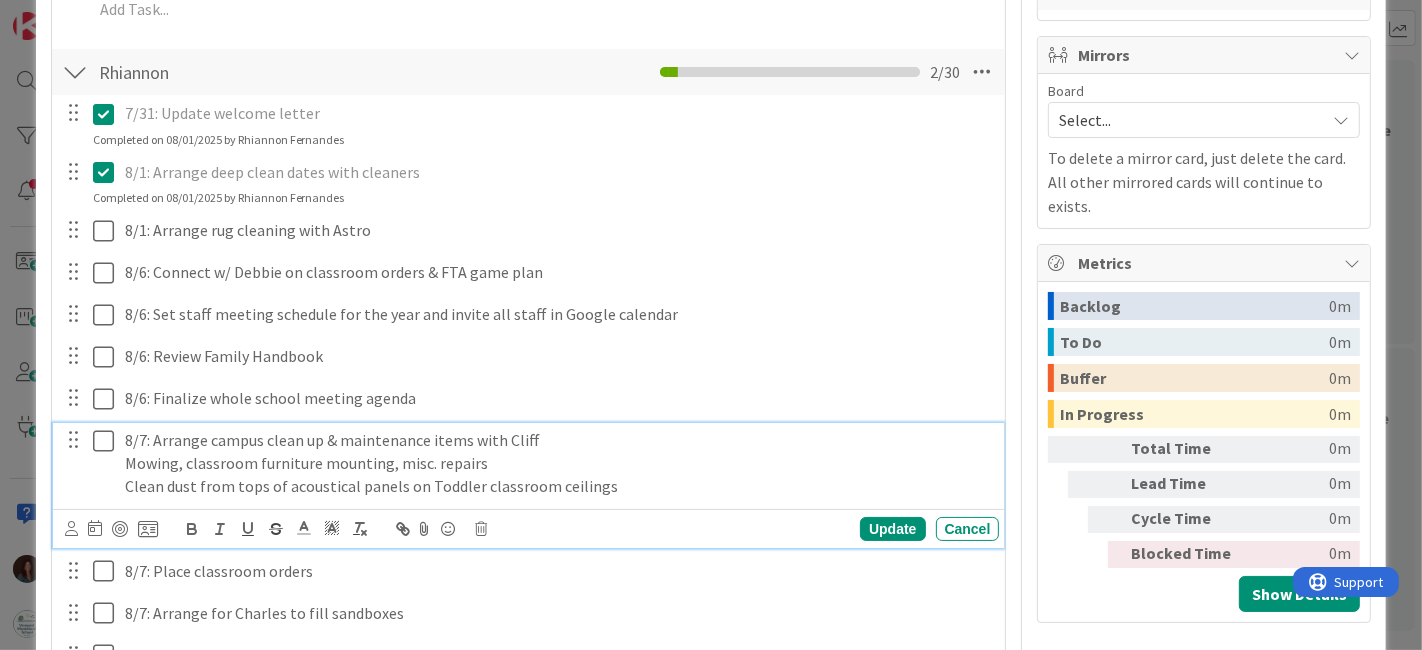 click on "8/7: Arrange campus clean up & maintenance items with Cliff" at bounding box center [558, 440] 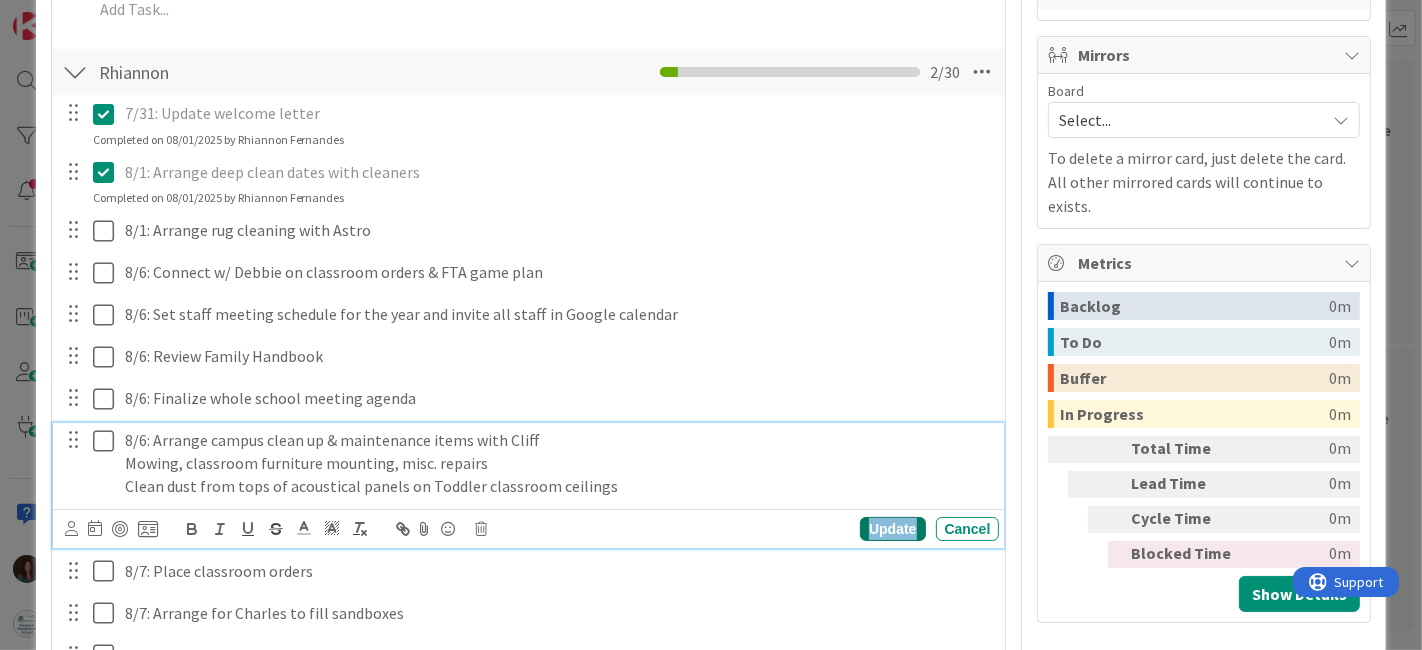 click on "Update" at bounding box center [892, 529] 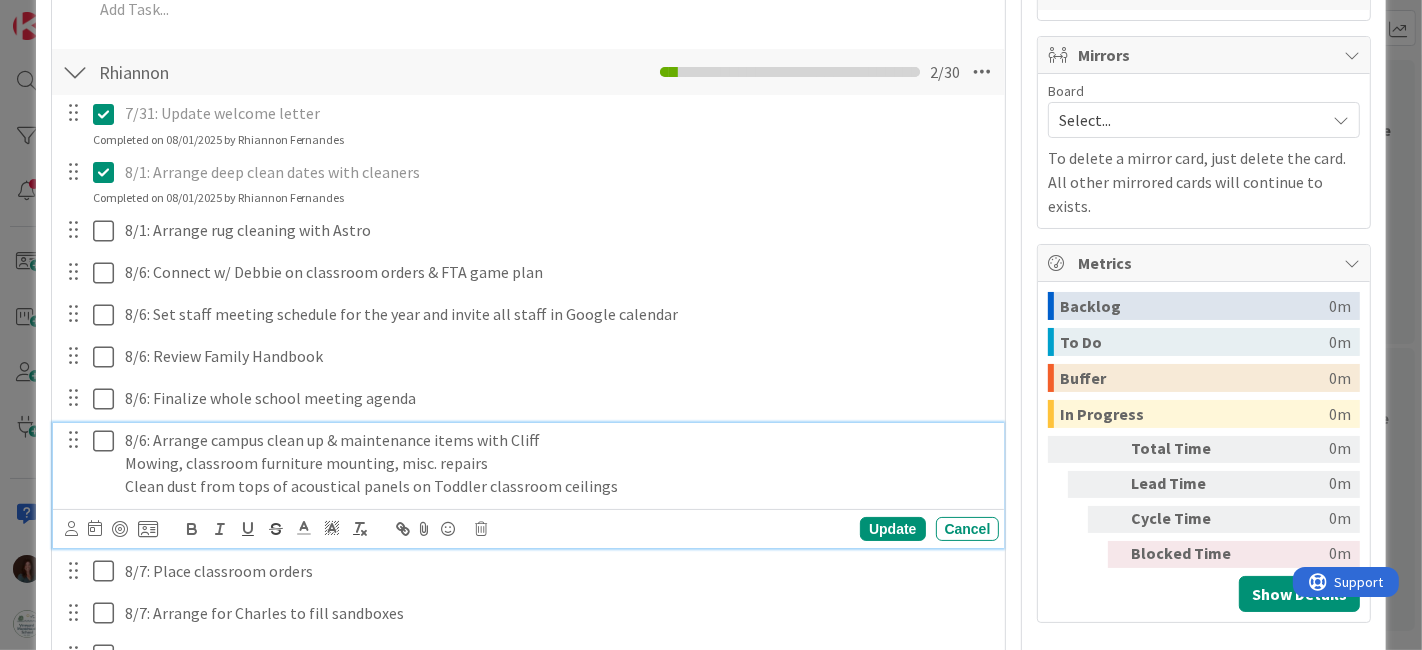 drag, startPoint x: 649, startPoint y: 464, endPoint x: 658, endPoint y: 485, distance: 22.847319 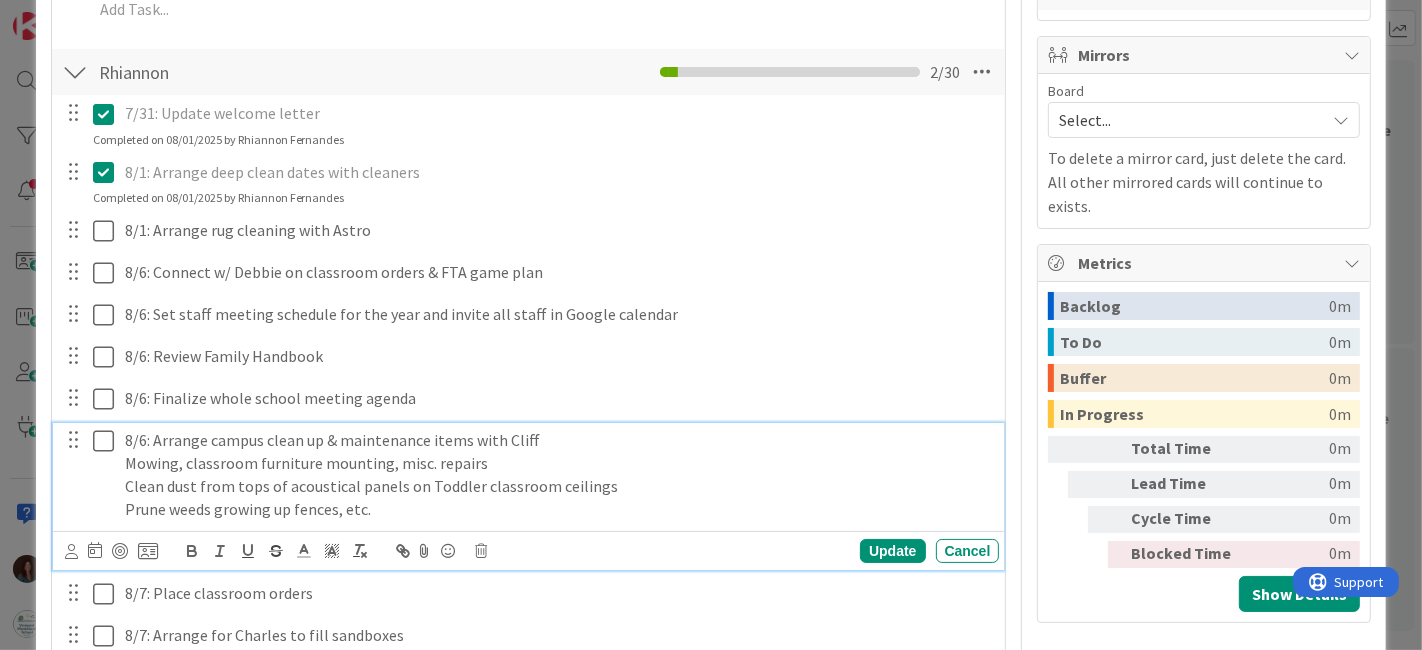 click on "Prune weeds growing up fences, etc." at bounding box center (558, 509) 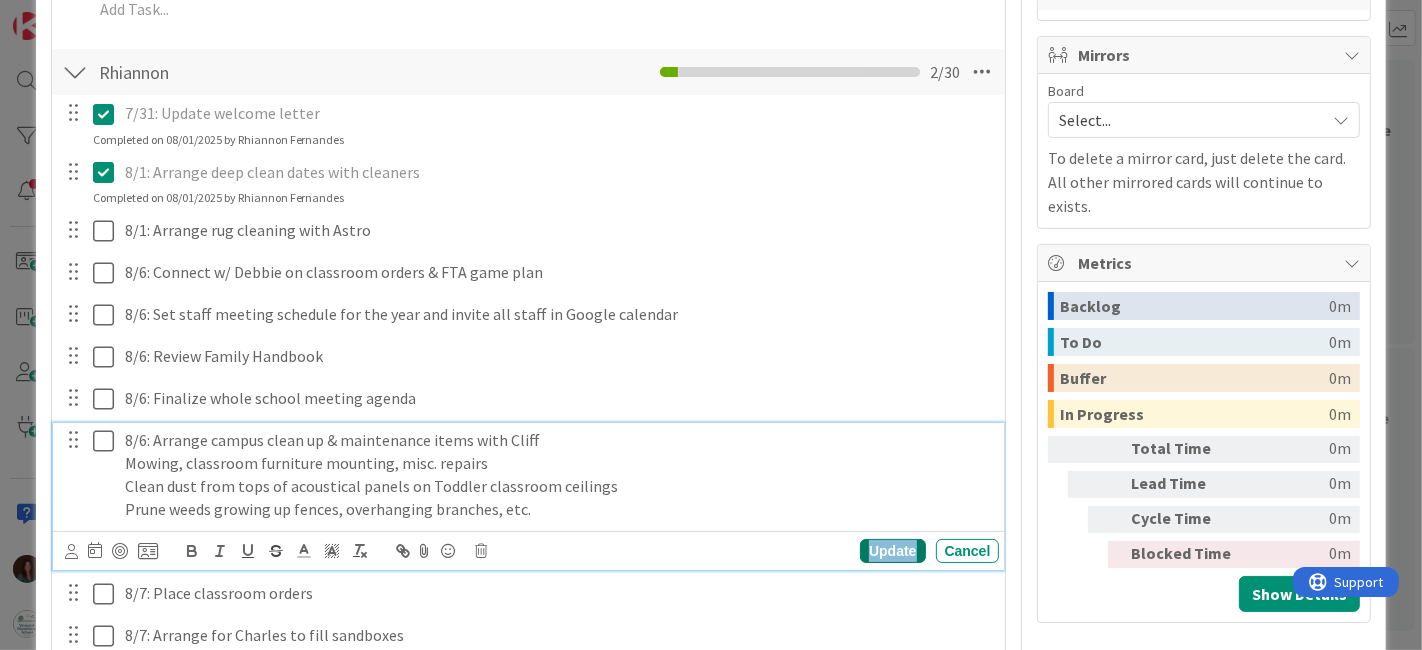 click on "Update" at bounding box center (892, 551) 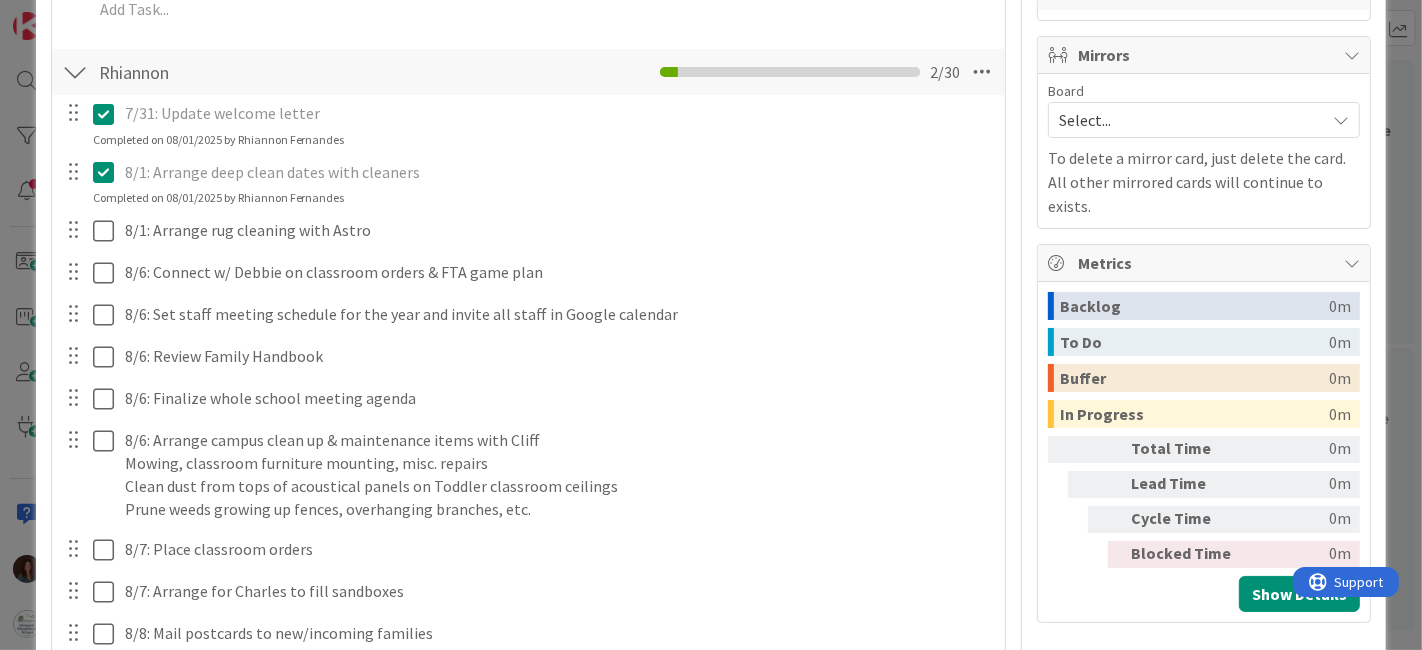 type on "x" 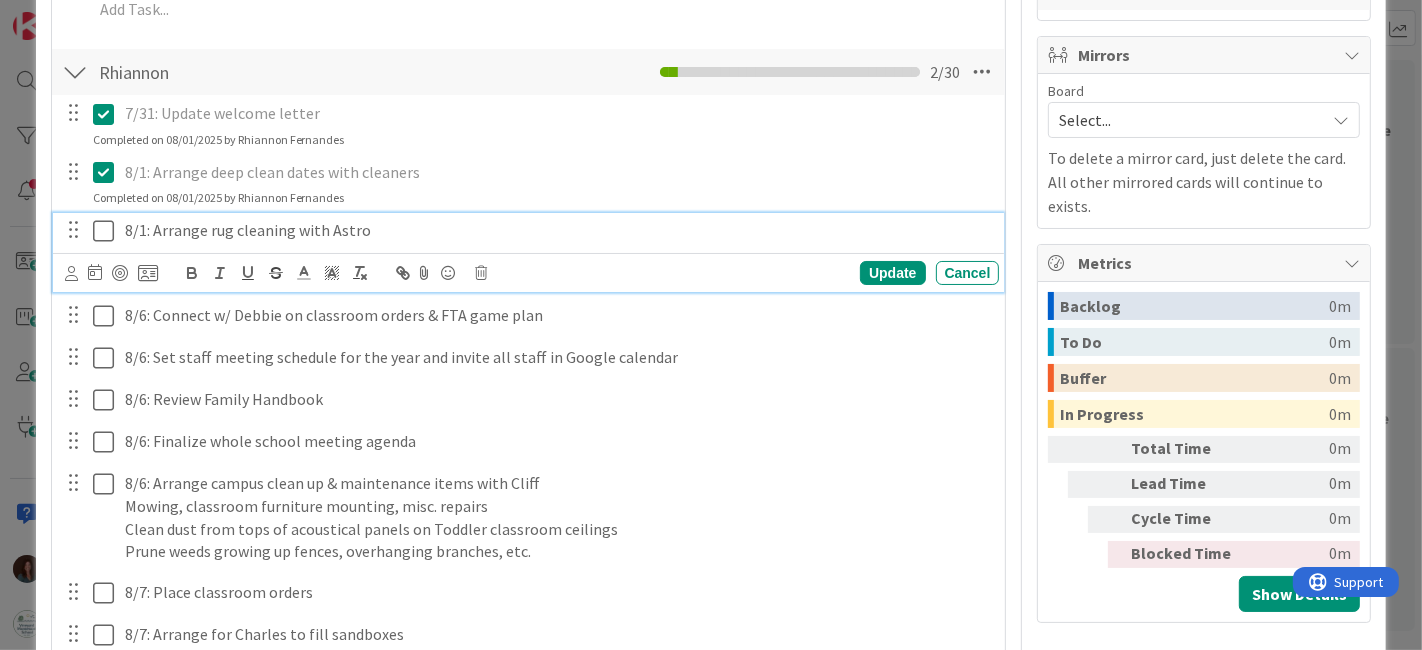 click on "8/1: Arrange rug cleaning with Astro" at bounding box center (558, 230) 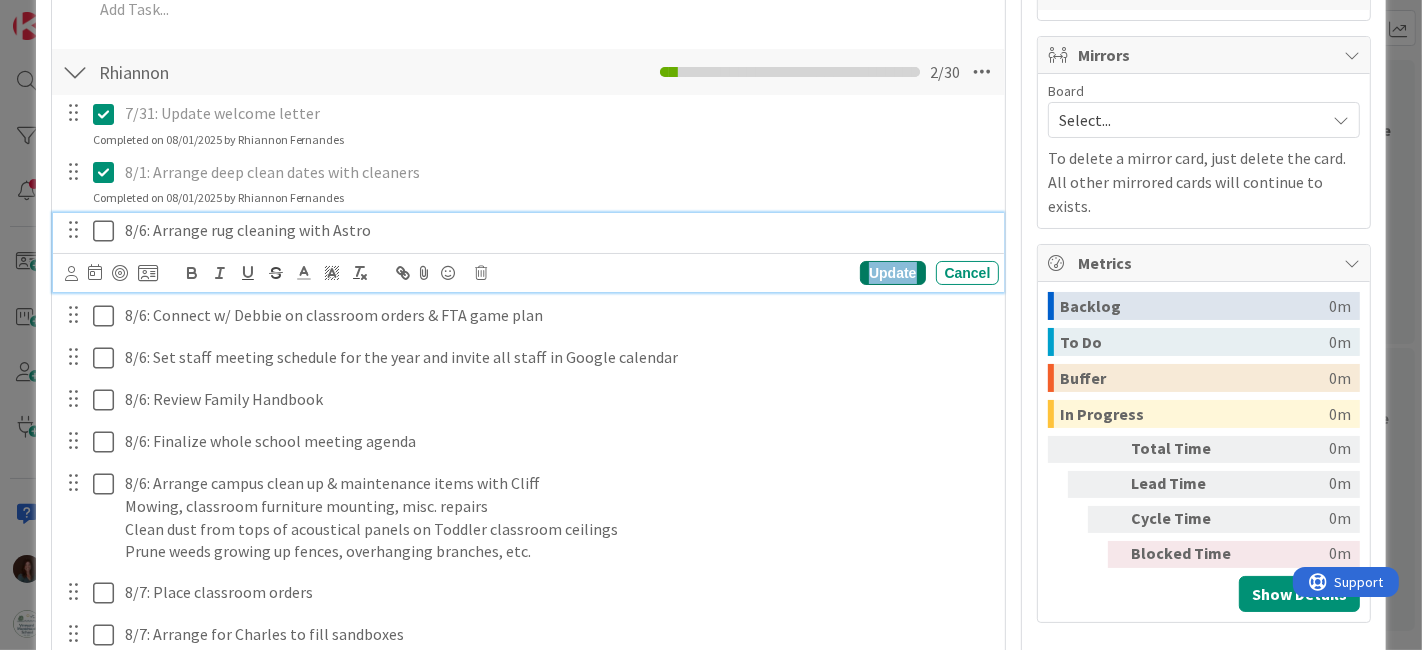 click on "Update" at bounding box center [892, 273] 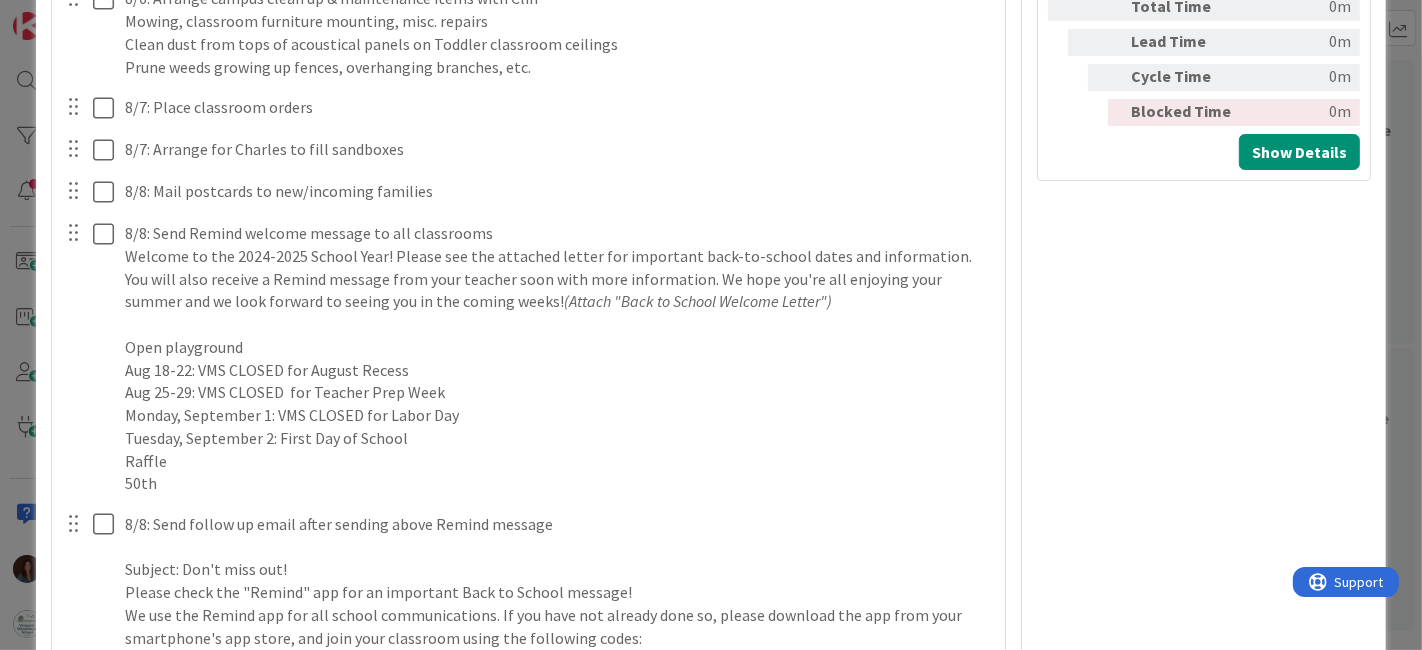 scroll, scrollTop: 1367, scrollLeft: 0, axis: vertical 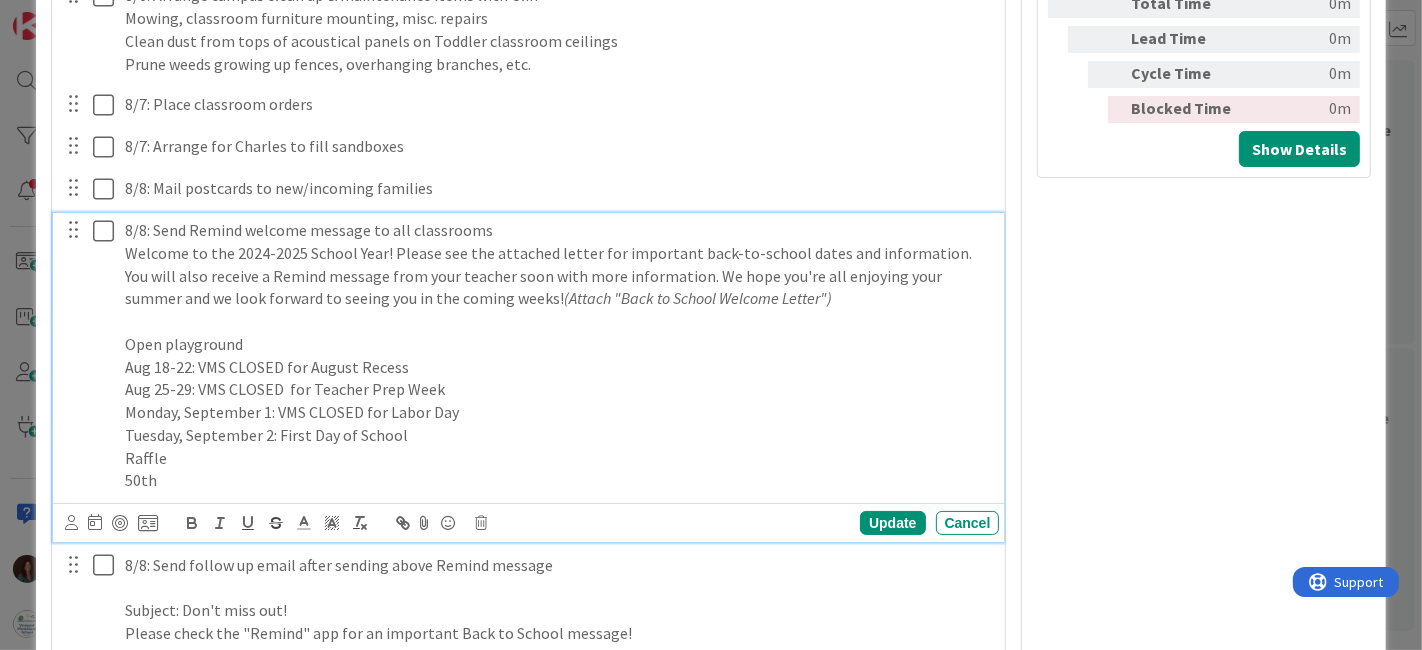 click on "Welcome to the 2024-2025 School Year! Please see the attached letter for important back-to-school dates and information. You will also receive a Remind message from your teacher soon with more information. We hope you're all enjoying your summer and we look forward to seeing you in the coming weeks!  (Attach "Back to School Welcome Letter")" at bounding box center (558, 276) 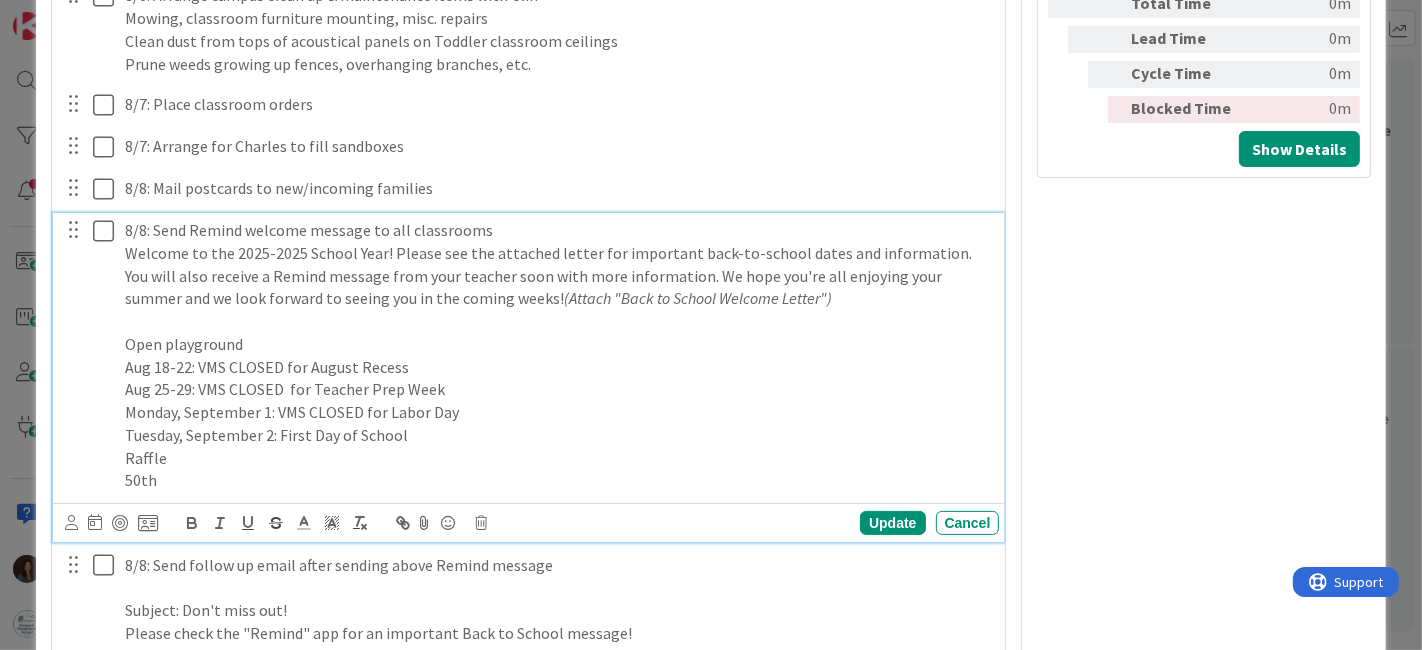 click on "Welcome to the [DATE] School Year! Please see the attached letter for important back-to-school dates and information. You will also receive a Remind message from your teacher soon with more information. We hope you're all enjoying your summer and we look forward to seeing you in the coming weeks!  (Attach "Back to School Welcome Letter")" at bounding box center (558, 276) 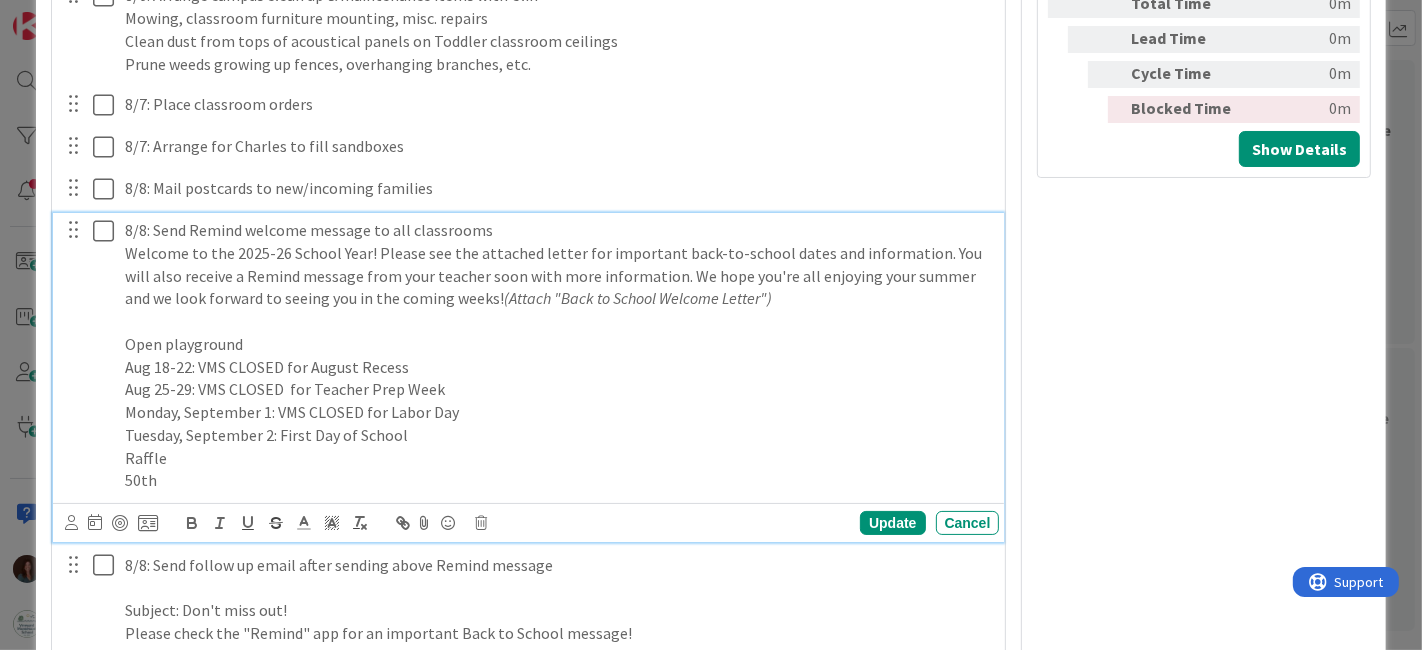click on "Welcome to the 2025-26 School Year! Please see the attached letter for important back-to-school dates and information. You will also receive a Remind message from your teacher soon with more information. We hope you're all enjoying your summer and we look forward to seeing you in the coming weeks!  (Attach "Back to School Welcome Letter")" at bounding box center [558, 276] 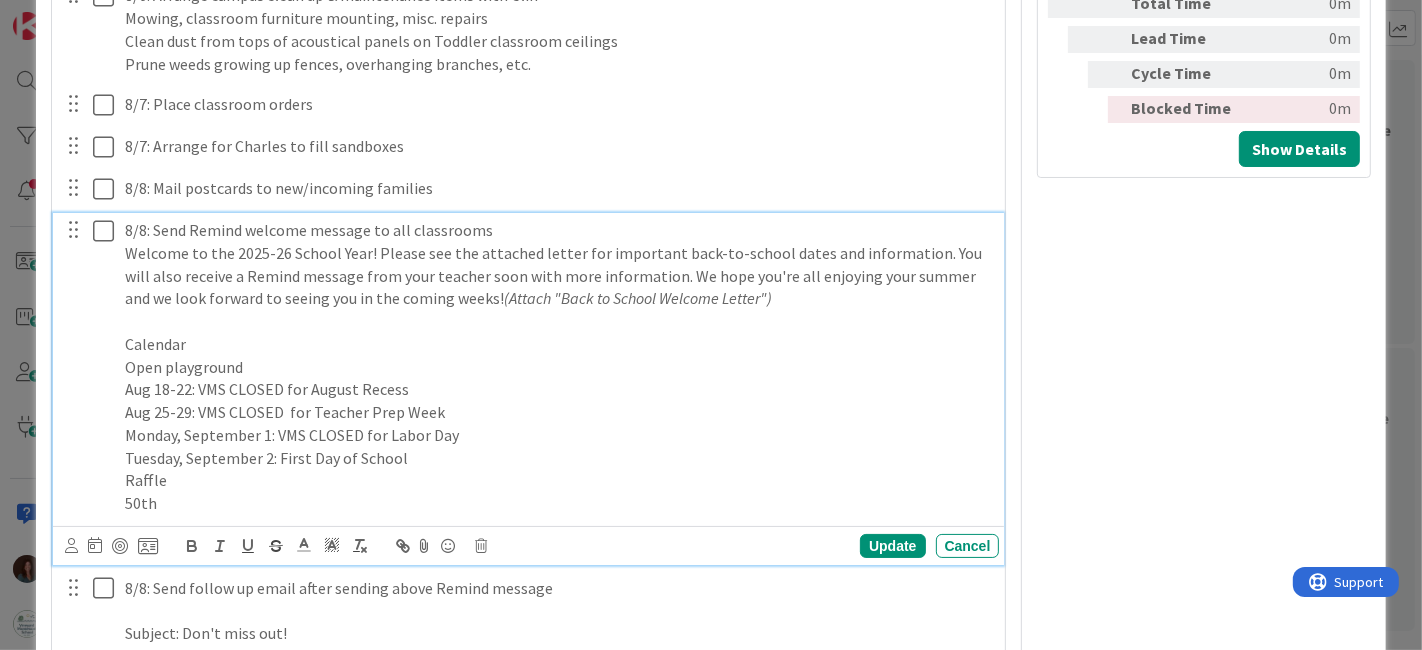 click on "Open playground" at bounding box center (558, 367) 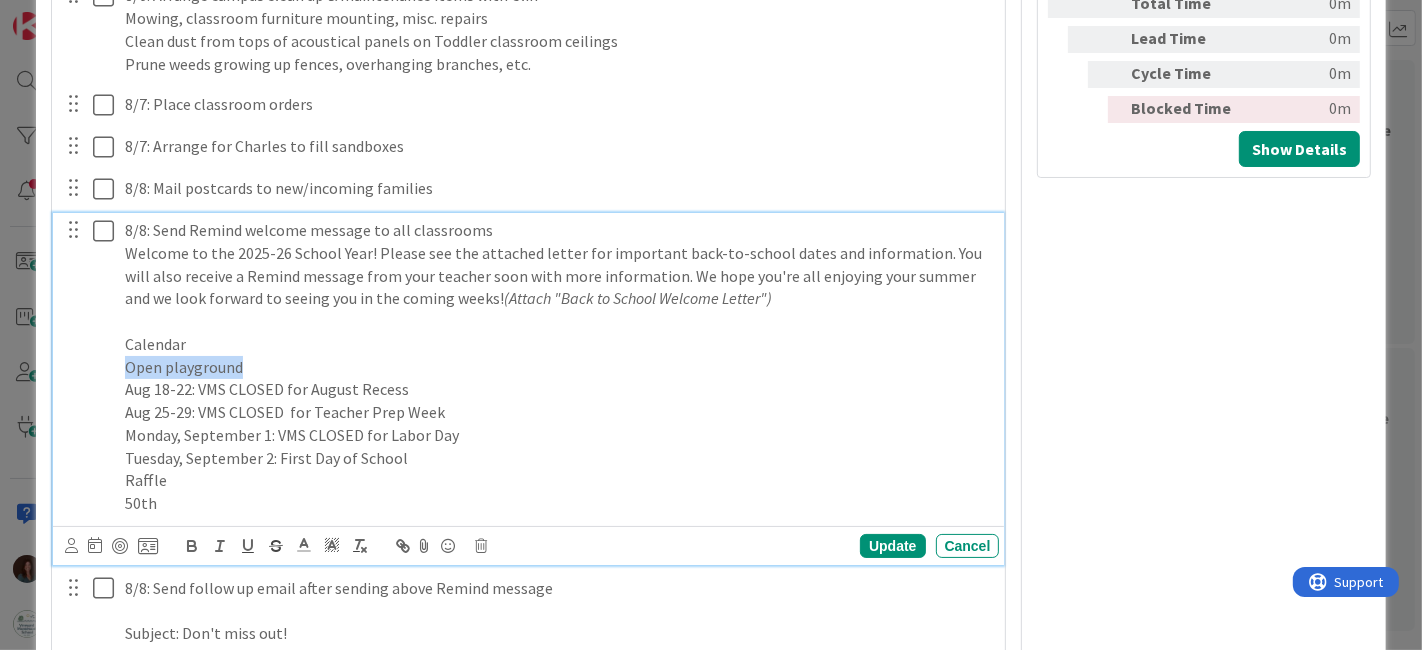 drag, startPoint x: 270, startPoint y: 365, endPoint x: 76, endPoint y: 365, distance: 194 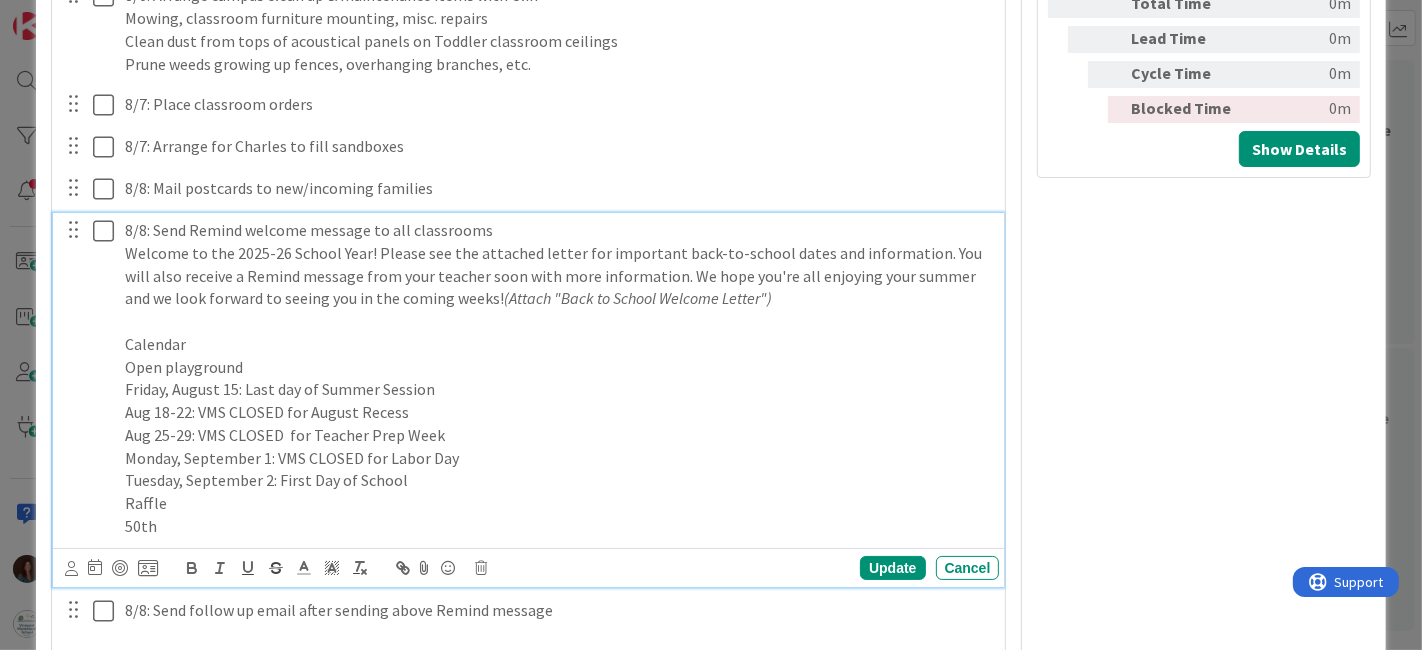 click on "Aug 18-22: VMS CLOSED for August Recess" at bounding box center (558, 412) 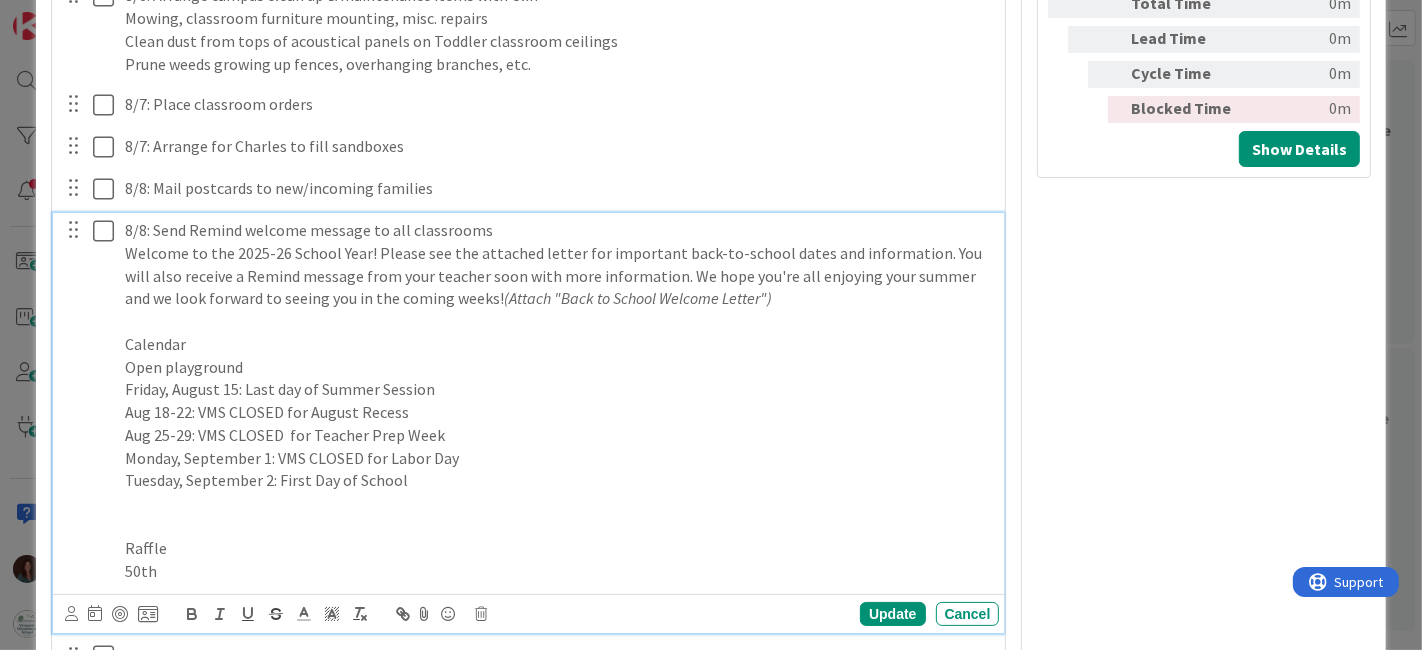 click at bounding box center (558, 503) 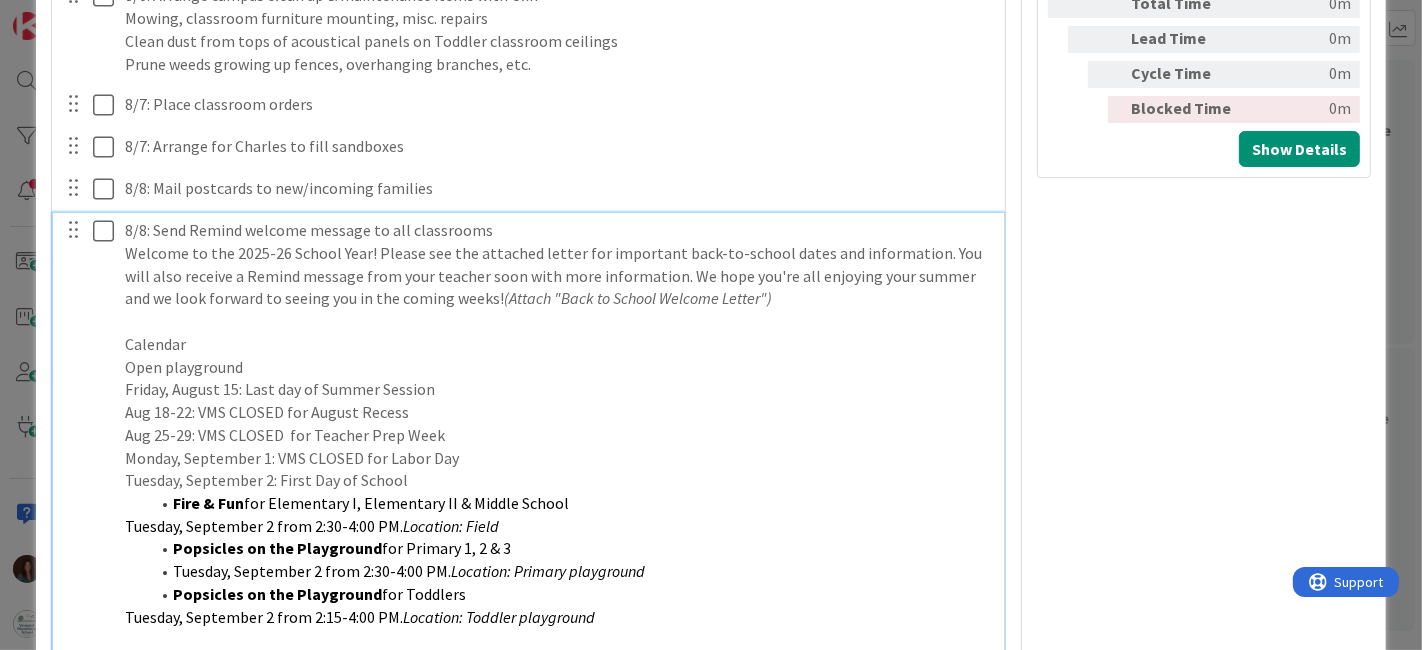 drag, startPoint x: 173, startPoint y: 494, endPoint x: 174, endPoint y: 510, distance: 16.03122 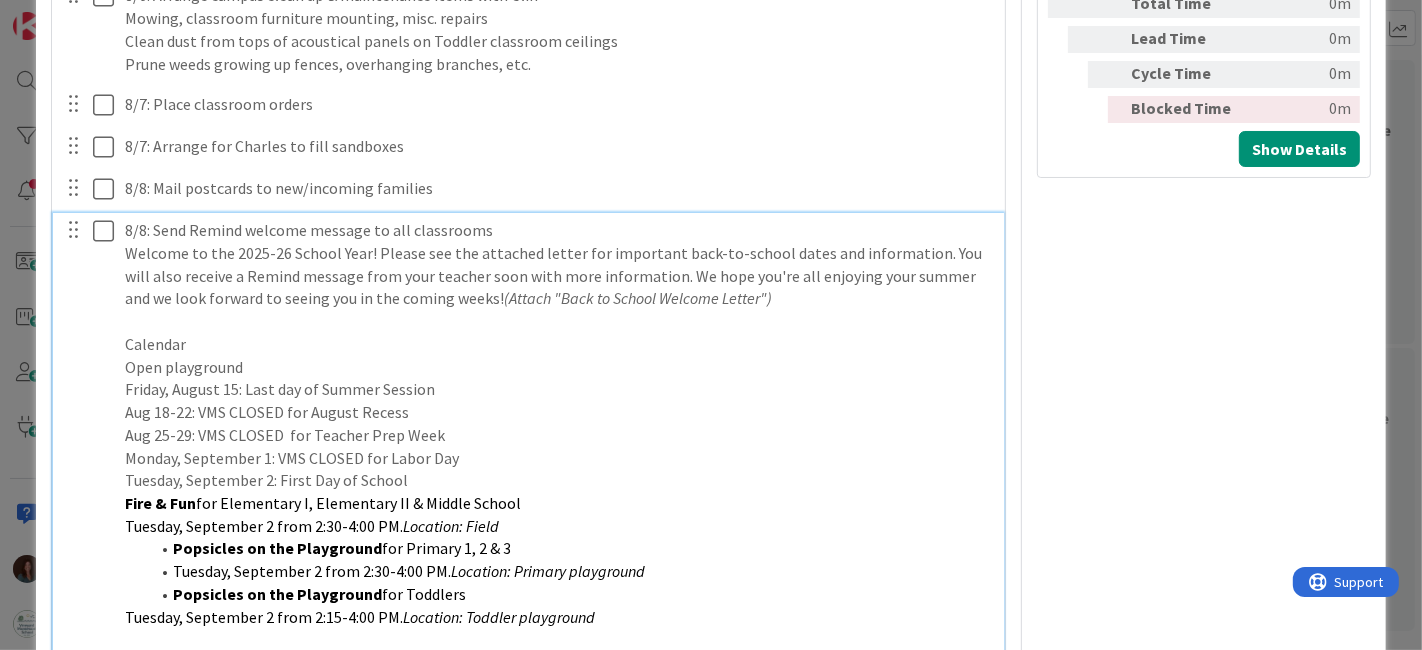 click on "Fire & Fun" at bounding box center (160, 503) 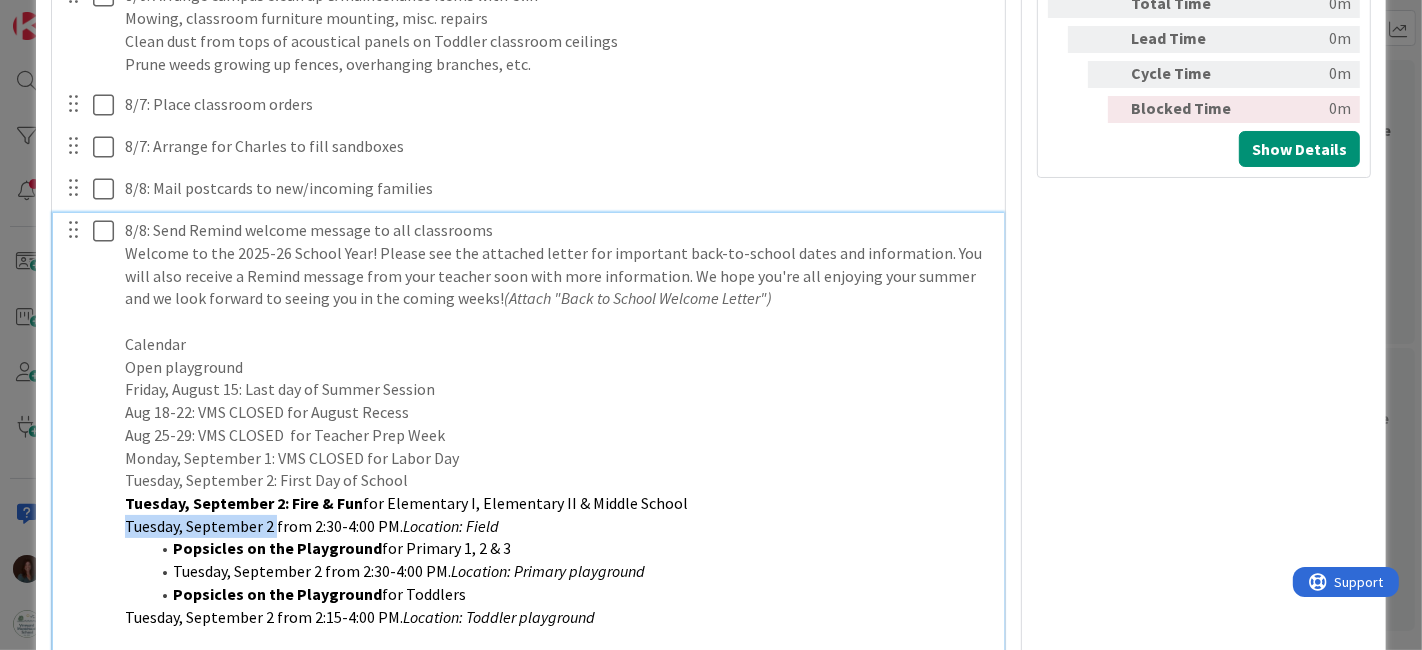 drag, startPoint x: 274, startPoint y: 522, endPoint x: 50, endPoint y: 513, distance: 224.18073 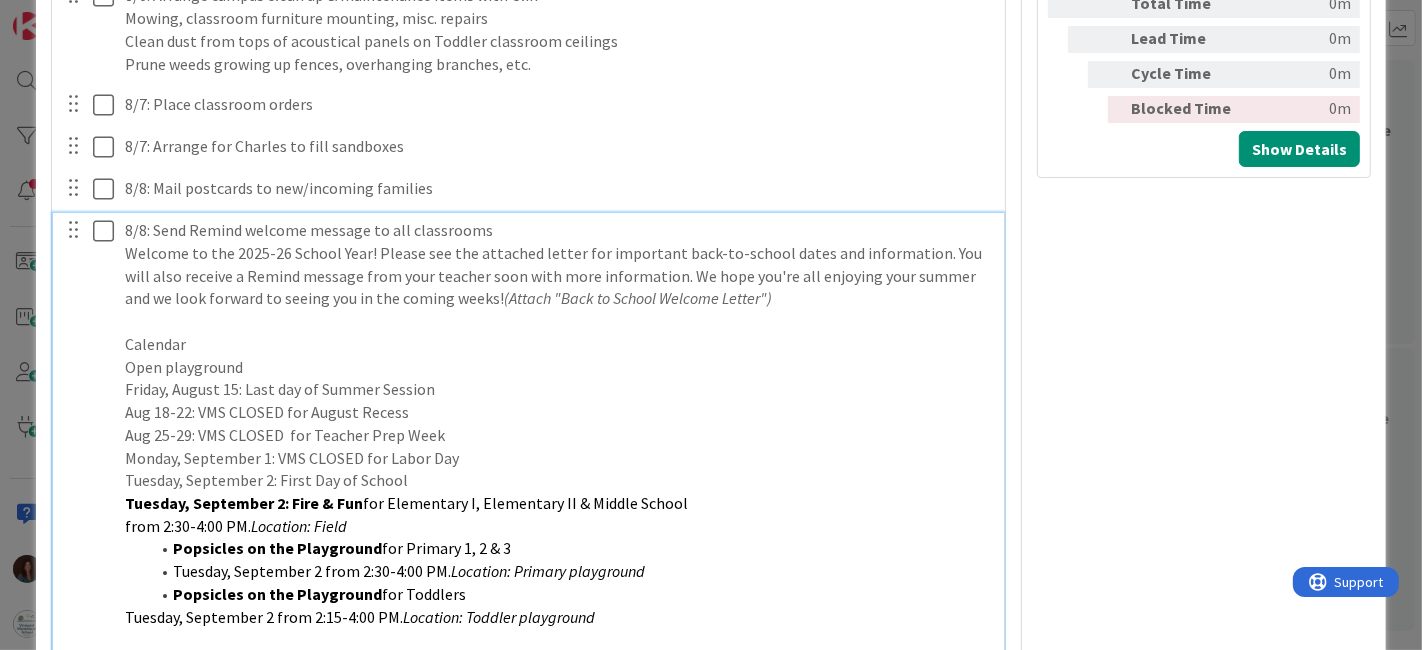 click on "Tuesday, September 2: Fire & Fun" at bounding box center [244, 503] 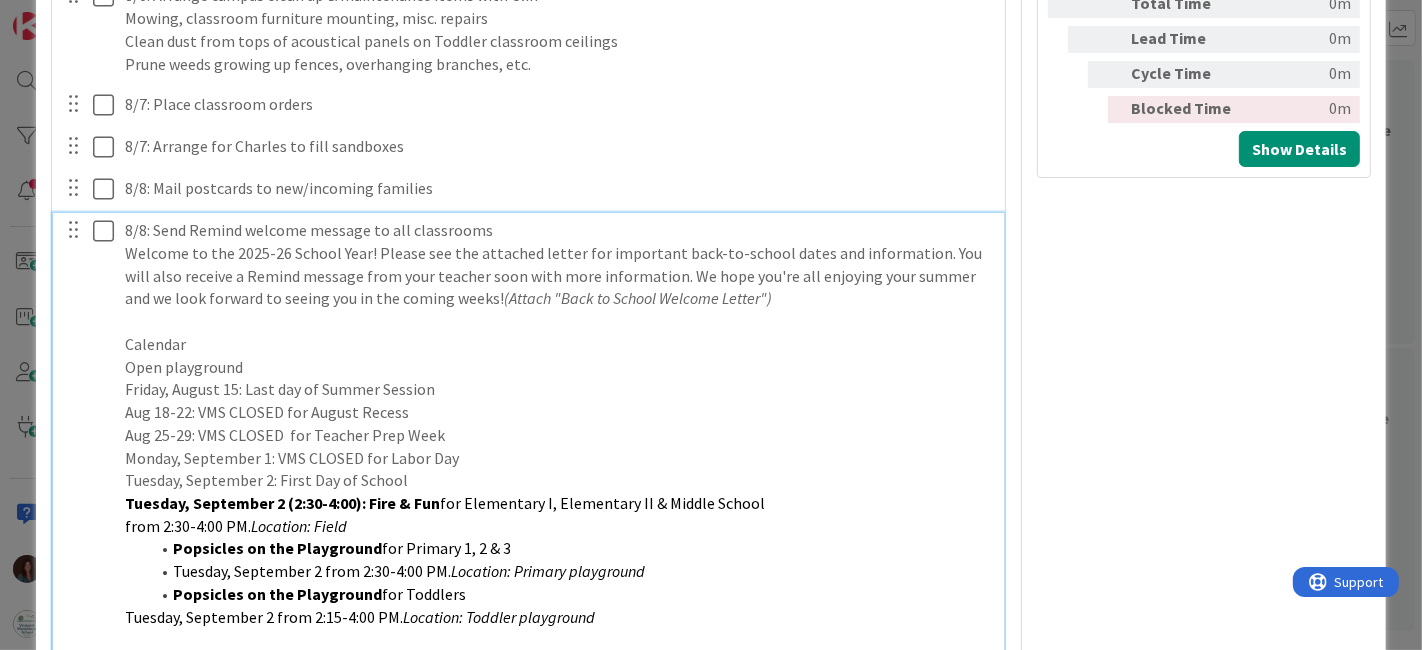 click on "Location: Field" at bounding box center [299, 526] 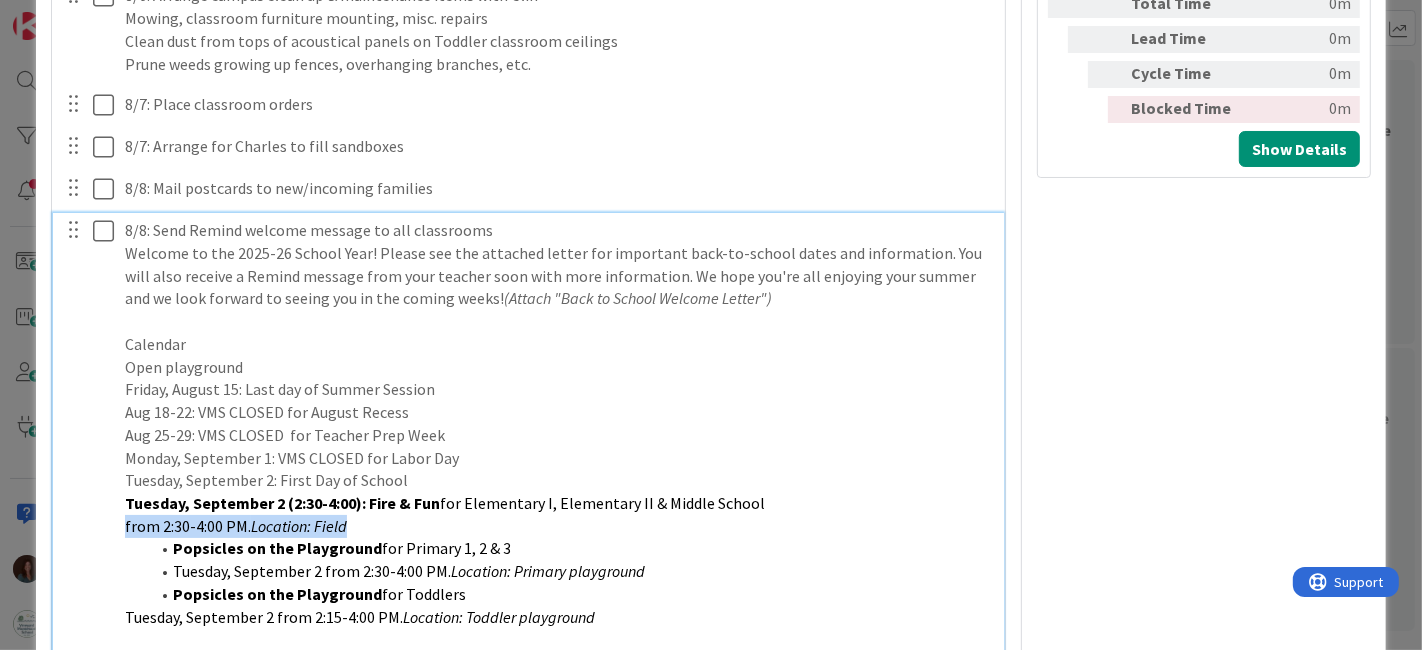 drag, startPoint x: 374, startPoint y: 524, endPoint x: 36, endPoint y: 513, distance: 338.17896 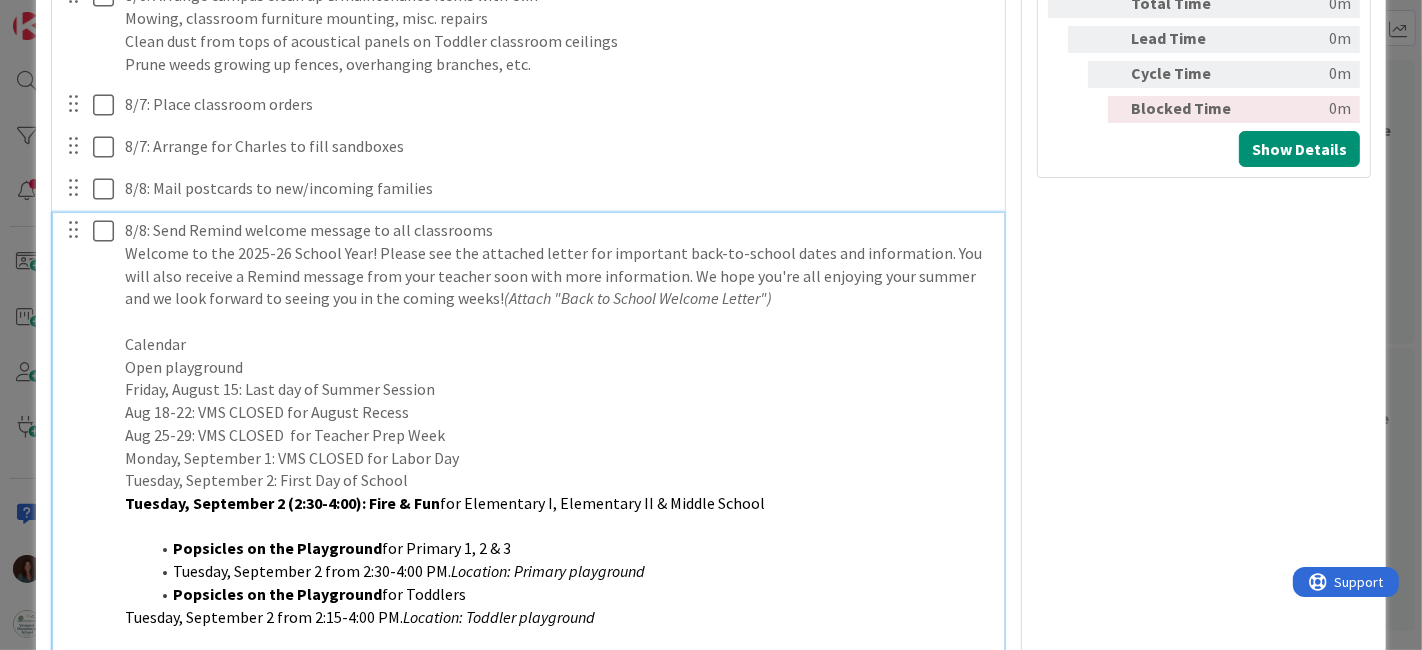 drag, startPoint x: 353, startPoint y: 496, endPoint x: 414, endPoint y: 610, distance: 129.29424 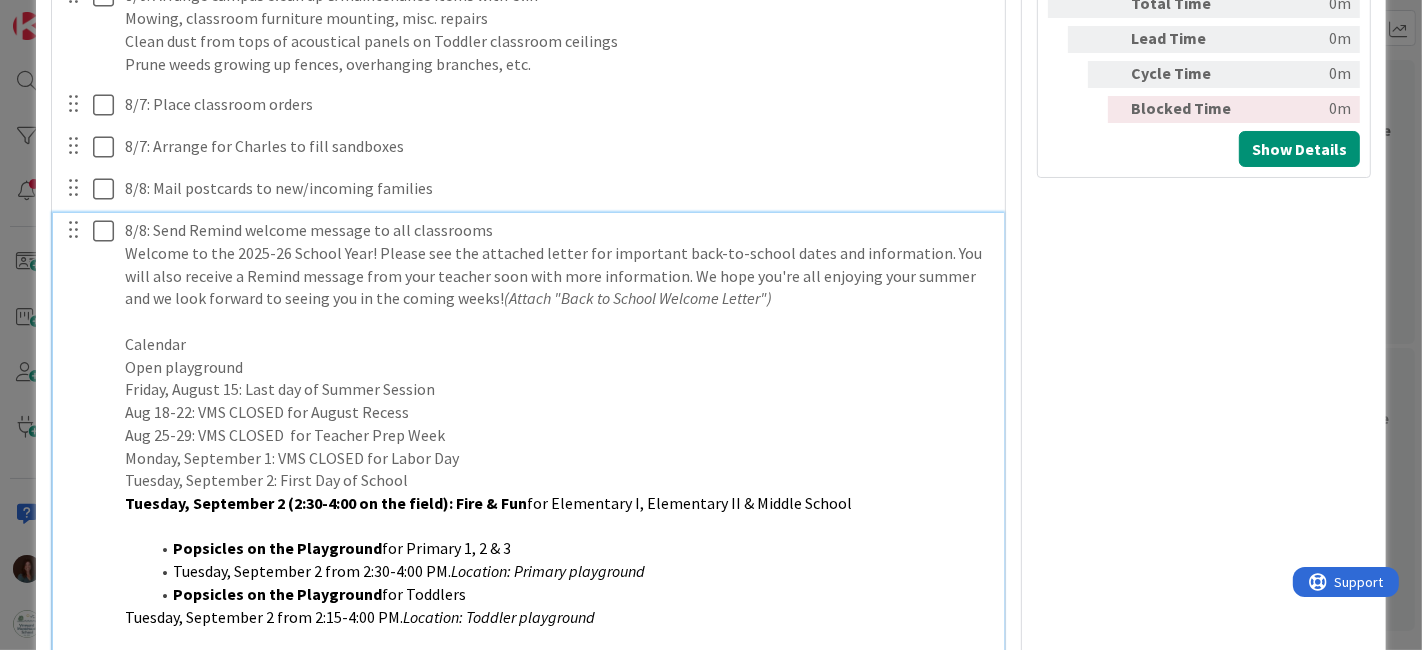 click at bounding box center [558, 526] 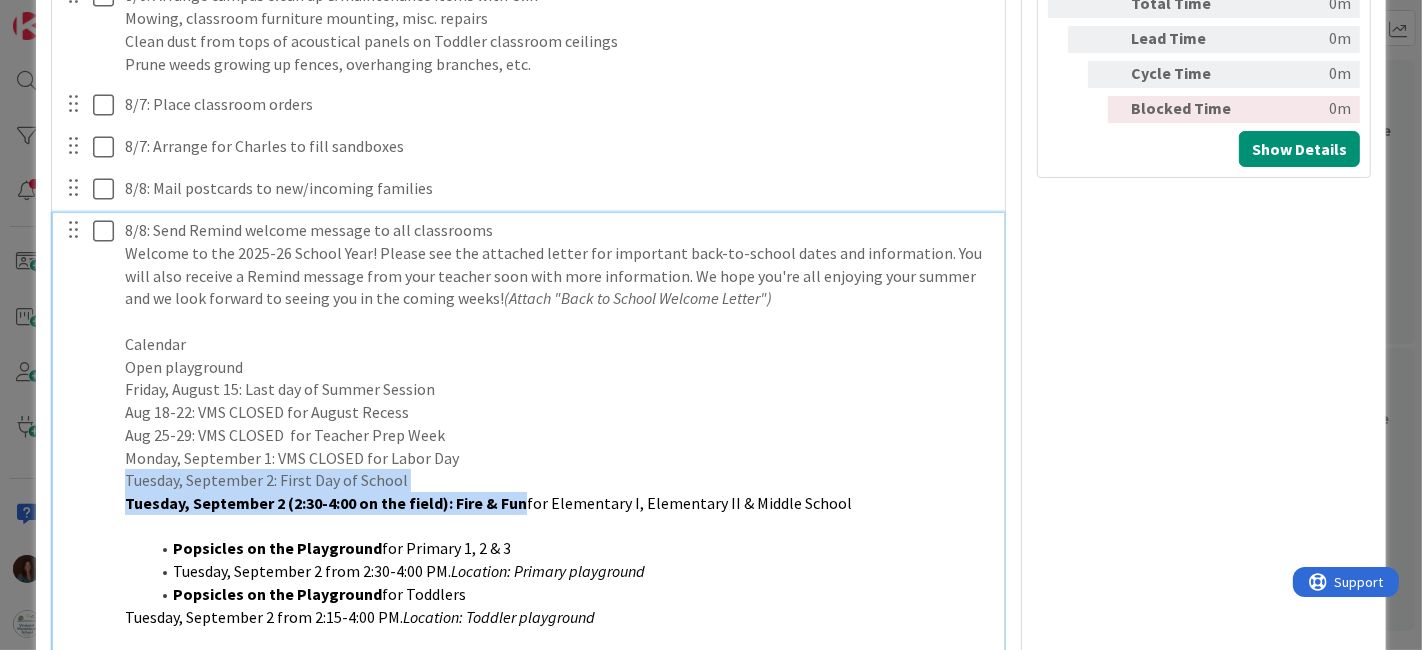 drag, startPoint x: 521, startPoint y: 498, endPoint x: 47, endPoint y: 489, distance: 474.08545 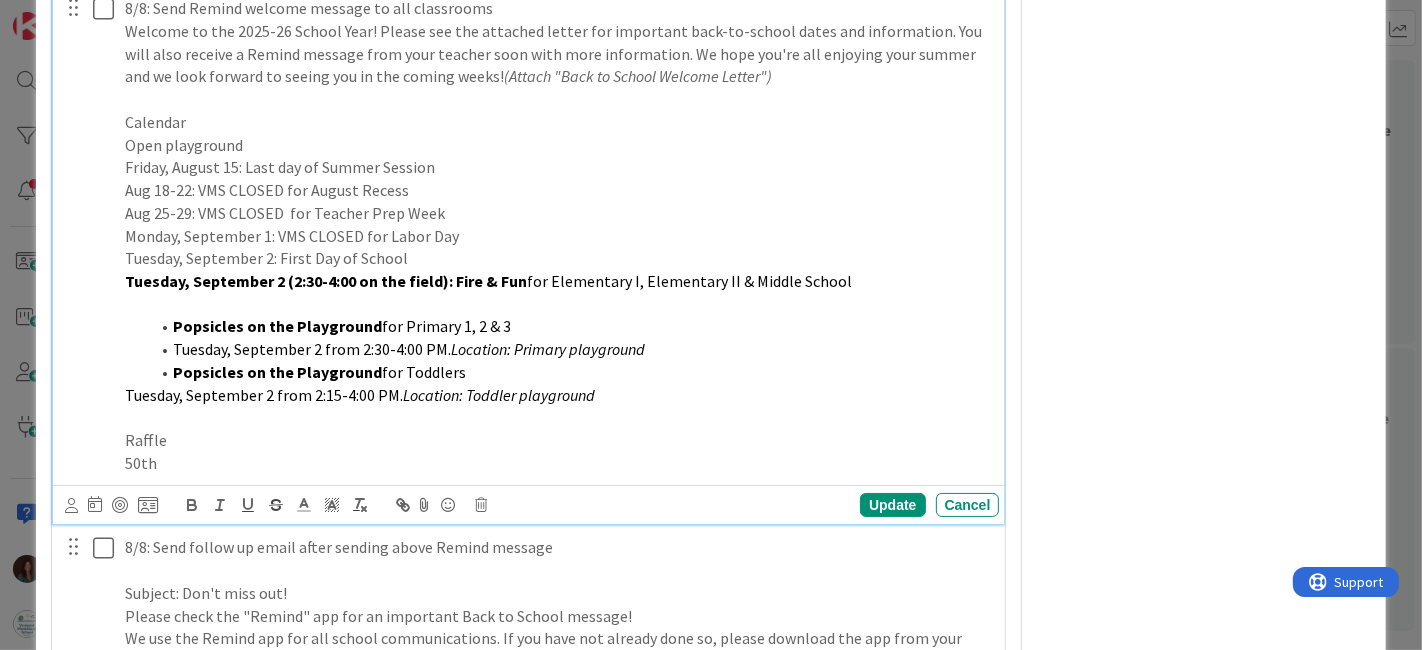 click on "Location: Toddler playground" at bounding box center (499, 395) 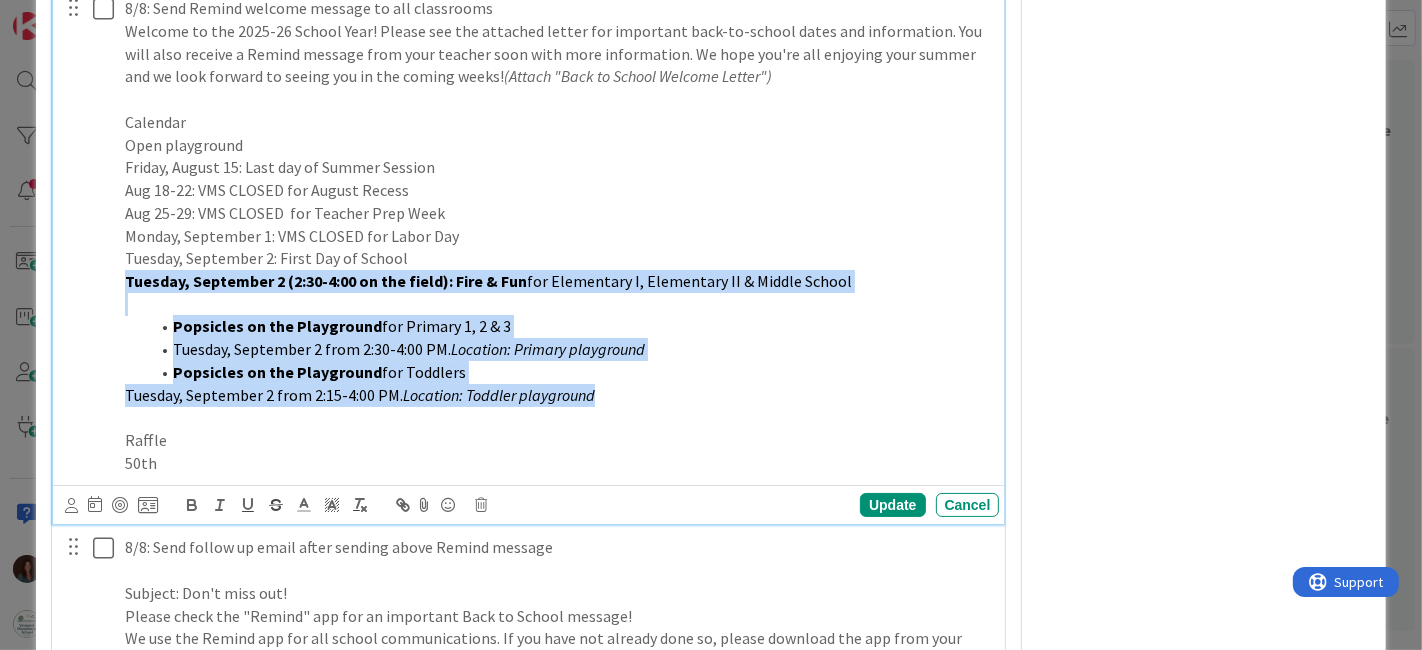 drag, startPoint x: 632, startPoint y: 387, endPoint x: 80, endPoint y: 392, distance: 552.02264 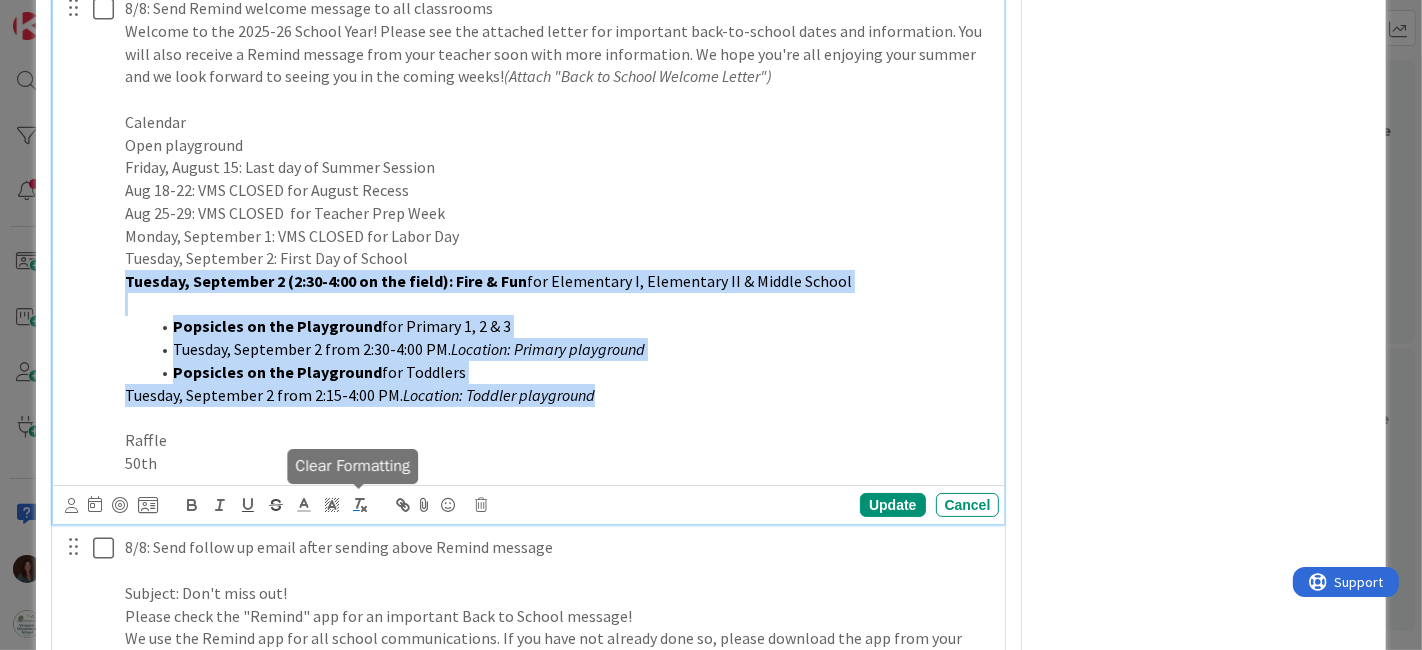 click at bounding box center (360, 505) 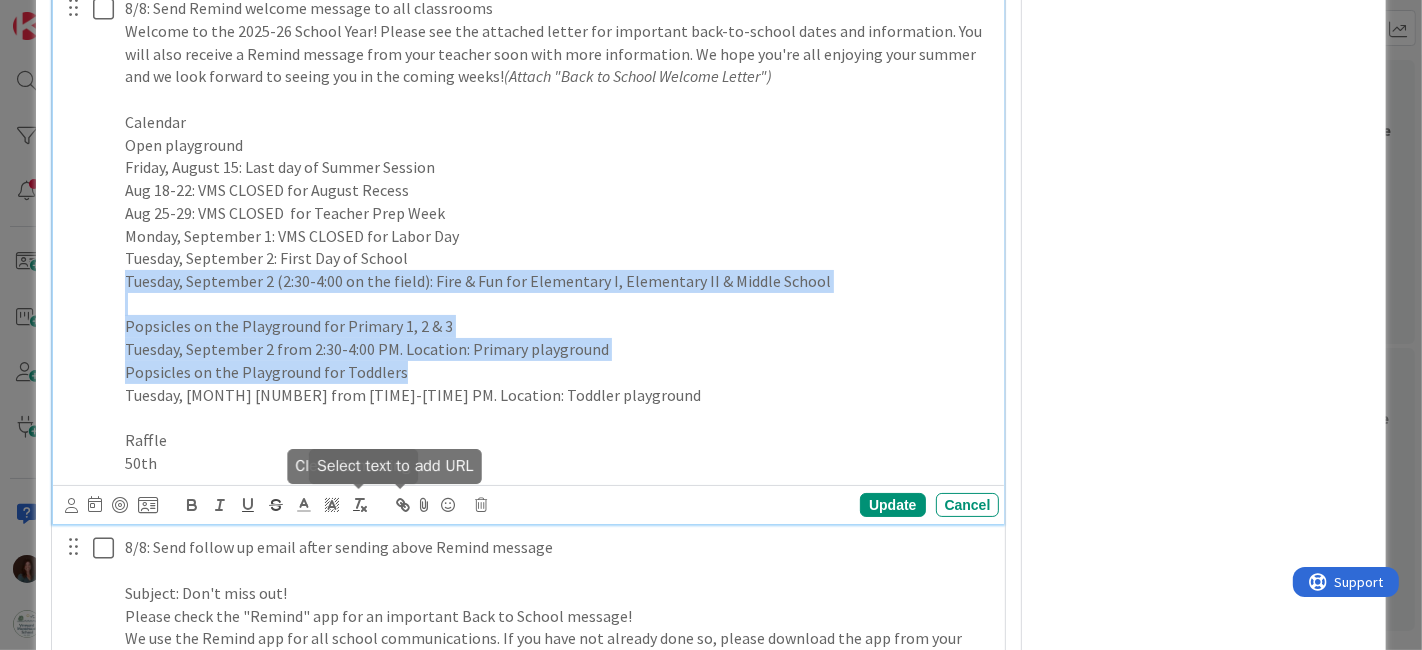 click at bounding box center [558, 417] 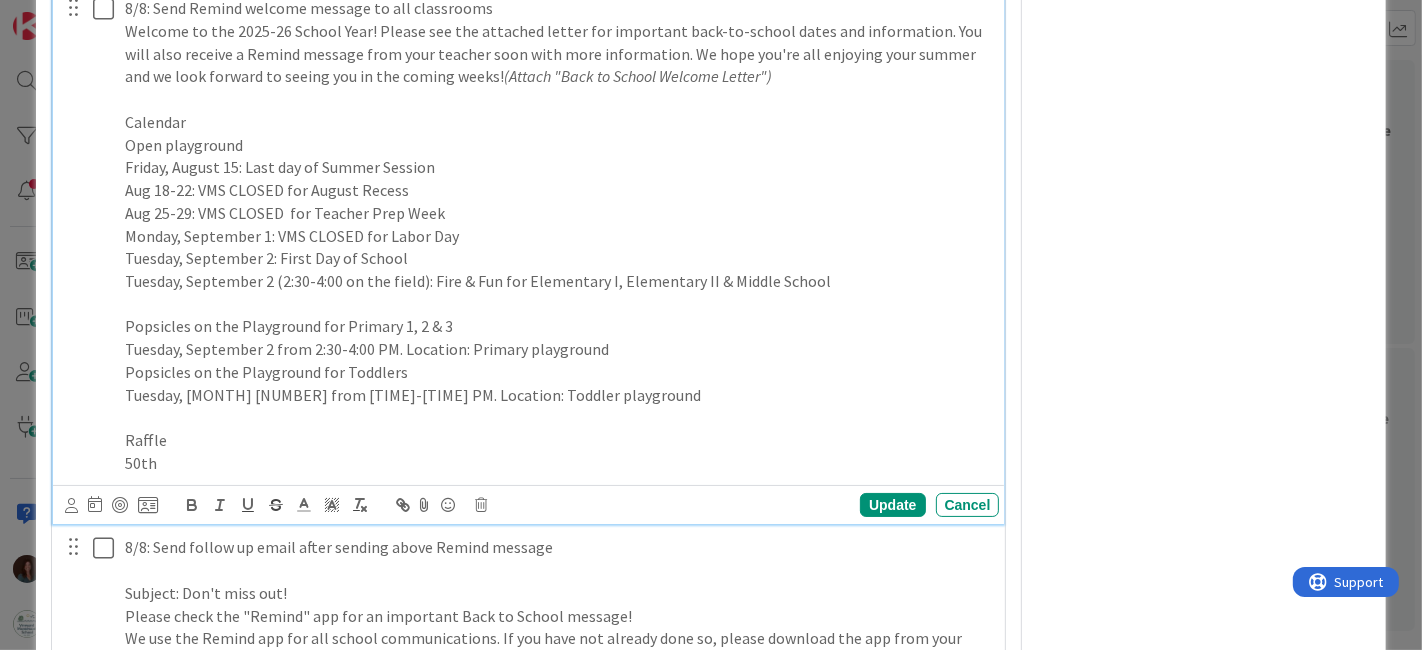 click at bounding box center [558, 304] 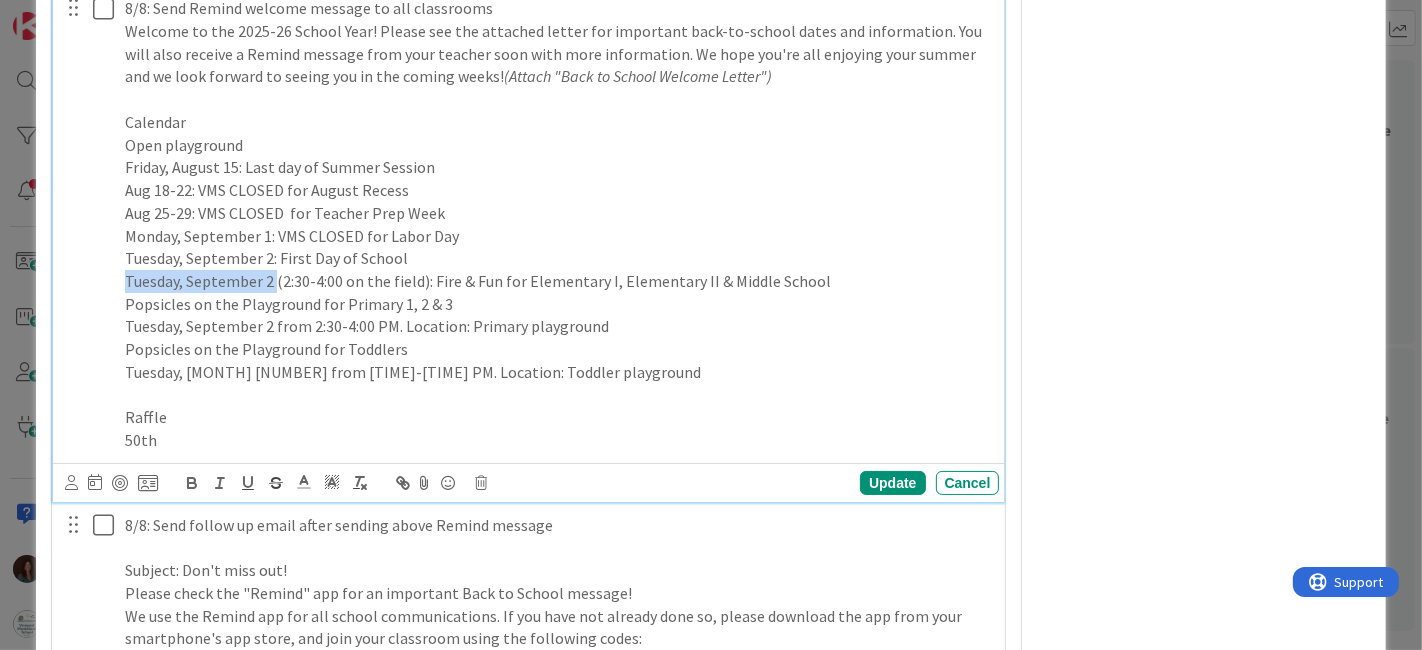 drag, startPoint x: 274, startPoint y: 278, endPoint x: 70, endPoint y: 279, distance: 204.00246 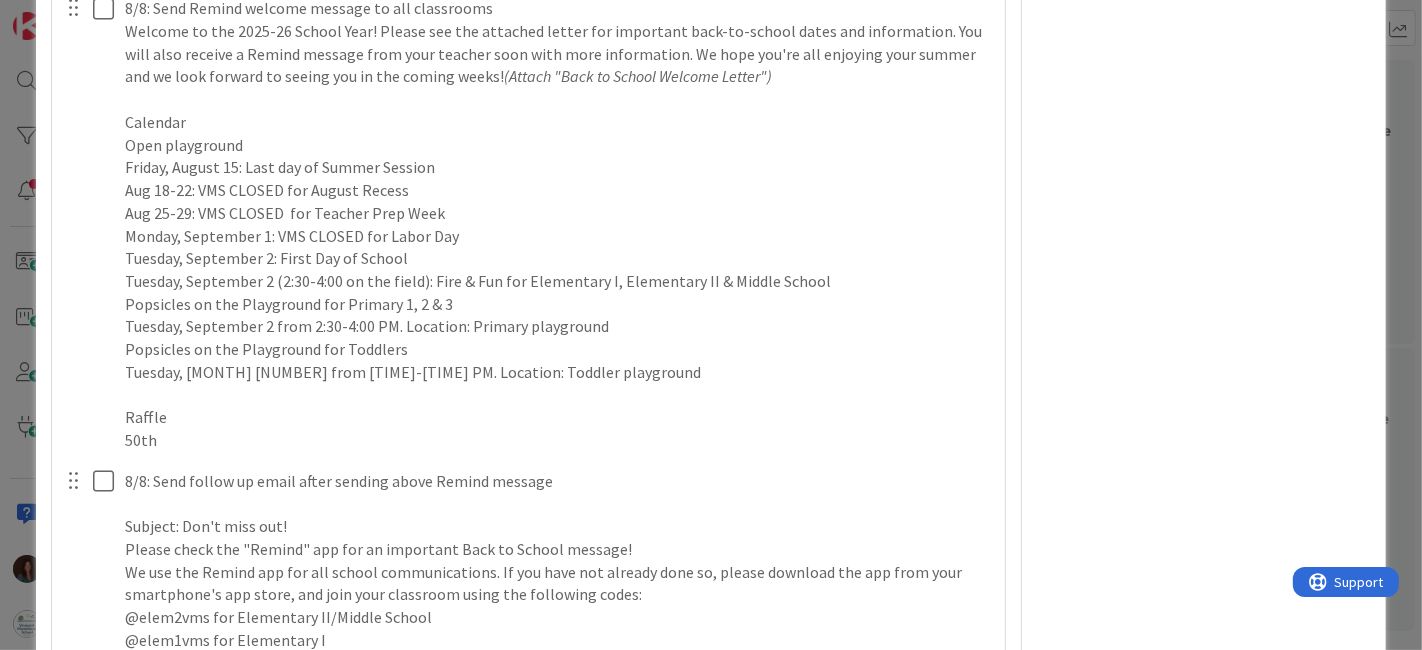 click at bounding box center [89, 224] 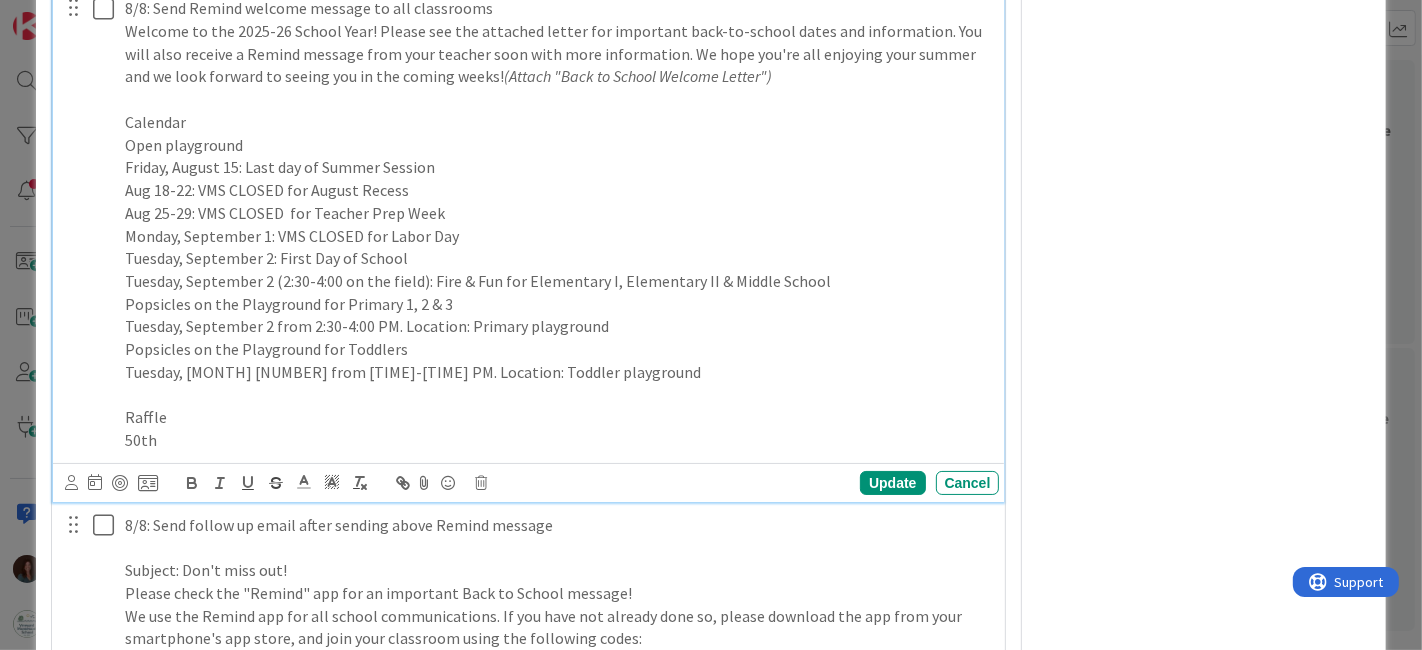click on "Popsicles on the Playground for Primary 1, 2 & 3" at bounding box center (558, 304) 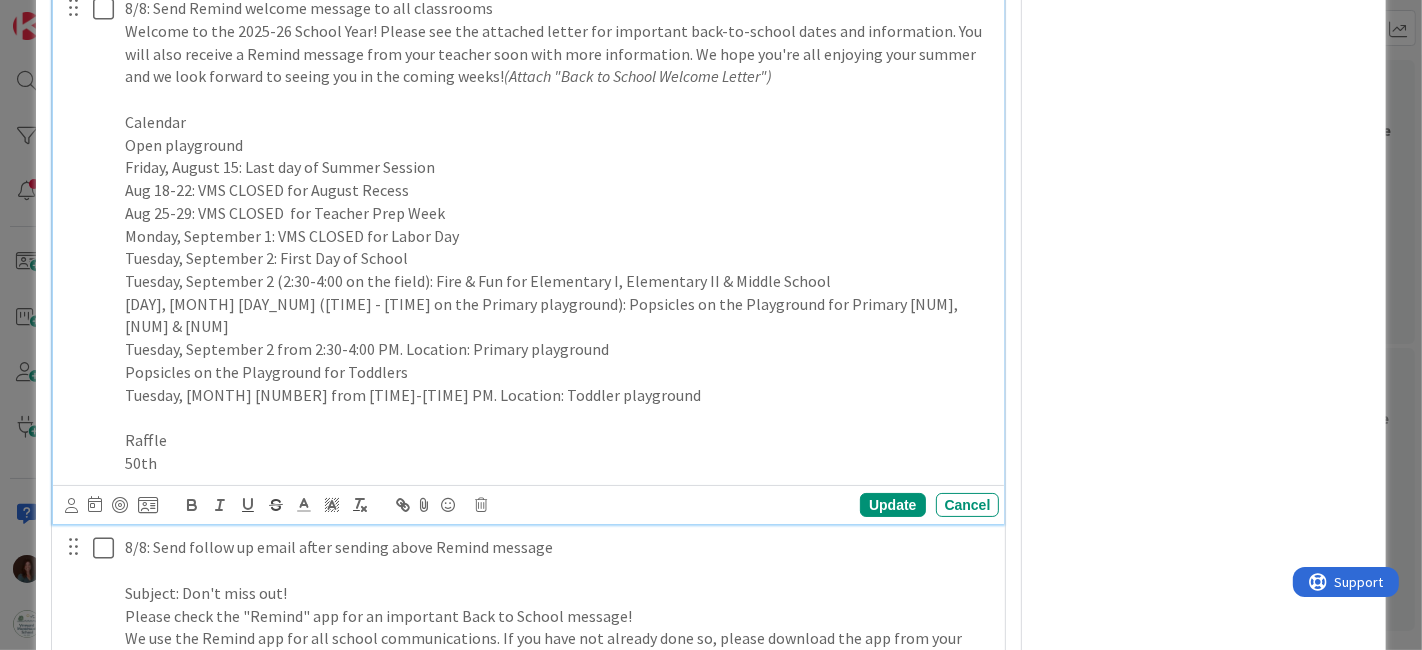 click on "Tuesday, September 2 from 2:30-4:00 PM. Location: Primary playground" at bounding box center (558, 349) 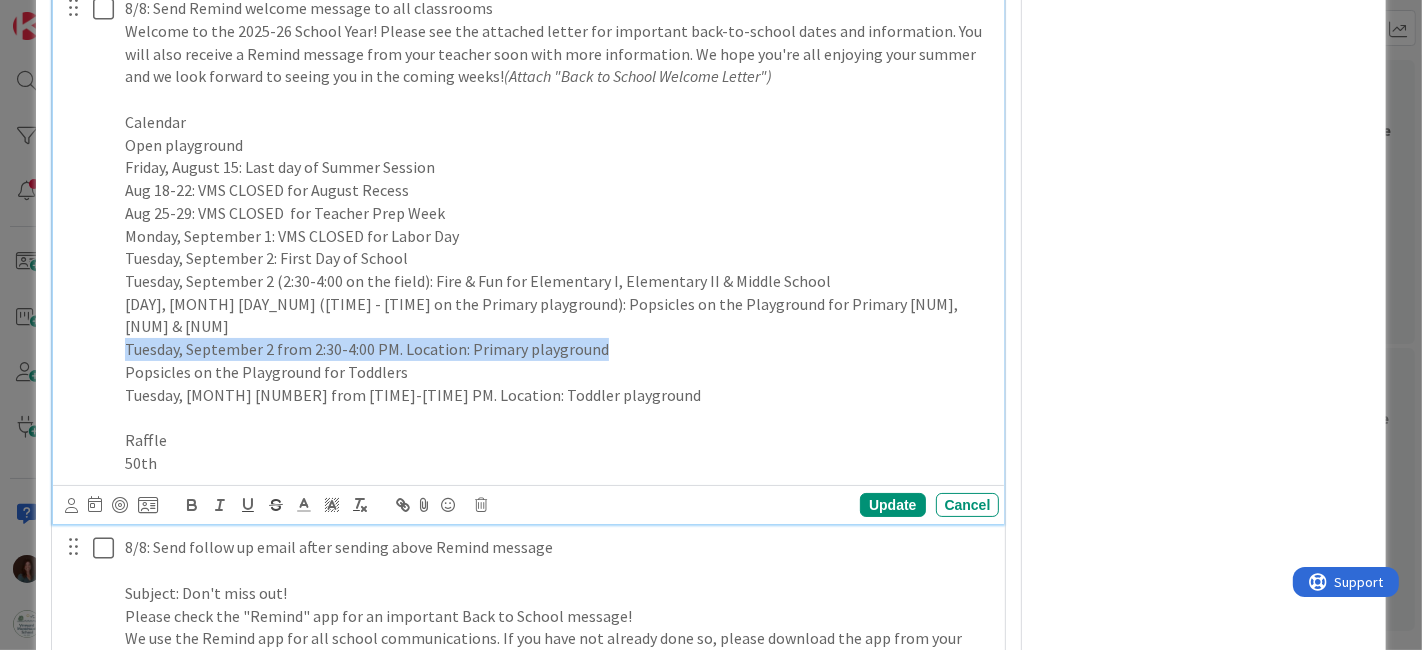 drag, startPoint x: 655, startPoint y: 321, endPoint x: 117, endPoint y: 326, distance: 538.02325 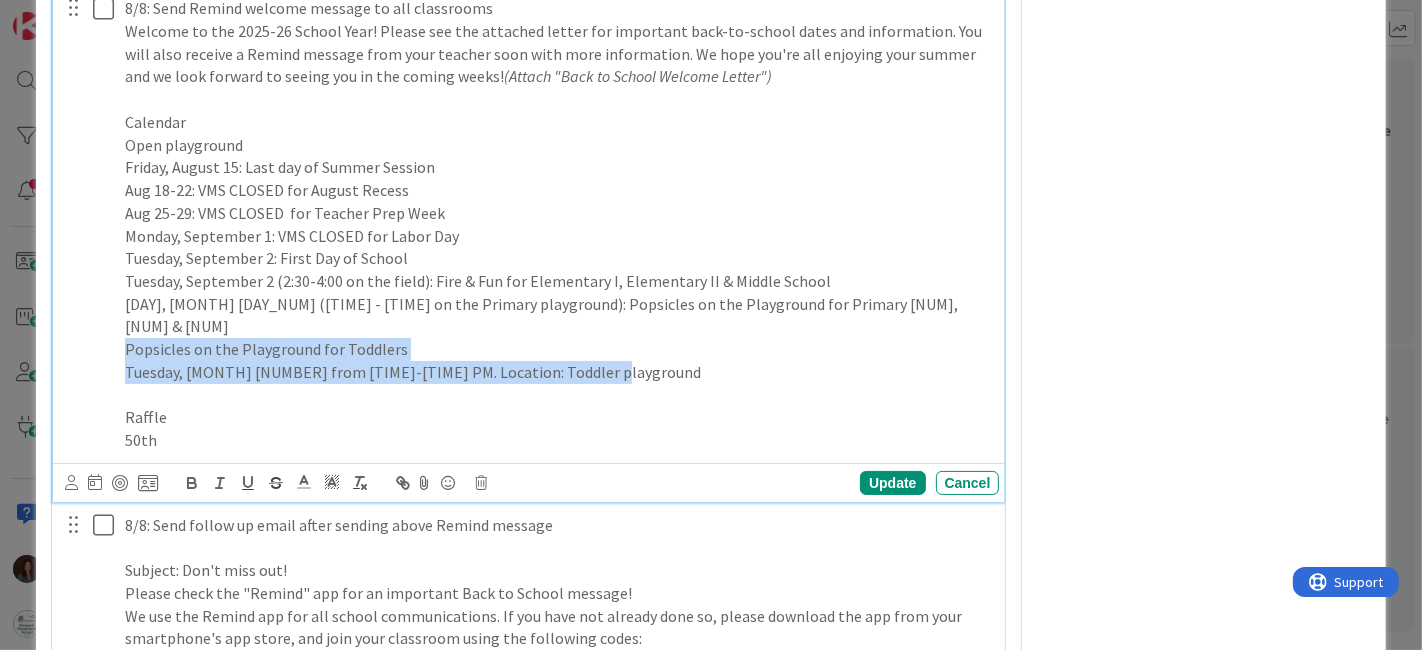 drag, startPoint x: 100, startPoint y: 289, endPoint x: 14, endPoint y: 330, distance: 95.27329 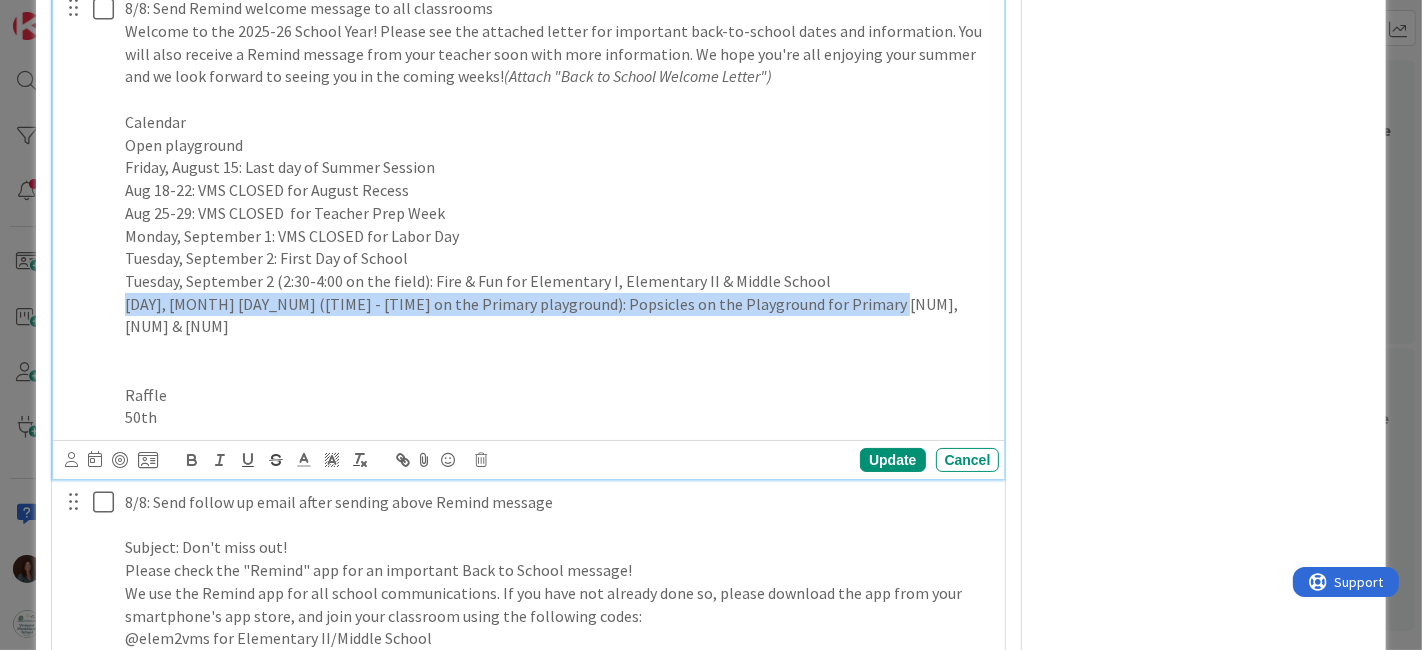 drag, startPoint x: 885, startPoint y: 307, endPoint x: 105, endPoint y: 323, distance: 780.16406 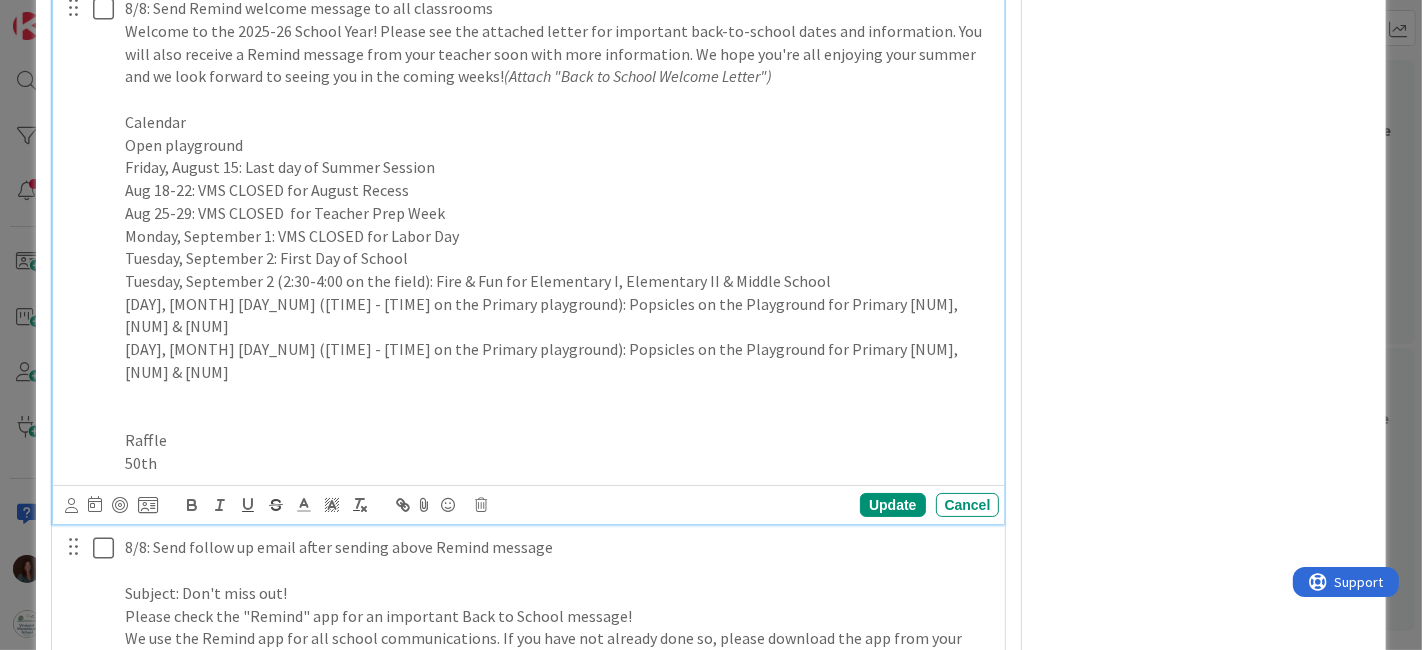 drag, startPoint x: 305, startPoint y: 318, endPoint x: 363, endPoint y: 422, distance: 119.0798 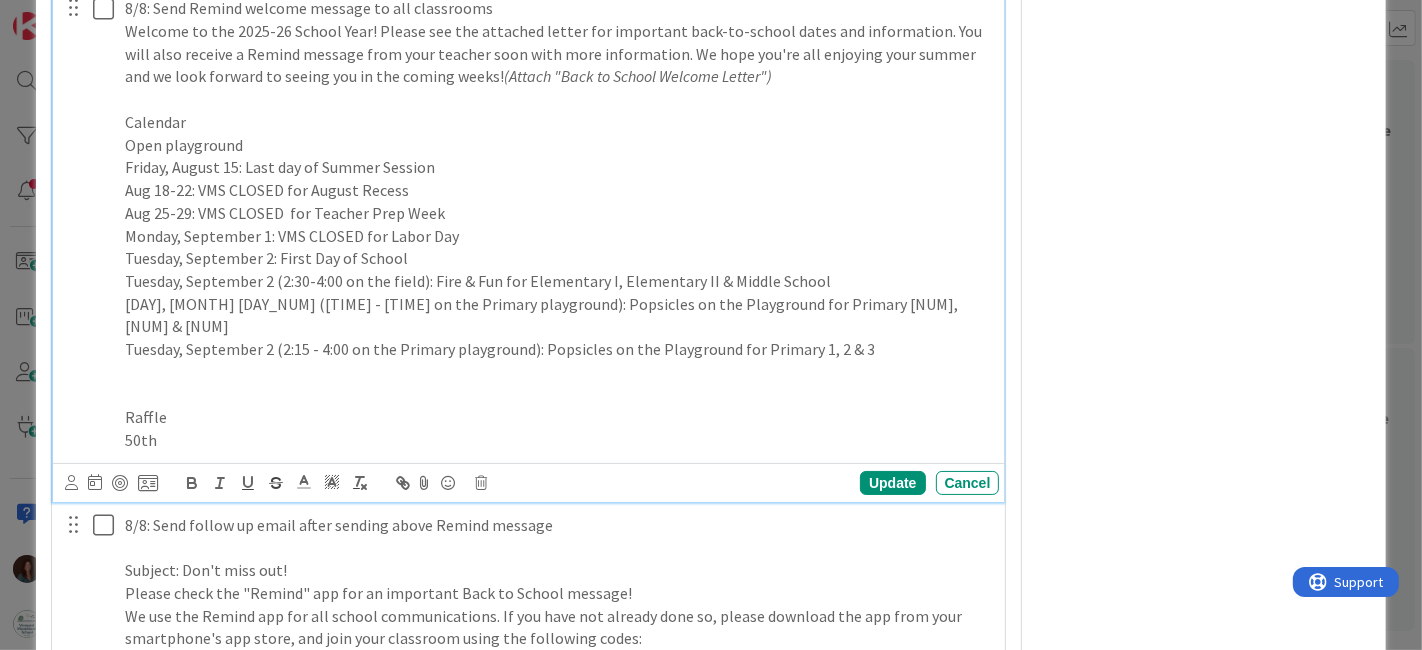 click at bounding box center (558, 372) 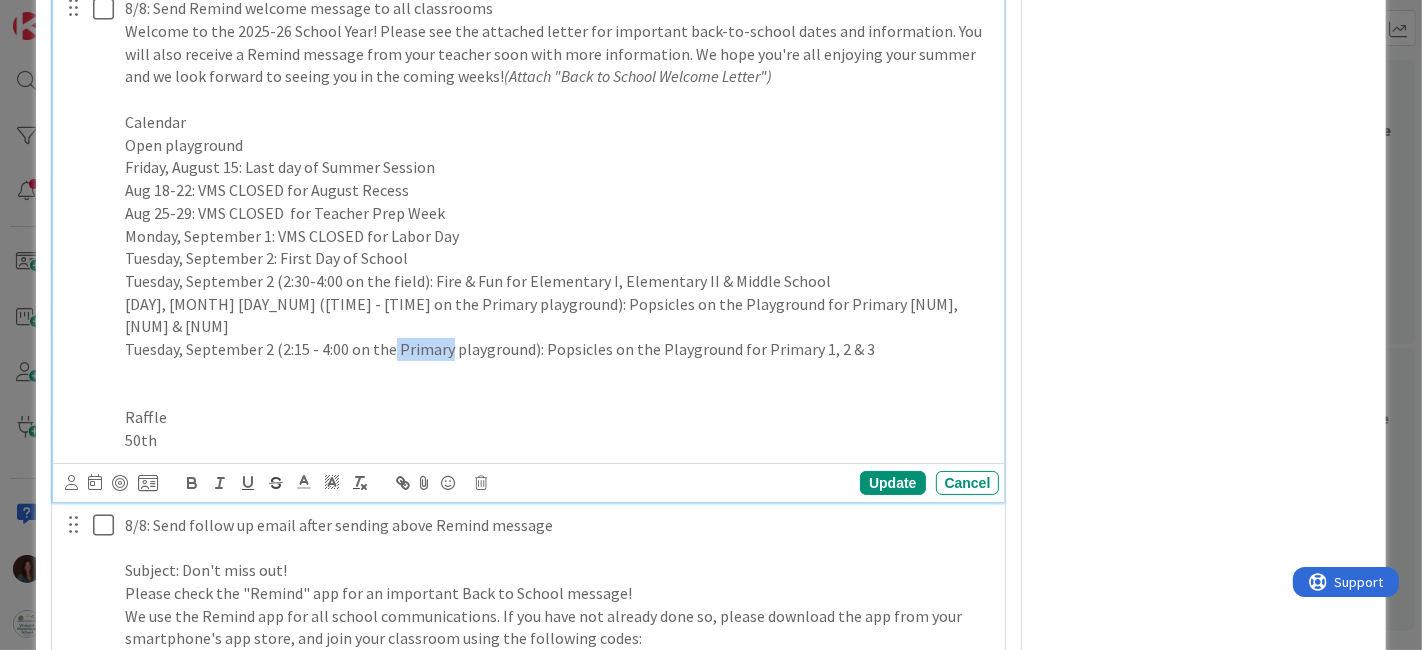 drag, startPoint x: 447, startPoint y: 321, endPoint x: 393, endPoint y: 318, distance: 54.08327 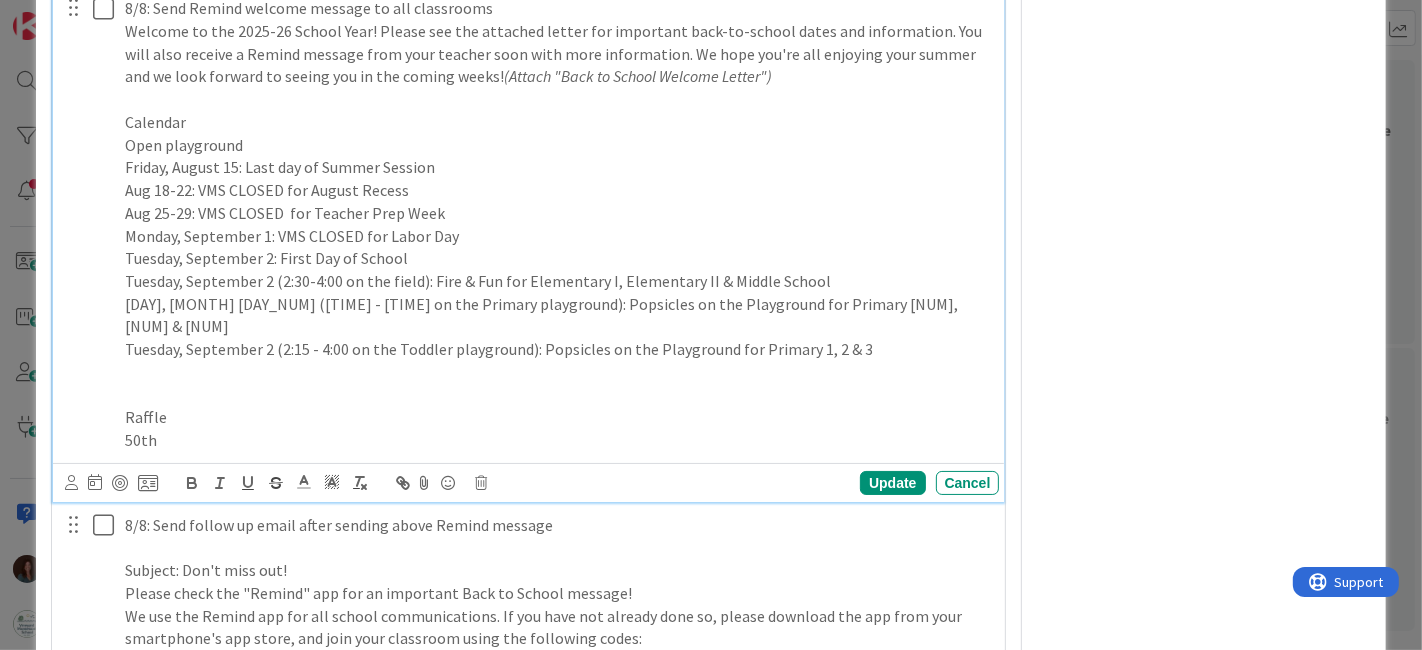 click at bounding box center (558, 372) 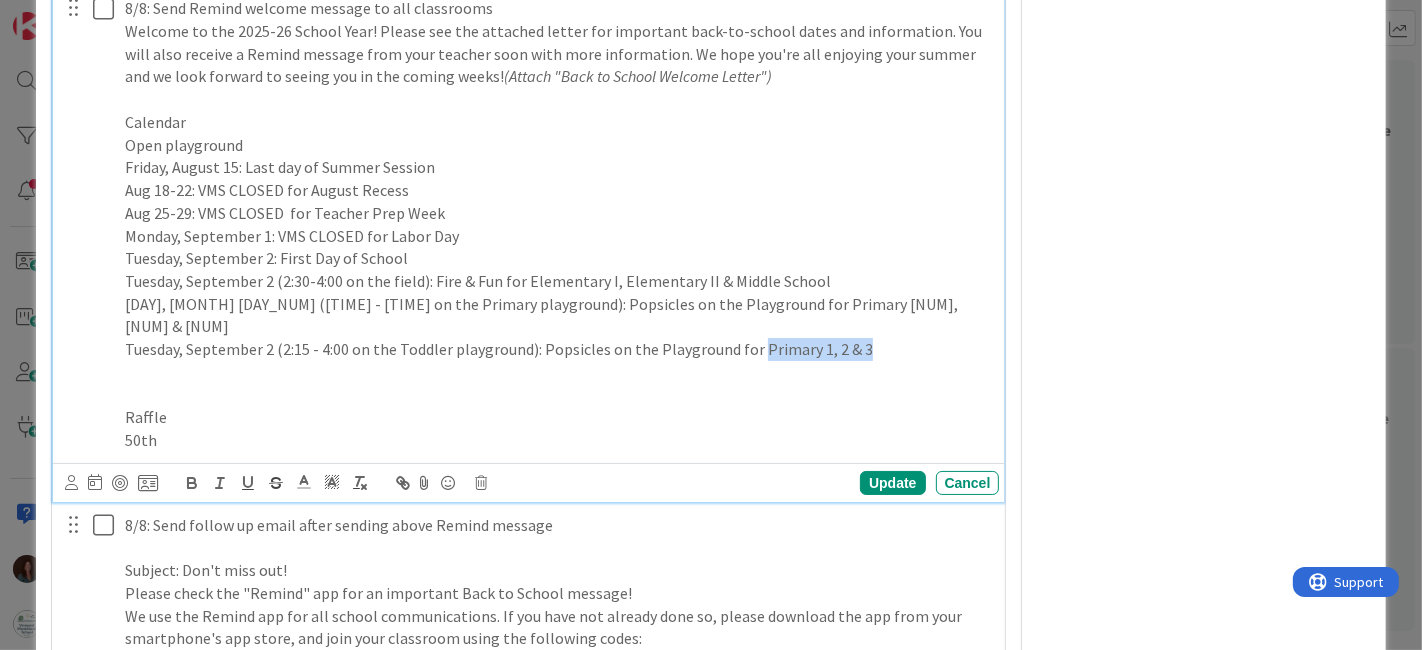 drag, startPoint x: 861, startPoint y: 319, endPoint x: 782, endPoint y: 383, distance: 101.671036 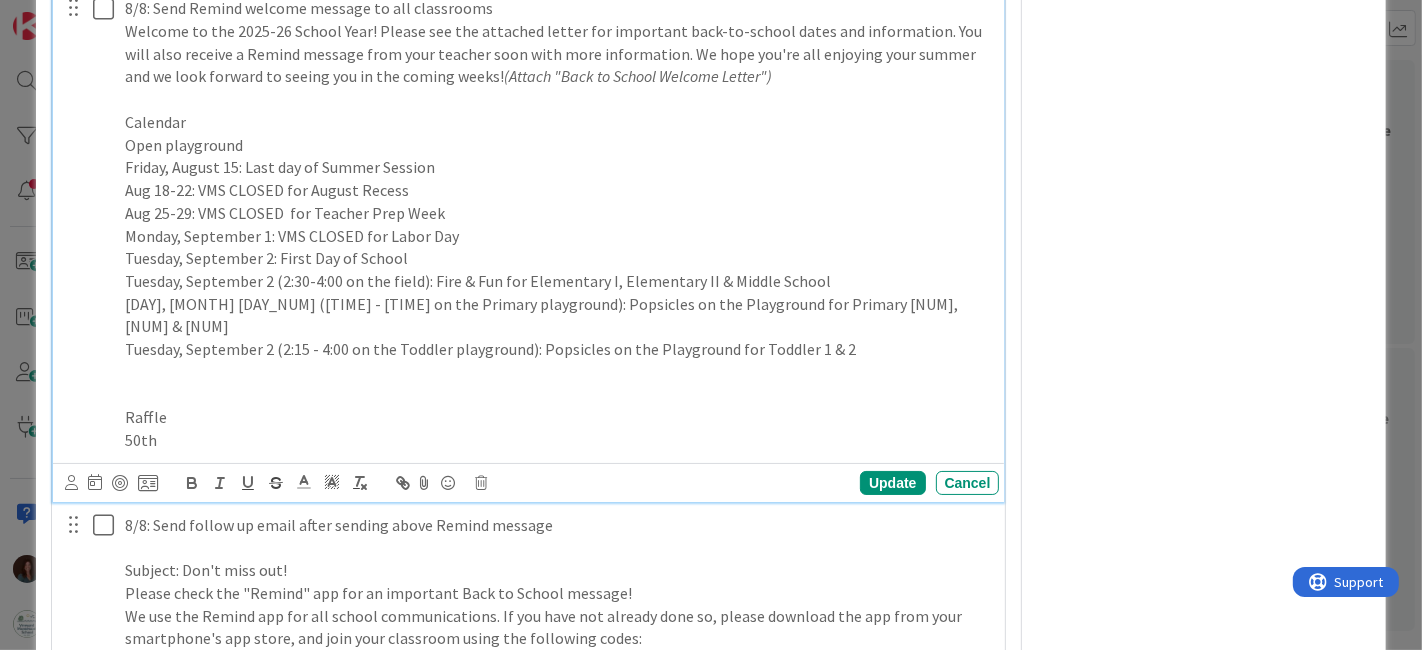 click at bounding box center (558, 372) 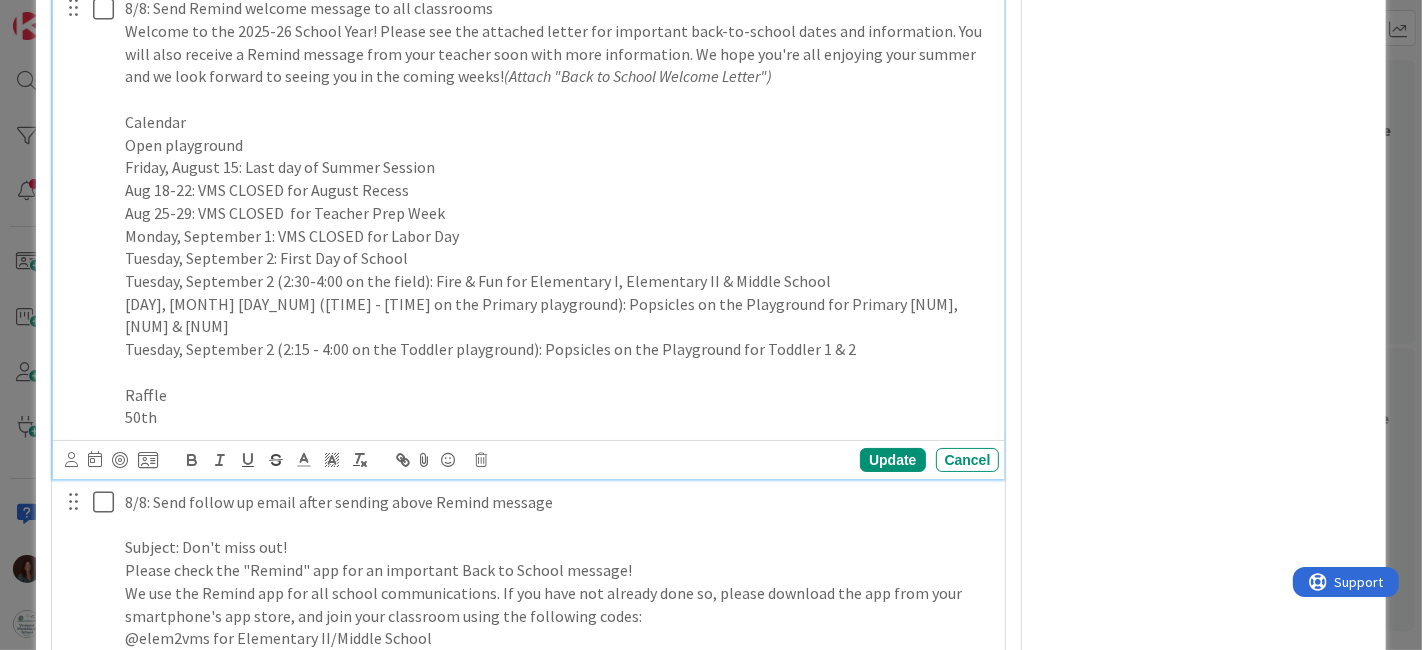 click on "Monday, September 1: VMS CLOSED for Labor Day" at bounding box center (558, 236) 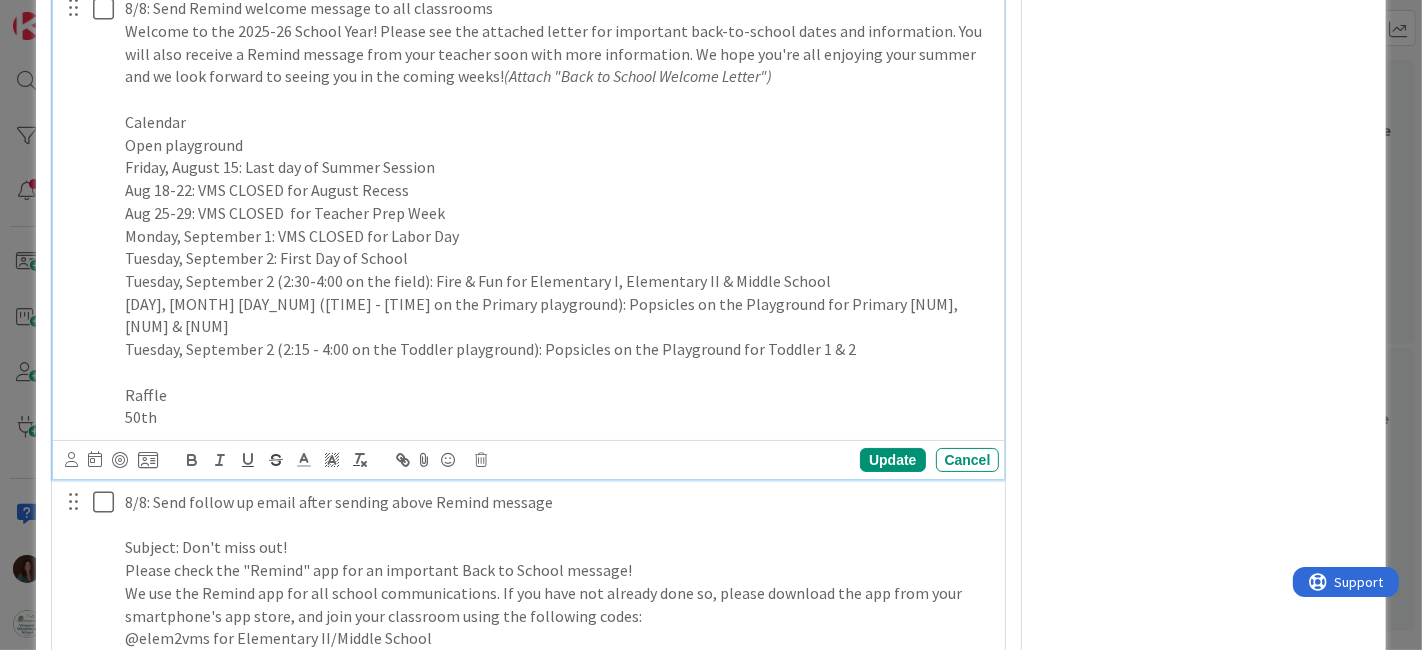click on "Open playground" at bounding box center [558, 145] 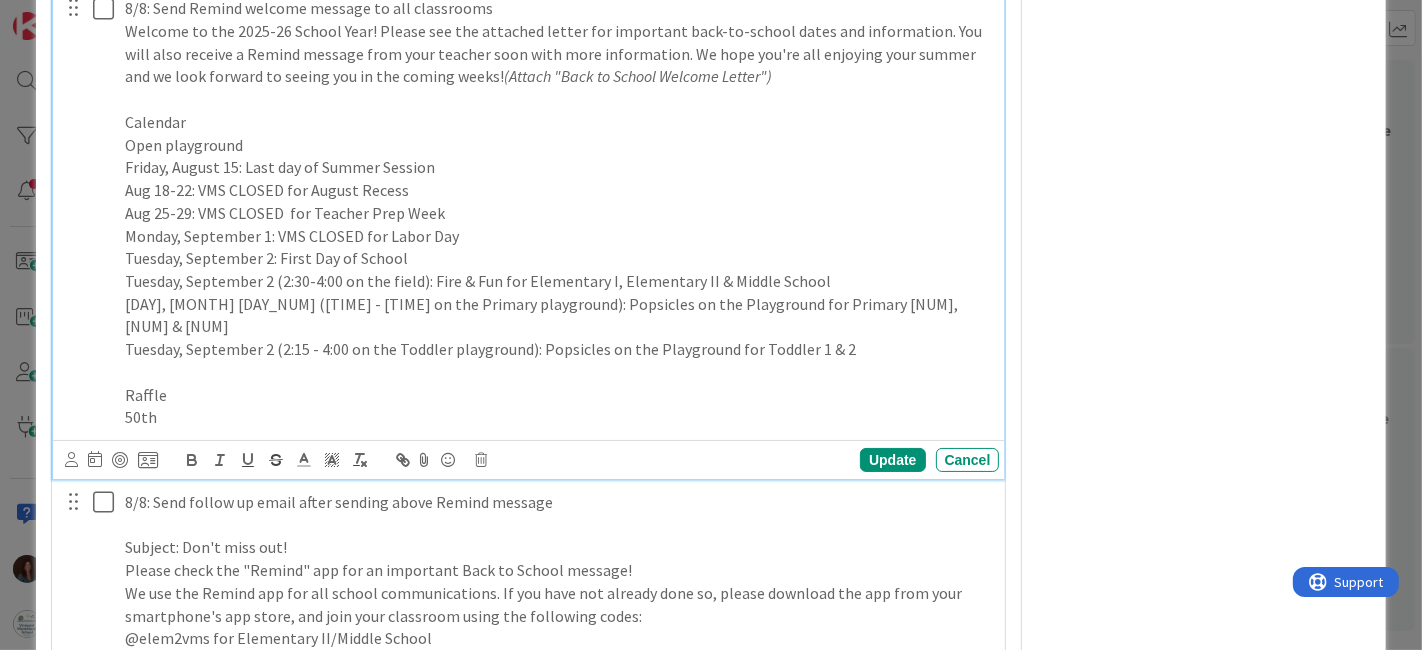 click on "8/8: Send Remind welcome message to all classrooms Welcome to the 2025-26 School Year! Please see the attached letter for important back-to-school dates and information. You will also receive a Remind message from your teacher soon with more information. We hope you're all enjoying your summer and we look forward to seeing you in the coming weeks!  (Attach "Back to School Welcome Letter") Calendar Open playground Friday, August 15: Last day of Summer Session Aug 18-22: VMS CLOSED for August Recess Aug 25-29: VMS CLOSED  for Teacher Prep Week  Monday, September 1: VMS CLOSED for Labor Day Tuesday, September 2: First Day of School Tuesday, September 2 (2:30-4:00 on the field): Fire & Fun for Elementary I, Elementary II & Middle School Tuesday, September 2 (2:30 - 4:00 on the Primary playground): Popsicles on the Playground for Primary 1, 2 & 3 Tuesday, September 2 (2:15 - 4:00 on the Toddler playground): Popsicles on the Playground for Toddler 1 & 2 Raffle 50th" at bounding box center (558, 213) 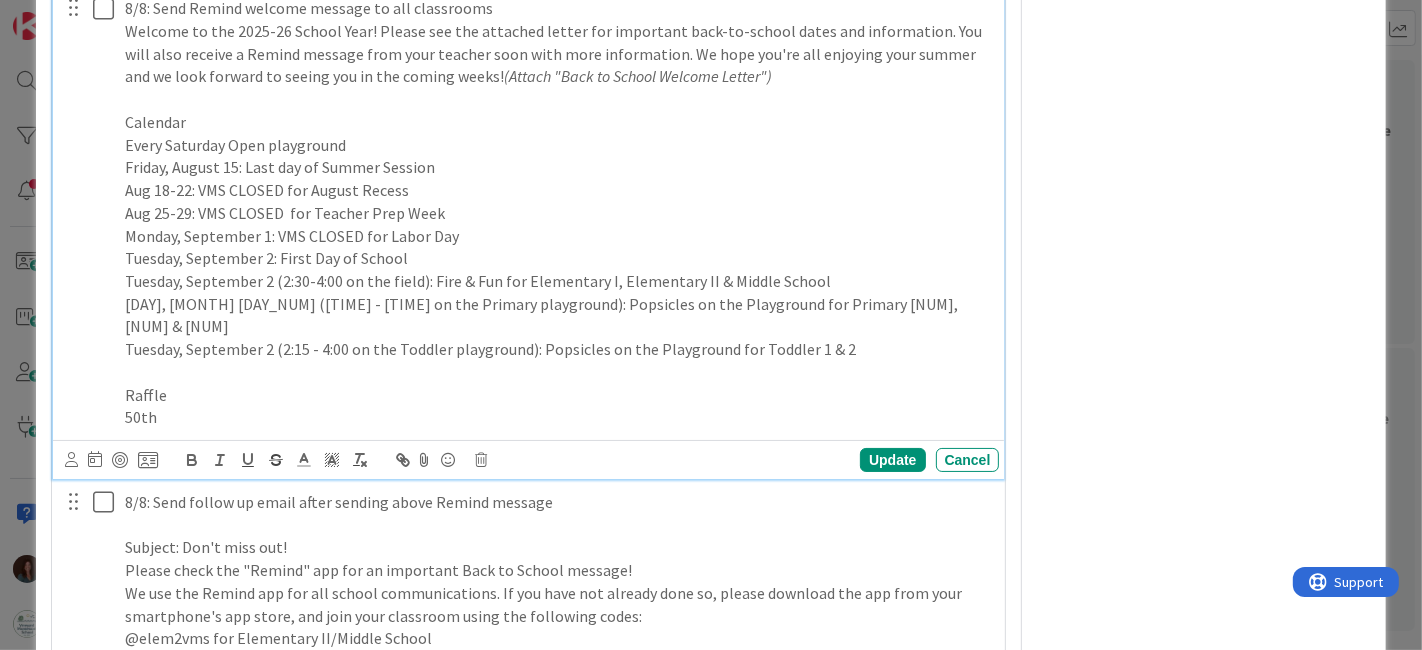 click on "Every Saturday Open playground" at bounding box center (558, 145) 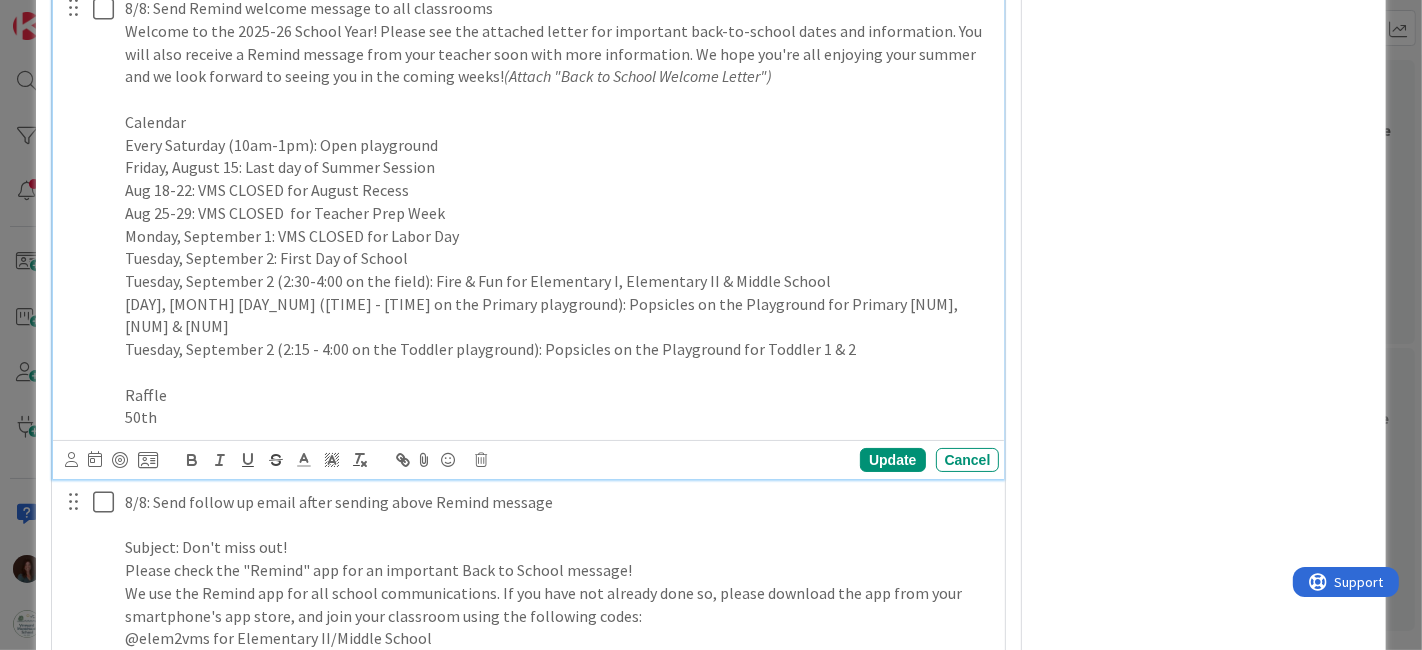 click on "Every Saturday (10am-1pm): Open playground" at bounding box center (558, 145) 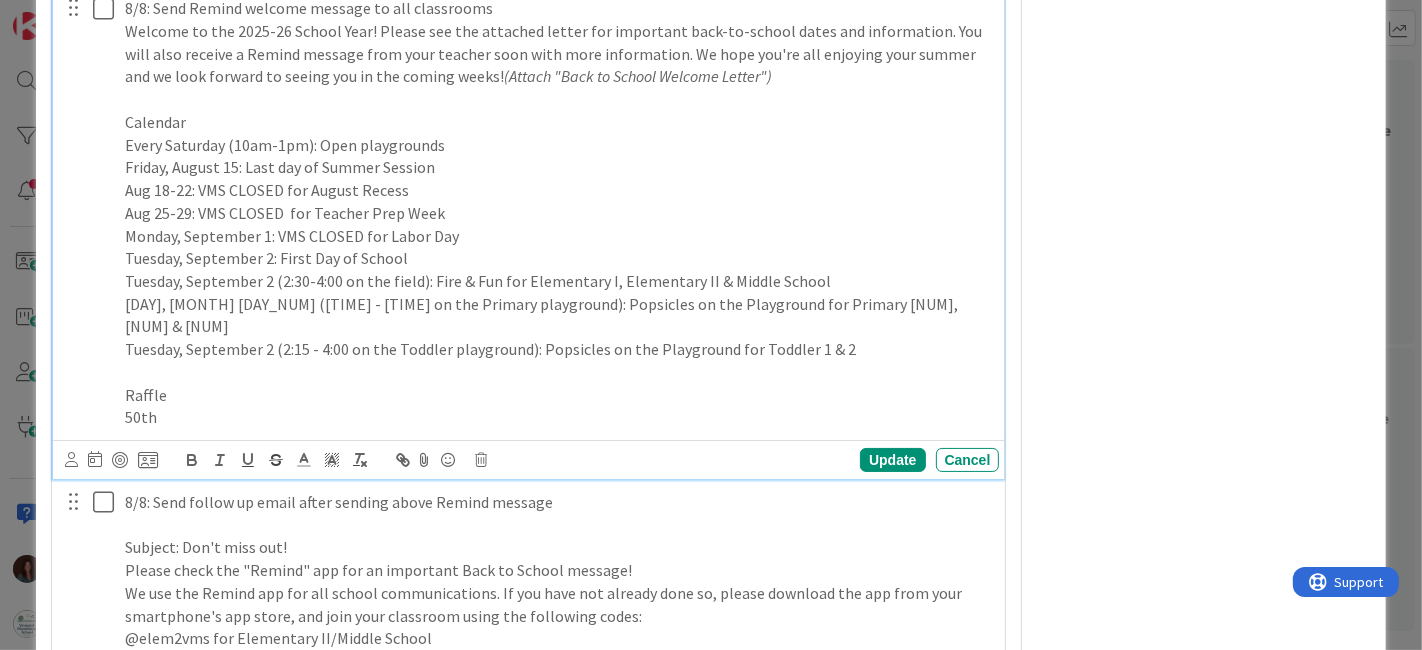 drag, startPoint x: 345, startPoint y: 149, endPoint x: 358, endPoint y: 143, distance: 14.3178215 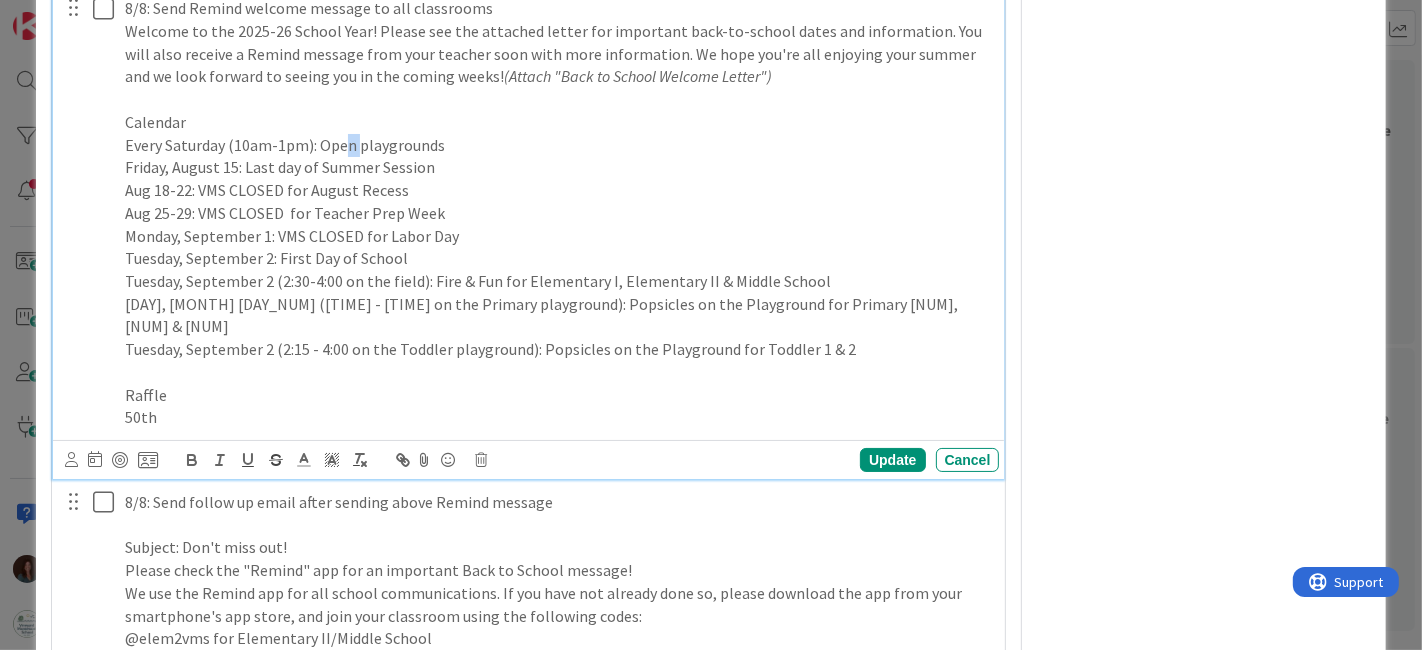 click on "Every Saturday (10am-1pm): Open playgrounds" at bounding box center [558, 145] 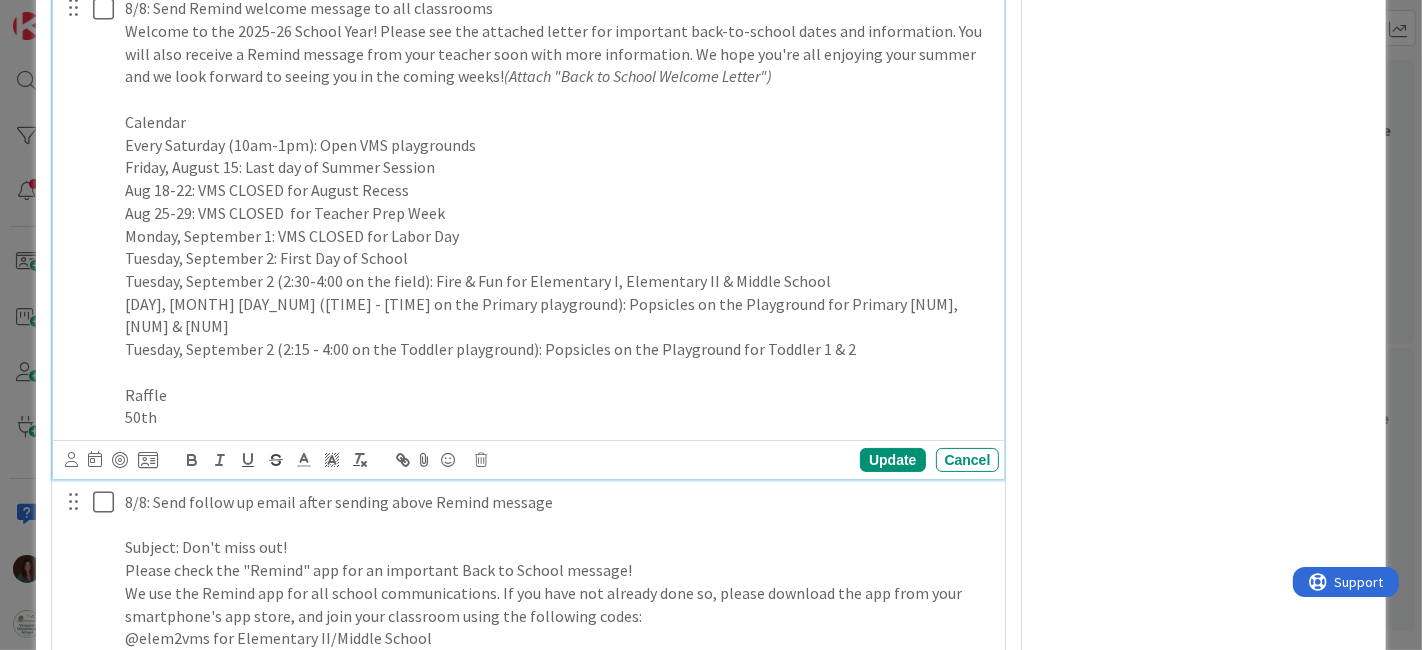 click on "Every Saturday (10am-1pm): Open VMS playgrounds" at bounding box center [558, 145] 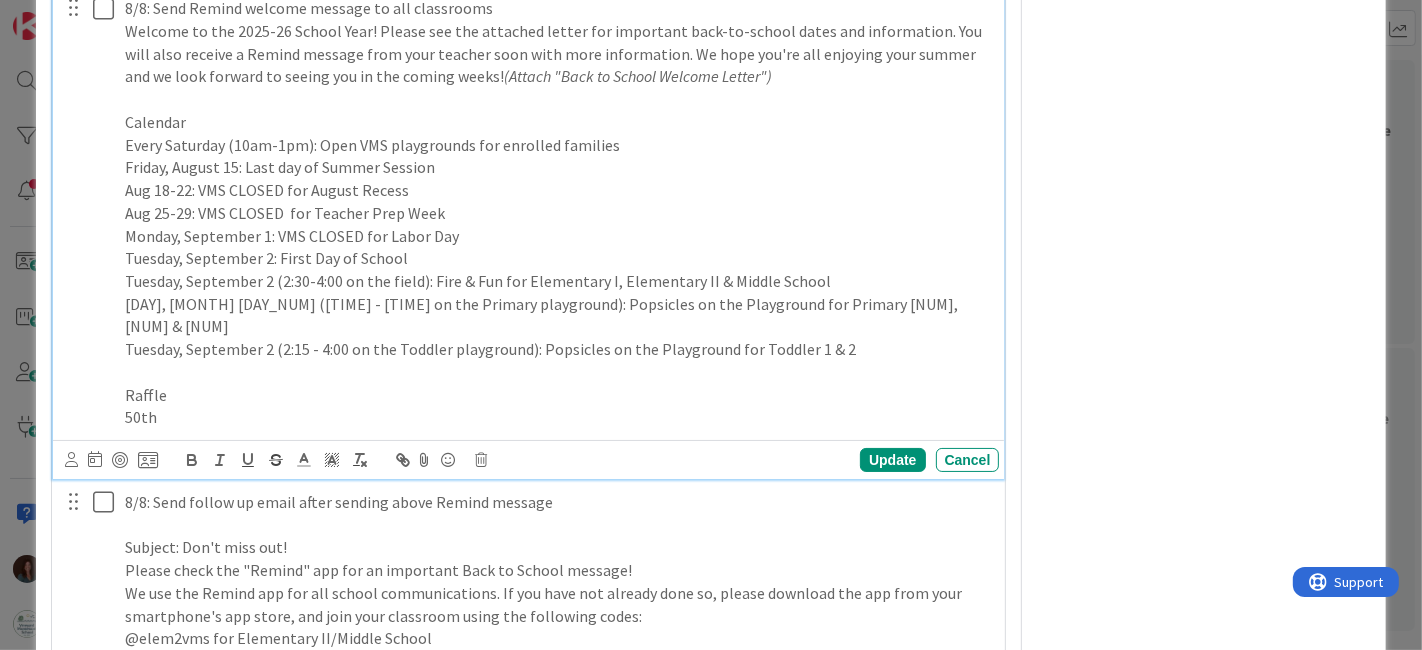 click at bounding box center (89, 213) 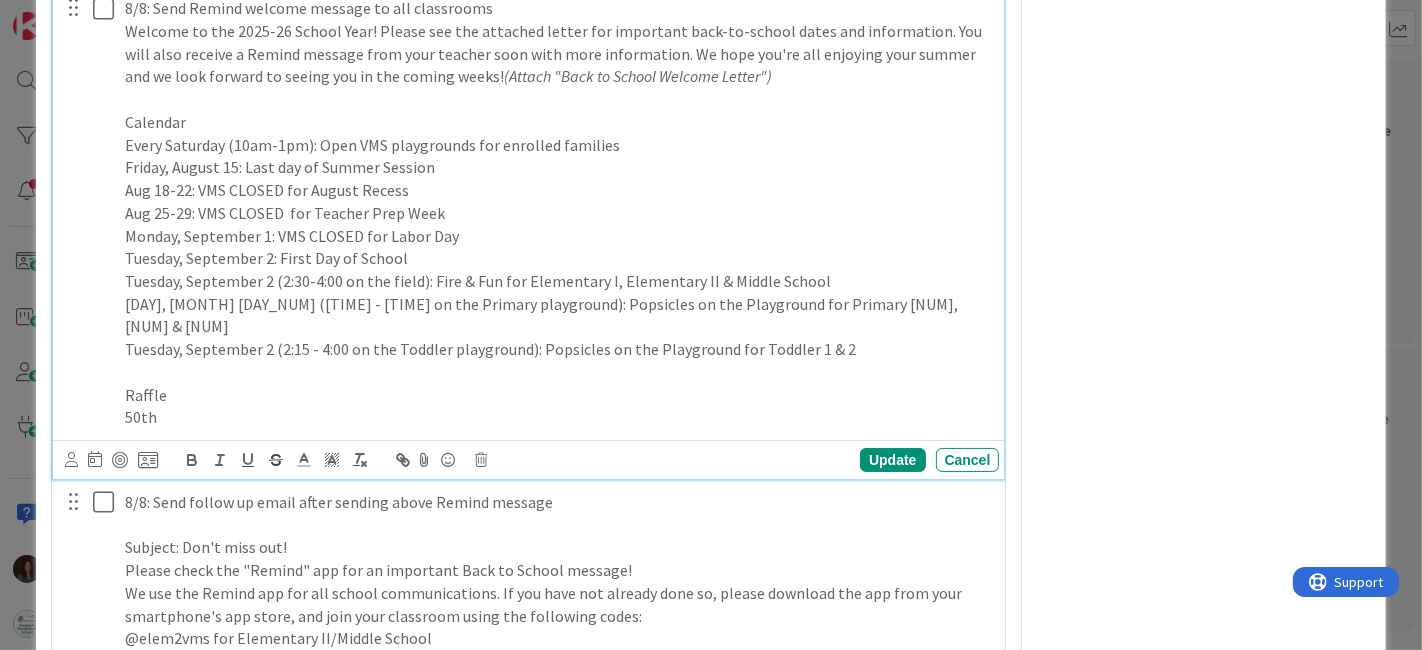 drag, startPoint x: 122, startPoint y: 140, endPoint x: 194, endPoint y: 241, distance: 124.036285 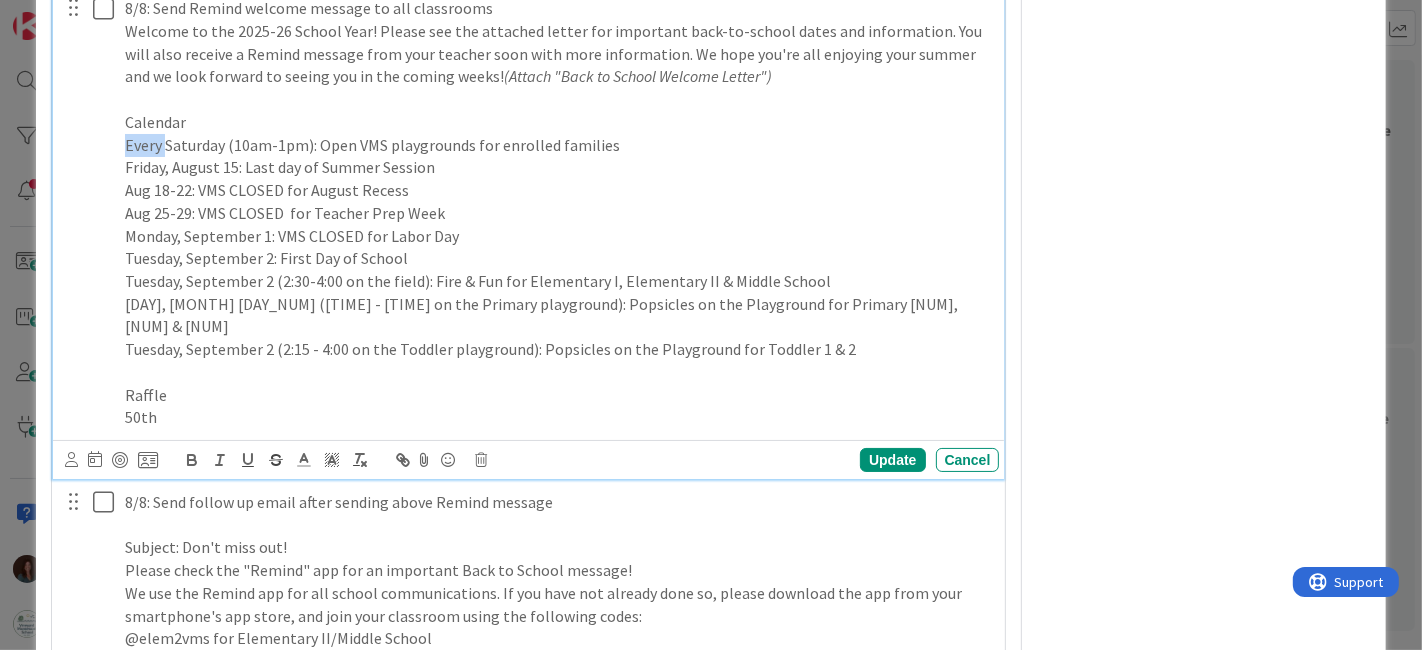 drag, startPoint x: 164, startPoint y: 138, endPoint x: 90, endPoint y: 141, distance: 74.06078 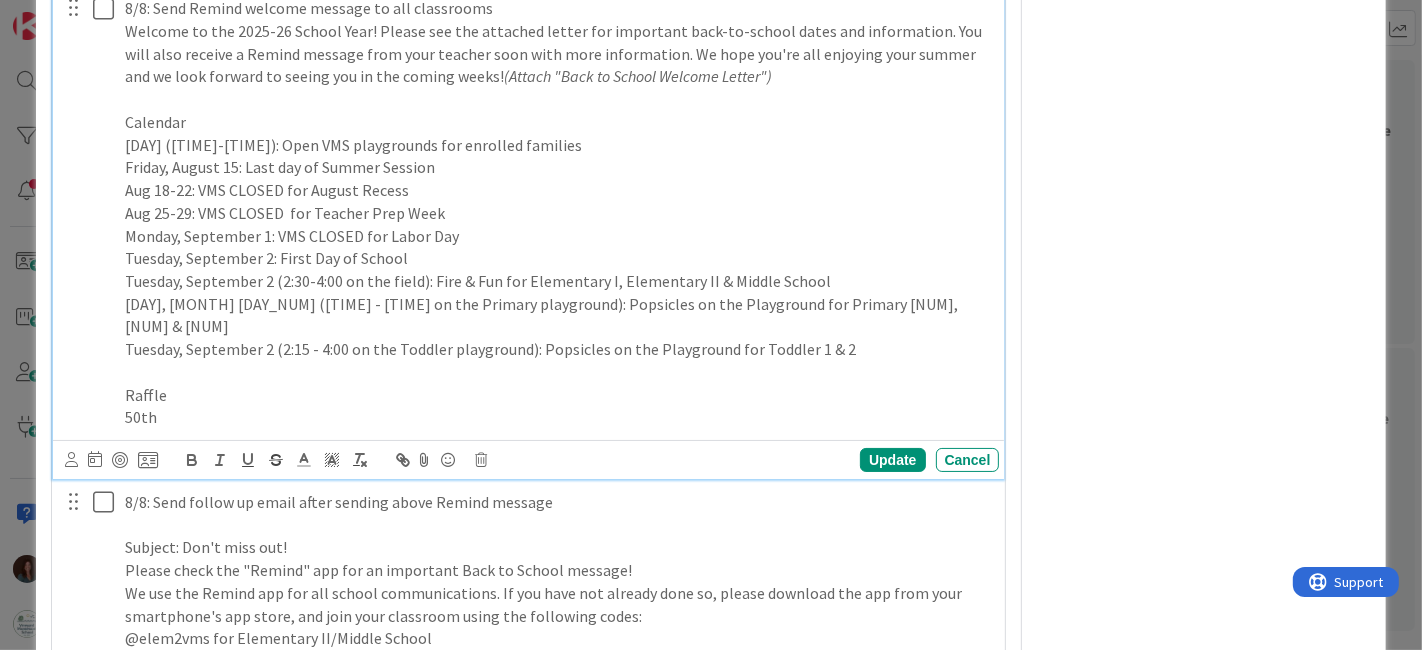 click on "[DAY] ([TIME]-[TIME]): Open VMS playgrounds for enrolled families" at bounding box center [558, 145] 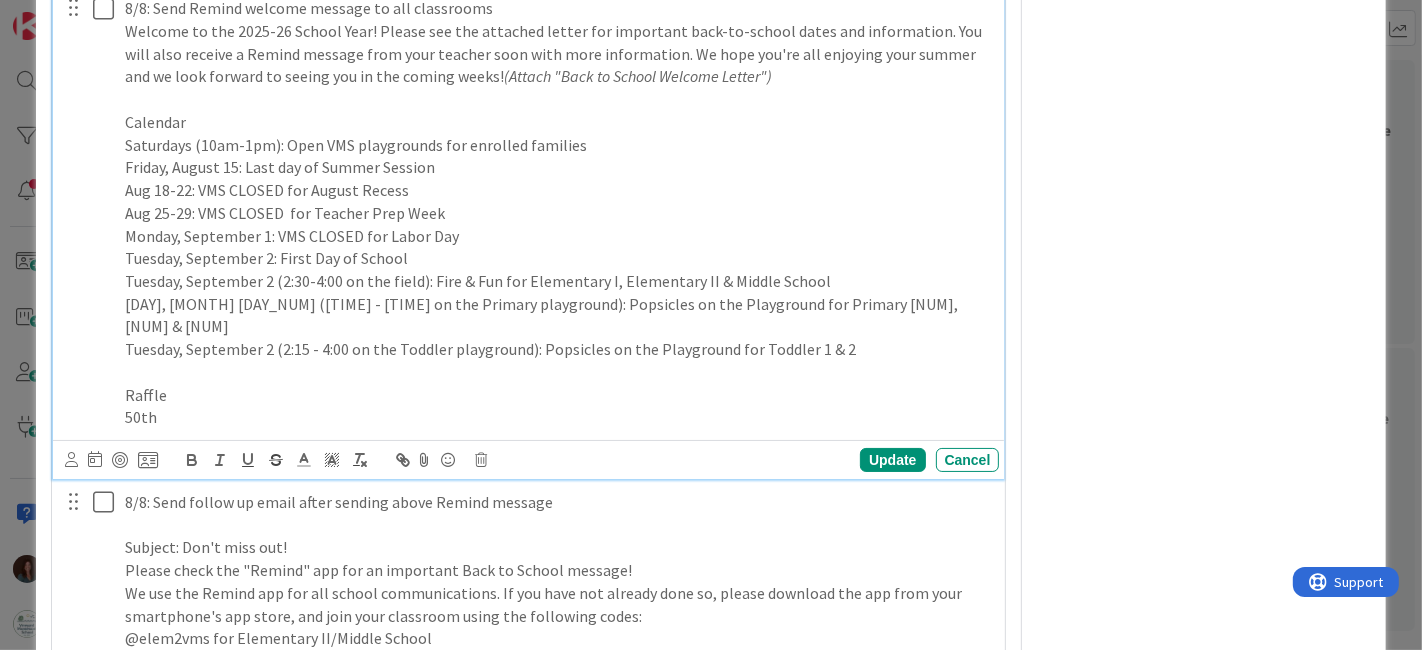 click on "Friday, August 15: Last day of Summer Session" at bounding box center (558, 167) 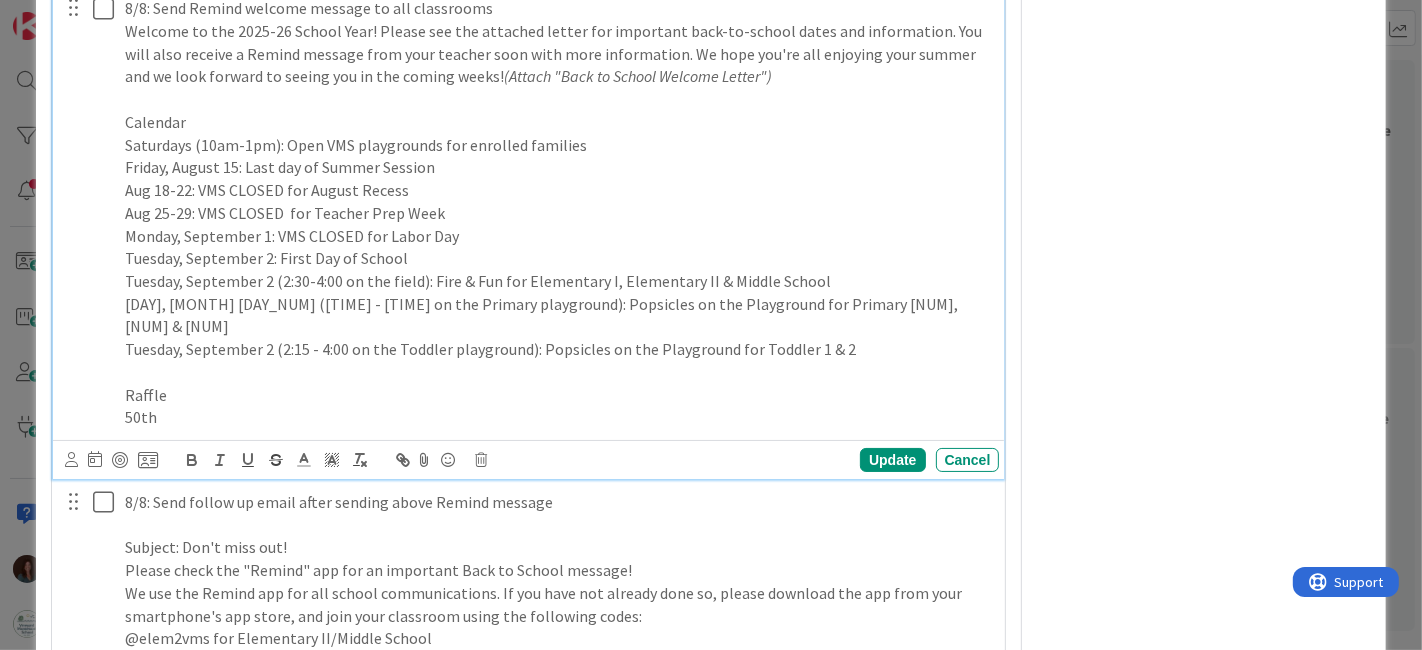 click on "Saturdays (10am-1pm): Open VMS playgrounds for enrolled families" at bounding box center (558, 145) 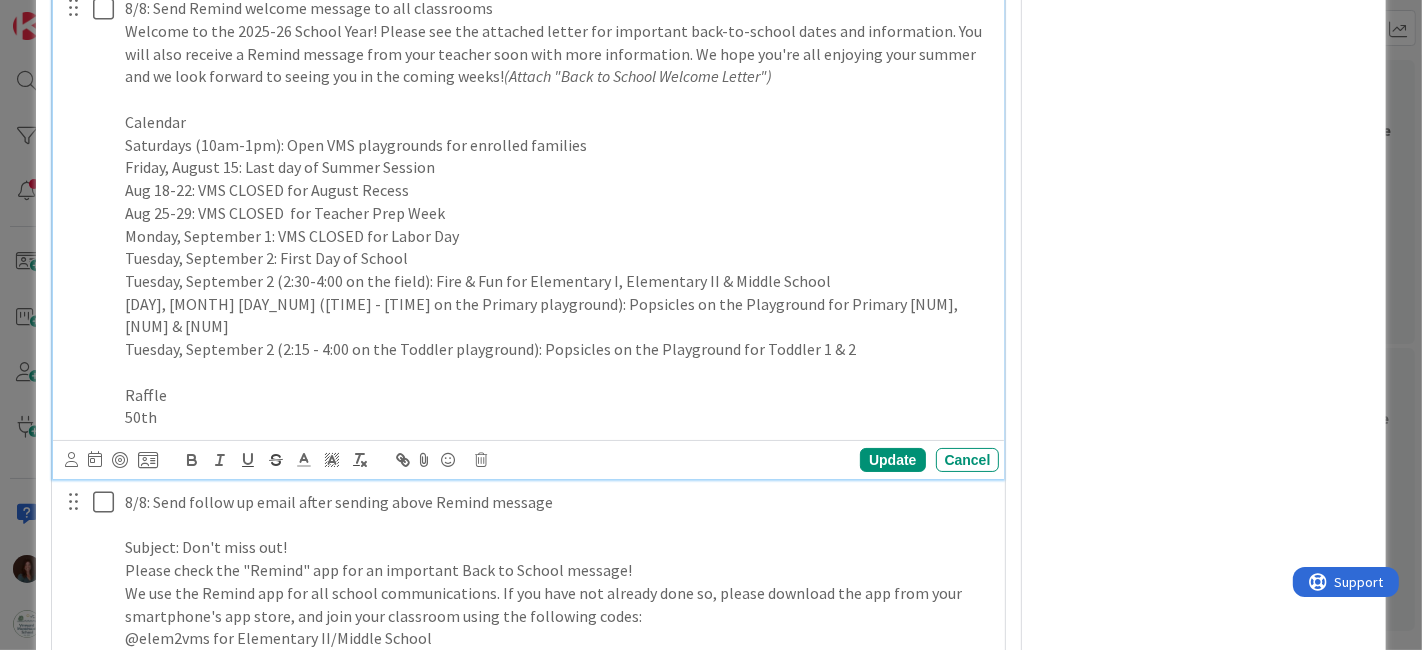 click on "Friday, August 15: Last day of Summer Session" at bounding box center [558, 167] 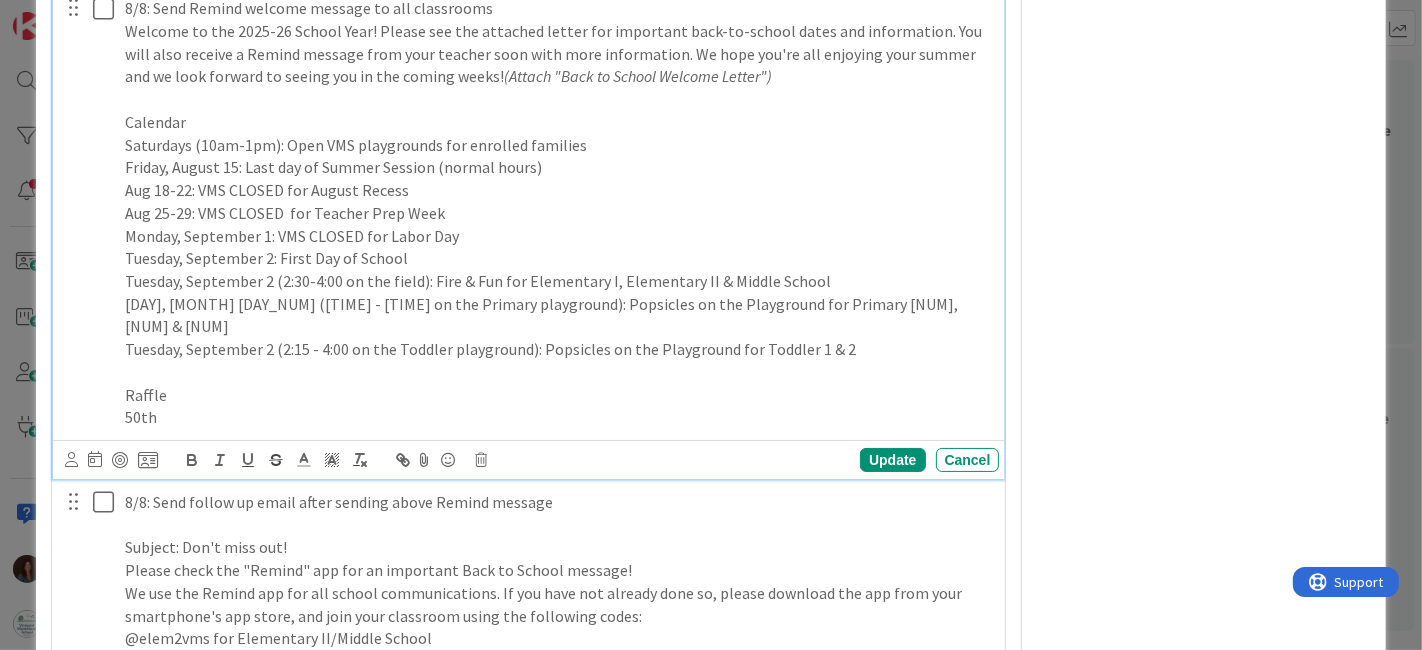 click on "[NUMBER]/[NUMBER]: Send Remind welcome message to all classrooms Welcome to the [YEAR]-[YEAR] School Year! Please see the attached letter for important back-to-school dates and information. You will also receive a Remind message from your teacher soon with more information. We hope you're all enjoying your summer and we look forward to seeing you in the coming weeks!  (Attach "Back to School Welcome Letter") Calendar Saturdays ([TIME]-[TIME]): Open VMS playgrounds for enrolled families Friday, [MONTH] [NUMBER]: Last day of Summer Session (normal hours) [MONTH] [NUMBER]-[NUMBER]: VMS CLOSED for August Recess [MONTH] [NUMBER]-[NUMBER]: VMS CLOSED  for Teacher Prep Week  Monday, [MONTH] [NUMBER]: VMS CLOSED for Labor Day Tuesday, [MONTH] [NUMBER]: First Day of School Tuesday, [MONTH] [NUMBER] ([TIME]-[TIME] on the field): Fire &amp; Fun for Elementary I, Elementary II &amp; Middle School Tuesday, [MONTH] [NUMBER] ([TIME] - [TIME] on the Primary playground): Popsicles on the Playground for Primary 1, 2 &amp; 3 Raffle 50th" at bounding box center (558, 213) 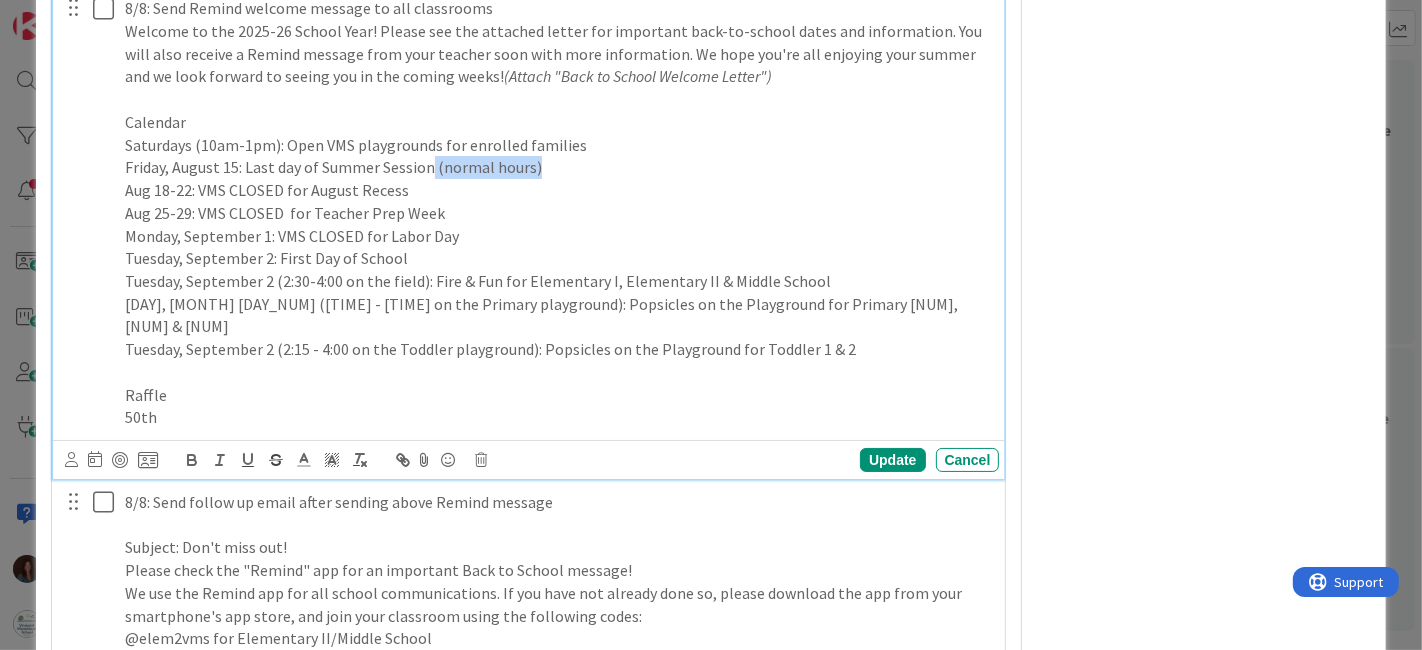 drag, startPoint x: 554, startPoint y: 166, endPoint x: 432, endPoint y: 170, distance: 122.06556 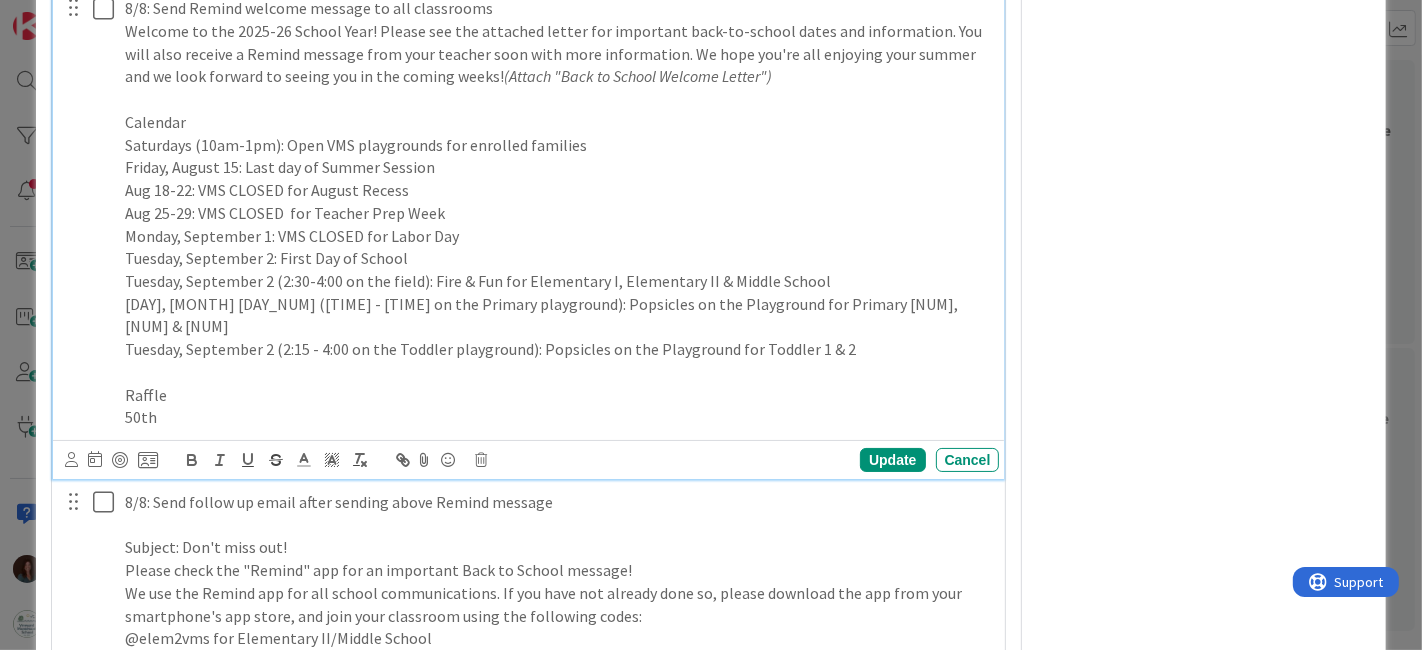 click on "Aug 18-22: VMS CLOSED for August Recess" at bounding box center (558, 190) 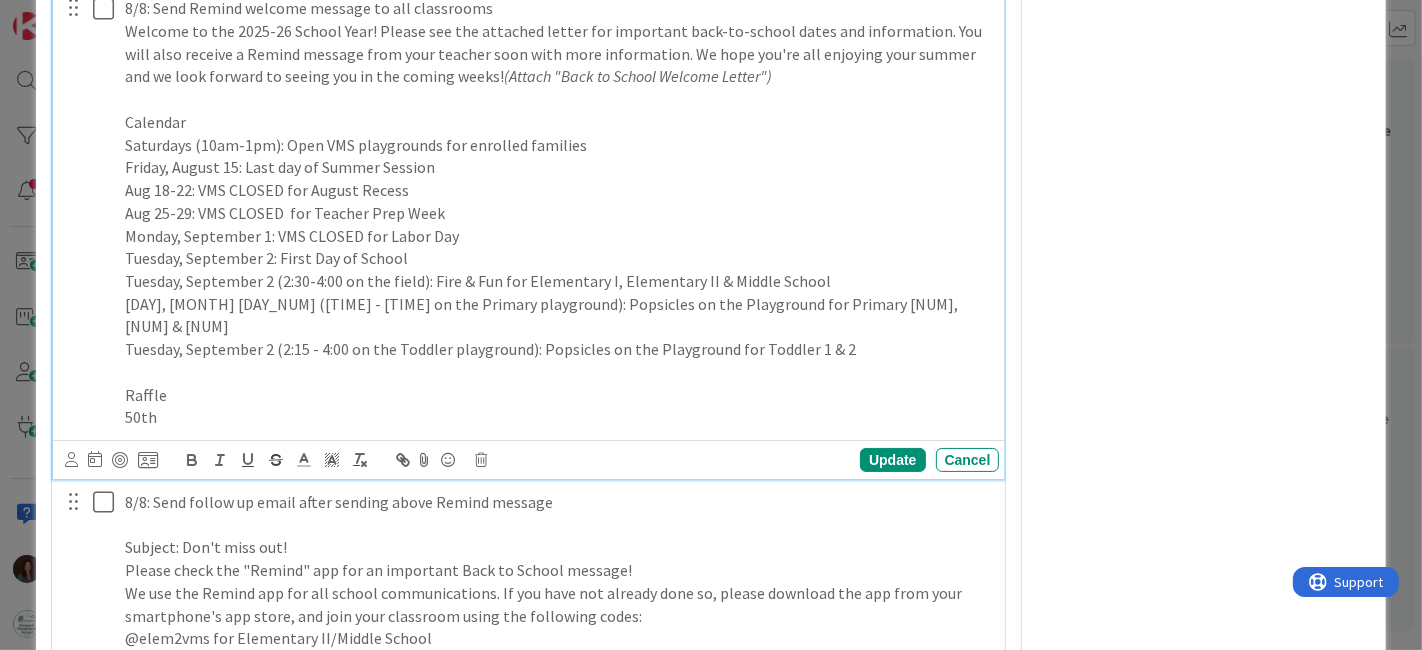 click on "[NUMBER]/[NUMBER]: Send Remind welcome message to all classrooms Welcome to the [YEAR]-[YEAR] School Year! Please see the attached letter for important back-to-school dates and information. You will also receive a Remind message from your teacher soon with more information. We hope you're all enjoying your summer and we look forward to seeing you in the coming weeks!  (Attach "Back to School Welcome Letter") Calendar Saturdays ([TIME]-[TIME]): Open VMS playgrounds for enrolled families Friday, [MONTH] [NUMBER]: Last day of Summer Session [MONTH] [NUMBER]-[NUMBER]: VMS CLOSED for August Recess [MONTH] [NUMBER]-[NUMBER]: VMS CLOSED  for Teacher Prep Week  Monday, [MONTH] [NUMBER]: VMS CLOSED for Labor Day Tuesday, [MONTH] [NUMBER]: First Day of School Tuesday, [MONTH] [NUMBER] ([TIME]-[TIME] on the field): Fire &amp; Fun for Elementary I, Elementary II &amp; Middle School Tuesday, [MONTH] [NUMBER] ([TIME] - [TIME] on the Primary playground): Popsicles on the Playground for Primary 1, 2 &amp; 3 Tuesday, [MONTH] [NUMBER] ([TIME] - [TIME] on the Toddler playground): Popsicles on the Playground for Toddler 1 &amp; 2 Raffle 50th" at bounding box center (558, 213) 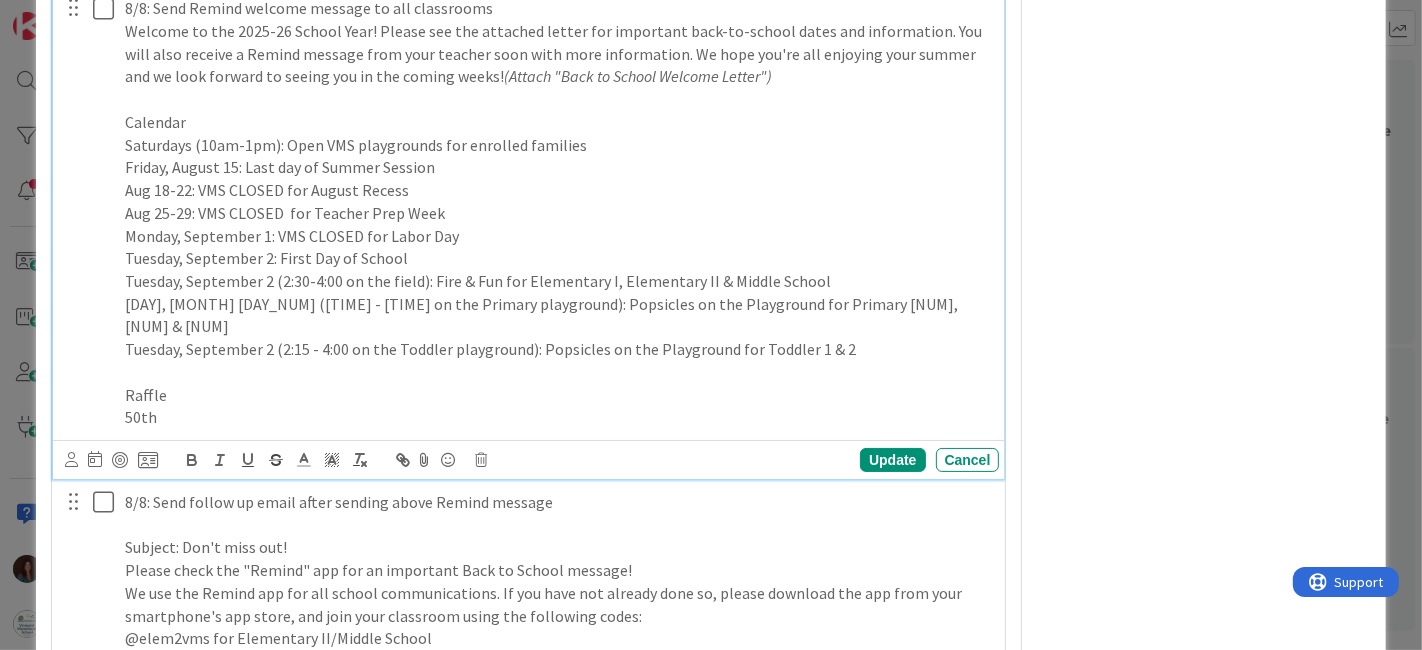click at bounding box center [558, 372] 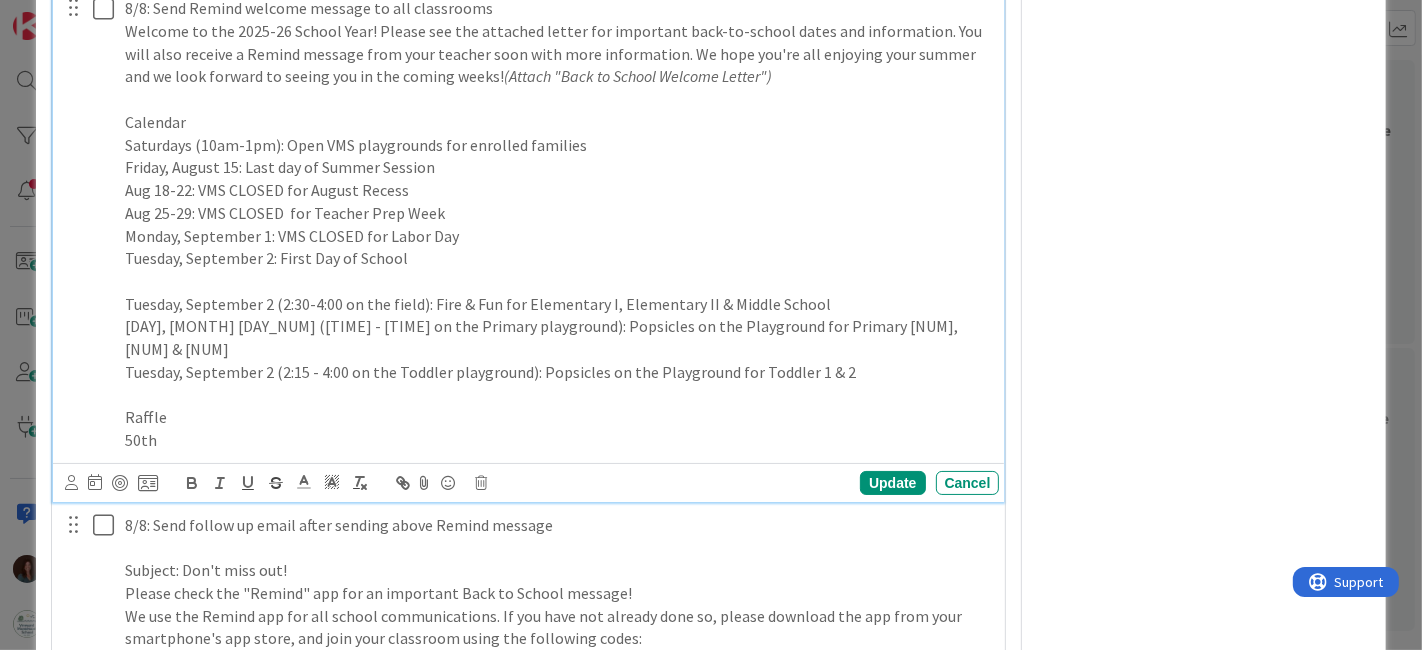 click at bounding box center [558, 281] 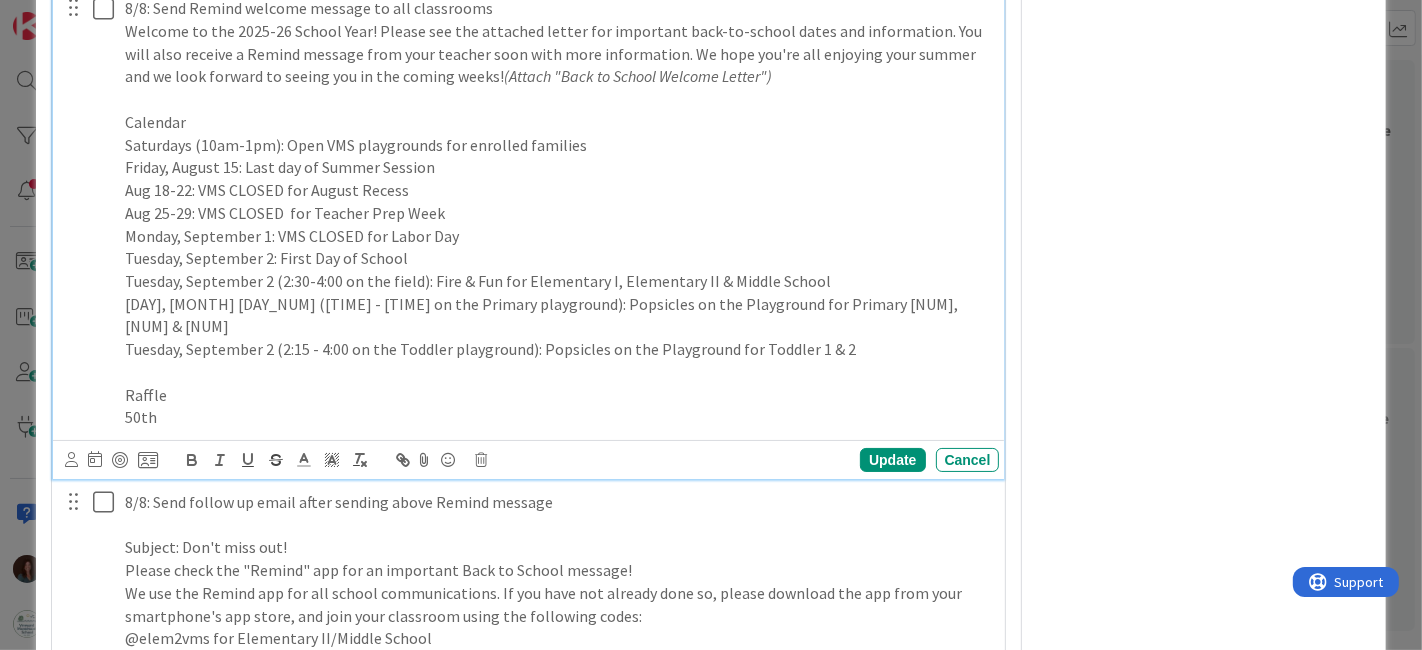 click at bounding box center [558, 372] 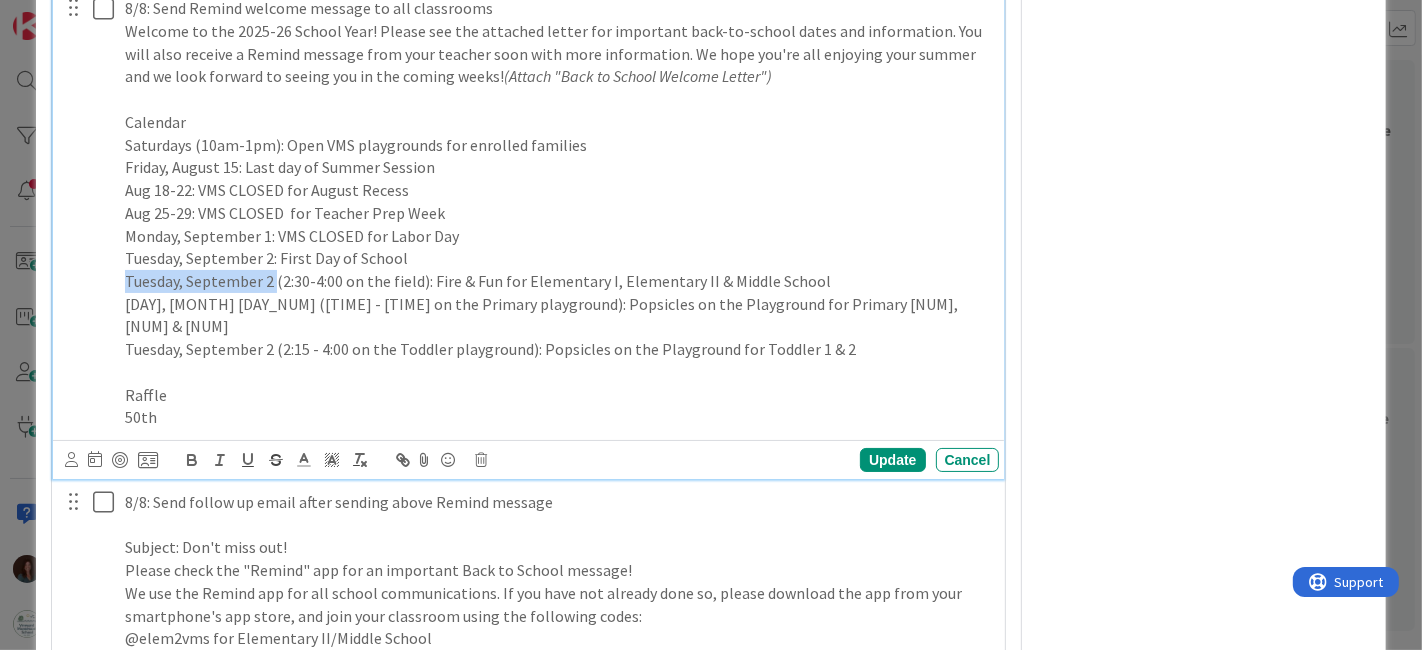 drag, startPoint x: 274, startPoint y: 276, endPoint x: 75, endPoint y: 282, distance: 199.09044 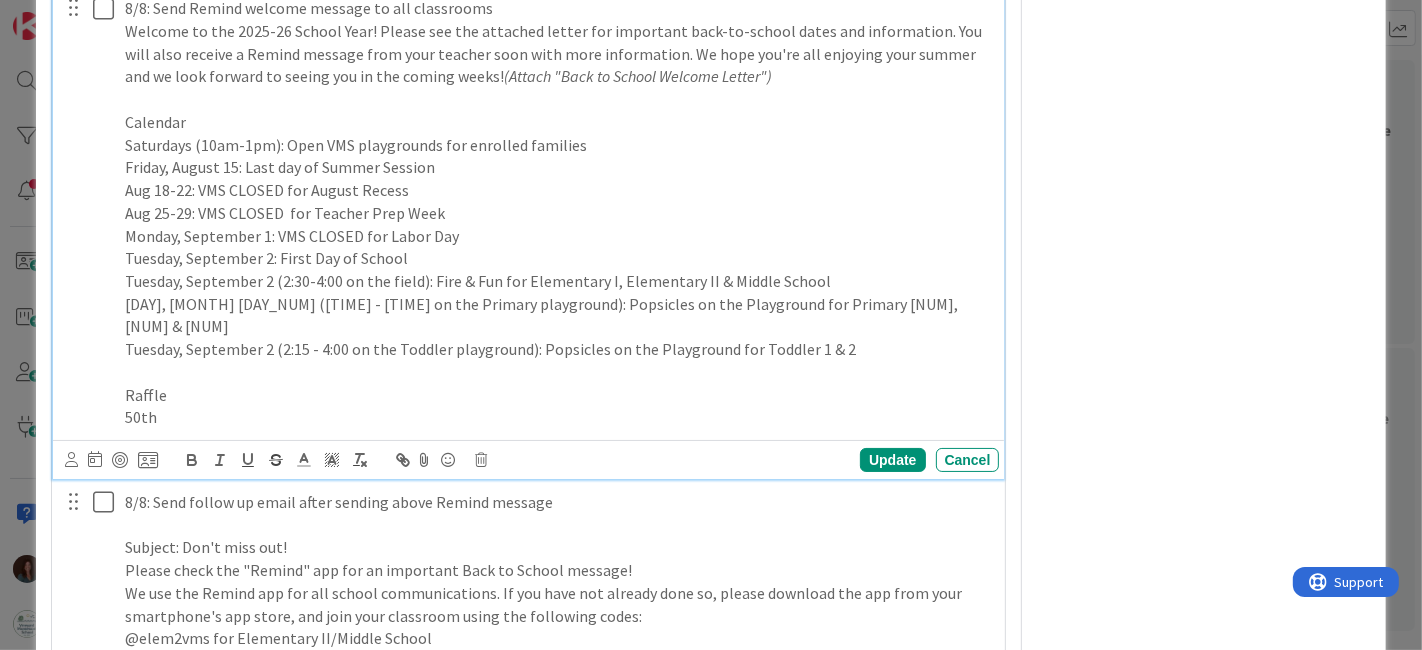 click at bounding box center (558, 372) 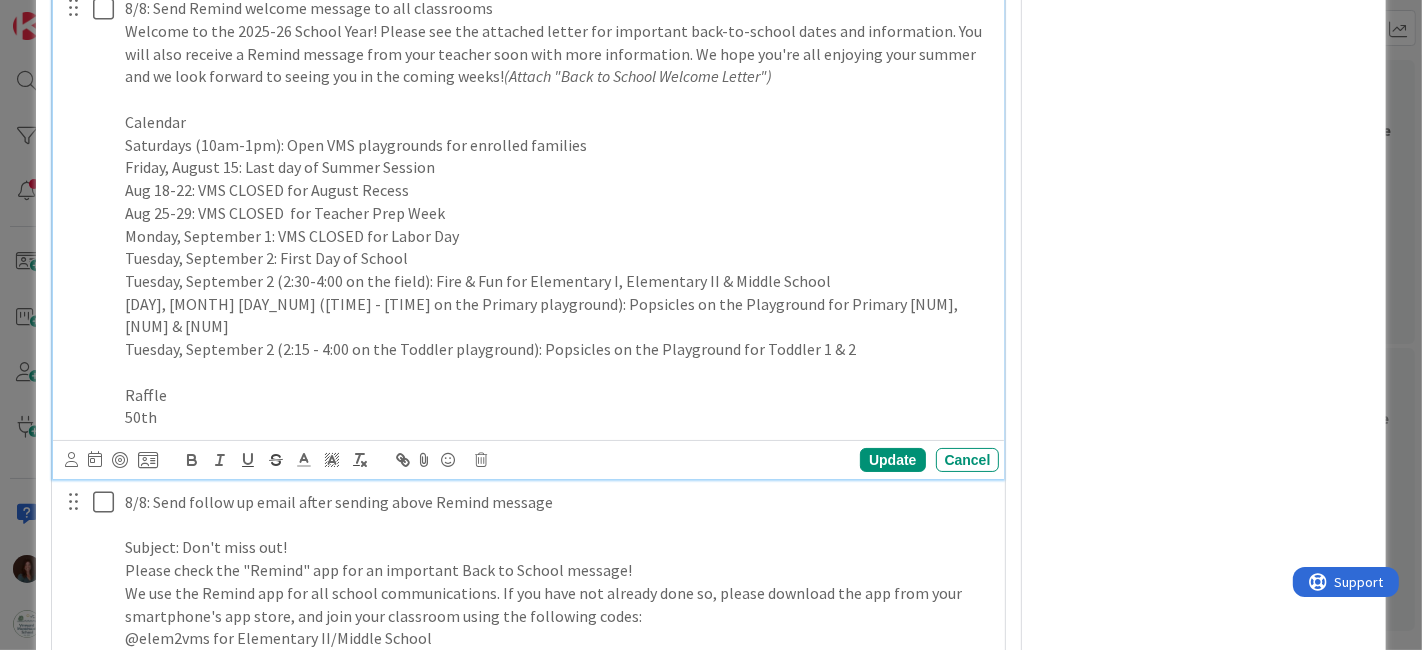 click on "Tuesday, September 2: First Day of School" at bounding box center (558, 258) 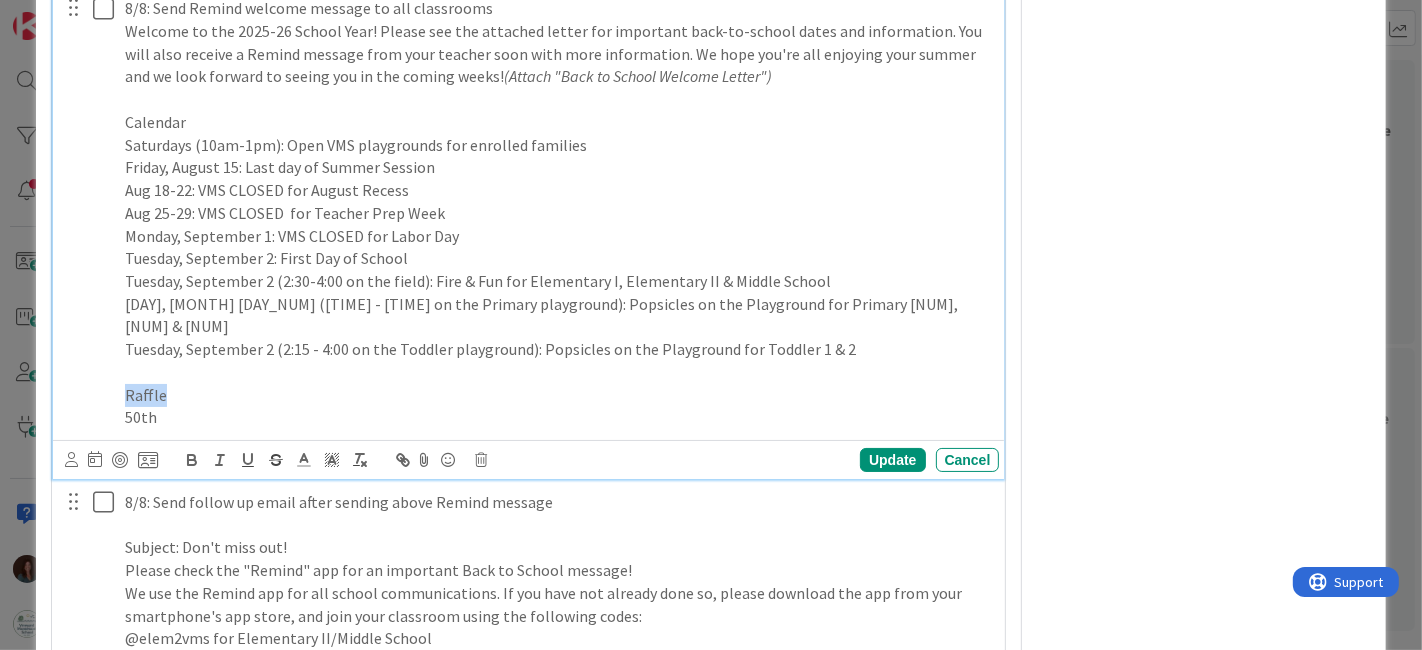 drag, startPoint x: 159, startPoint y: 367, endPoint x: 76, endPoint y: 367, distance: 83 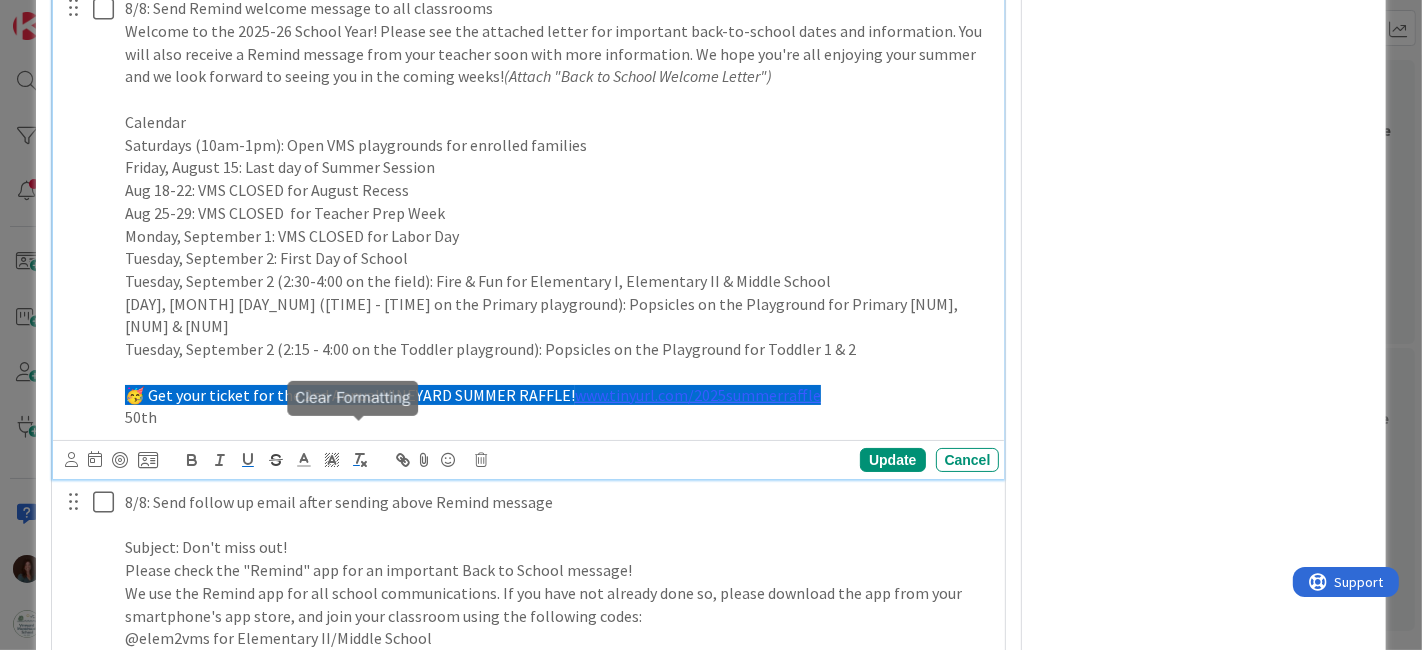 click 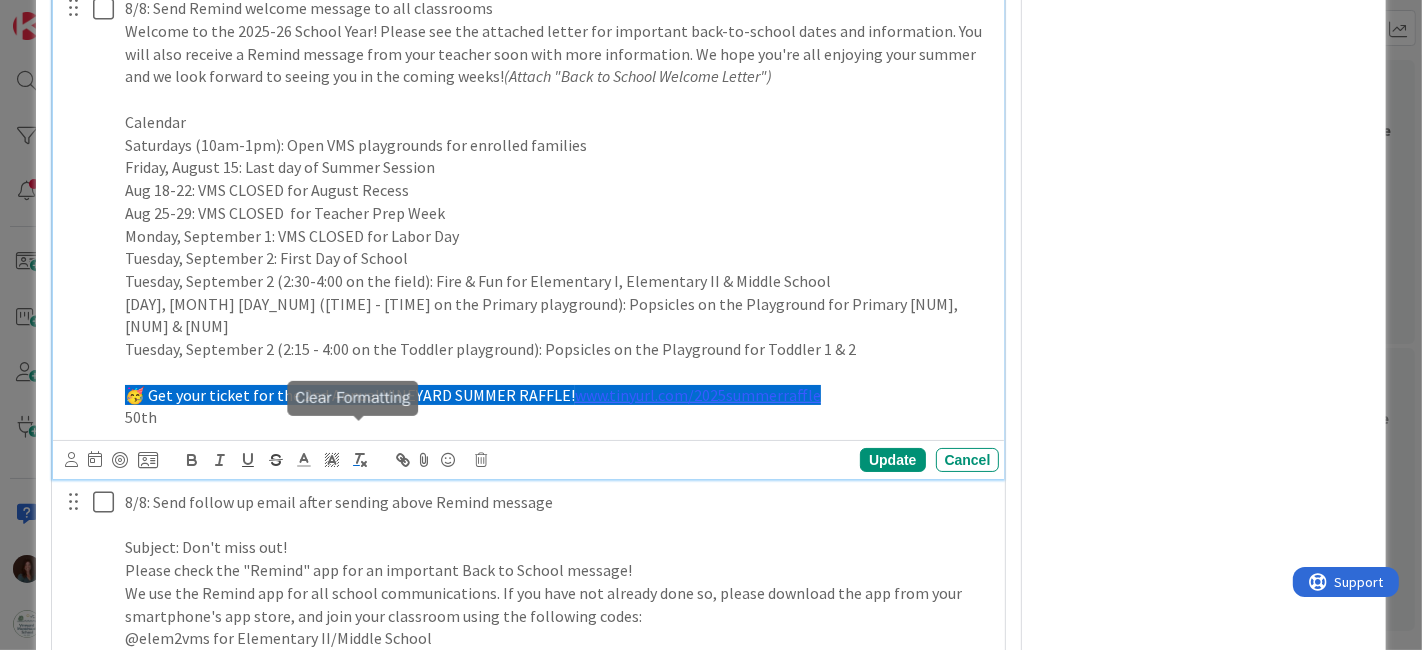 click 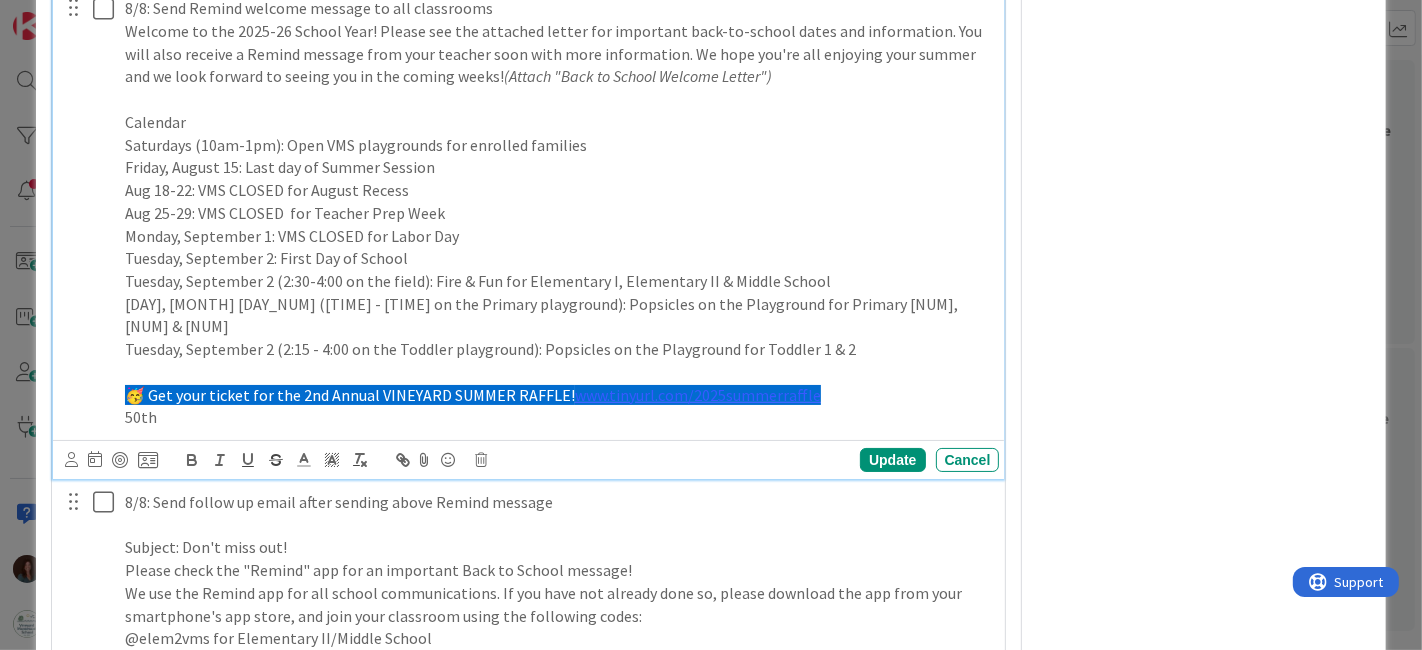 click on "50th" at bounding box center (558, 417) 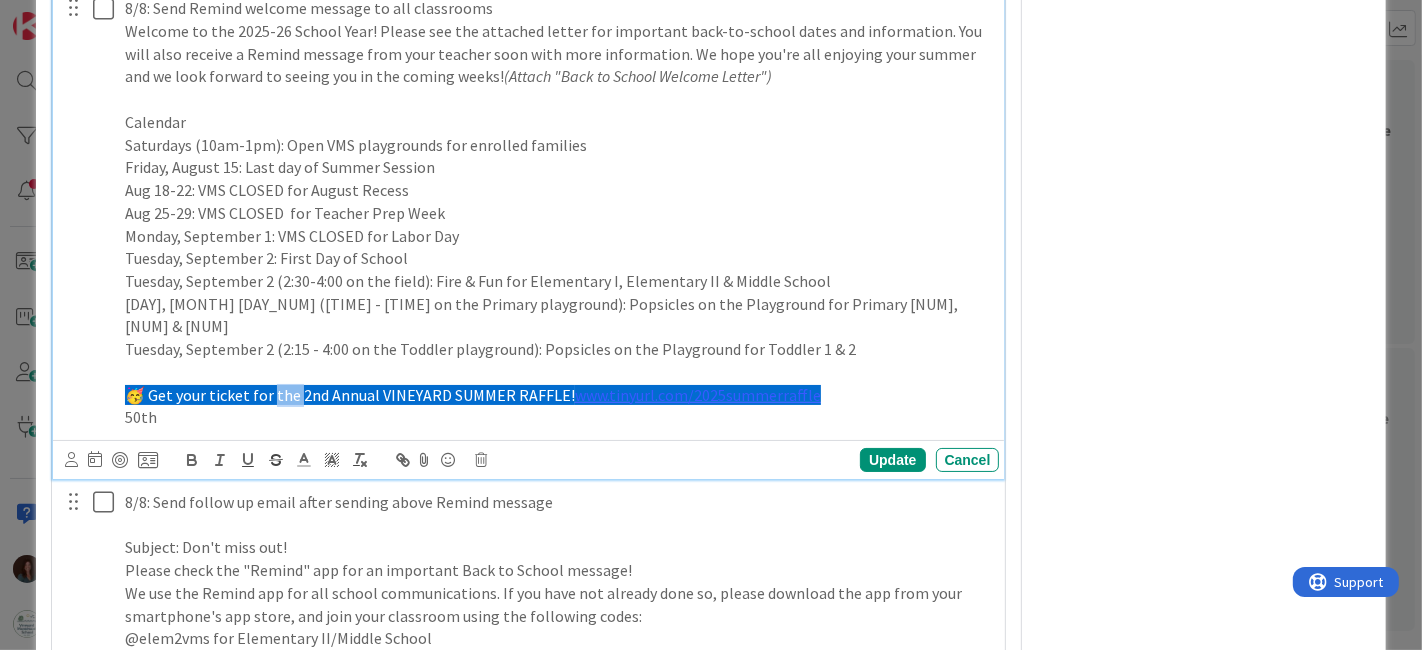 click on "🥳 Get your ticket for the 2nd Annual VINEYARD SUMMER RAFFLE!" at bounding box center (350, 395) 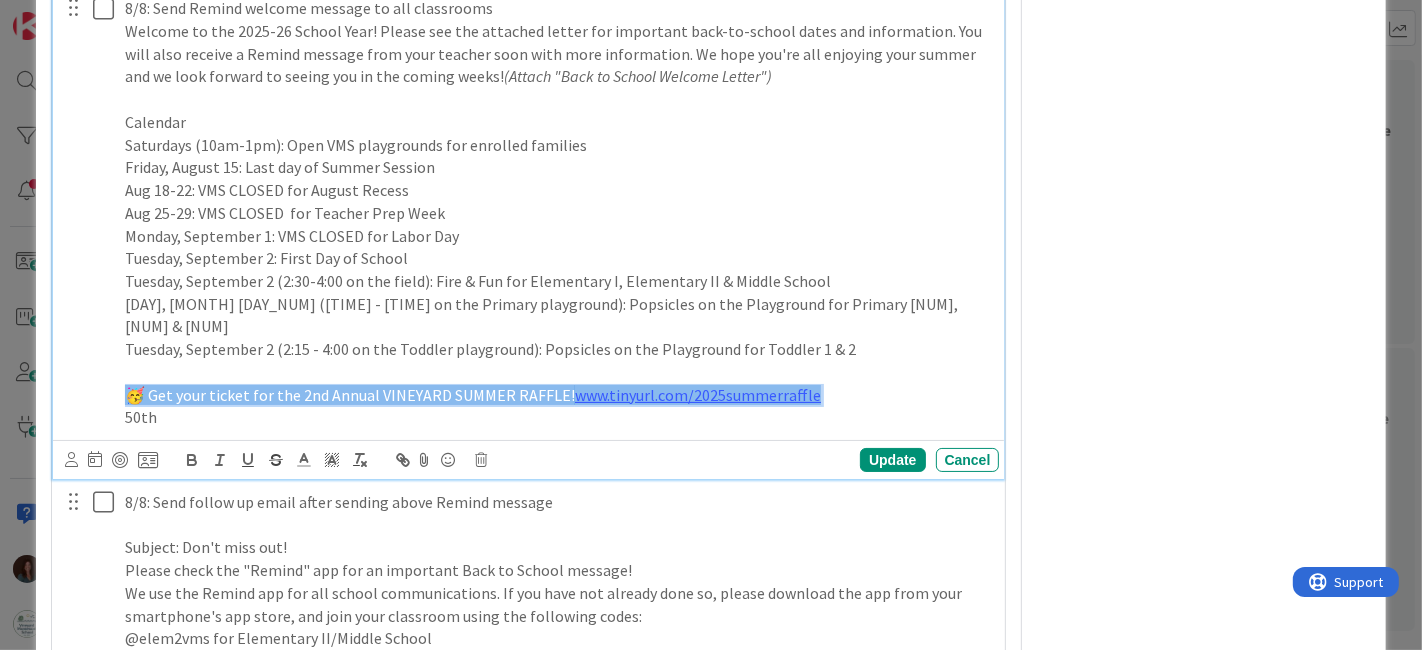 click on "🥳 Get your ticket for the 2nd Annual VINEYARD SUMMER RAFFLE!" at bounding box center [350, 395] 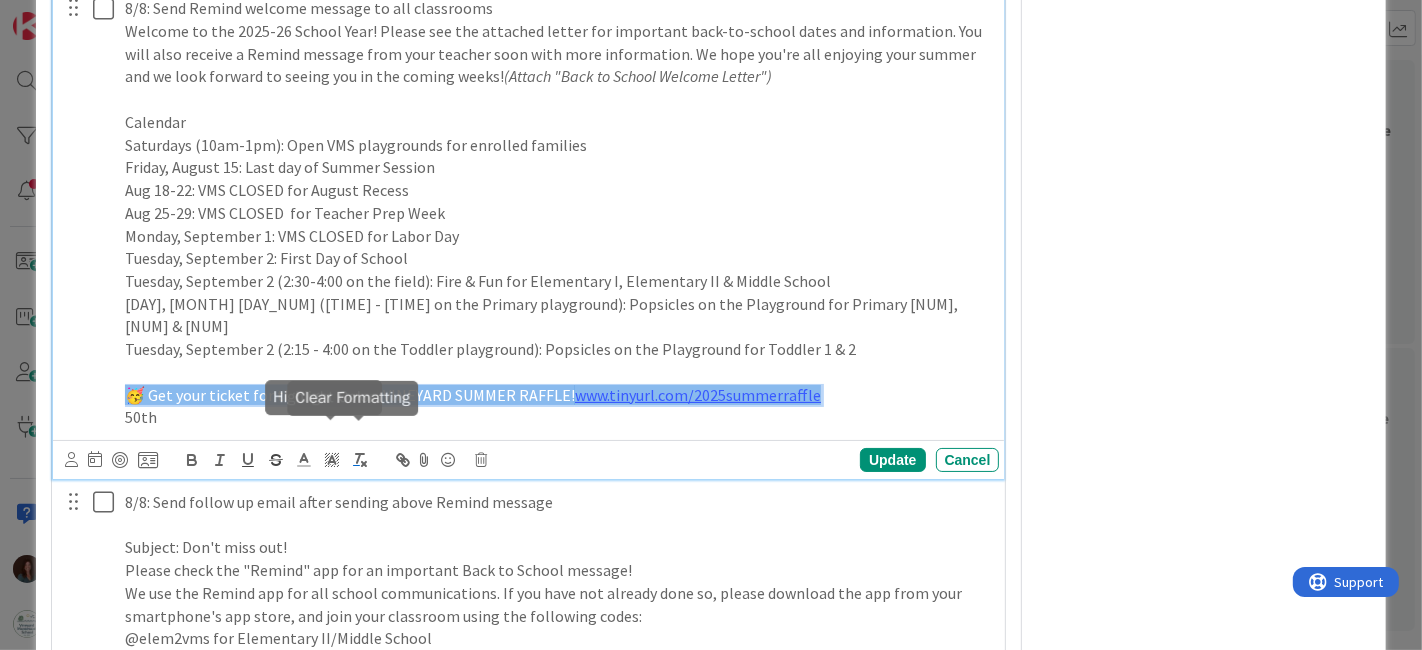 click 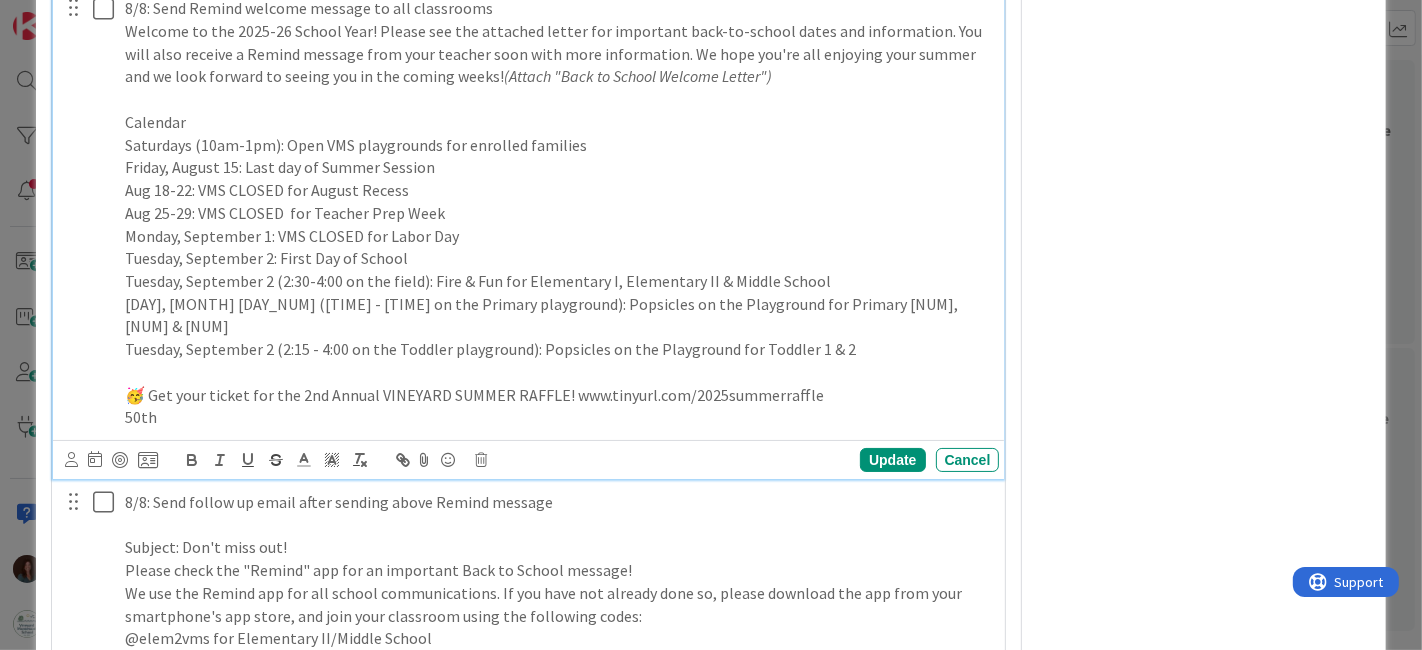 click on "50th" at bounding box center (558, 417) 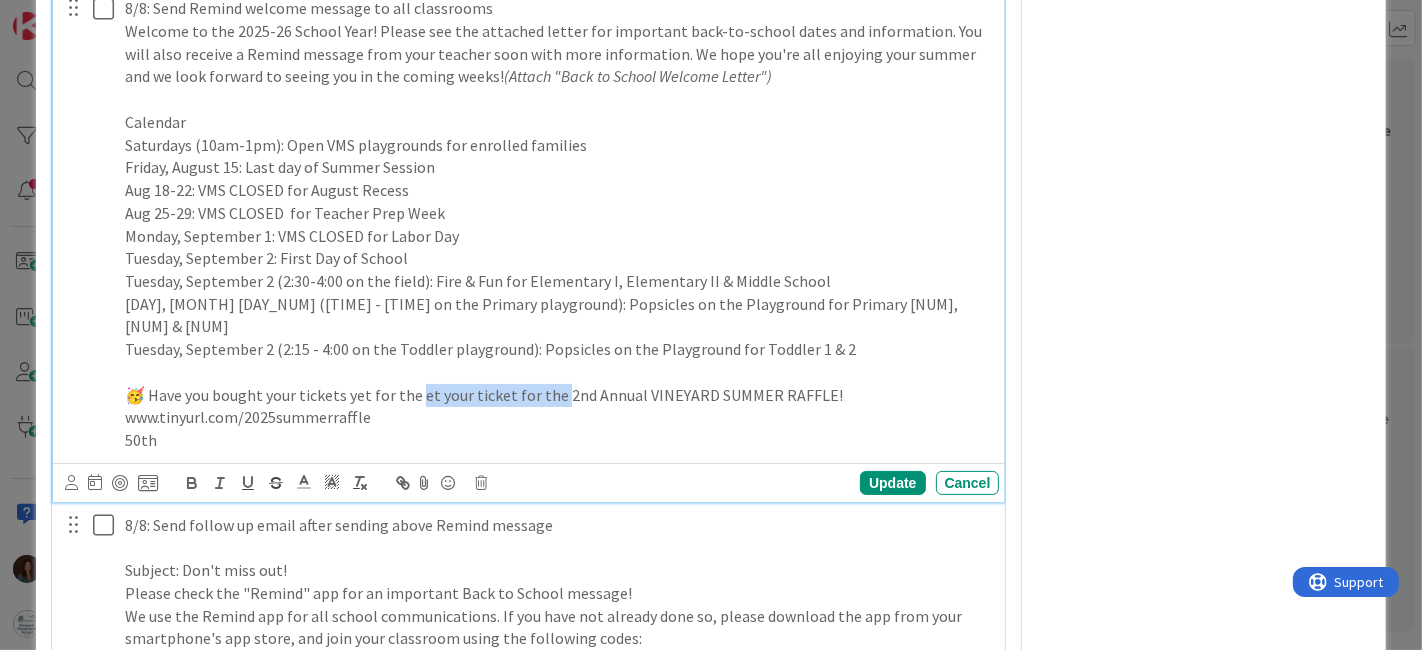 drag, startPoint x: 557, startPoint y: 375, endPoint x: 420, endPoint y: 365, distance: 137.36447 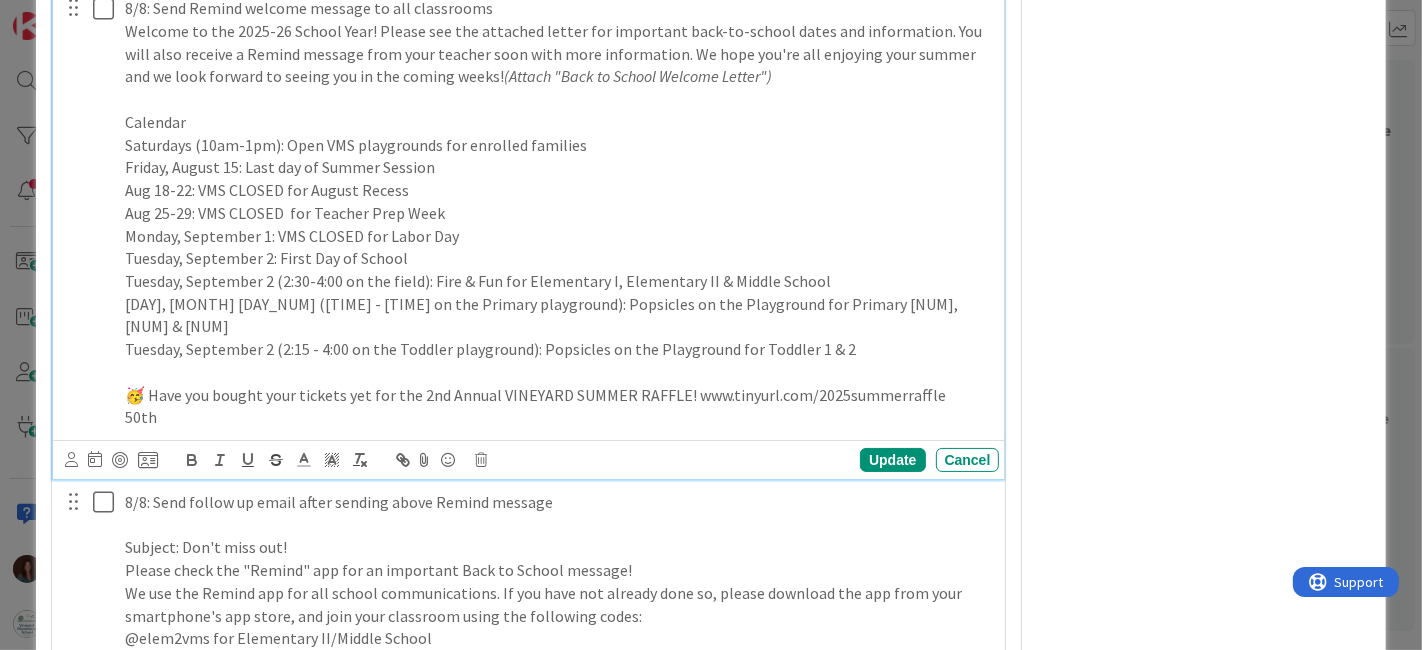 click on "🥳 Have you bought your tickets yet for the 2nd Annual VINEYARD SUMMER RAFFLE! www.tinyurl.com/2025summerraffle" at bounding box center [558, 395] 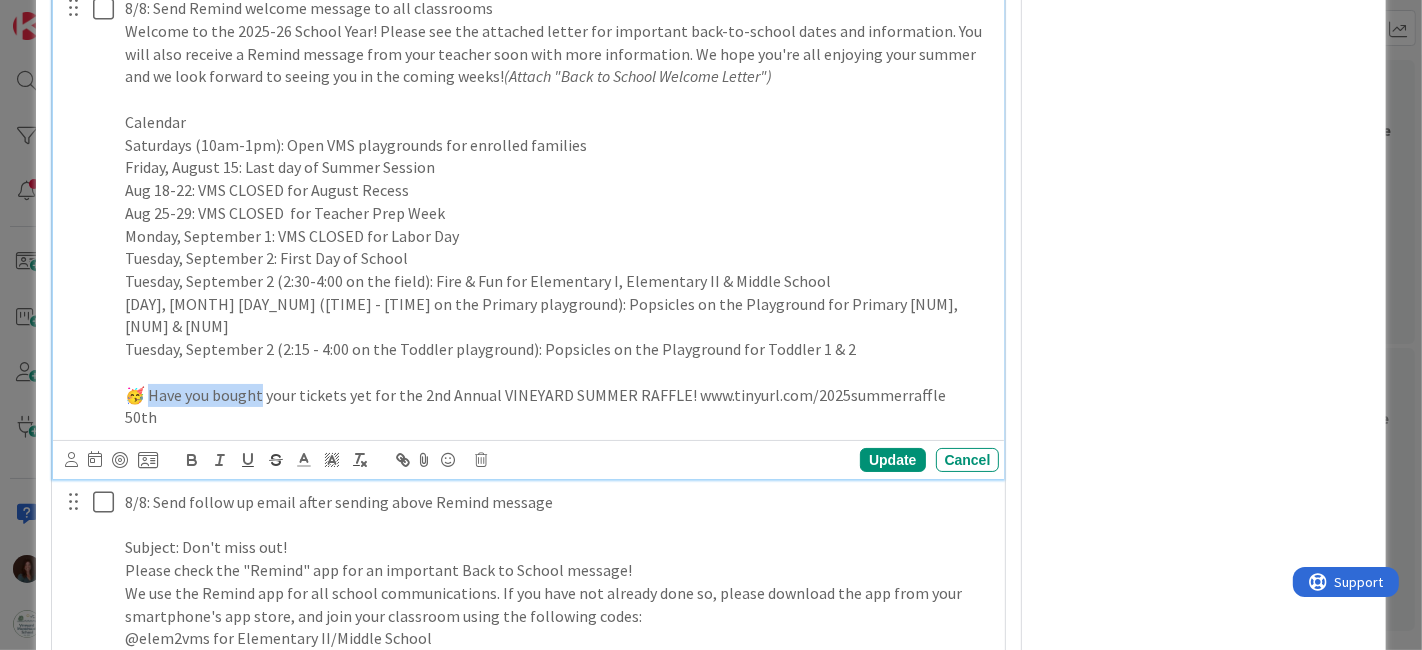 drag, startPoint x: 263, startPoint y: 368, endPoint x: 150, endPoint y: 370, distance: 113.0177 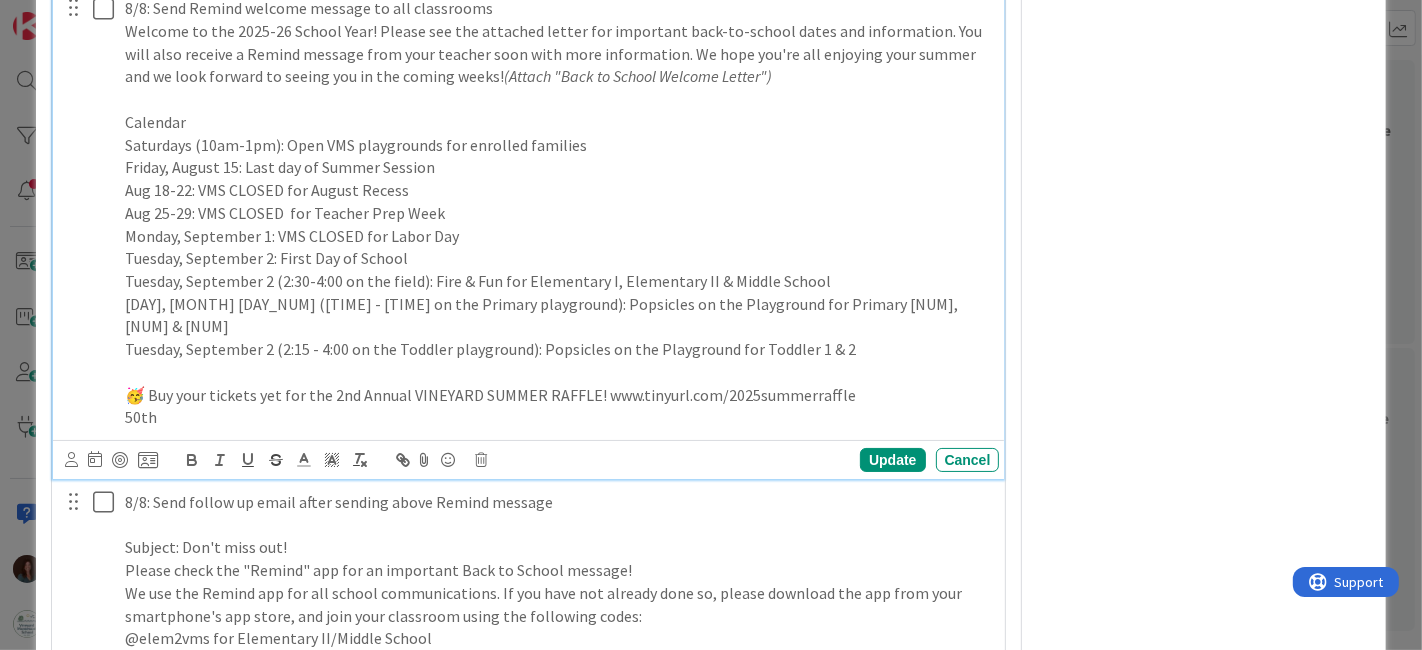 drag, startPoint x: 283, startPoint y: 370, endPoint x: 354, endPoint y: 439, distance: 99.00505 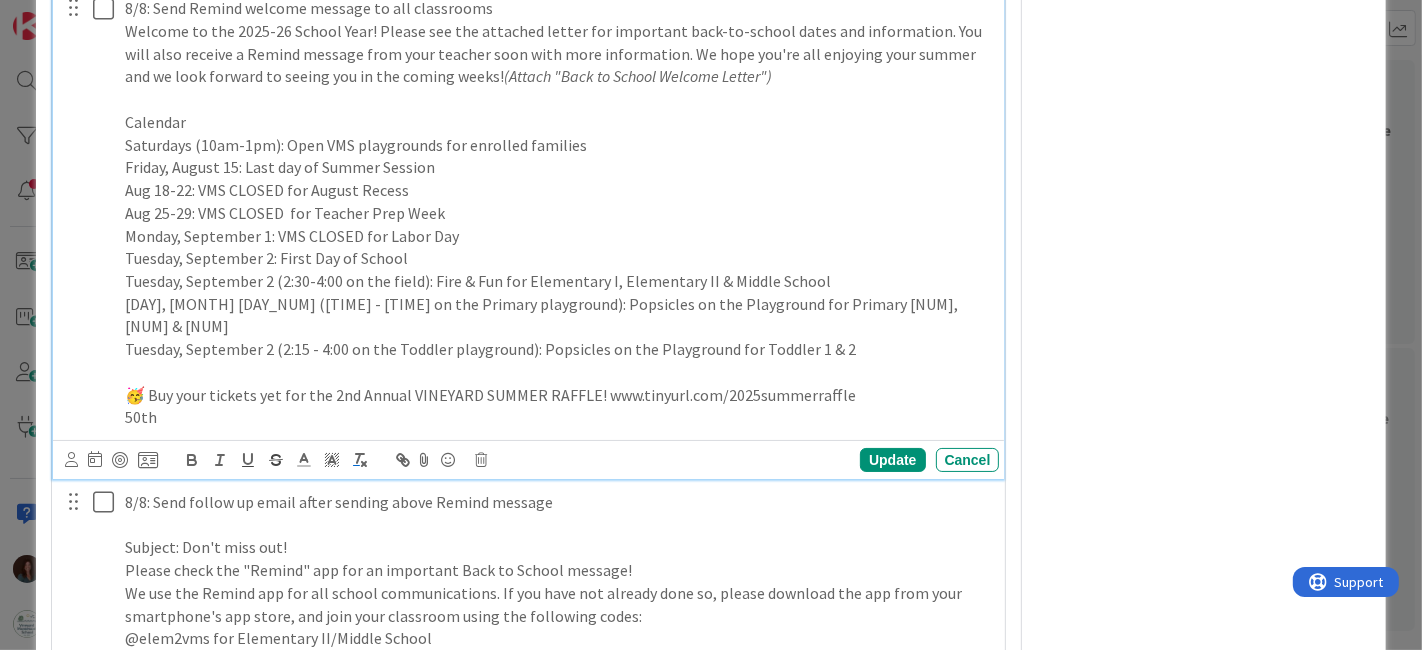 click on "🥳 Buy your tickets yet for the 2nd Annual VINEYARD SUMMER RAFFLE! www.tinyurl.com/2025summerraffle" at bounding box center [558, 395] 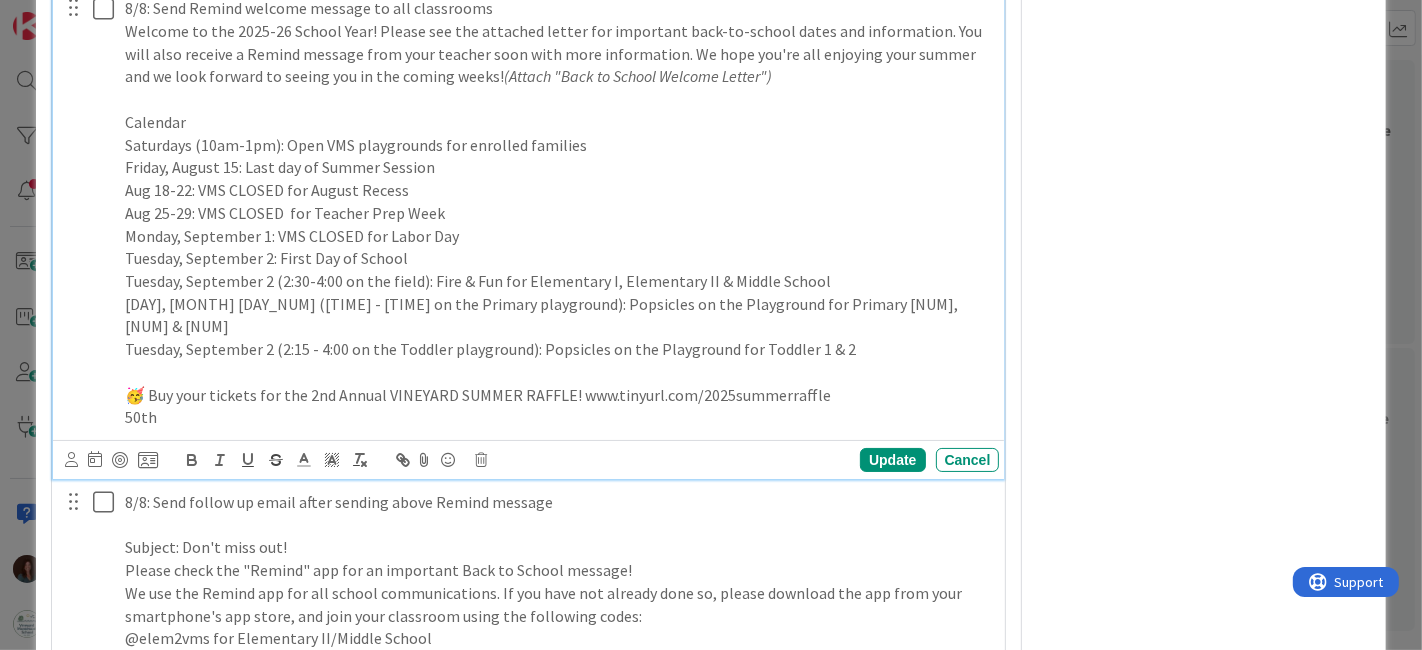 click on "🥳 Buy your tickets for the 2nd Annual VINEYARD SUMMER RAFFLE! www.tinyurl.com/2025summerraffle" at bounding box center (558, 395) 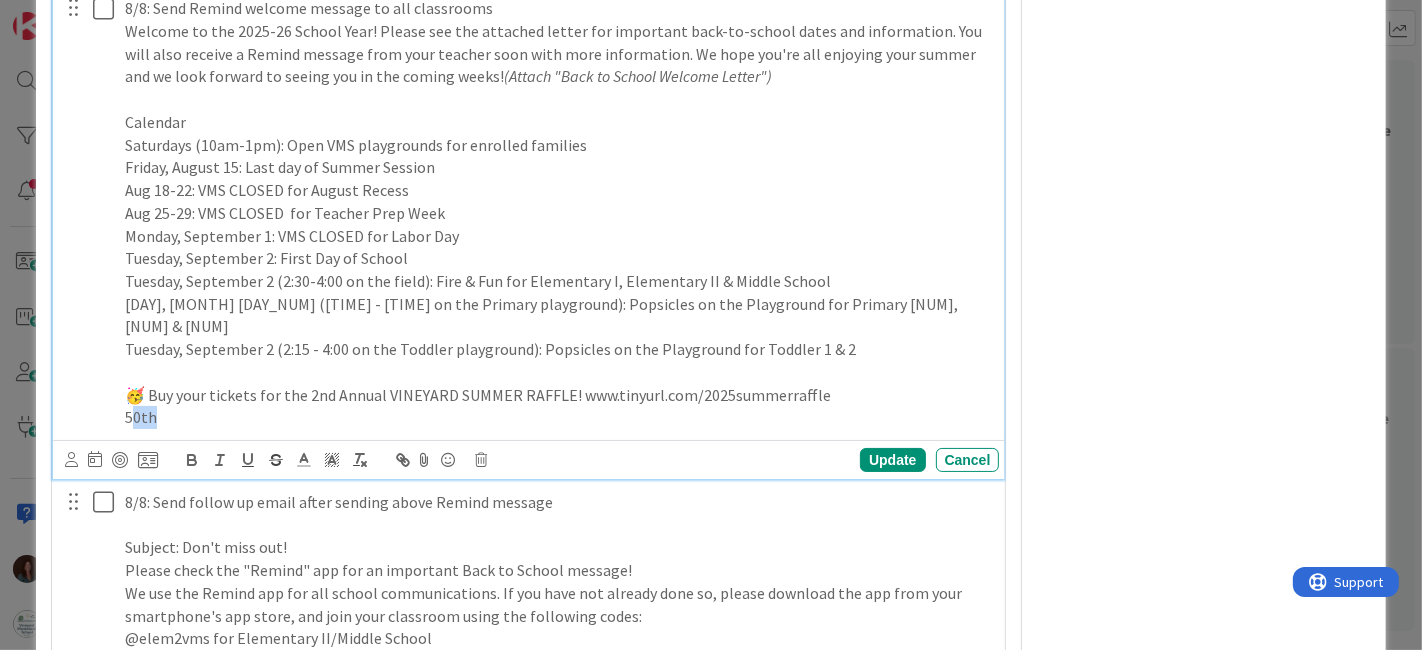 drag, startPoint x: 152, startPoint y: 392, endPoint x: 131, endPoint y: 390, distance: 21.095022 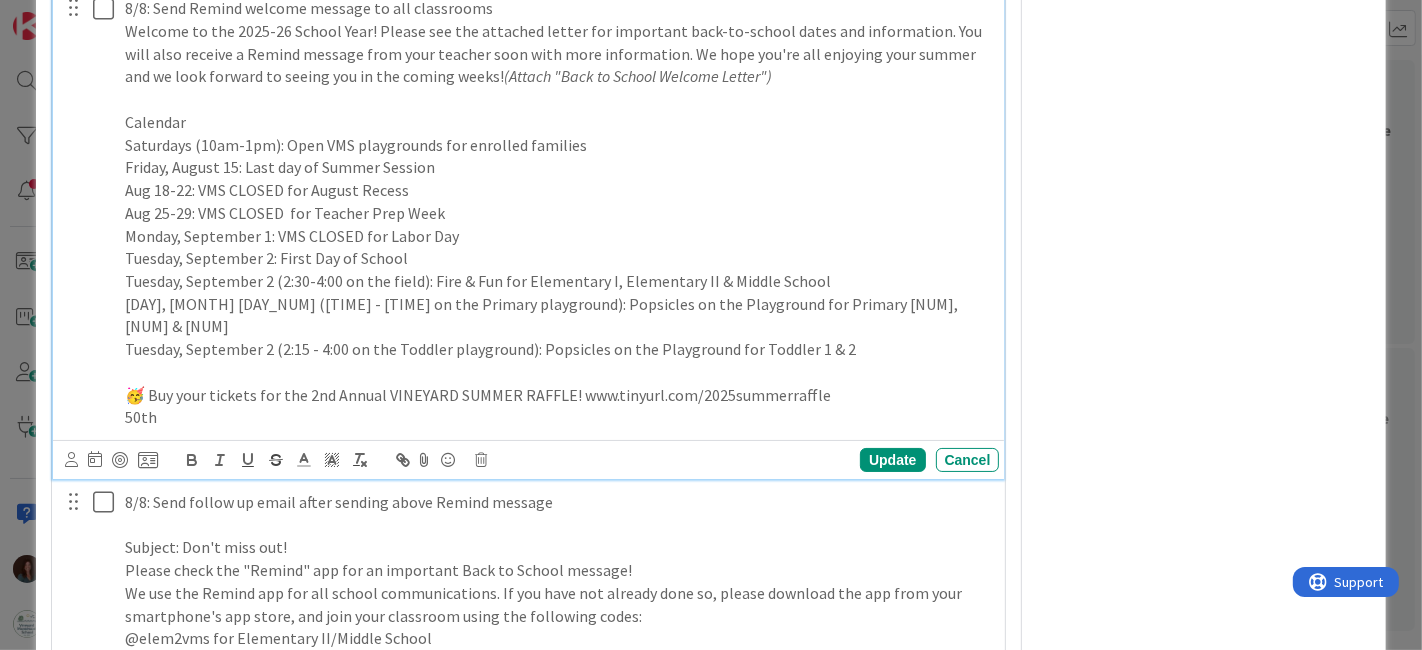 click on "8/8: Send Remind welcome message to all classrooms Welcome to the 2025-26 School Year! Please see the attached letter for important back-to-school dates and information. You will also receive a Remind message from your teacher soon with more information. We hope you're all enjoying your summer and we look forward to seeing you in the coming weeks!  (Attach "Back to School Welcome Letter") Calendar Saturdays (10am-1pm): Open VMS playgrounds for enrolled families Friday, August 15: Last day of Summer Session Aug 18-22: VMS CLOSED for August Recess Aug 25-29: VMS CLOSED  for Teacher Prep Week  Monday, September 1: VMS CLOSED for Labor Day Tuesday, September 2: First Day of School Tuesday, September 2 (2:30-4:00 on the field): Fire & Fun for Elementary I, Elementary II & Middle School Tuesday, September 2 (2:30 - 4:00 on the Primary playground): Popsicles on the Playground for Primary 1, 2 & 3 Tuesday, September 2 (2:15 - 4:00 on the Toddler playground): Popsicles on the Playground for Toddler 1 & 2 50th" at bounding box center [558, 213] 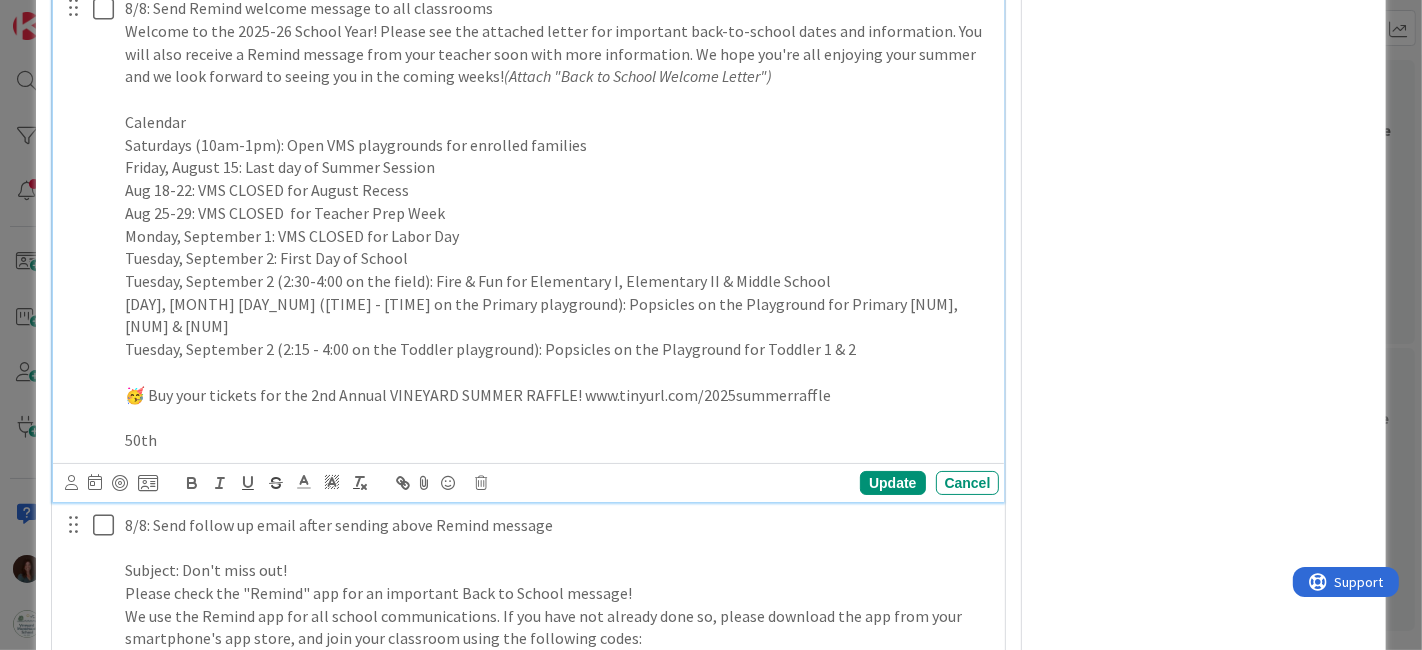 click on "50th" at bounding box center (558, 440) 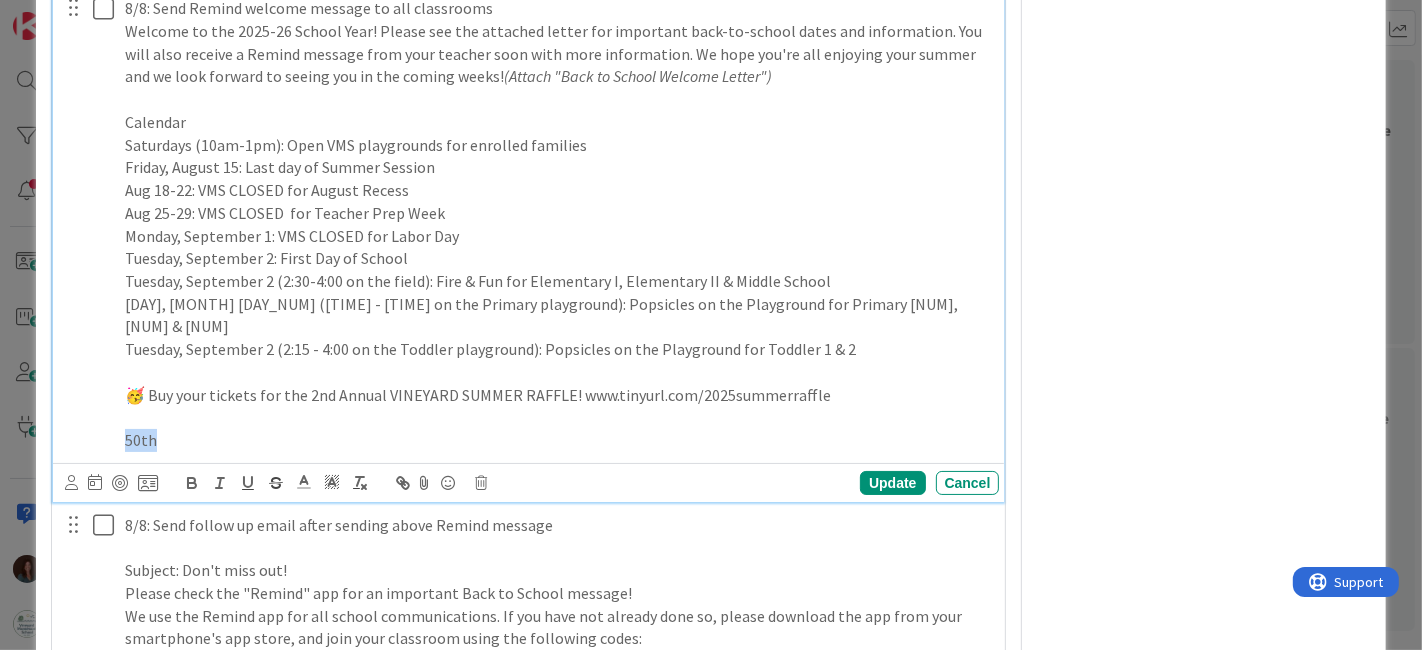 click on "8/8: Send Remind welcome message to all classrooms Welcome to the 2025-26 School Year! Please see the attached letter for important back-to-school dates and information. You will also receive a Remind message from your teacher soon with more information. We hope you're all enjoying your summer and we look forward to seeing you in the coming weeks!  (Attach "Back to School Welcome Letter") Calendar Saturdays (10am-1pm): Open VMS playgrounds for enrolled families Friday, August 15: Last day of Summer Session Aug 18-22: VMS CLOSED for August Recess Aug 25-29: VMS CLOSED  for Teacher Prep Week  Monday, September 1: VMS CLOSED for Labor Day Tuesday, September 2: First Day of School Tuesday, September 2 (2:30-4:00 on the field): Fire & Fun for Elementary I, Elementary II & Middle School Tuesday, September 2 (2:30 - 4:00 on the Primary playground): Popsicles on the Playground for Primary 1, 2 & 3 Tuesday, September 2 (2:15 - 4:00 on the Toddler playground): Popsicles on the Playground for Toddler 1 & 2 50th" at bounding box center [530, 224] 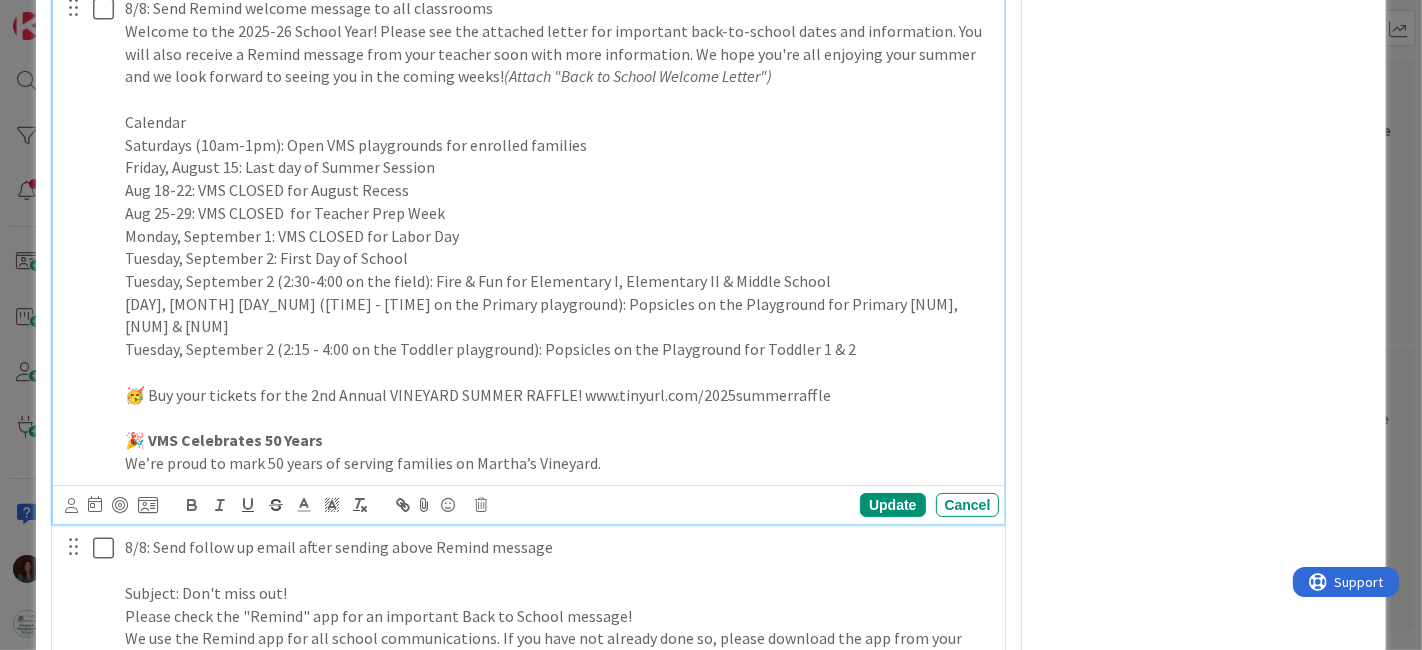 click on "We’re proud to mark 50 years of serving families on Martha’s Vineyard." at bounding box center [558, 463] 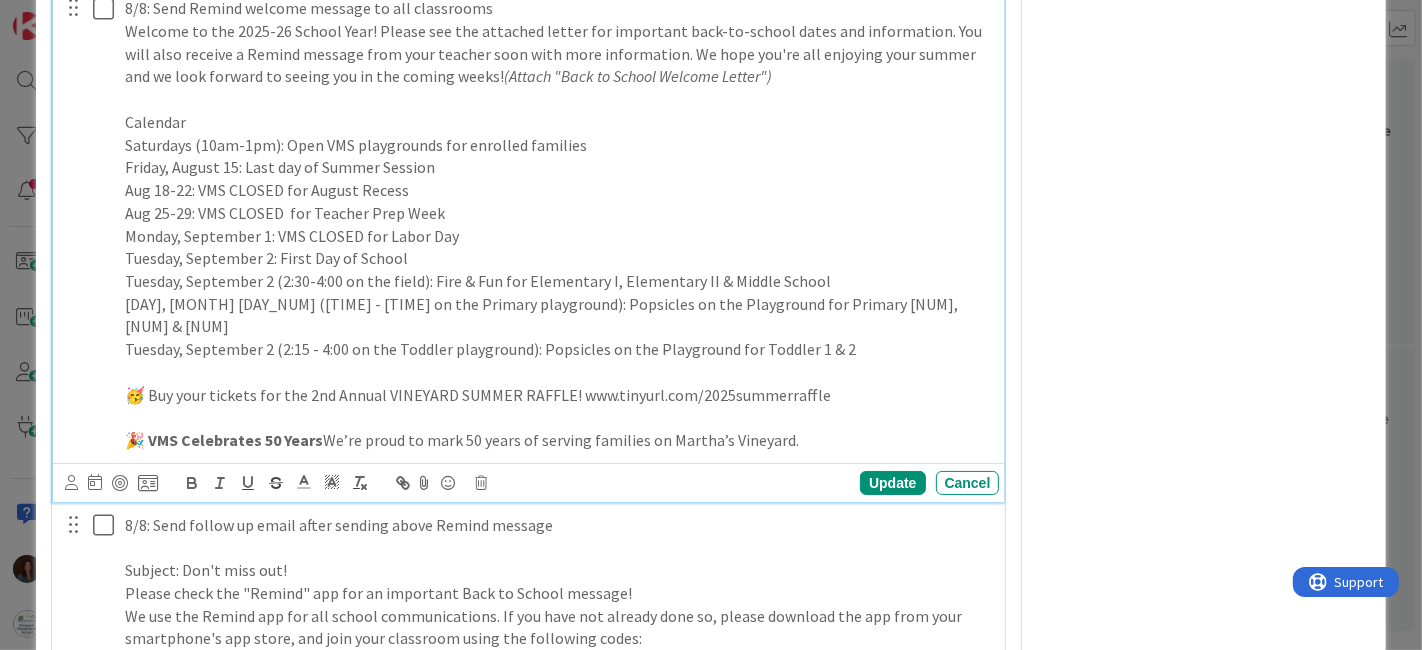 click on "🎉 VMS Celebrates 50 Years  We’re proud to mark 50 years of serving families on Martha’s Vineyard." at bounding box center [558, 440] 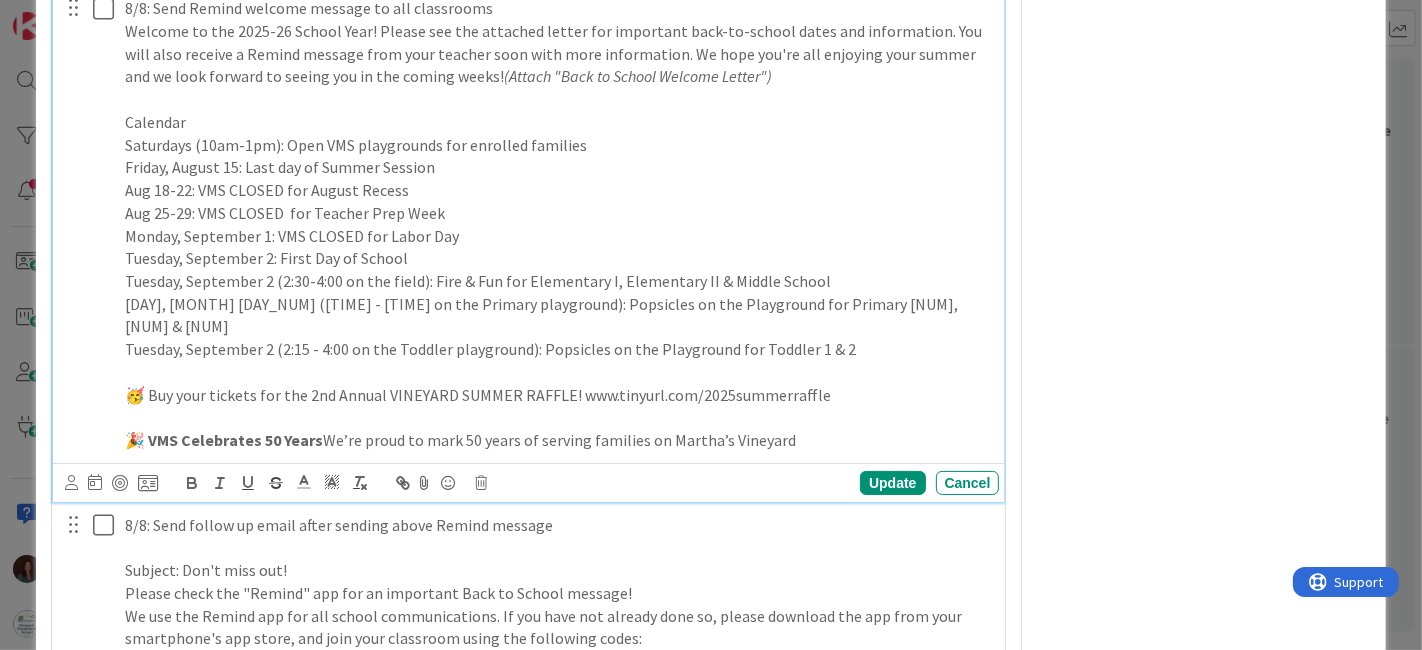 click on "🎉 VMS Celebrates 50 Years  We’re proud to mark 50 years of serving families on Martha’s Vineyard" at bounding box center [558, 440] 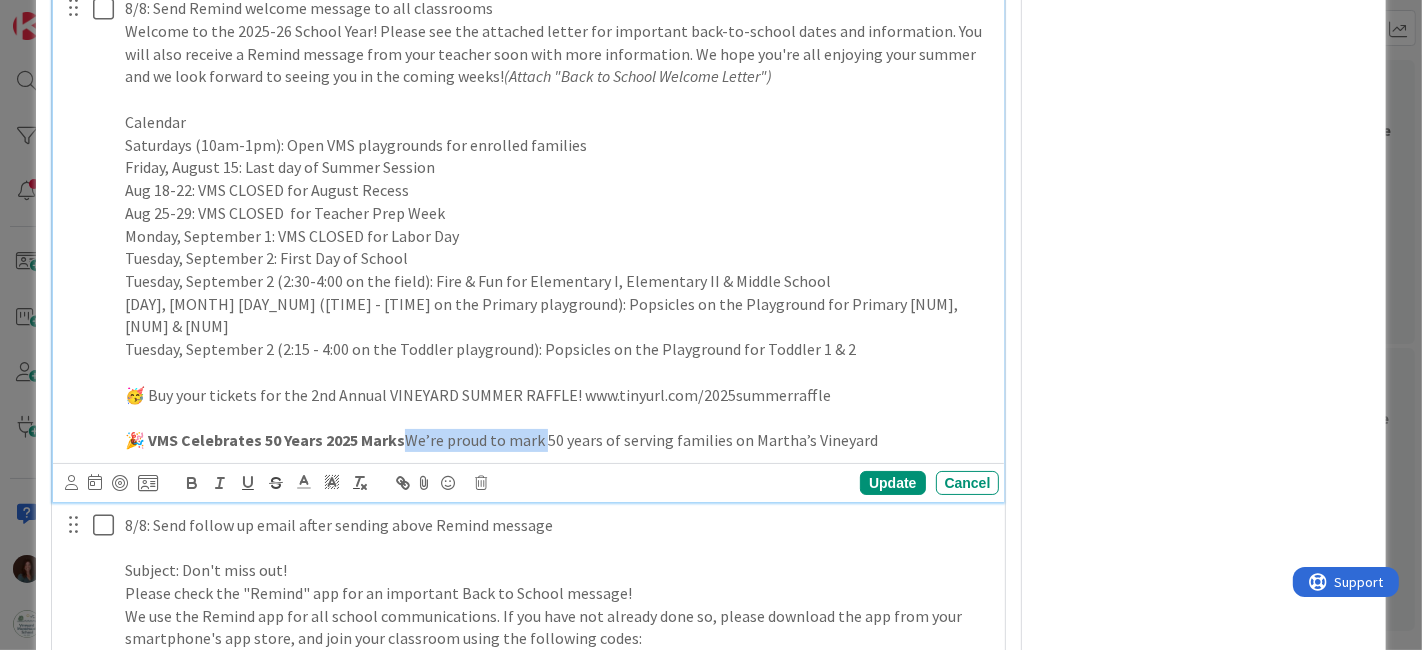 drag, startPoint x: 545, startPoint y: 410, endPoint x: 462, endPoint y: 473, distance: 104.20173 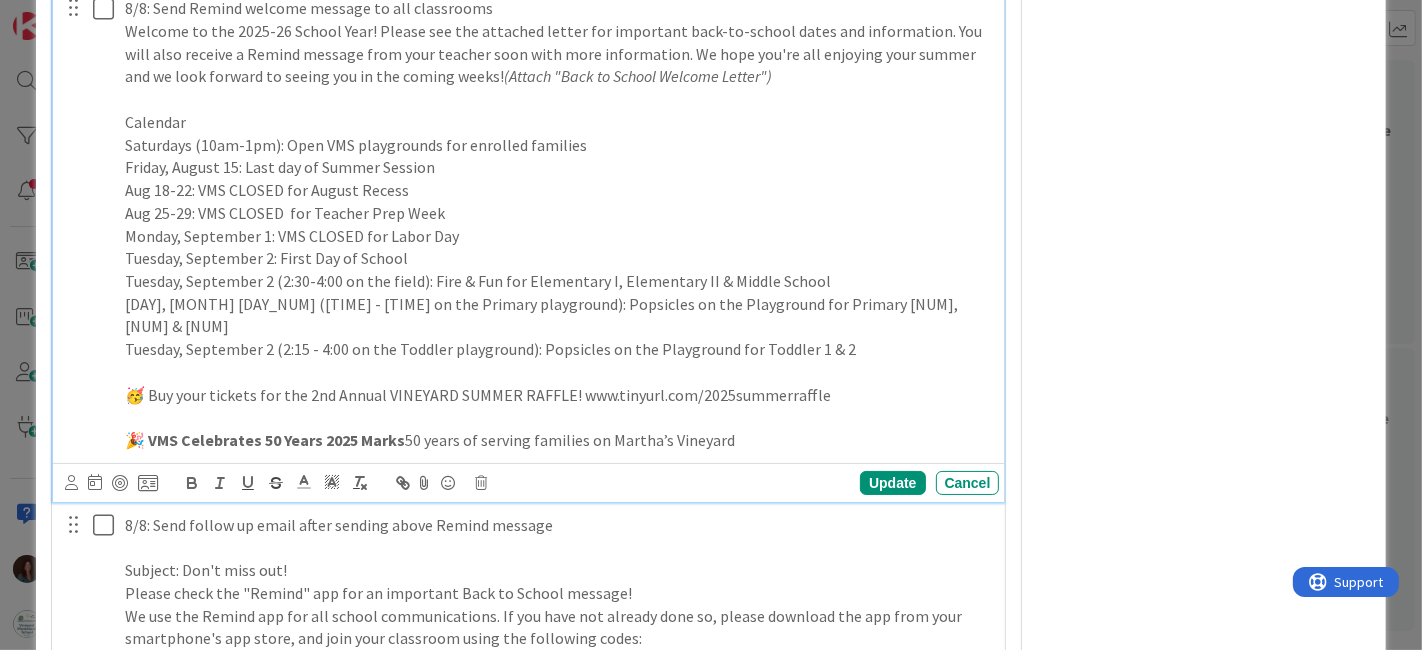 drag, startPoint x: 406, startPoint y: 412, endPoint x: 325, endPoint y: 416, distance: 81.09871 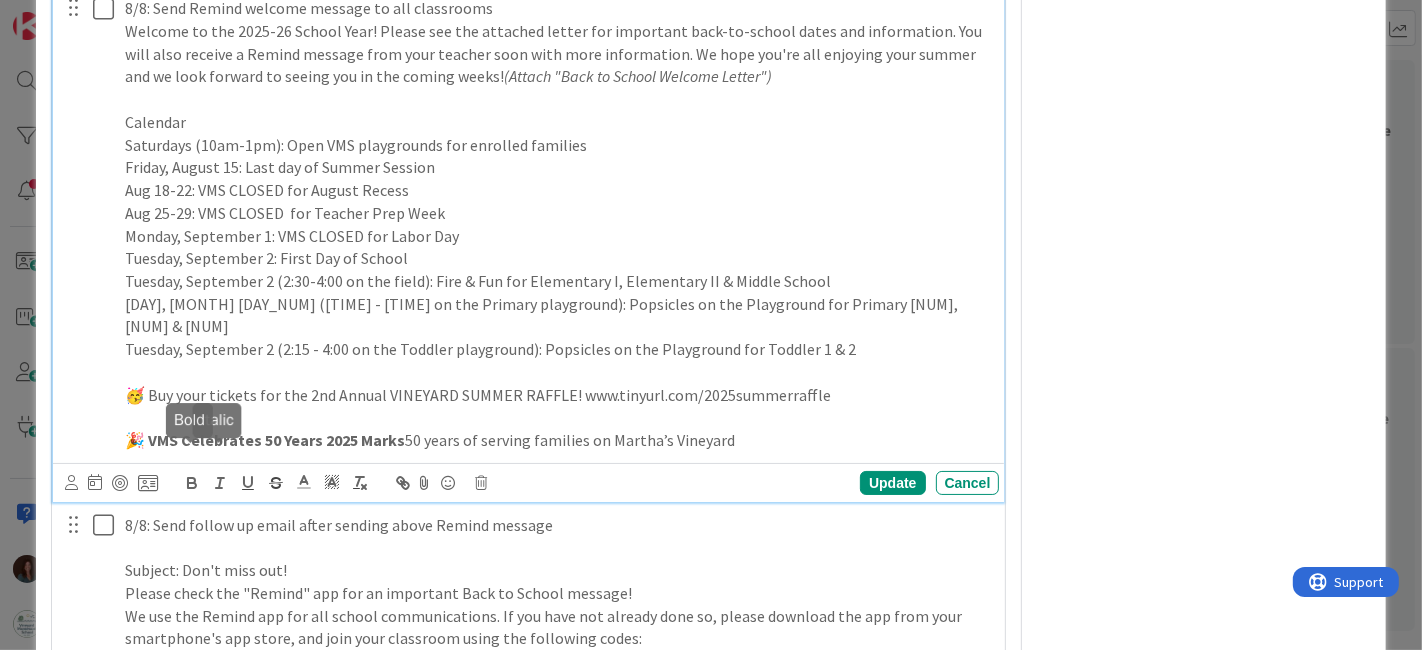 click 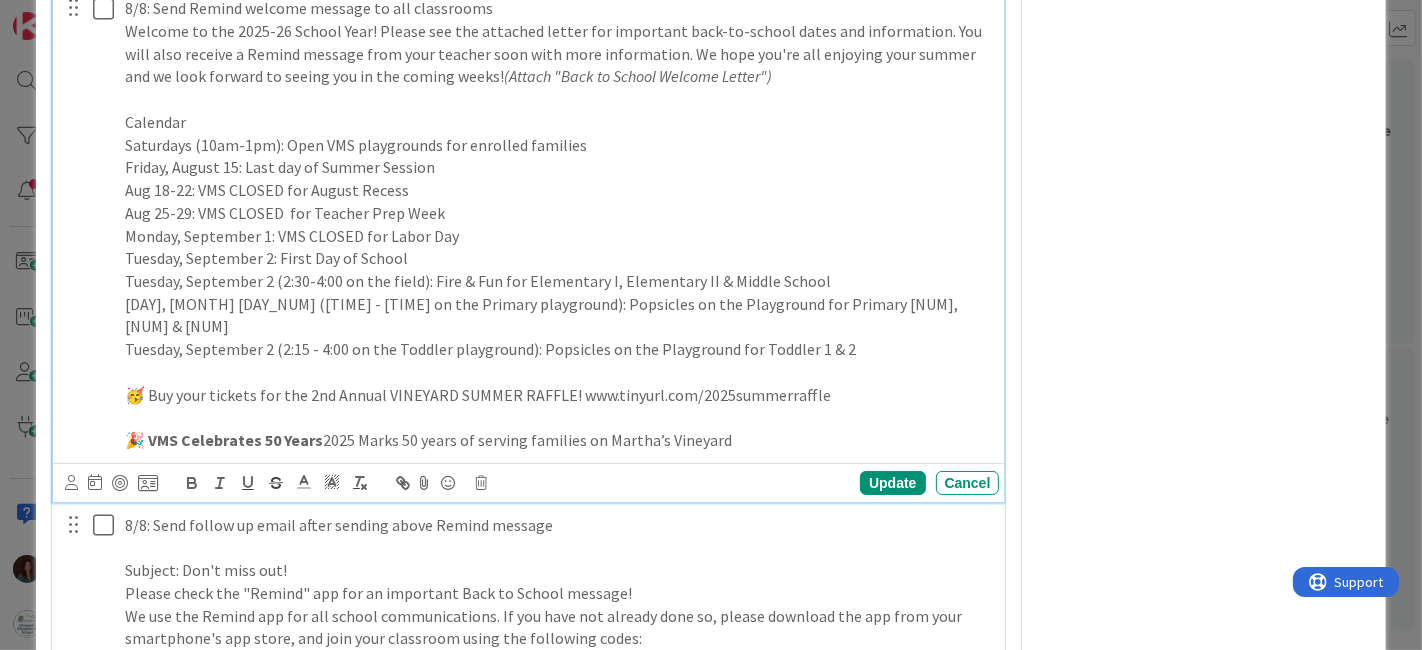 click on "🎉 VMS Celebrates 50 Years  2025 Marks 50 years of serving families on Martha’s Vineyard" at bounding box center (558, 440) 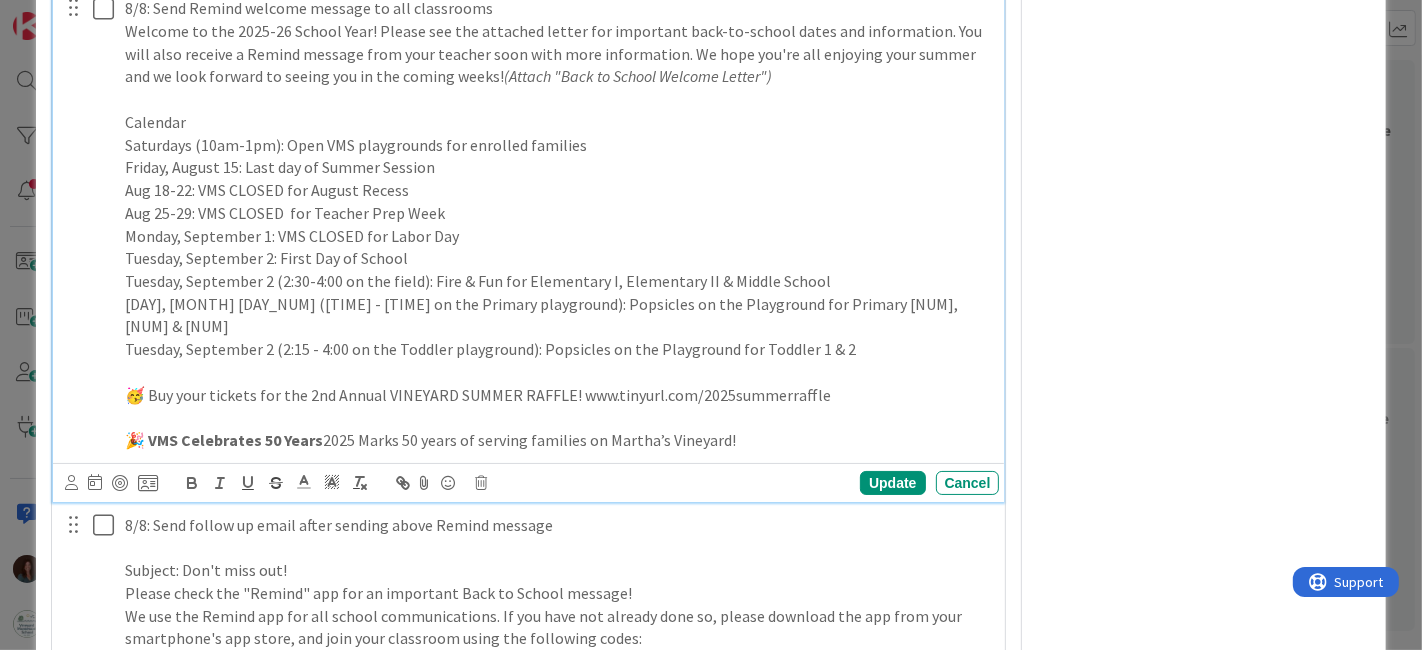 click on "🎉 VMS Celebrates 50 Years  2025 Marks 50 years of serving families on Martha’s Vineyard!" at bounding box center (558, 440) 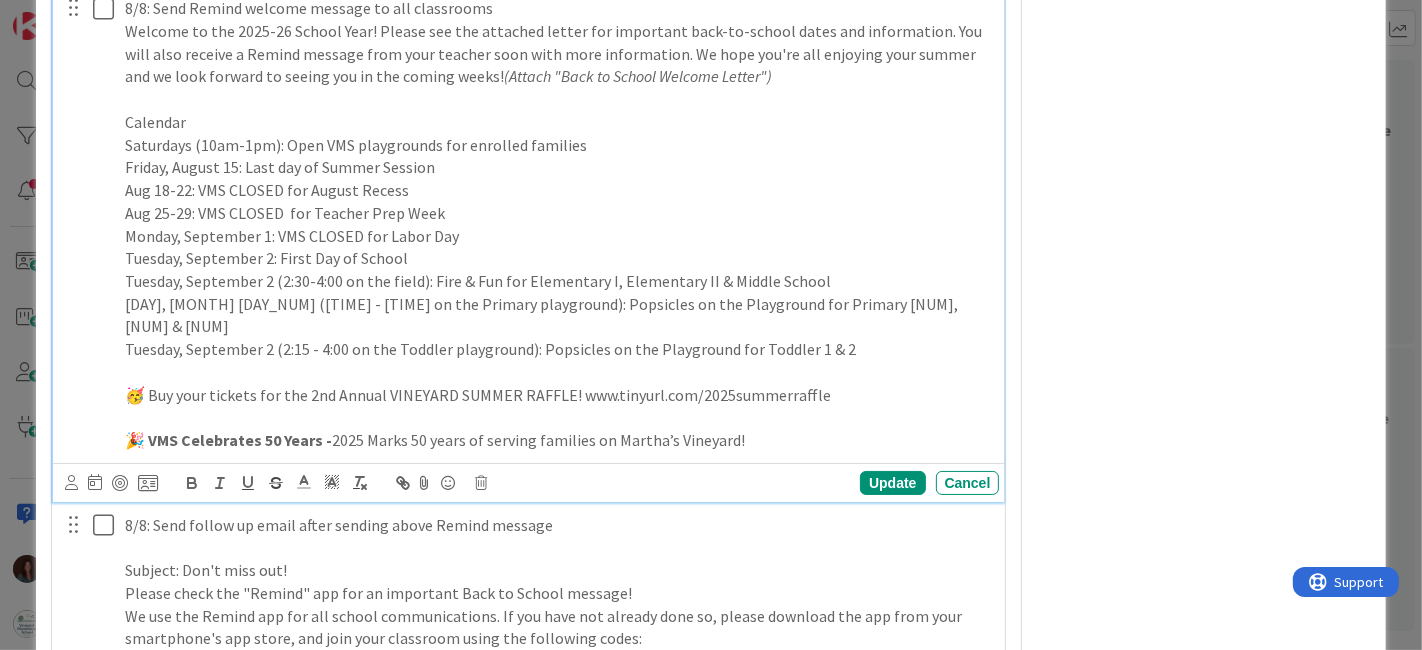 click on "🎉 VMS Celebrates 50 Years -  2025 Marks 50 years of serving families on Martha’s Vineyard!" at bounding box center [558, 440] 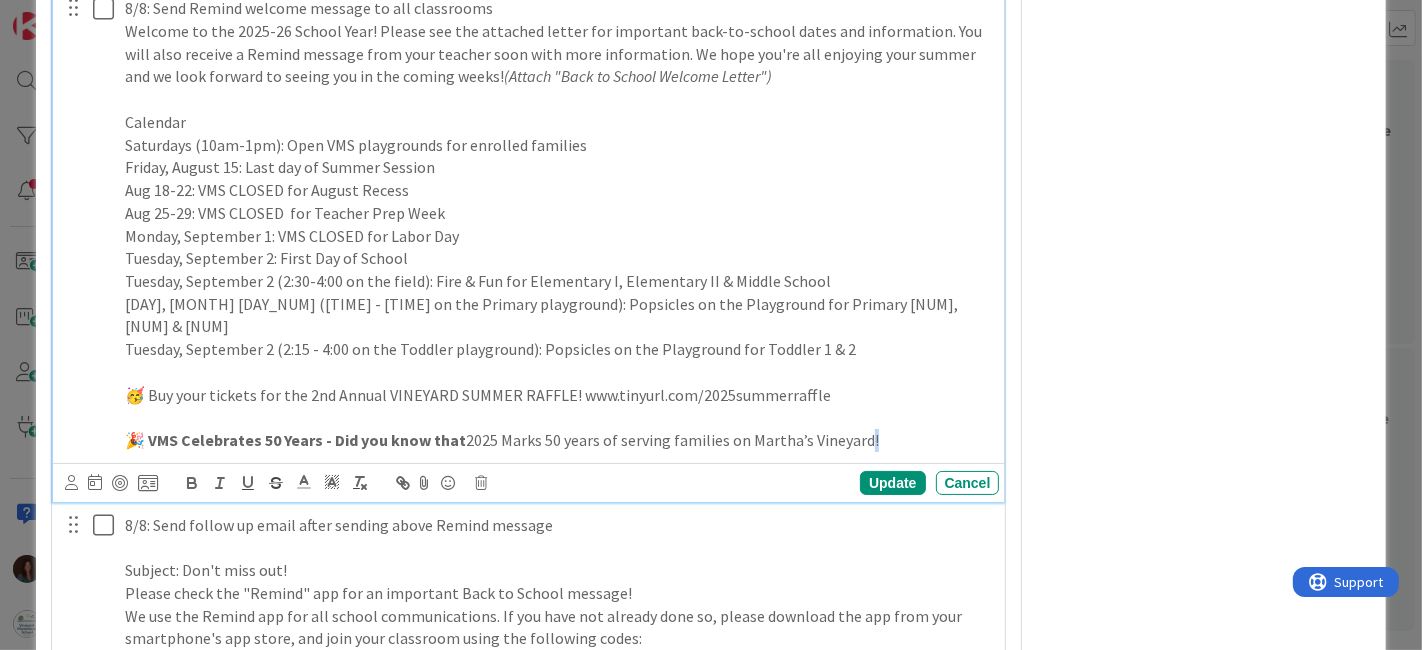 drag, startPoint x: 914, startPoint y: 410, endPoint x: 861, endPoint y: 412, distance: 53.037724 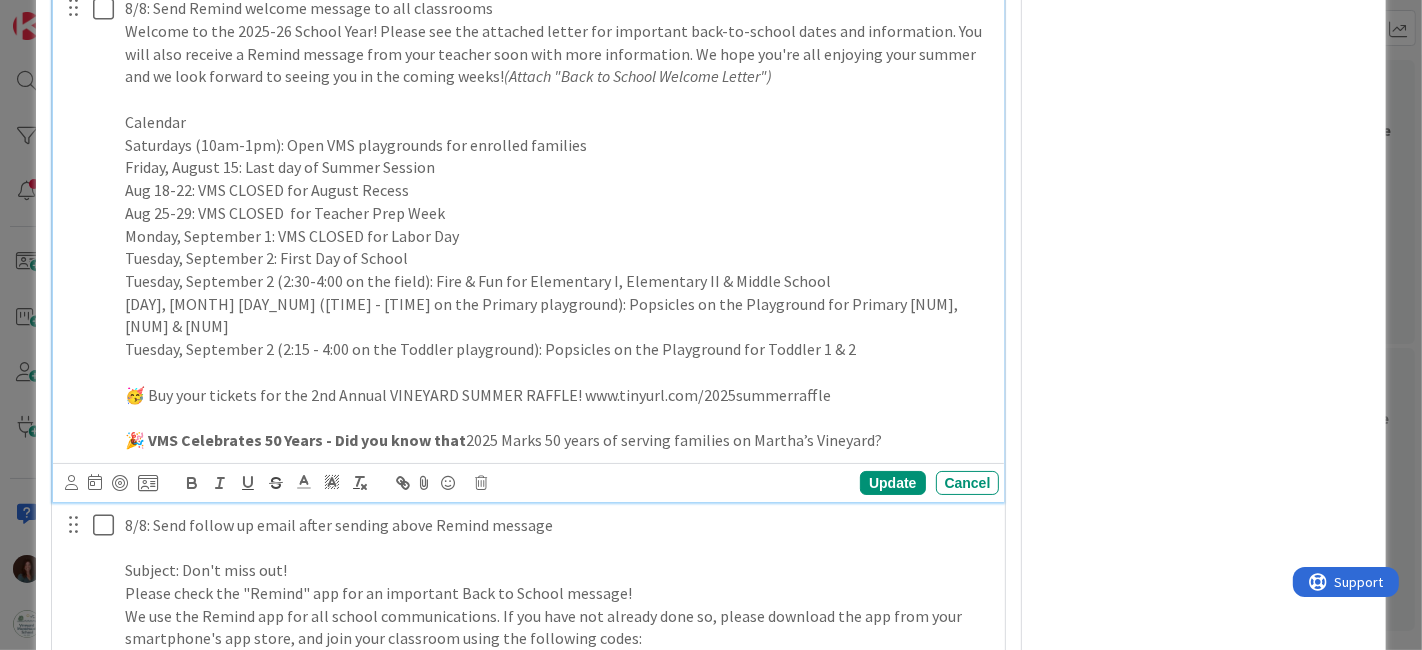drag, startPoint x: 461, startPoint y: 413, endPoint x: 679, endPoint y: 521, distance: 243.28584 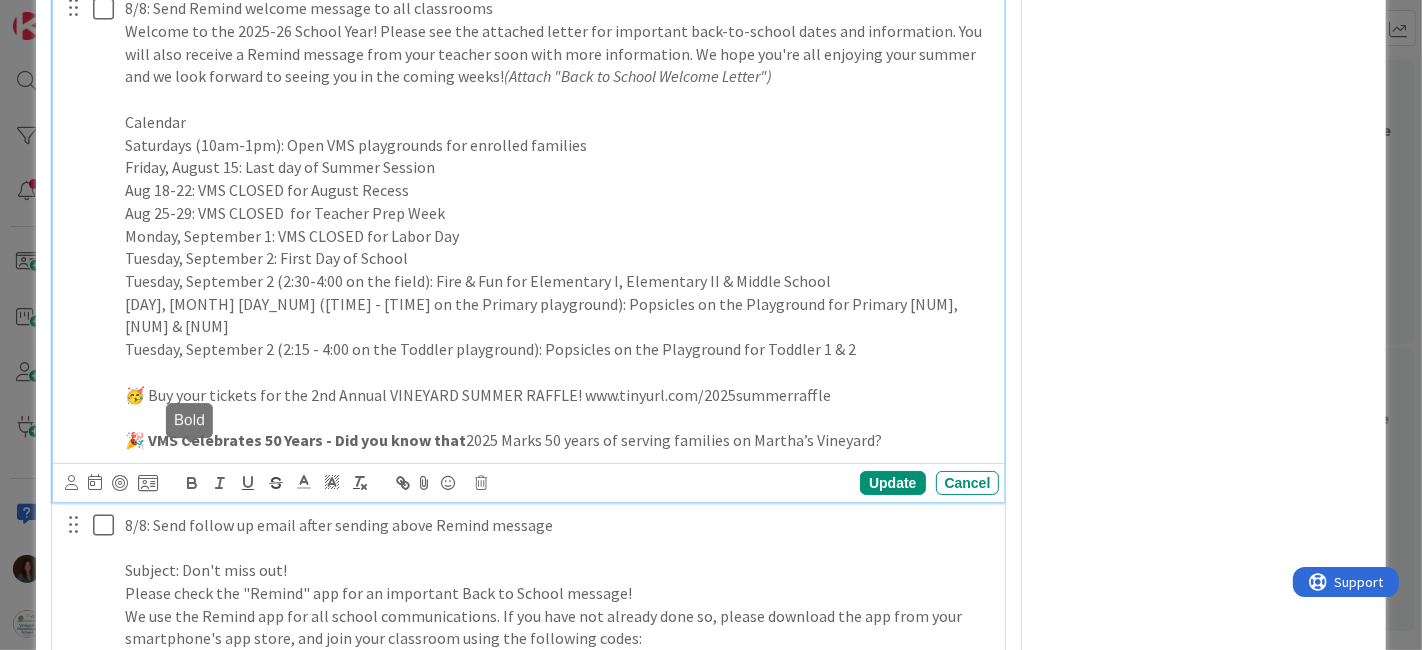 click at bounding box center (192, 483) 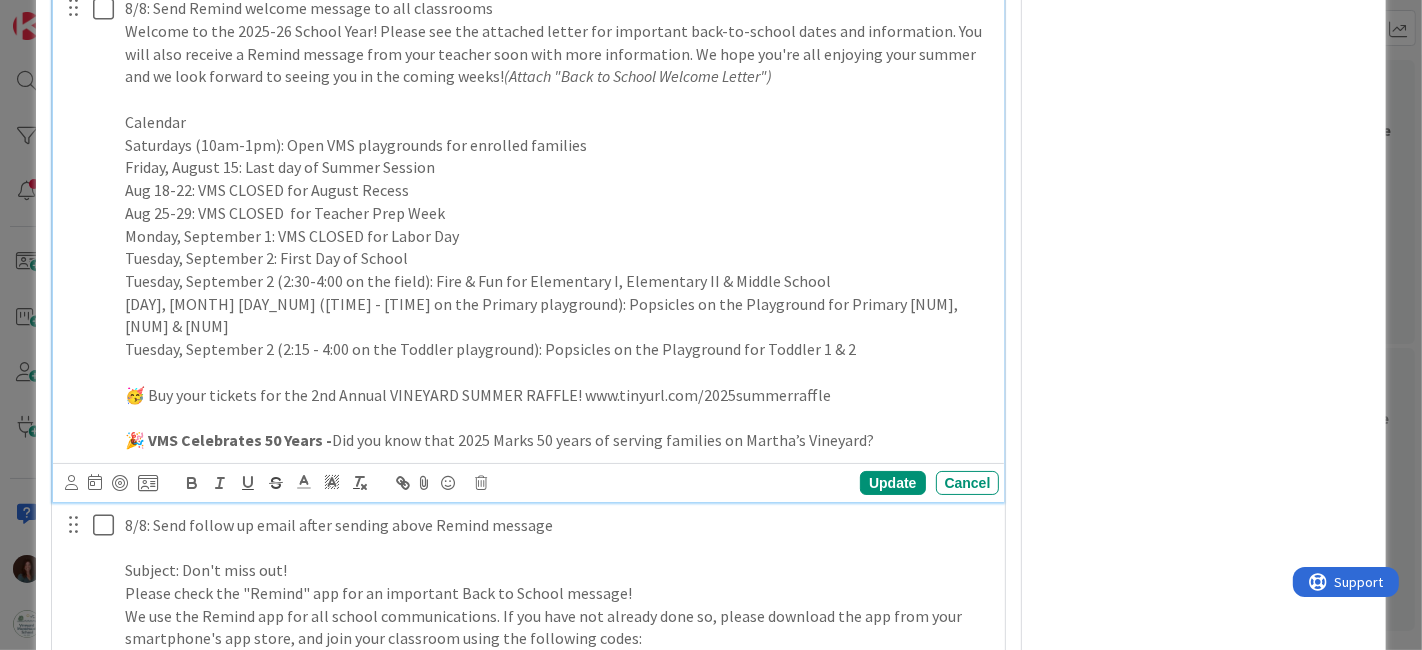 click on "🎉 VMS Celebrates 50 Years -  Did you know that 2025 Marks 50 years of serving families on Martha’s Vineyard?" at bounding box center (558, 440) 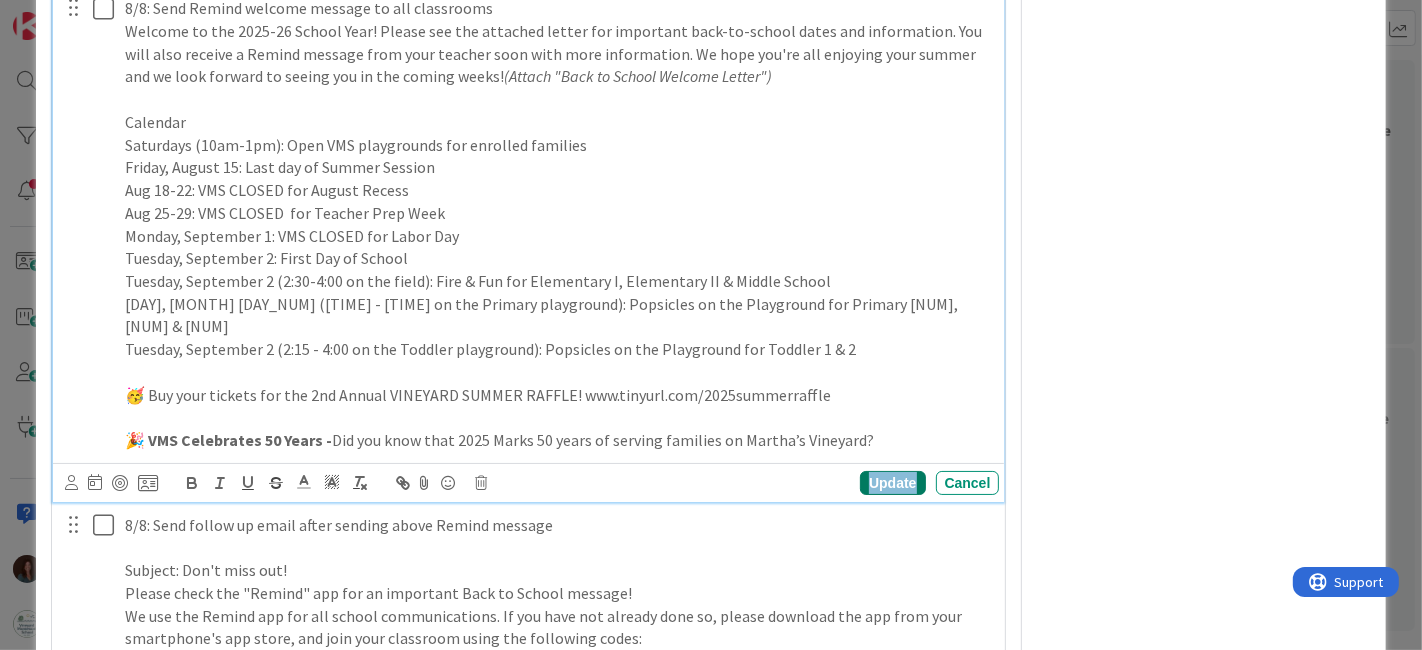 click on "Update" at bounding box center (892, 483) 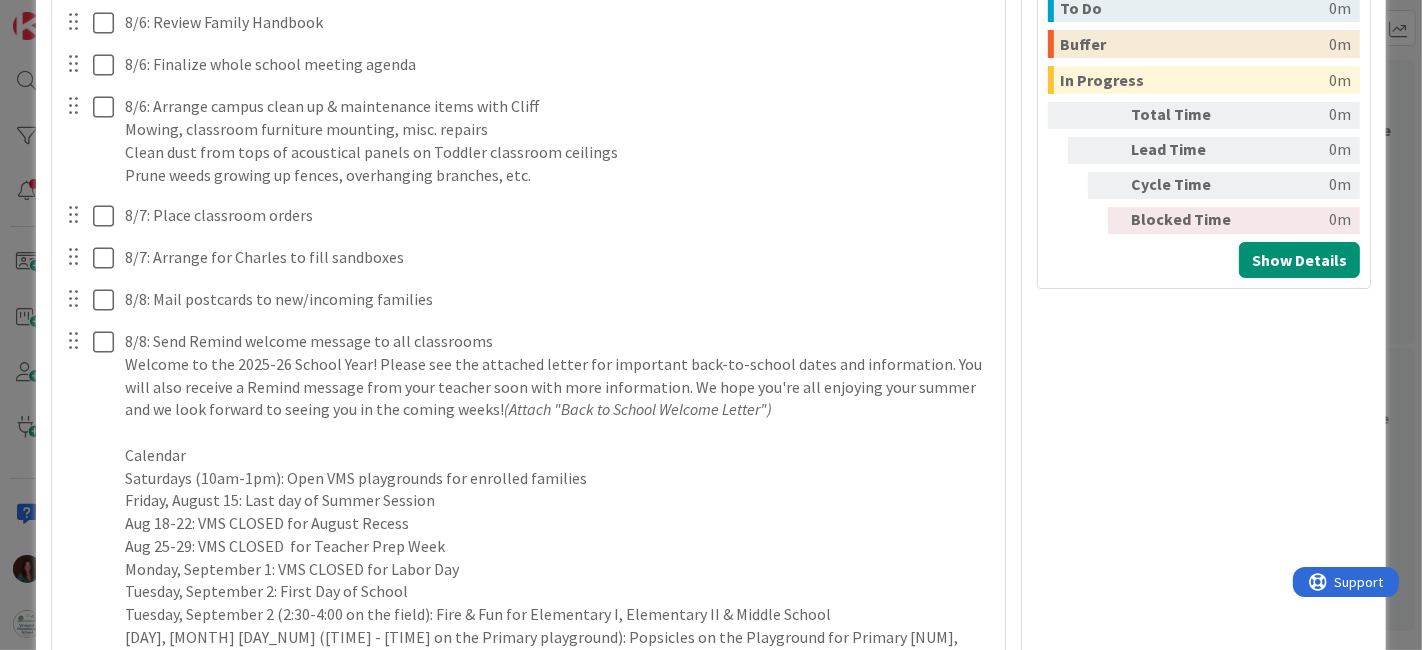 scroll, scrollTop: 1034, scrollLeft: 0, axis: vertical 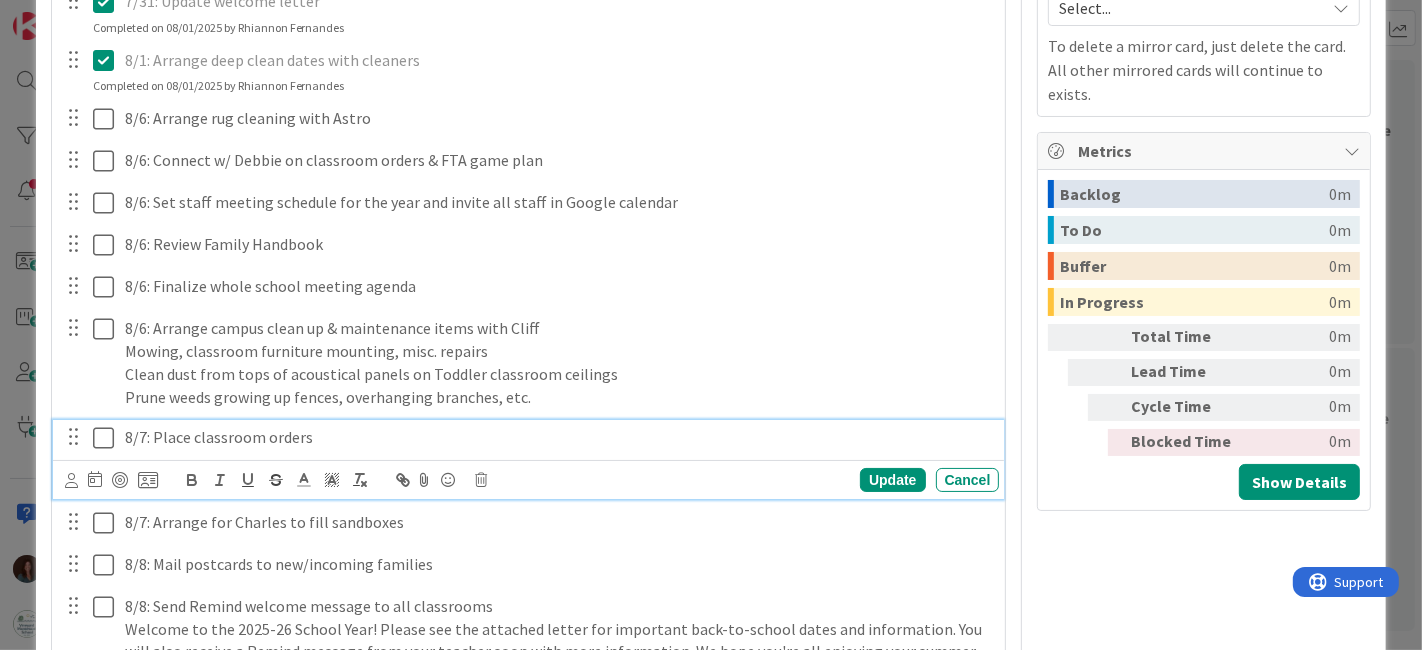 click on "8/7: Place classroom orders" at bounding box center [558, 437] 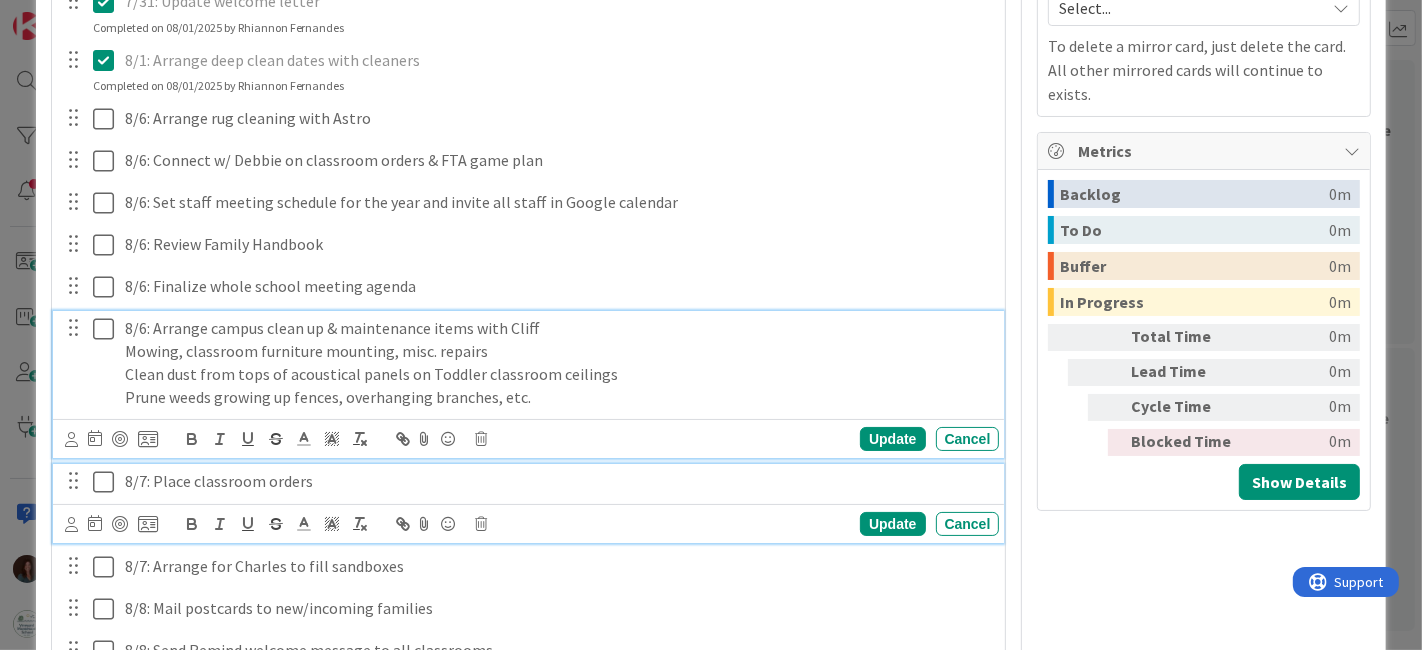 click on "Prune weeds growing up fences, overhanging branches, etc." at bounding box center (558, 397) 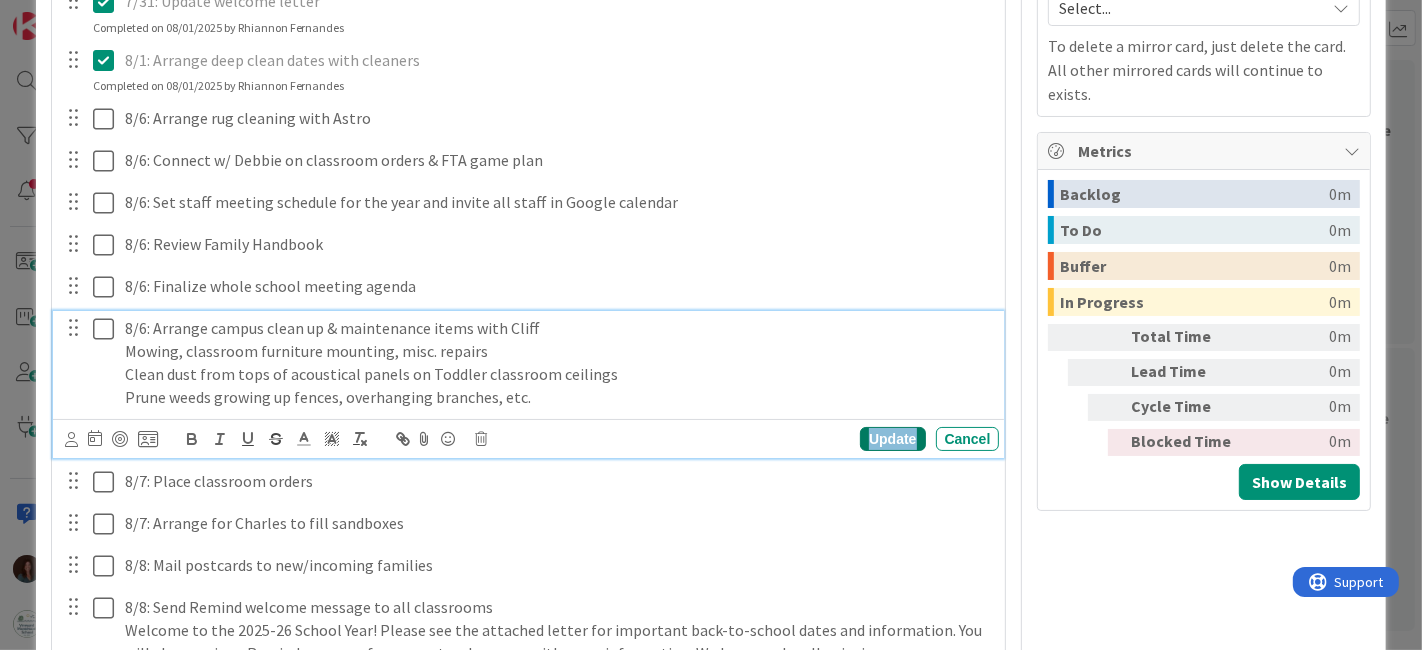 click on "Update" at bounding box center [892, 439] 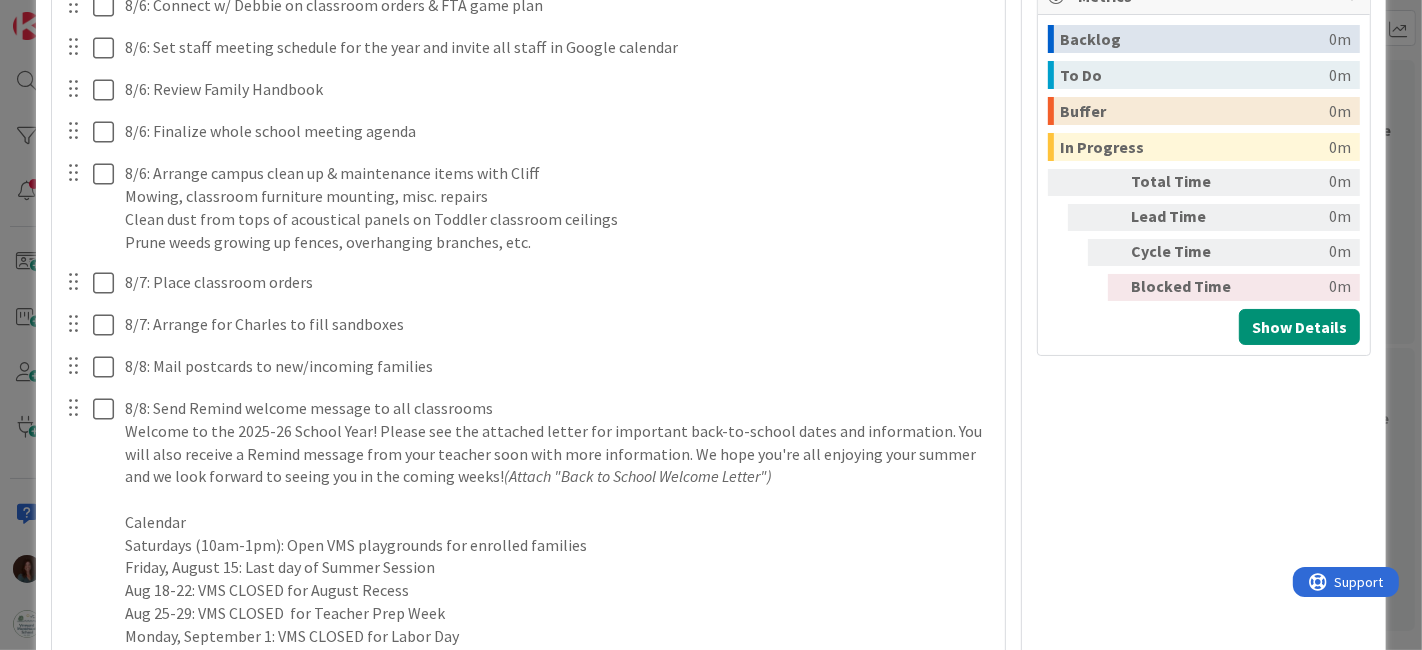 scroll, scrollTop: 1256, scrollLeft: 0, axis: vertical 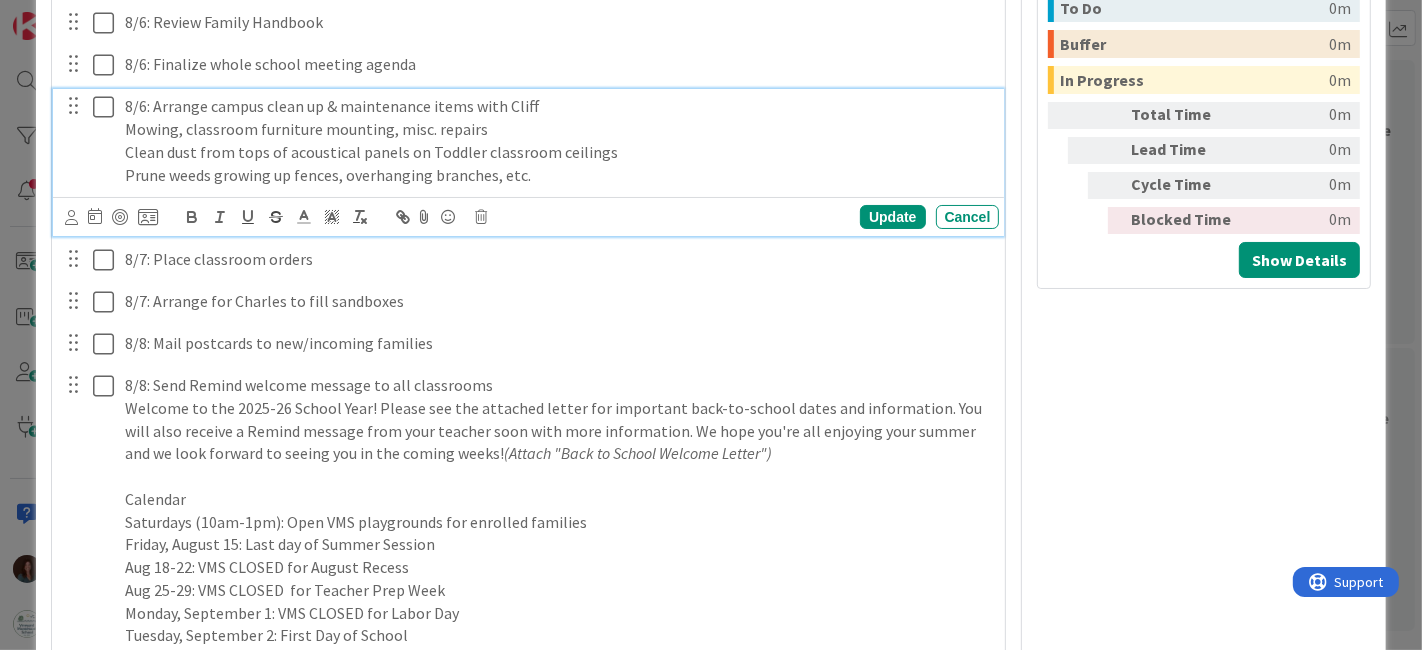 click on "Mowing, classroom furniture mounting, misc. repairs" at bounding box center [558, 129] 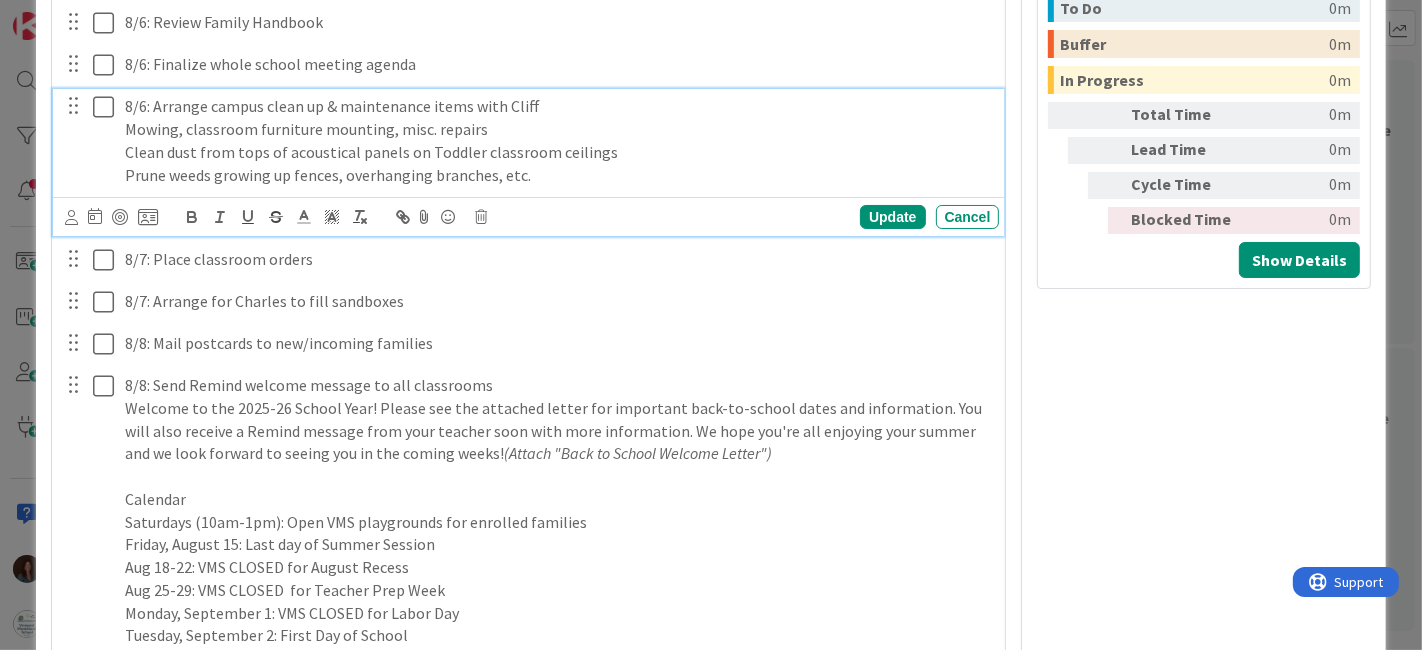 click on "Mowing, classroom furniture mounting, misc. repairs" at bounding box center (558, 129) 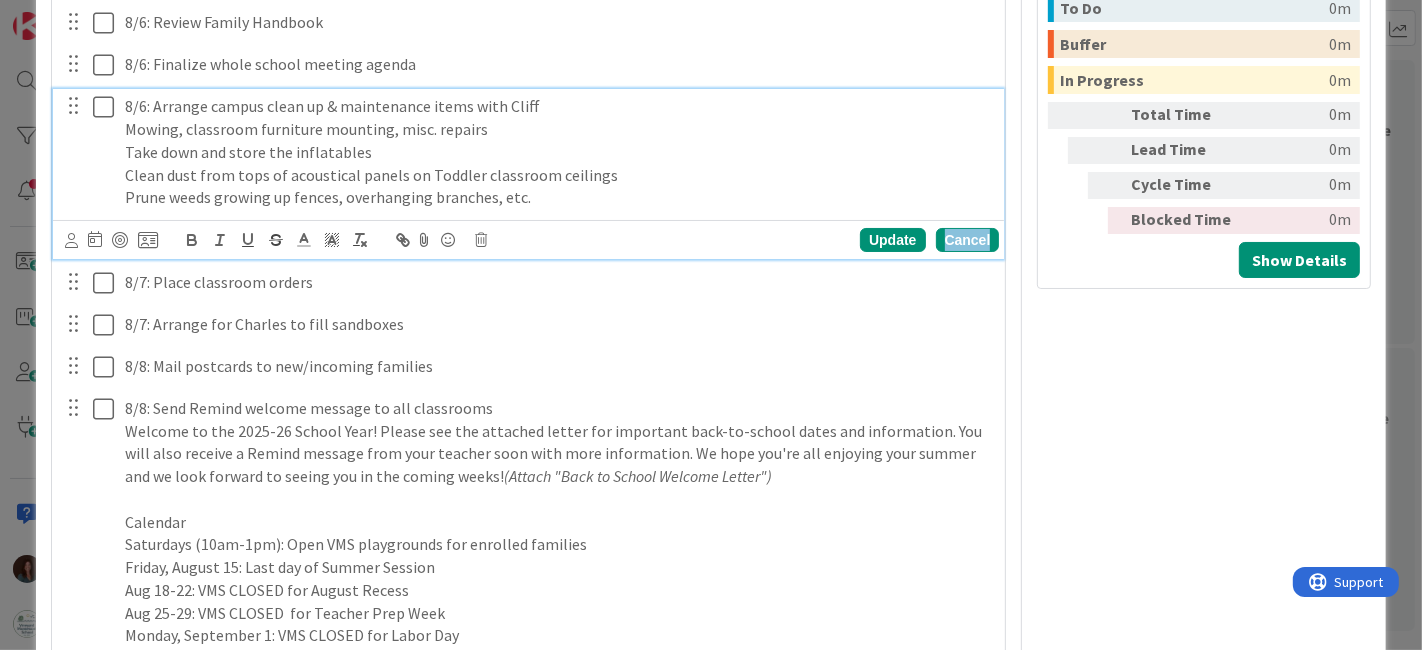 click on "Cancel" at bounding box center [968, 240] 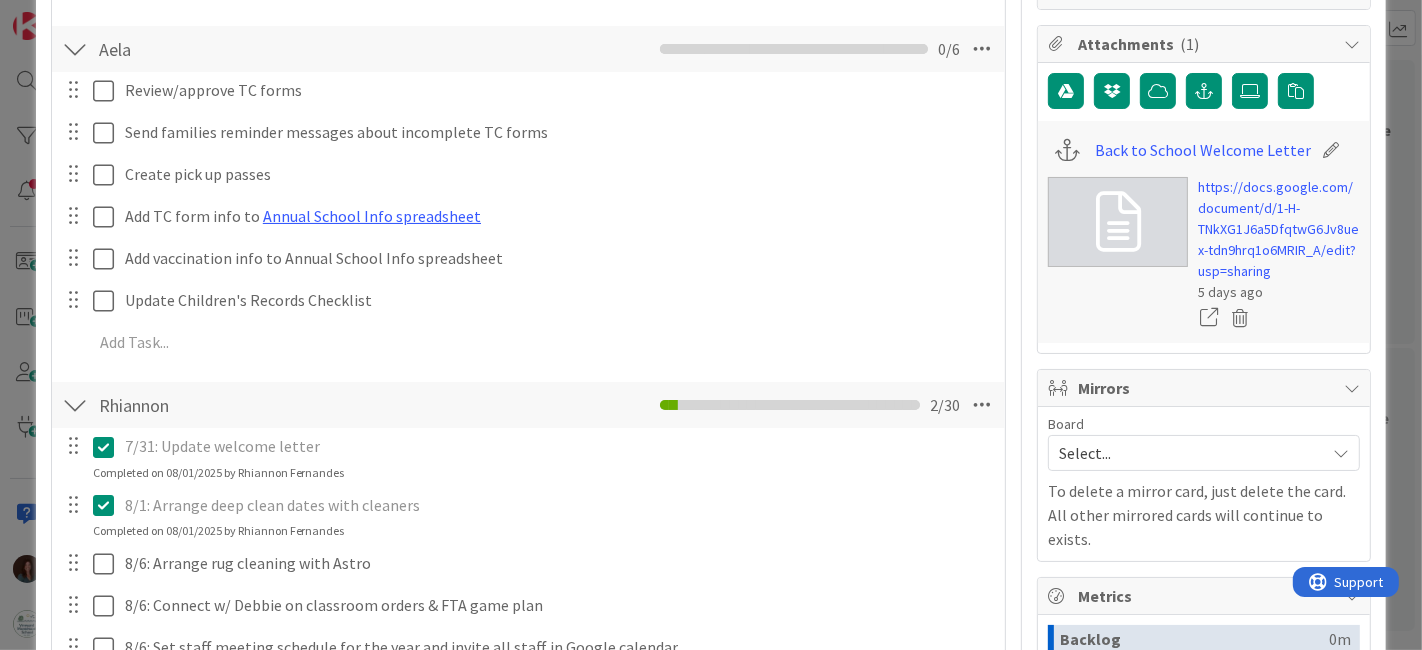 scroll, scrollTop: 0, scrollLeft: 0, axis: both 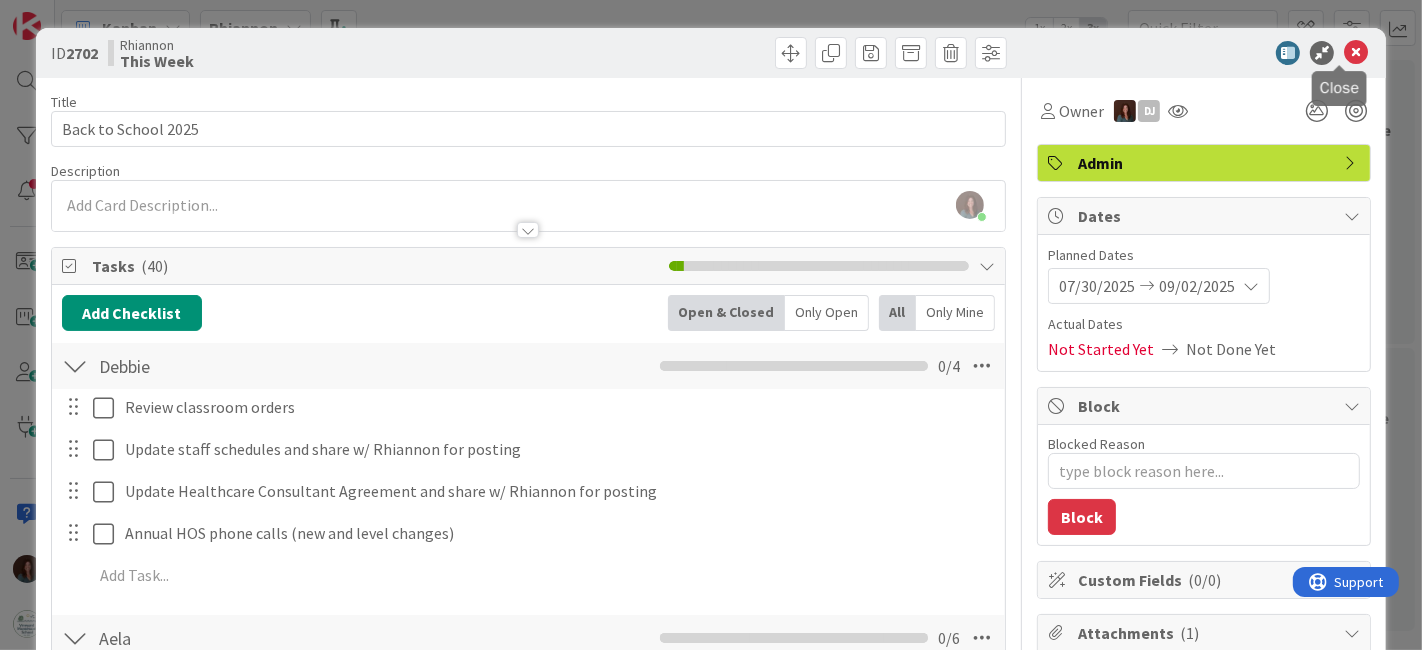 click at bounding box center [1356, 53] 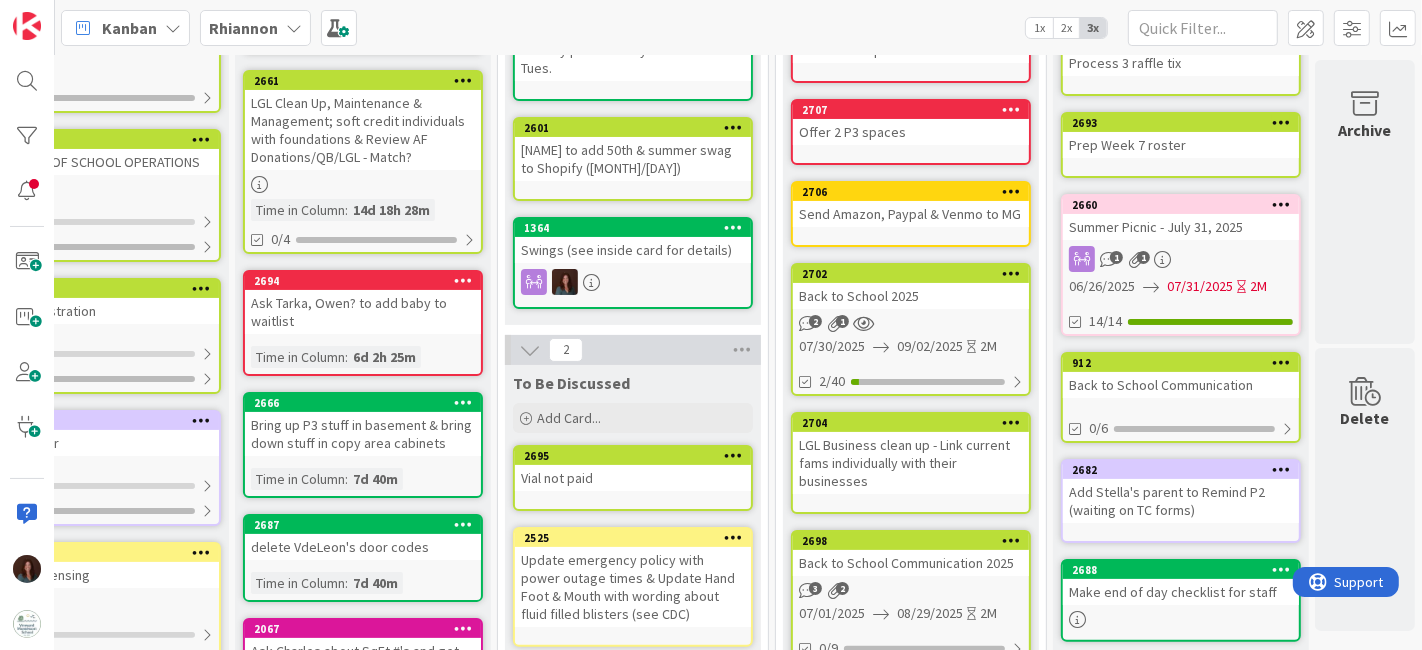 scroll, scrollTop: 0, scrollLeft: 0, axis: both 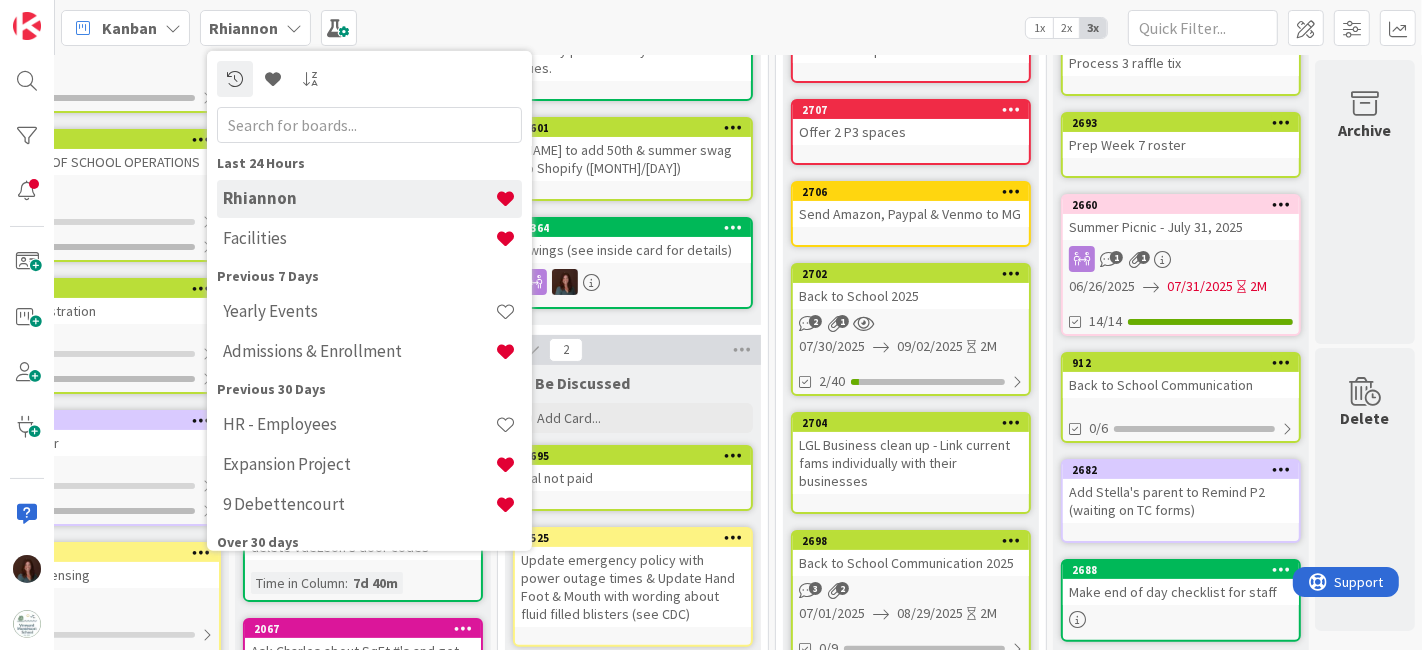 click on "Kanban [FIRST] Last 24 Hours [FIRST] Facilities Previous 7 Days Yearly Events Admissions & Enrollment Previous 30 Days HR - Employees Expansion Project 9 Debettencourt Over 30 days Strategic Vision 2030 Strategic Vision 2030 Draft Timeline 05.07.[YEAR] Summer Roadmap [FIRST] Strategy to Tactics FLOW [FIRST] [FIRST] Vineyard Retrospective Fundraising Value Stream Mapping WorkFLOW Nested work cycles board Annual Fund 1x 2x 3x" at bounding box center [738, 27] 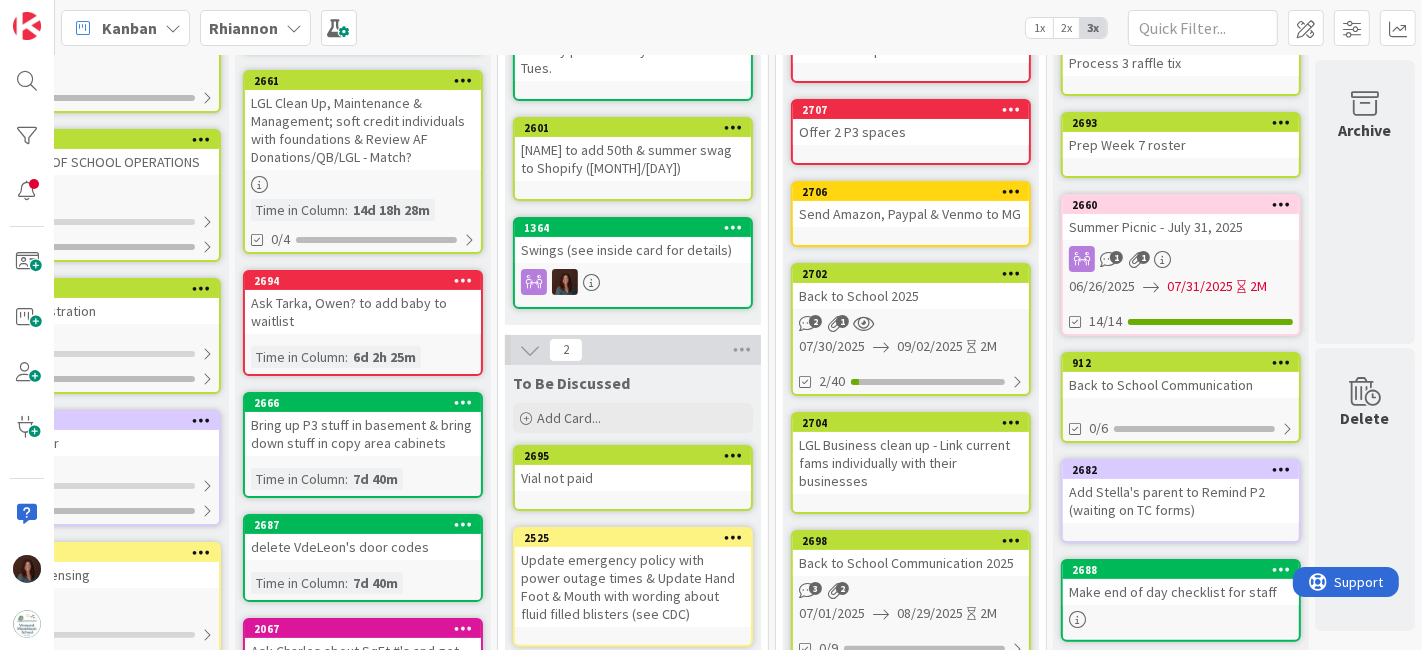 click on "Back to School 2025" at bounding box center (911, 296) 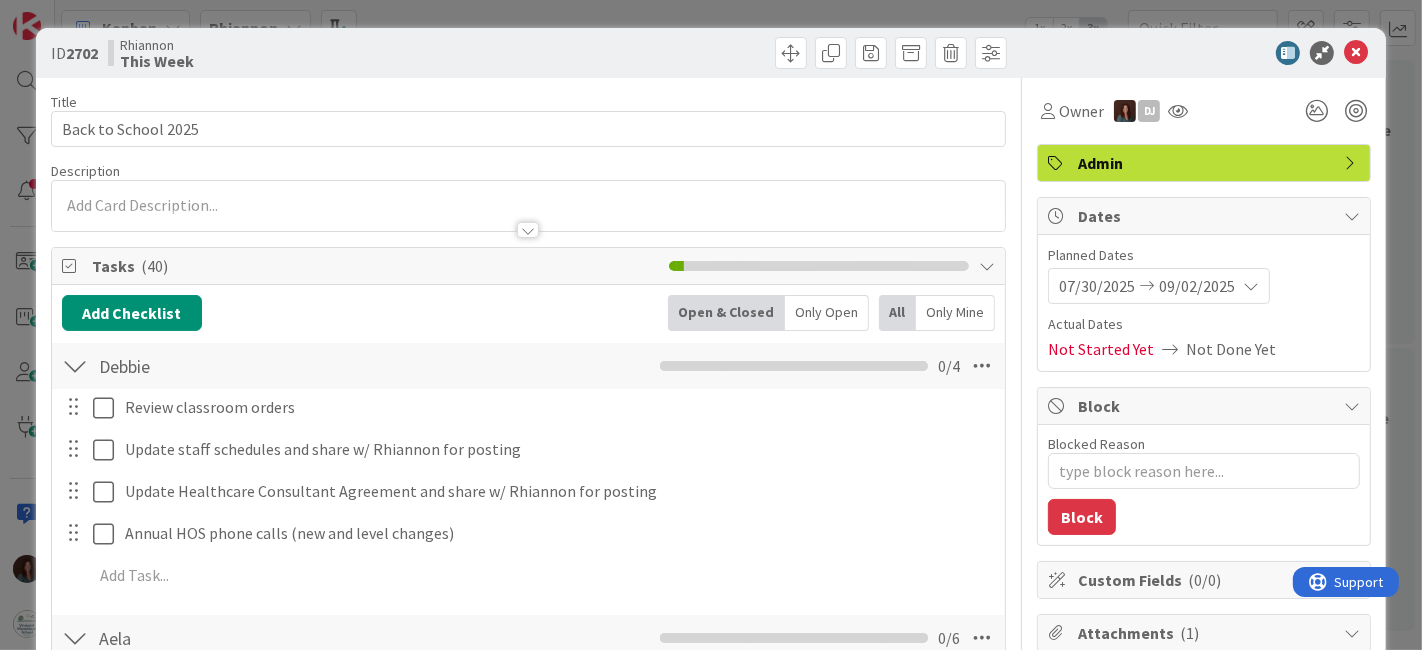 type on "x" 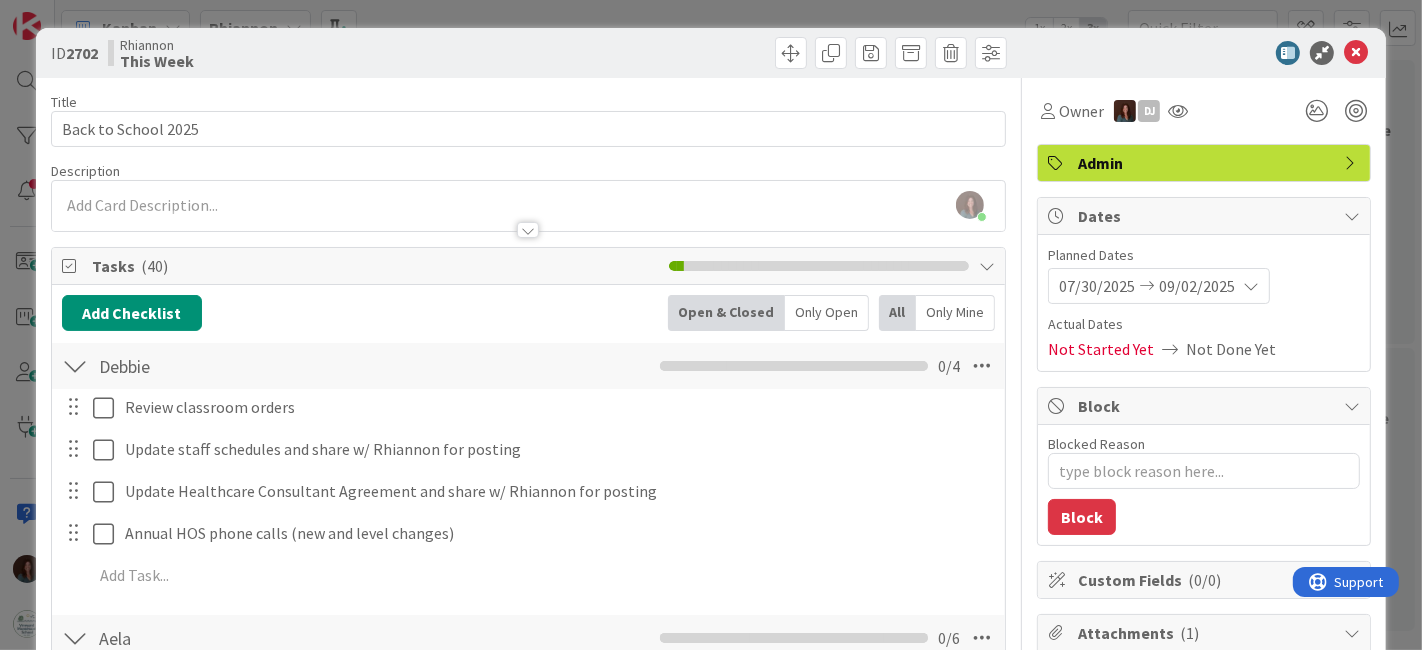 scroll, scrollTop: 0, scrollLeft: 0, axis: both 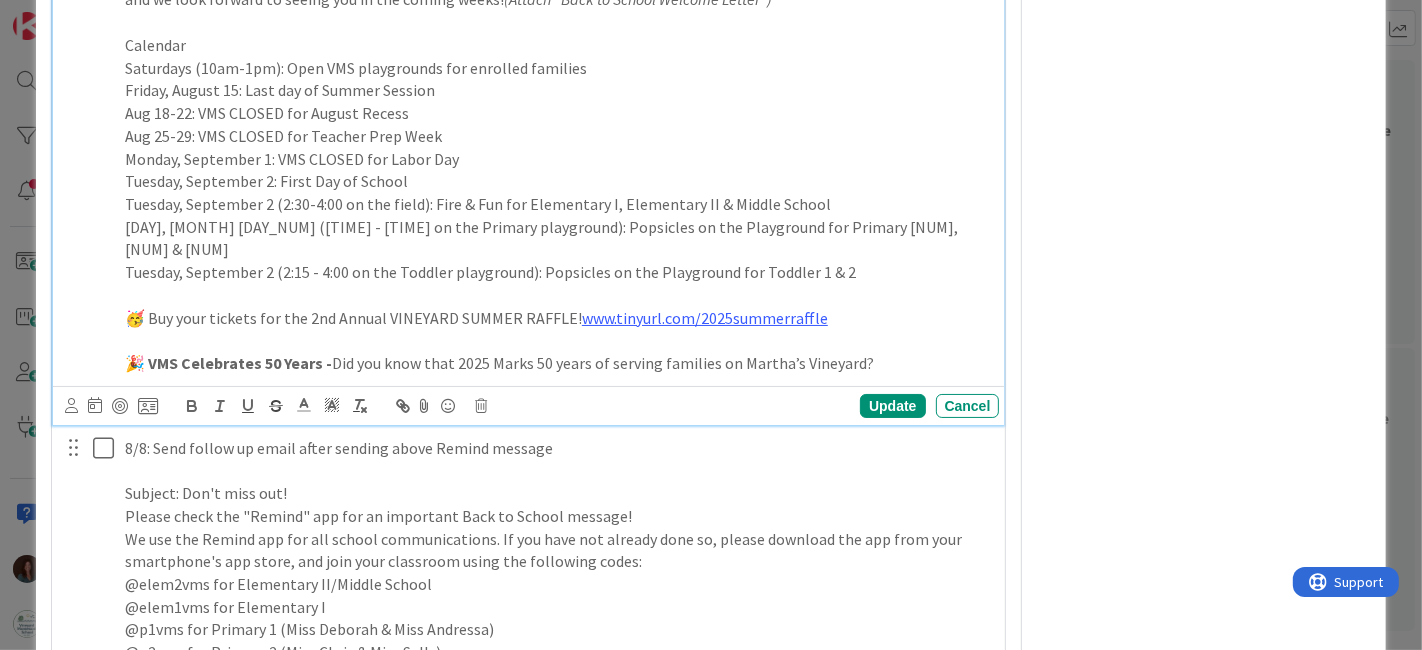 drag, startPoint x: 333, startPoint y: 336, endPoint x: 123, endPoint y: 338, distance: 210.00952 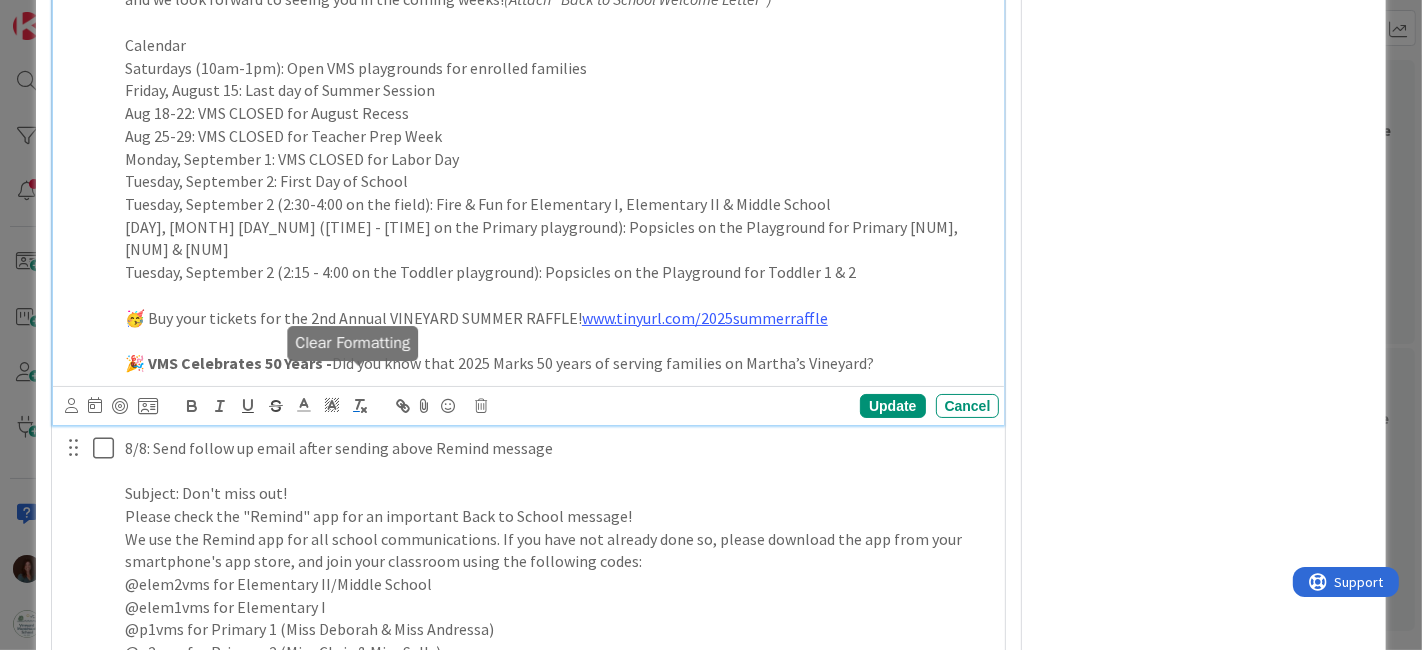 click 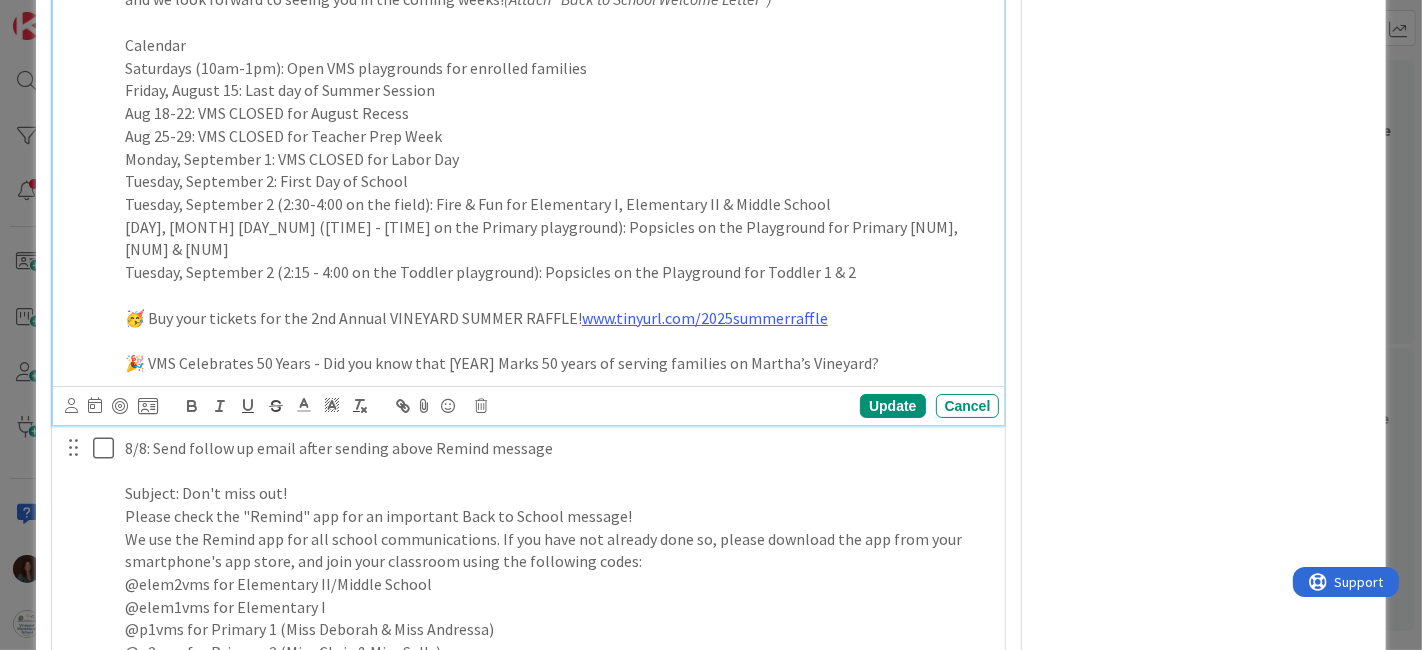 click on "🎉 VMS Celebrates 50 Years - Did you know that [YEAR] Marks 50 years of serving families on Martha’s Vineyard?" at bounding box center (558, 363) 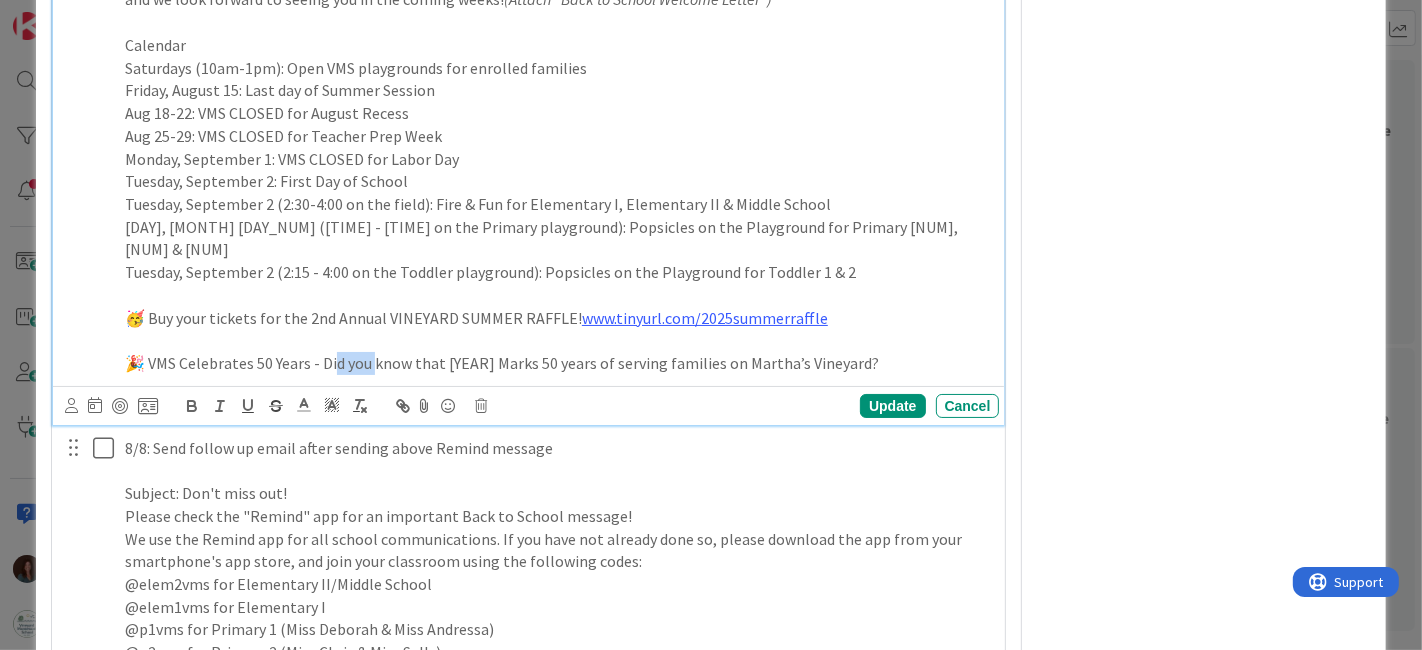 drag, startPoint x: 366, startPoint y: 326, endPoint x: 329, endPoint y: 331, distance: 37.336308 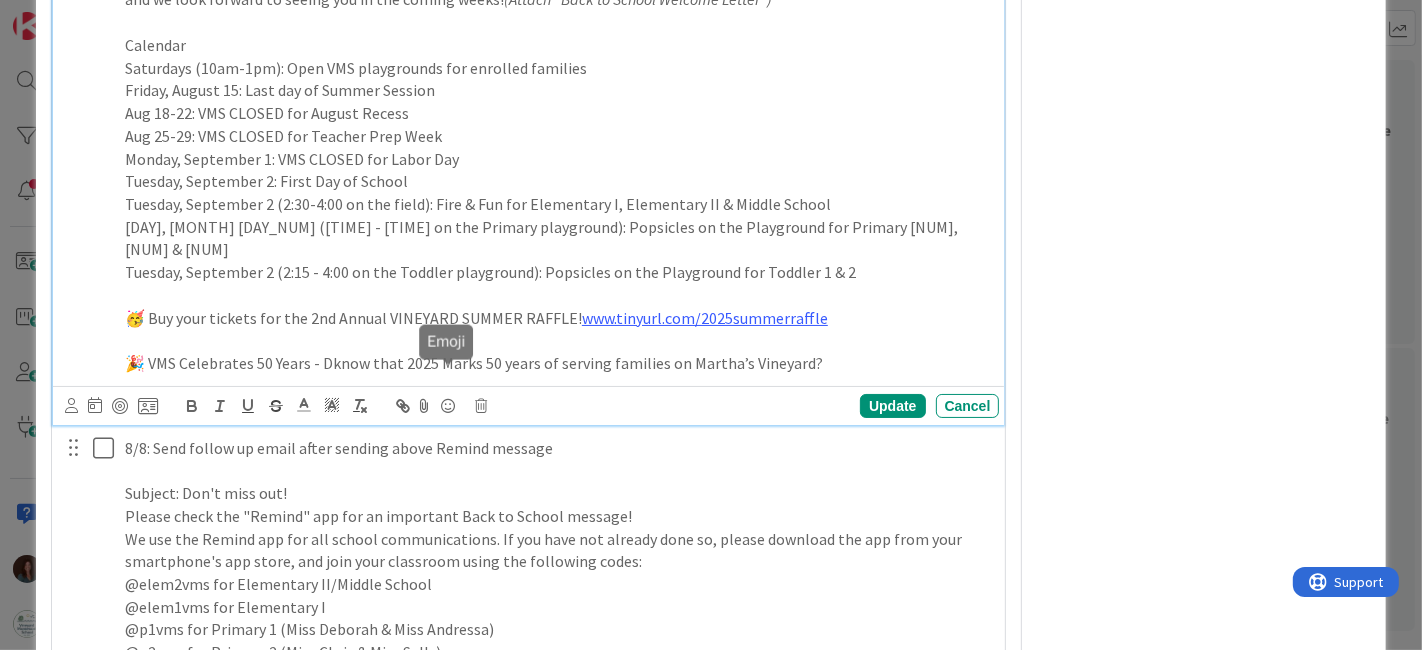 type 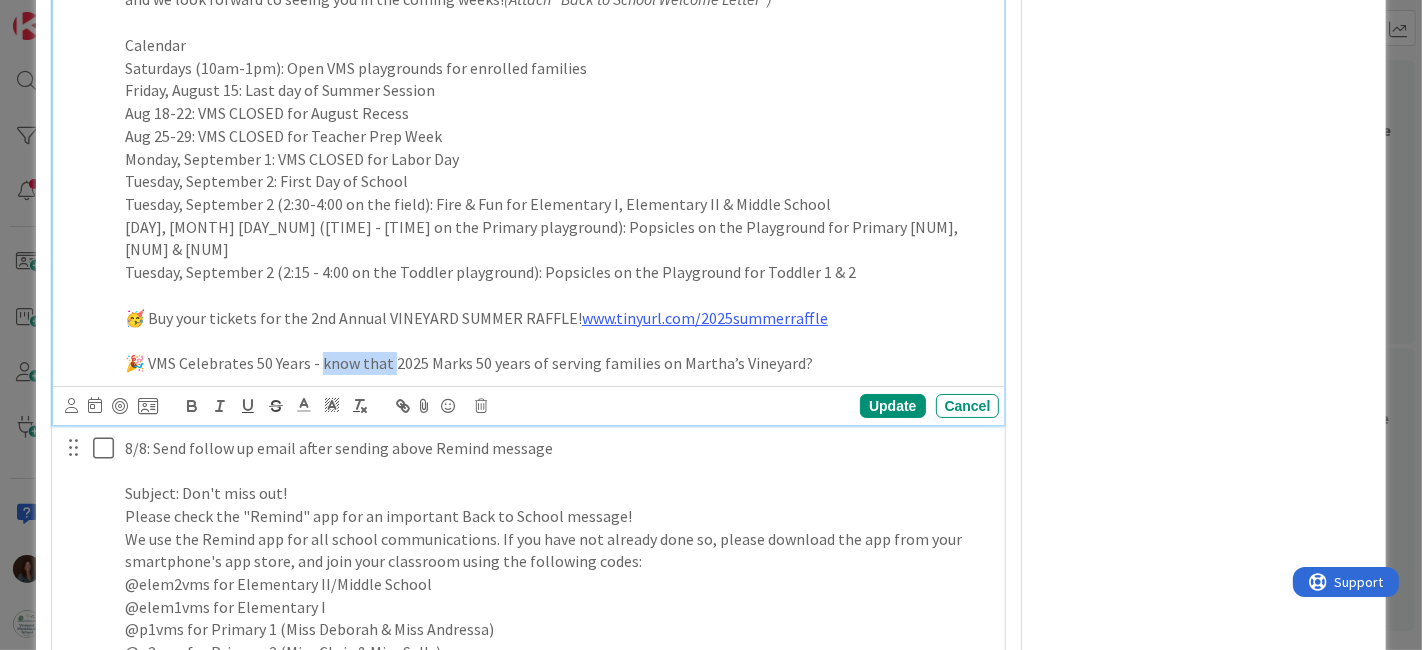 drag, startPoint x: 391, startPoint y: 340, endPoint x: 377, endPoint y: 383, distance: 45.221676 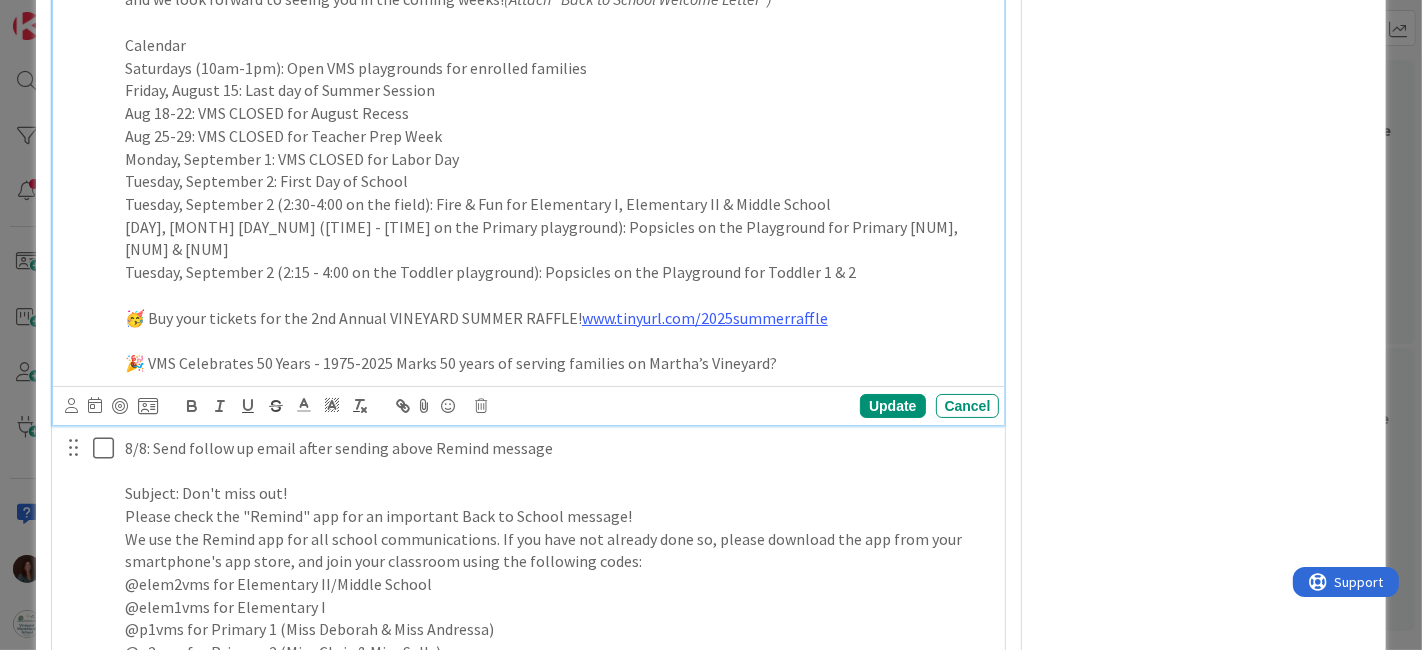 click on "🎉 VMS Celebrates 50 Years - 1975-2025 Marks 50 years of serving families on Martha’s Vineyard?" at bounding box center (558, 363) 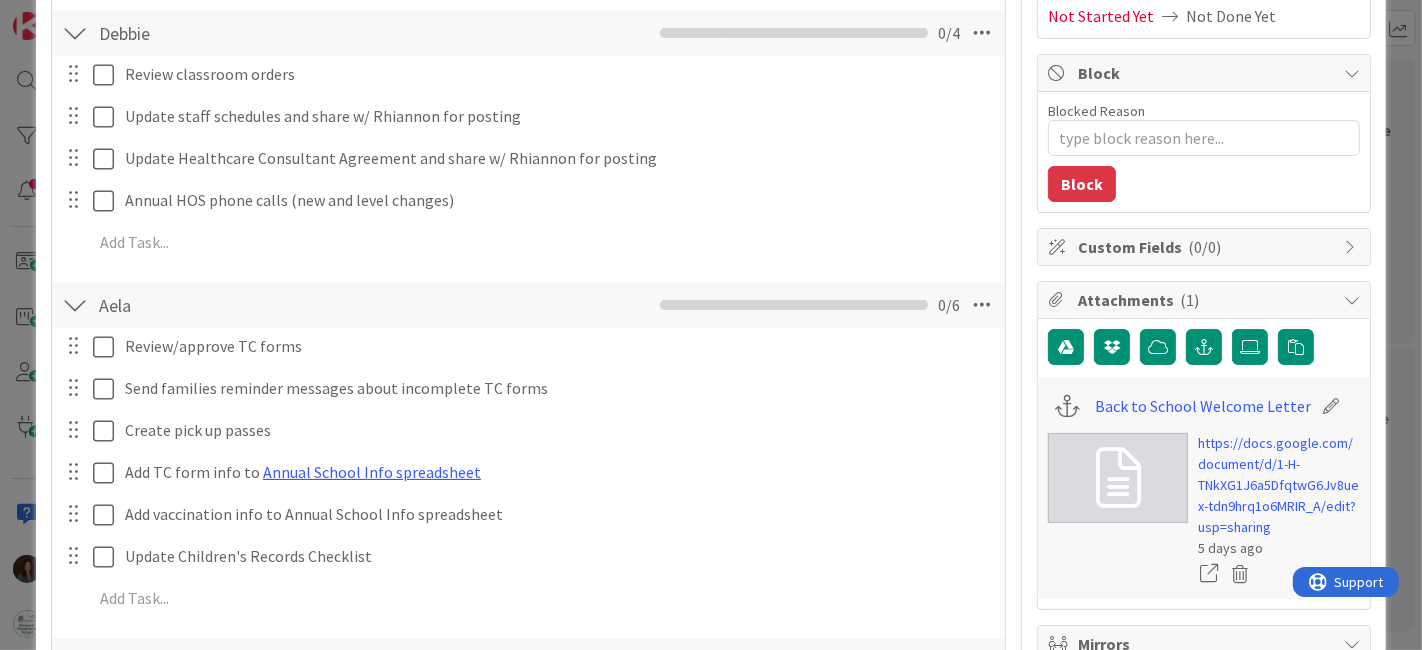 scroll, scrollTop: 0, scrollLeft: 0, axis: both 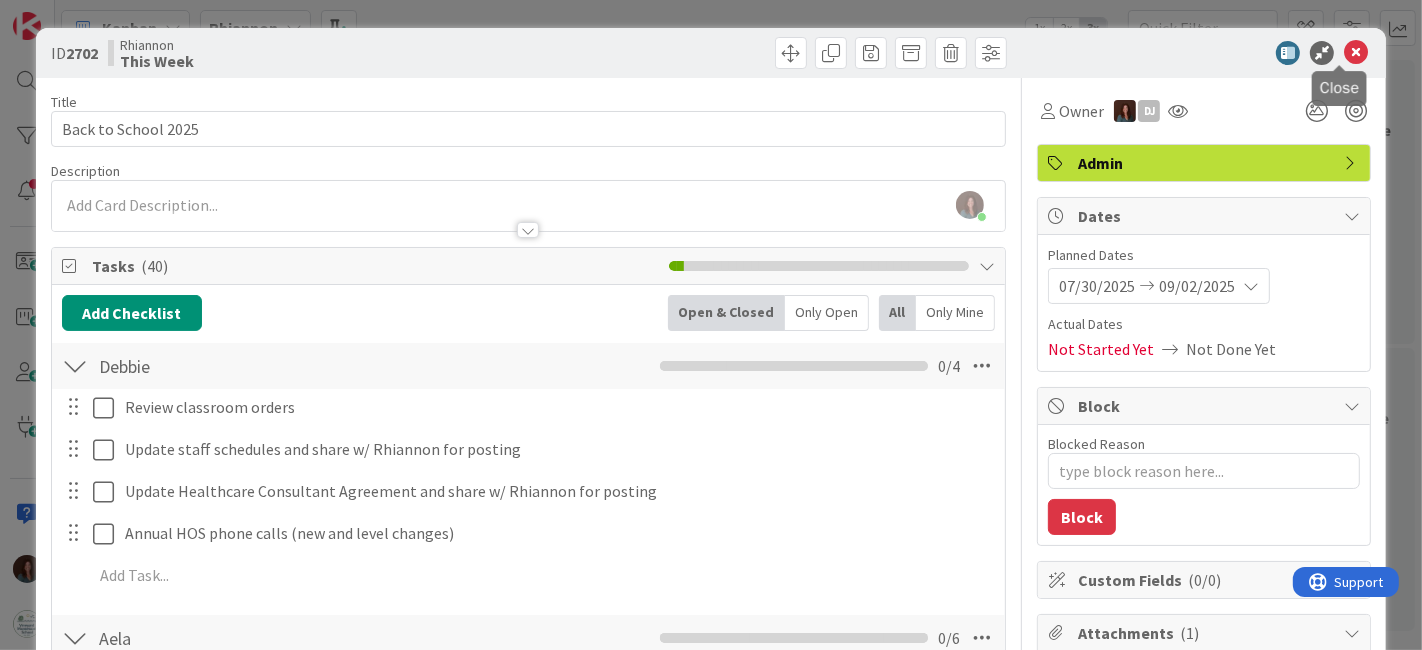 click at bounding box center [1356, 53] 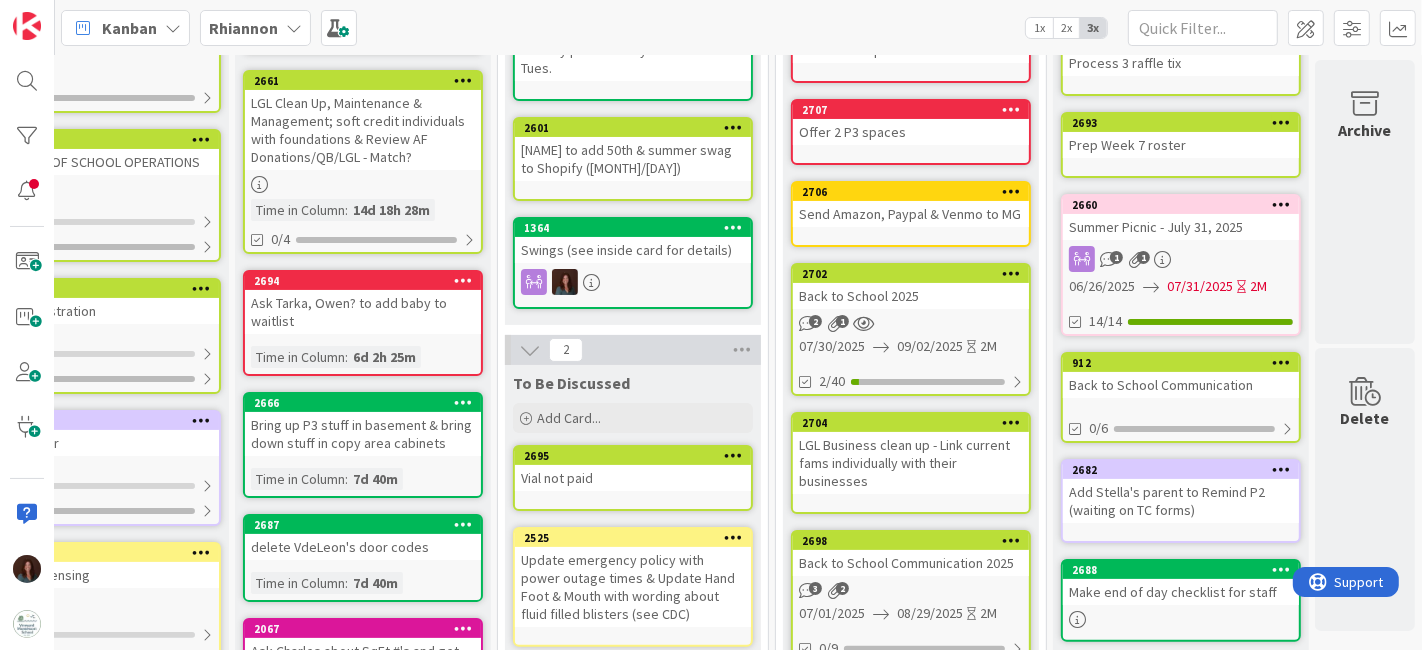 scroll, scrollTop: 0, scrollLeft: 0, axis: both 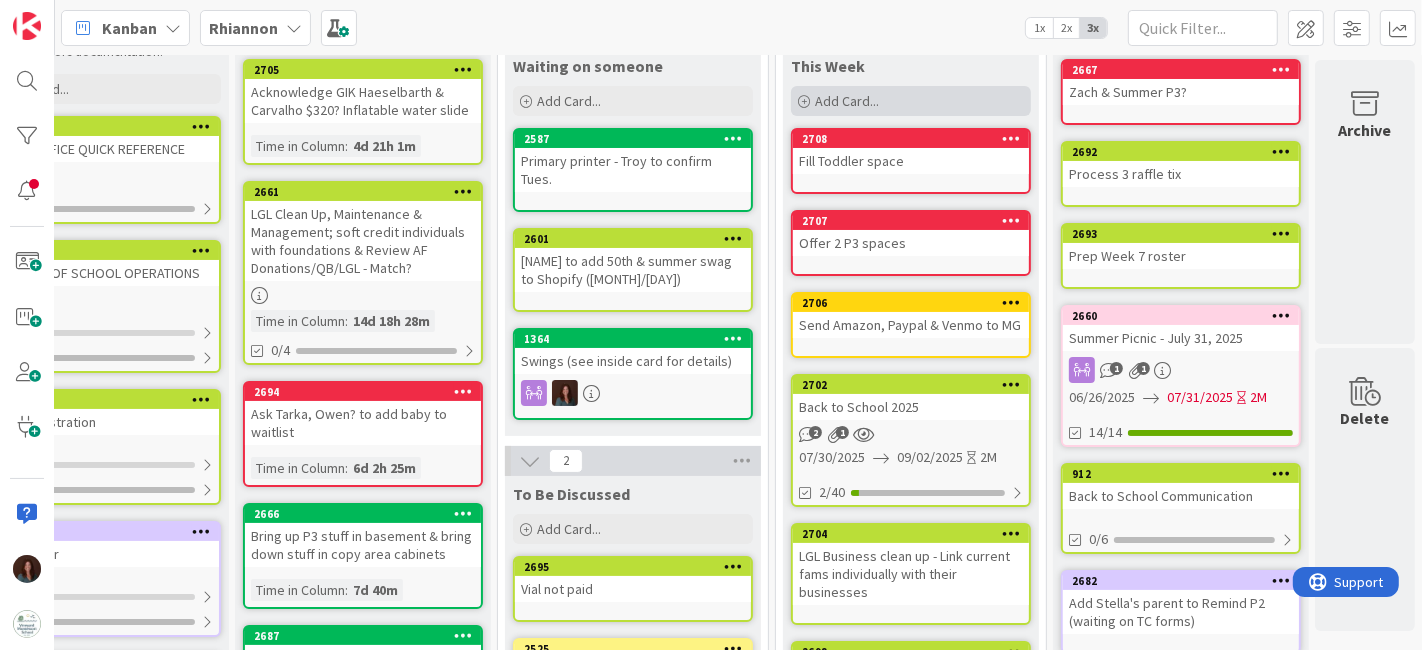 click on "Add Card..." at bounding box center [911, 101] 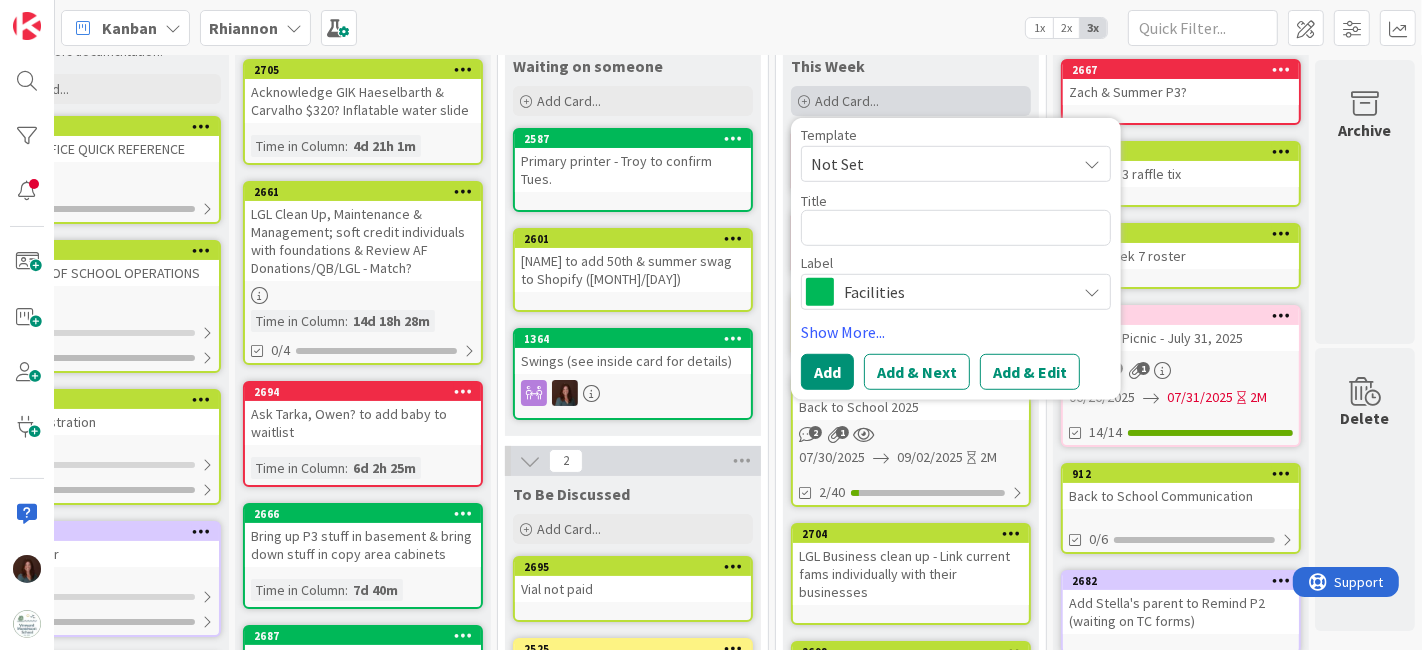type on "x" 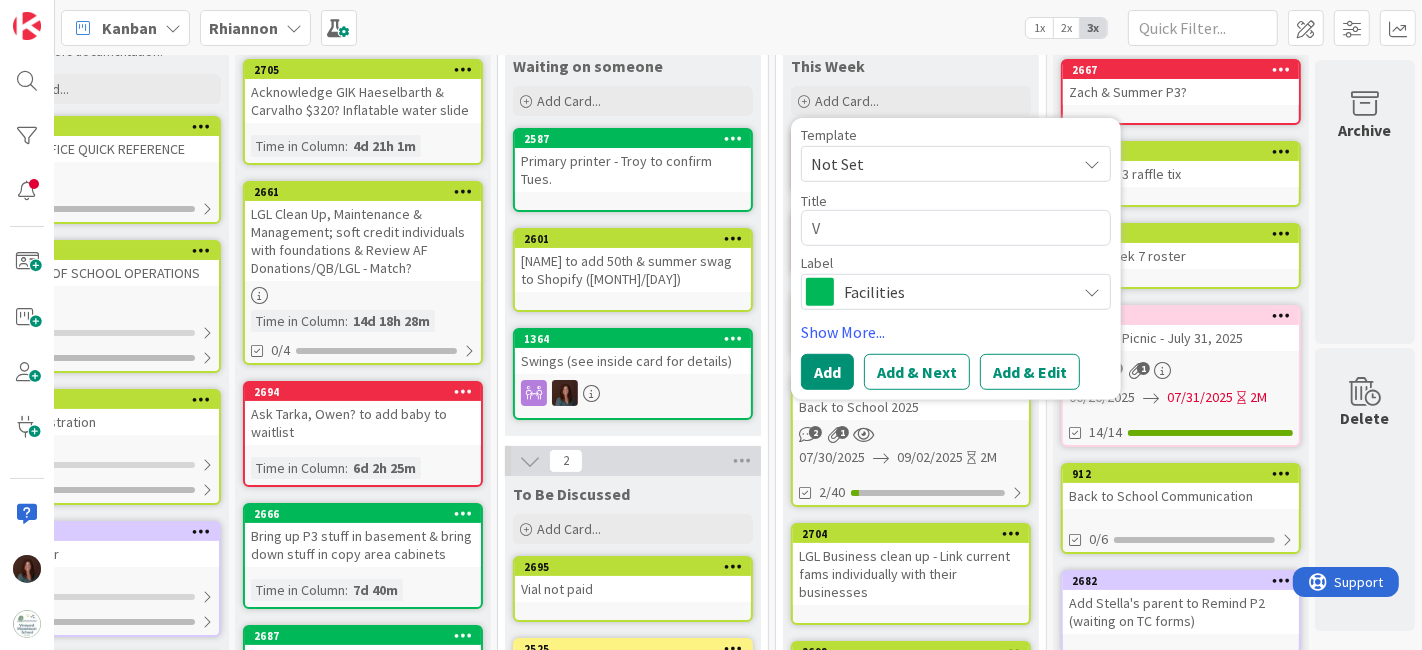 type 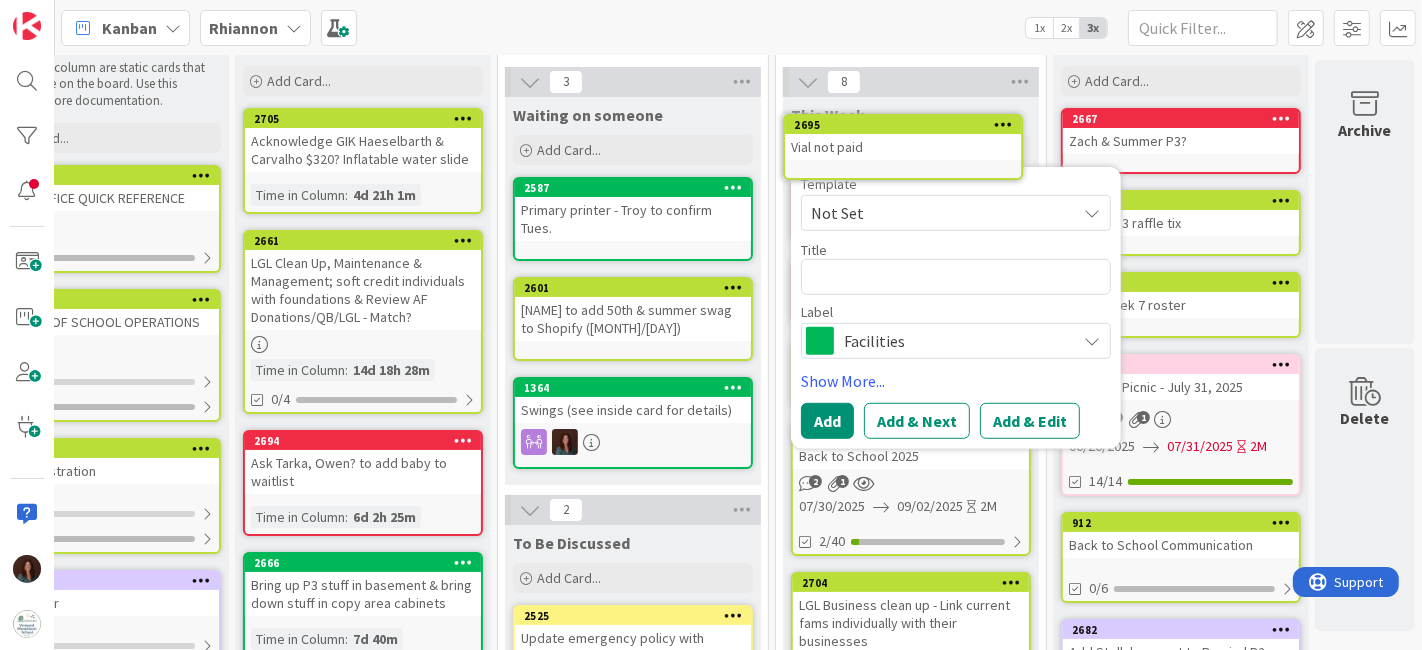 scroll, scrollTop: 0, scrollLeft: 104, axis: horizontal 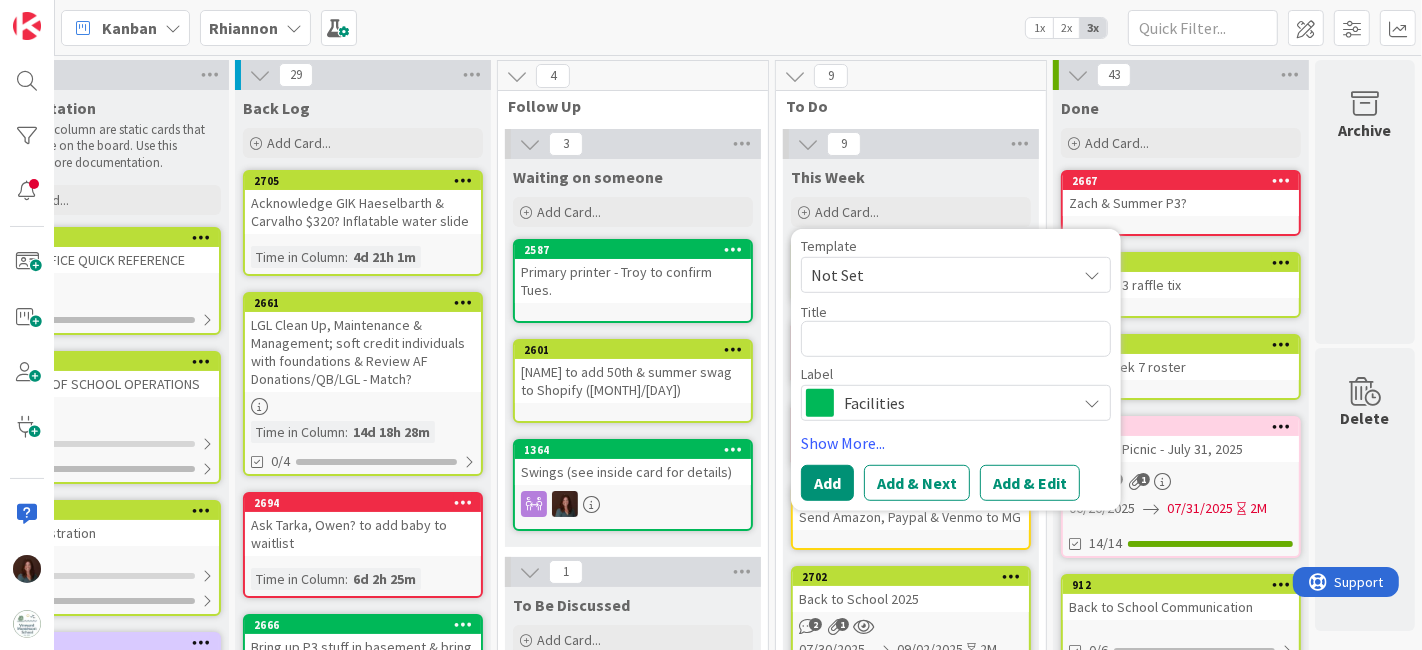 click on "This Week" at bounding box center [911, 177] 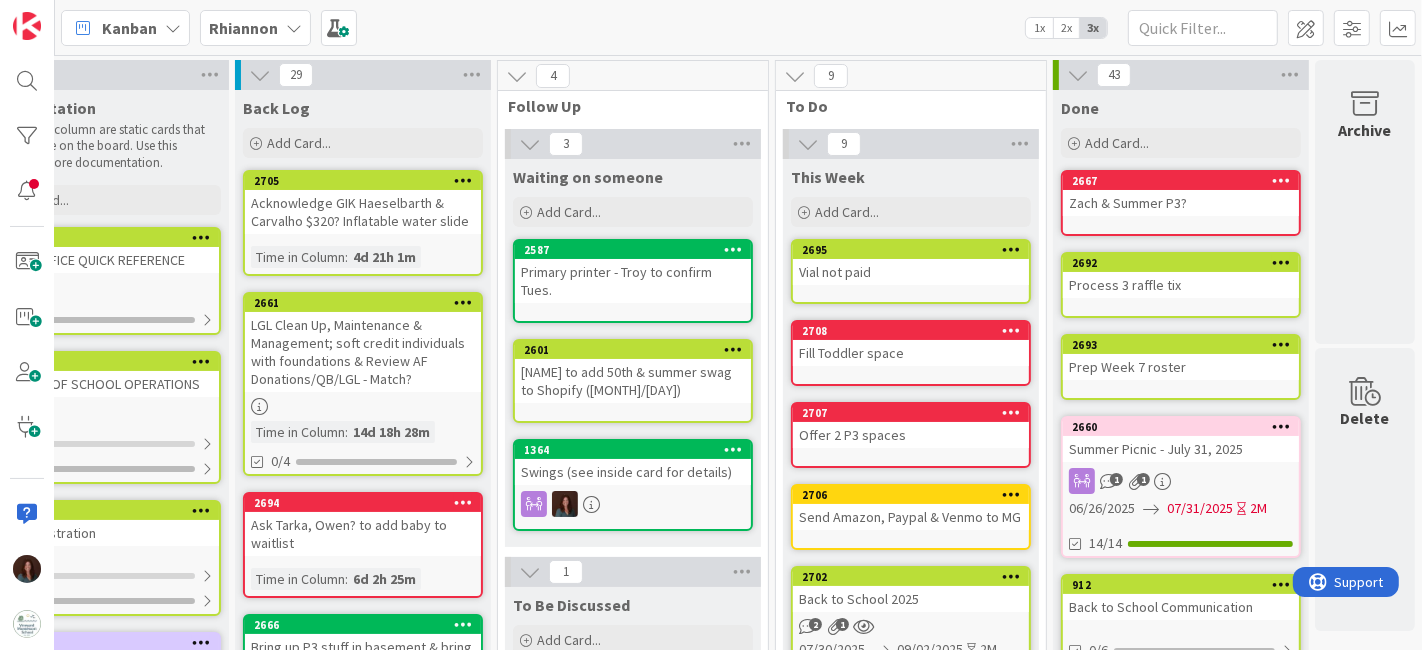scroll, scrollTop: 0, scrollLeft: 0, axis: both 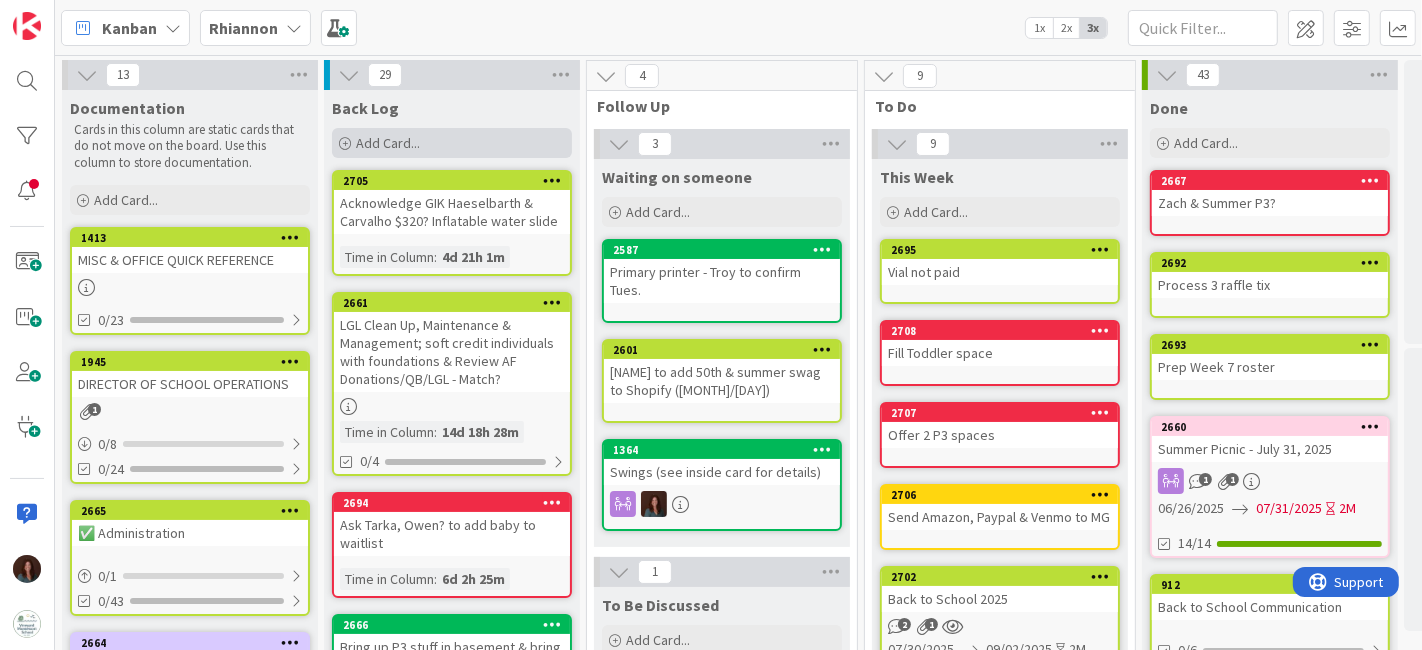 click on "Add Card..." at bounding box center (452, 143) 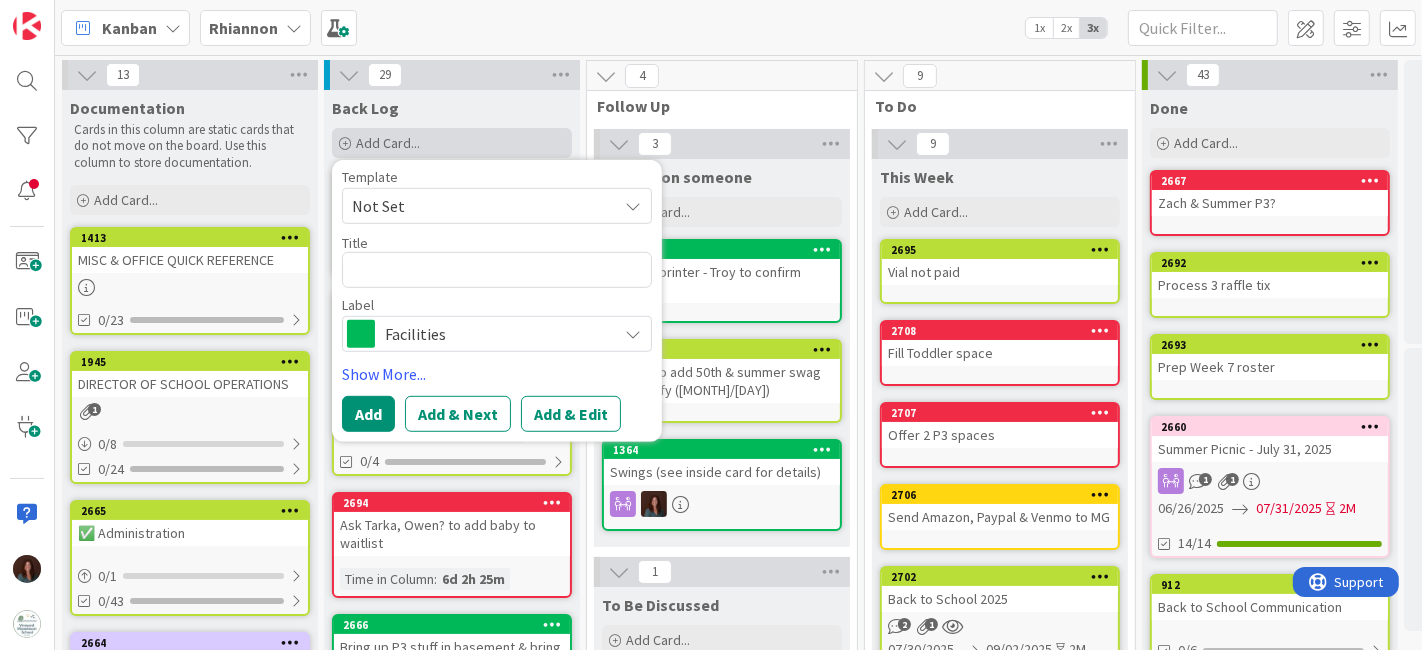 type on "x" 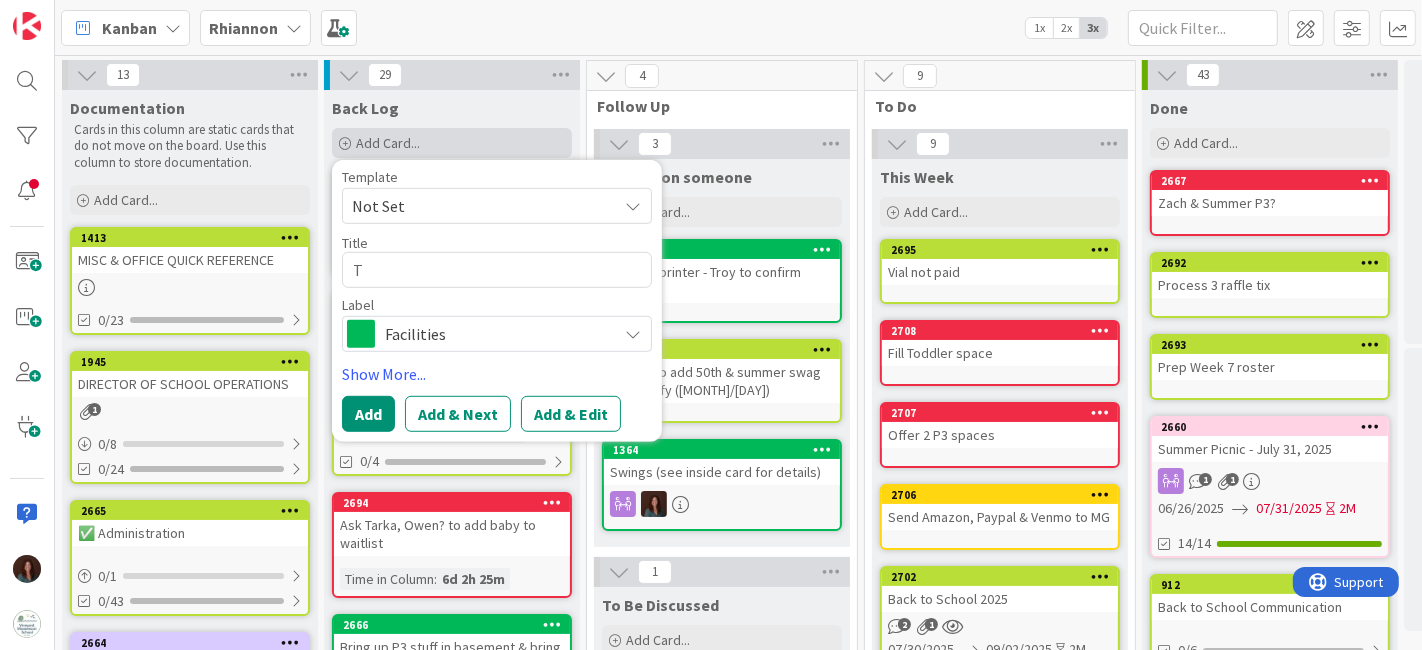 type 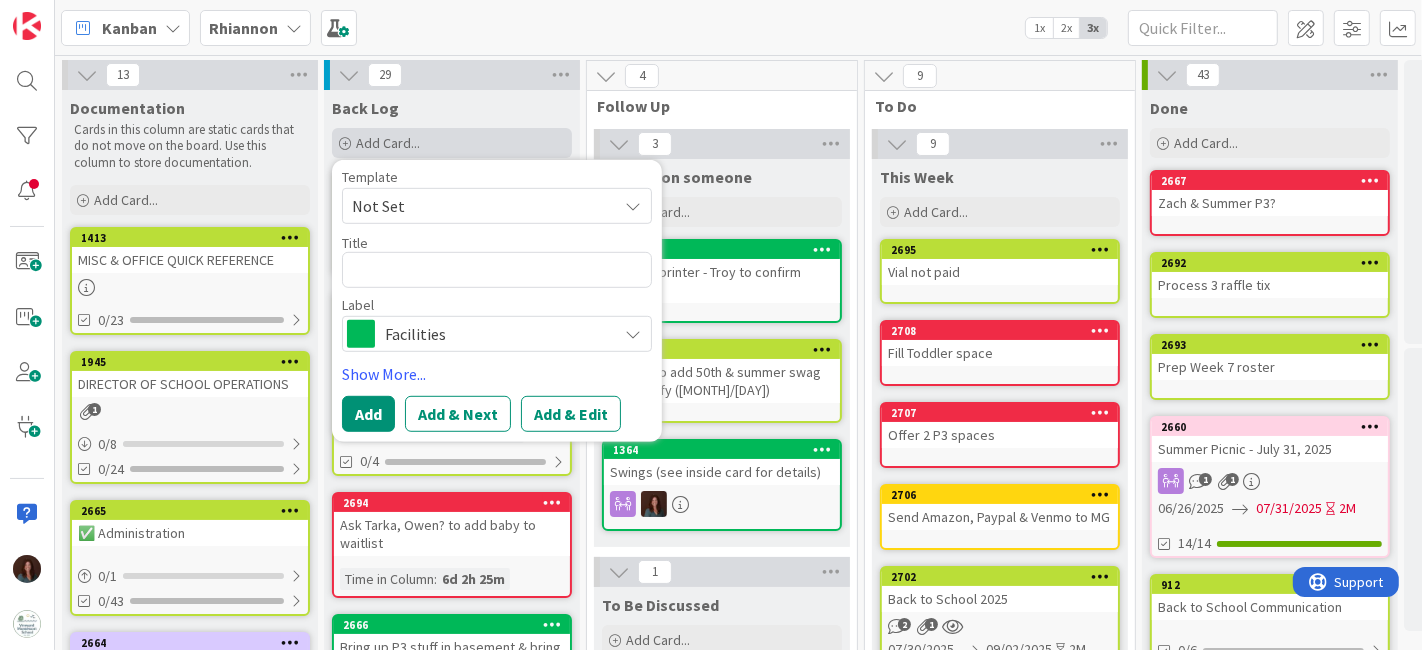 type on "x" 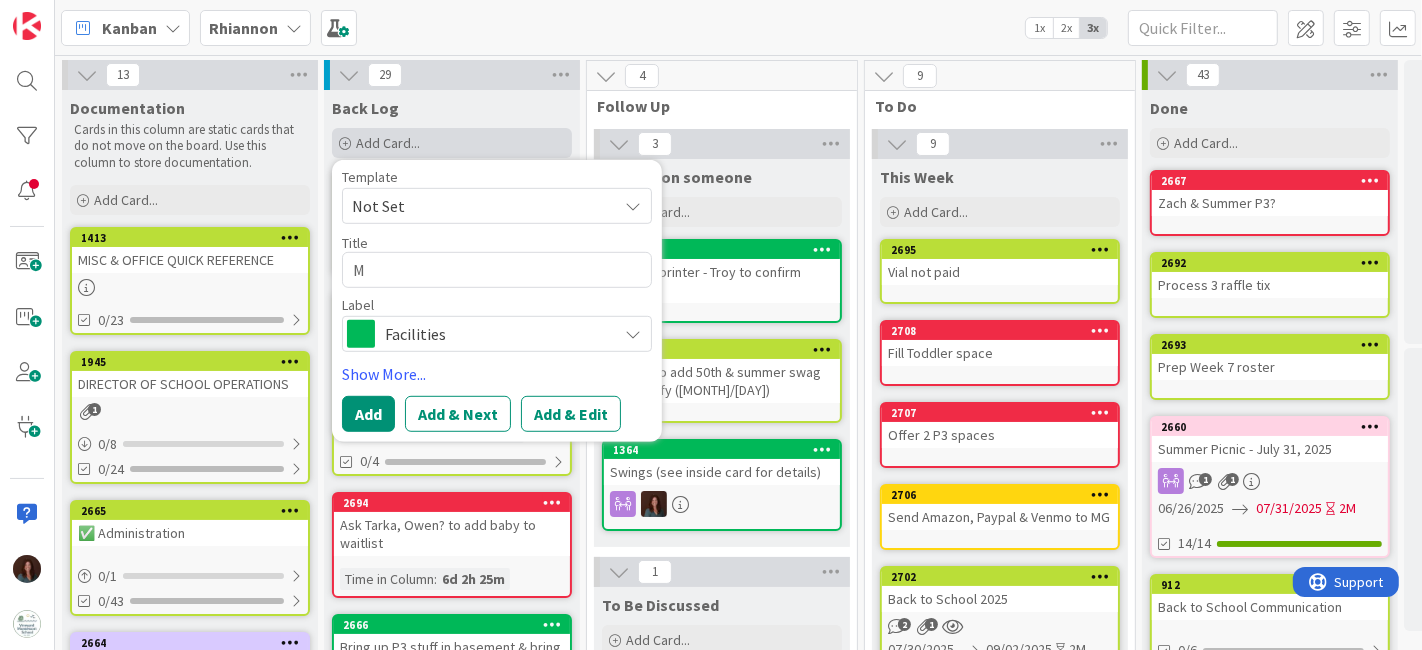 type on "x" 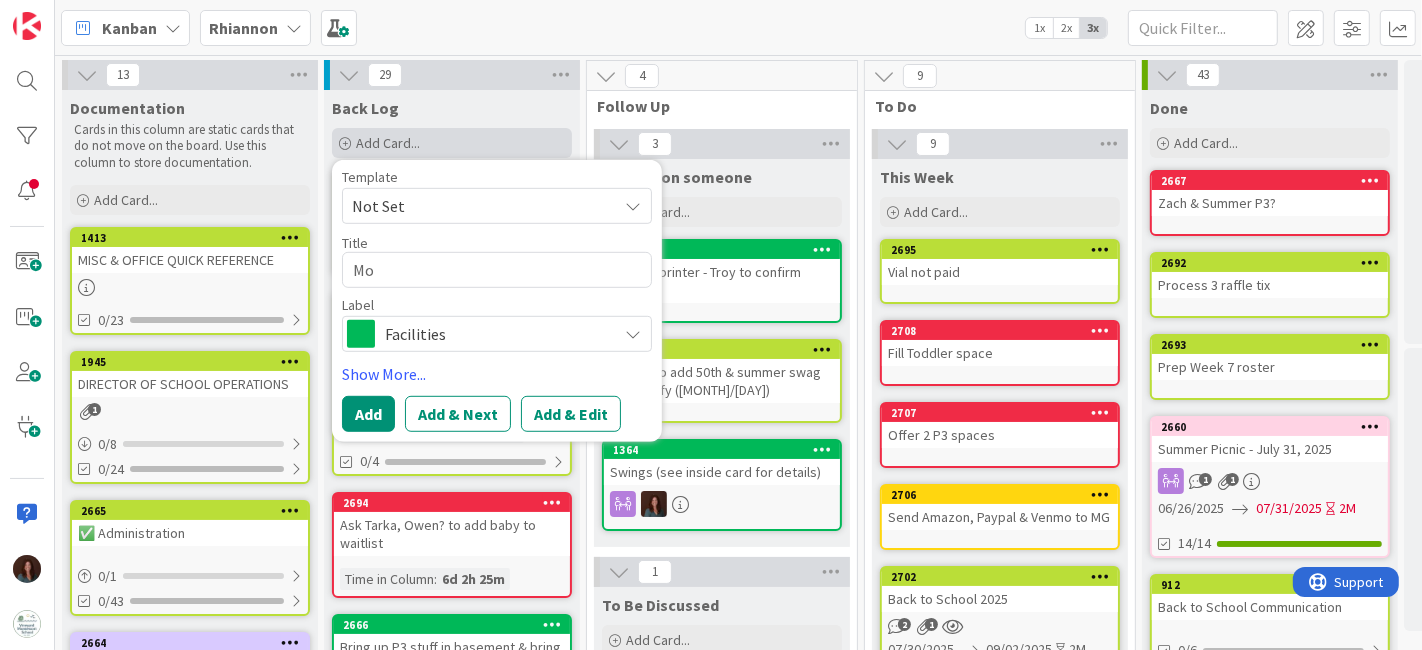 type on "x" 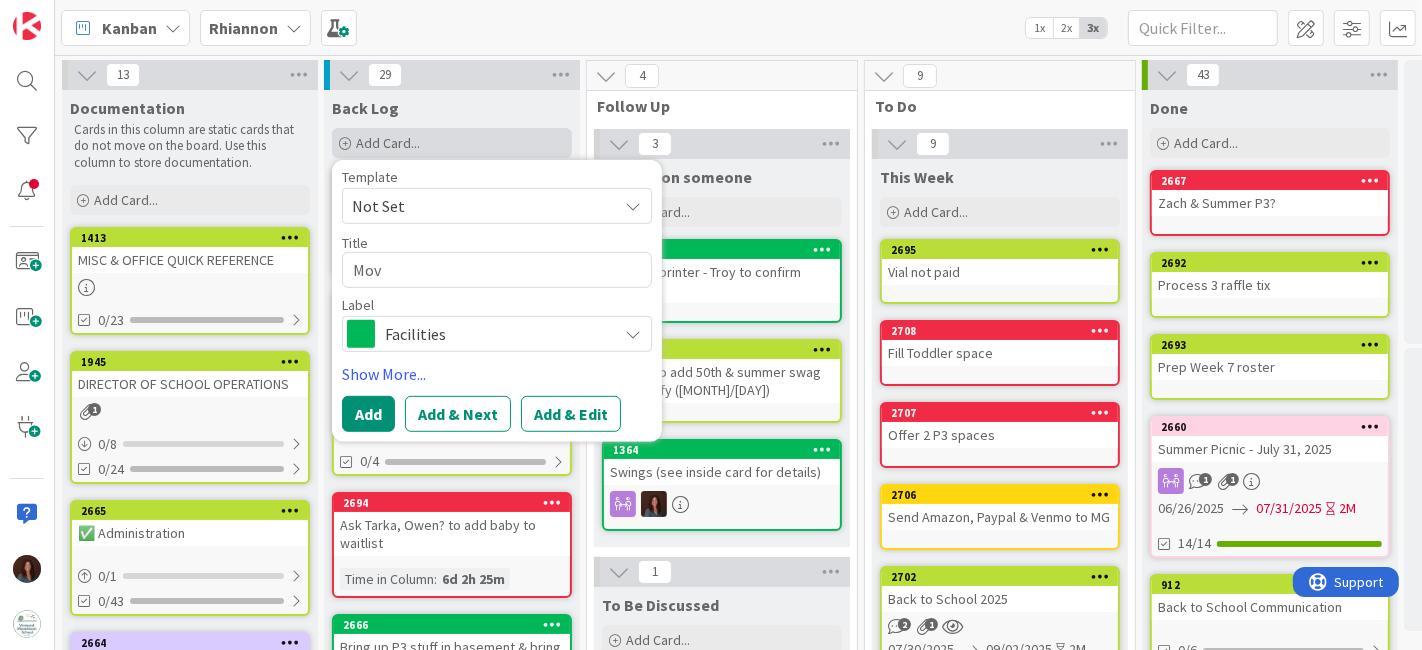 type on "x" 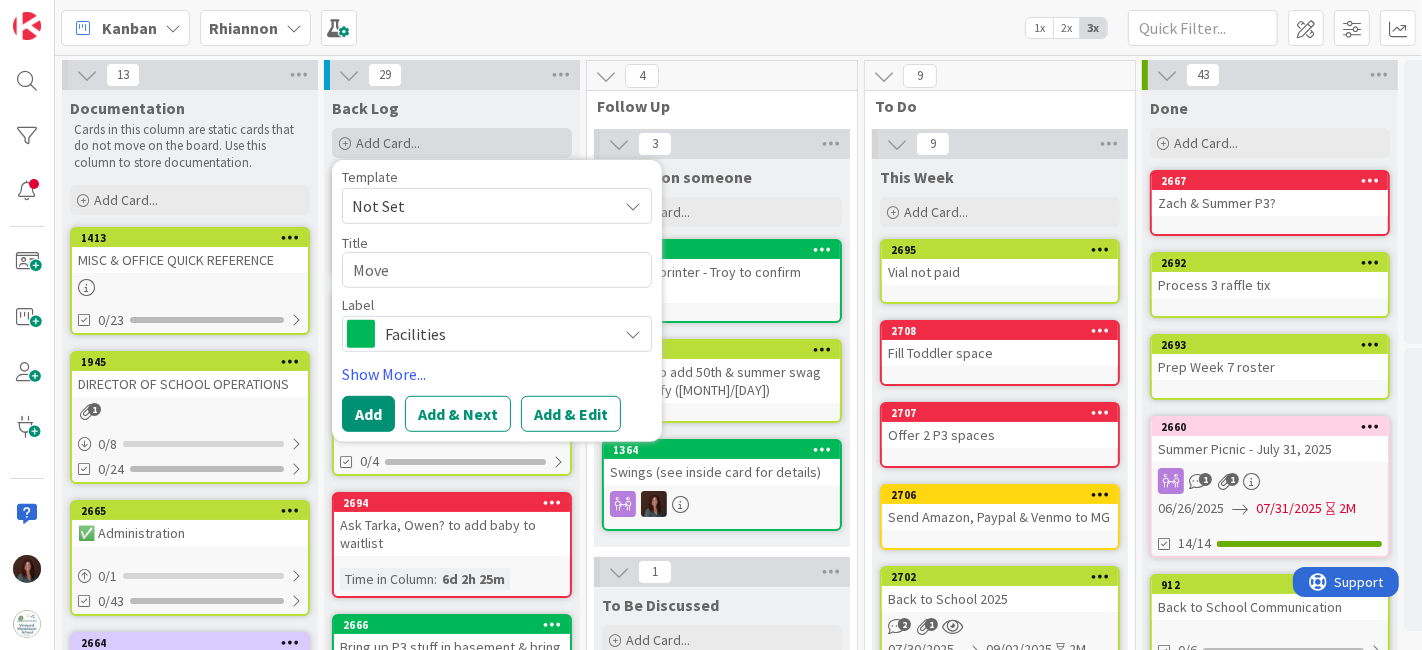 type on "Move" 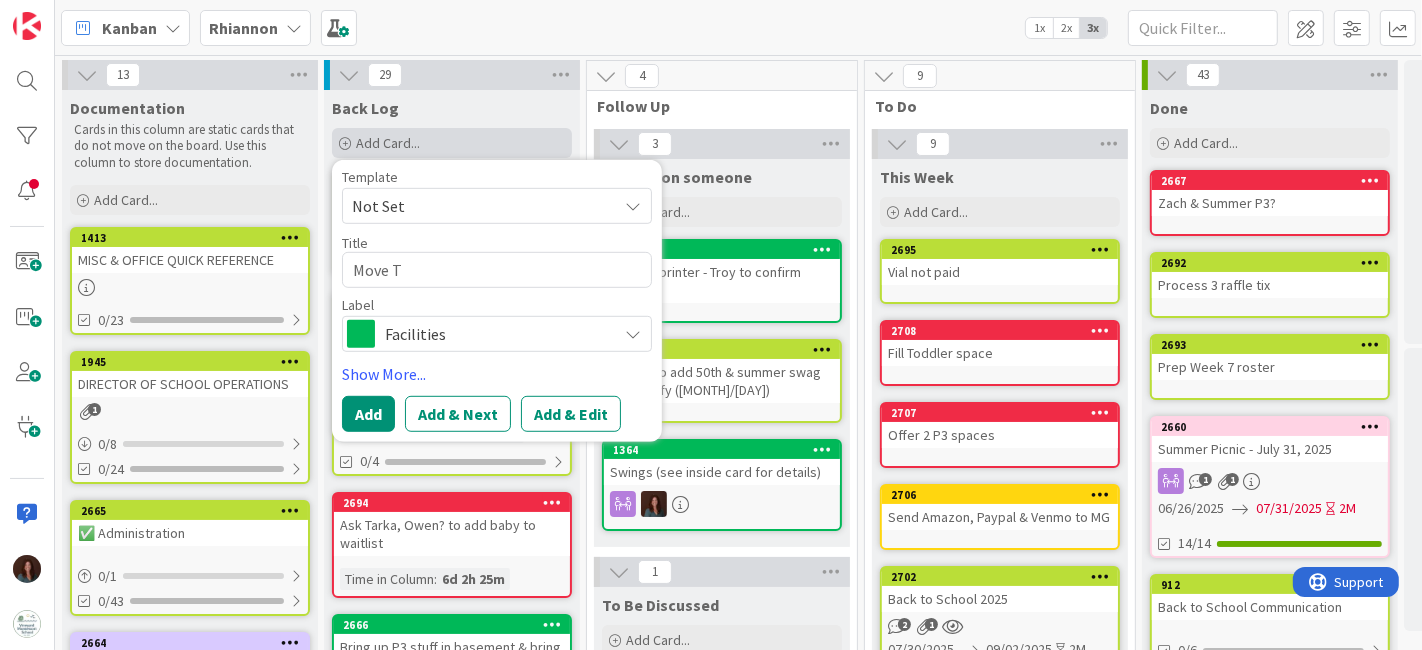 type on "x" 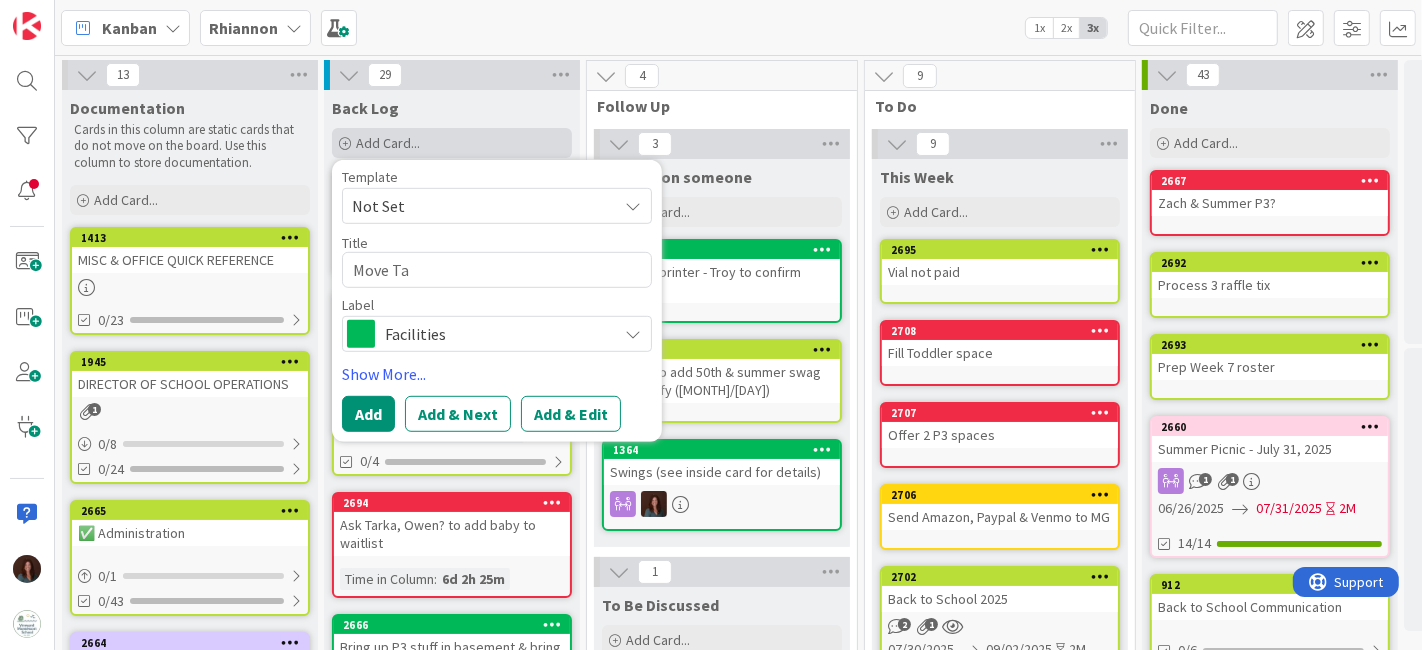type on "x" 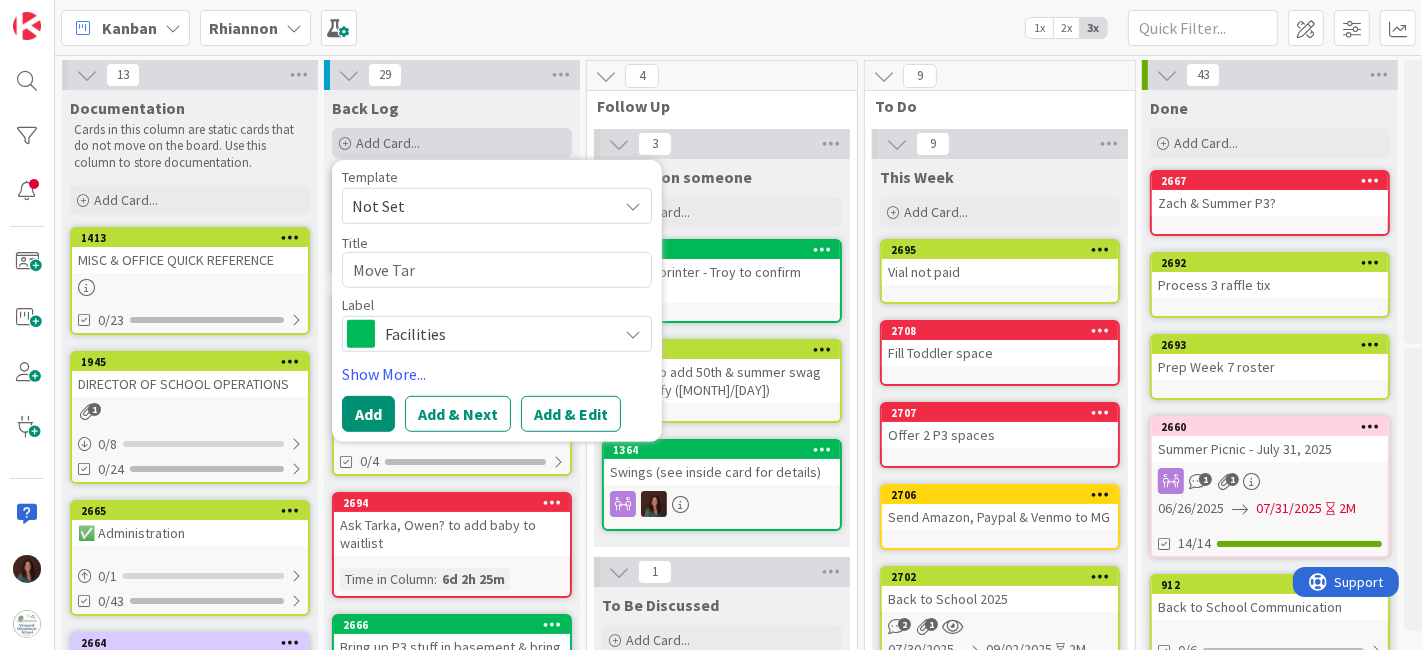type on "x" 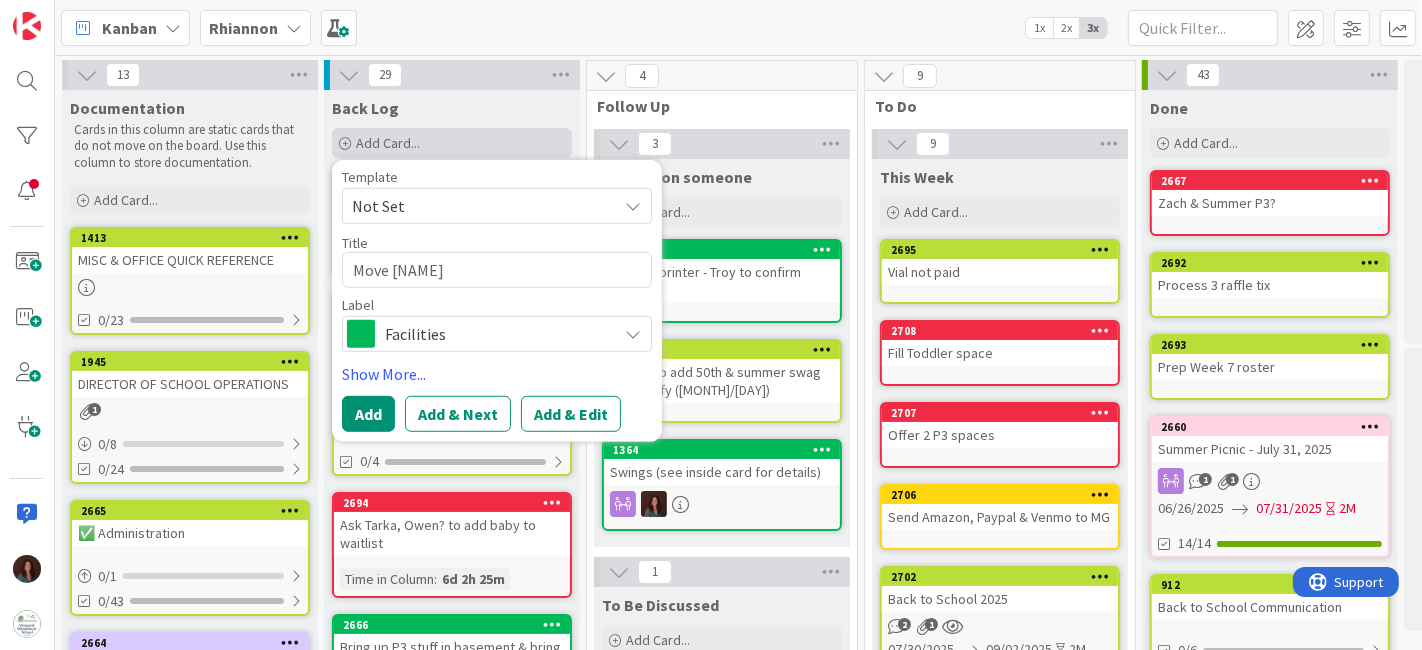 type on "Move [NAME]" 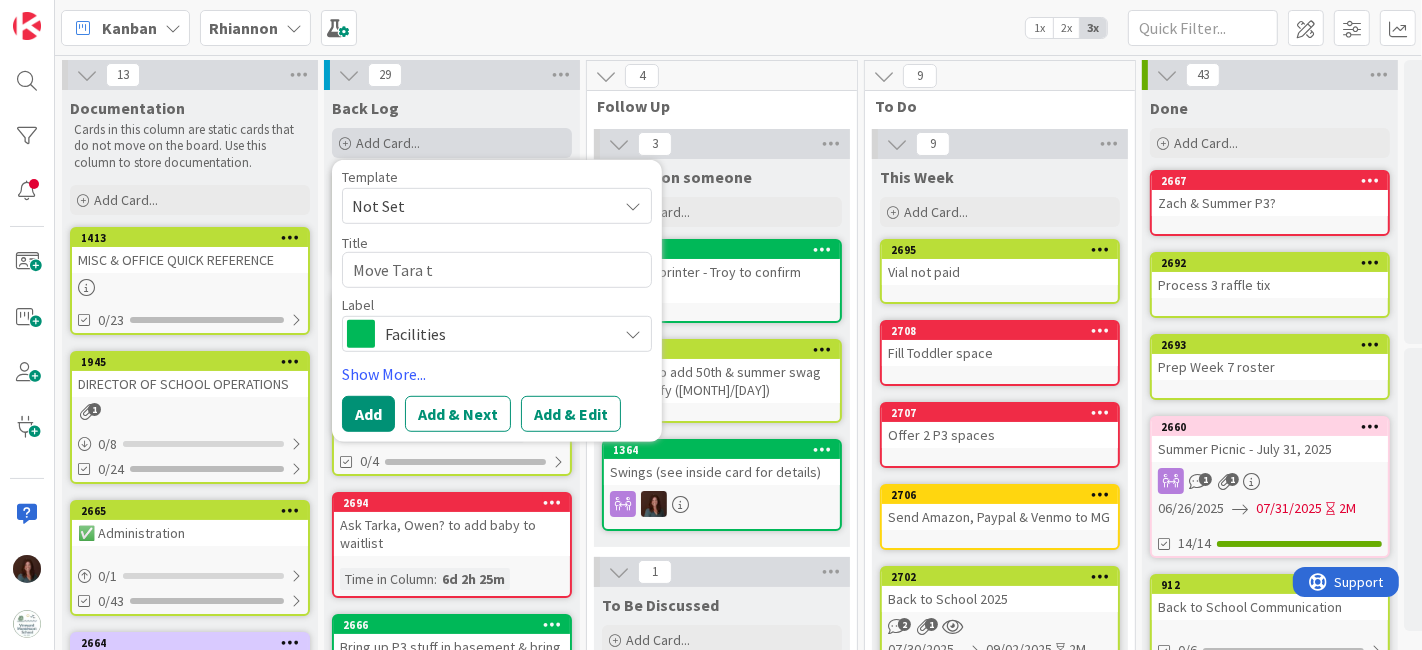 type on "x" 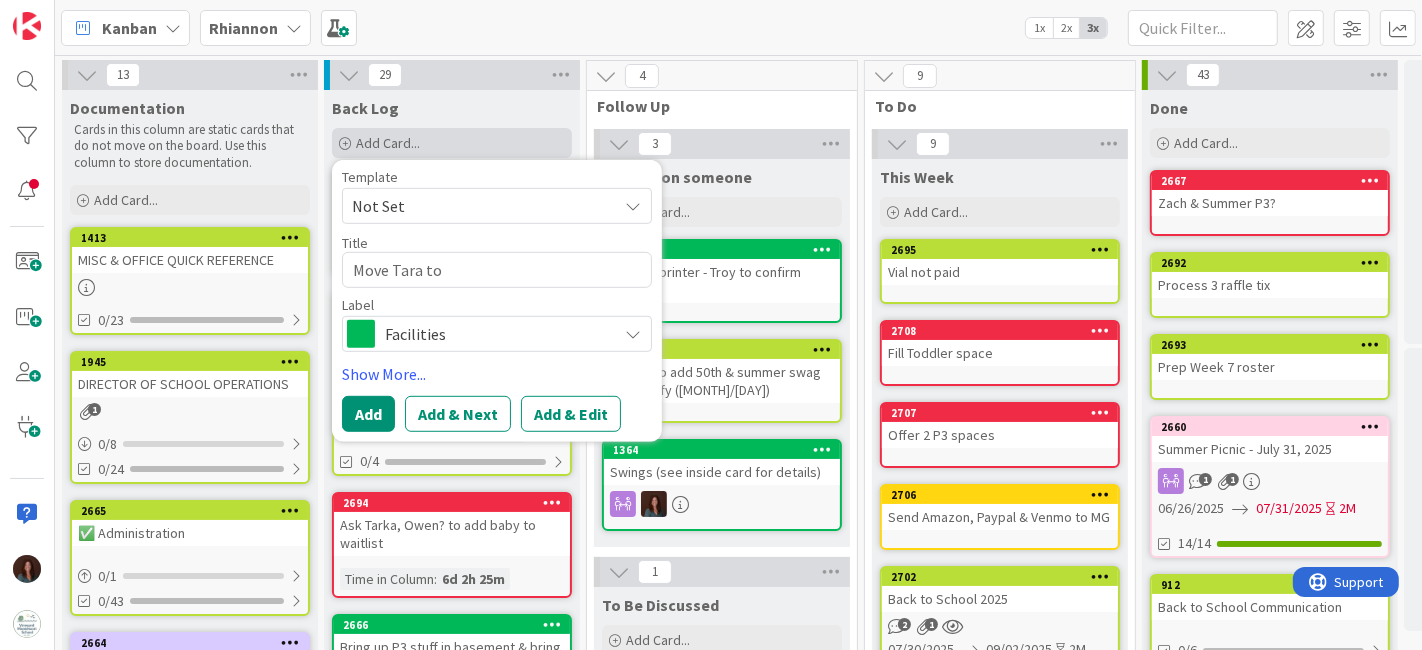 type on "x" 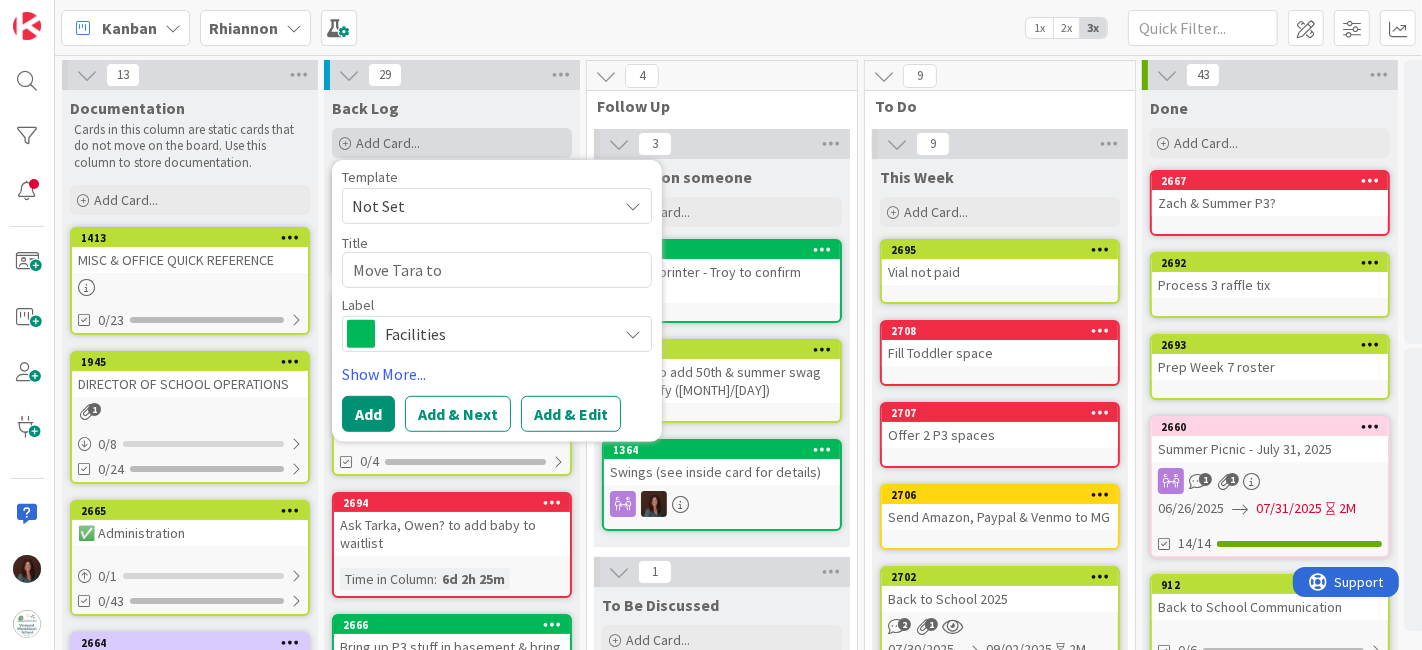 type on "x" 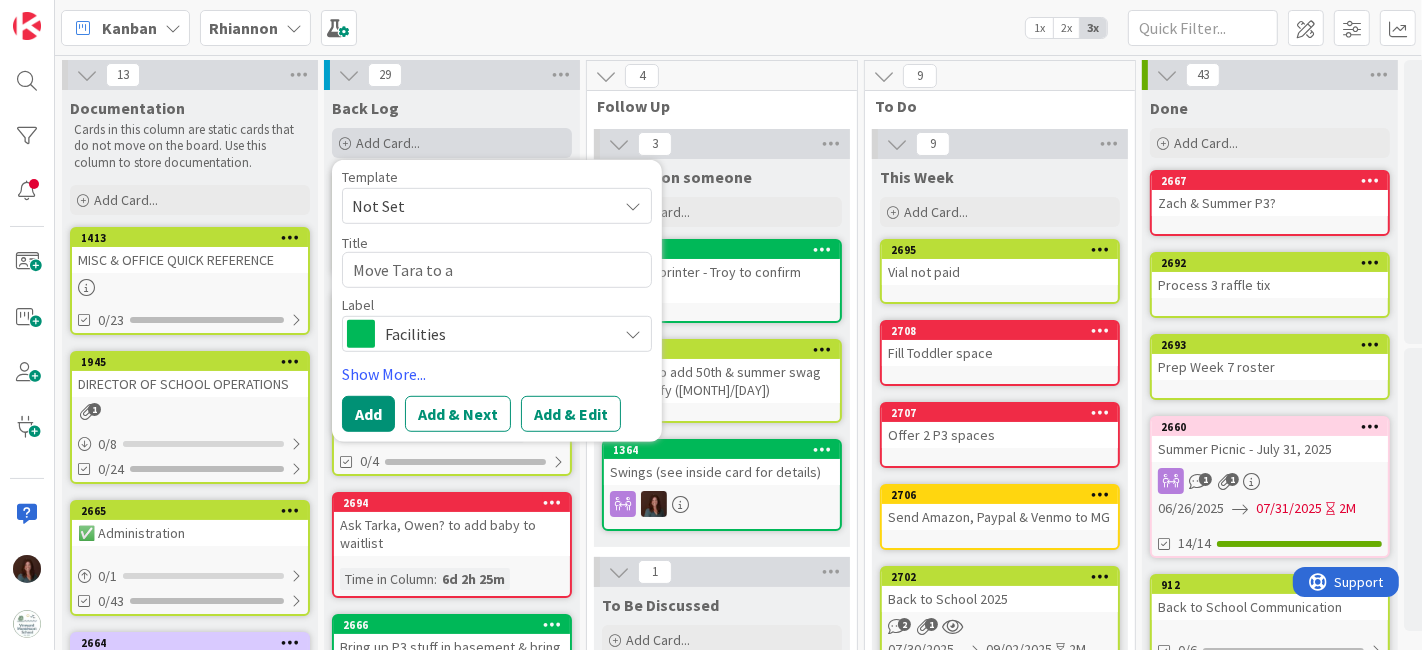 type on "x" 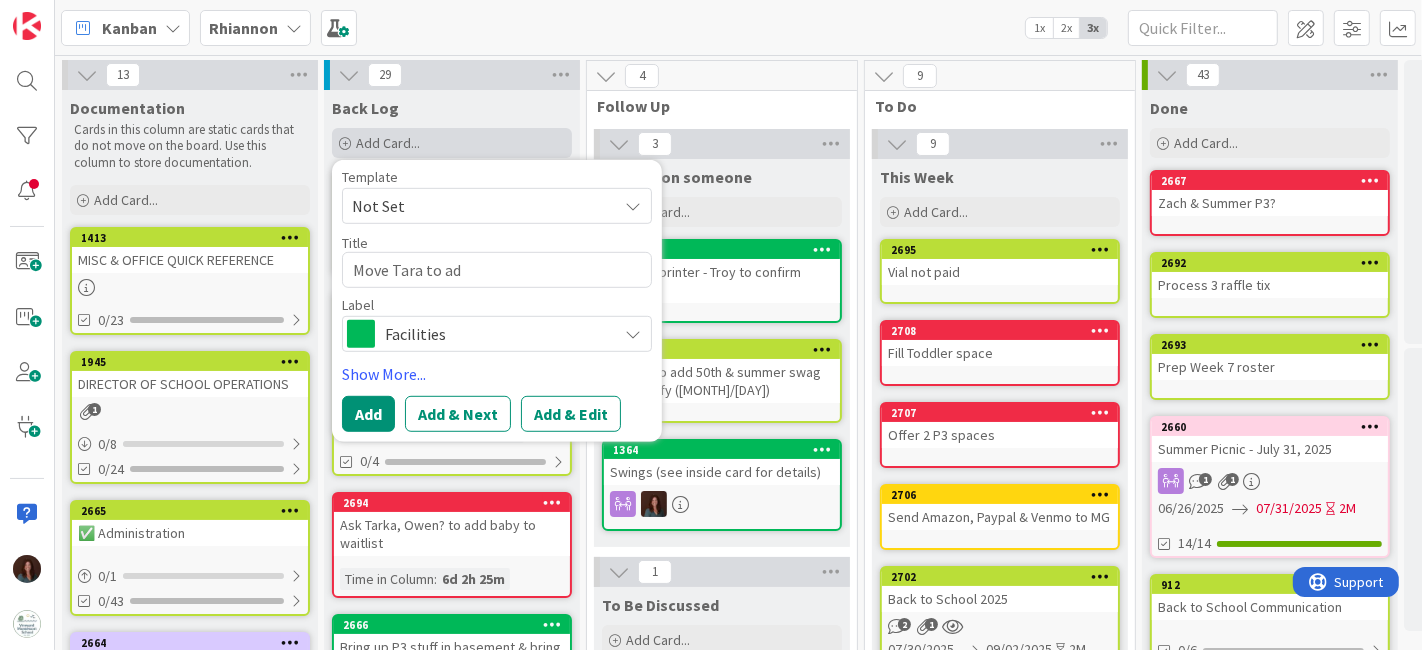 type on "Move Tara to adm" 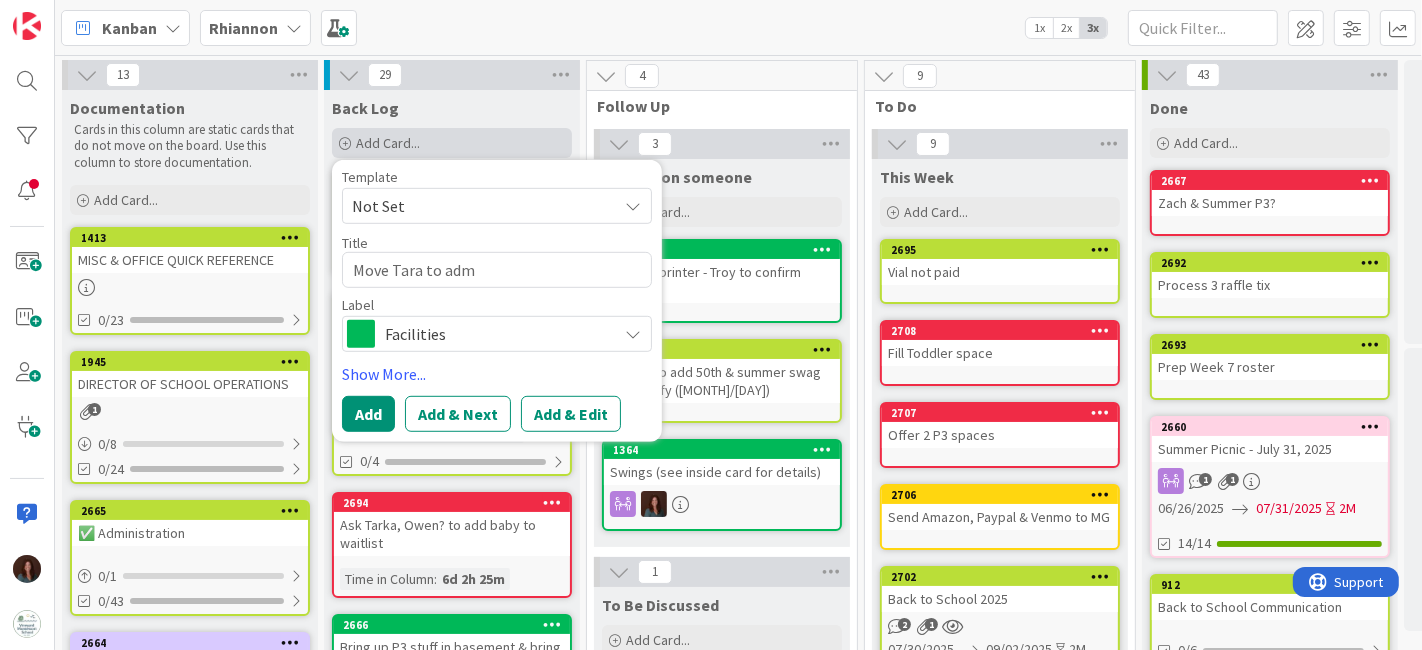 type on "x" 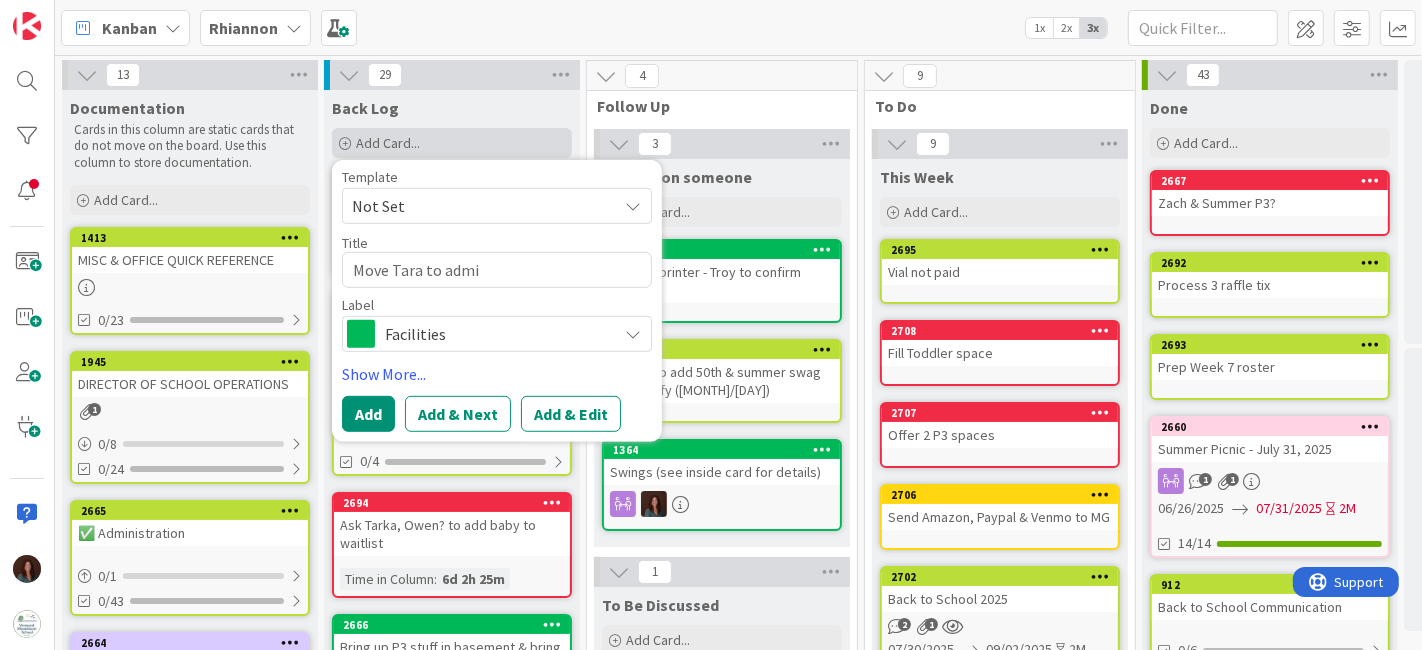 type on "x" 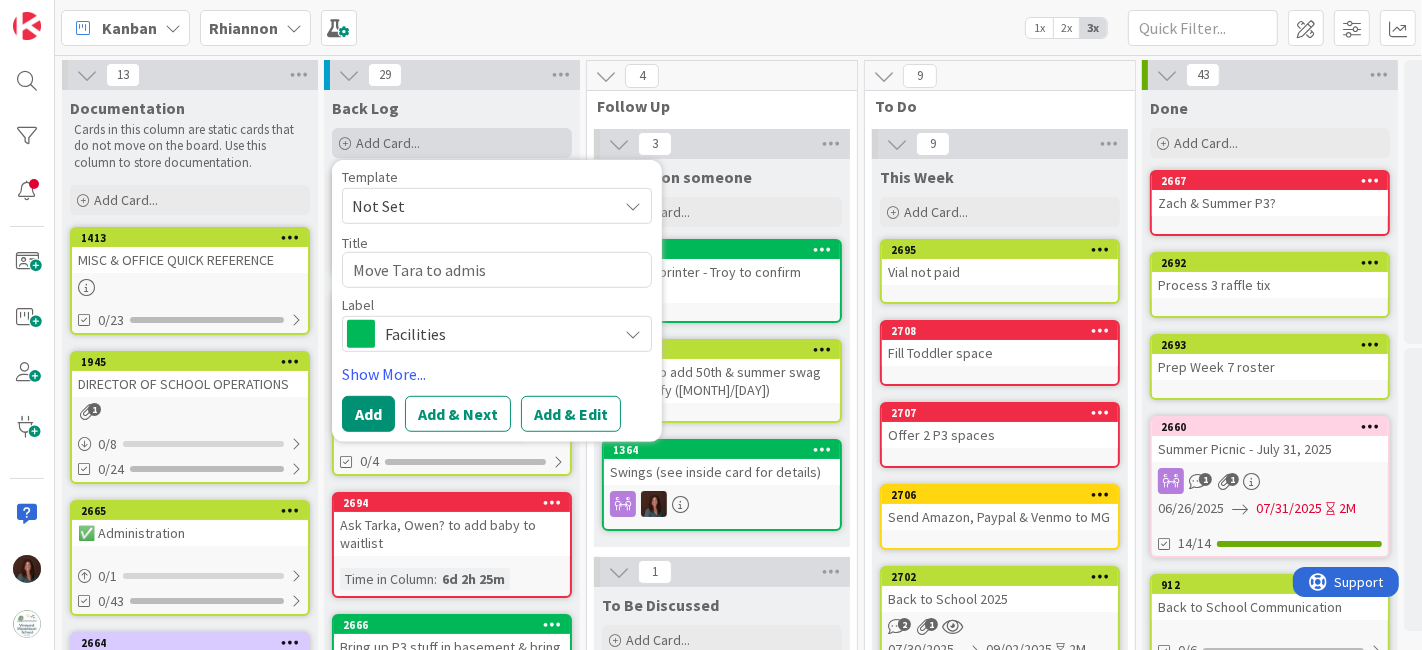 type on "x" 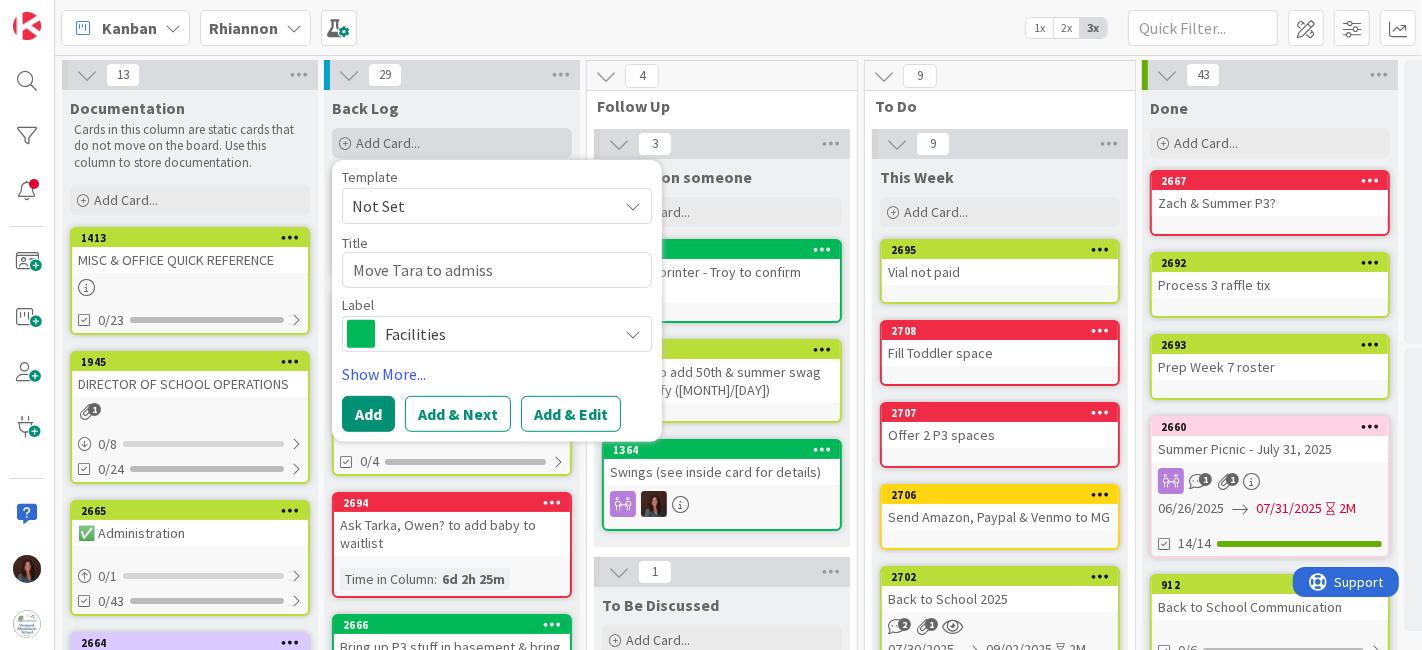 type on "x" 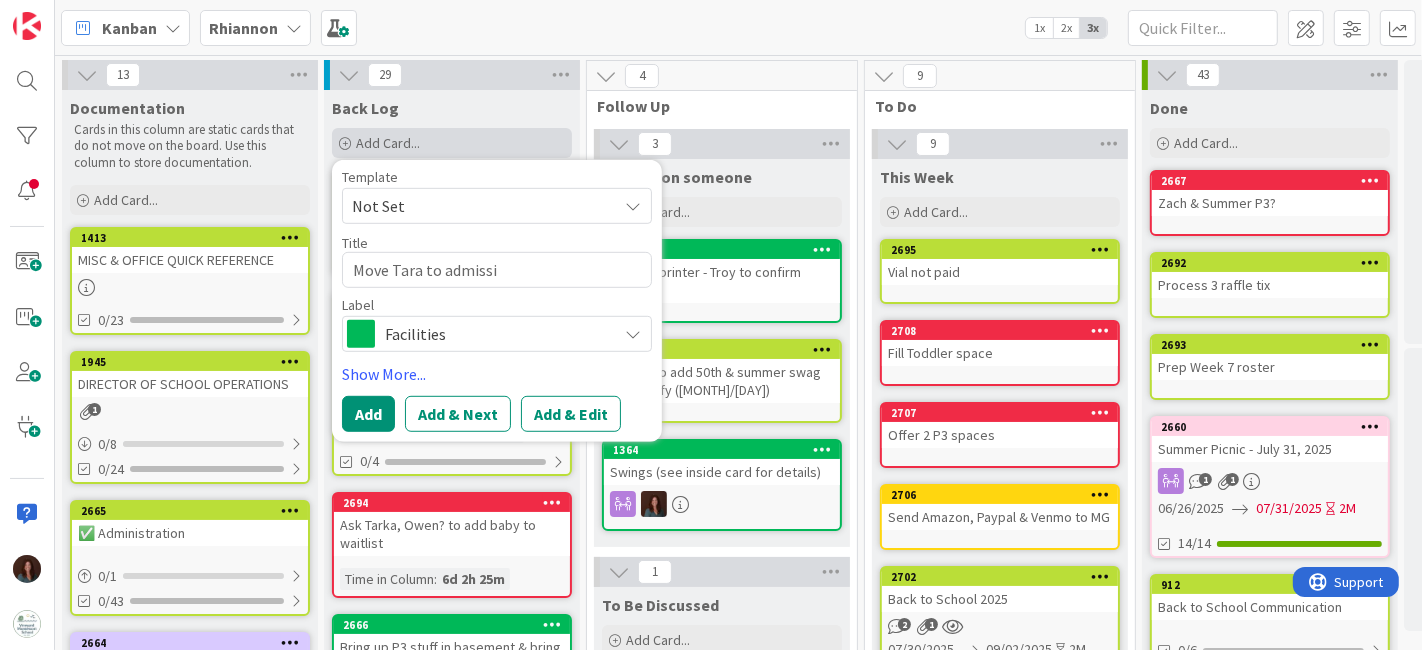 type on "x" 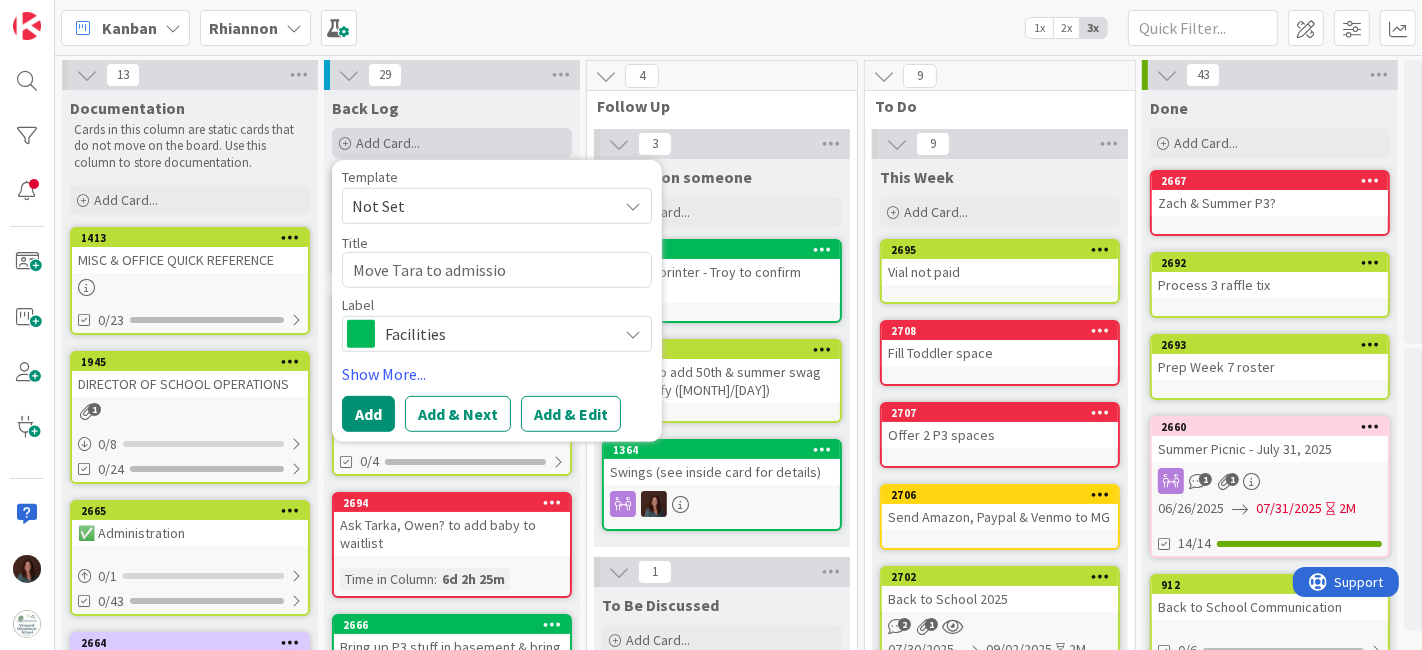 type on "x" 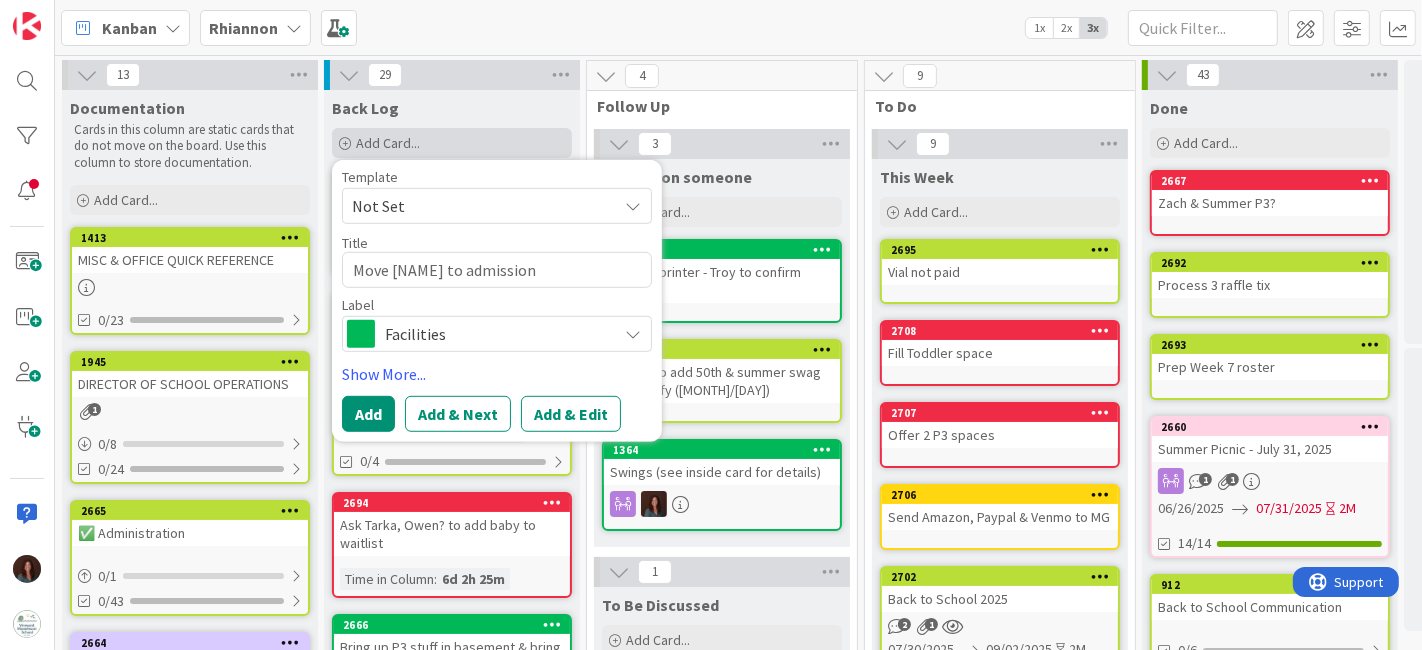 type on "x" 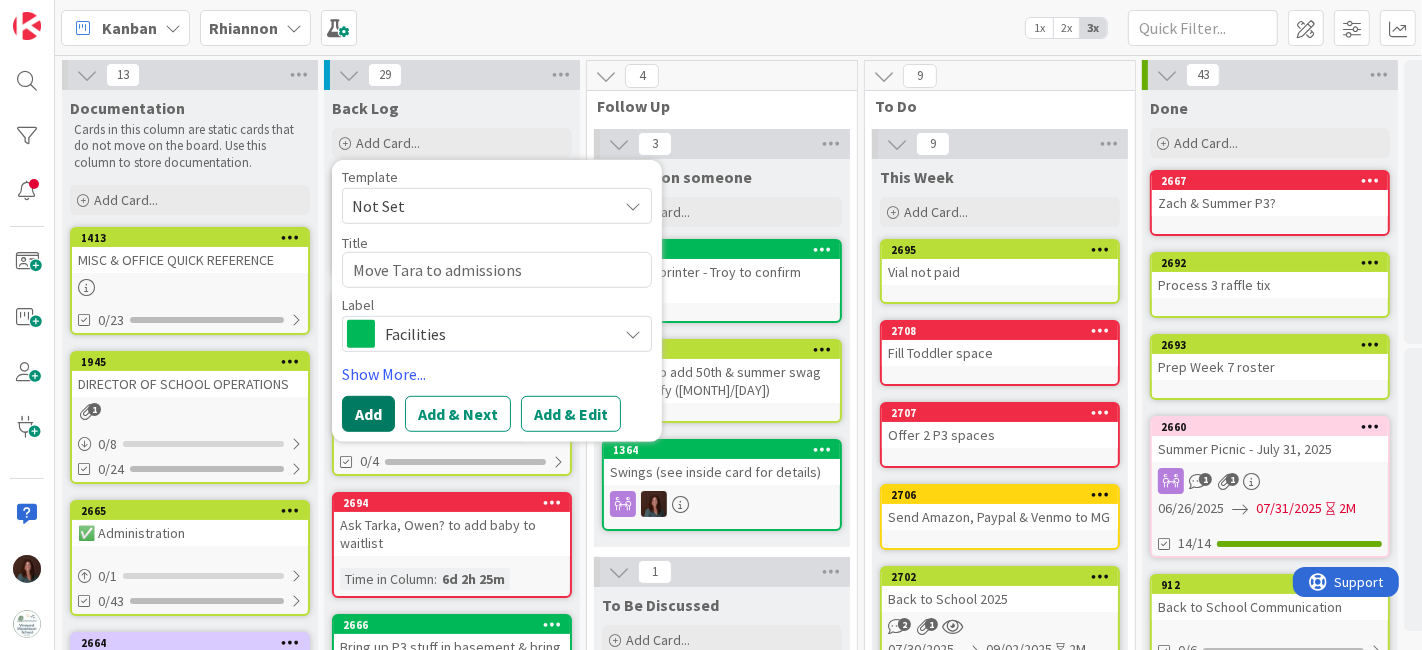 type on "Move Tara to admissions" 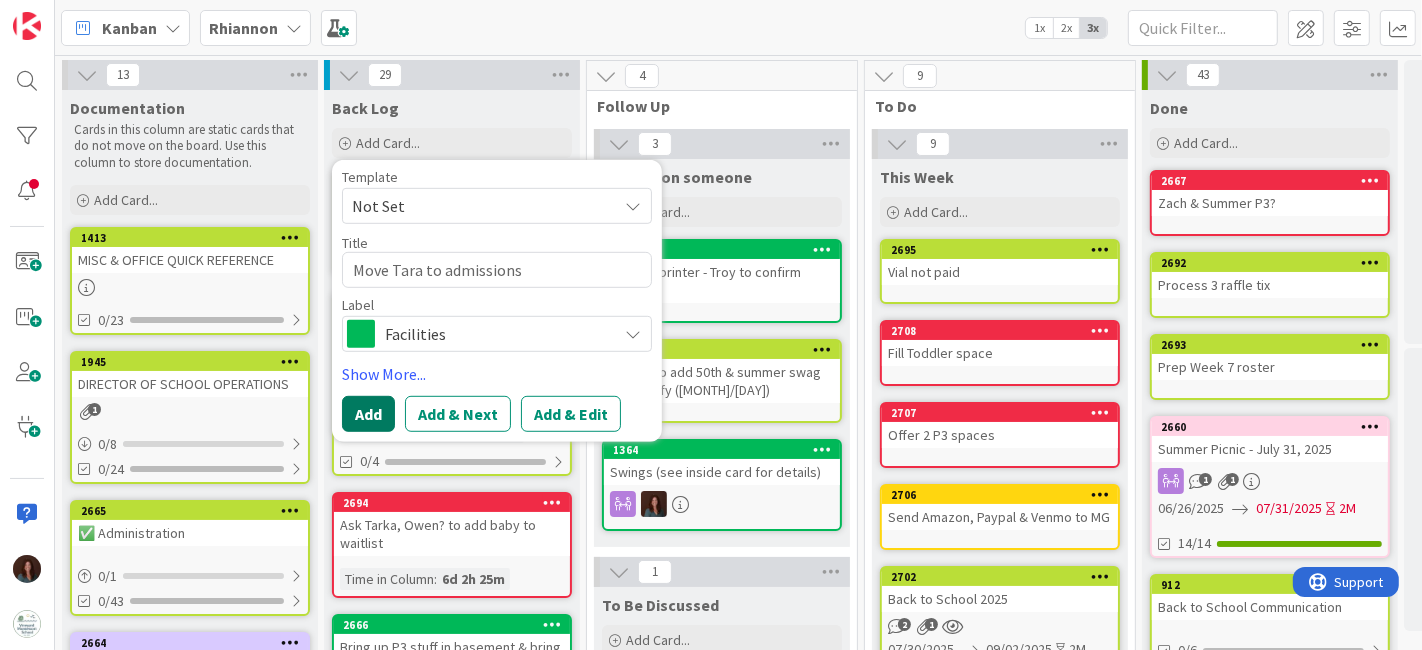click on "Add" at bounding box center (368, 414) 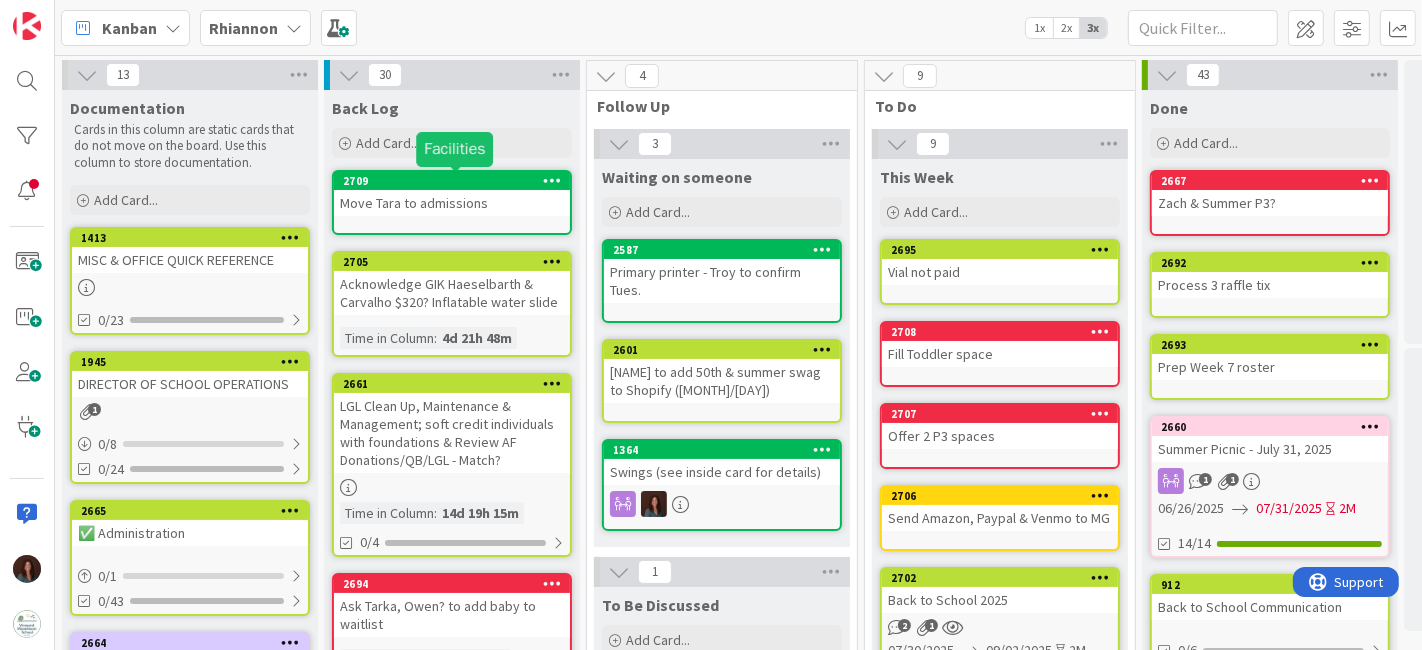 click on "2709" at bounding box center (456, 181) 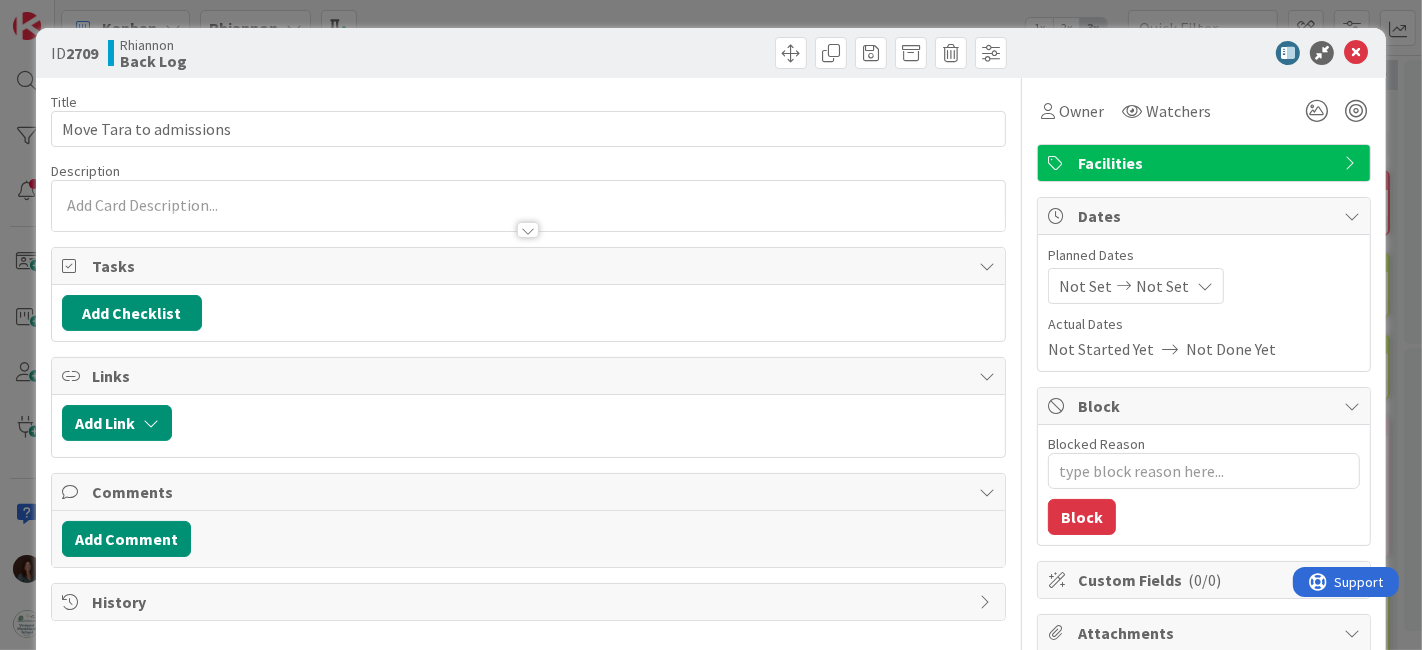 click on "Facilities" at bounding box center [1206, 163] 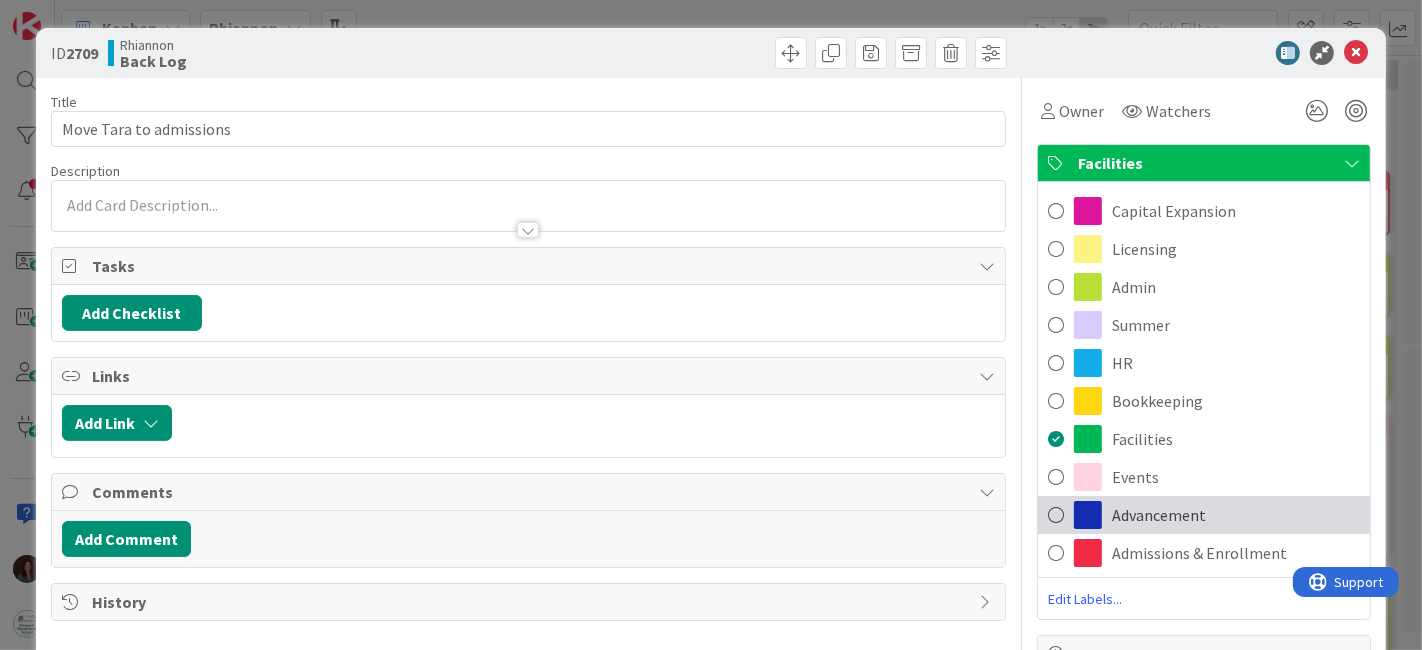 scroll, scrollTop: 0, scrollLeft: 0, axis: both 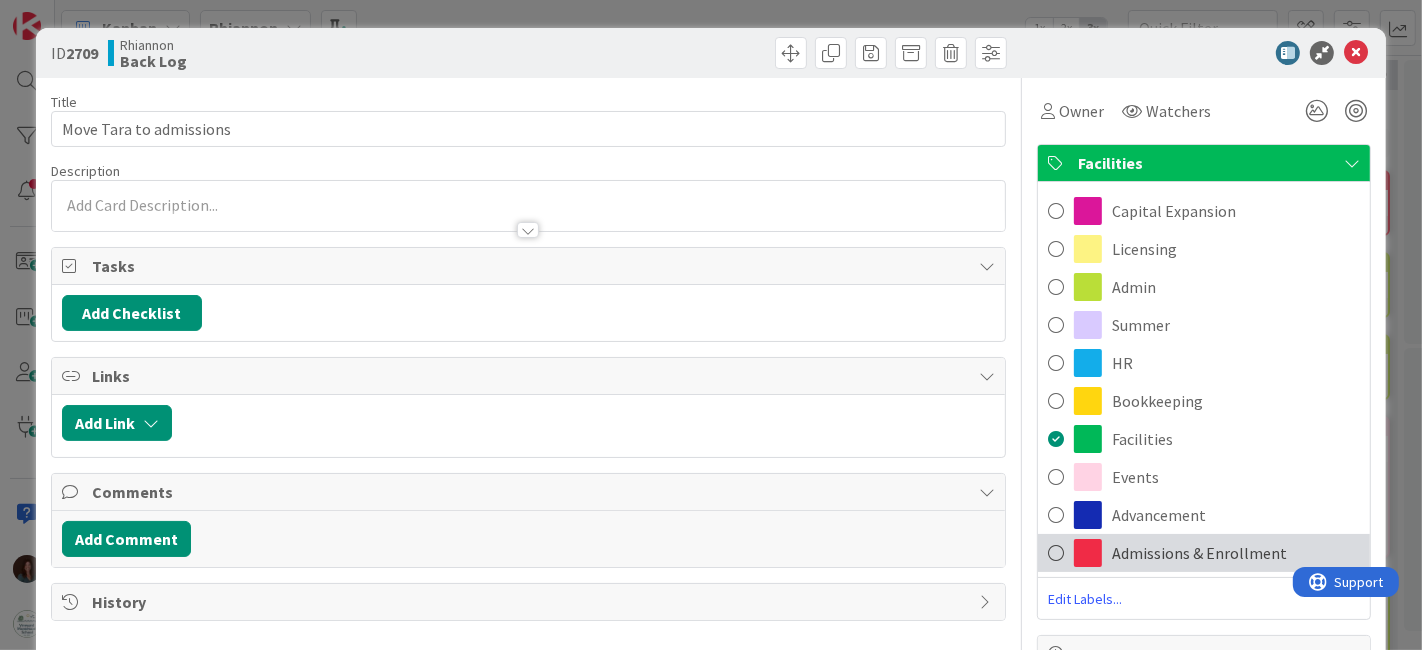 click on "Admissions & Enrollment" at bounding box center [1199, 553] 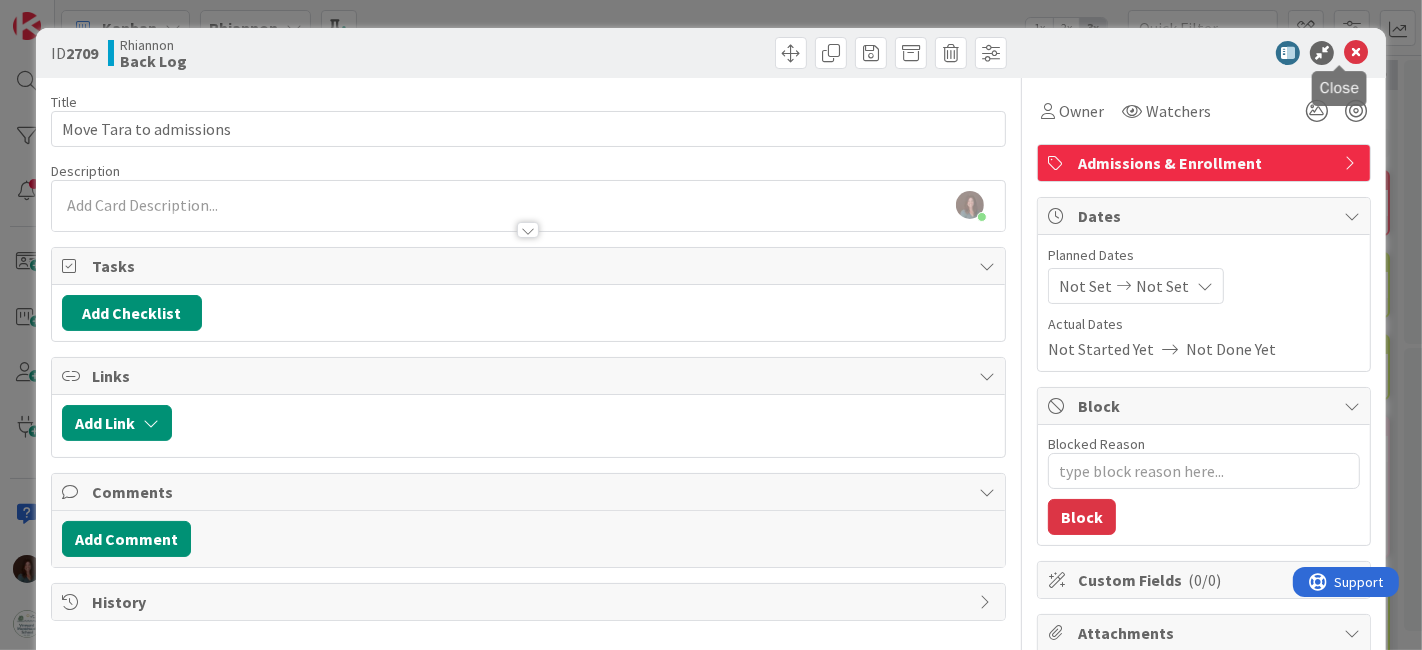 click at bounding box center (1356, 53) 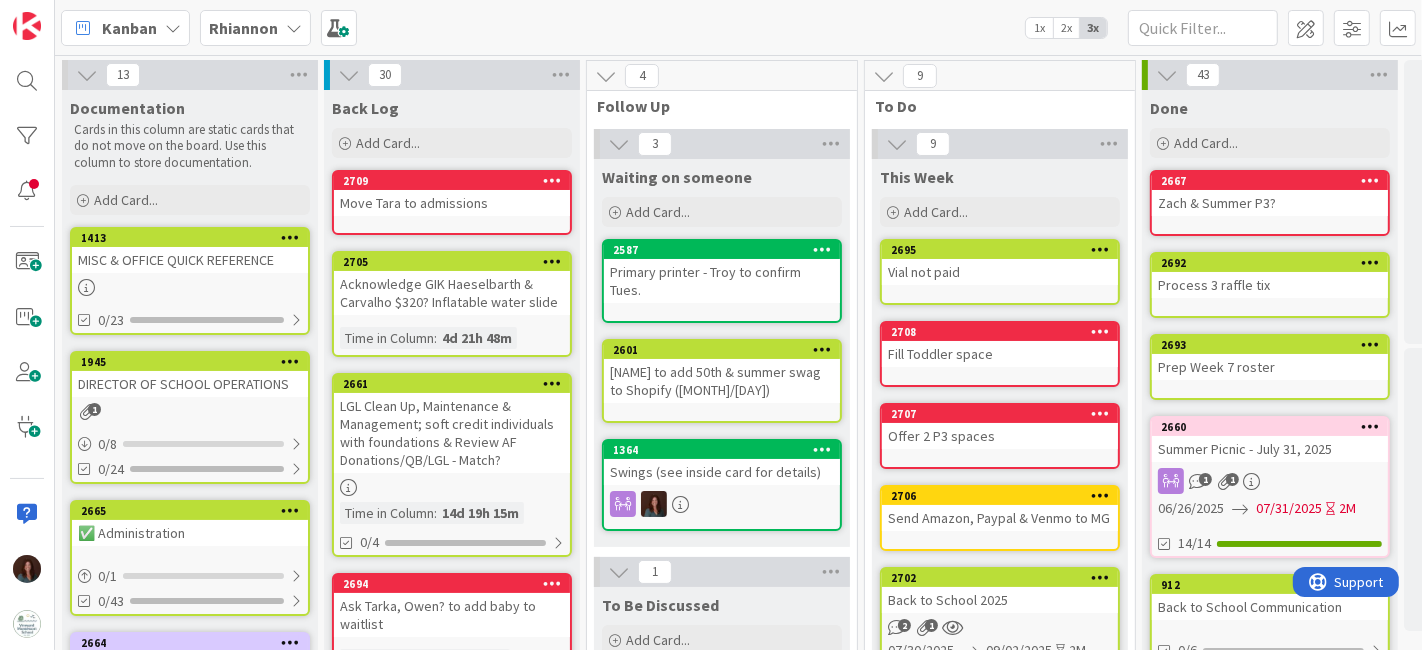 scroll, scrollTop: 0, scrollLeft: 0, axis: both 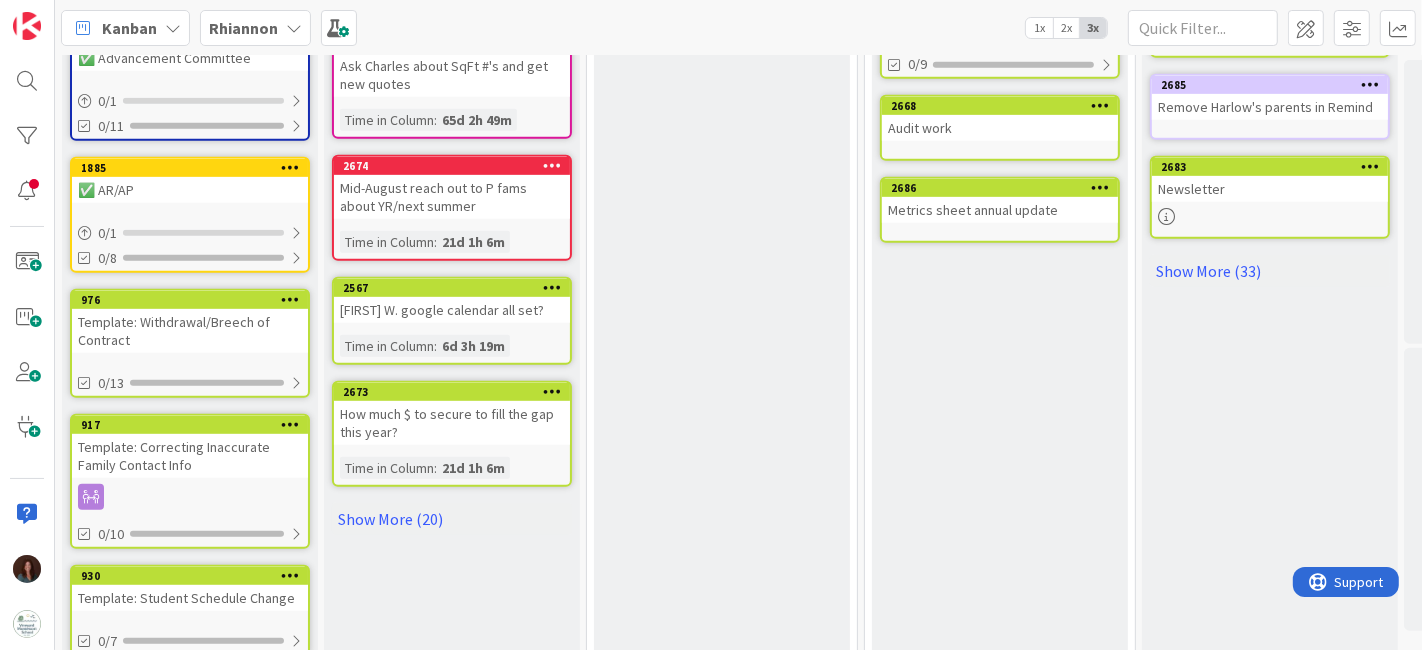 click on "Template: Withdrawal/Breech of Contract" at bounding box center (190, 331) 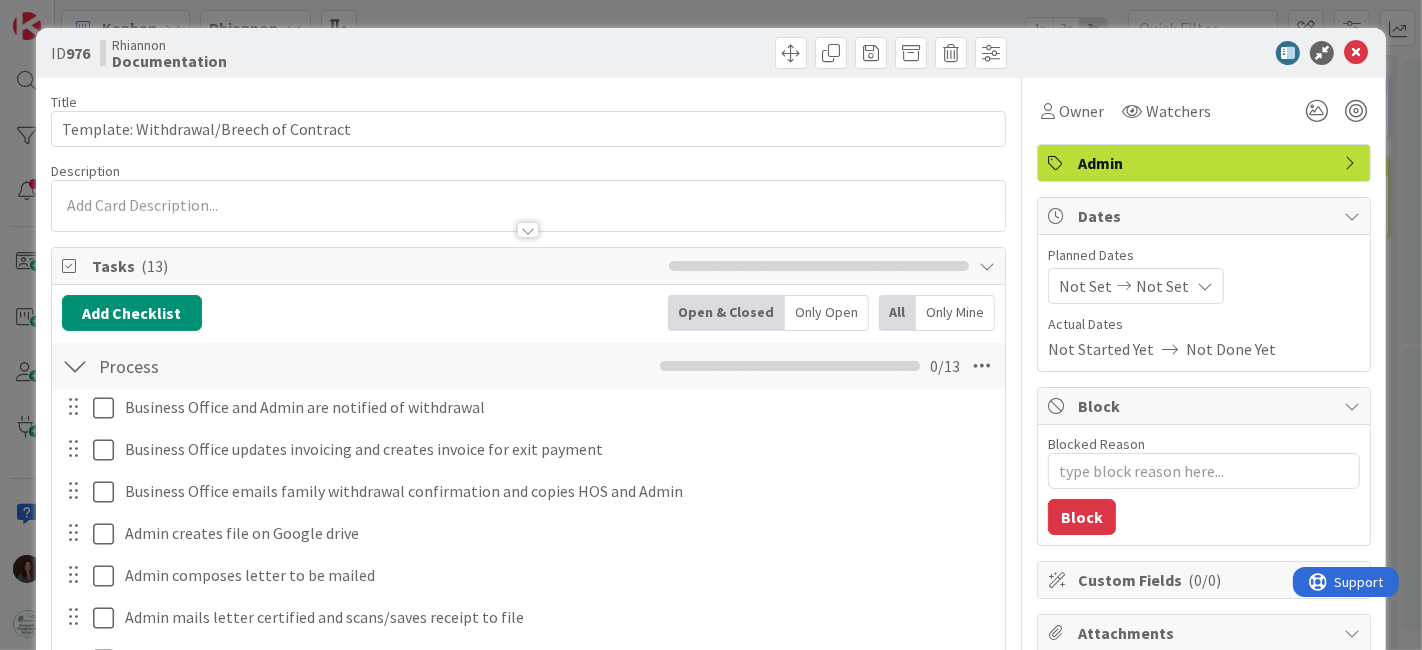 type on "x" 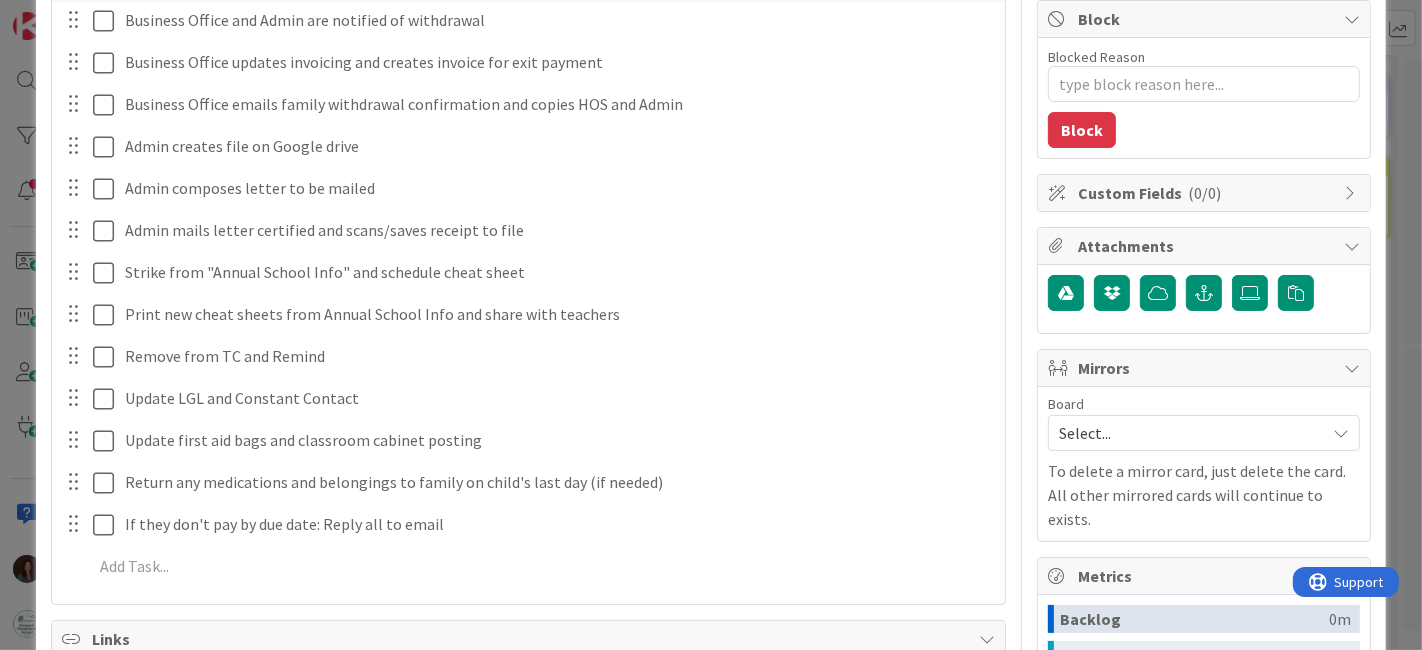 scroll, scrollTop: 444, scrollLeft: 0, axis: vertical 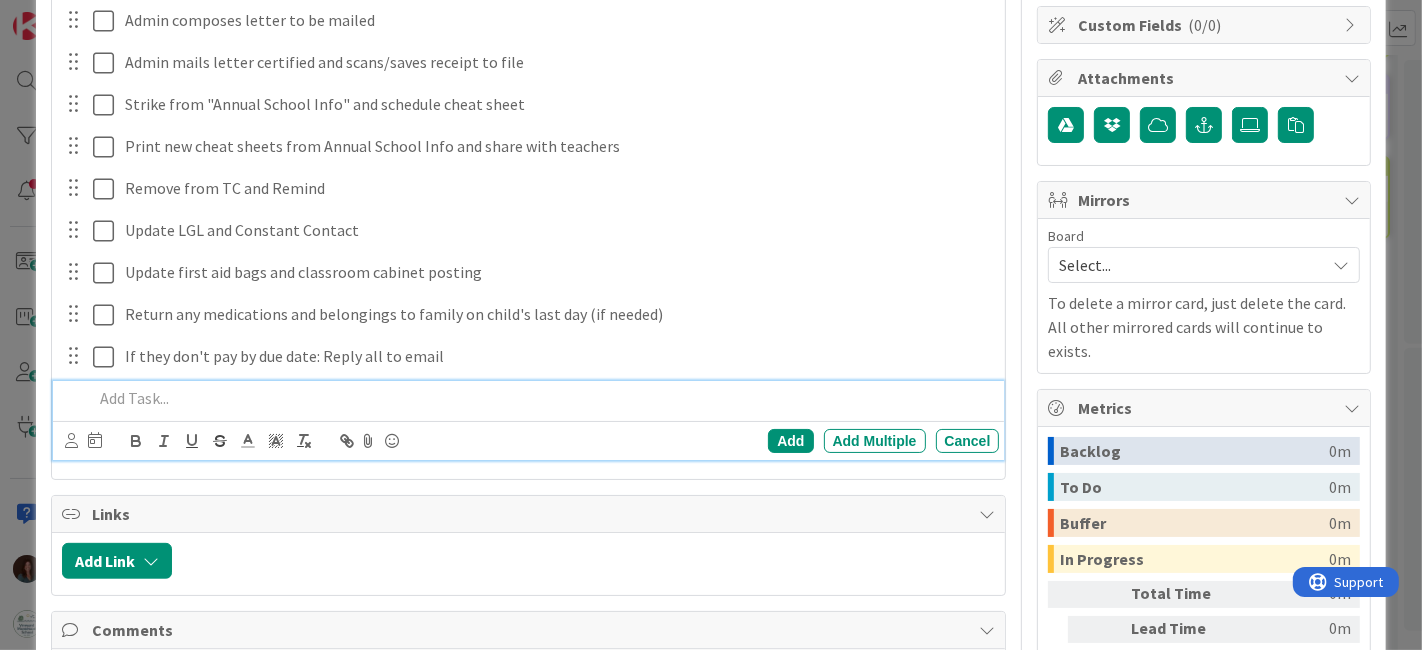 click at bounding box center (542, 398) 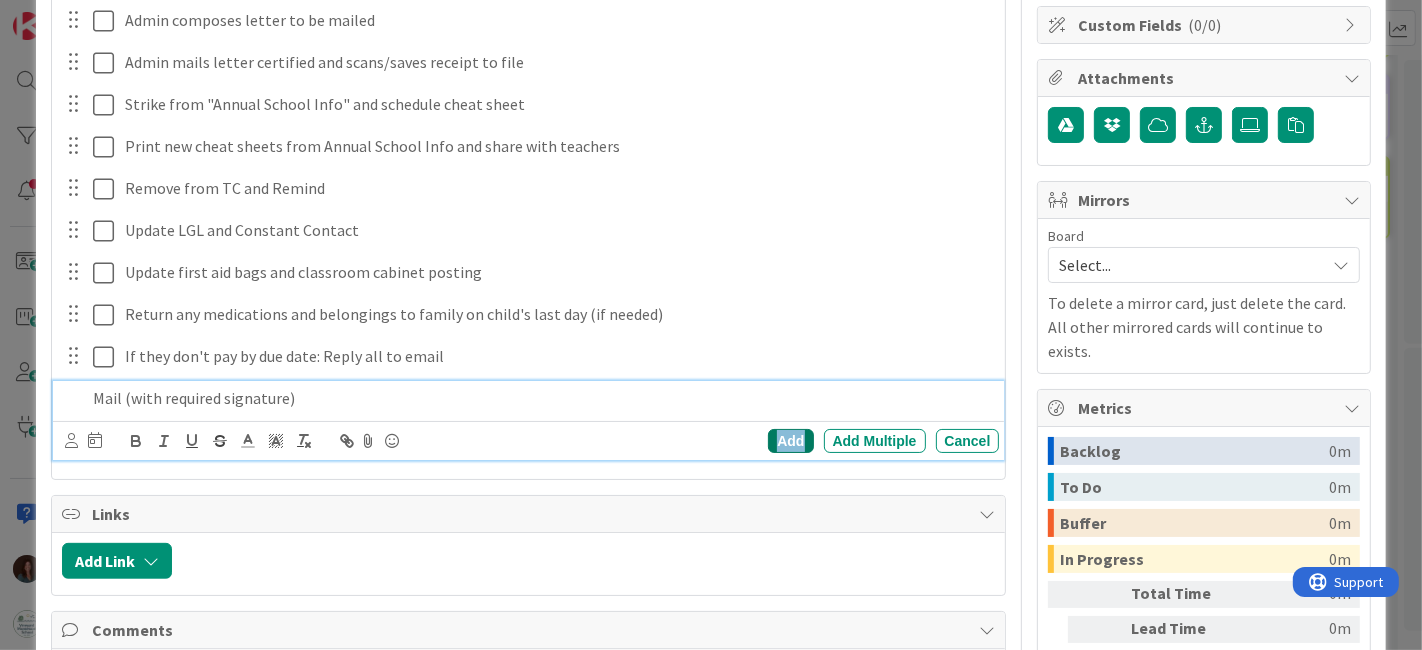 click on "Add" at bounding box center [790, 441] 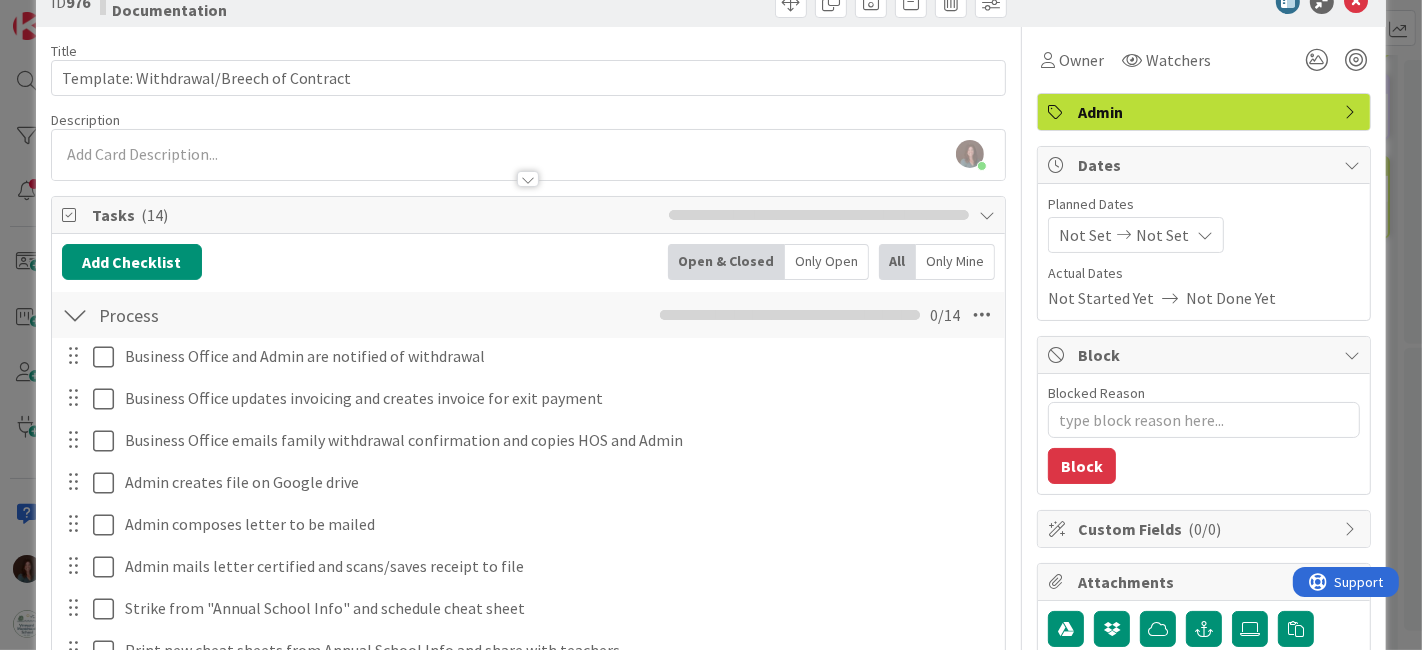 scroll, scrollTop: 0, scrollLeft: 0, axis: both 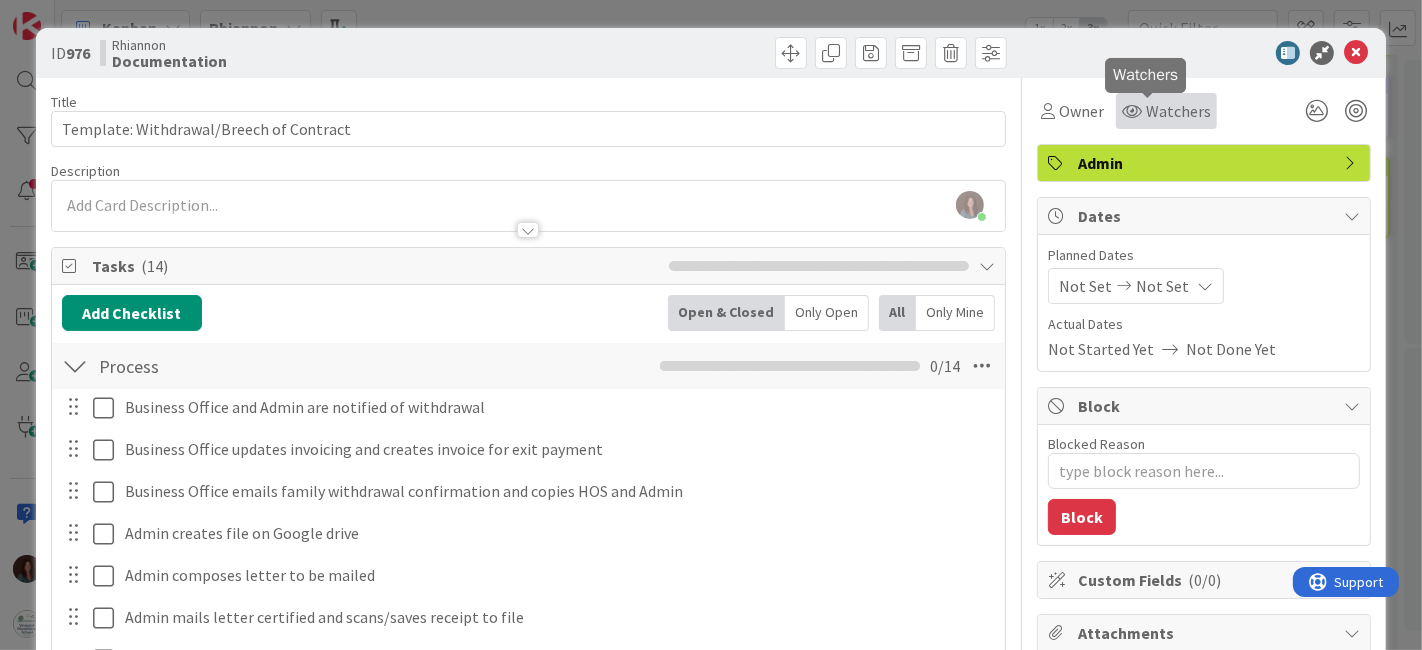 click on "Watchers" at bounding box center [1178, 111] 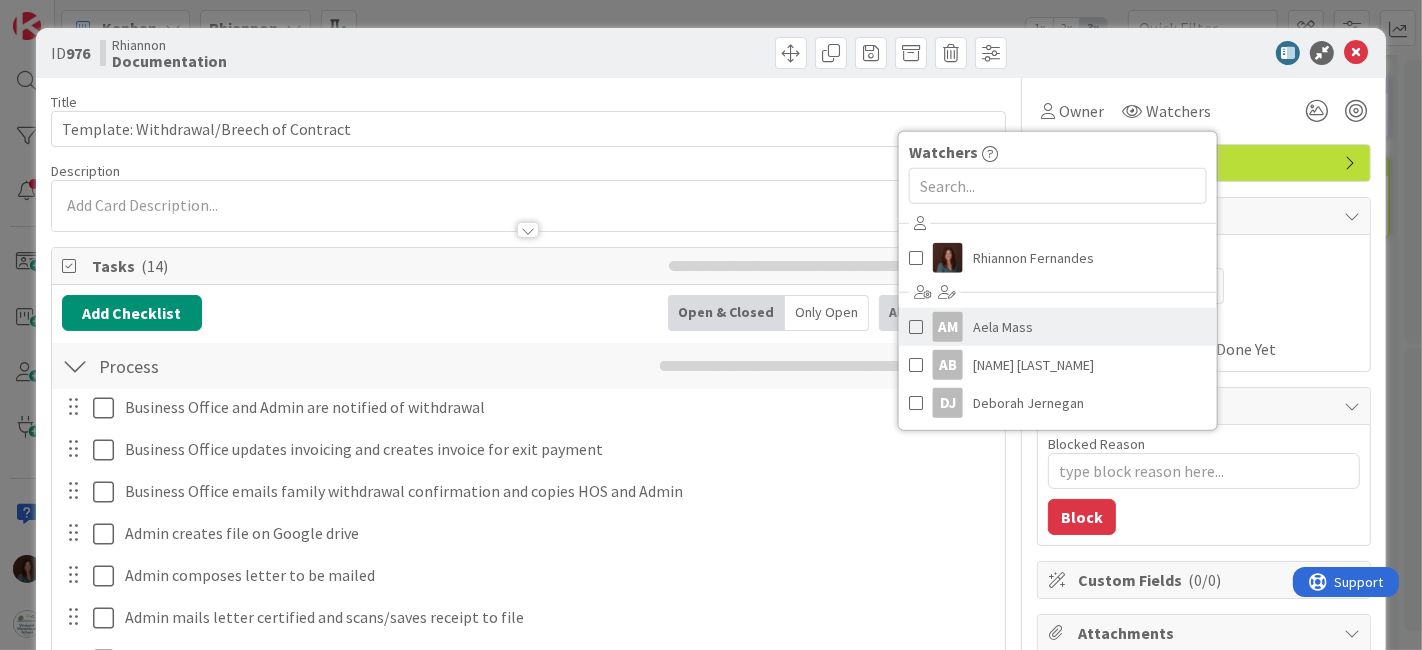 click on "Aela Mass" at bounding box center [1003, 327] 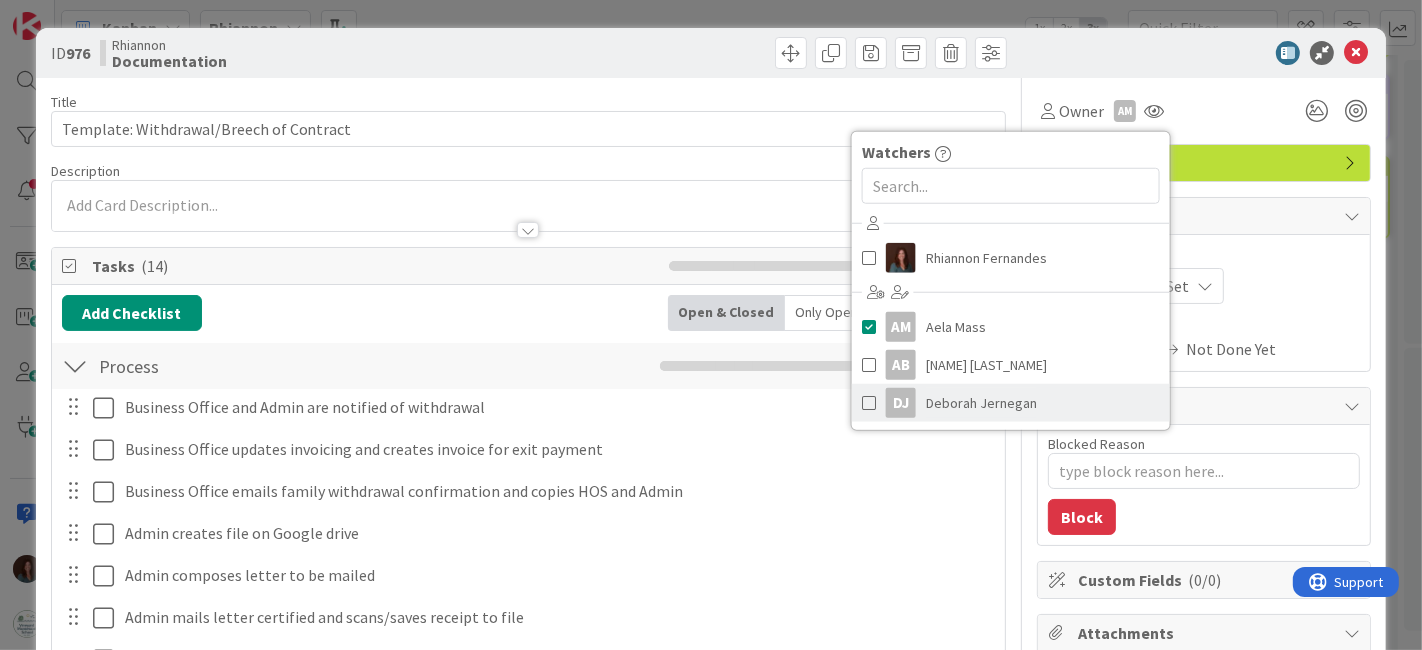 click on "Deborah Jernegan" at bounding box center (981, 403) 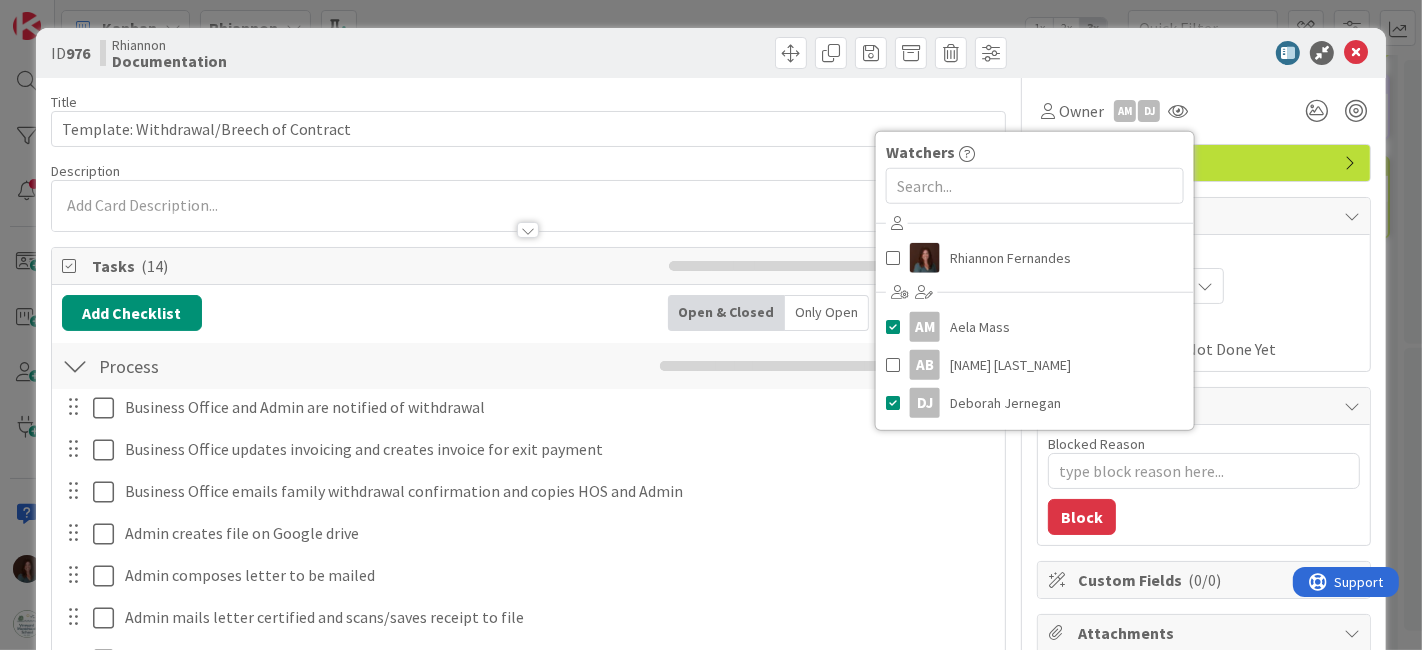 click on "Owner AM DJ Watchers [FIRST] [LAST] AM Aela Mass AB Amy Brill DJ Deborah Jernegan" at bounding box center [1204, 111] 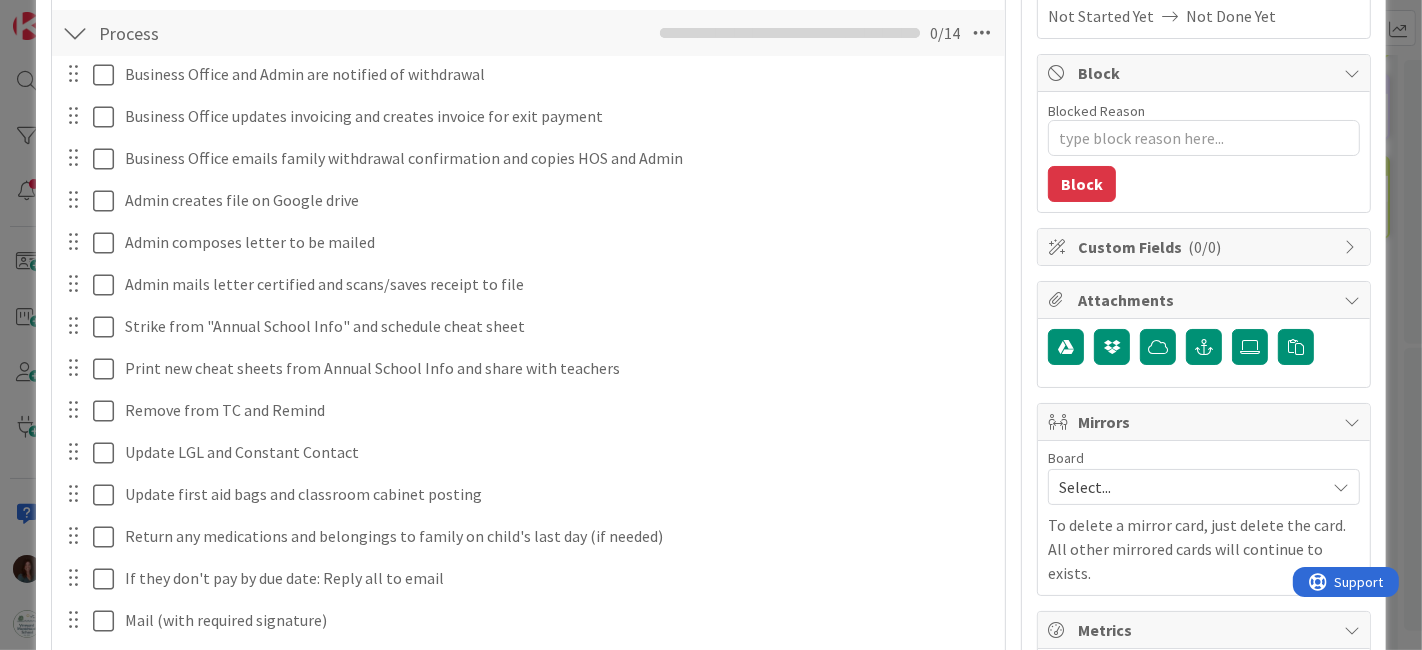 scroll, scrollTop: 0, scrollLeft: 0, axis: both 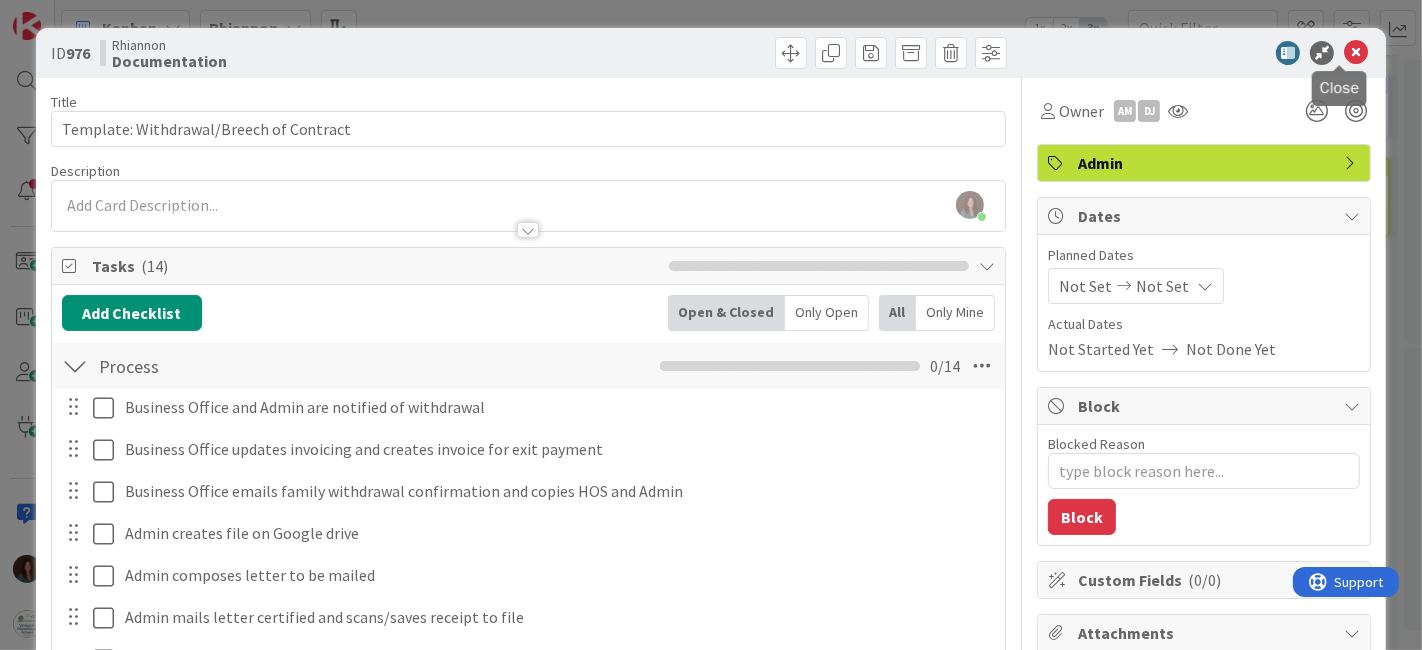 click at bounding box center [1356, 53] 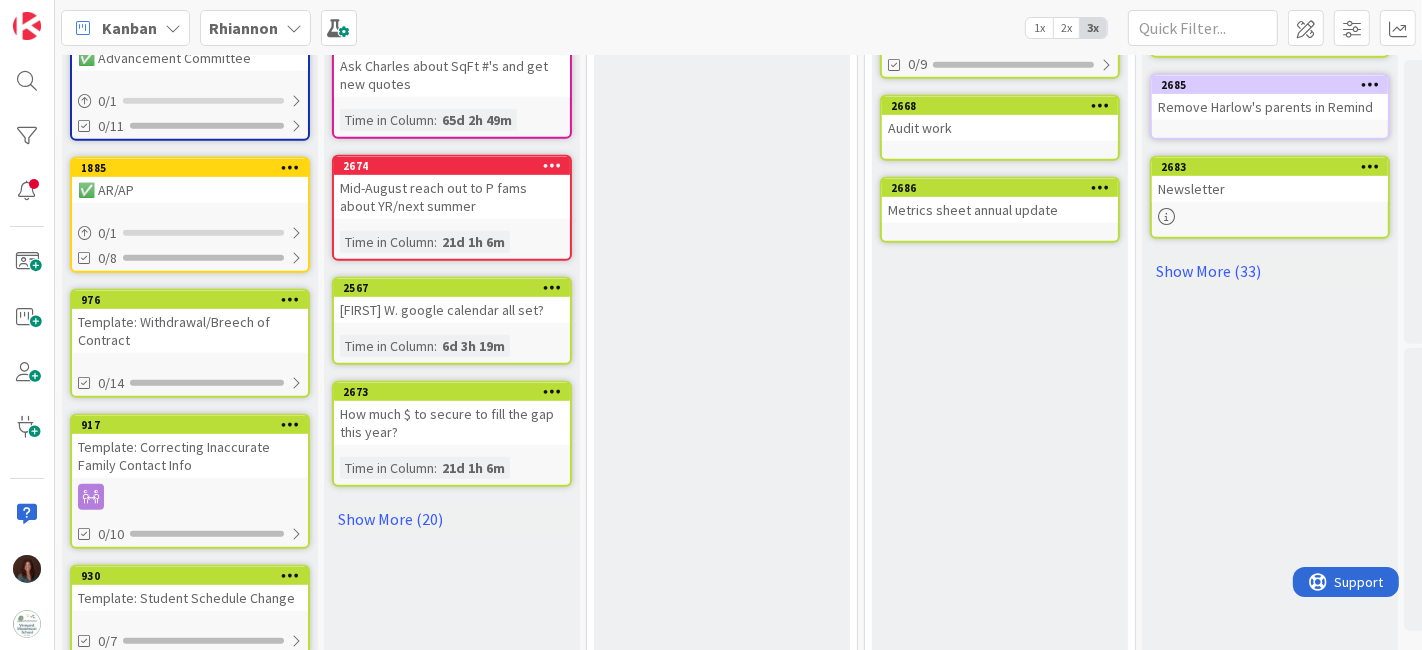 scroll, scrollTop: 0, scrollLeft: 0, axis: both 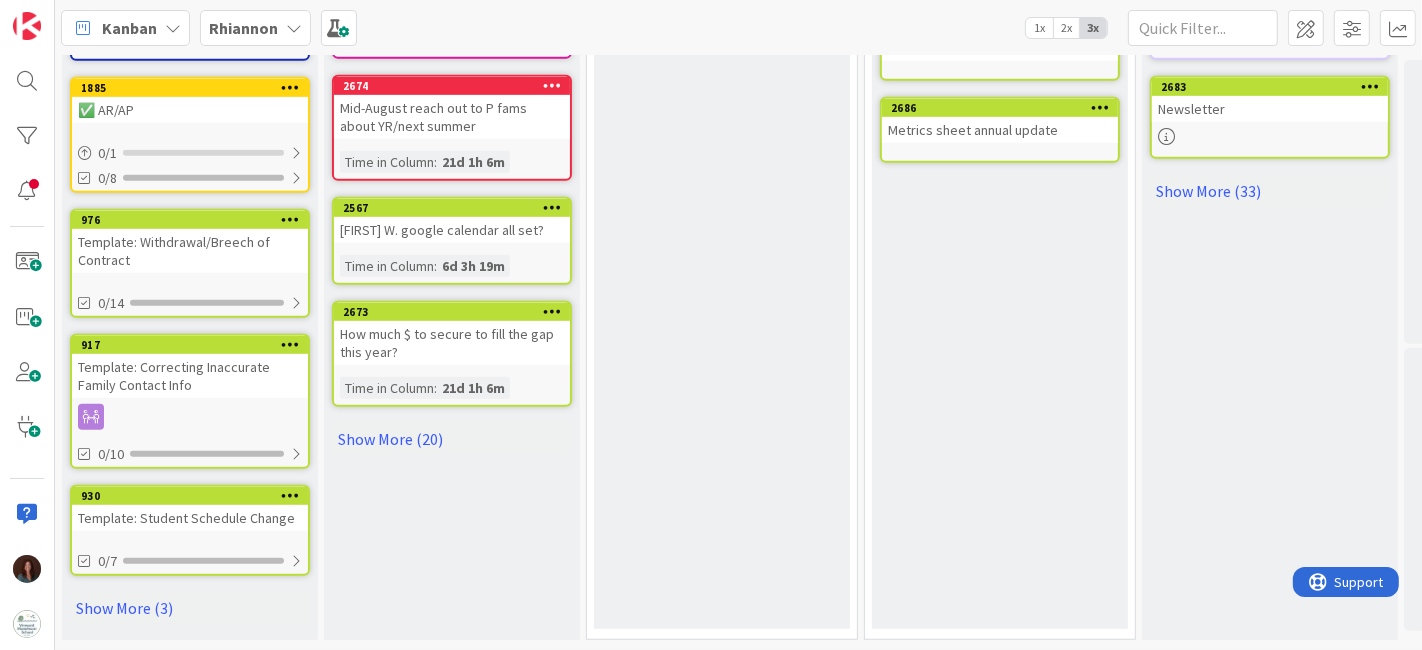 click at bounding box center (290, 219) 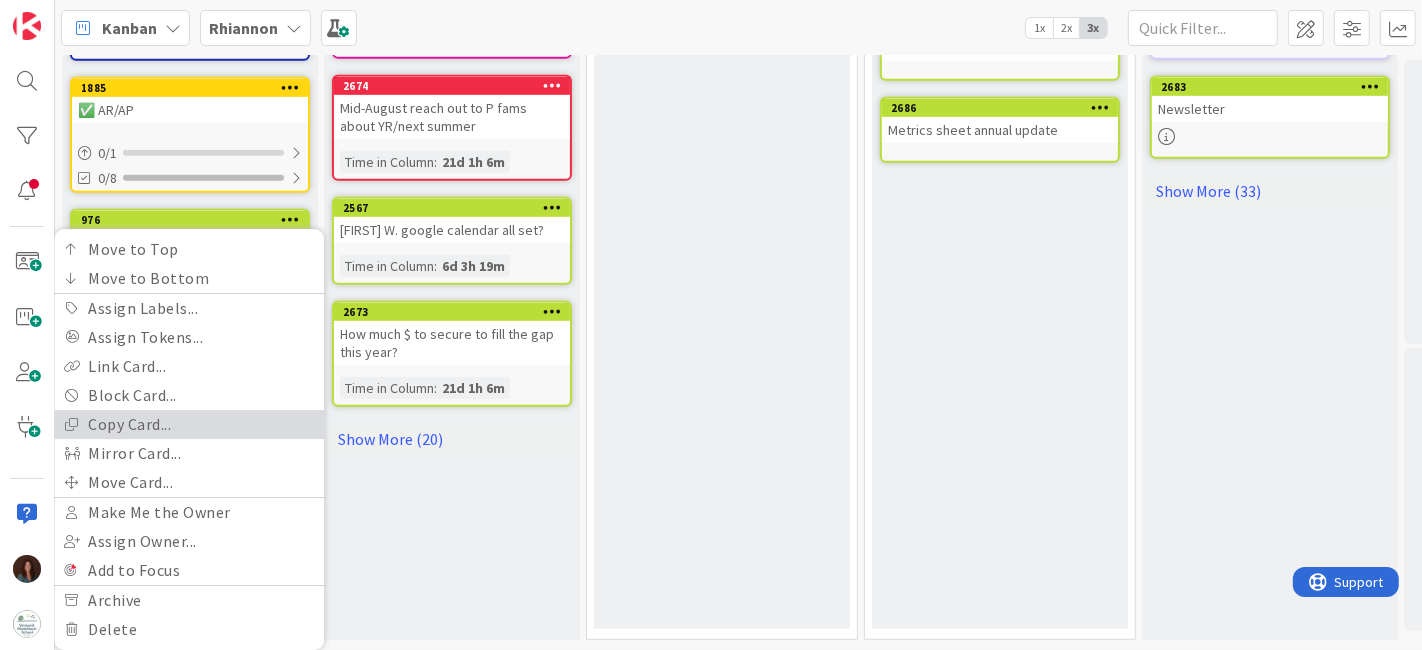 click on "Copy Card..." at bounding box center (189, 424) 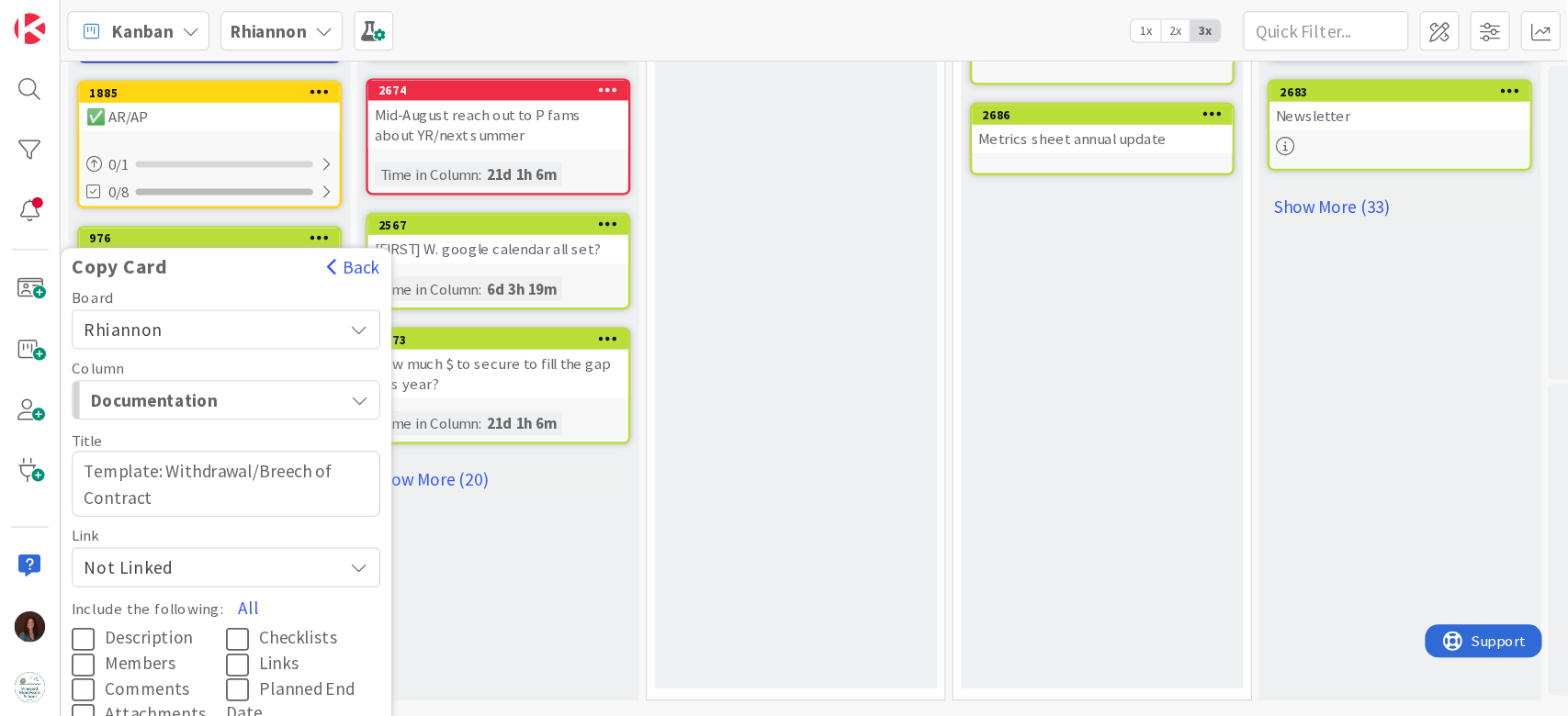scroll, scrollTop: 876, scrollLeft: 0, axis: vertical 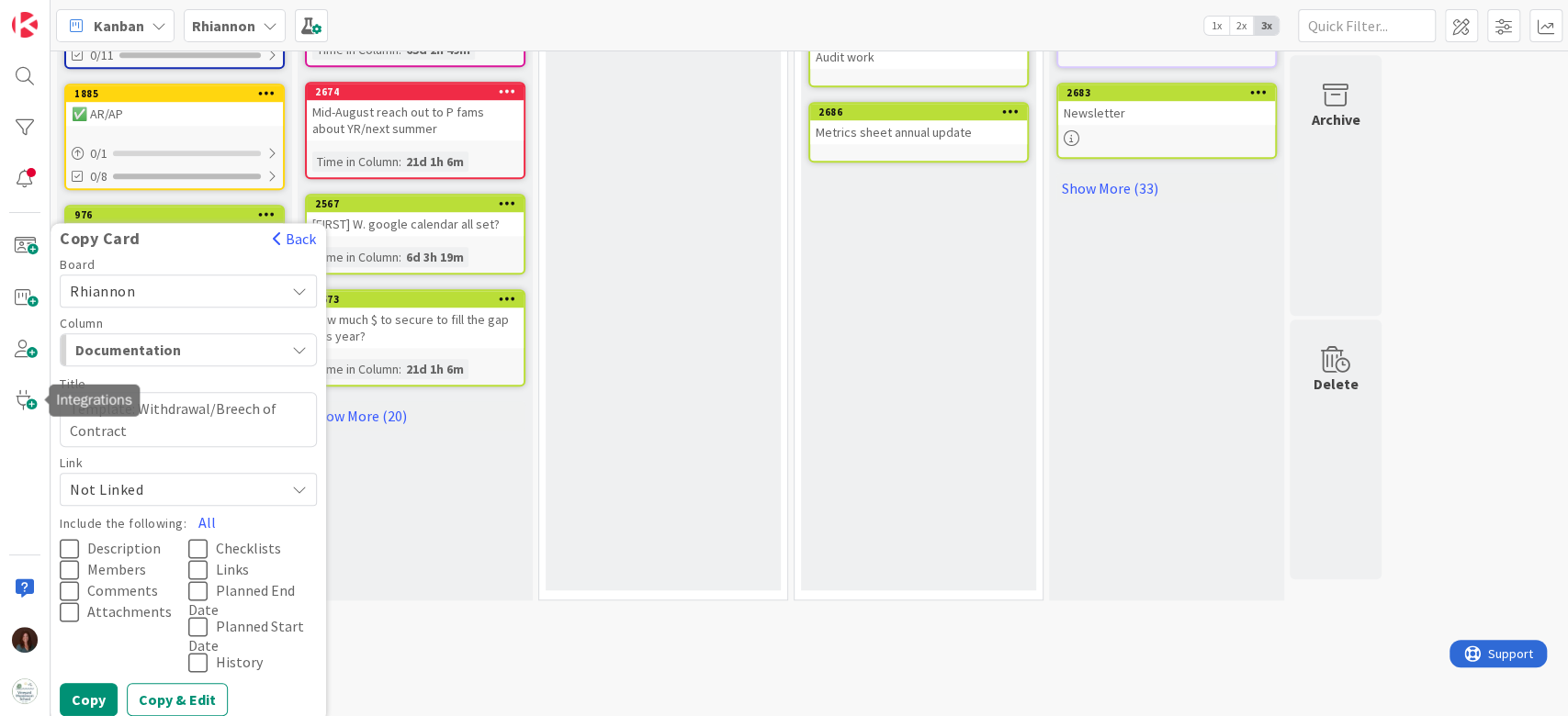 drag, startPoint x: 136, startPoint y: 407, endPoint x: 0, endPoint y: 398, distance: 136.29747 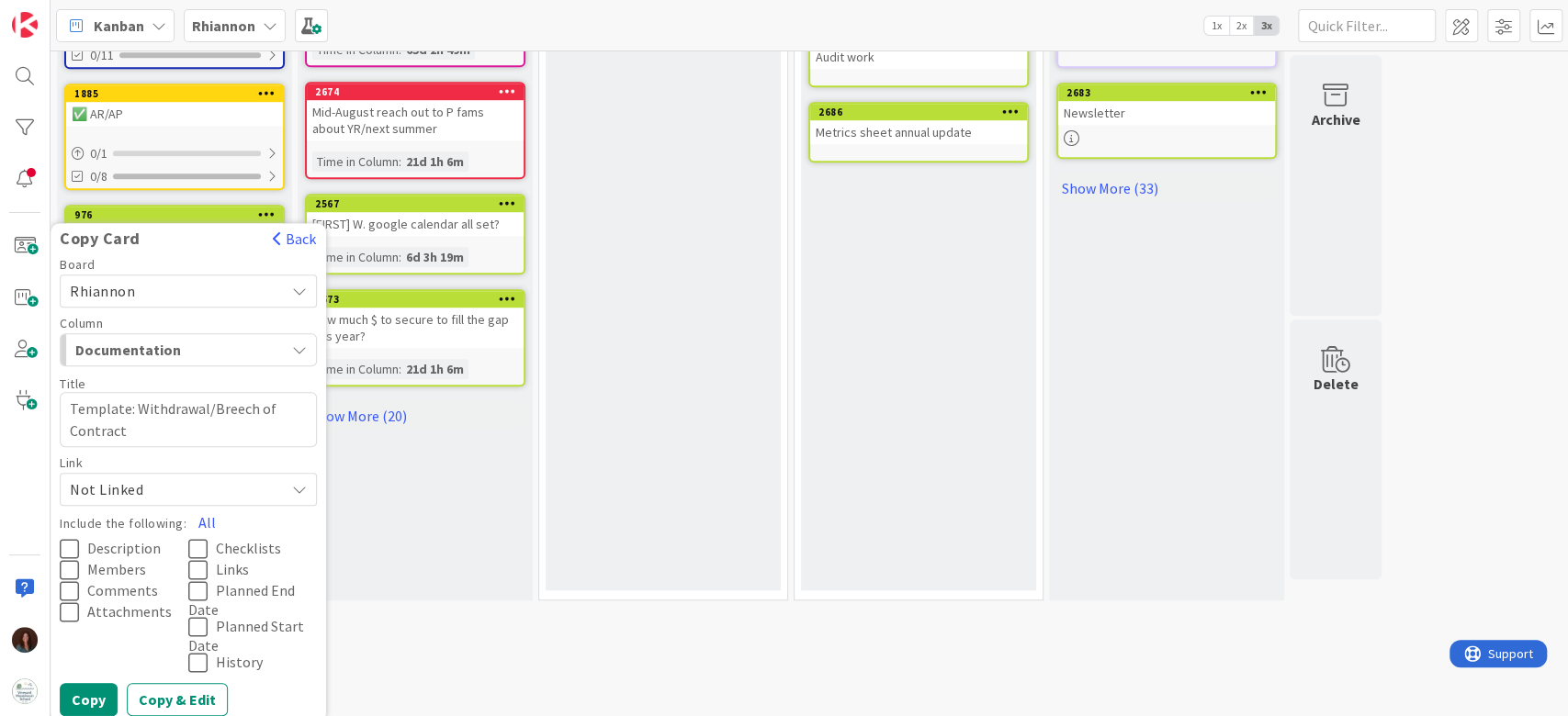 click on "Template: Withdrawal/Breech of Contract" at bounding box center (188, 420) 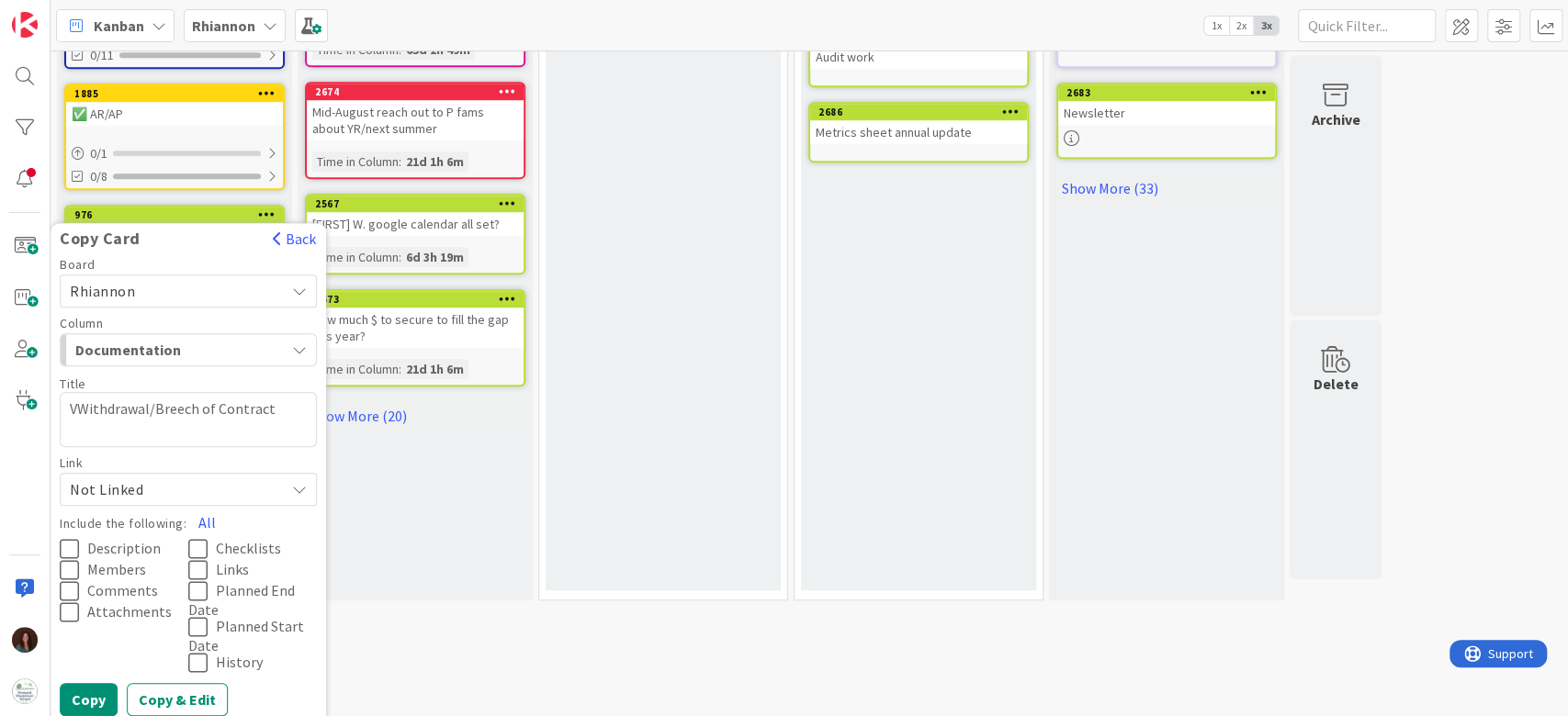 scroll, scrollTop: 855, scrollLeft: 0, axis: vertical 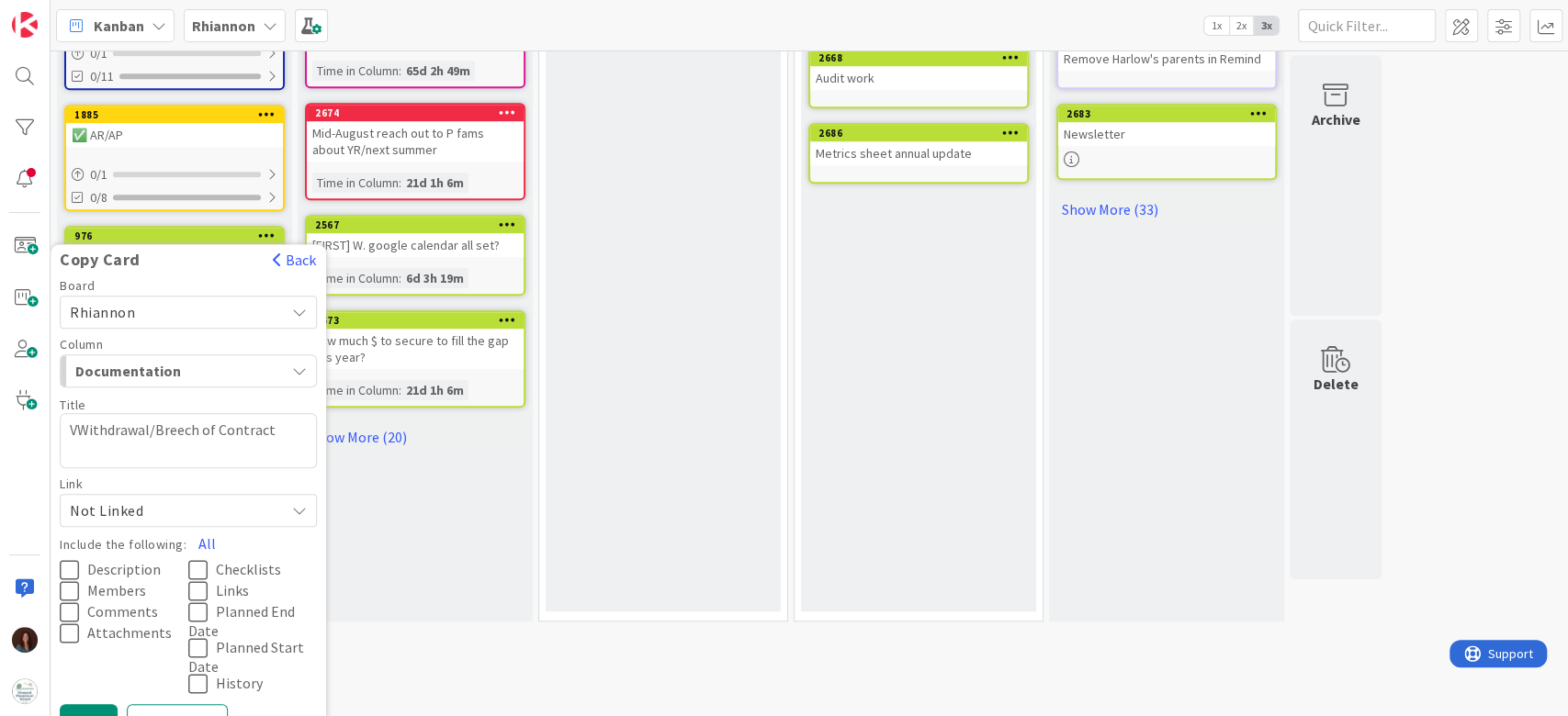 type on "x" 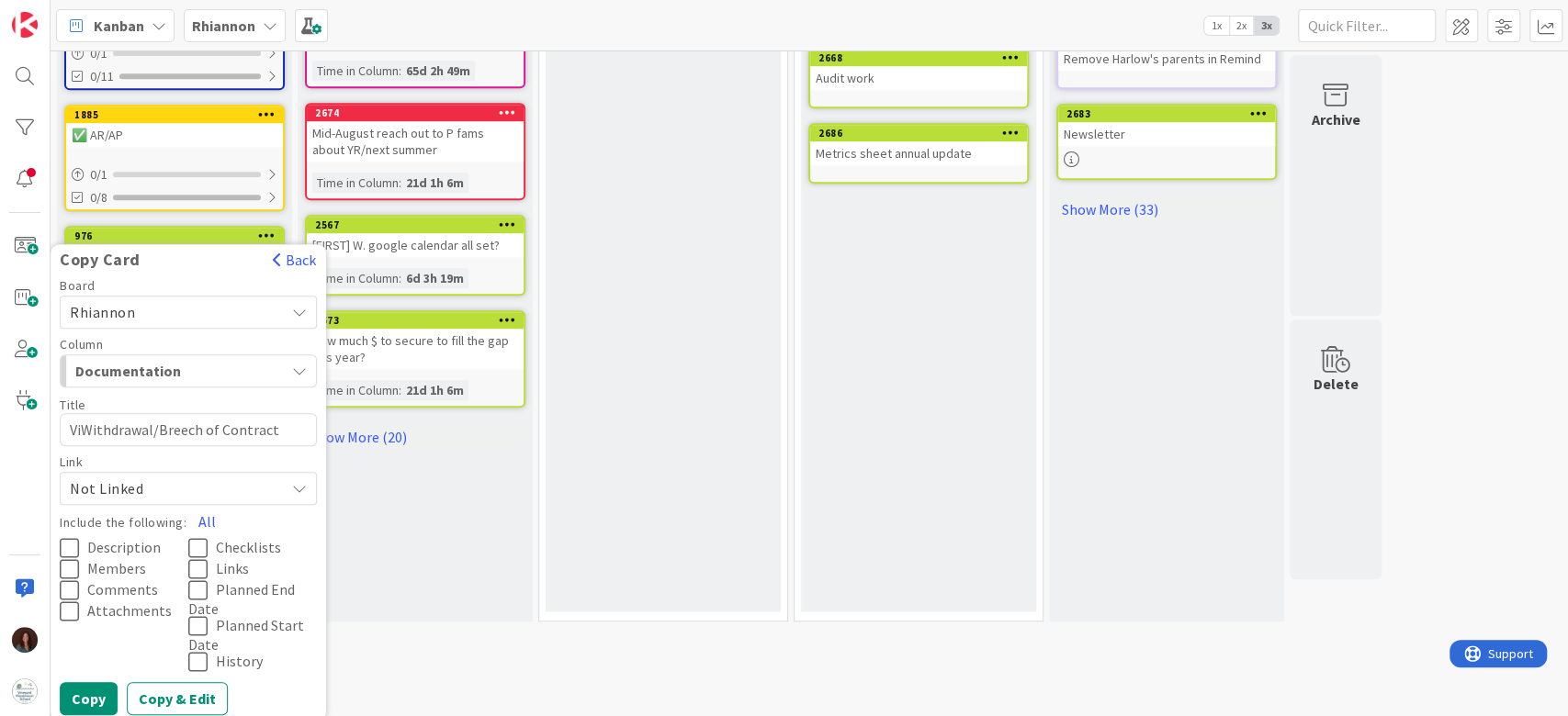 type on "x" 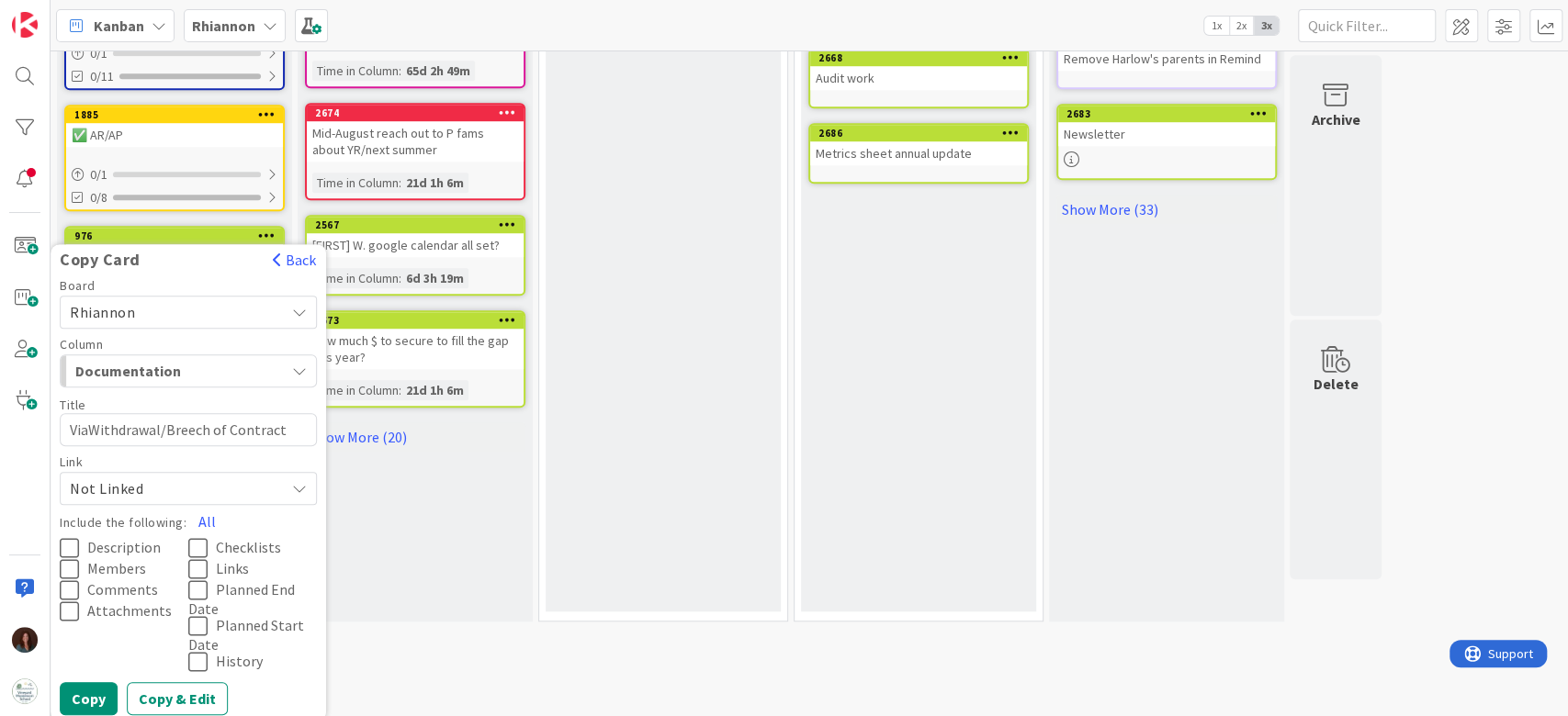 type on "VialWithdrawal/Breech of Contract" 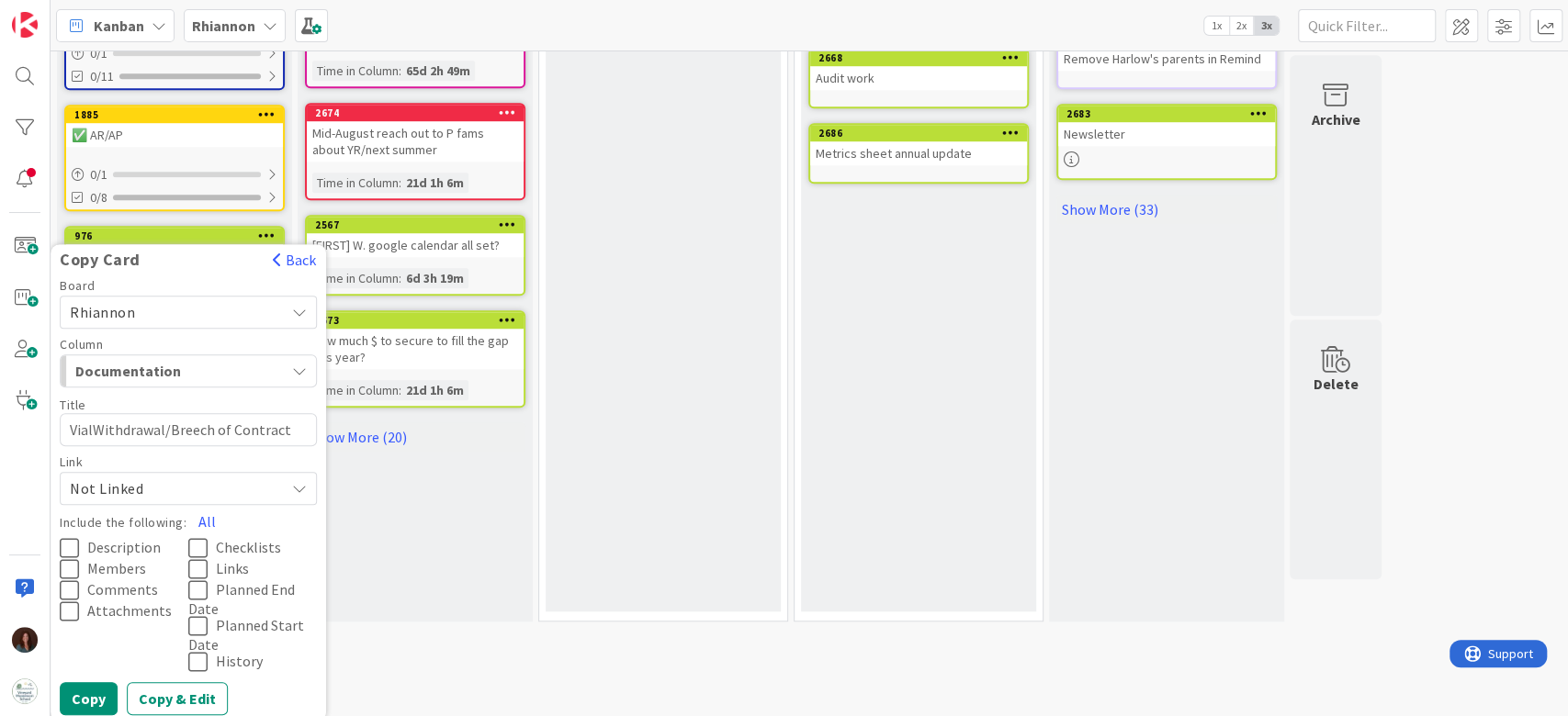 type on "x" 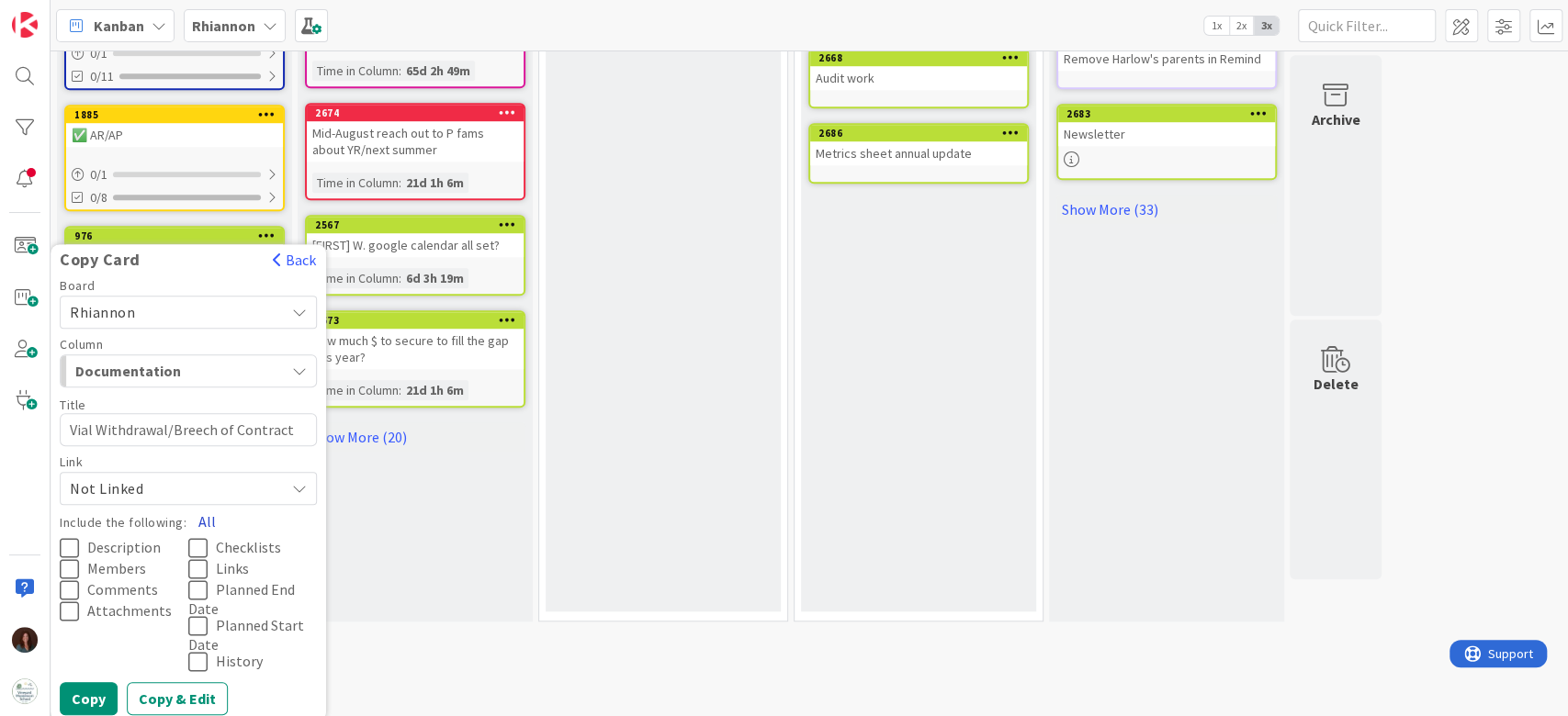 type on "Vial Withdrawal/Breech of Contract" 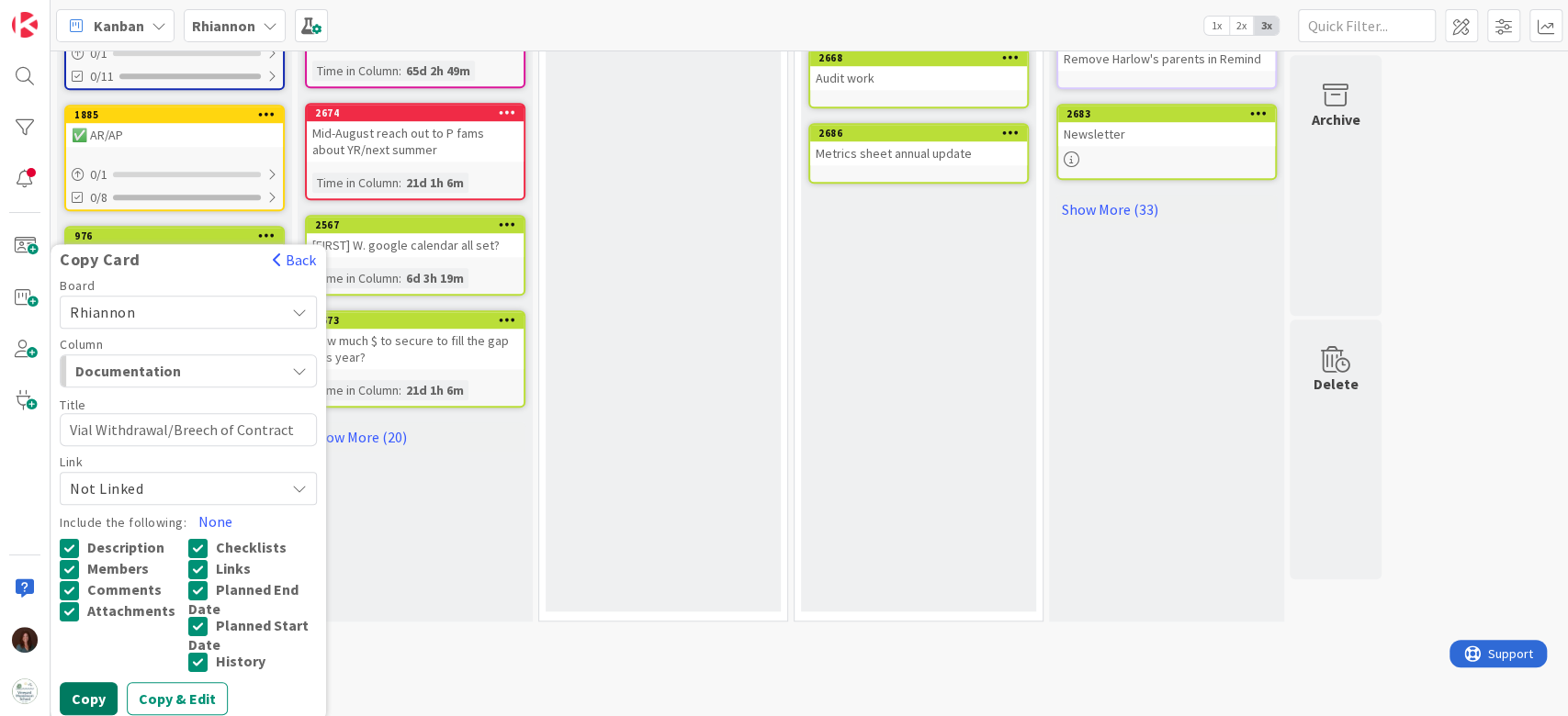 click on "Copy" at bounding box center (88, 699) 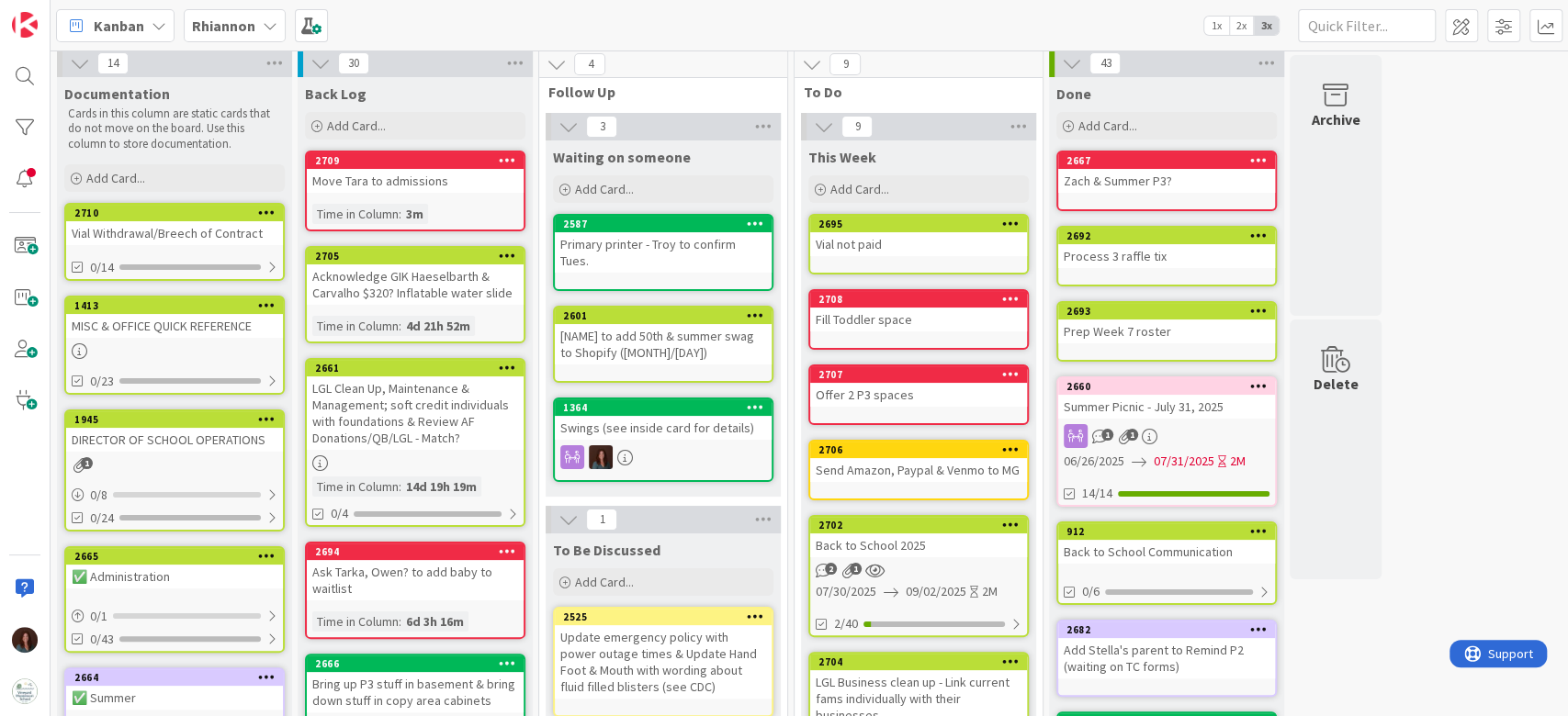 scroll, scrollTop: 0, scrollLeft: 0, axis: both 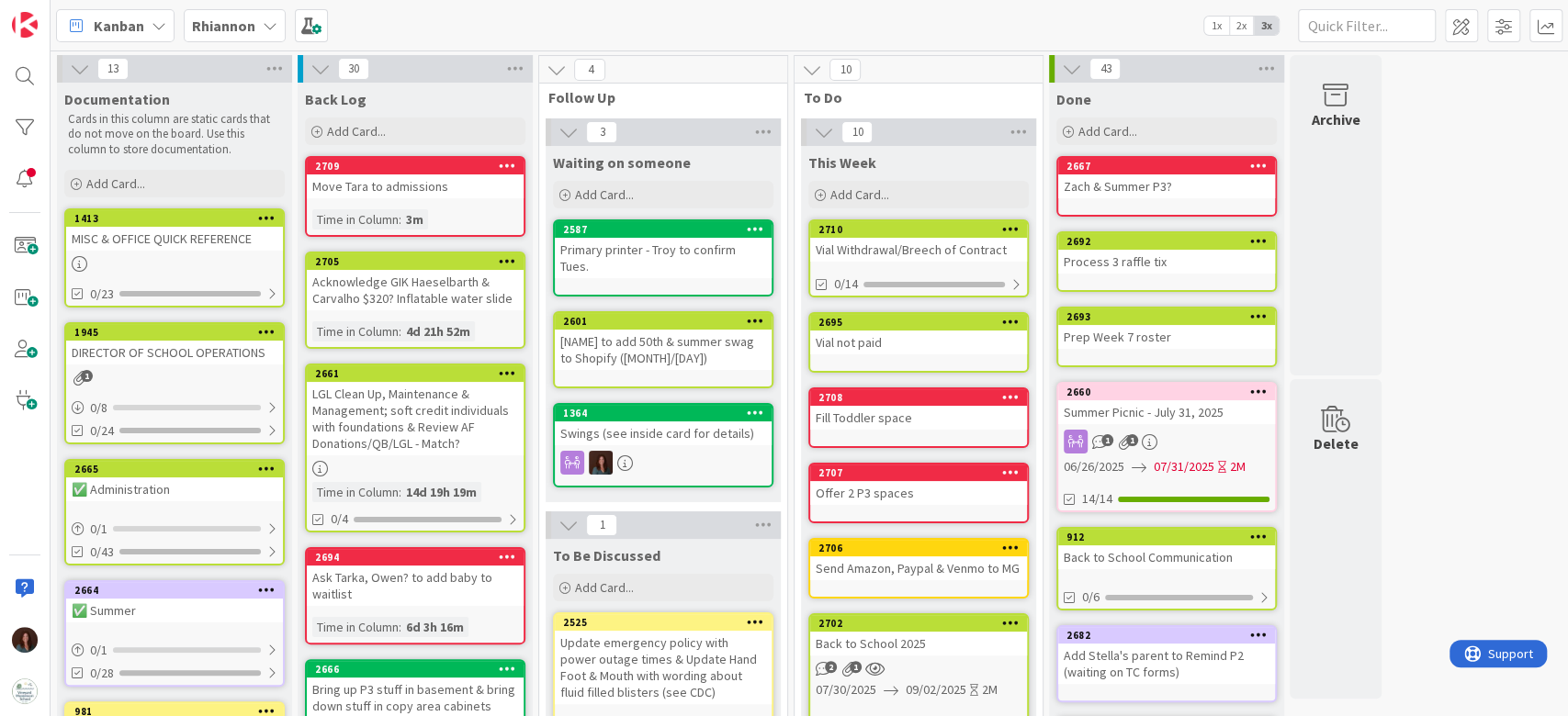 click at bounding box center (1010, 321) 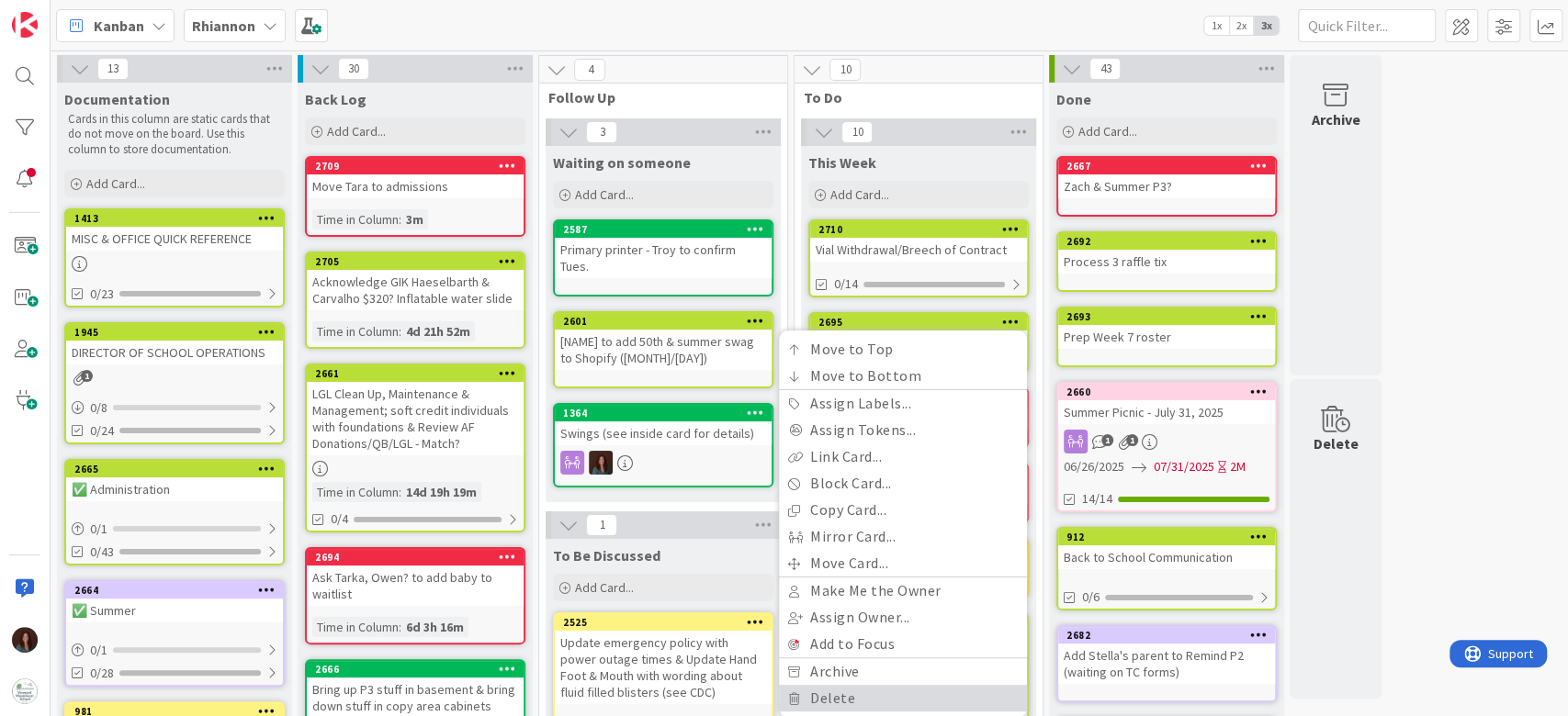 click on "Delete" at bounding box center [903, 698] 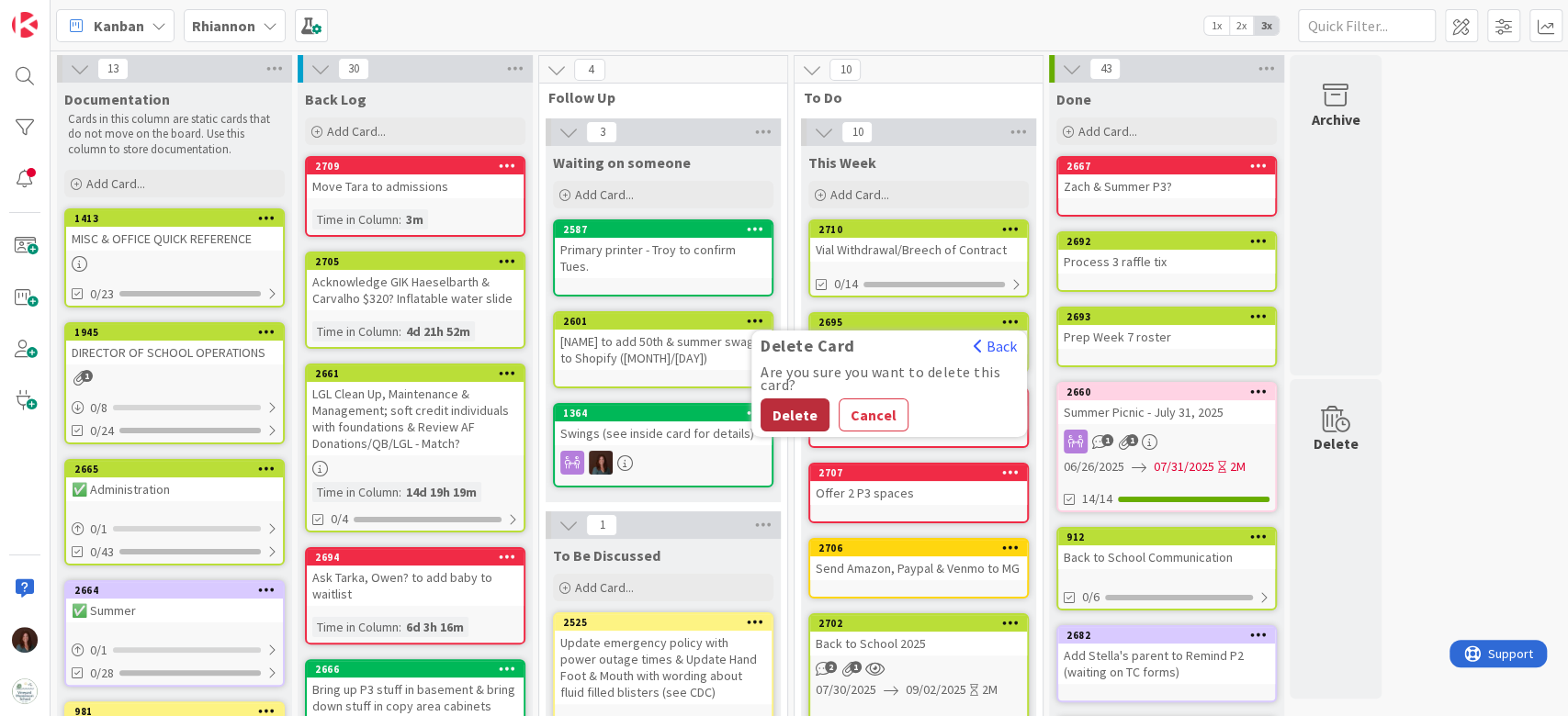 click on "Delete" at bounding box center [795, 415] 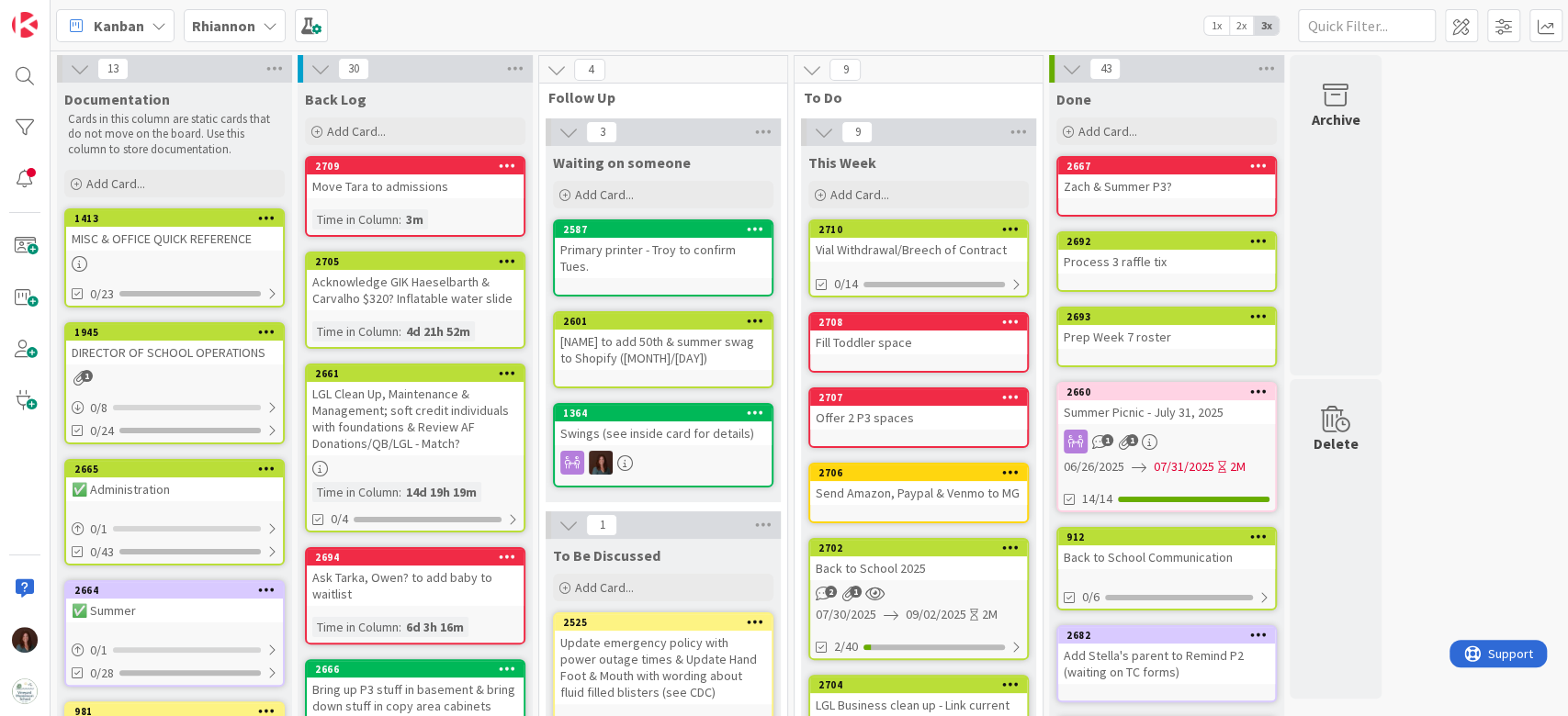 click on "Vial Withdrawal/Breech of Contract" at bounding box center (919, 250) 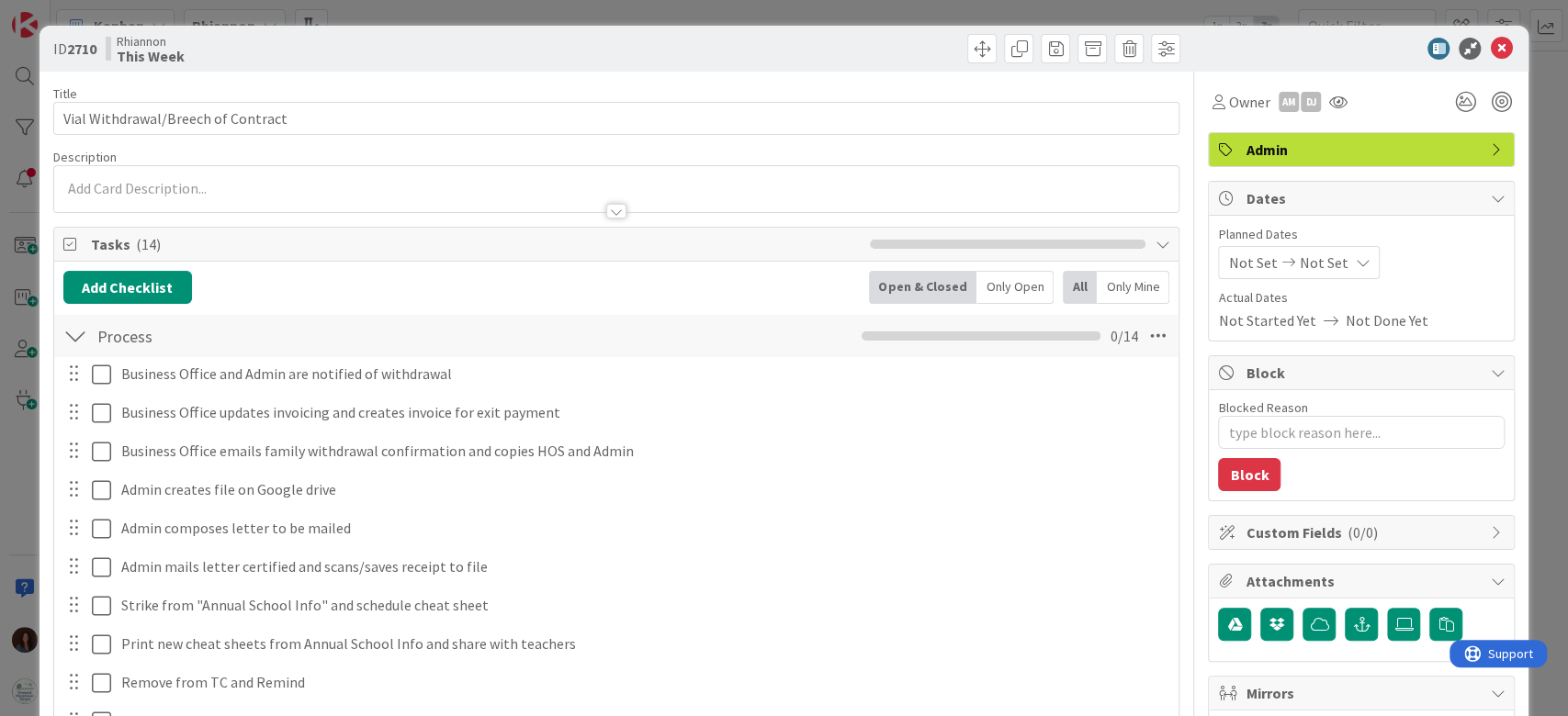type on "x" 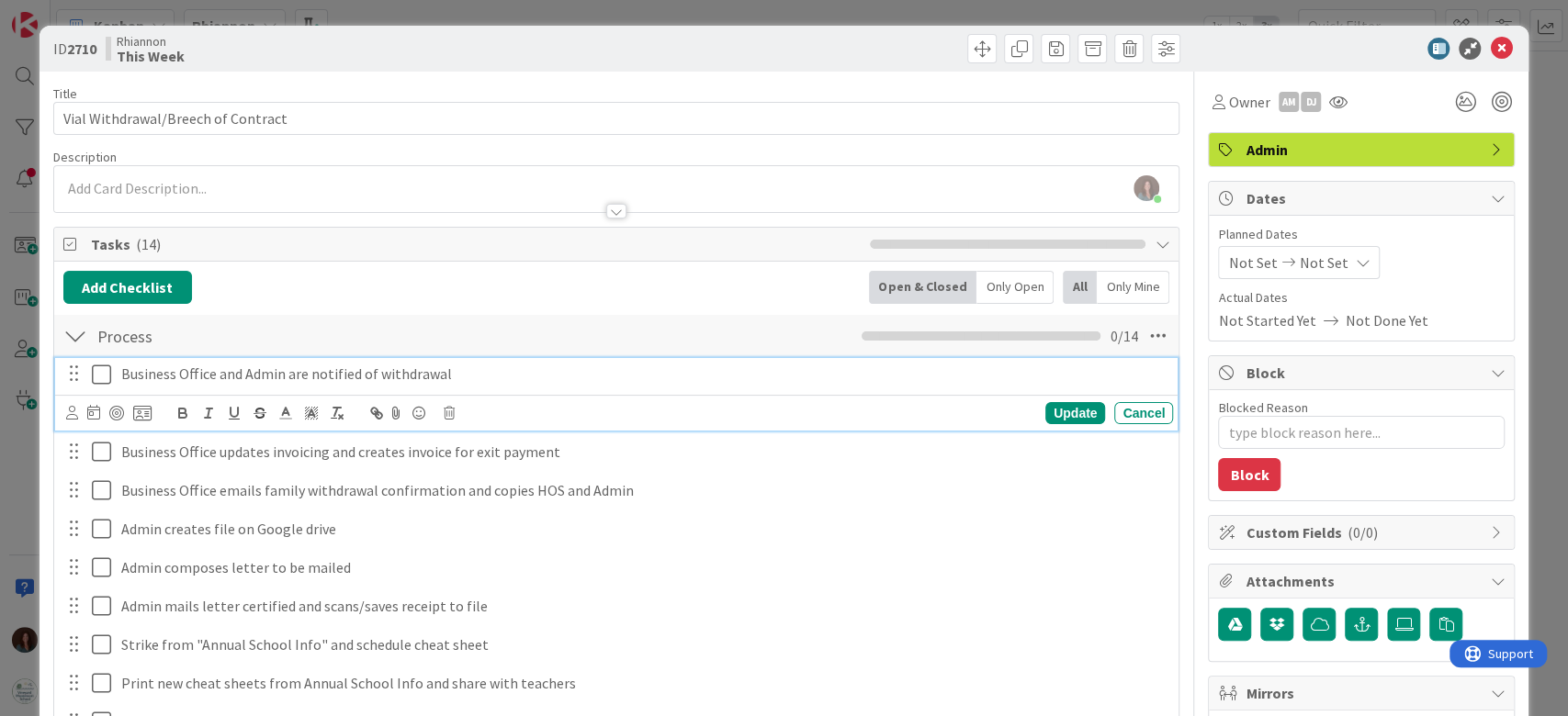 click on "Business Office and Admin are notified of withdrawal" at bounding box center [643, 374] 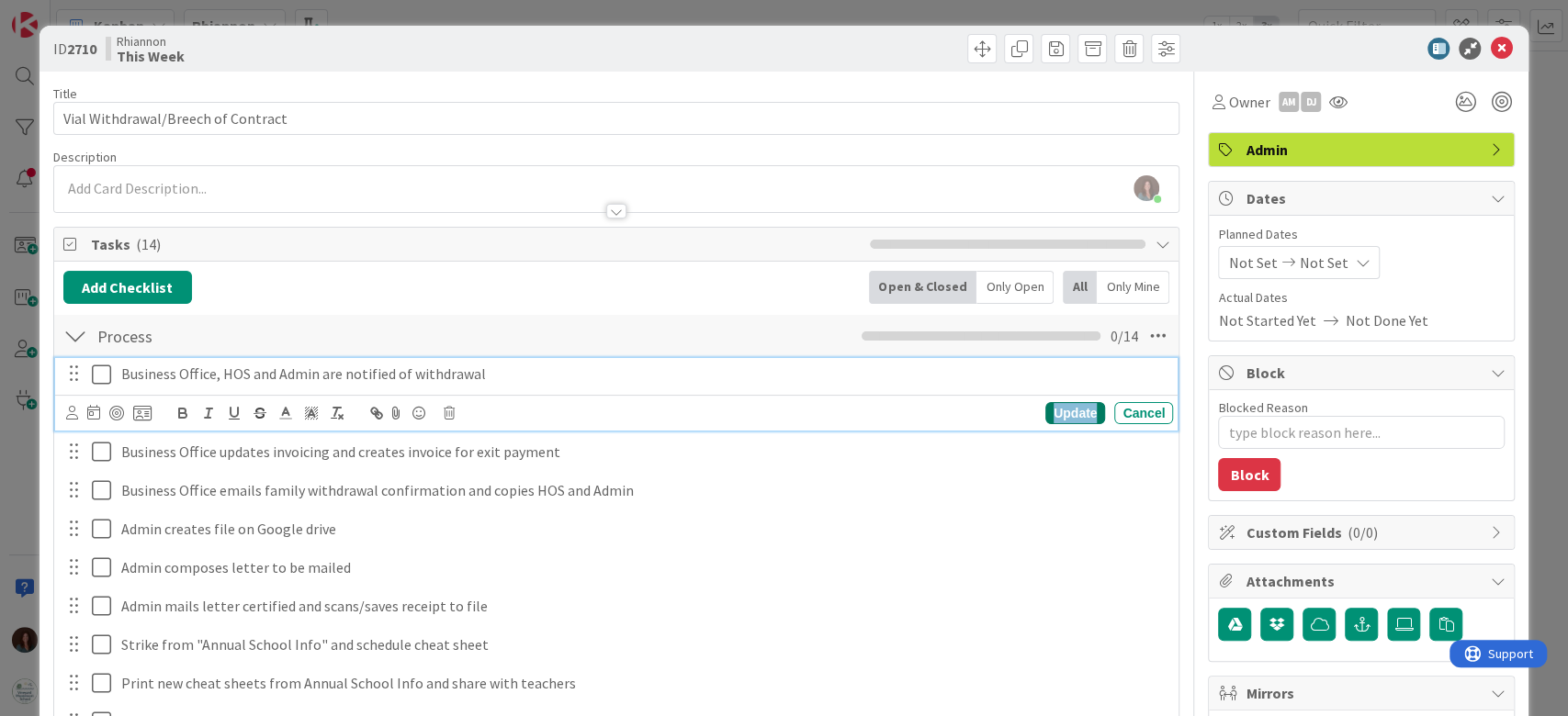 click on "Update" at bounding box center (1075, 413) 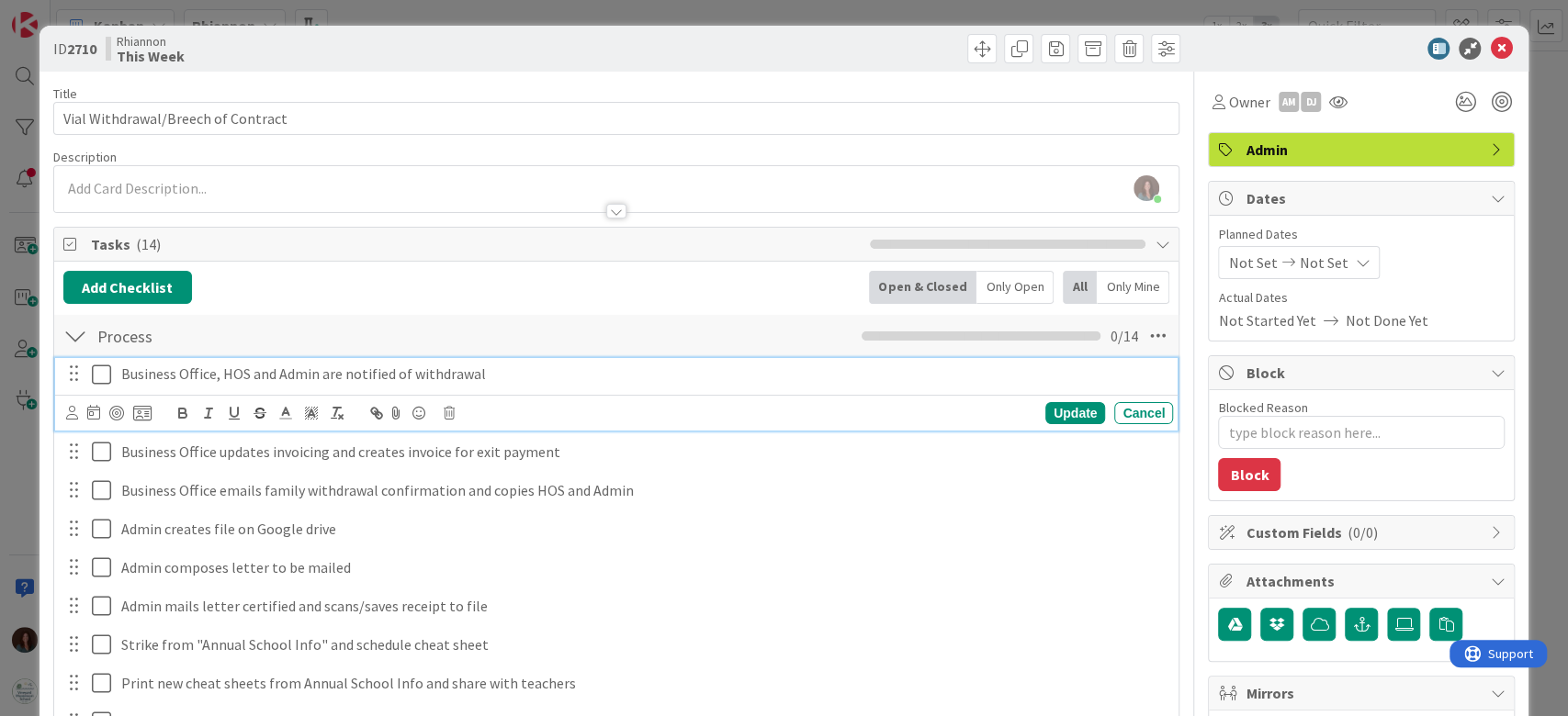 click at bounding box center (106, 375) 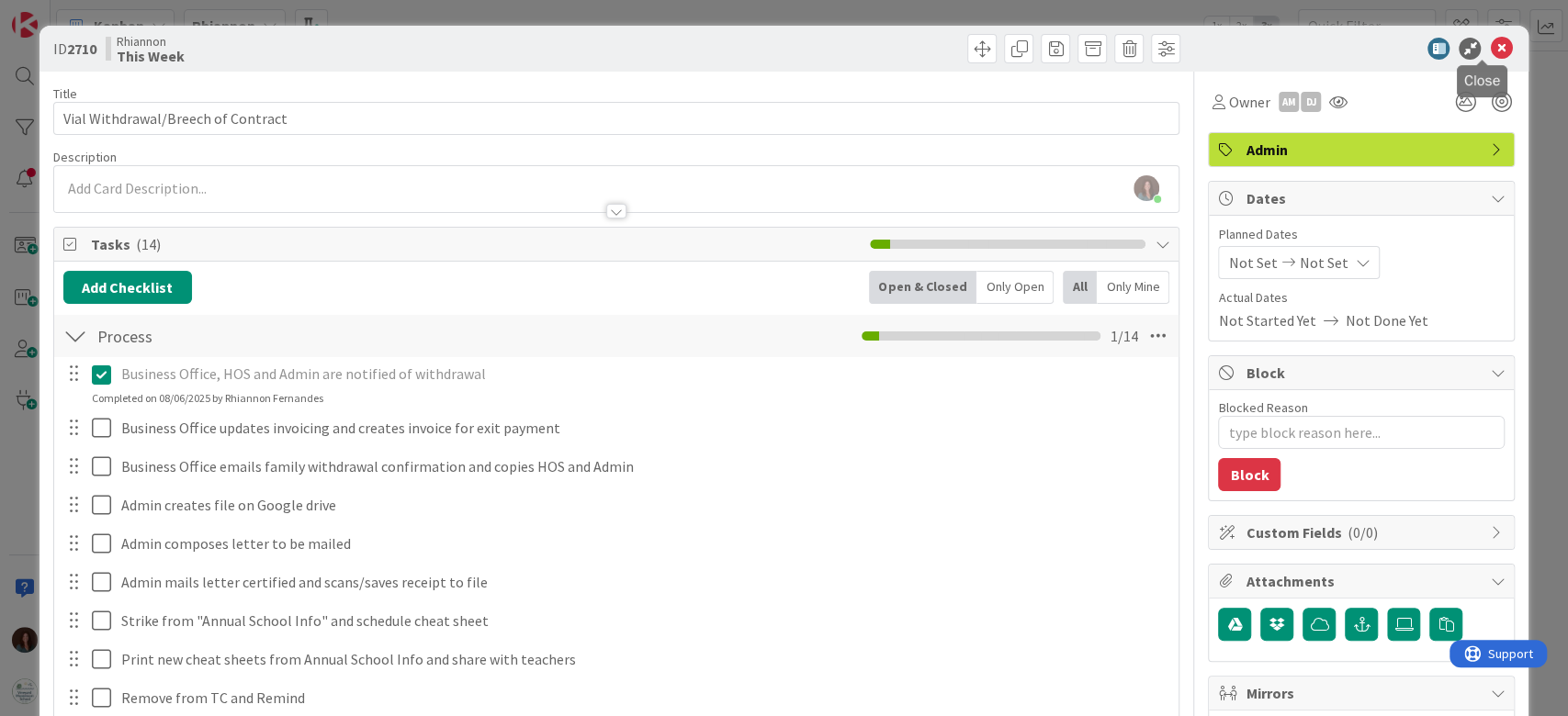 click at bounding box center [1501, 49] 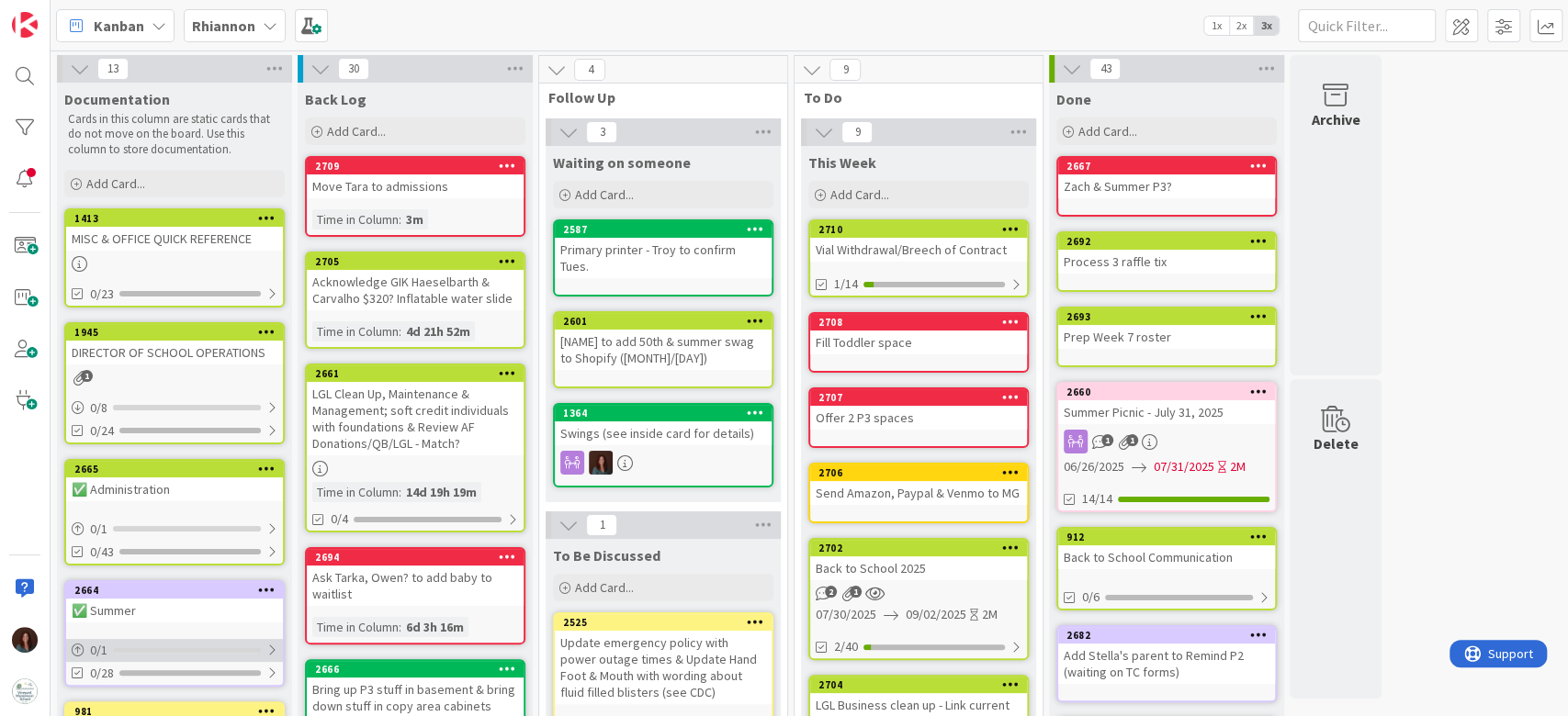 scroll, scrollTop: 0, scrollLeft: 0, axis: both 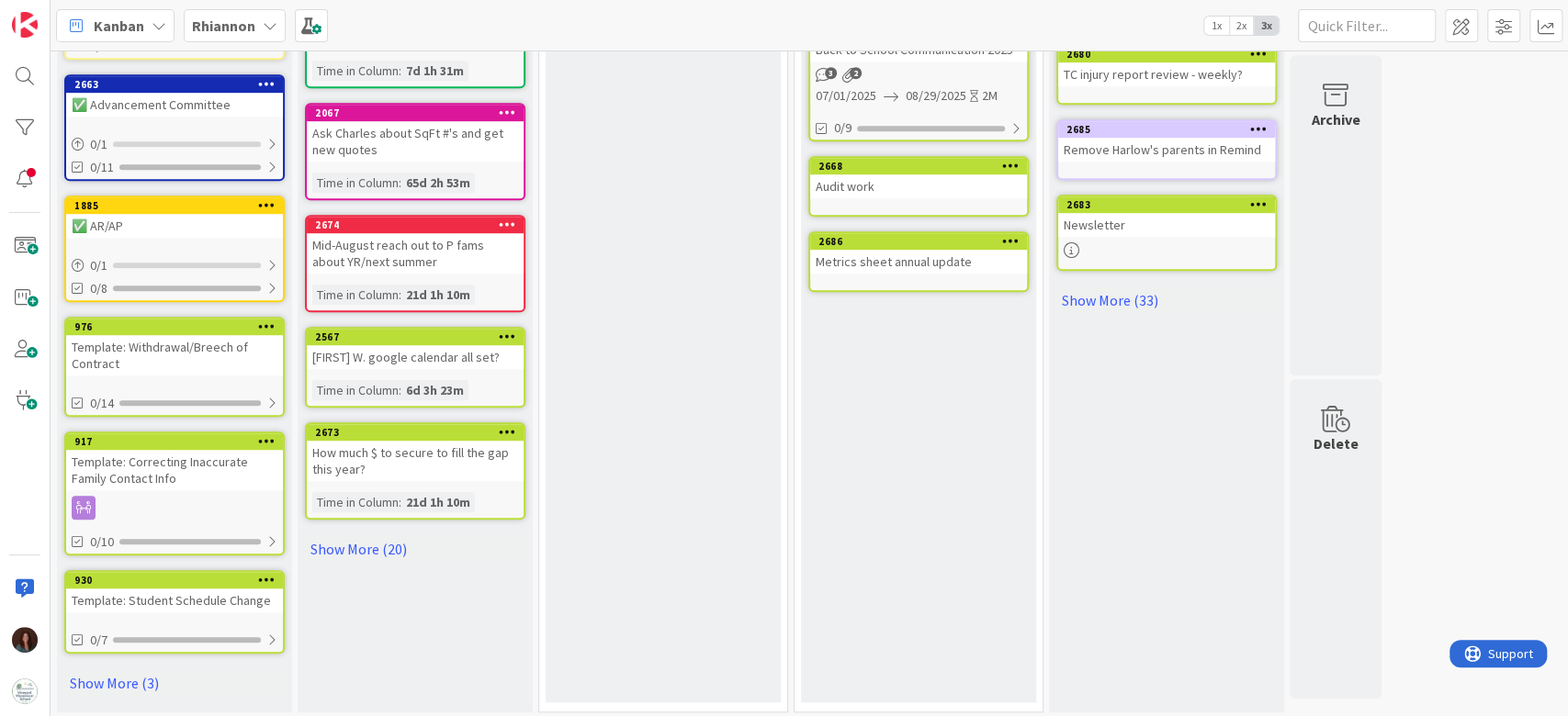 click on "Template: Withdrawal/Breech of Contract" at bounding box center (175, 355) 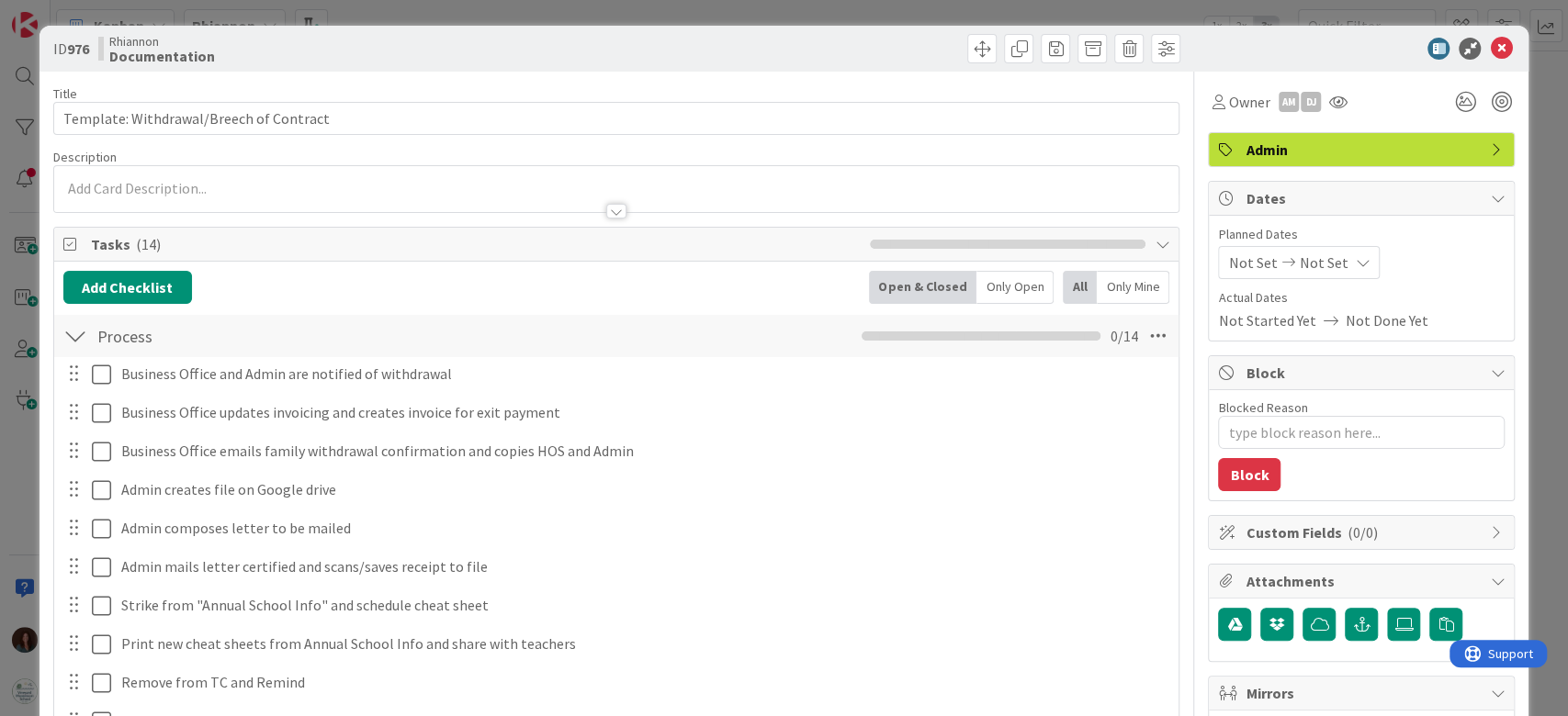 type on "x" 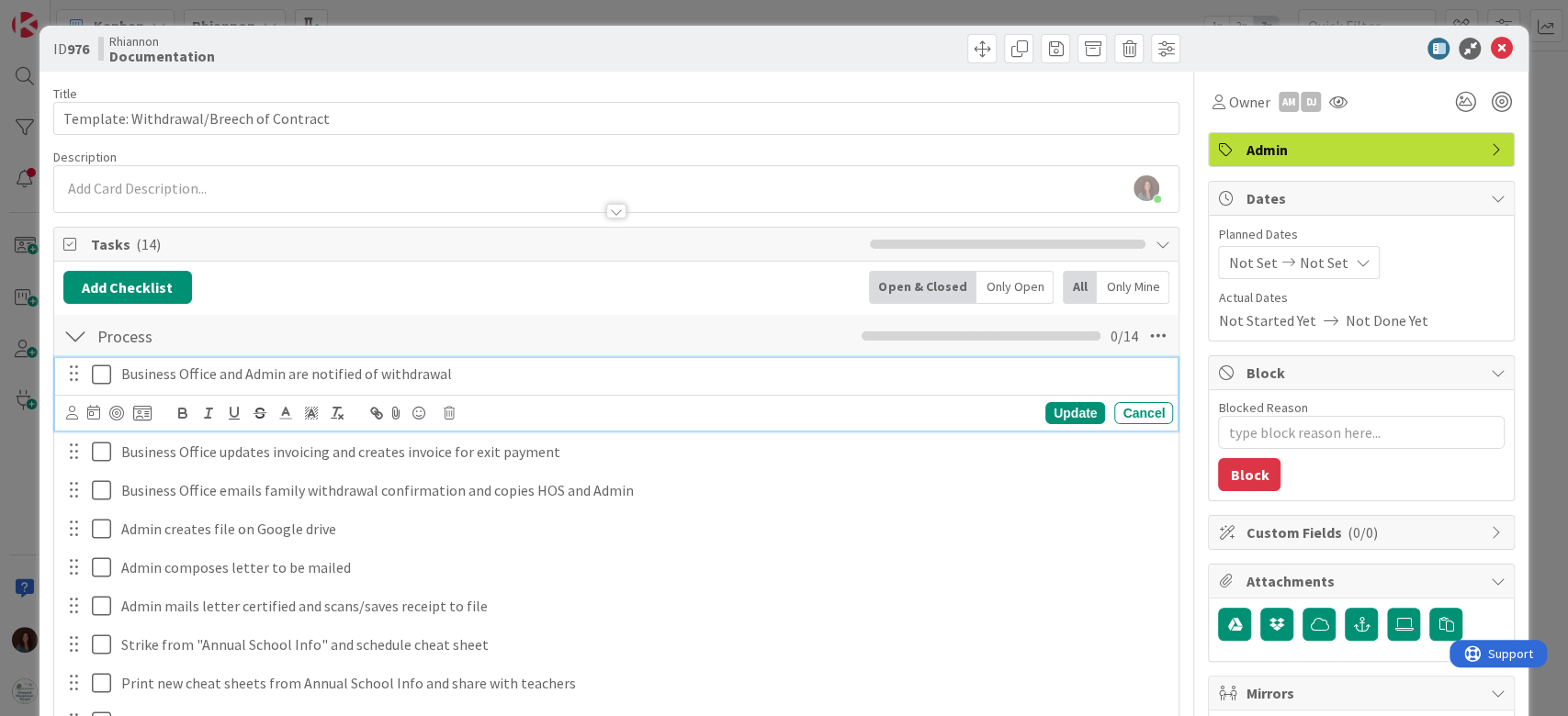 click on "Business Office and Admin are notified of withdrawal" at bounding box center (643, 374) 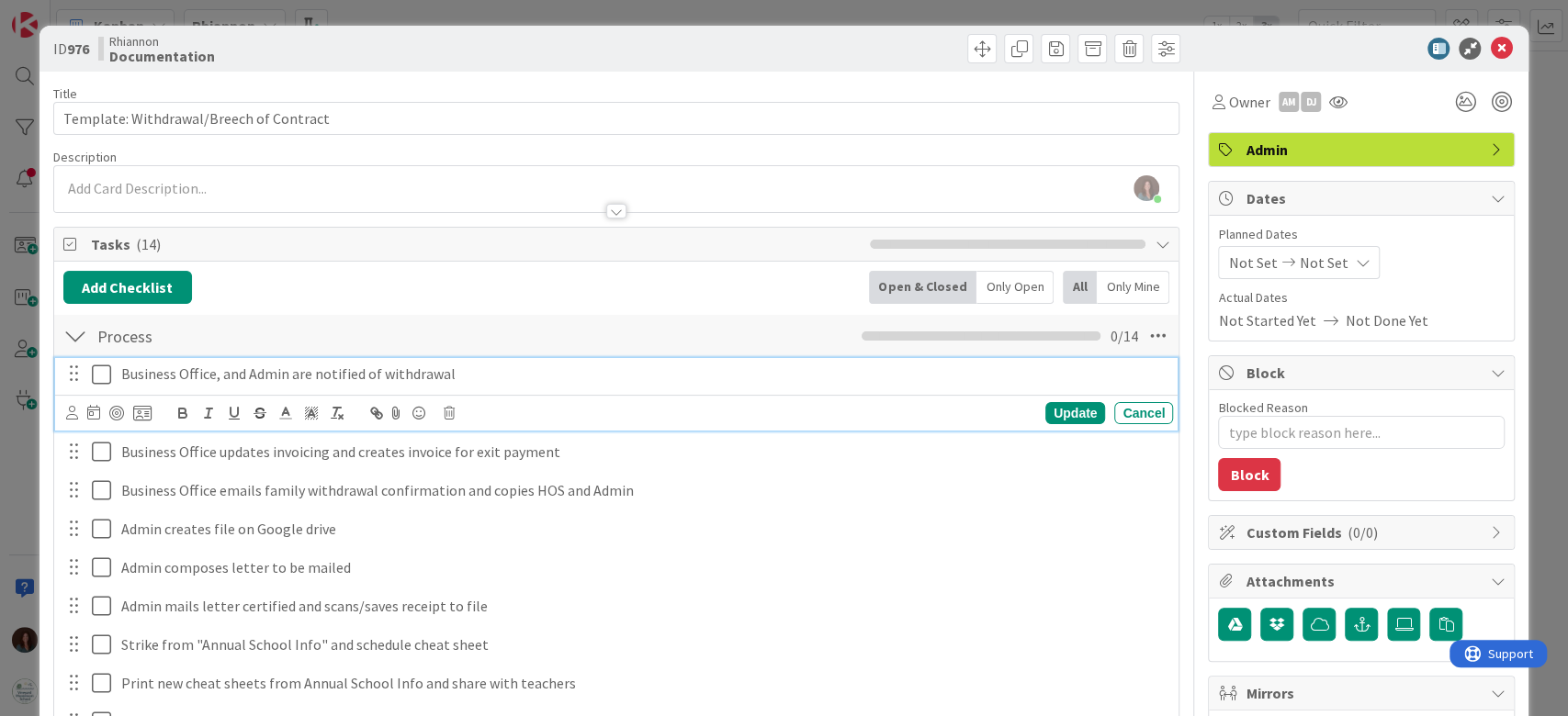 type 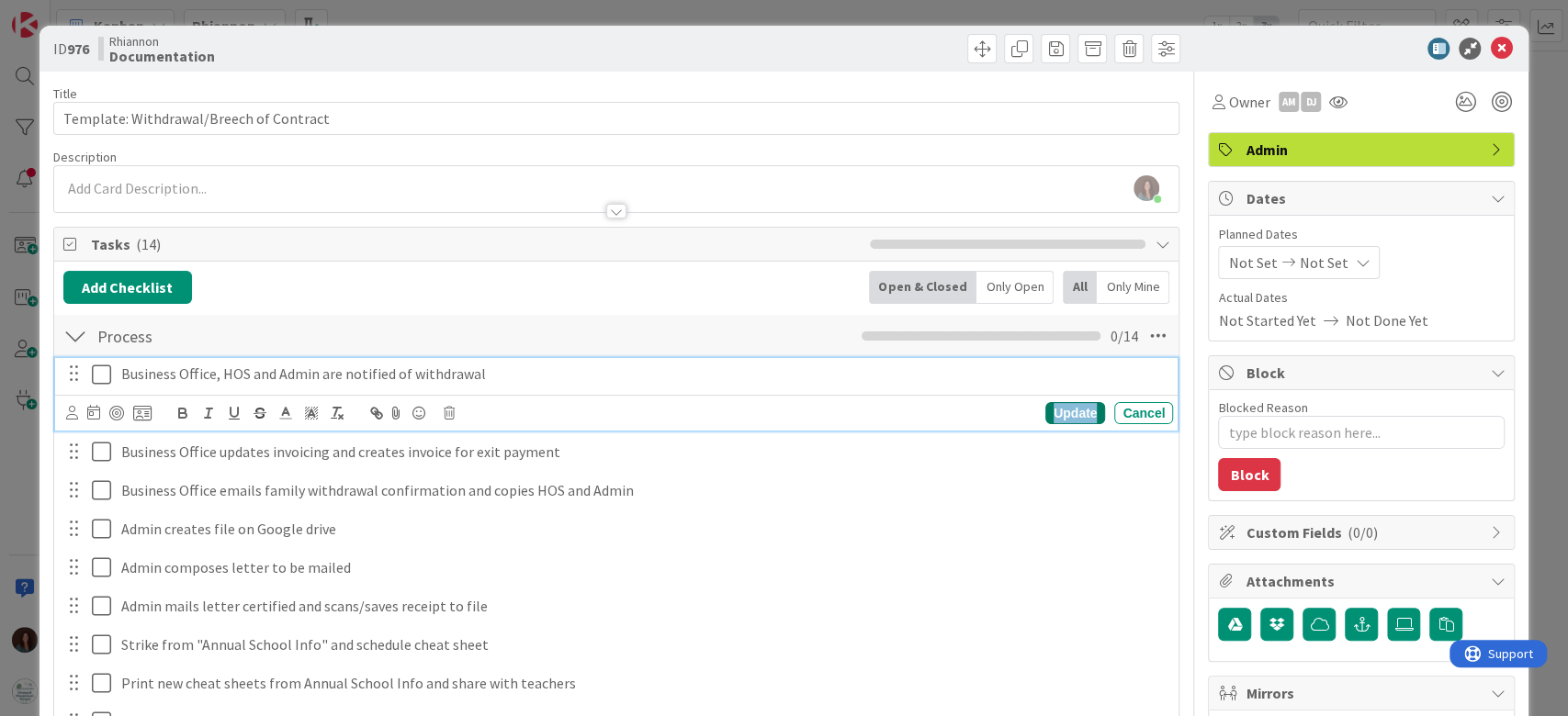 click on "Update" at bounding box center [1075, 413] 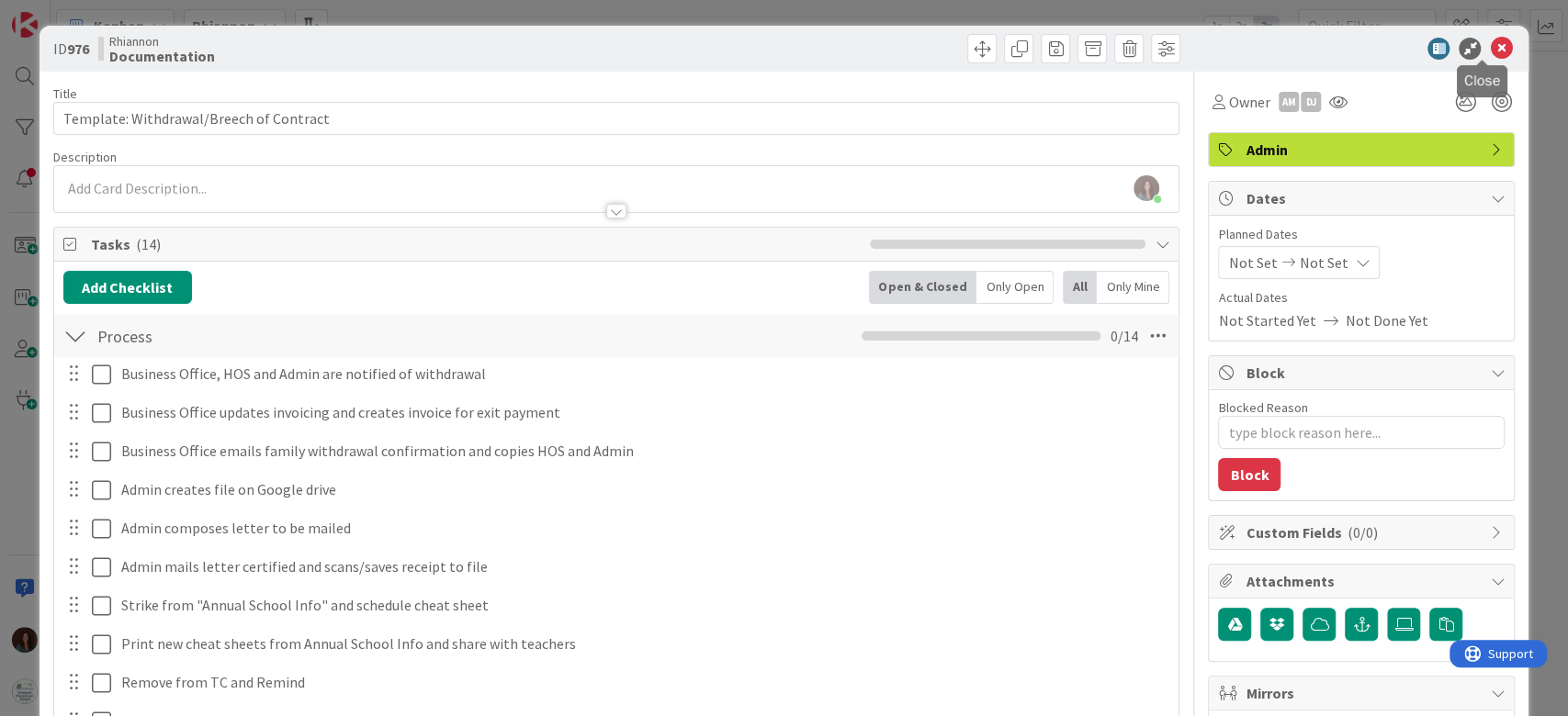 click at bounding box center (1501, 49) 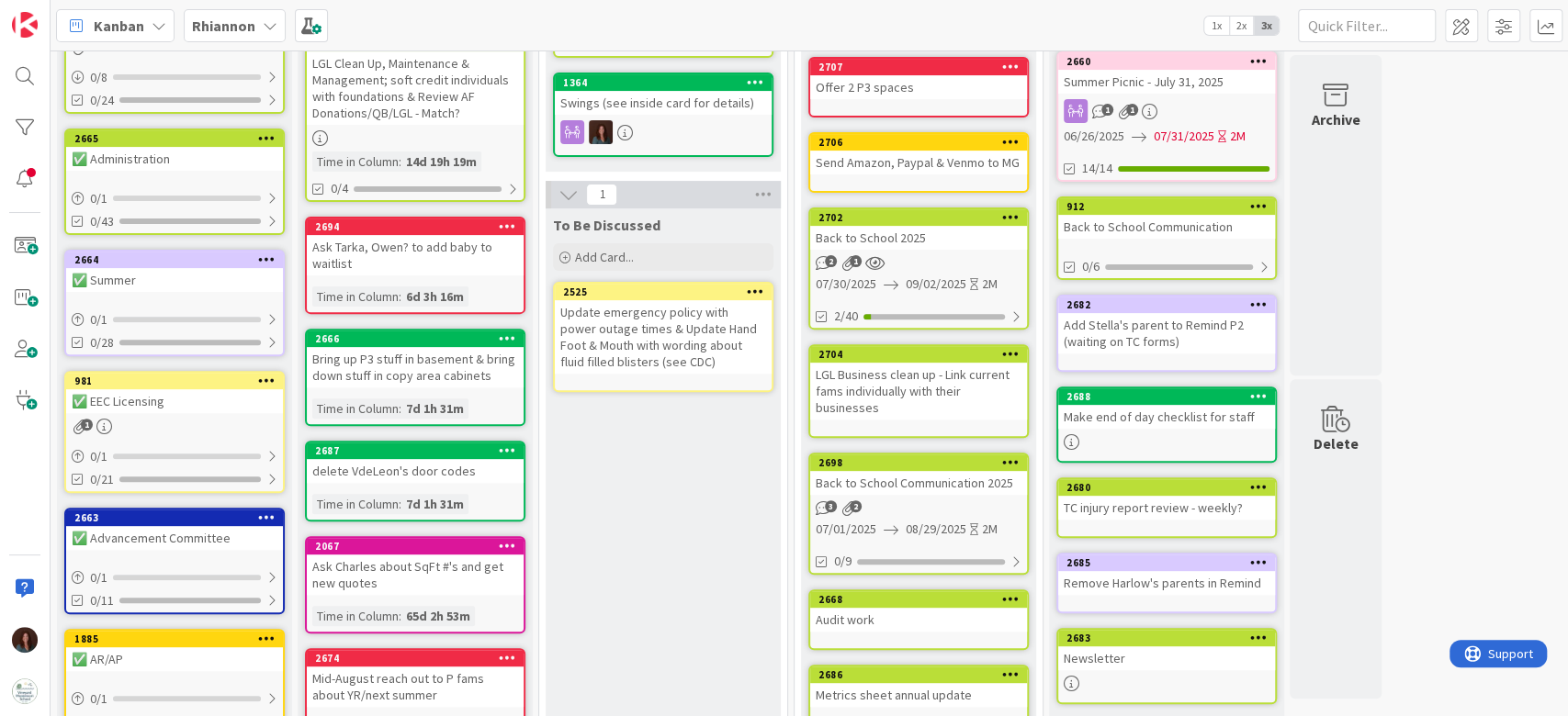 scroll, scrollTop: 274, scrollLeft: 0, axis: vertical 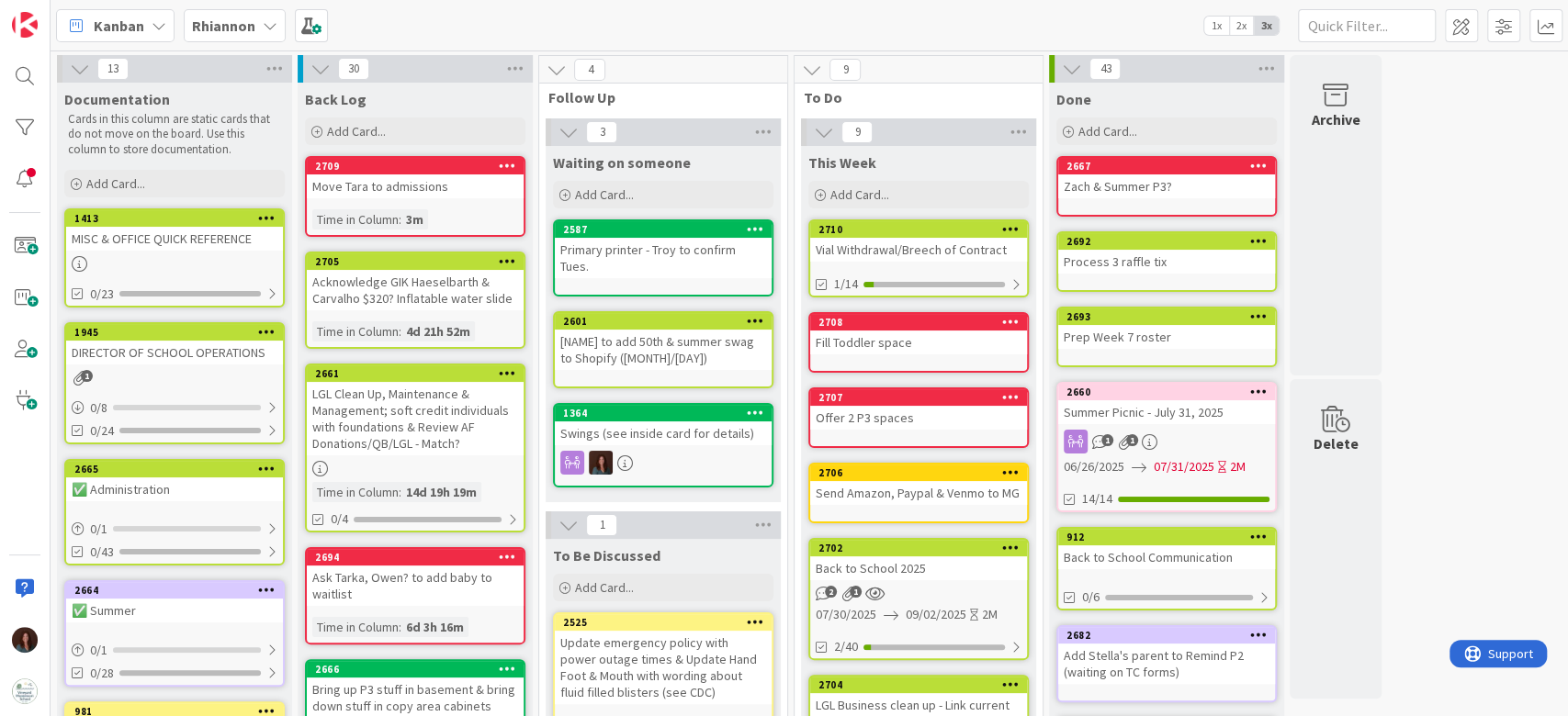 click on "2710 Vial Withdrawal/Breech of Contract 1/14" at bounding box center [919, 258] 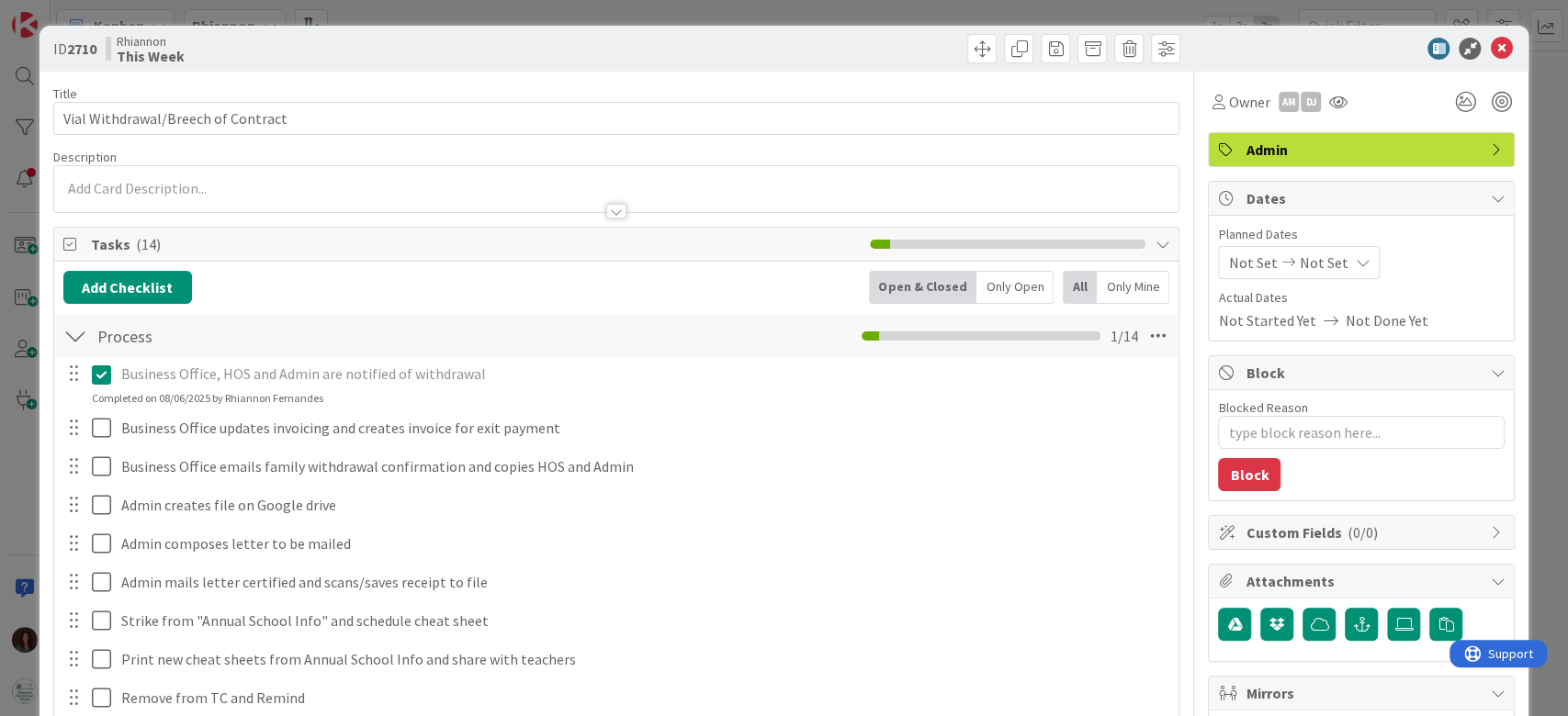 scroll, scrollTop: 0, scrollLeft: 0, axis: both 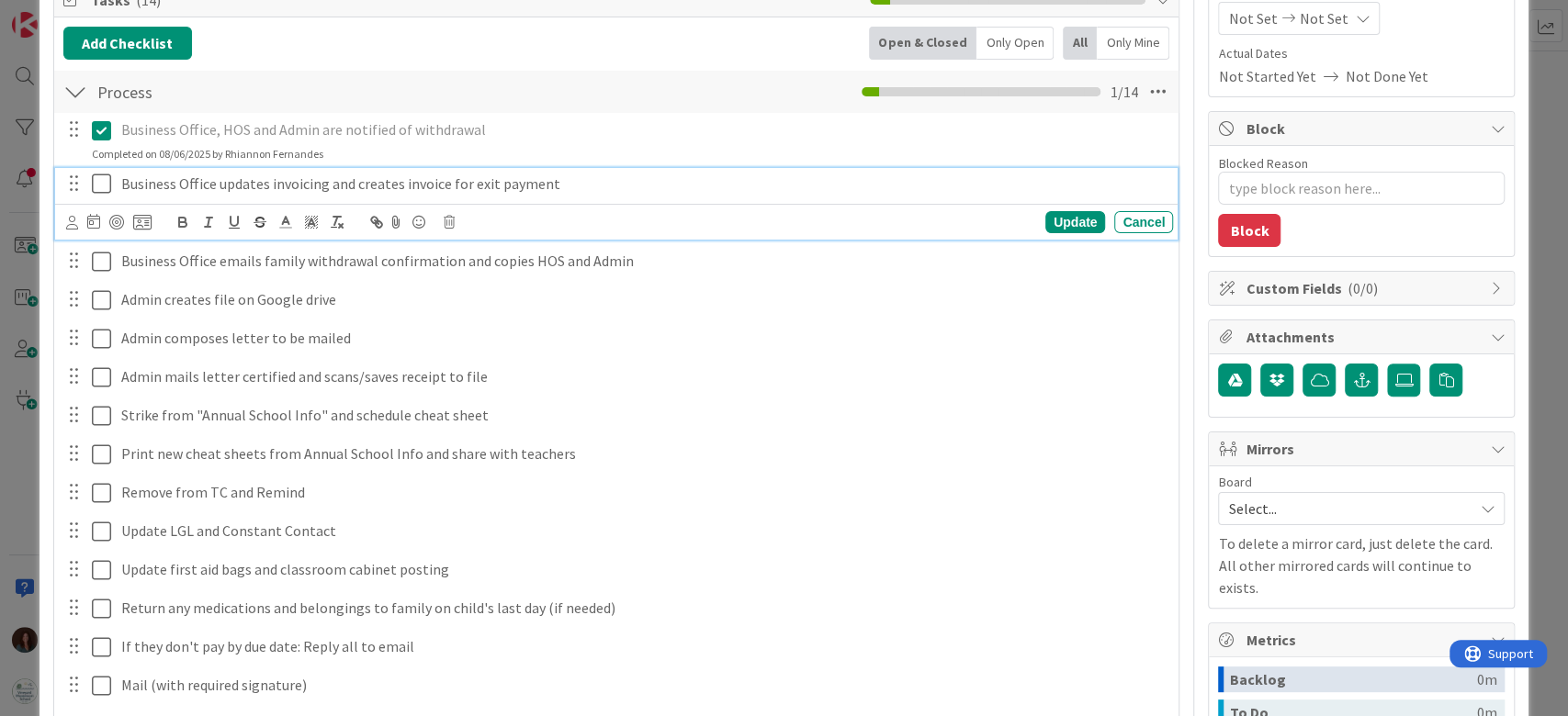 click at bounding box center [106, 184] 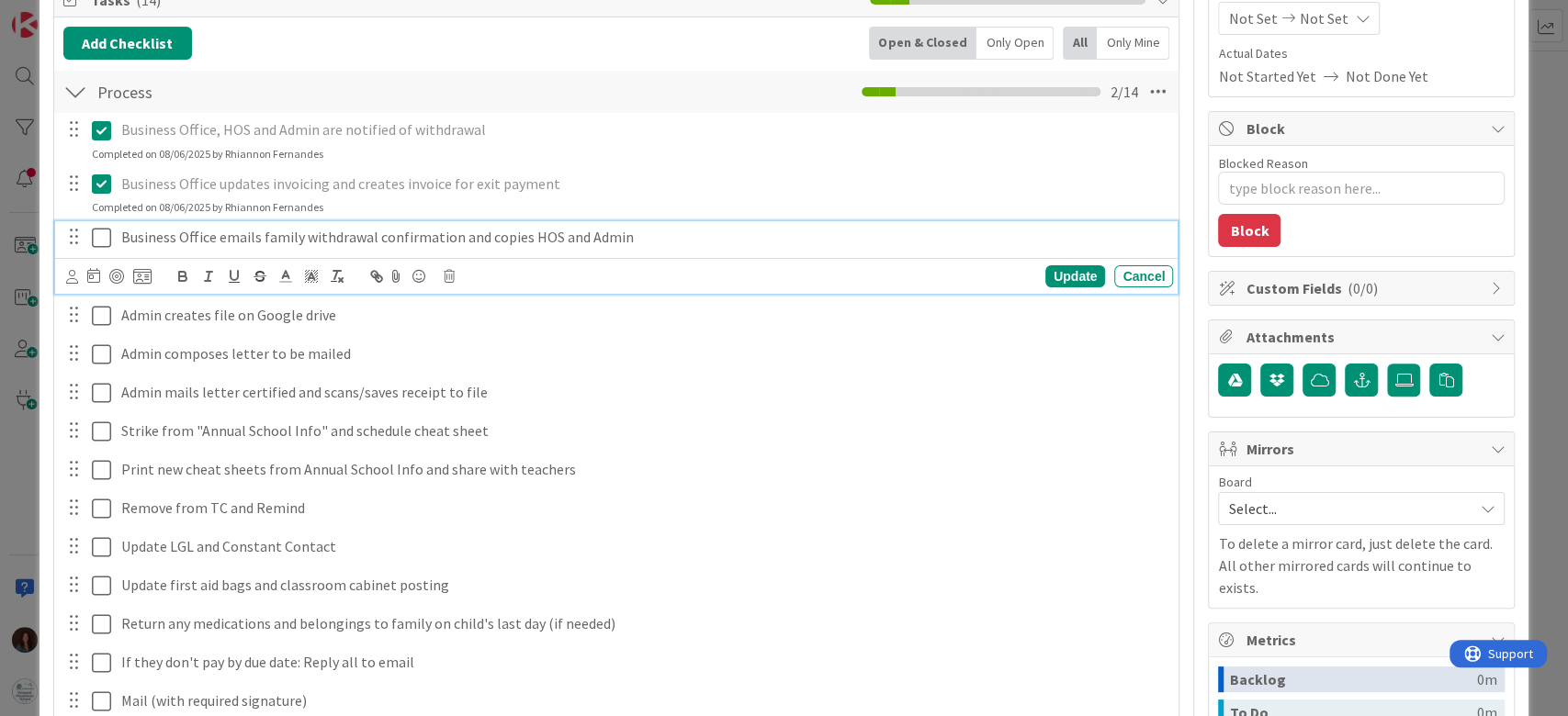 click at bounding box center [106, 238] 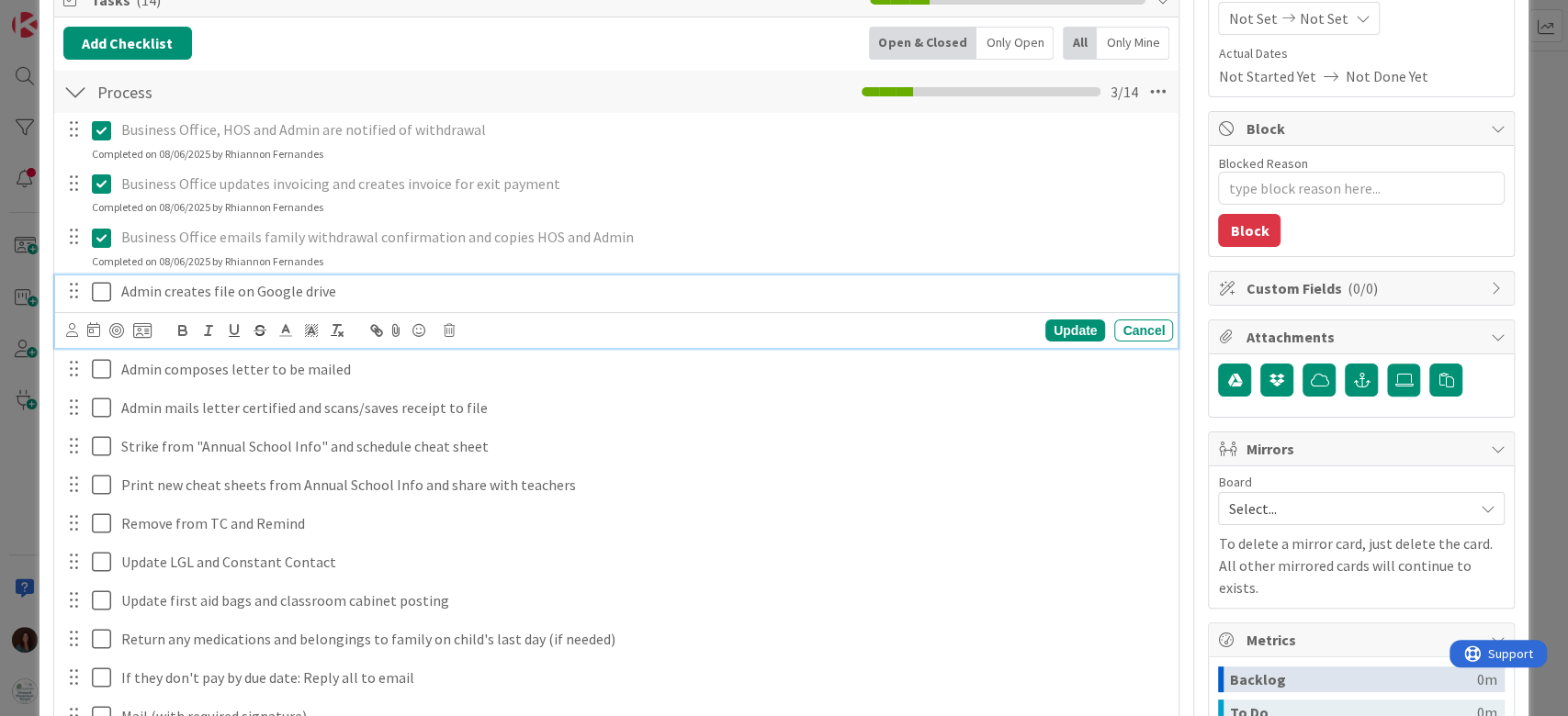click on "Admin creates file on Google drive" at bounding box center (643, 291) 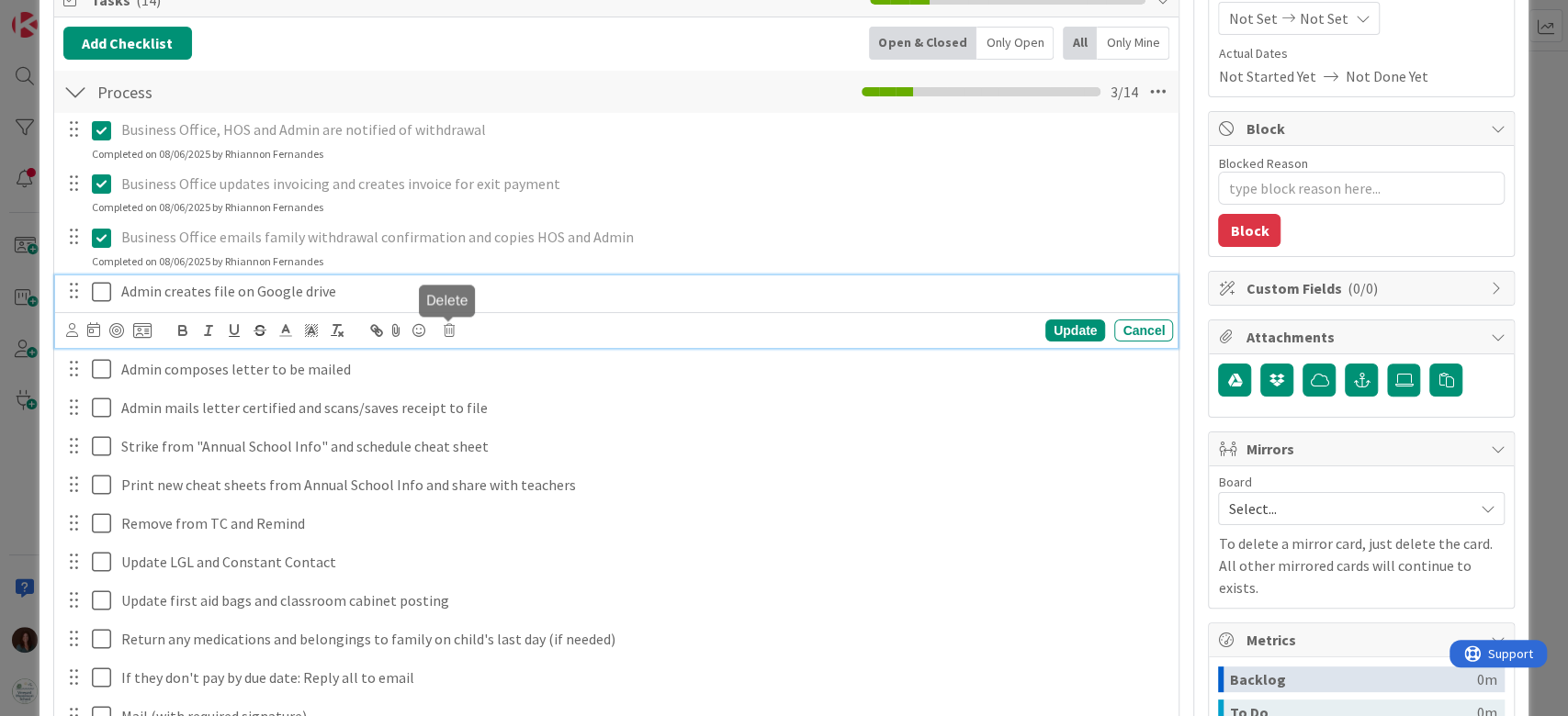 click at bounding box center (449, 330) 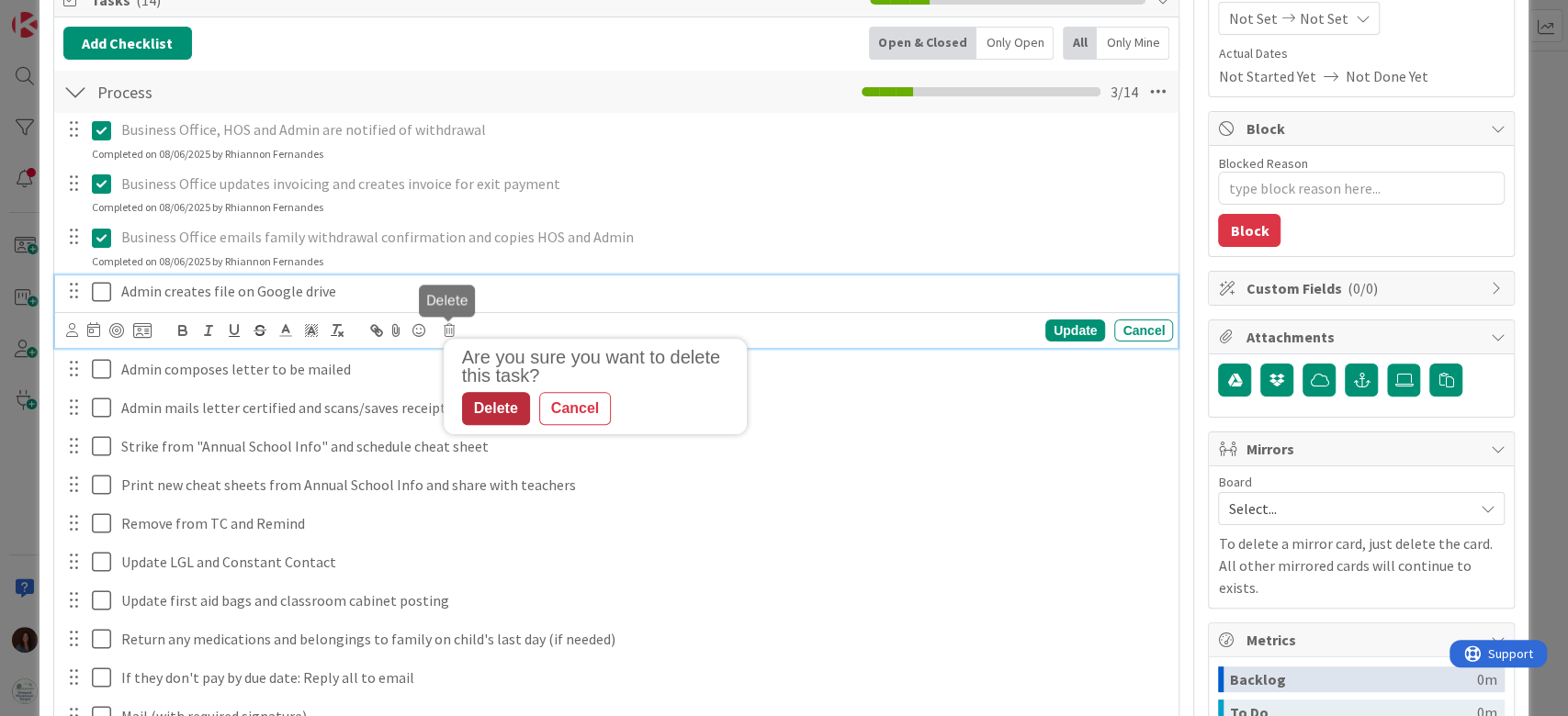 click on "Delete" at bounding box center [496, 408] 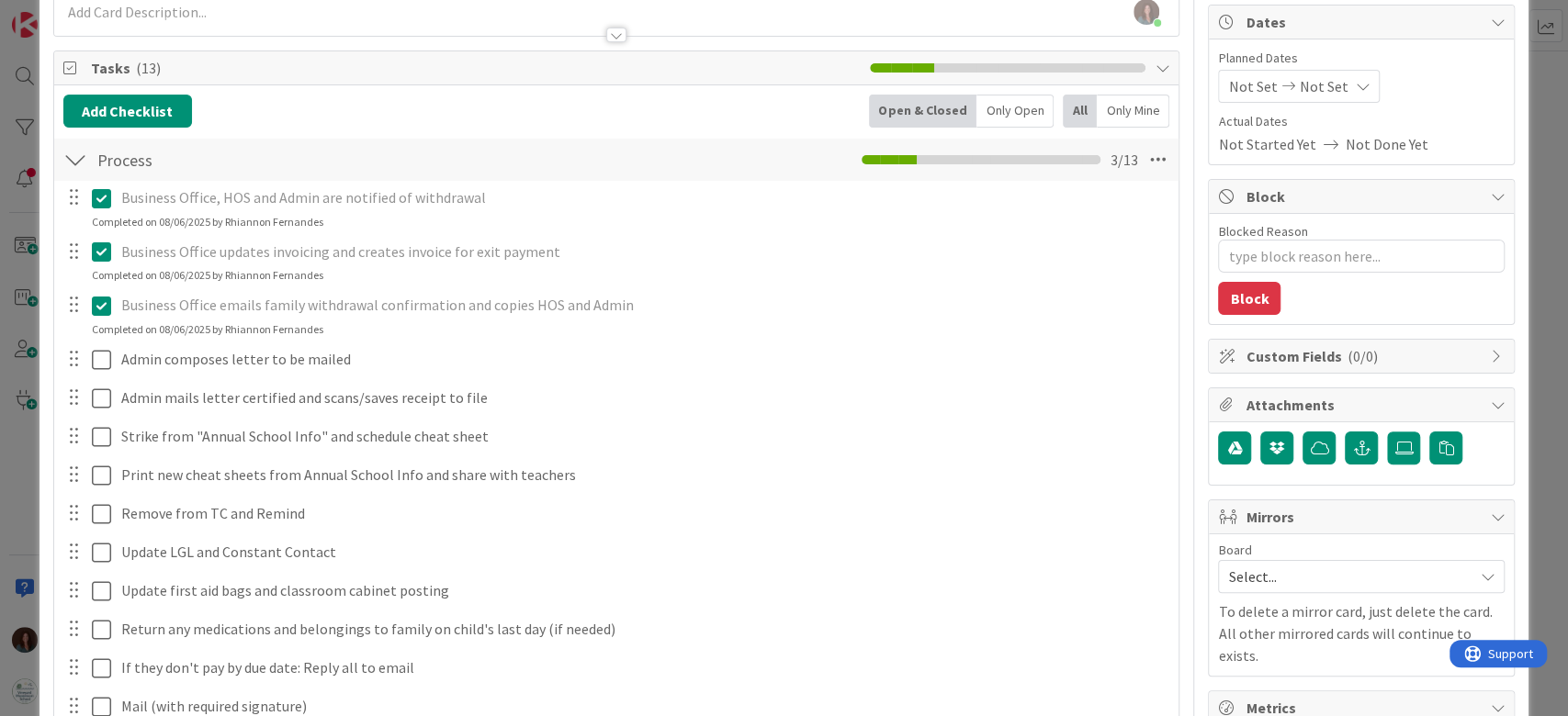 scroll, scrollTop: 244, scrollLeft: 0, axis: vertical 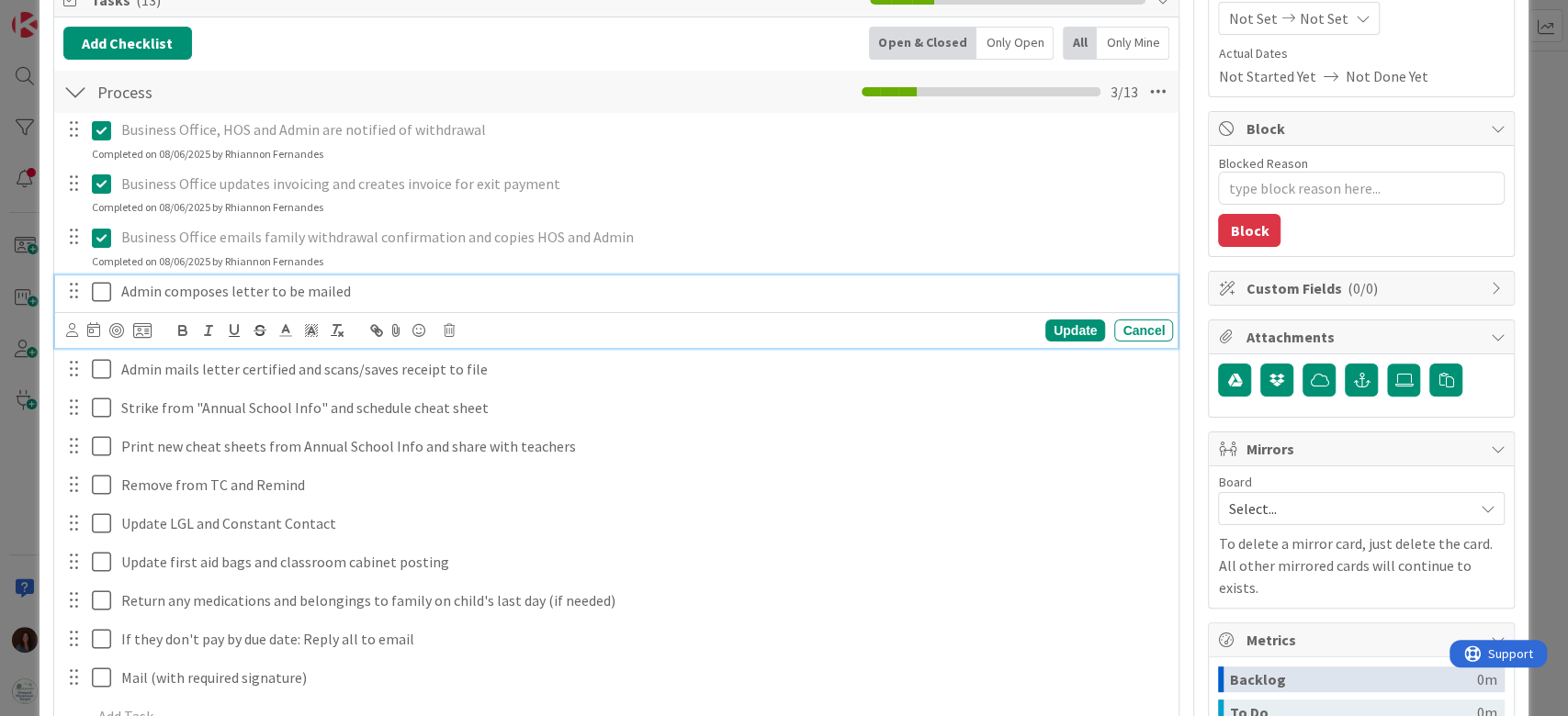 click on "Admin composes letter to be mailed" at bounding box center (643, 291) 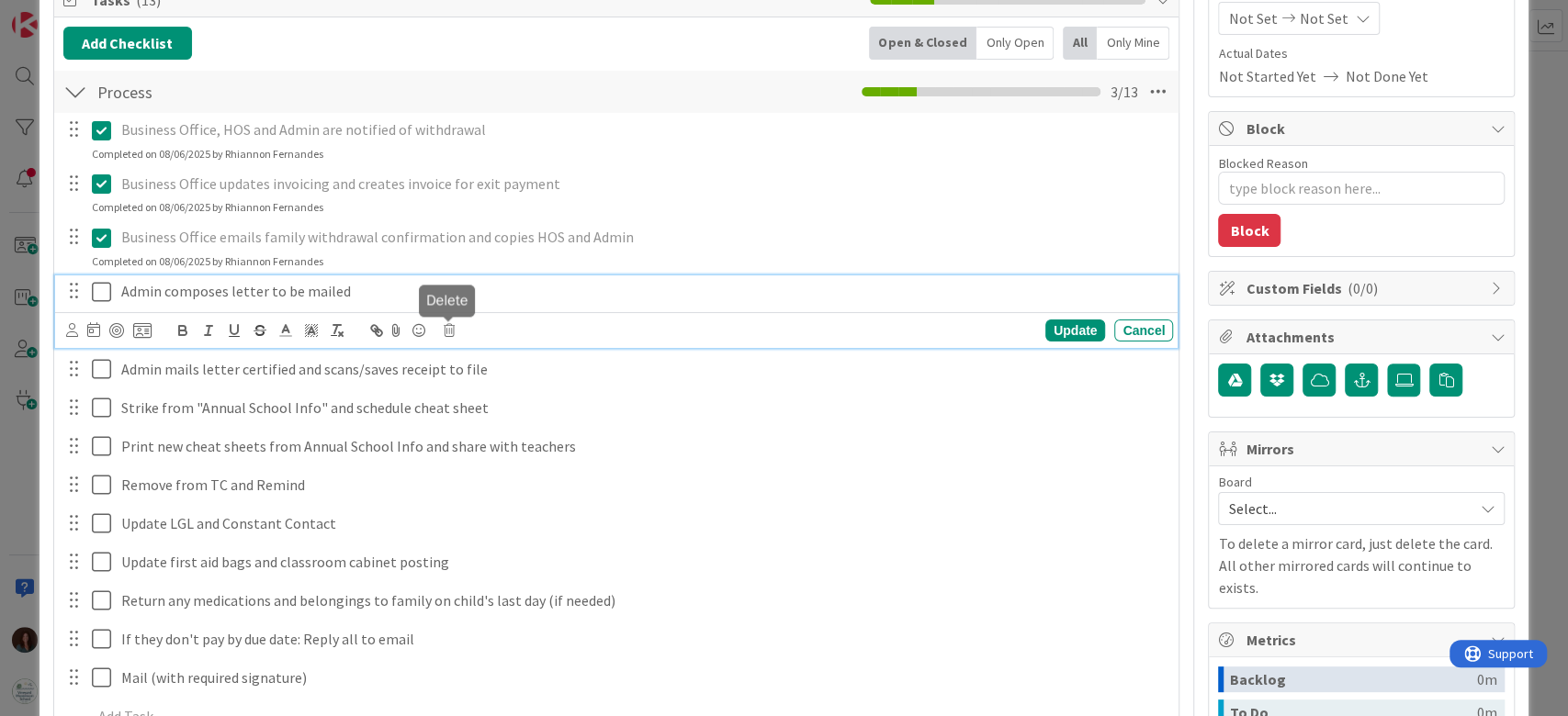 click at bounding box center (449, 330) 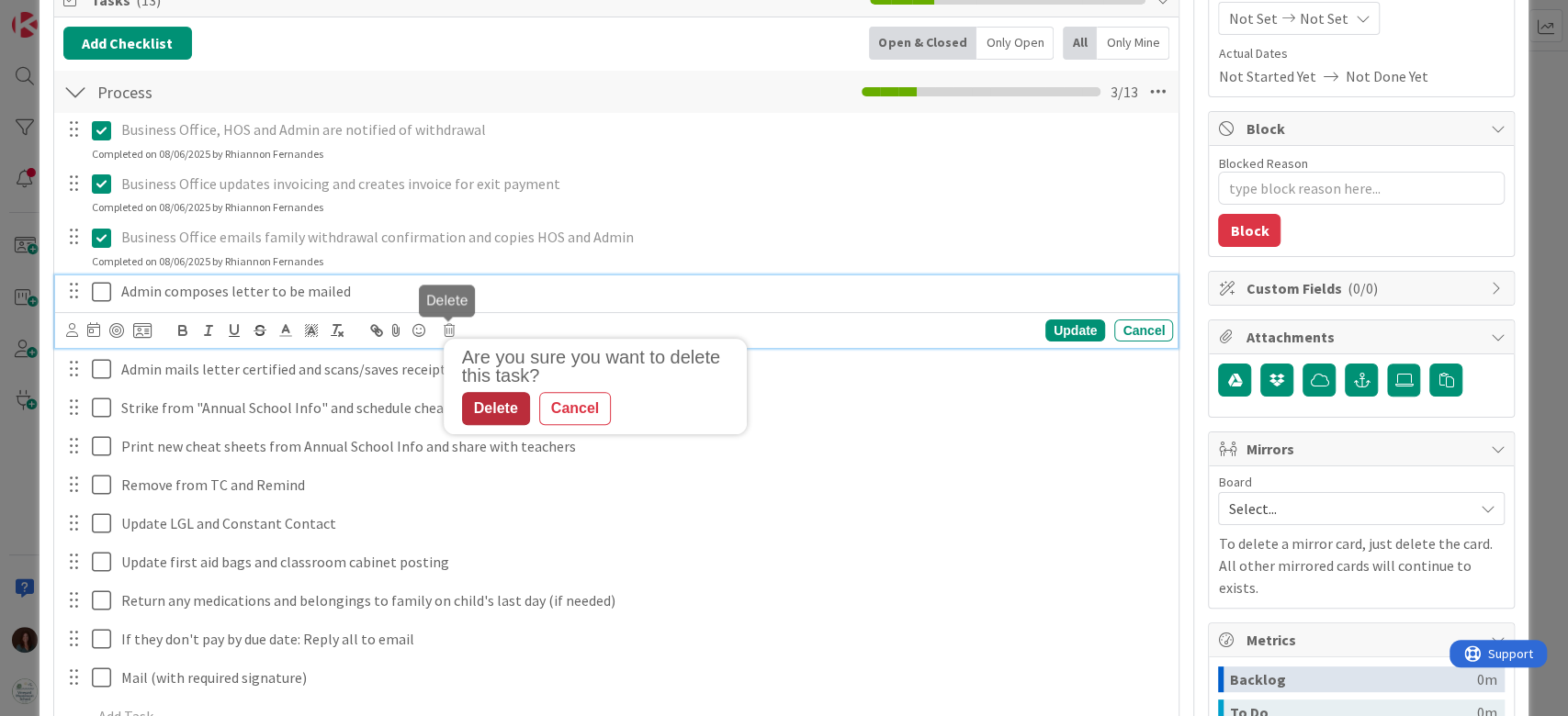 click on "Delete" at bounding box center (496, 408) 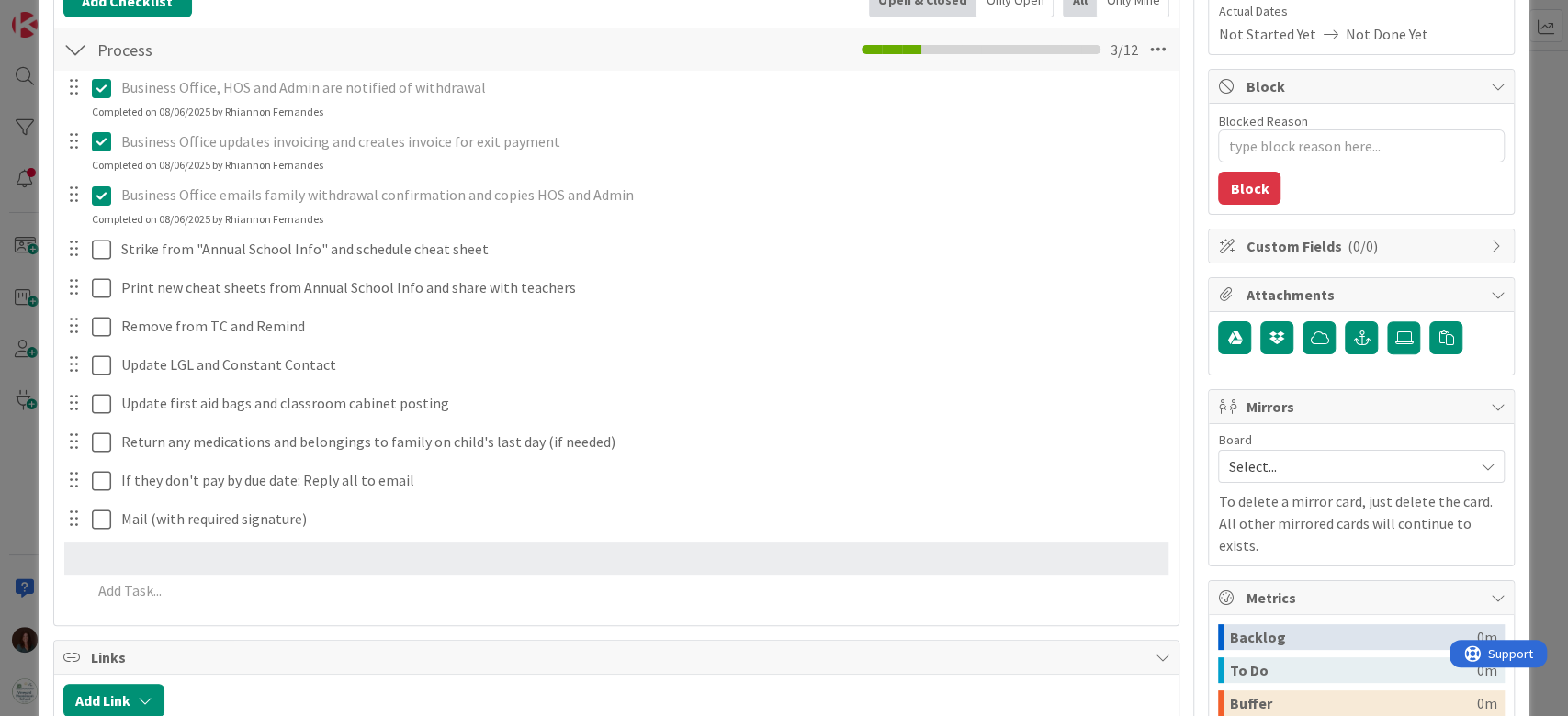 scroll, scrollTop: 301, scrollLeft: 0, axis: vertical 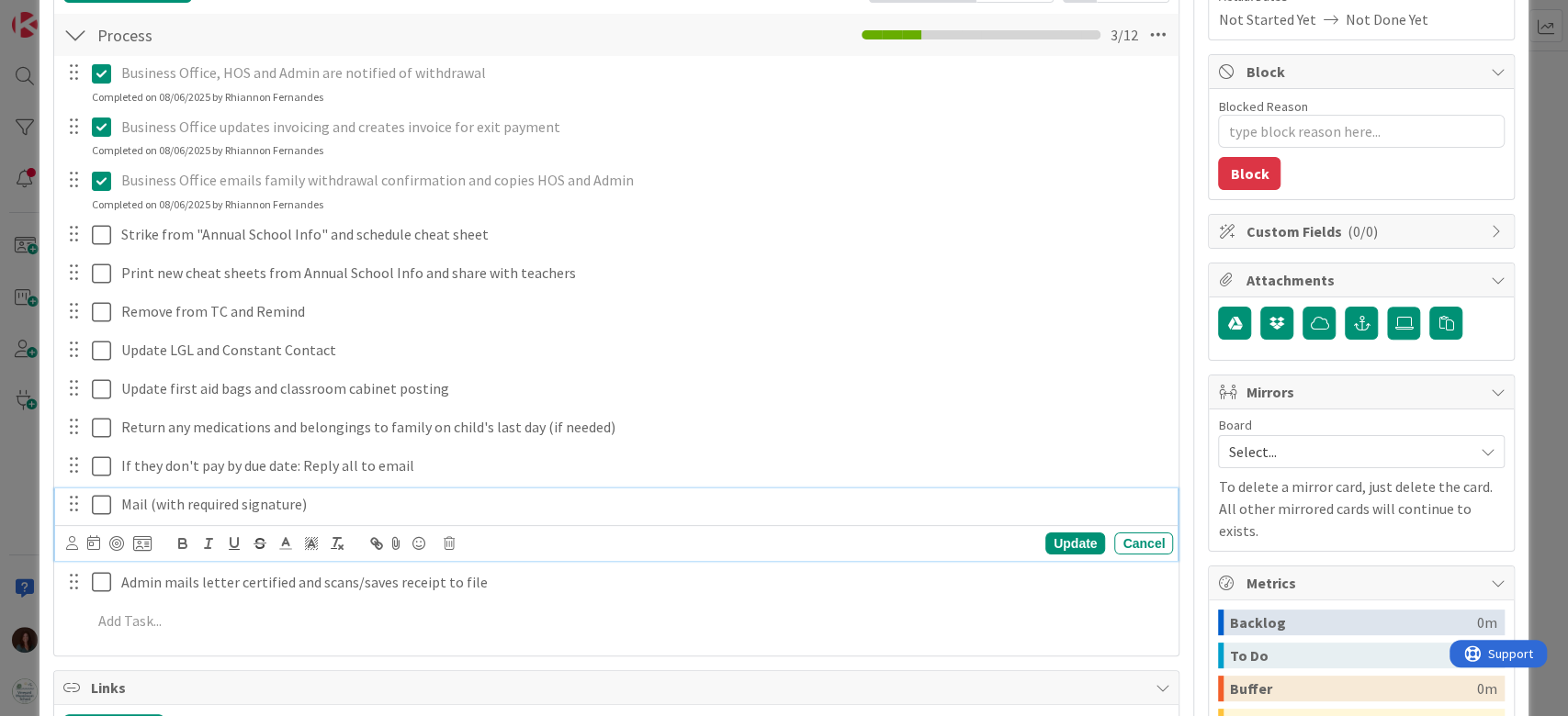 click on "Mail (with required signature)" at bounding box center [643, 504] 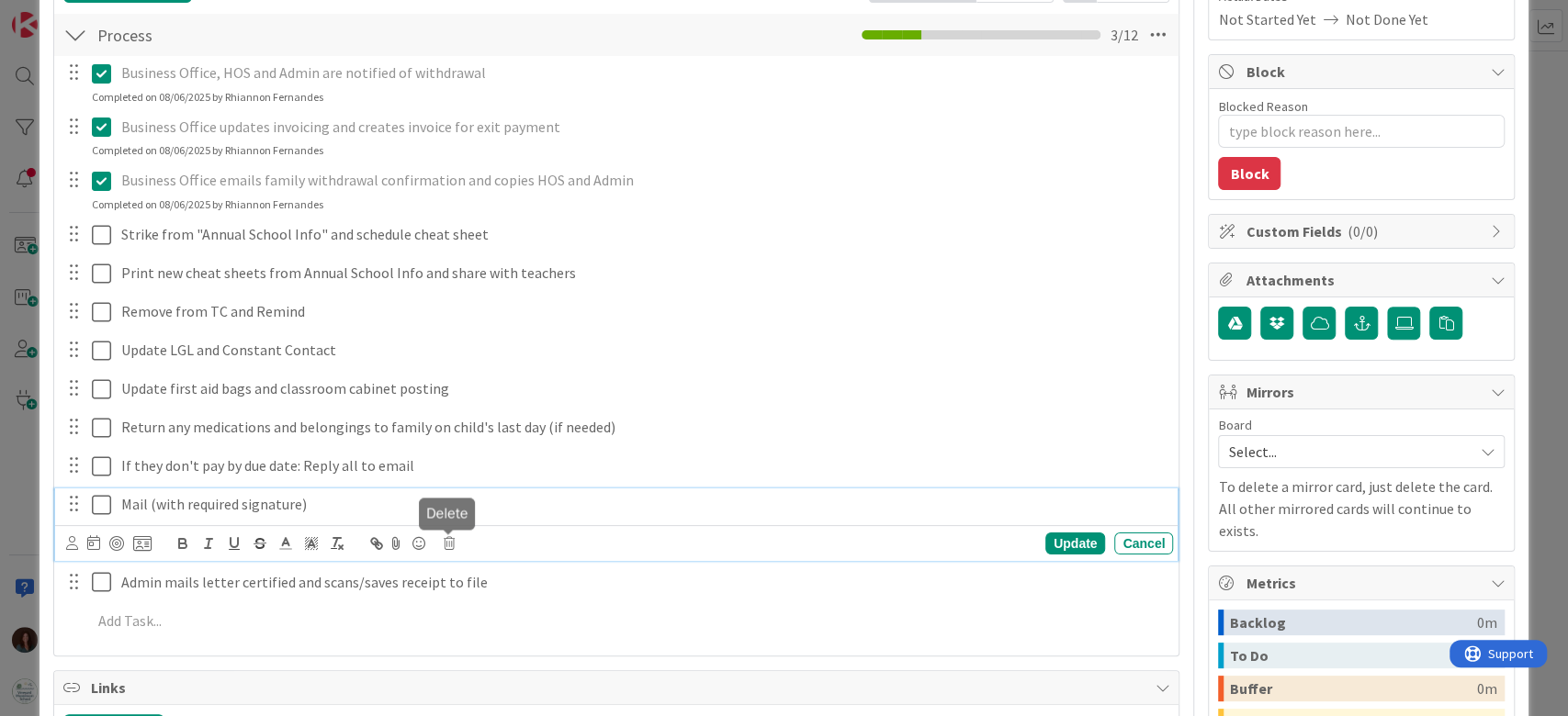 click at bounding box center (449, 543) 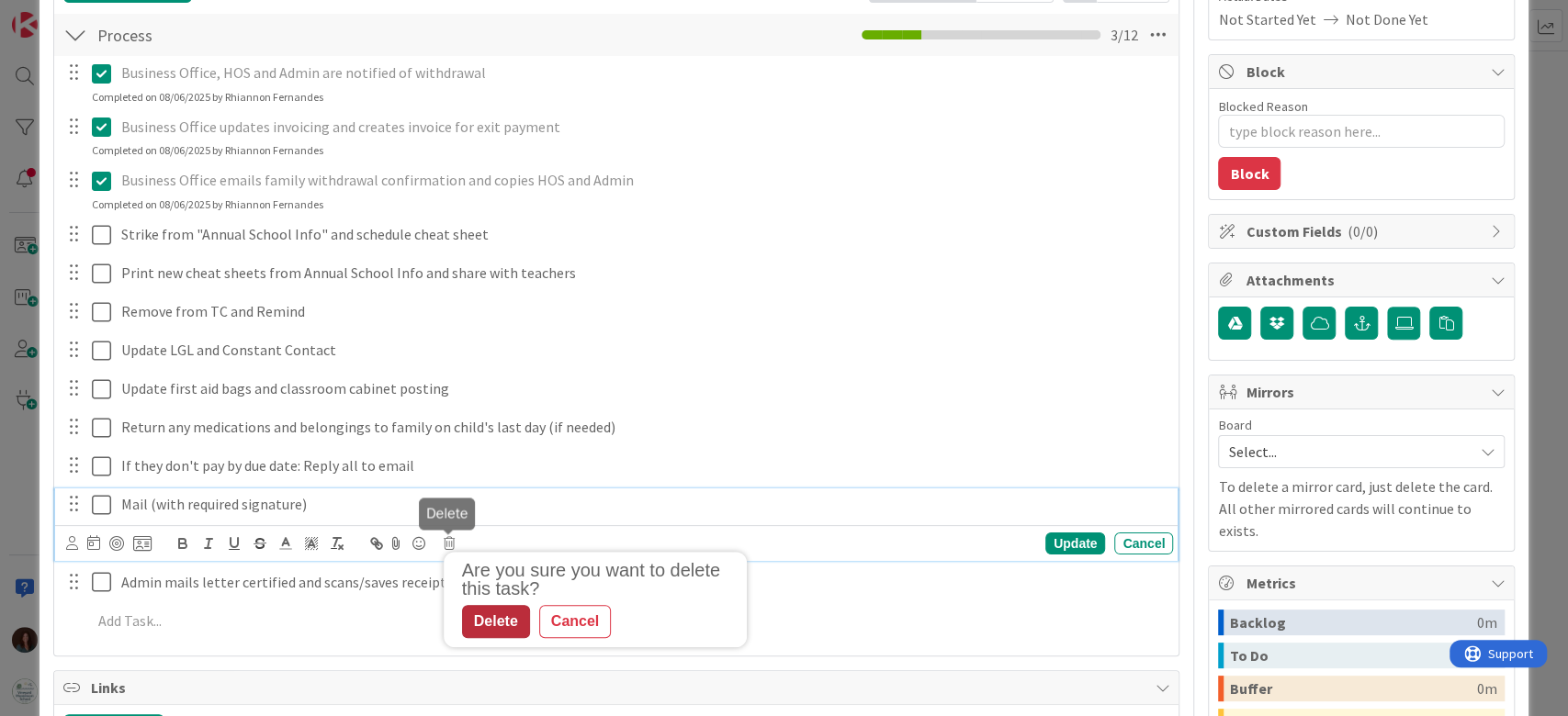 click on "Delete" at bounding box center (496, 621) 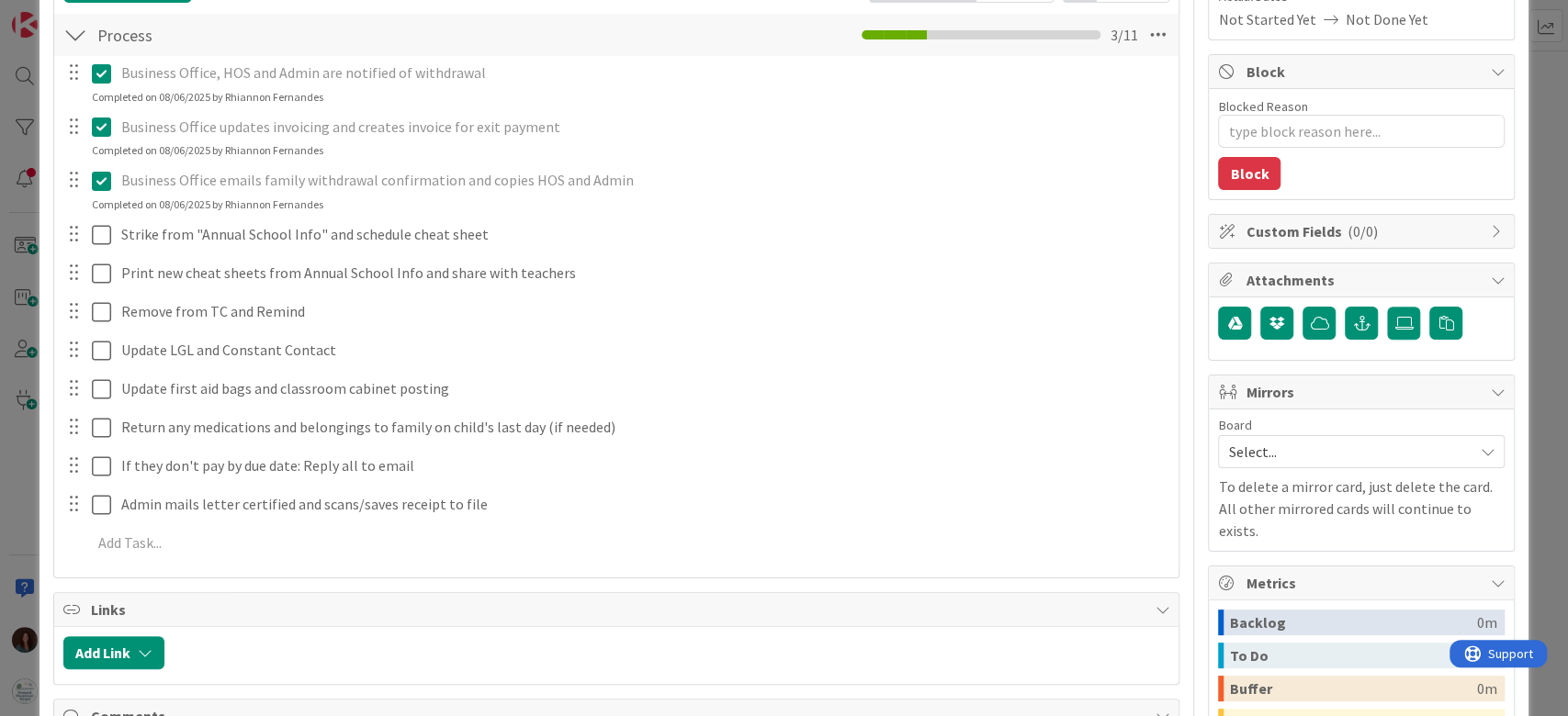 type on "x" 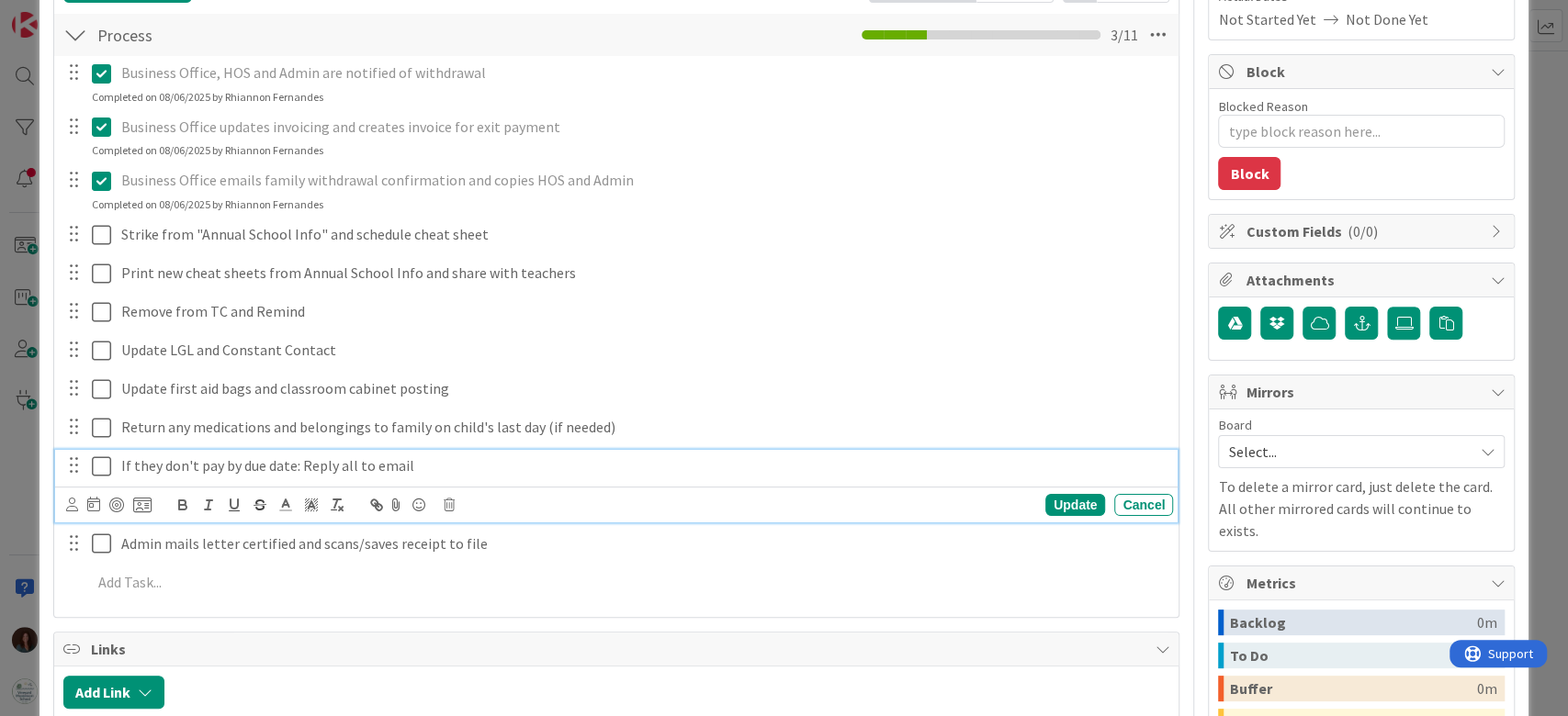 click on "If they don't pay by due date: Reply all to email" at bounding box center (643, 465) 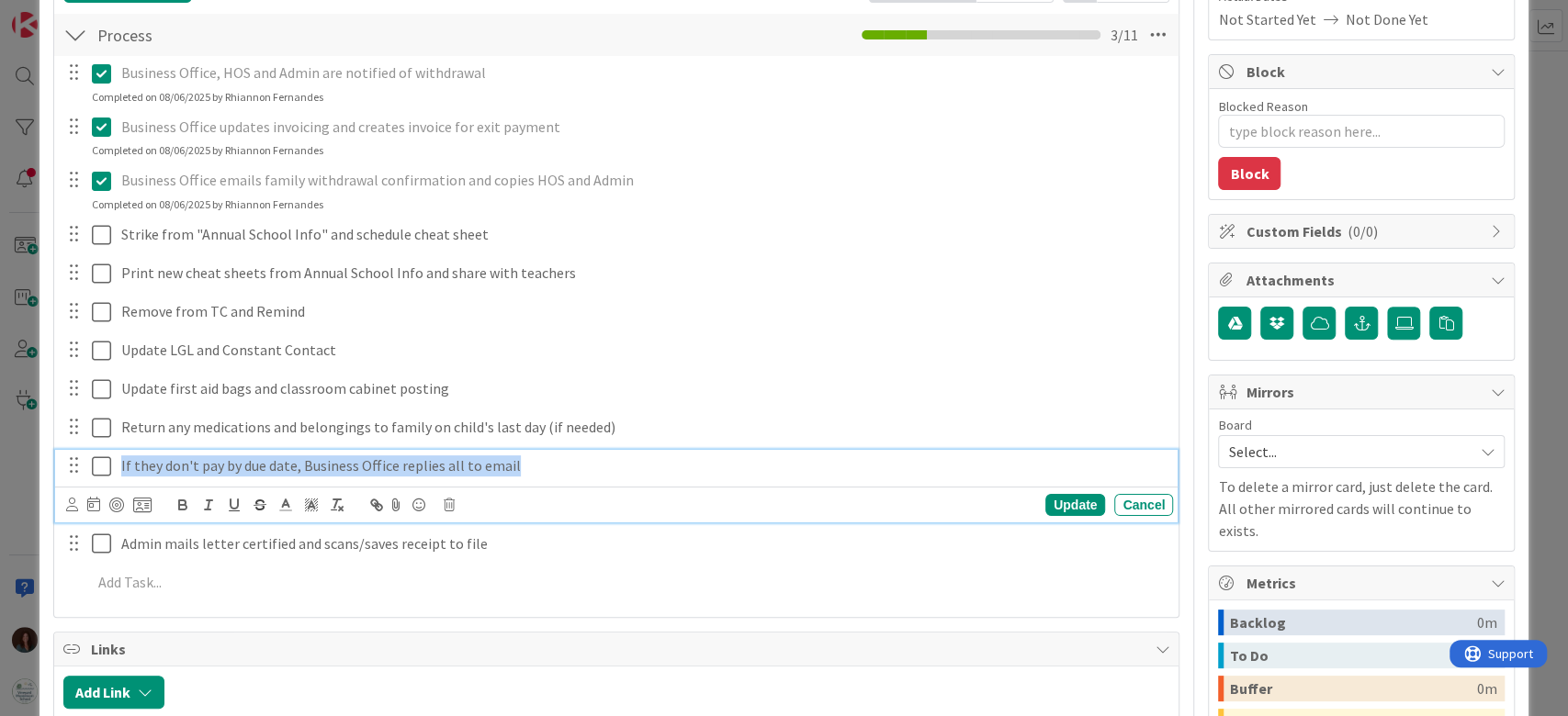 drag, startPoint x: 557, startPoint y: 469, endPoint x: 37, endPoint y: 454, distance: 520.2163 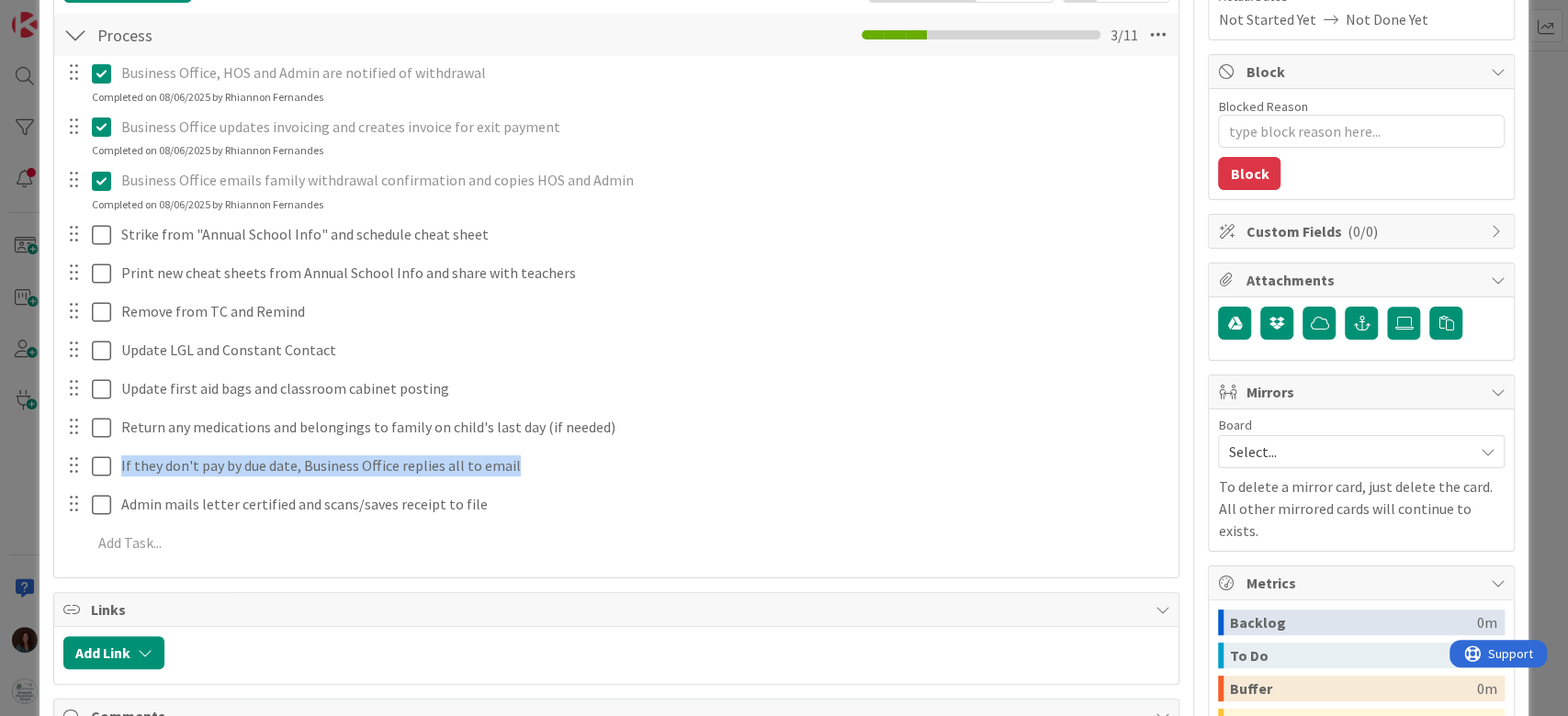 click on "Business Office, HOS and Admin are notified of withdrawal Update Cancel Completed on 08/06/[YEAR] by [FIRST] [LAST] Business Office updates invoicing and creates invoice for exit payment Update Cancel Completed on 08/06/[YEAR] by [FIRST] [LAST] Business Office emails family withdrawal confirmation and copies HOS and Admin Update Cancel Completed on 08/06/[YEAR] by [FIRST] [LAST] Strike from "Annual School Info" and schedule cheat sheet Update Cancel Print new cheat sheets from Annual School Info and share with teachers Update Cancel Remove from TC and Remind Update Cancel Update LGL and Constant Contact Update Cancel Update first aid bags and classroom cabinet posting Update Cancel Return any medications and belongings to family on child's last day (if needed) Update Cancel If they don't pay by due date, Business Office replies all to email Update Cancel Admin mails letter certified and scans/saves receipt to file Update Cancel Add Add Multiple Cancel" at bounding box center (616, 311) 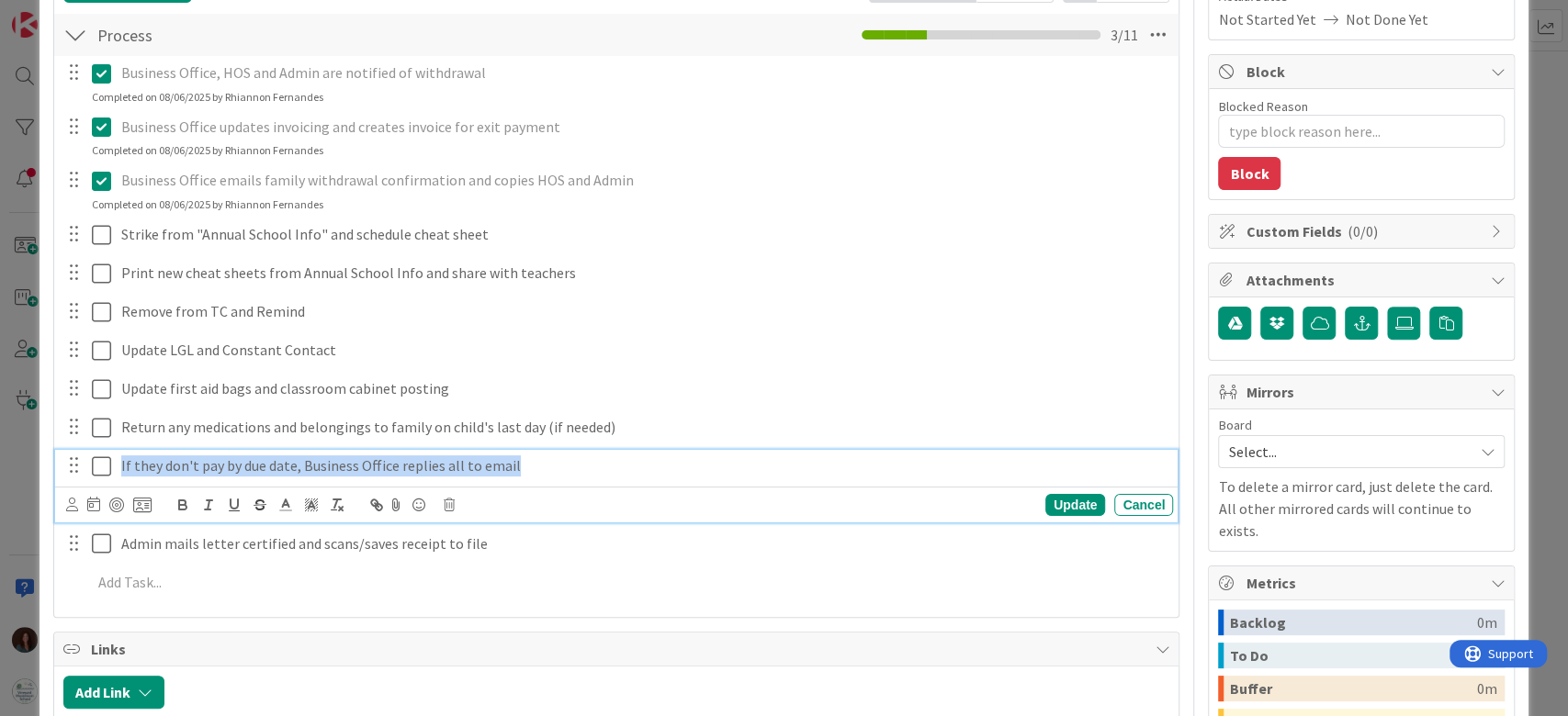 click on "If they don't pay by due date, Business Office replies all to email" at bounding box center (643, 465) 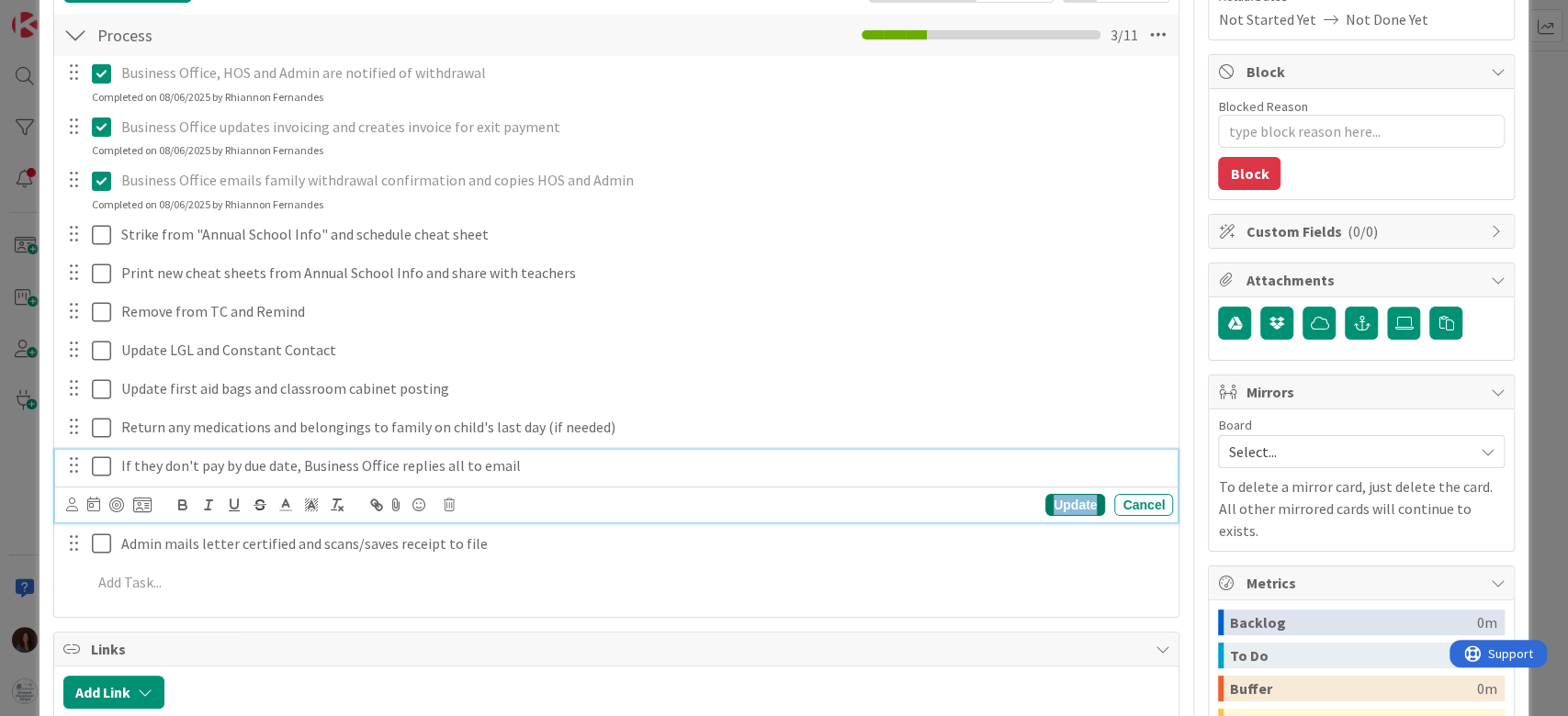 click on "Update" at bounding box center (1075, 505) 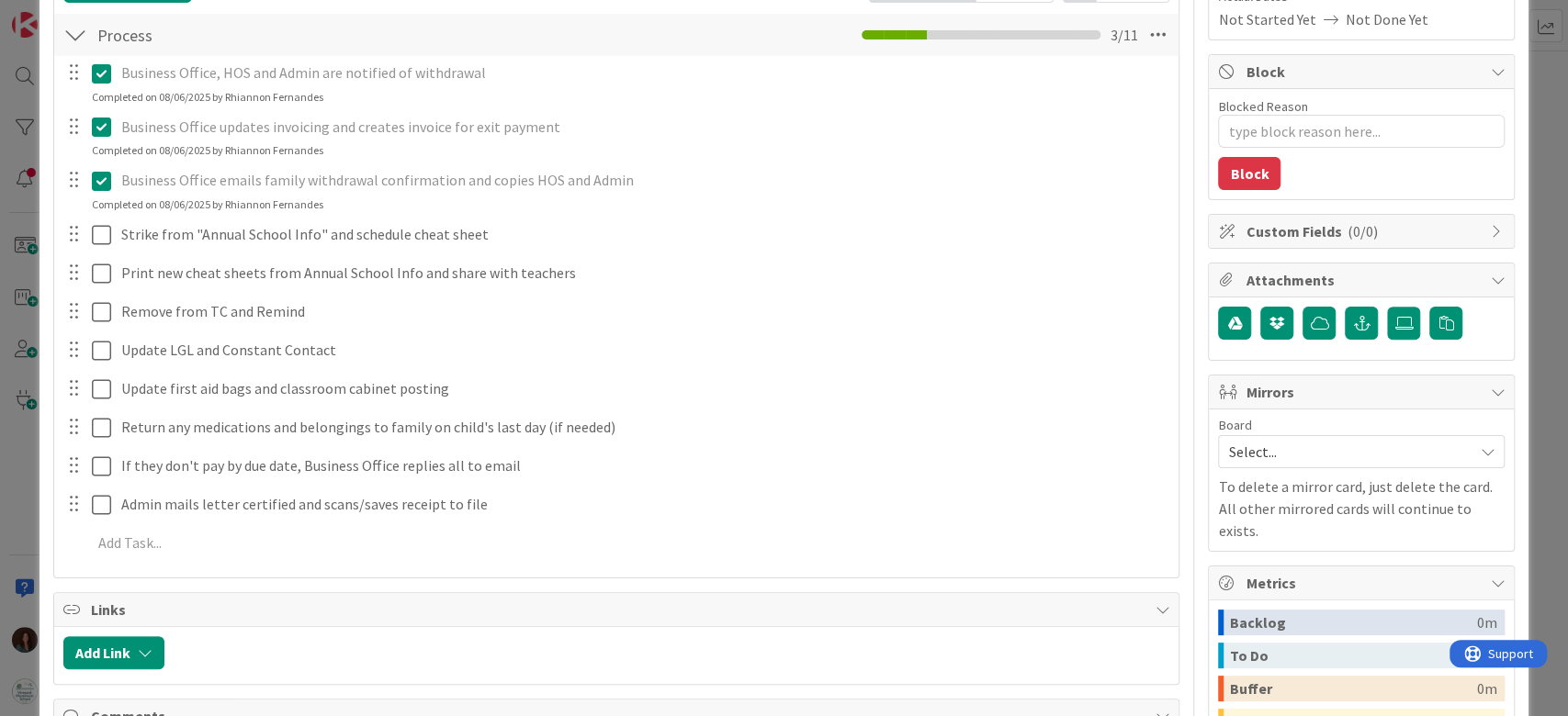 scroll, scrollTop: 0, scrollLeft: 0, axis: both 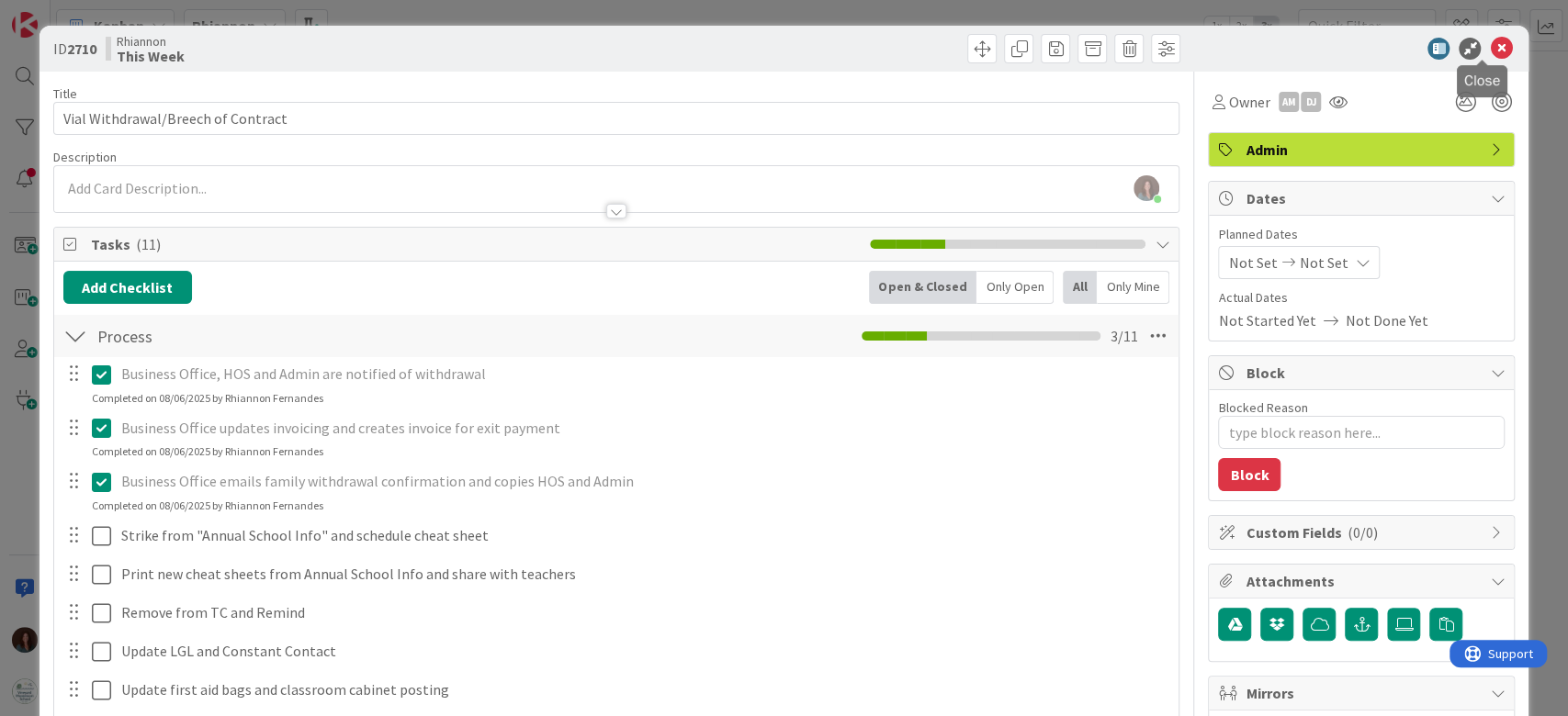 click at bounding box center [1501, 49] 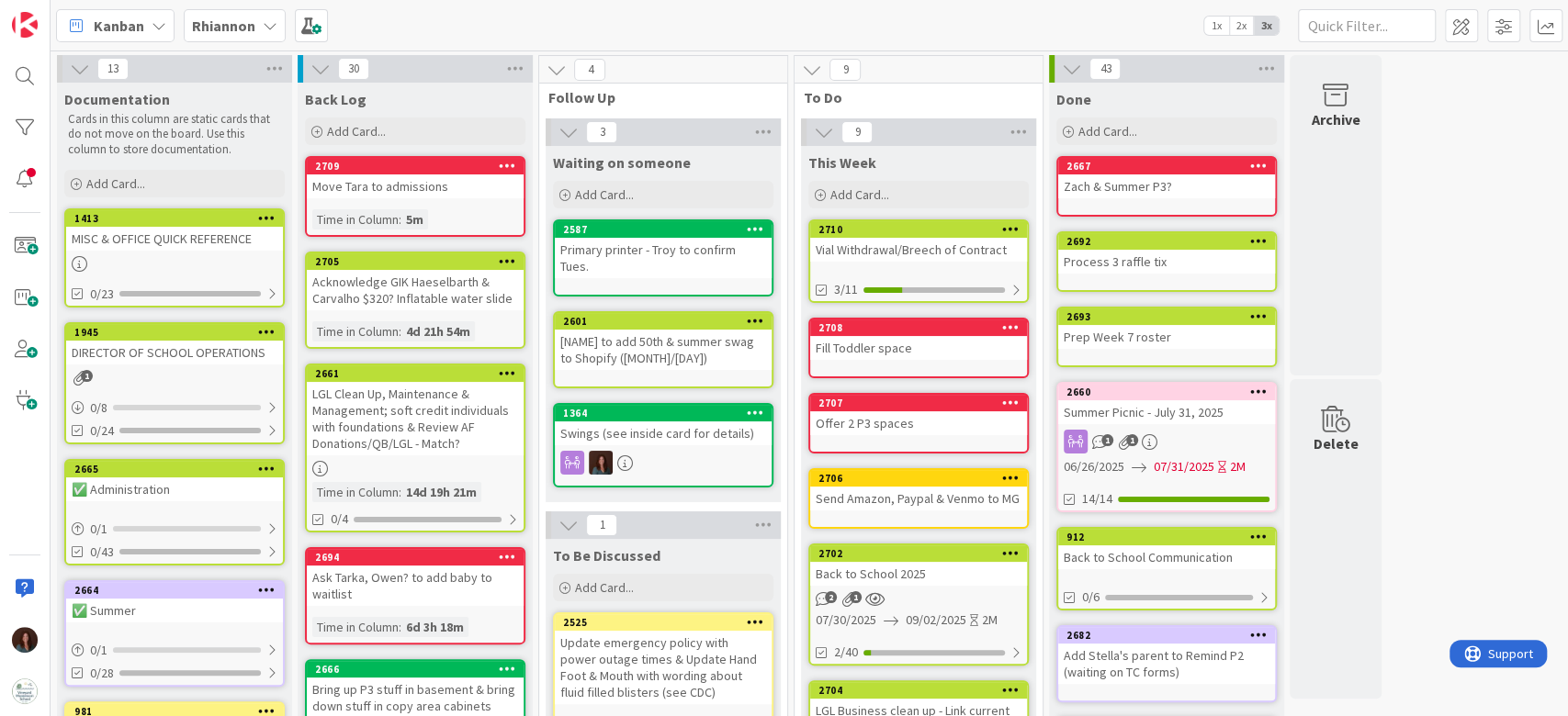 scroll, scrollTop: 0, scrollLeft: 0, axis: both 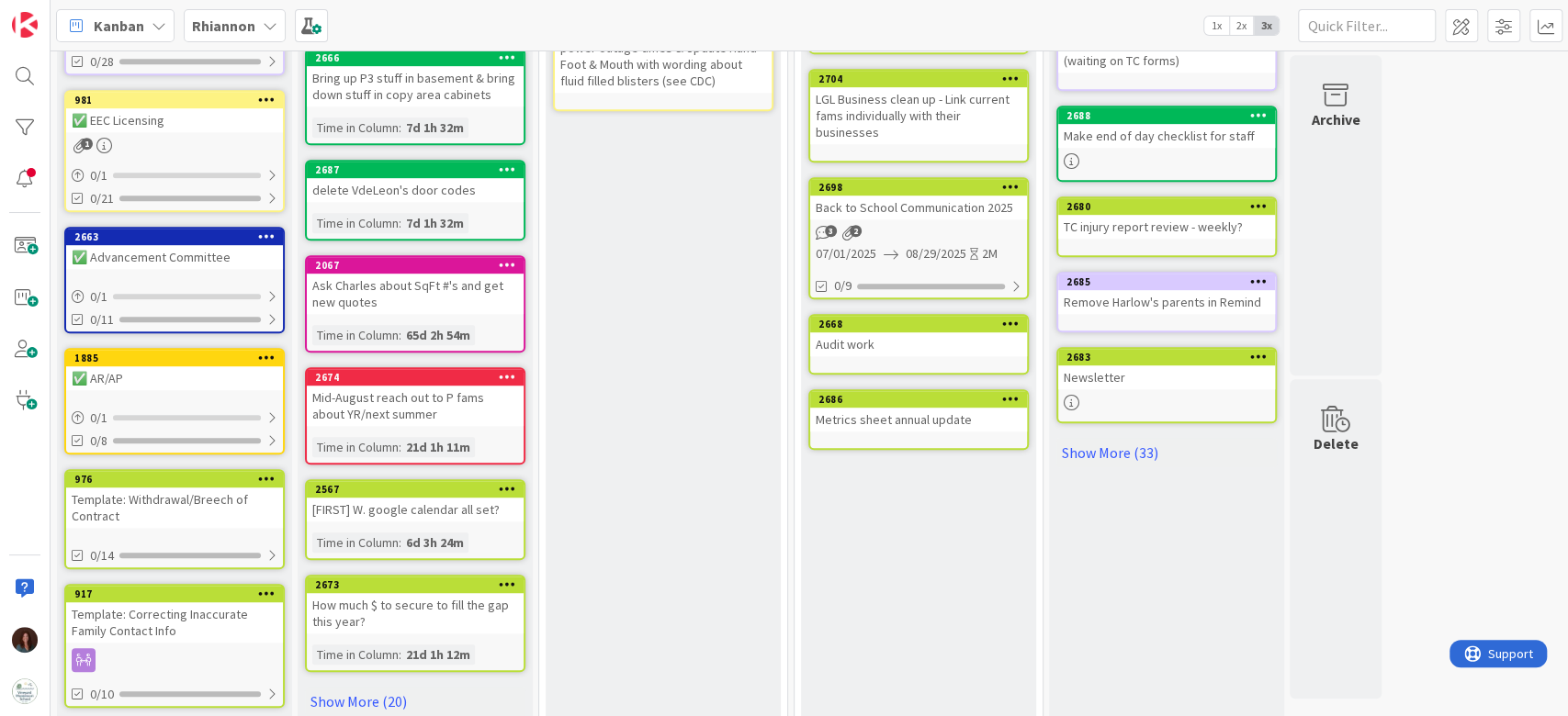 click on "Template: Withdrawal/Breech of Contract" at bounding box center (175, 508) 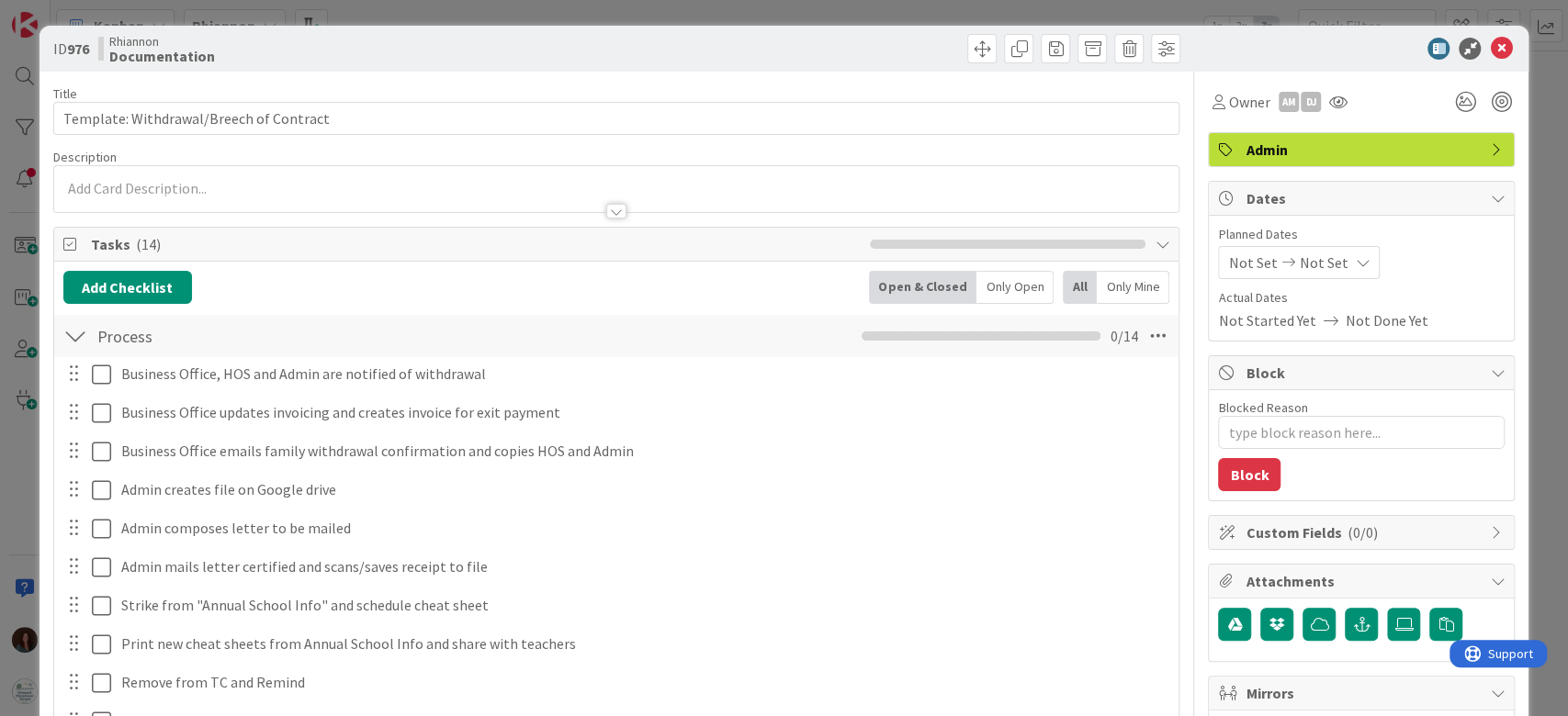 scroll, scrollTop: 0, scrollLeft: 0, axis: both 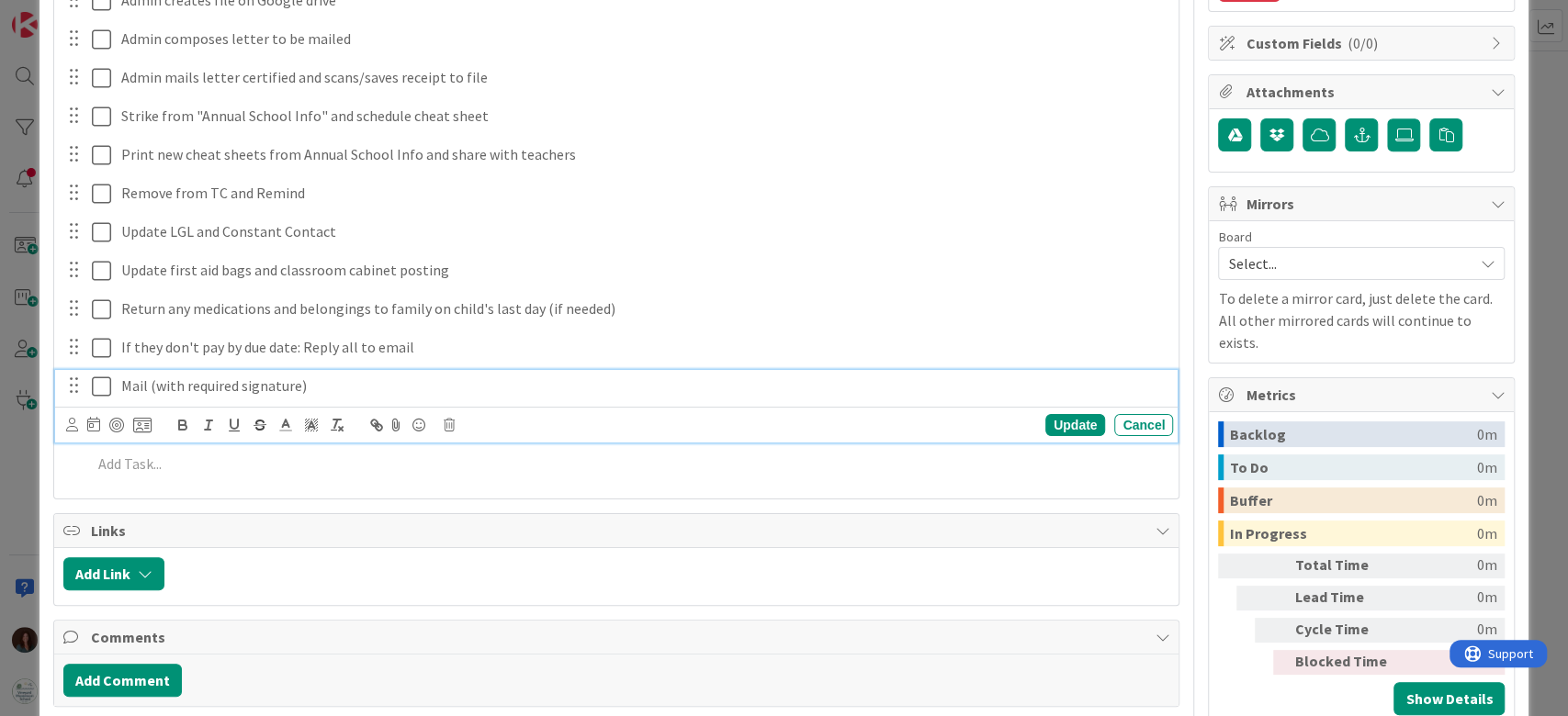 click on "Mail (with required signature)" at bounding box center (643, 386) 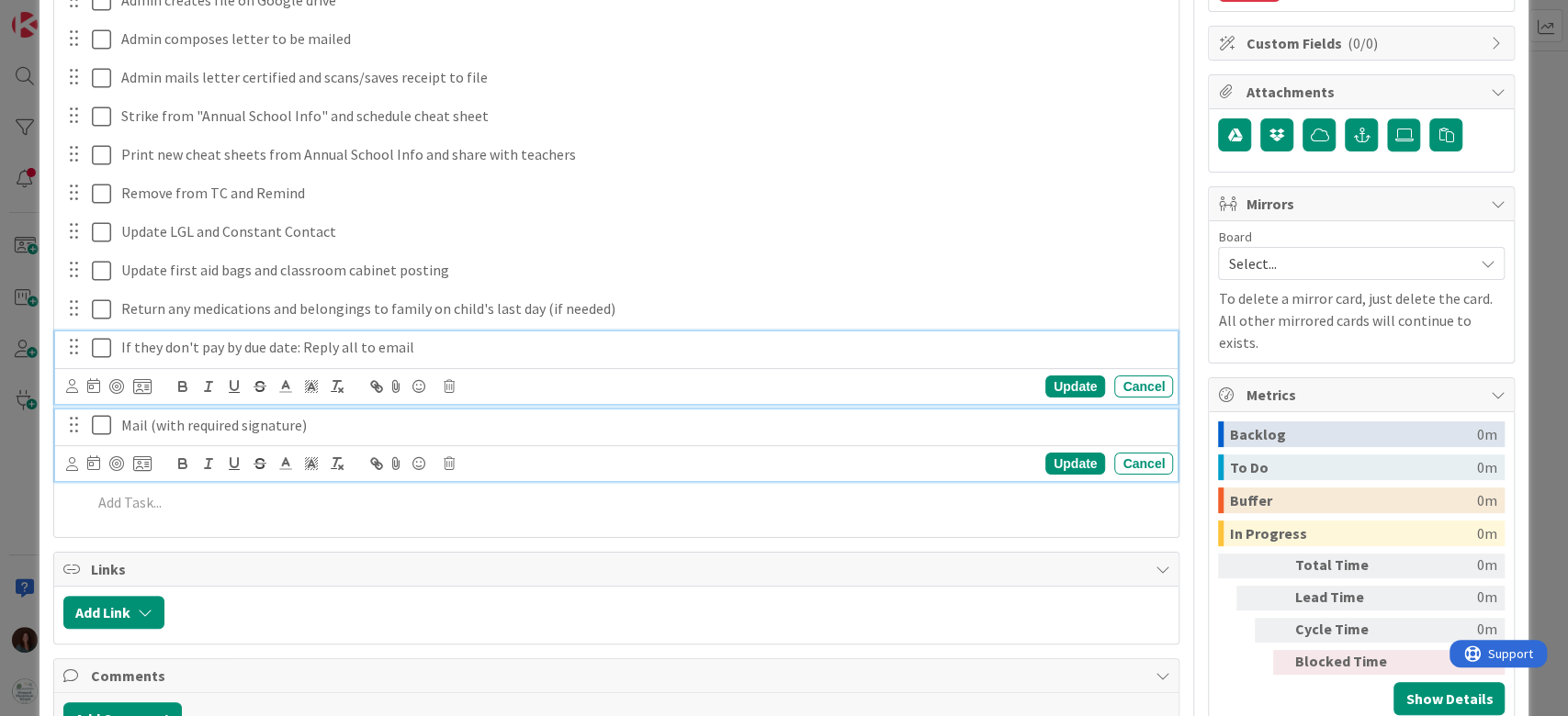 click on "If they don't pay by due date: Reply all to email" at bounding box center (643, 347) 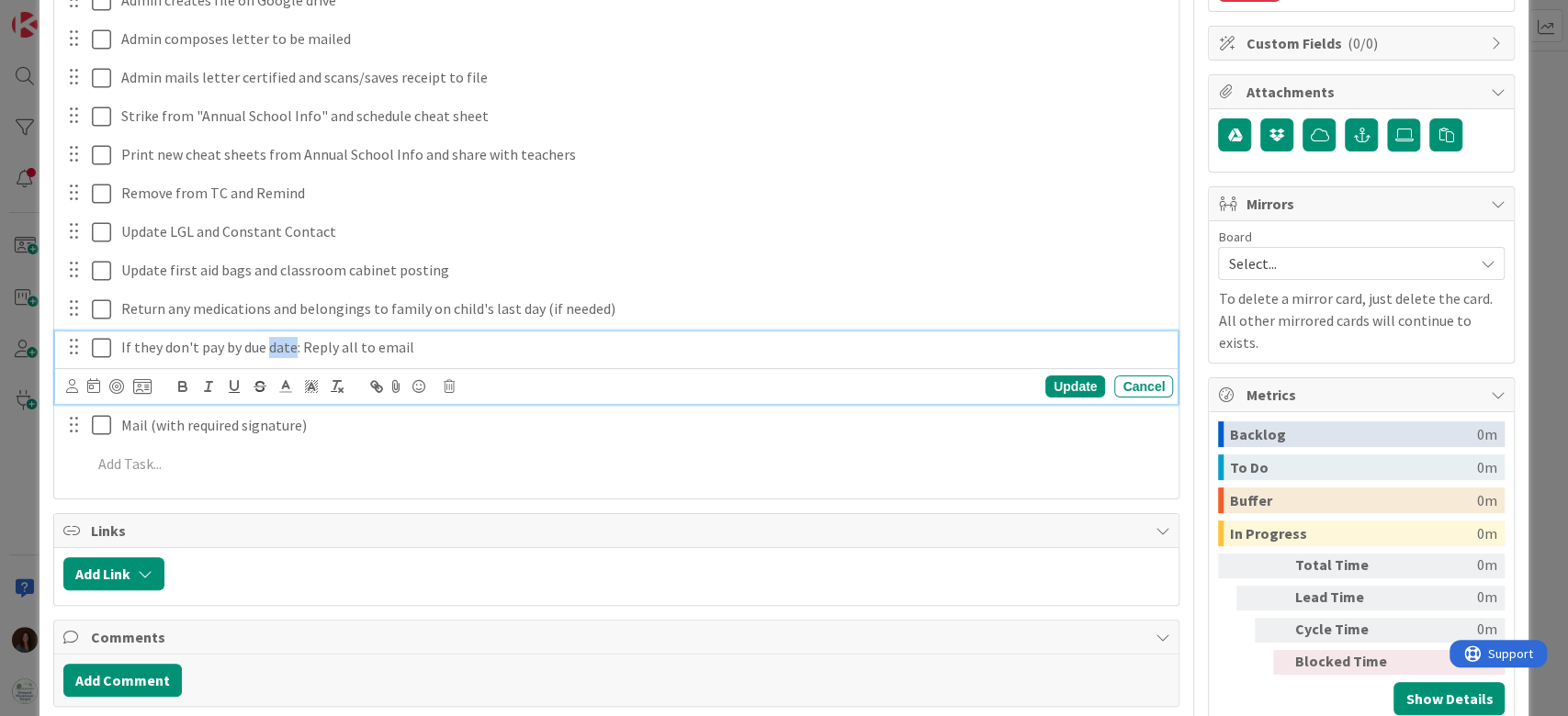 click on "If they don't pay by due date: Reply all to email" at bounding box center [643, 347] 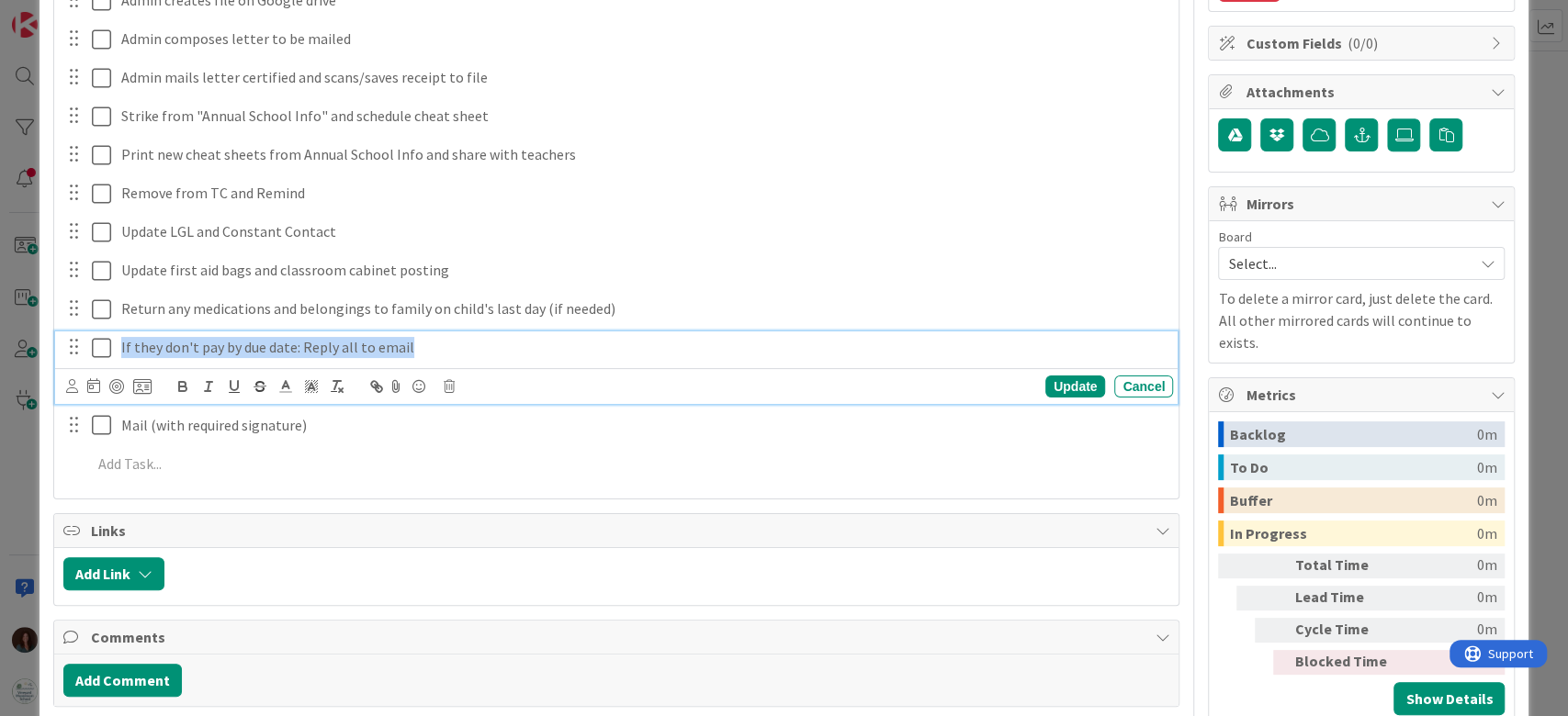 click on "If they don't pay by due date: Reply all to email" at bounding box center (643, 347) 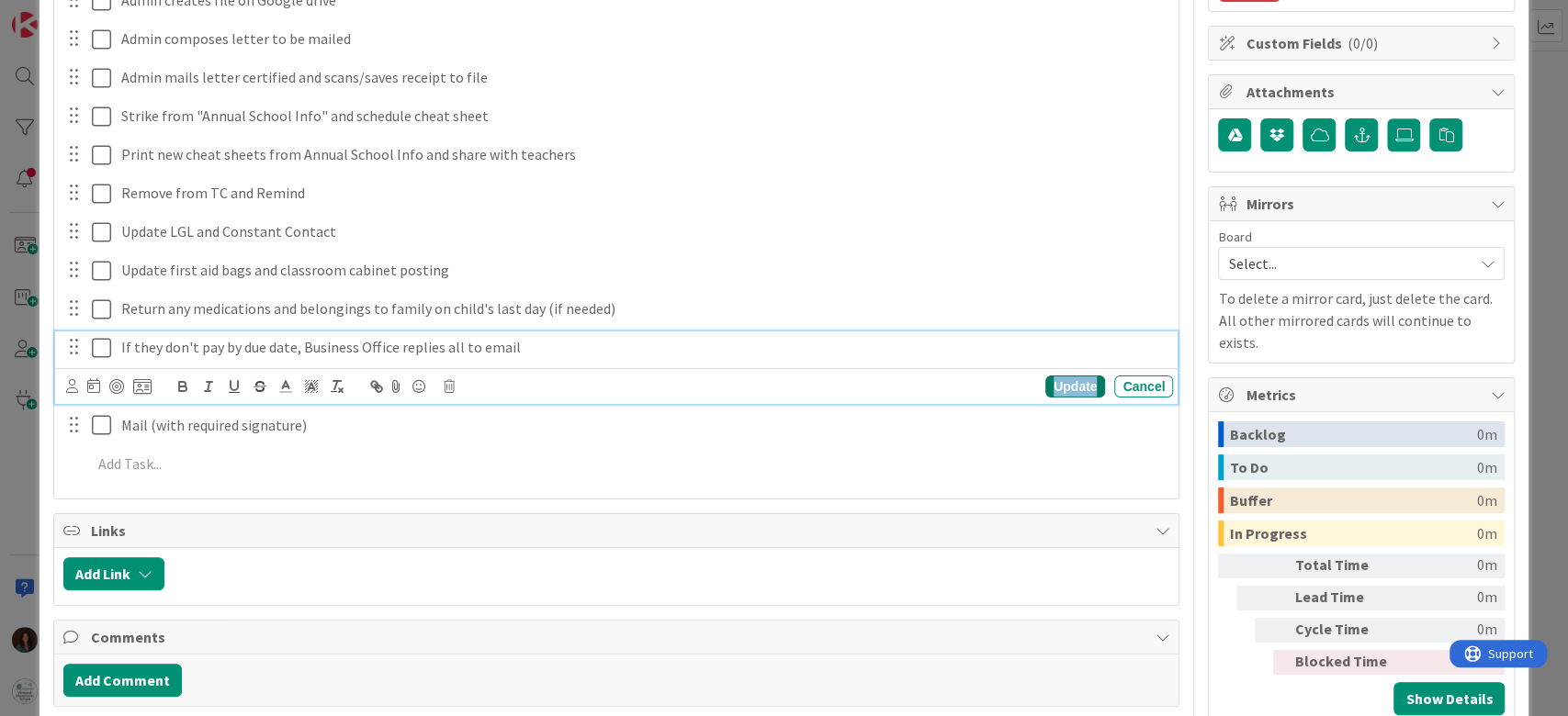 click on "Update" at bounding box center (1075, 386) 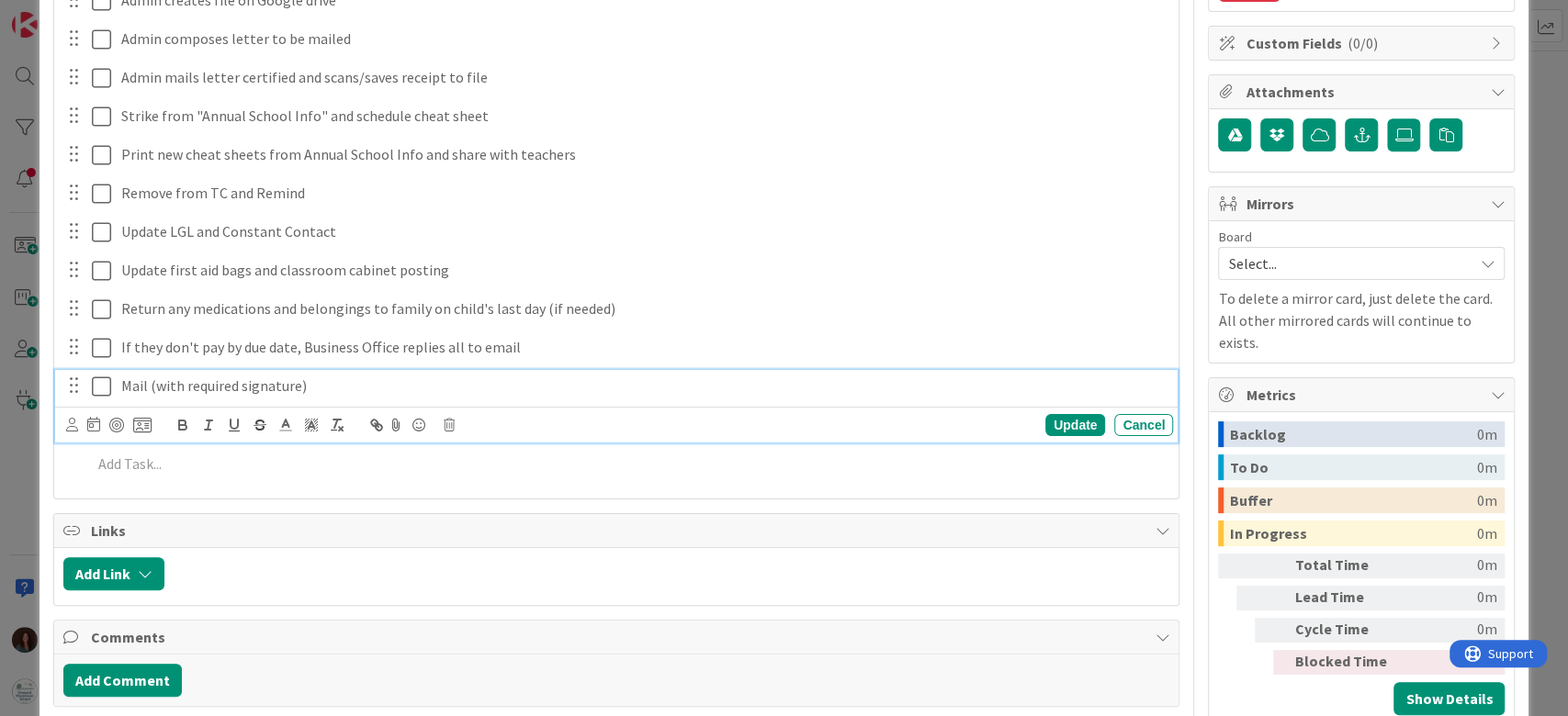 click on "Mail (with required signature)" at bounding box center [643, 386] 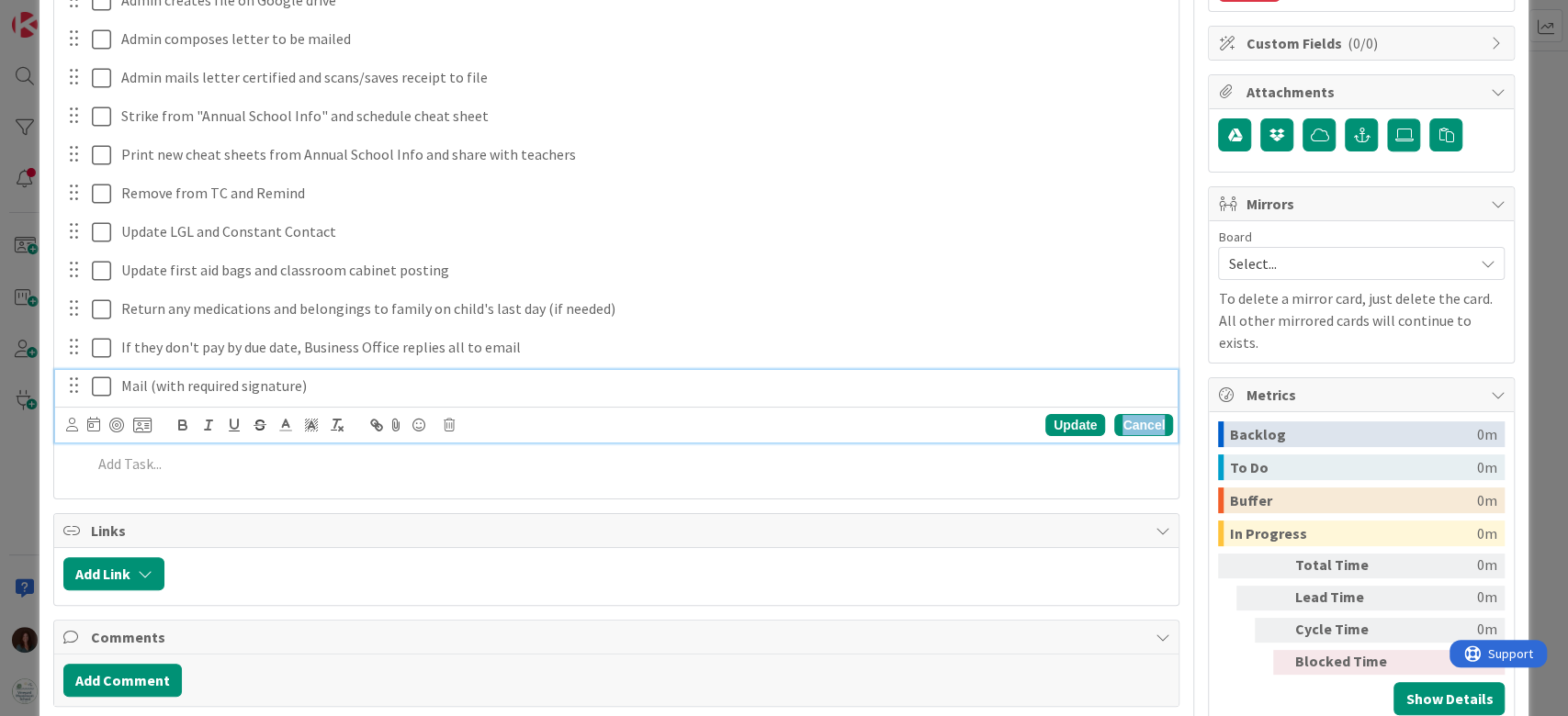 click on "Cancel" at bounding box center [1144, 425] 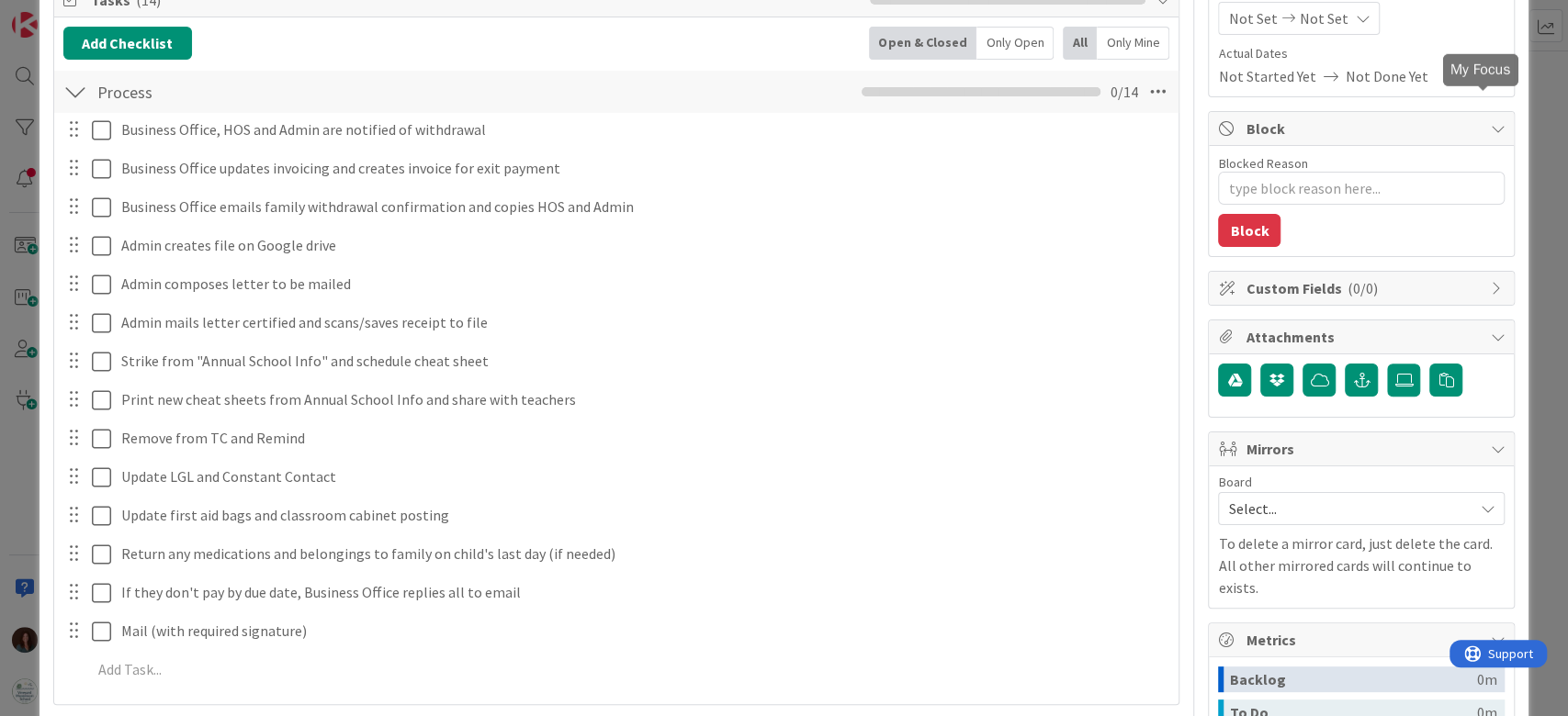scroll, scrollTop: 0, scrollLeft: 0, axis: both 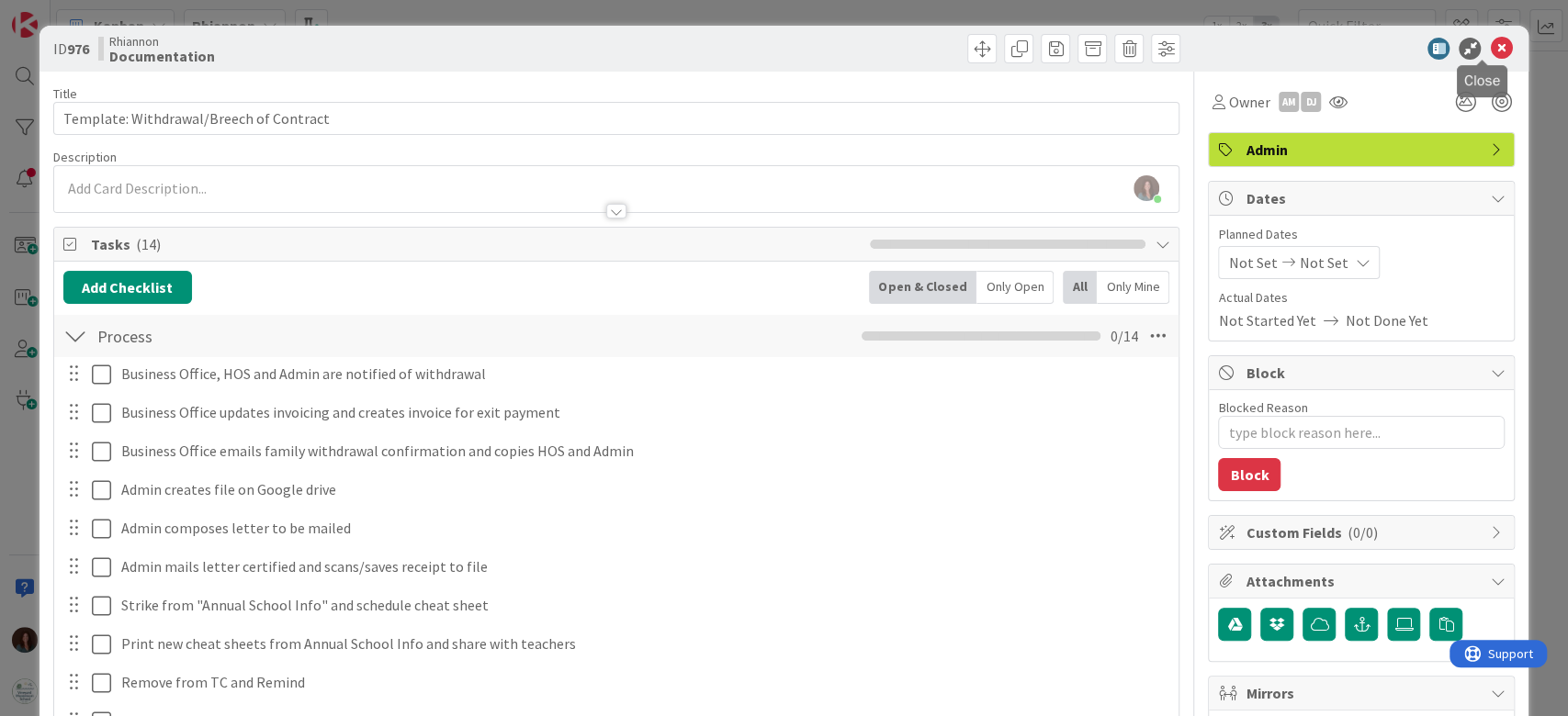 click at bounding box center [1501, 49] 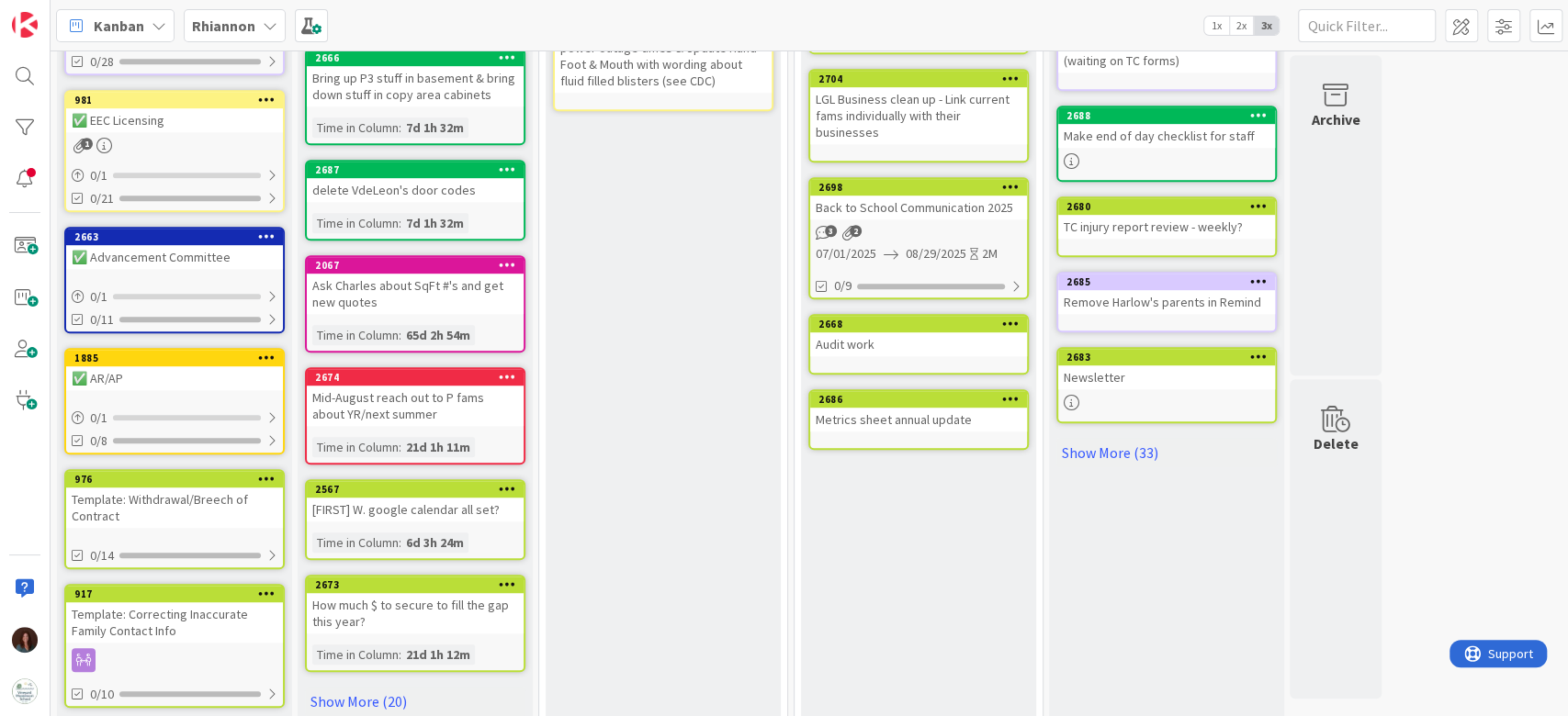 scroll, scrollTop: 367, scrollLeft: 0, axis: vertical 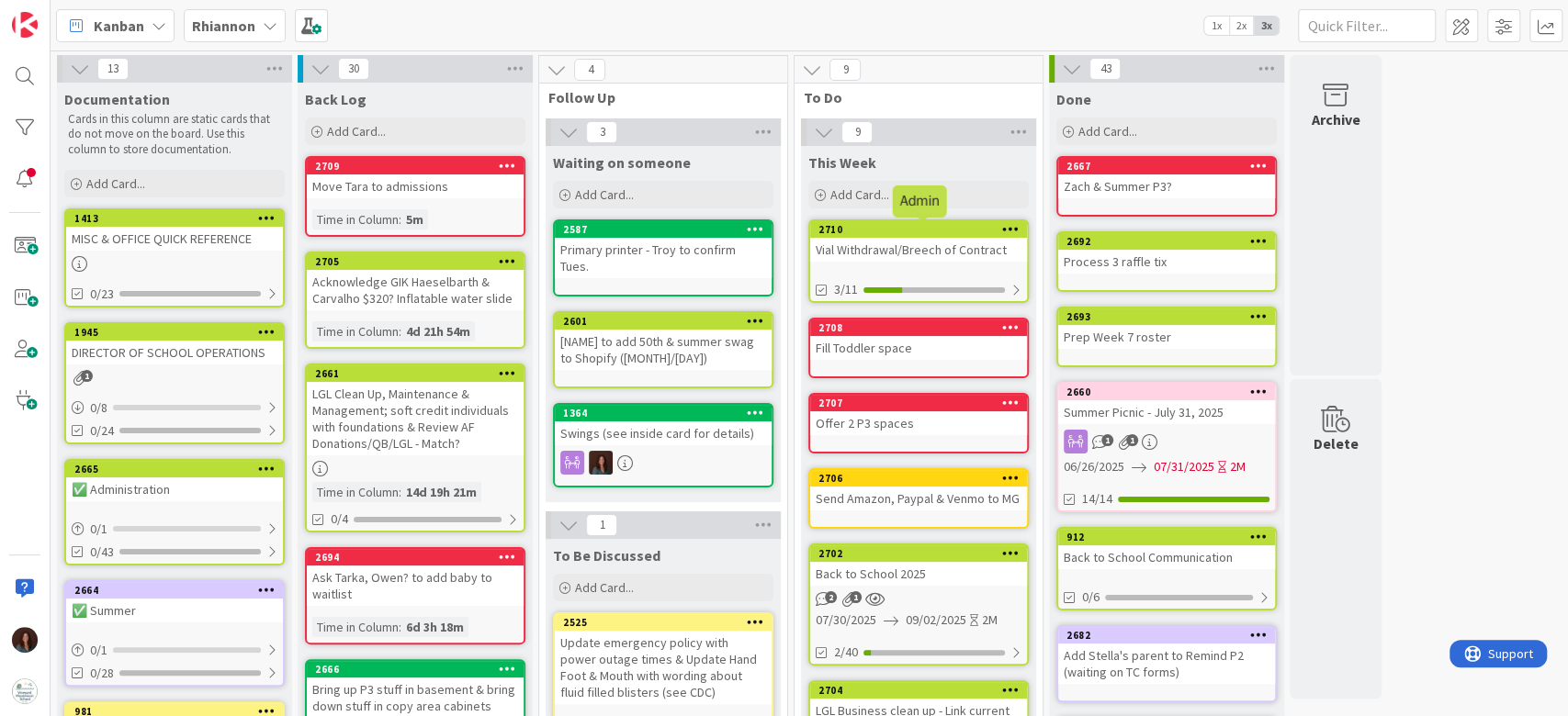 click on "2710" at bounding box center [919, 229] 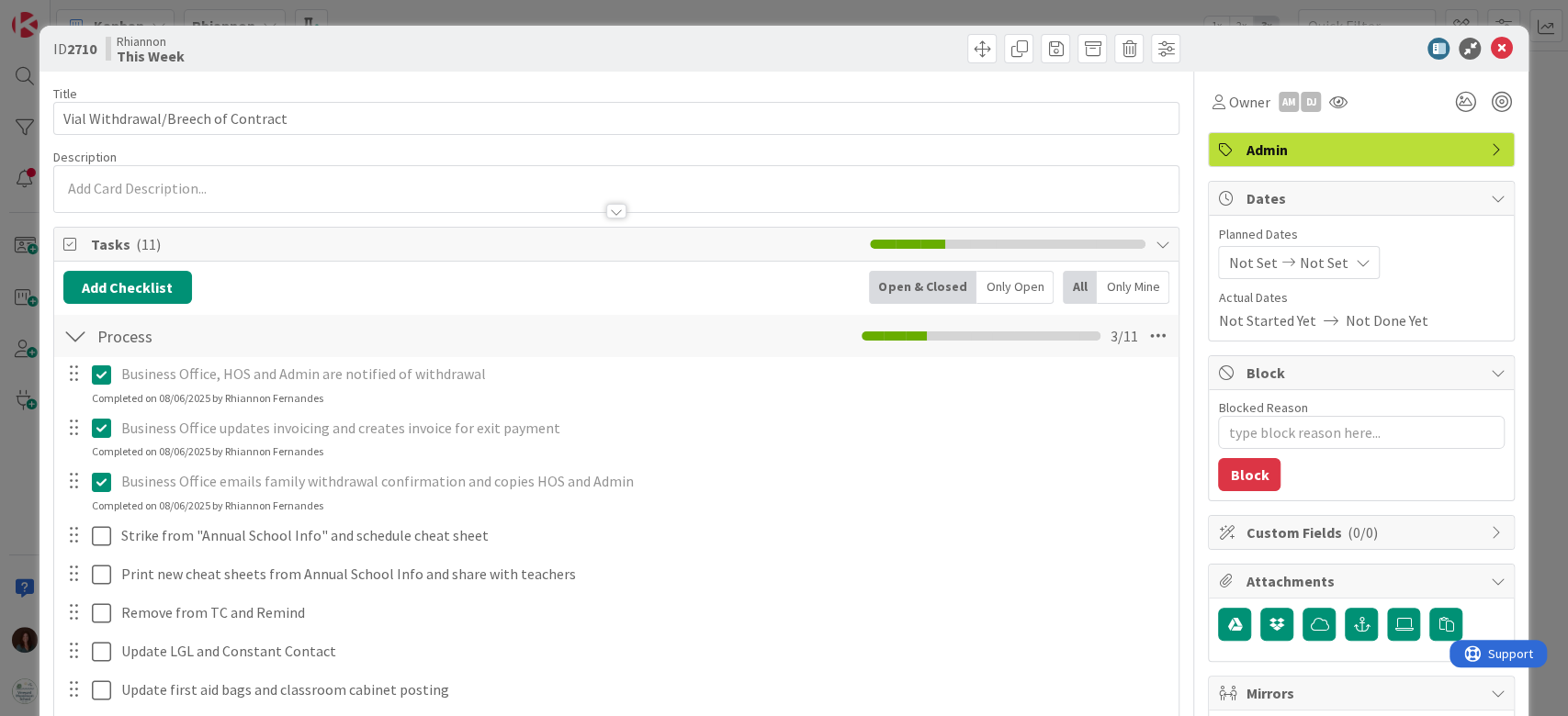 type on "x" 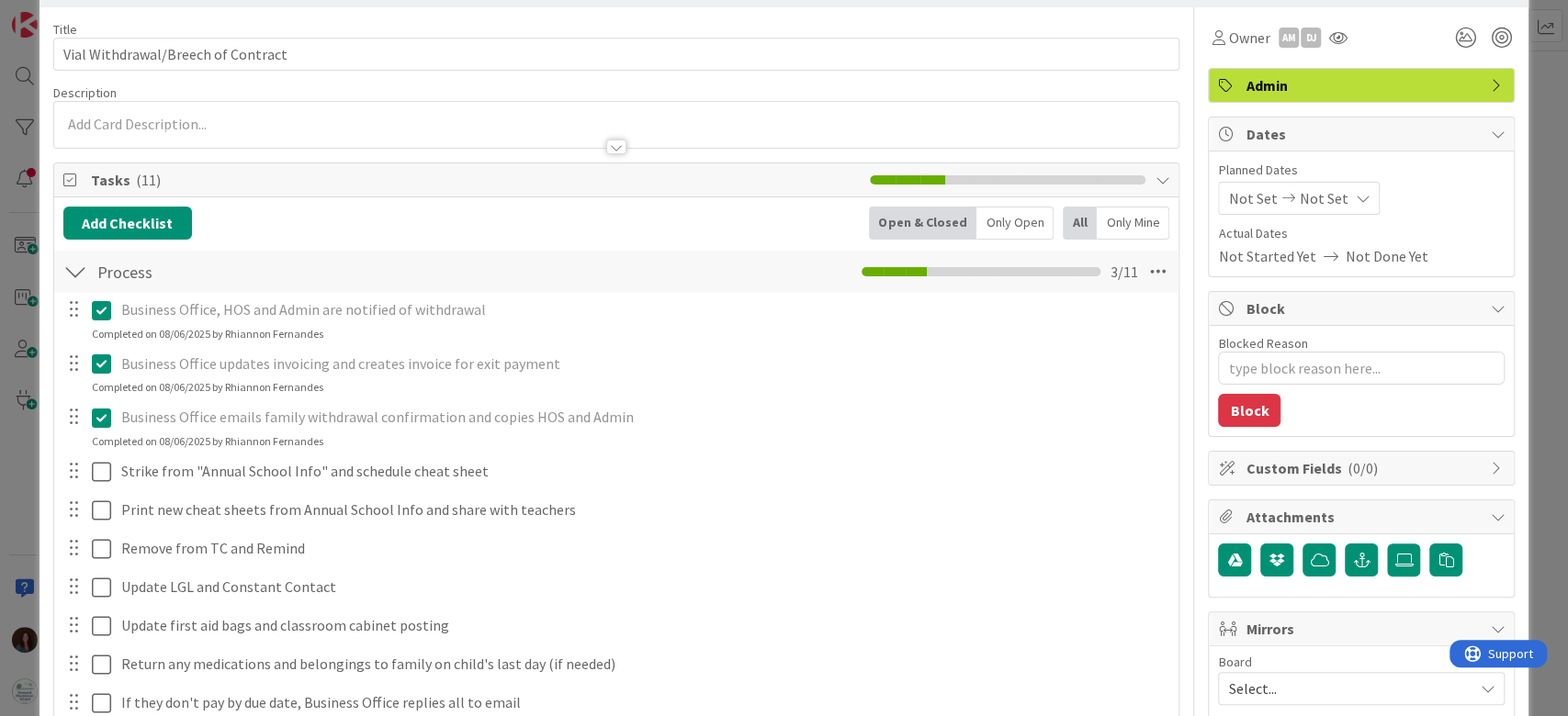 scroll, scrollTop: 367, scrollLeft: 0, axis: vertical 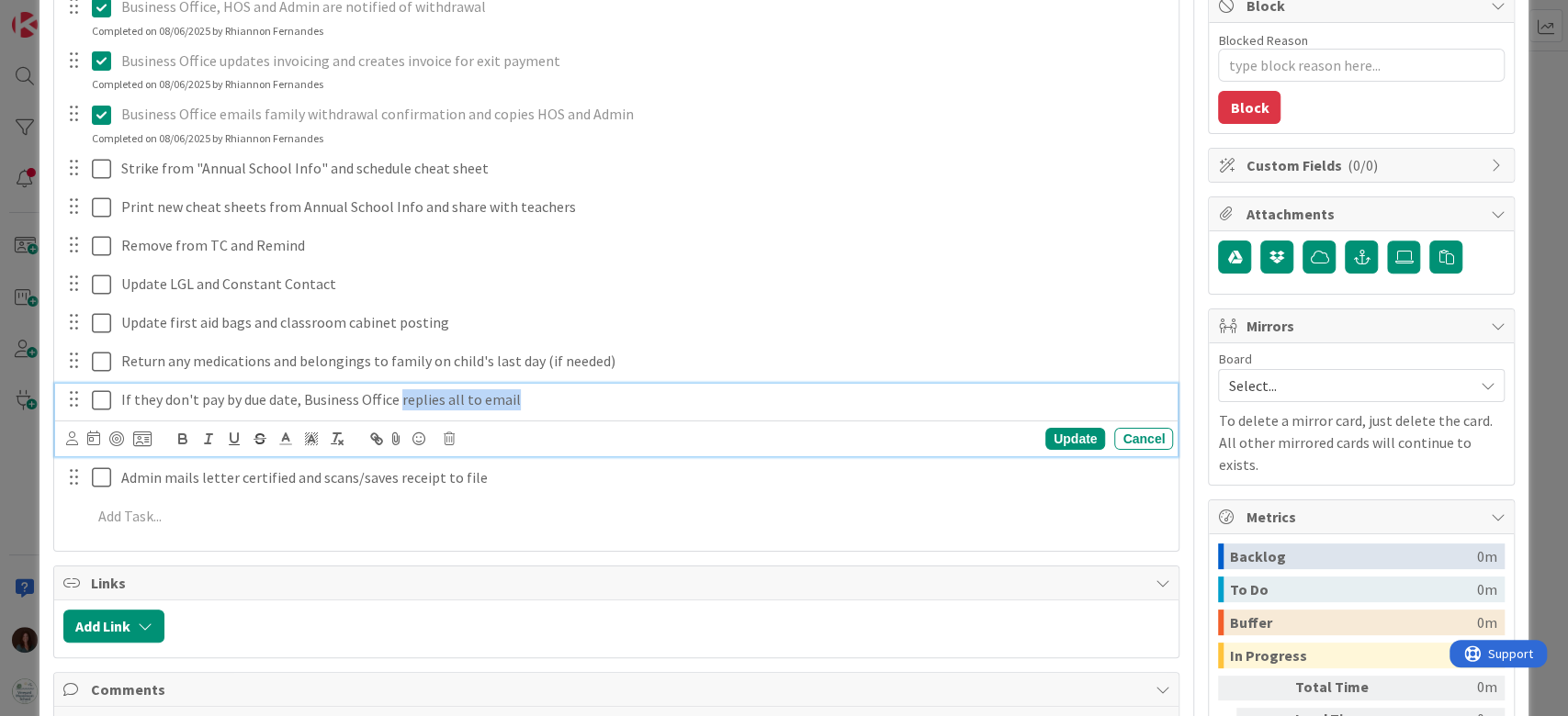 drag, startPoint x: 398, startPoint y: 395, endPoint x: 608, endPoint y: 404, distance: 210.19277 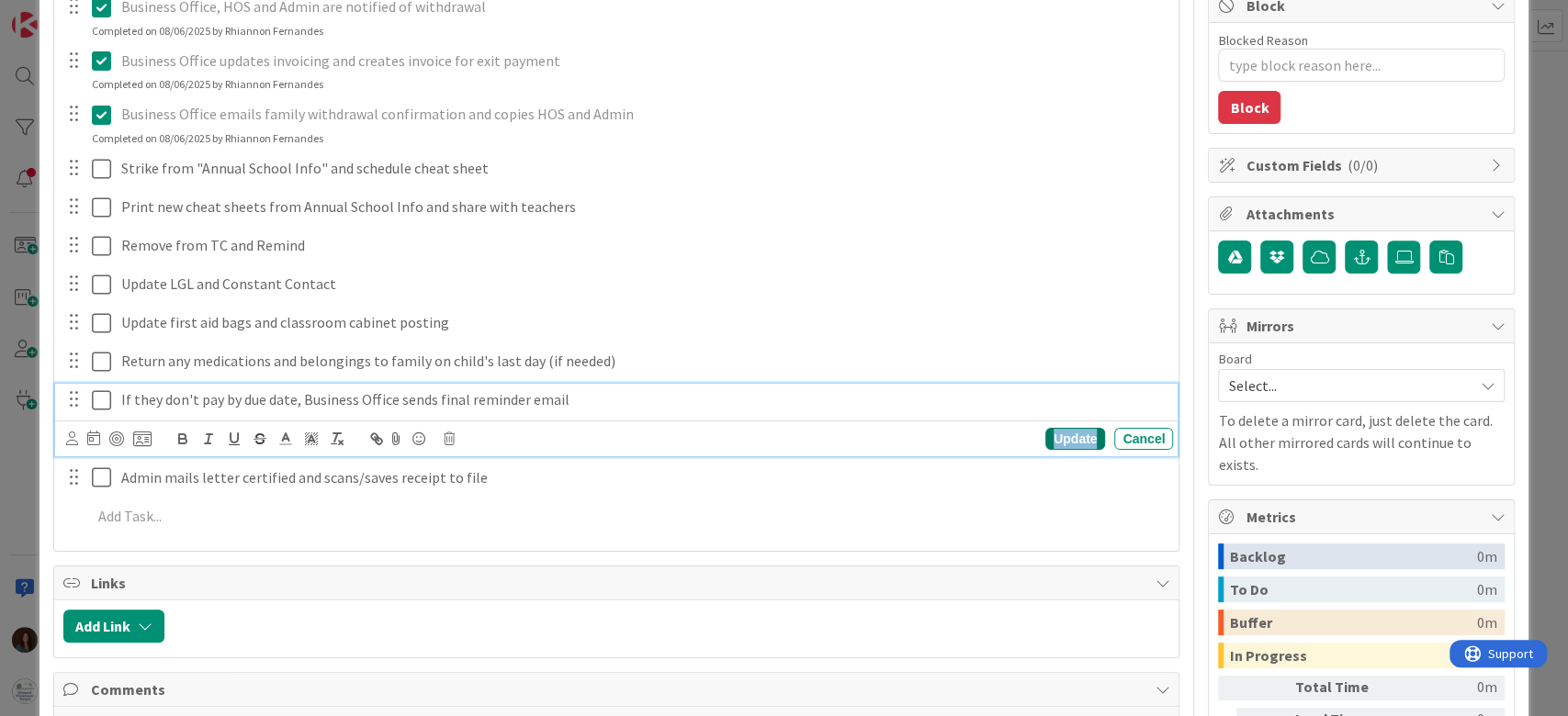 click on "Update" at bounding box center [1075, 439] 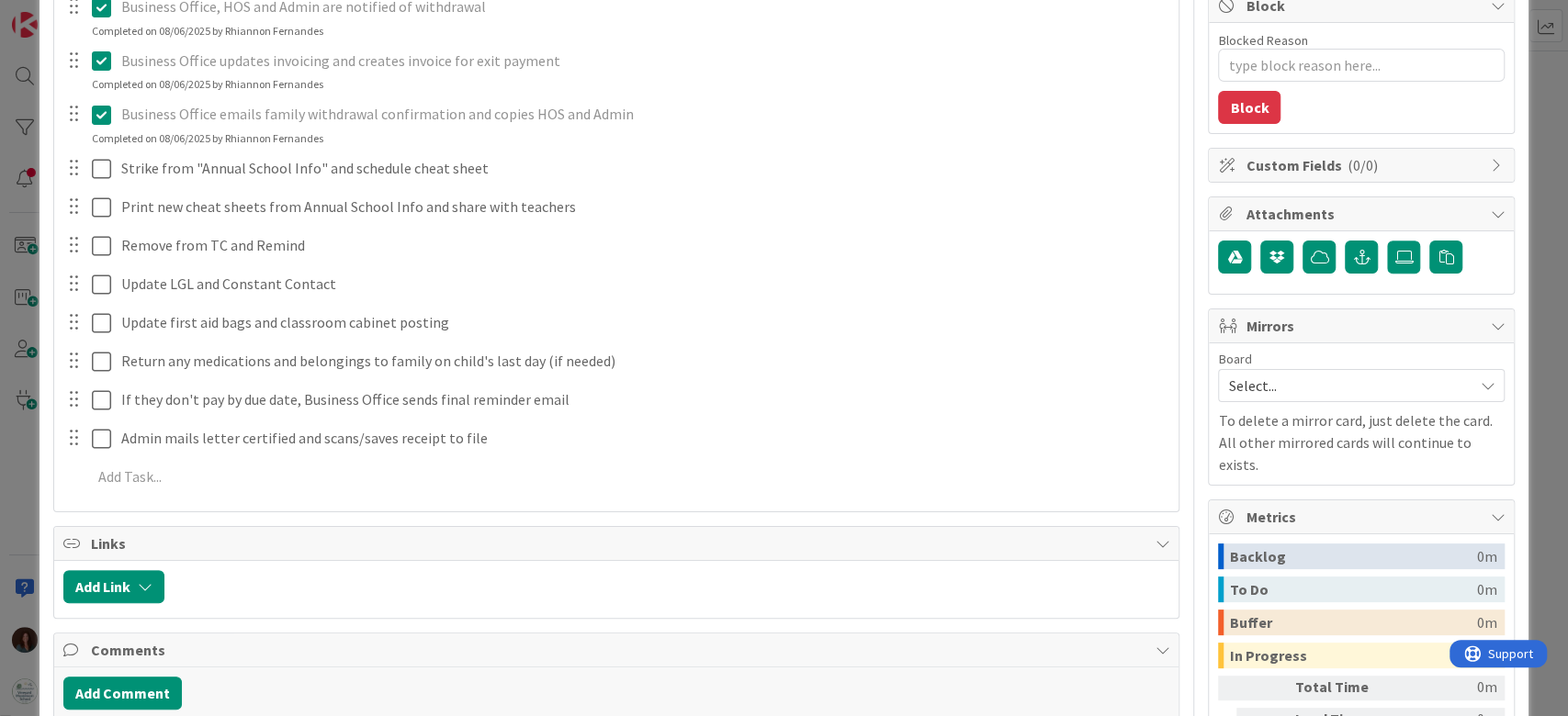 scroll, scrollTop: 0, scrollLeft: 0, axis: both 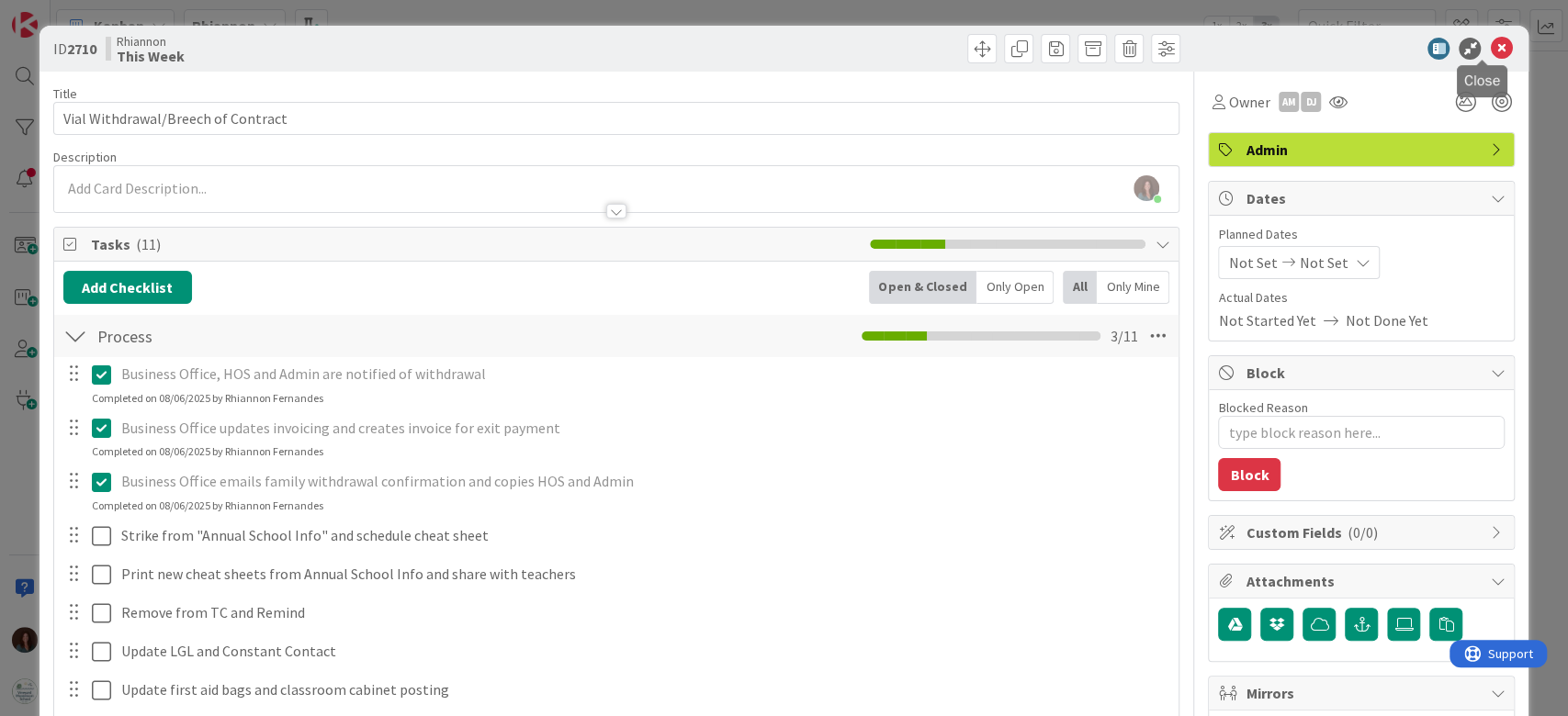click at bounding box center (1501, 49) 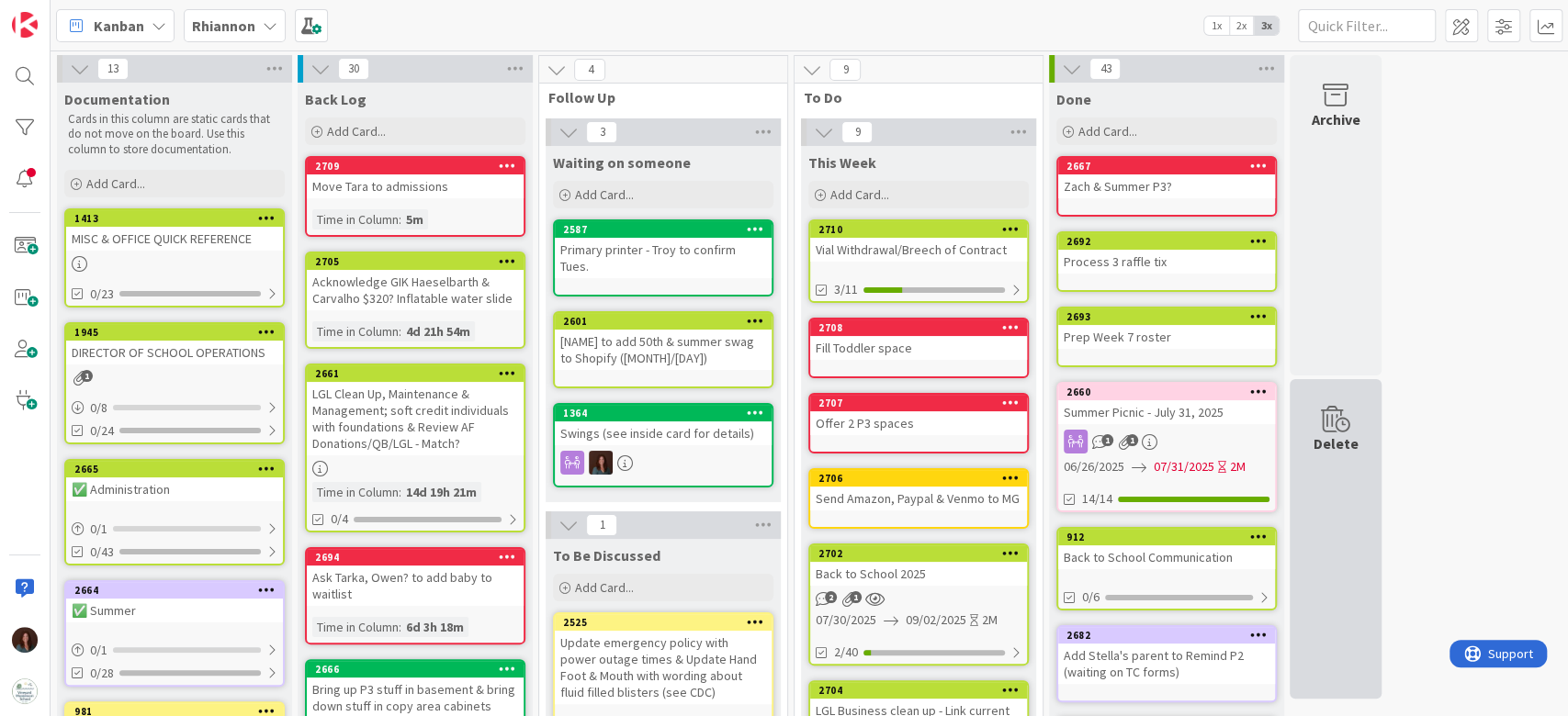 scroll, scrollTop: 0, scrollLeft: 0, axis: both 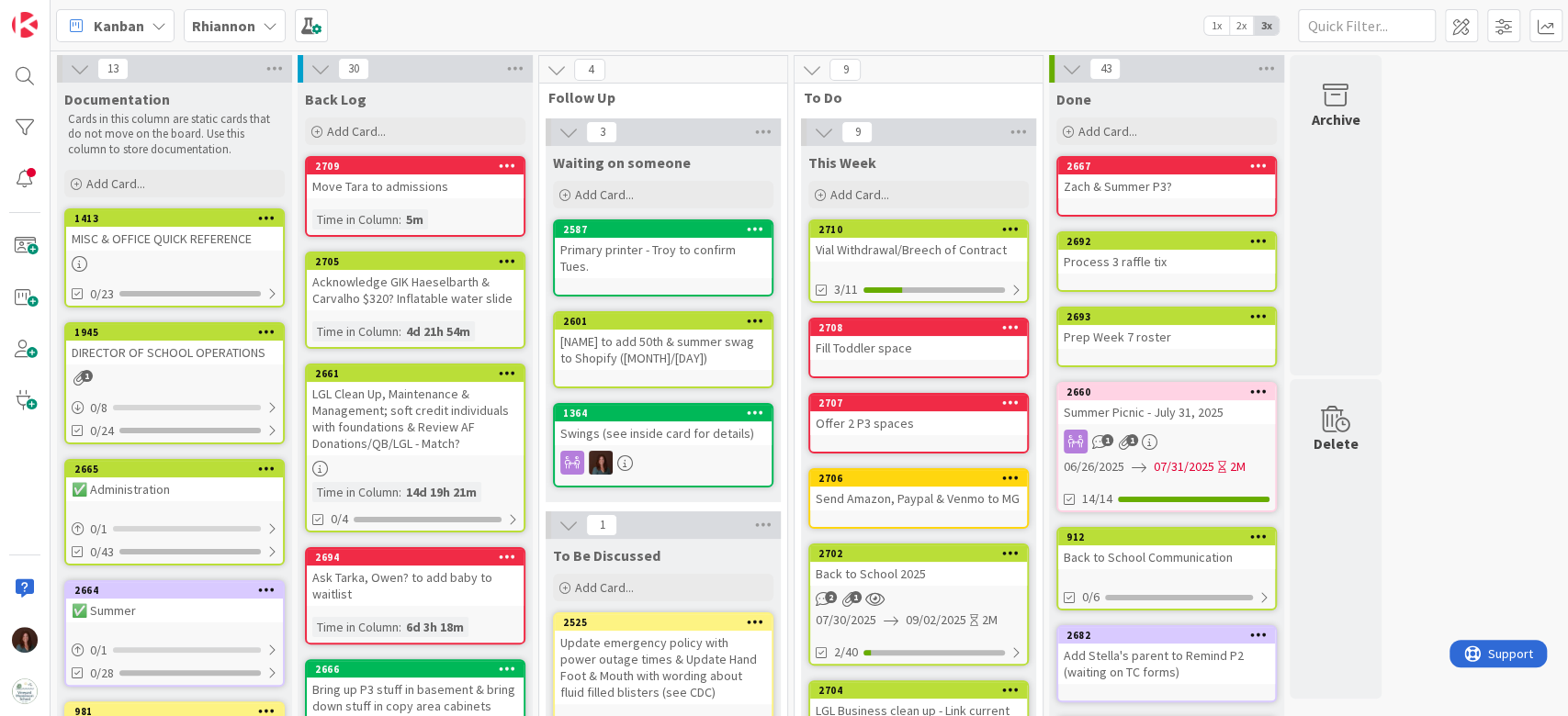 click on "Rhiannon" at bounding box center (234, 26) 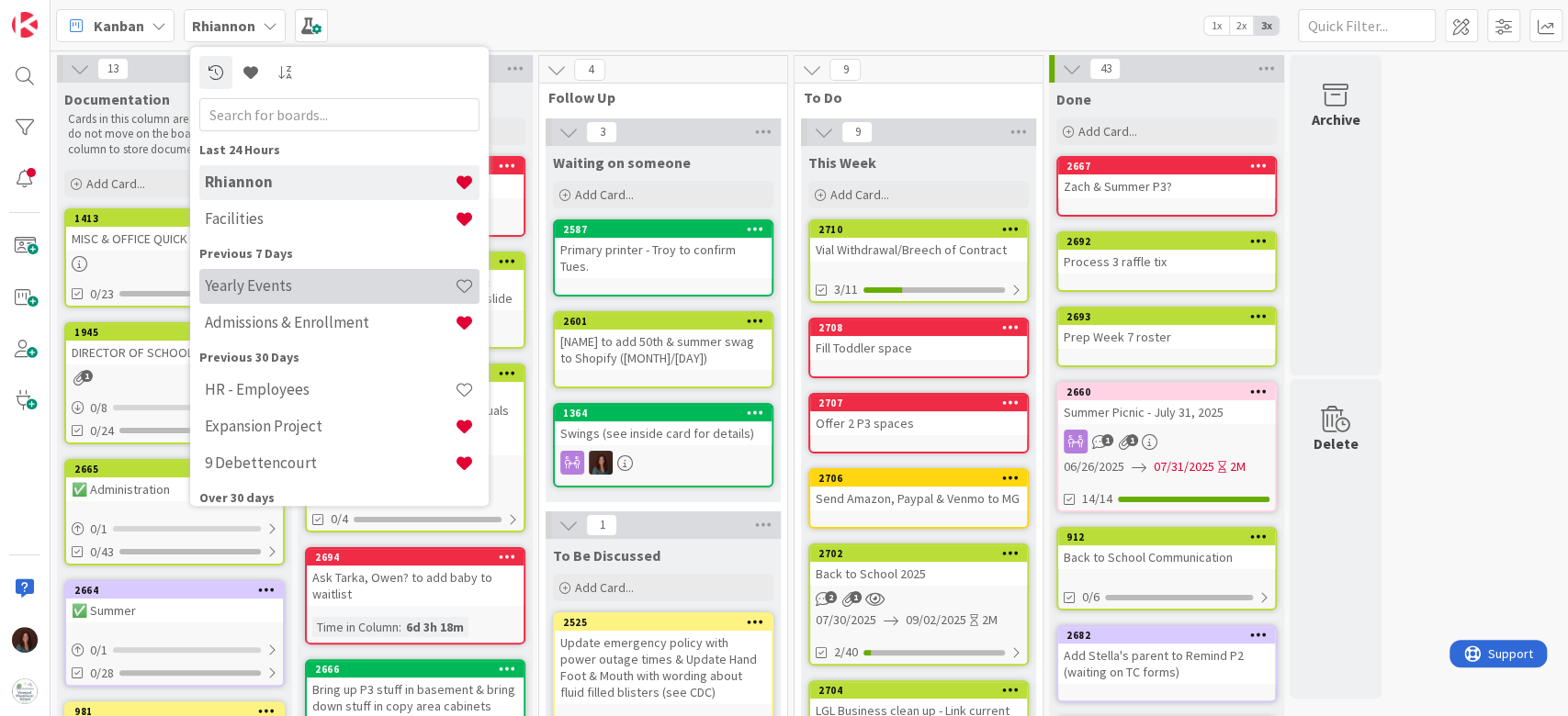 click on "Yearly Events" at bounding box center [330, 286] 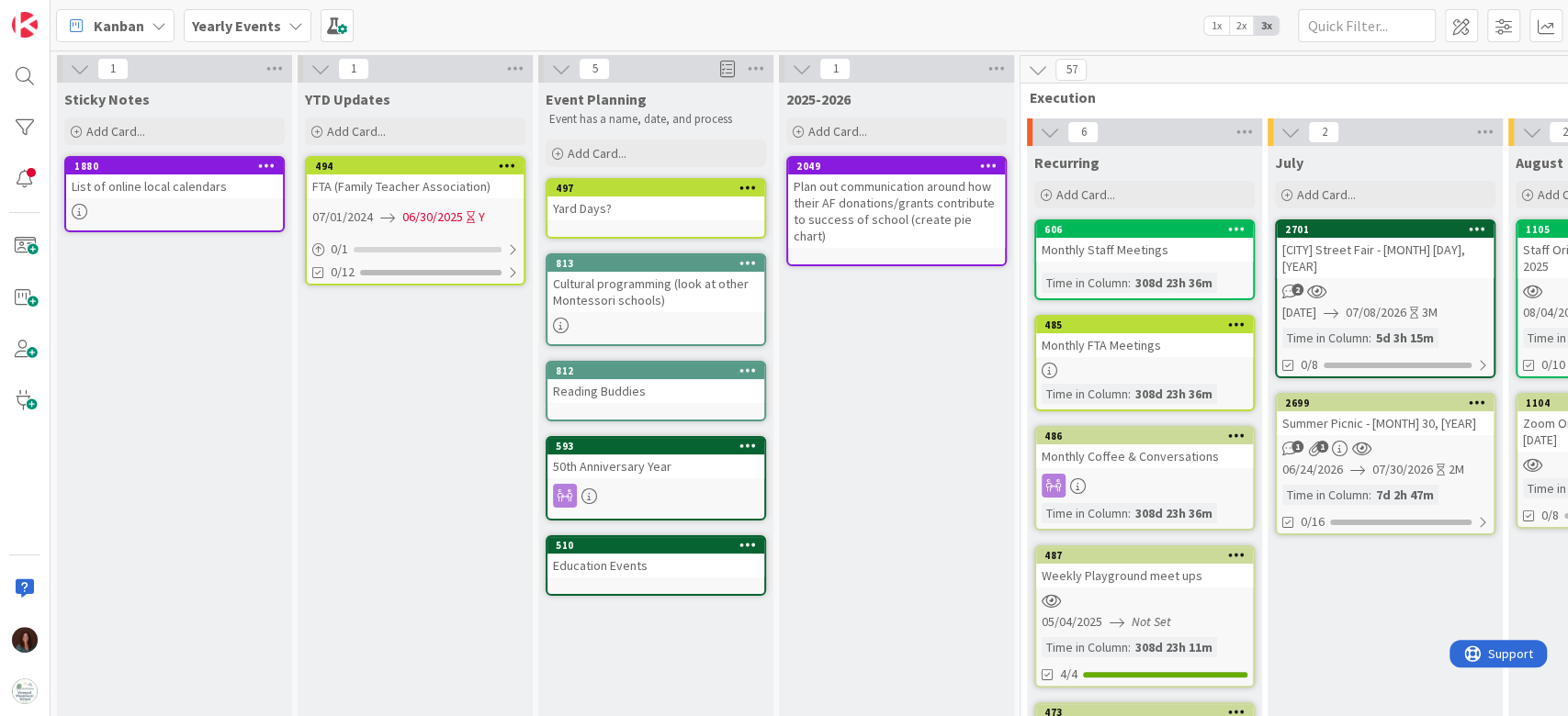 scroll, scrollTop: 0, scrollLeft: 0, axis: both 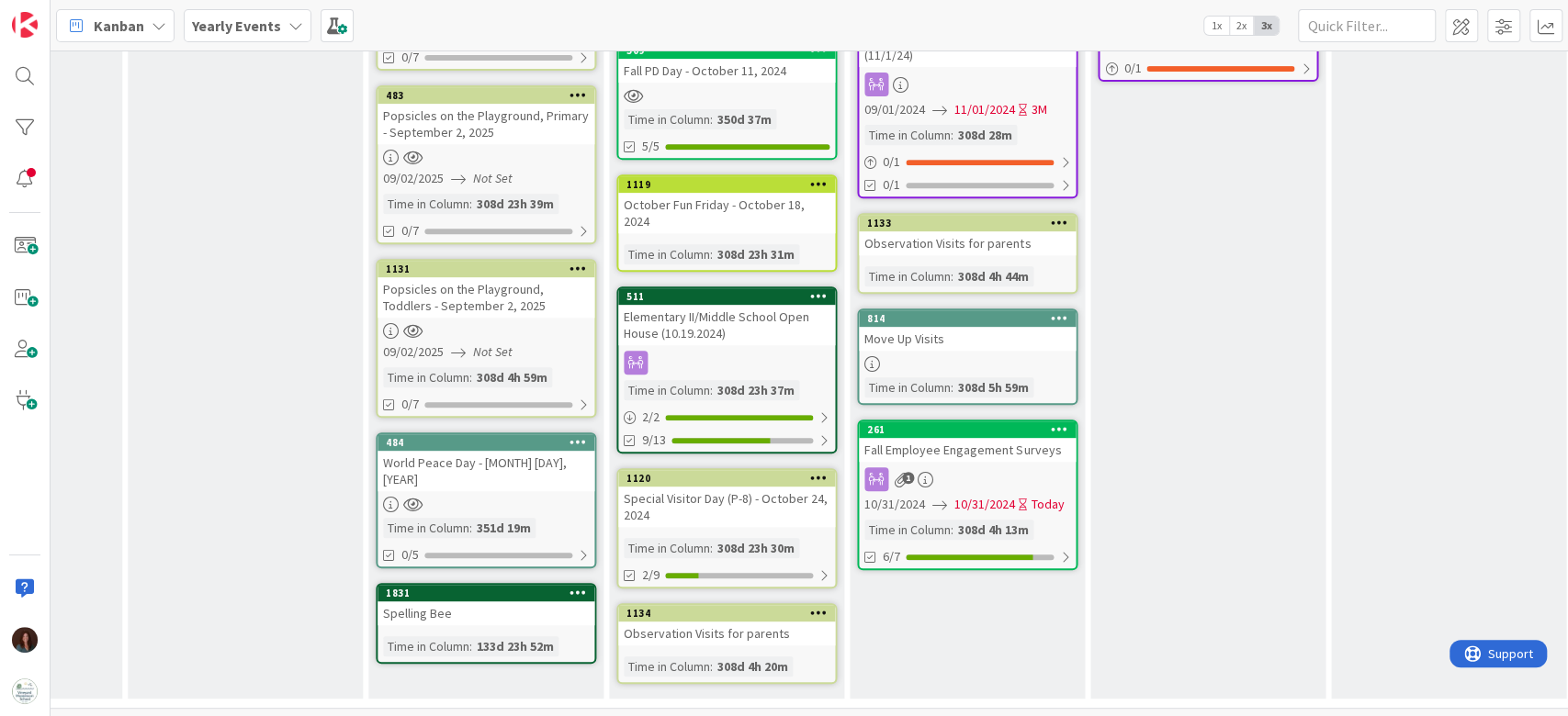 click on "Spelling Bee" at bounding box center [486, 613] 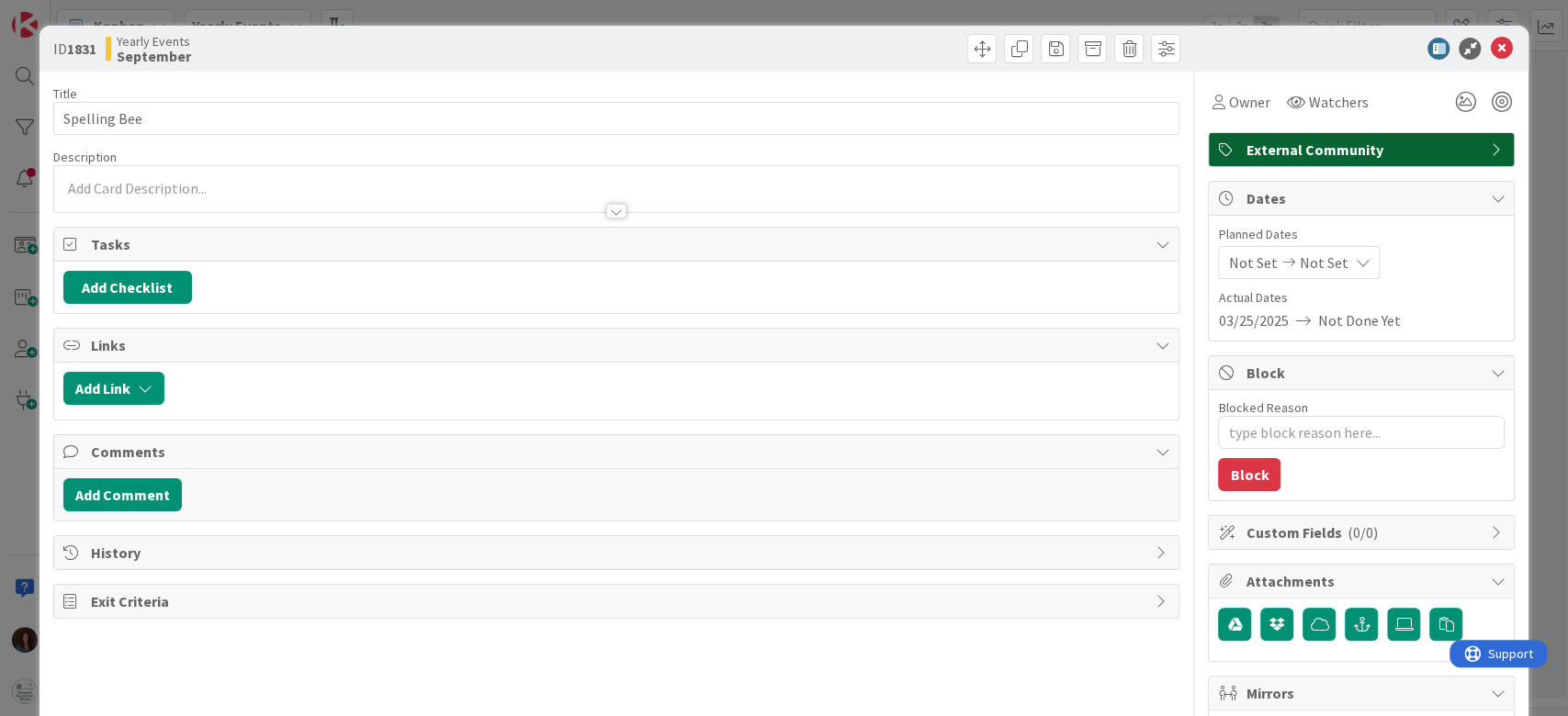 scroll, scrollTop: 0, scrollLeft: 0, axis: both 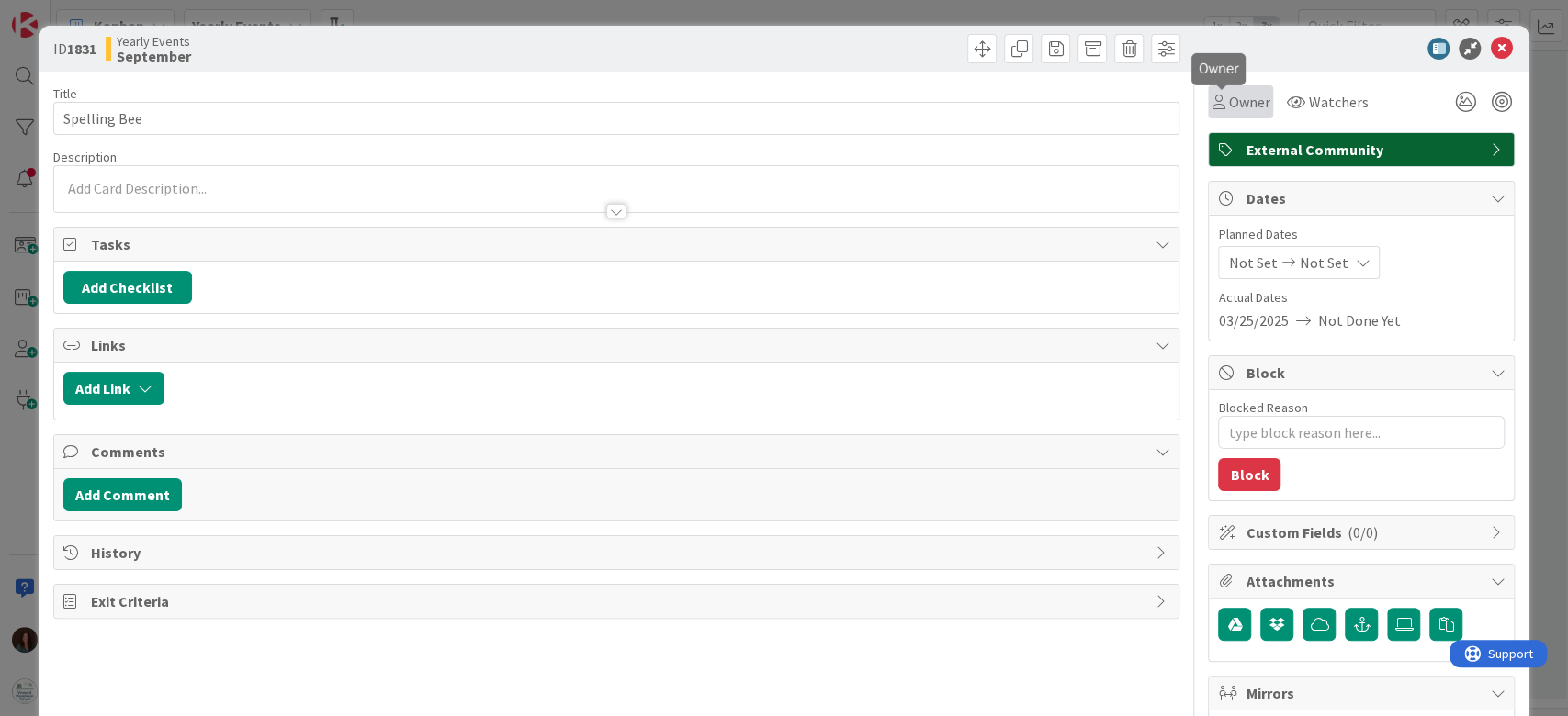 click on "Owner" at bounding box center (1248, 102) 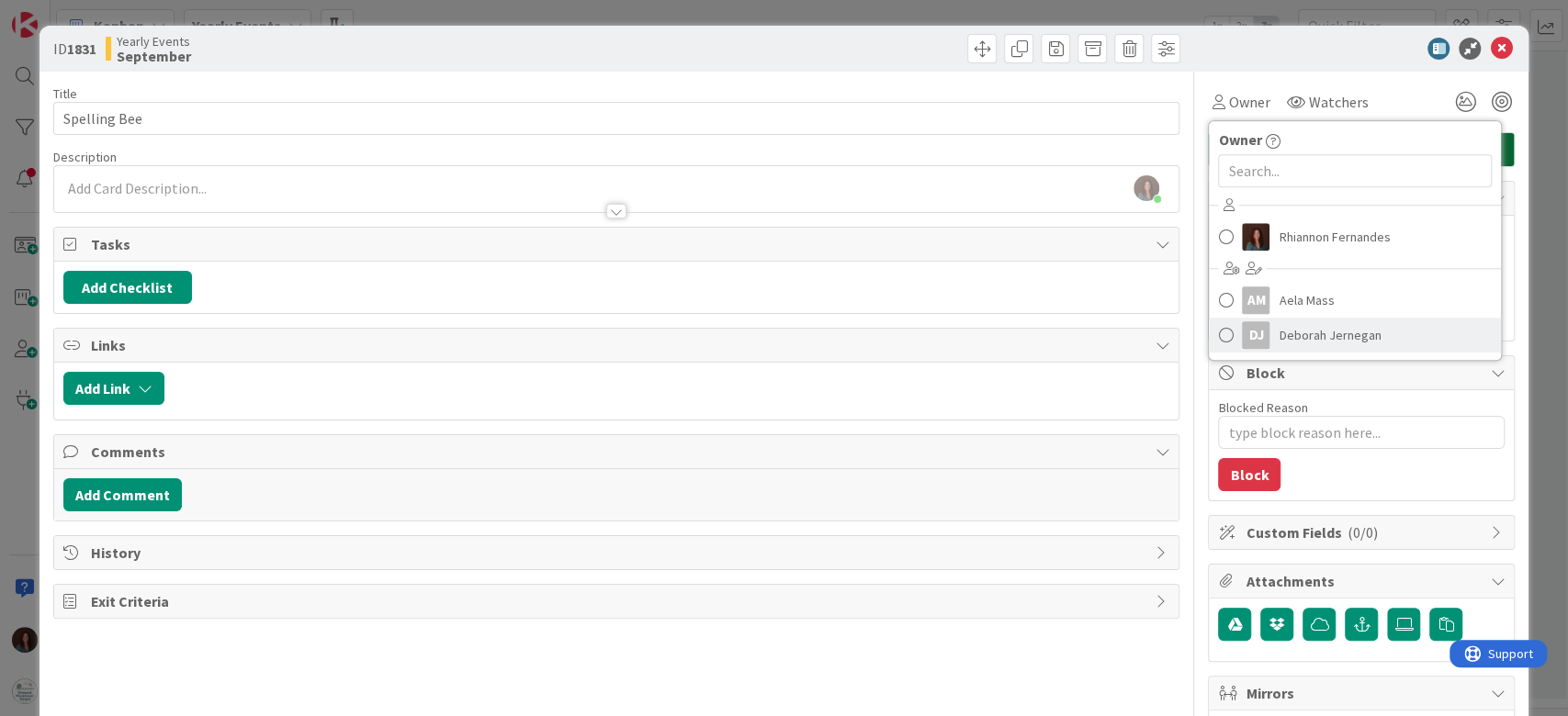 click on "Deborah Jernegan" at bounding box center (1329, 335) 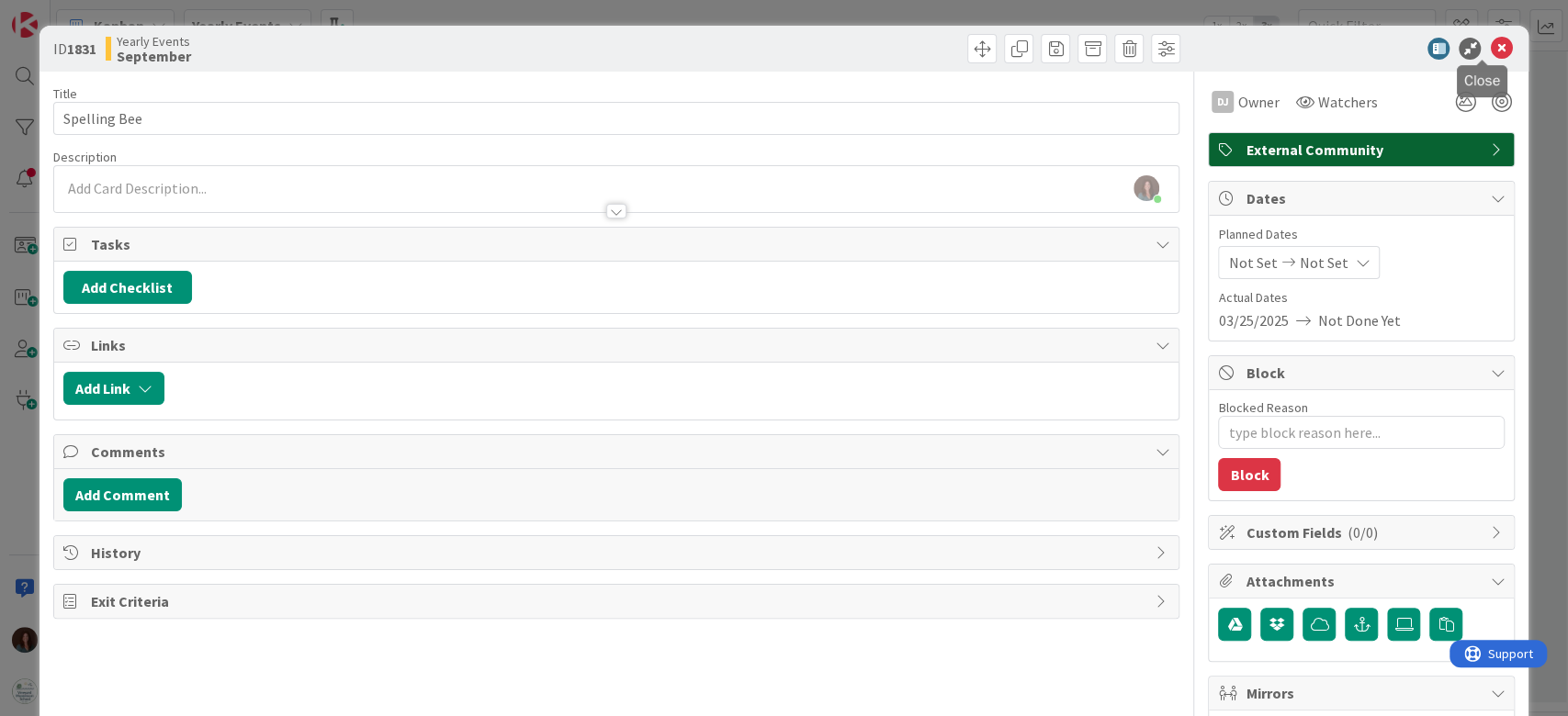 click at bounding box center [1501, 49] 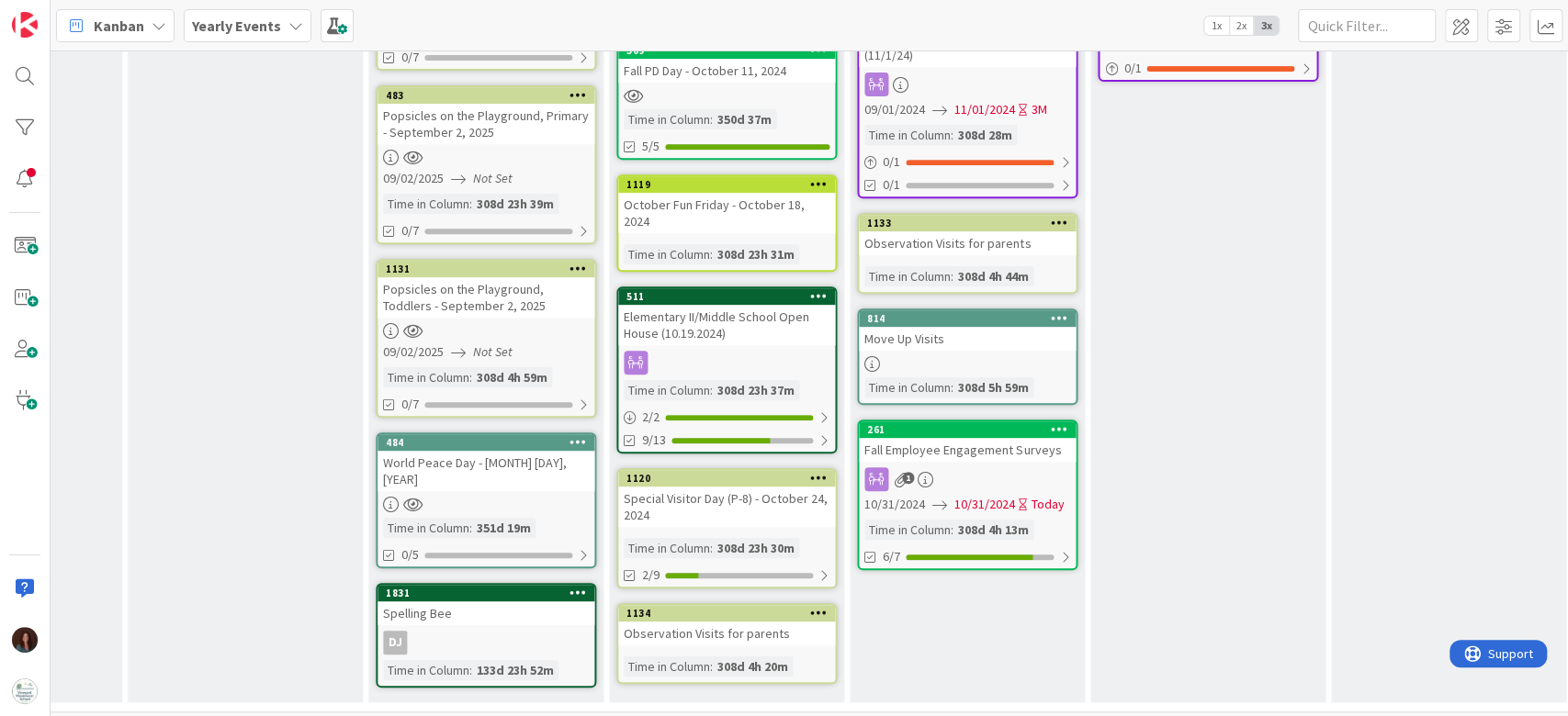 scroll, scrollTop: 0, scrollLeft: 0, axis: both 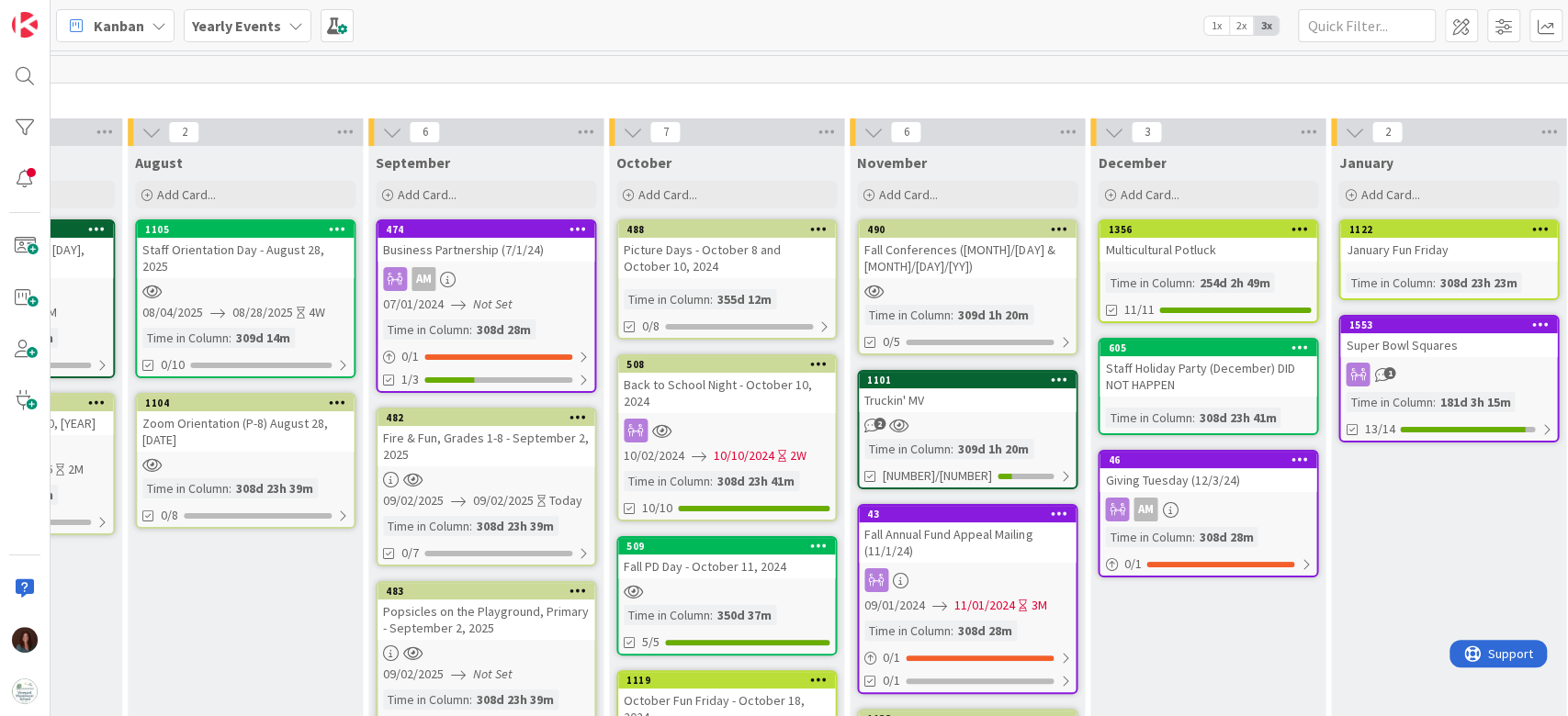click on "Yearly Events" at bounding box center (247, 26) 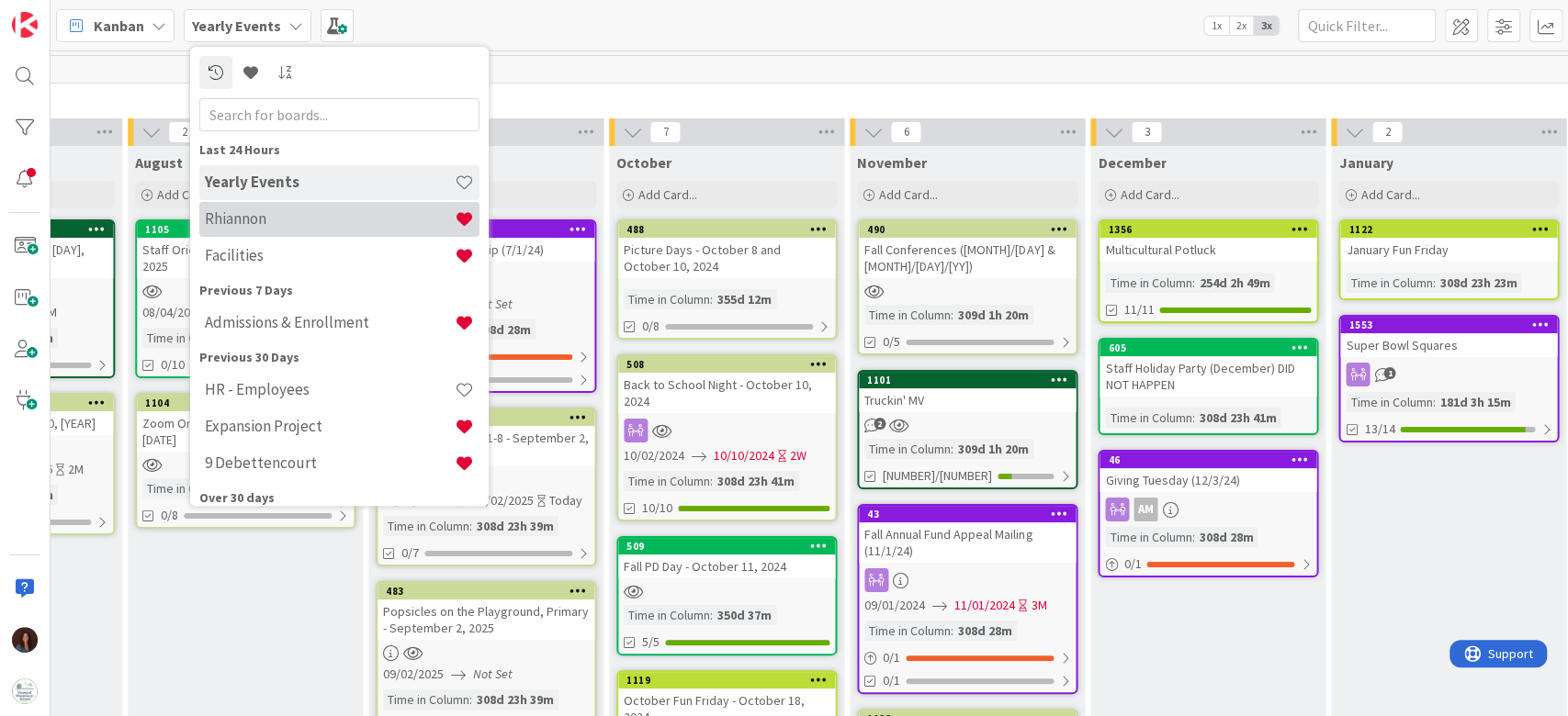 click on "Rhiannon" at bounding box center [330, 219] 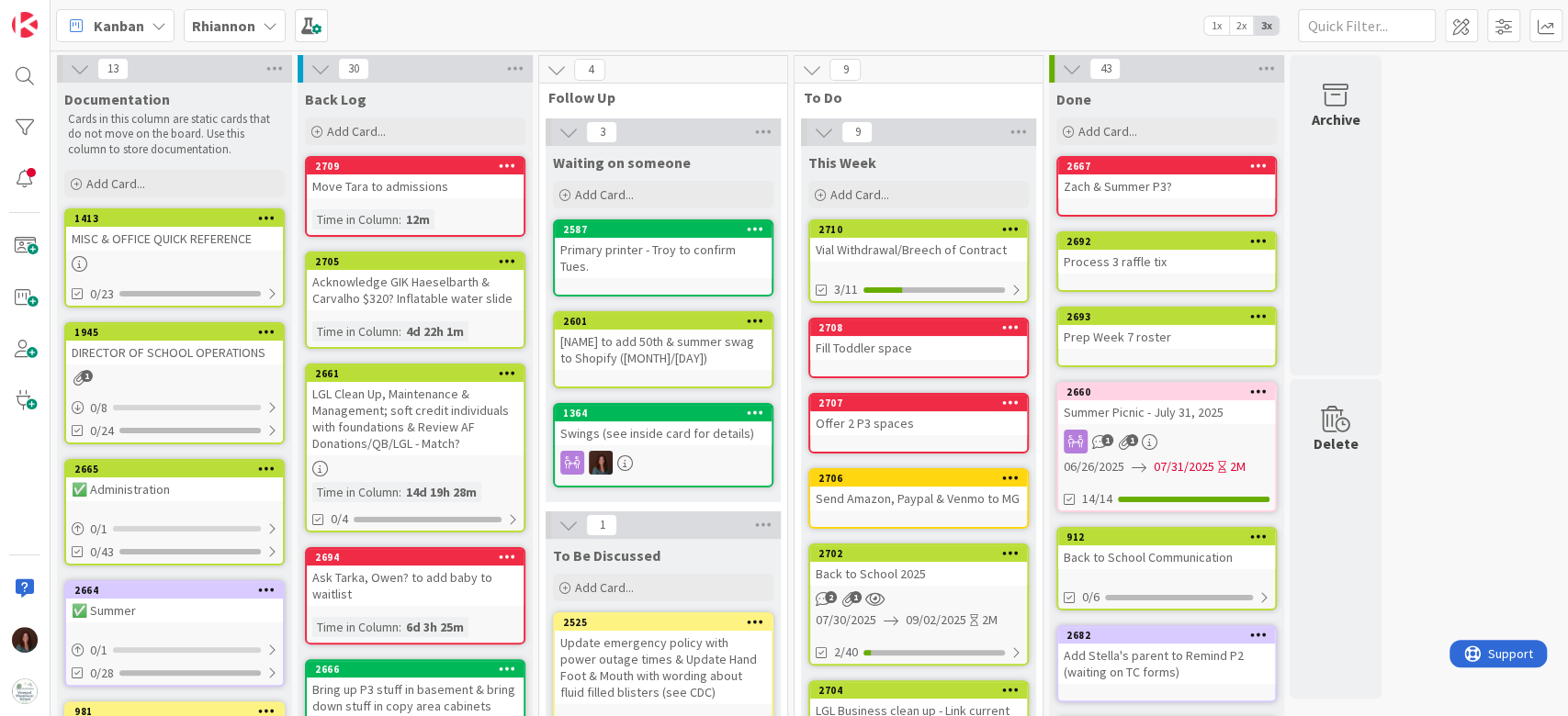 scroll, scrollTop: 0, scrollLeft: 0, axis: both 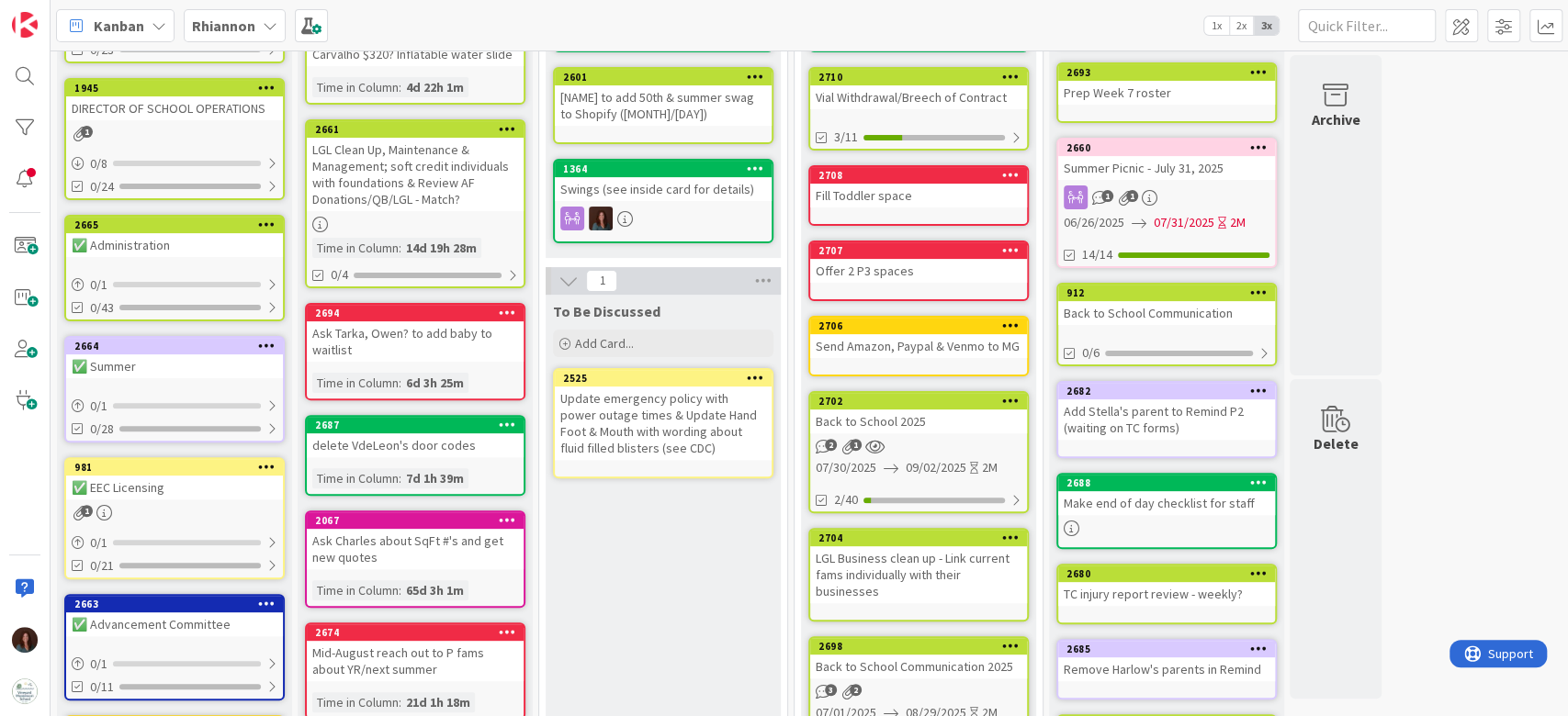 click on "Back to School 2025" at bounding box center [919, 421] 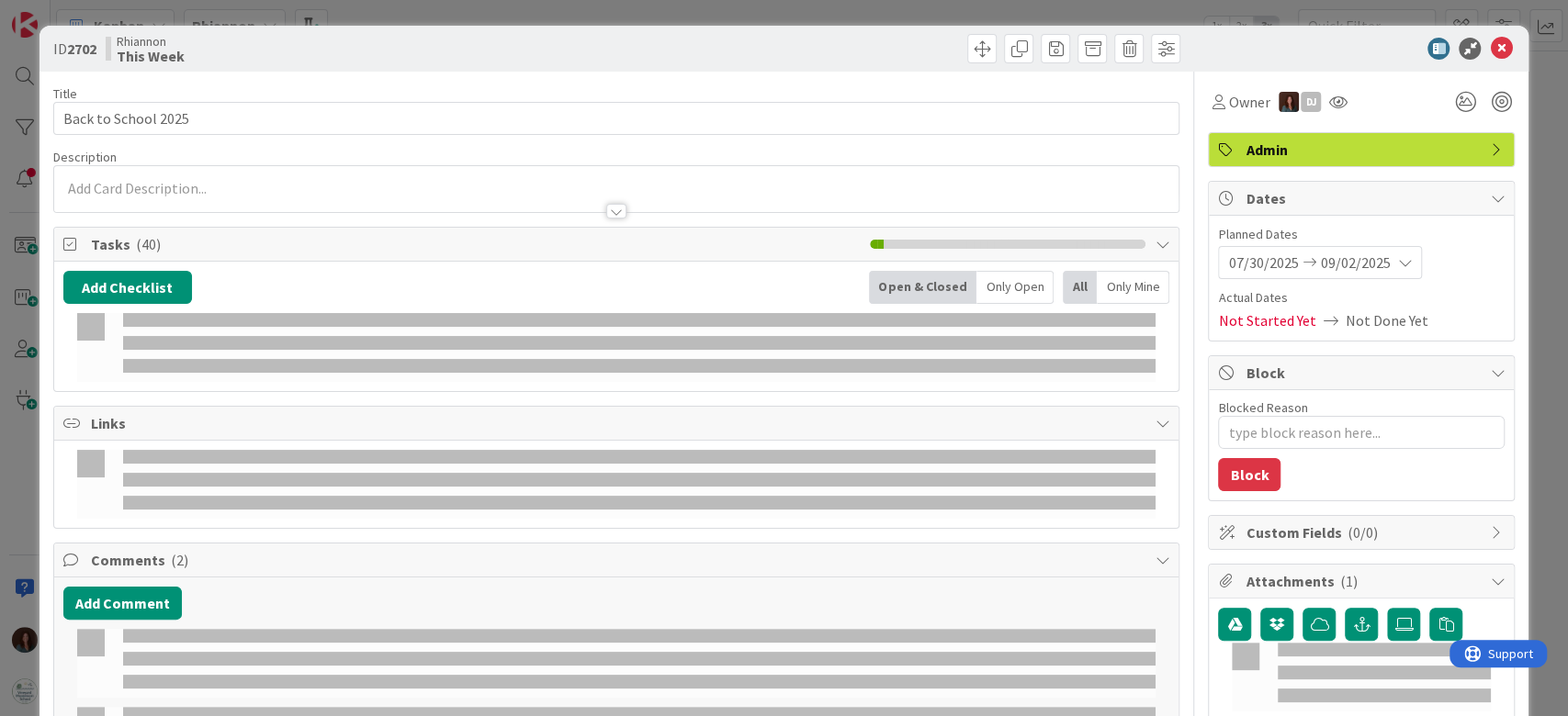 type on "x" 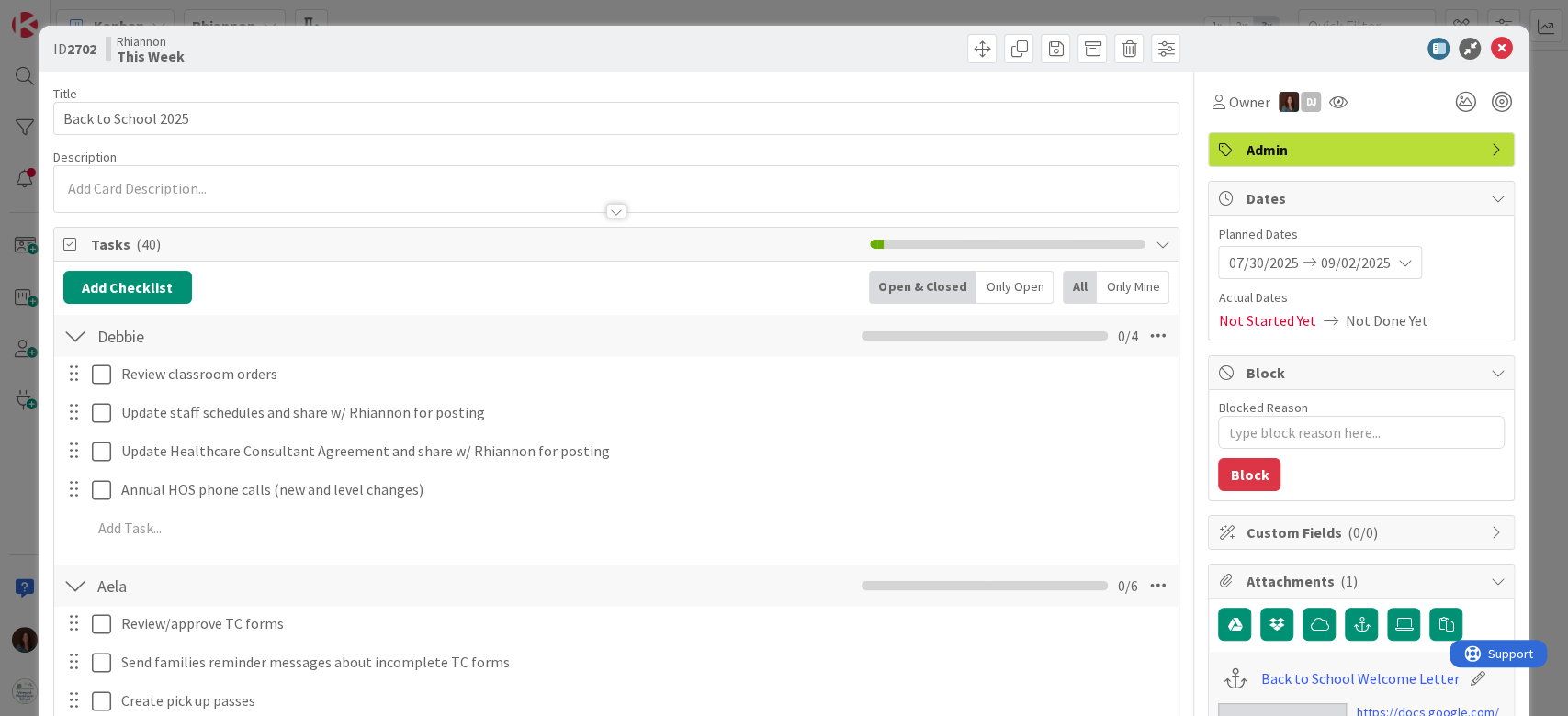 scroll, scrollTop: 367, scrollLeft: 0, axis: vertical 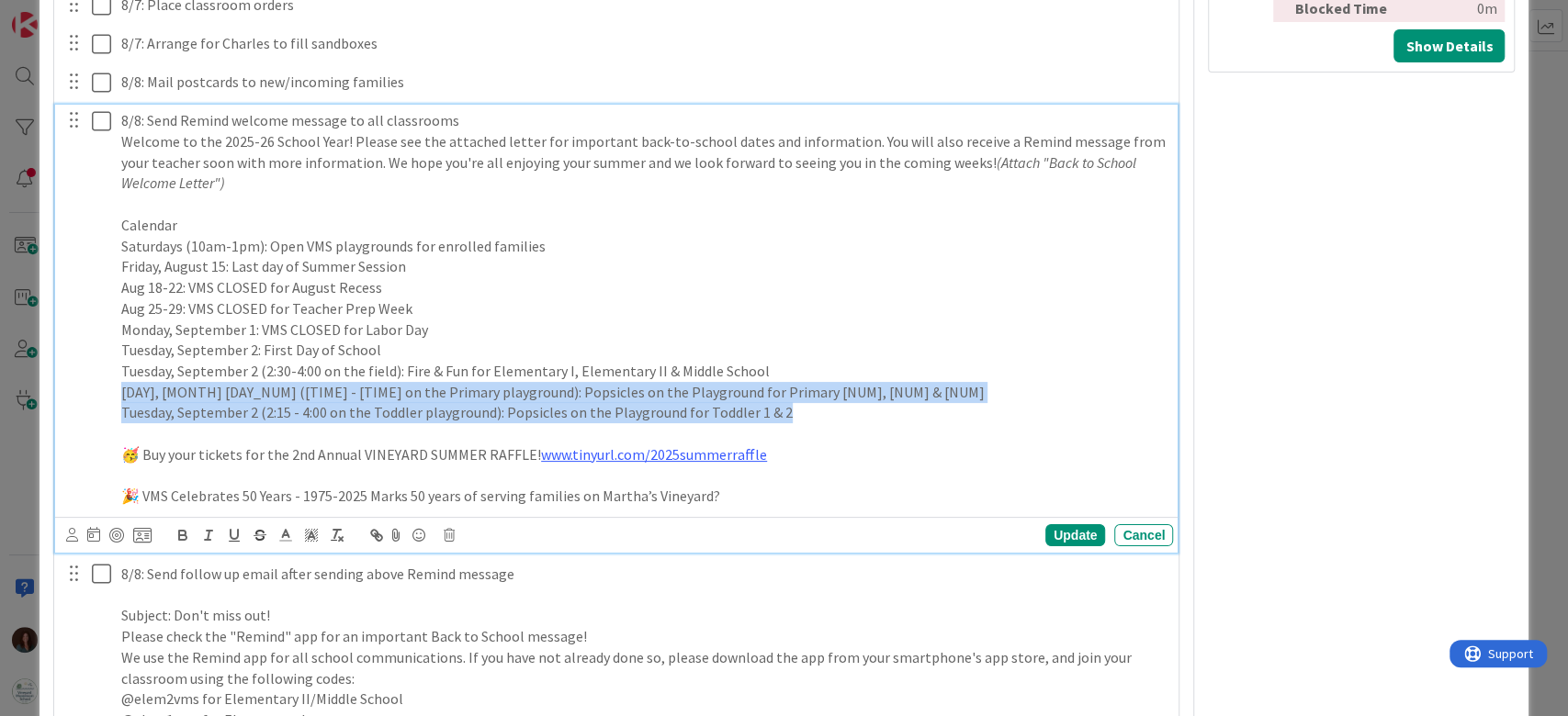 drag, startPoint x: 808, startPoint y: 408, endPoint x: 73, endPoint y: 380, distance: 735.5331 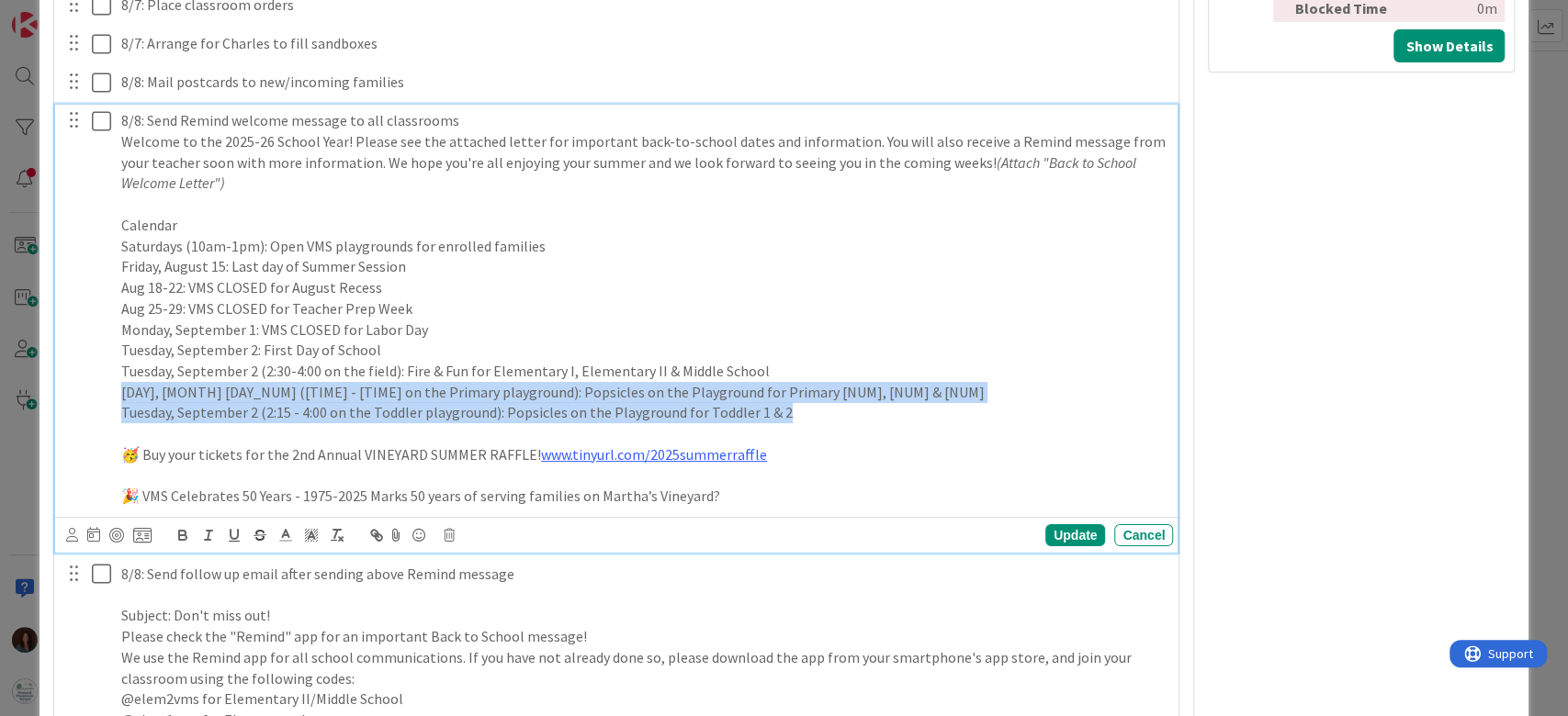 click on "8/8: Send Remind welcome message to all classrooms Welcome to the 2025-26 School Year! Please see the attached letter for important back-to-school dates and information. You will also receive a Remind message from your teacher soon with more information. We hope you're all enjoying your summer and we look forward to seeing you in the coming weeks!  (Attach "Back to School Welcome Letter") Calendar Saturdays (10am-1pm): Open VMS playgrounds for enrolled families Friday, August 15: Last day of Summer Session Aug 18-22: VMS CLOSED for August Recess Aug 25-29: VMS CLOSED for Teacher Prep Week Monday, September 1: VMS CLOSED for Labor Day Tuesday, September 2: First Day of School Tuesday, September 2 (2:30-4:00 on the field): Fire & Fun for Elementary I, Elementary II & Middle School Tuesday, September 2 (2:30 - 4:00 on the Primary playground): Popsicles on the Playground for Primary 1, 2 & 3 Tuesday, September 2 (2:15 - 4:00 on the Toddler playground): Popsicles on the Playground for Toddler 1 & 2" at bounding box center (618, 308) 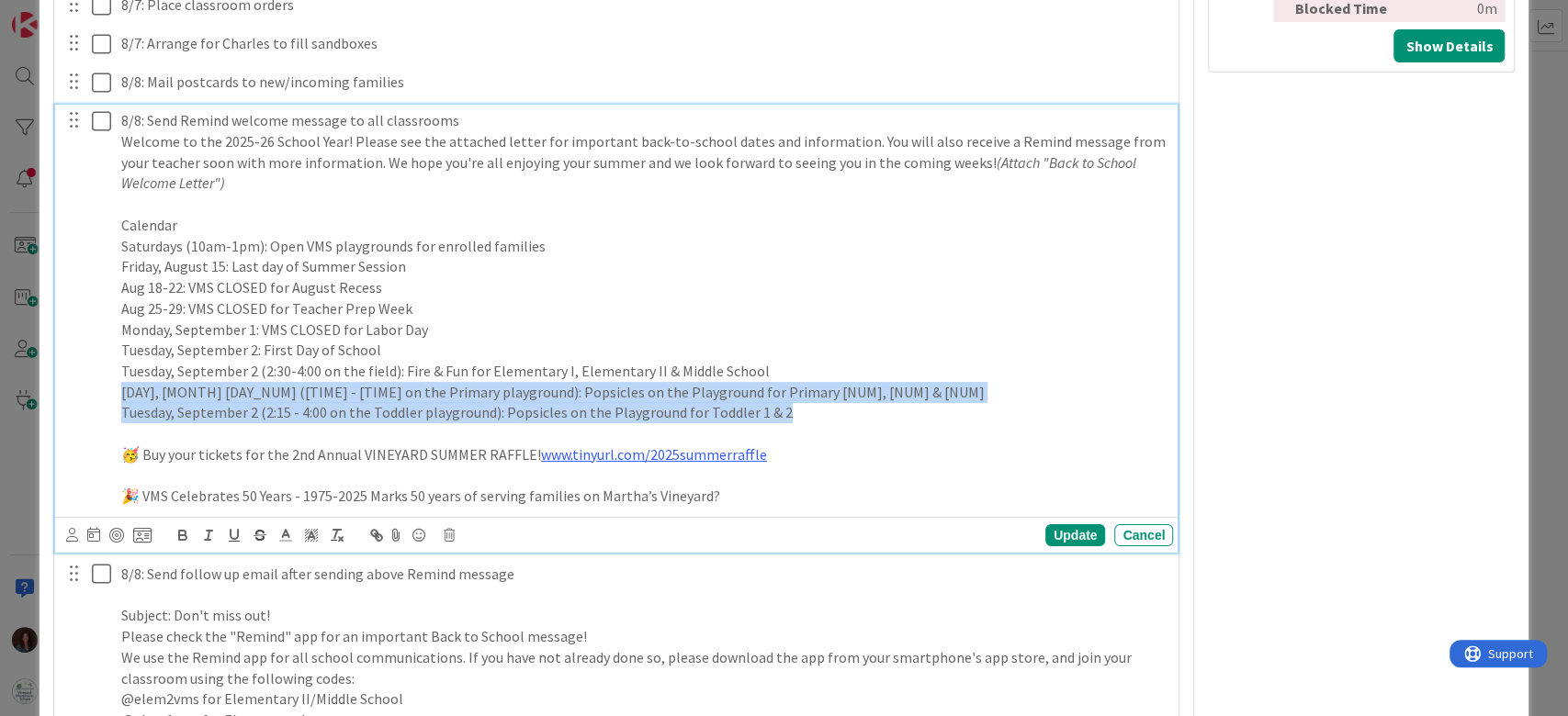 click on "Tuesday, September 2 (2:15 - 4:00 on the Toddler playground): Popsicles on the Playground for Toddler 1 & 2" at bounding box center [643, 412] 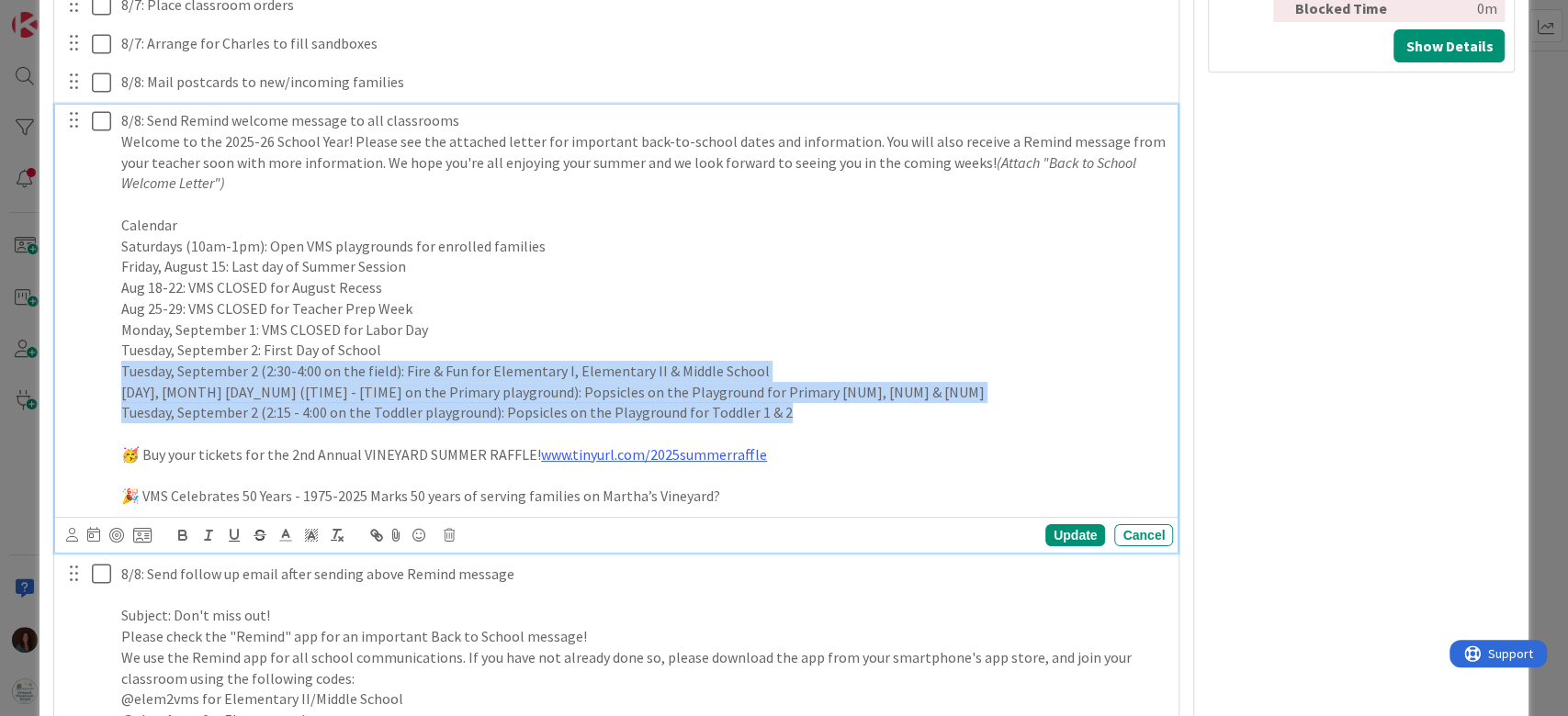 drag, startPoint x: 812, startPoint y: 414, endPoint x: 93, endPoint y: 364, distance: 720.73643 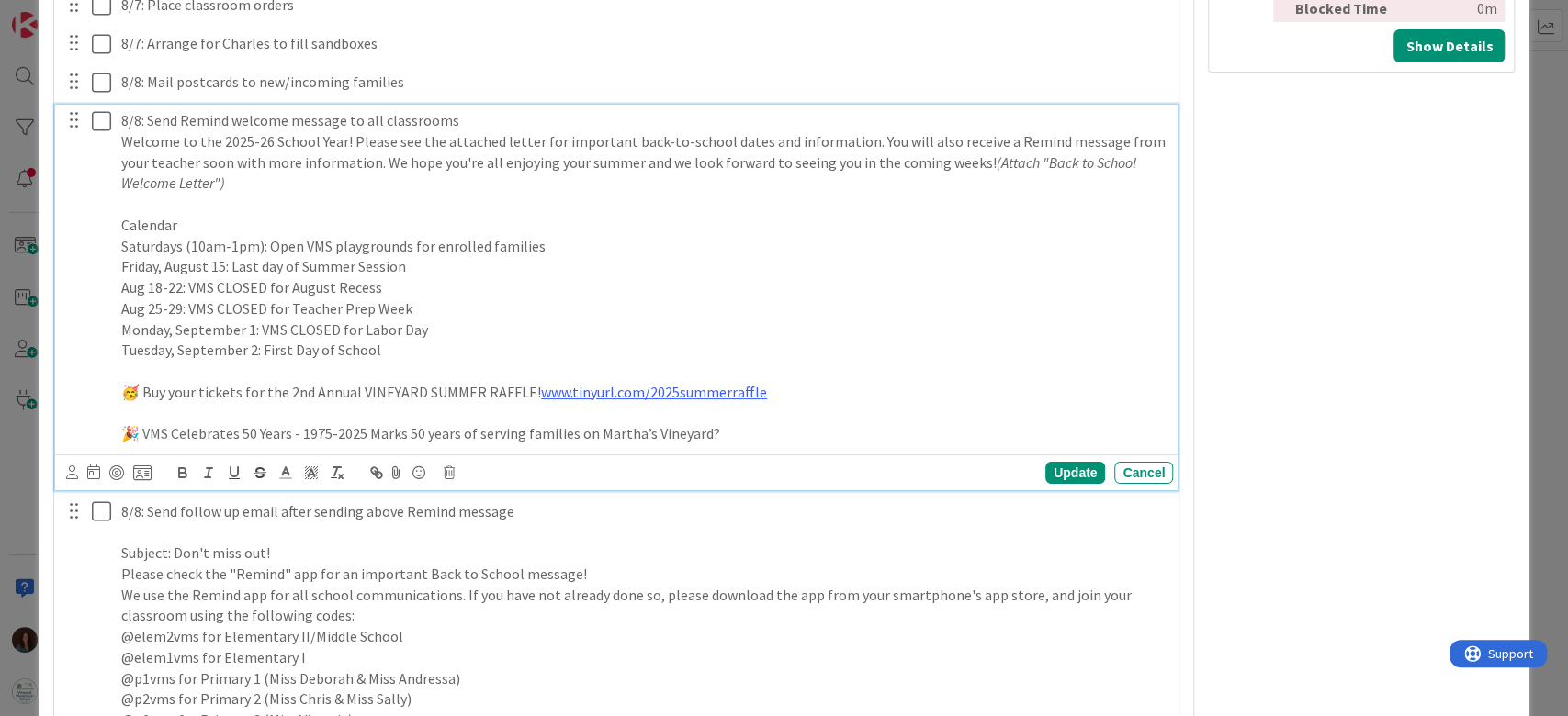 click at bounding box center [88, 277] 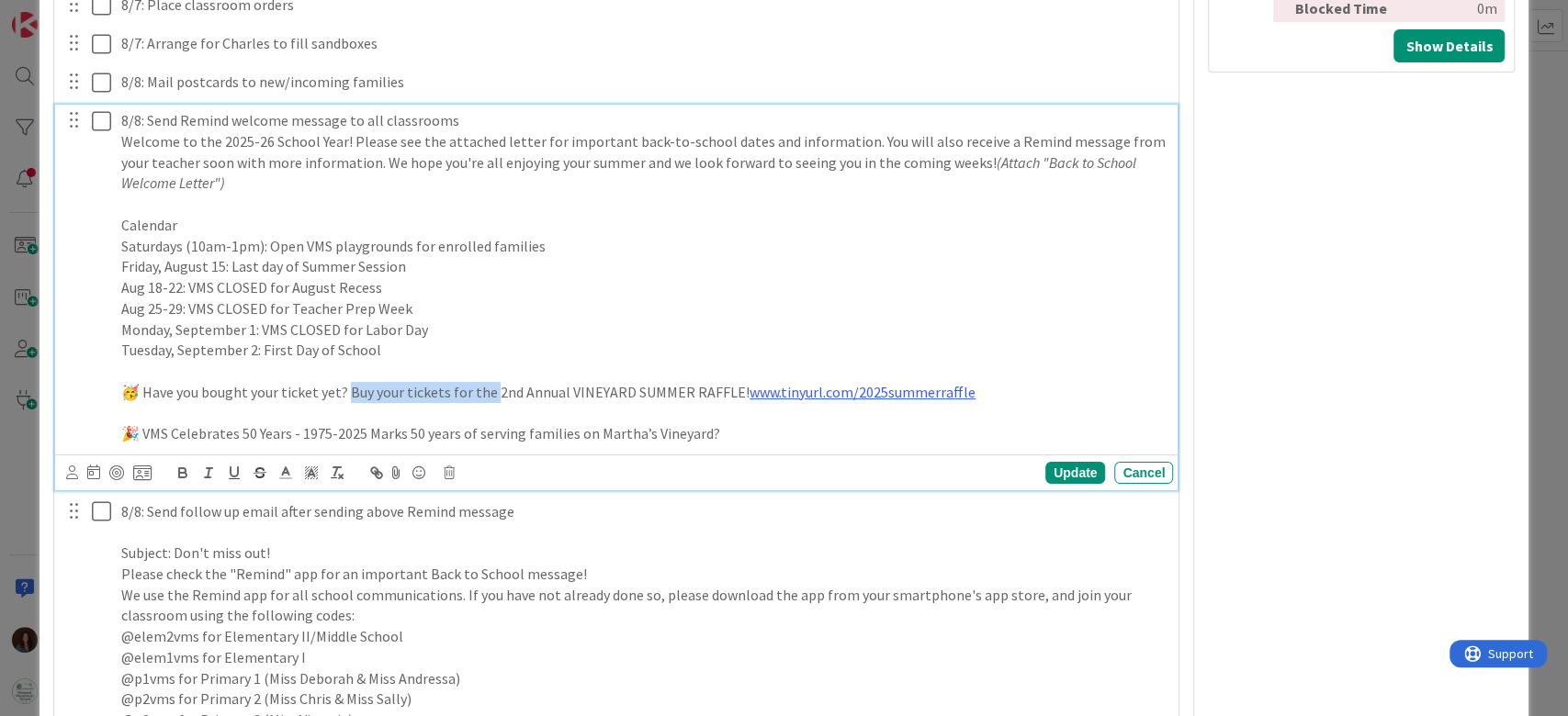 drag, startPoint x: 491, startPoint y: 388, endPoint x: 345, endPoint y: 387, distance: 146.00342 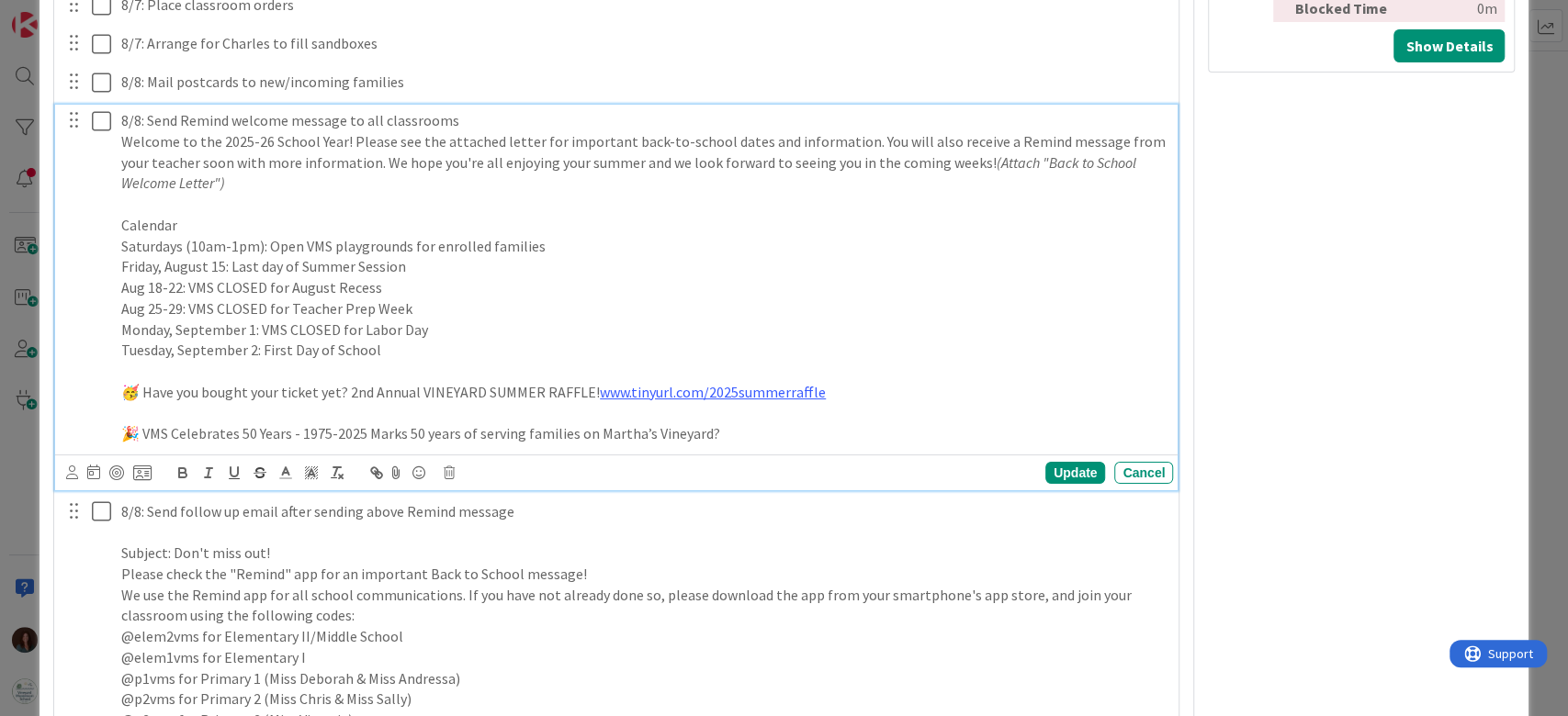 click on "🥳 Have you bought your ticket yet? 2nd Annual VINEYARD SUMMER RAFFLE!  www.tinyurl.com/2025summerraffle" at bounding box center [643, 392] 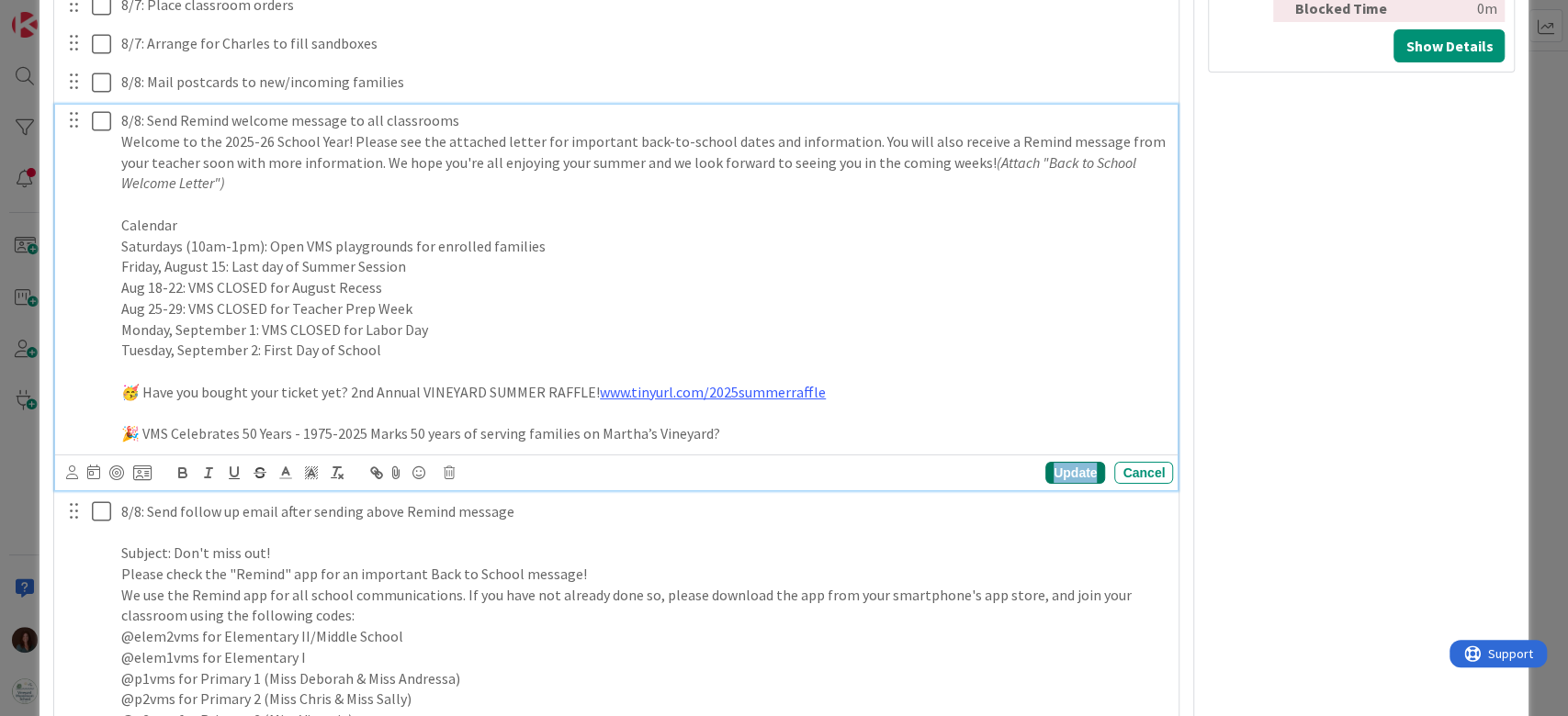 click on "Update" at bounding box center [1075, 473] 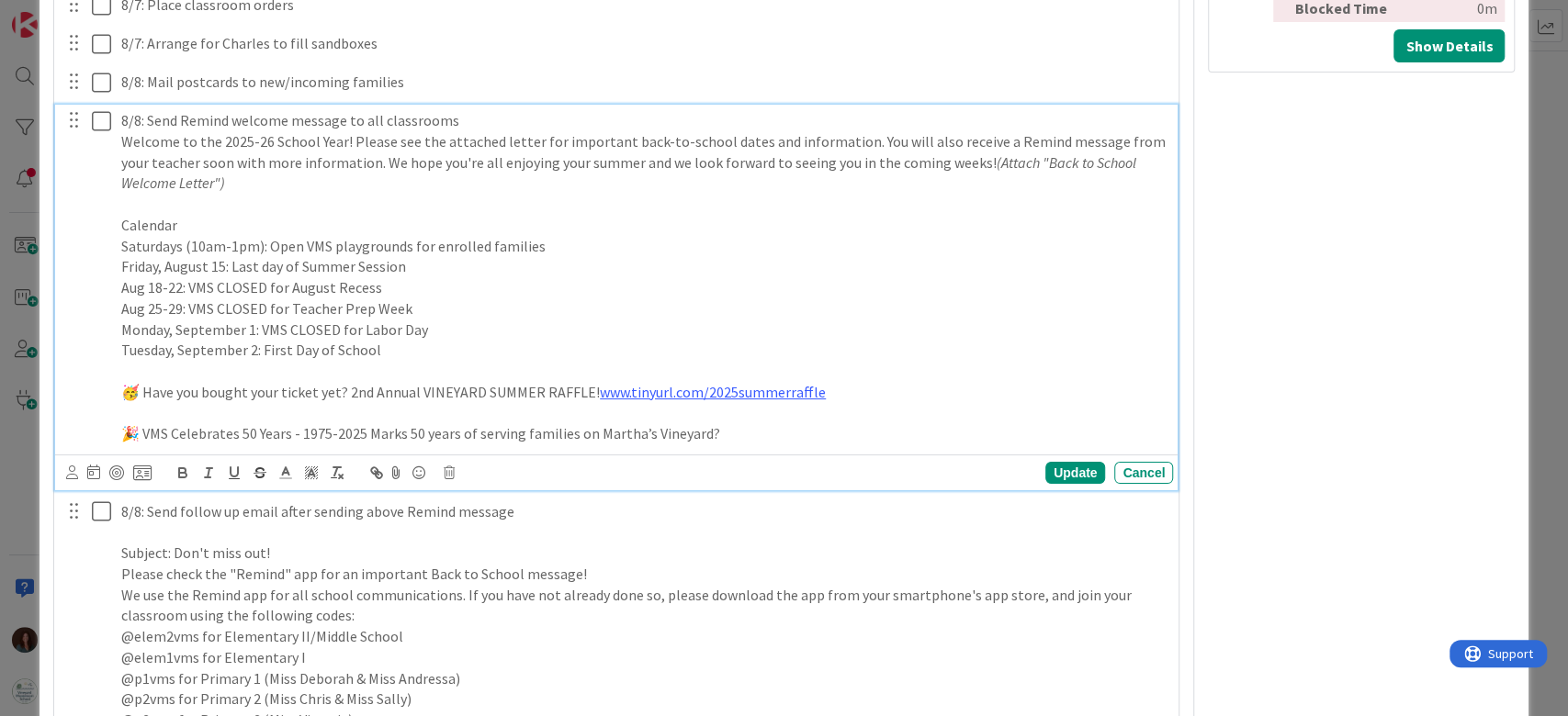 click on "🥳 Have you bought your ticket yet? 2nd Annual VINEYARD SUMMER RAFFLE!  www.tinyurl.com/2025summerraffle" at bounding box center [643, 392] 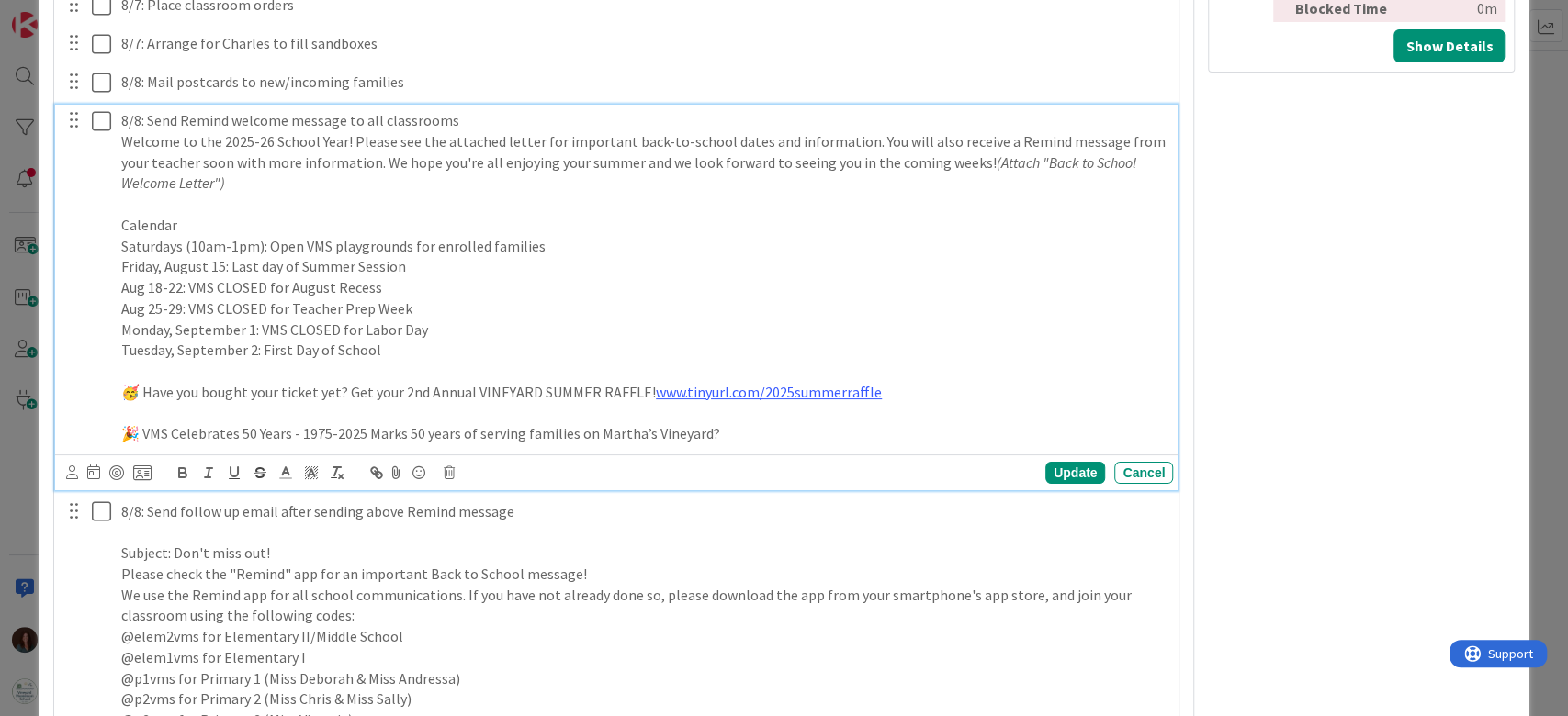 click on "🥳 Have you bought your ticket yet? Get your 2nd Annual VINEYARD SUMMER RAFFLE!  www.tinyurl.com/2025summerraffle" at bounding box center [643, 392] 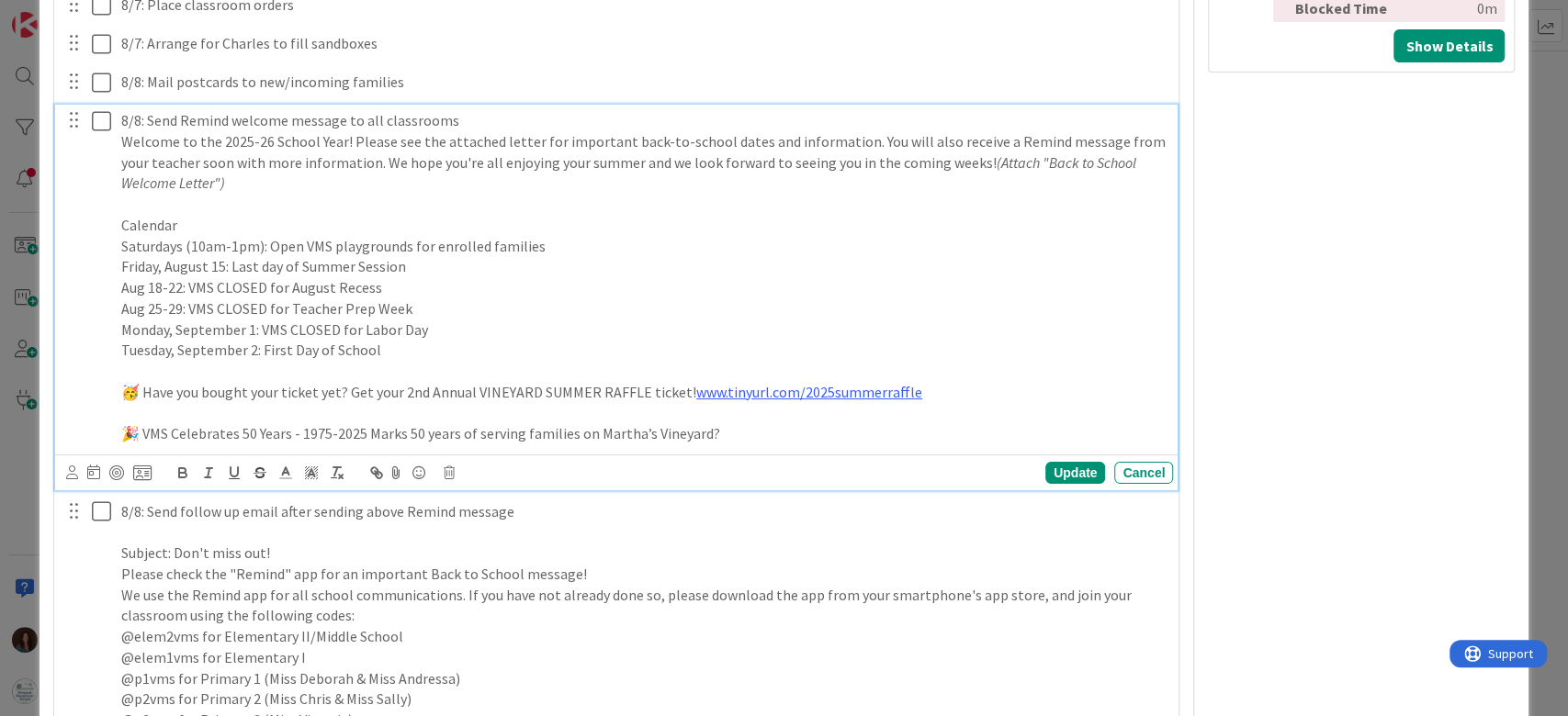 click at bounding box center (643, 412) 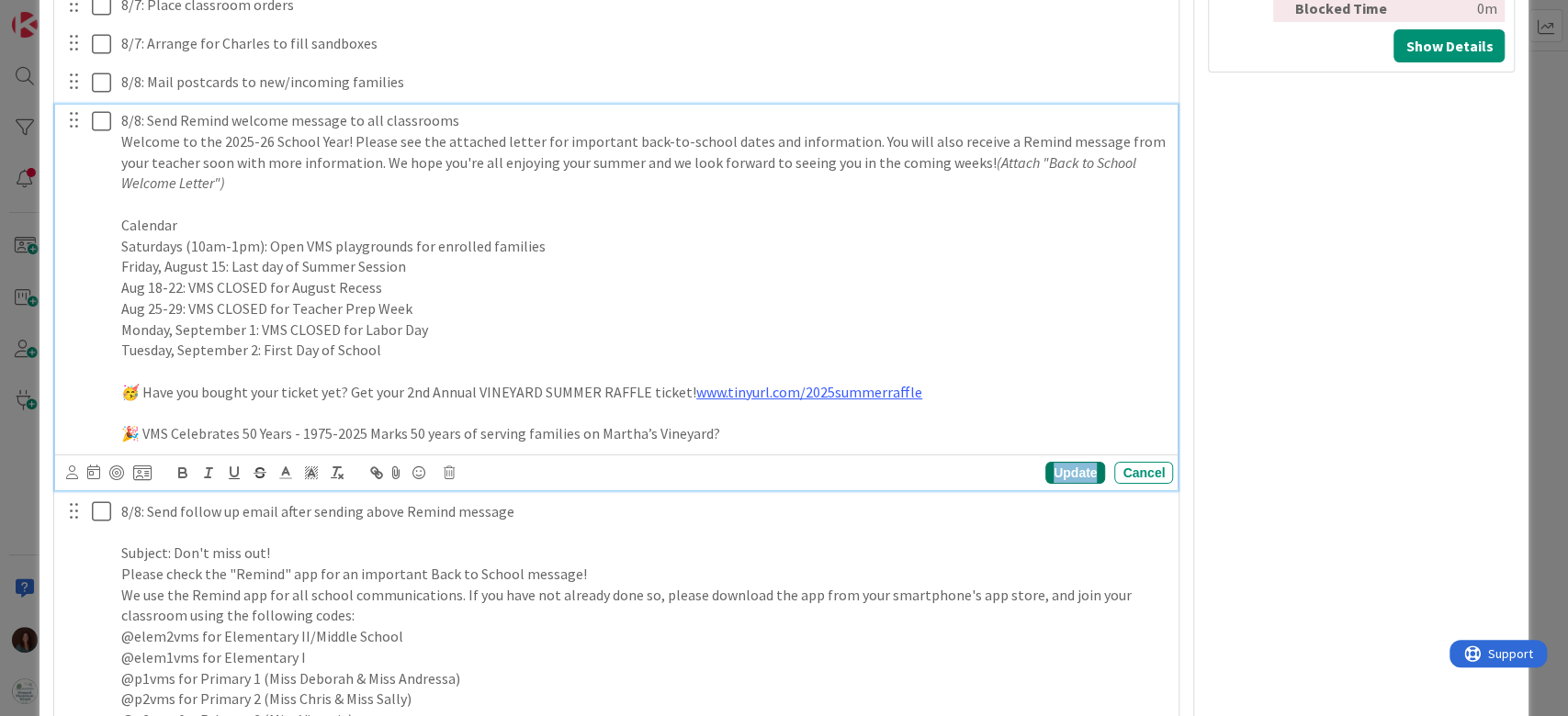click on "Update" at bounding box center [1075, 473] 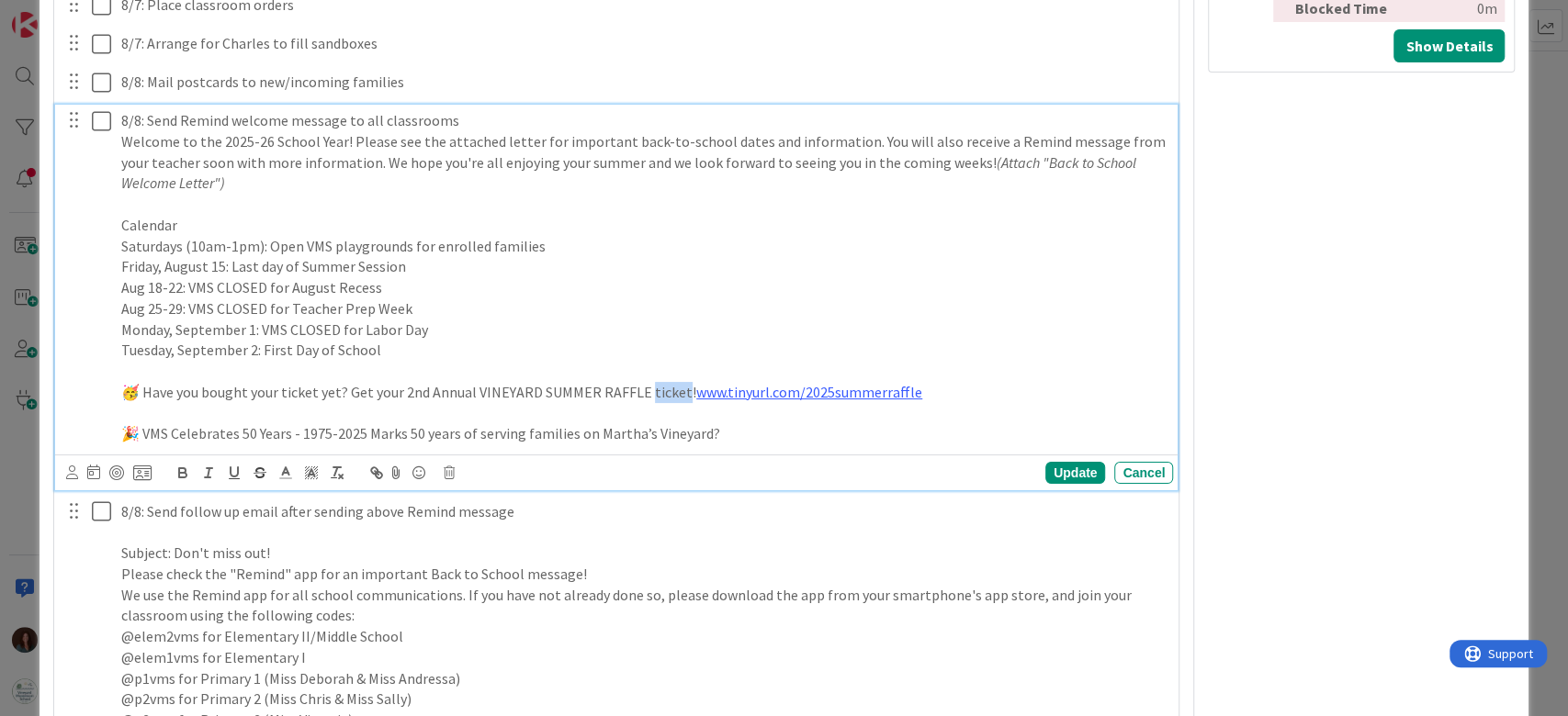drag, startPoint x: 677, startPoint y: 385, endPoint x: 644, endPoint y: 387, distance: 33.060551 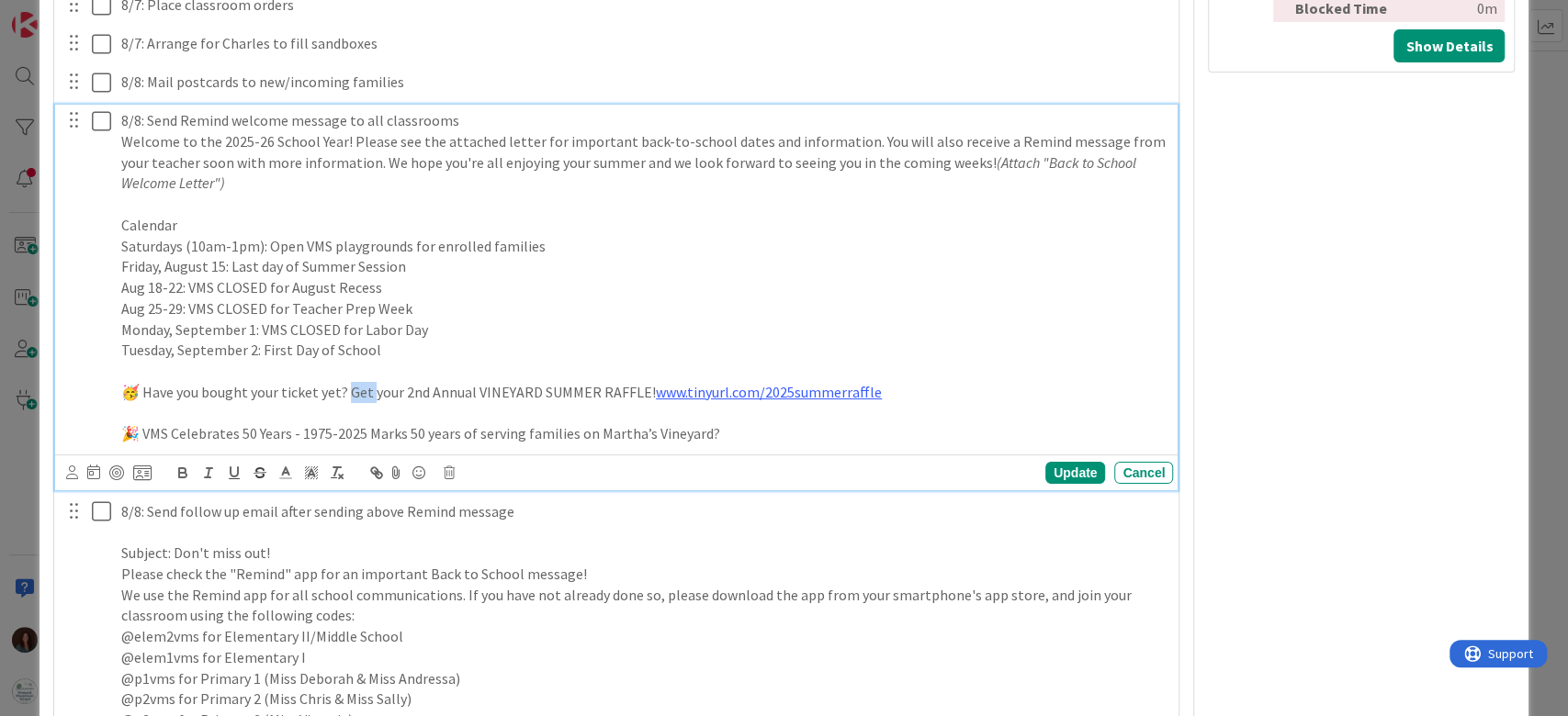 drag, startPoint x: 372, startPoint y: 394, endPoint x: 368, endPoint y: 414, distance: 20.39608 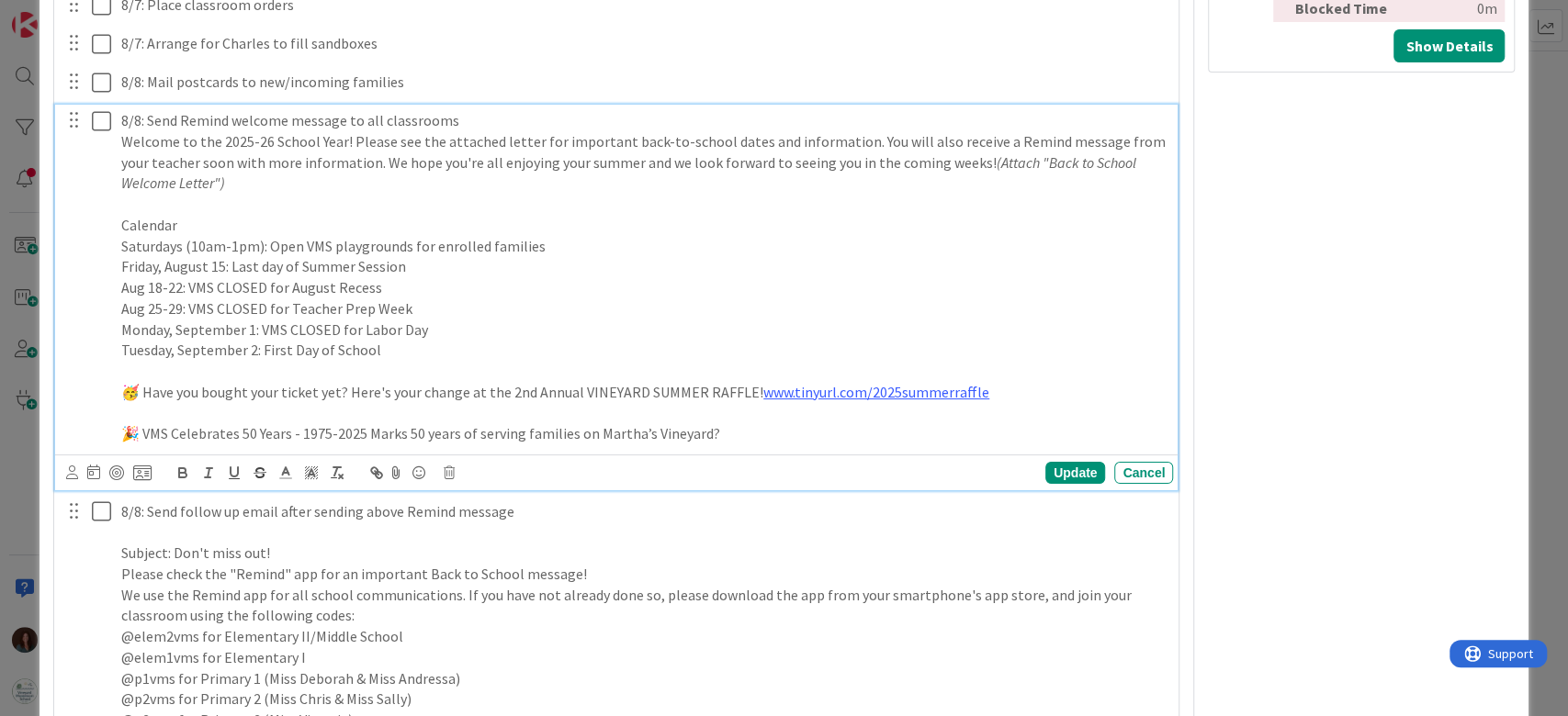 click on "🥳 Have you bought your ticket yet? Here's your change at the 2nd Annual VINEYARD SUMMER RAFFLE!  www.tinyurl.com/2025summerraffle" at bounding box center (643, 392) 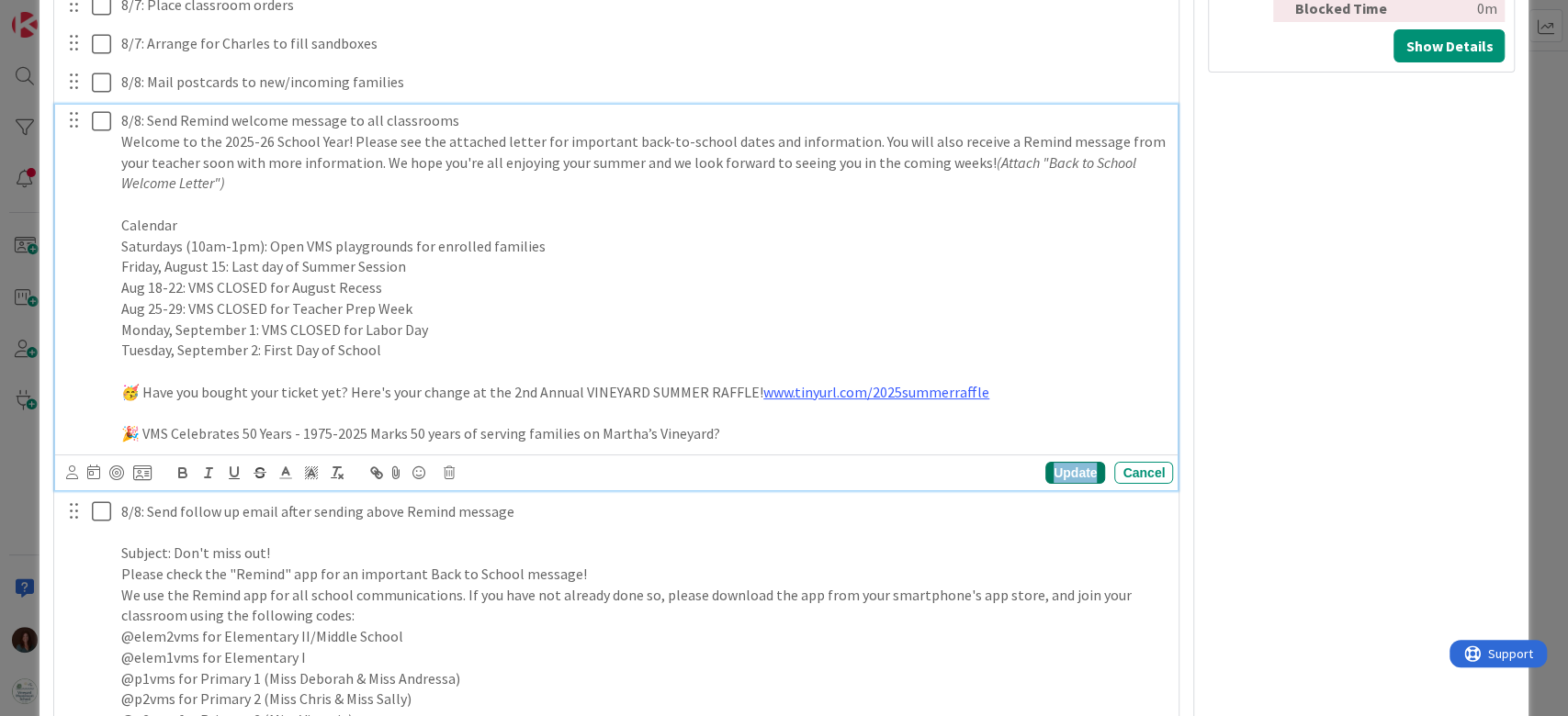click on "Update" at bounding box center [1075, 473] 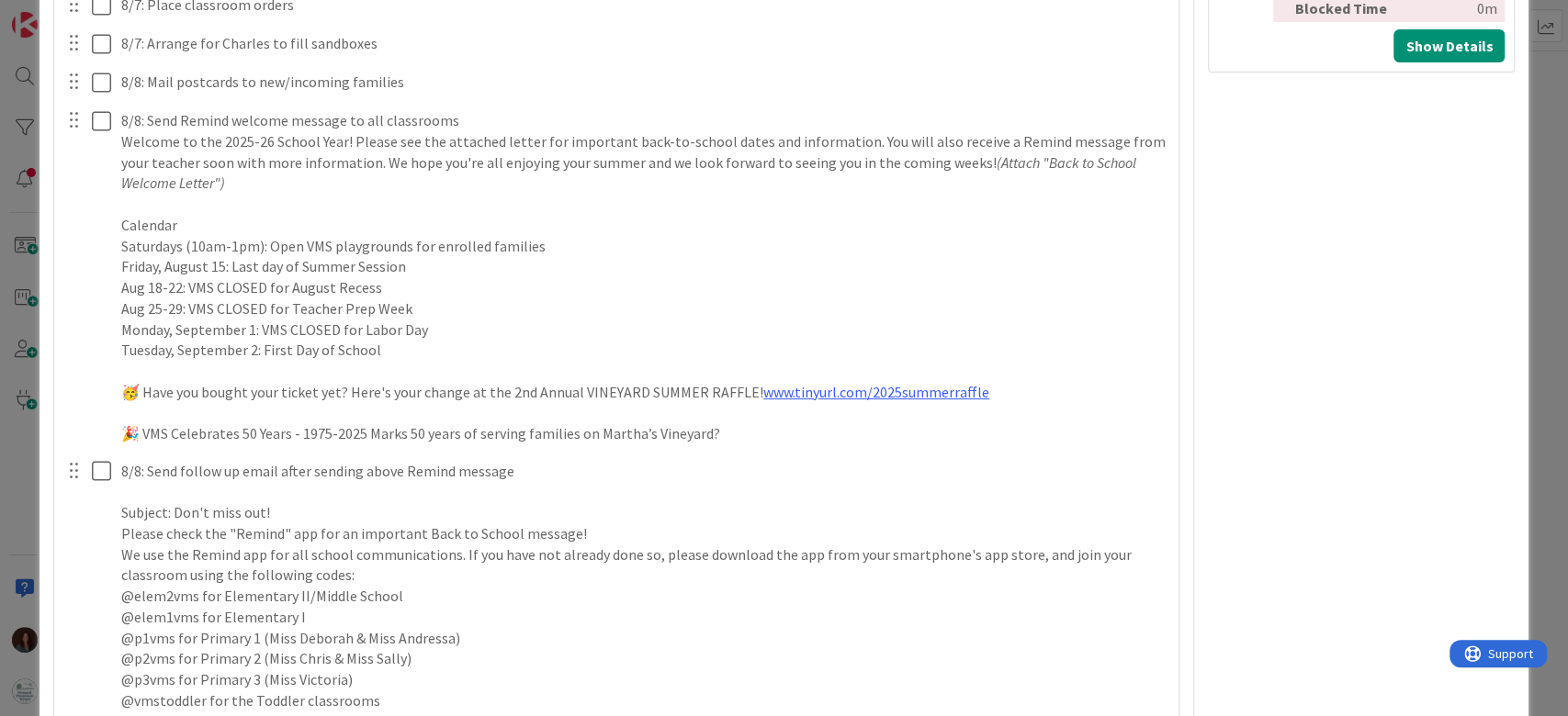 type on "x" 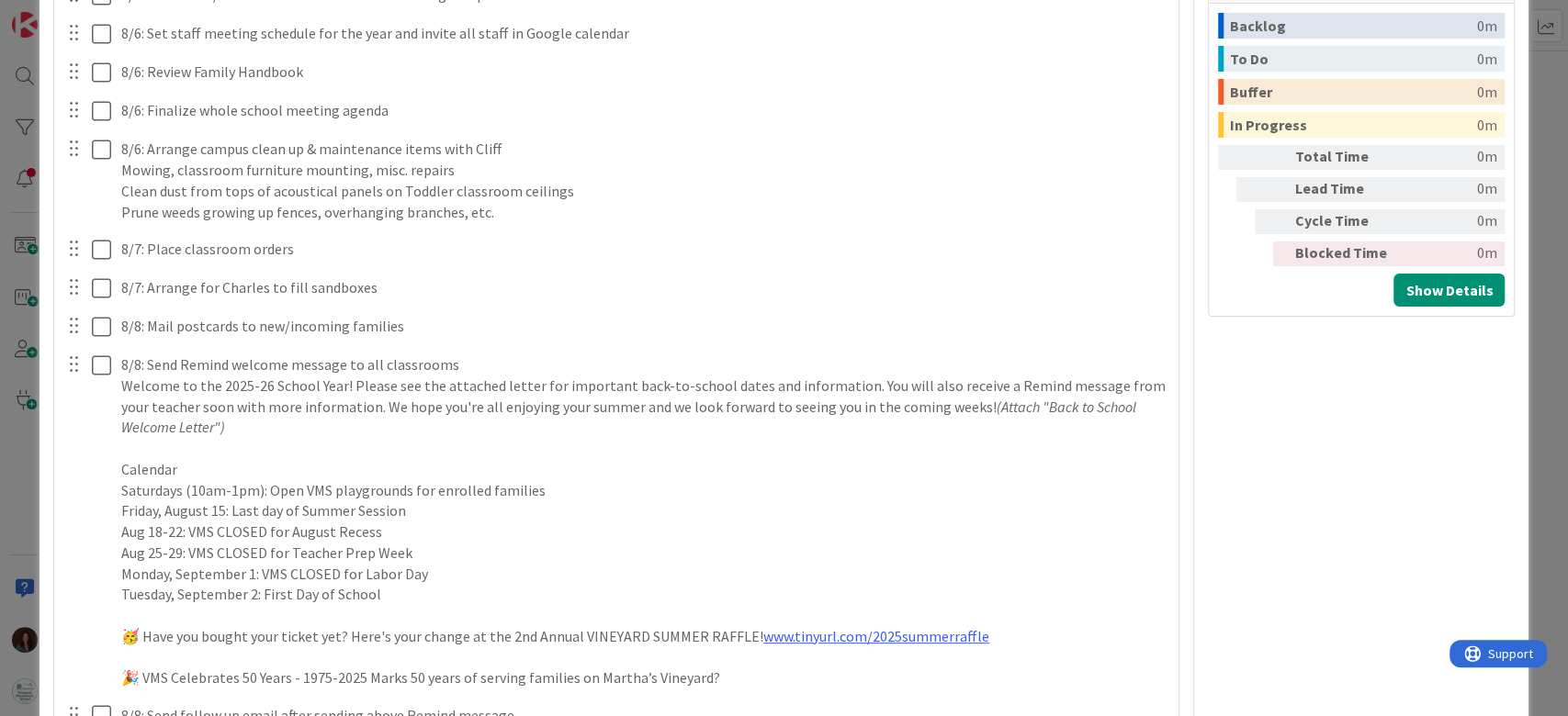 scroll, scrollTop: 979, scrollLeft: 0, axis: vertical 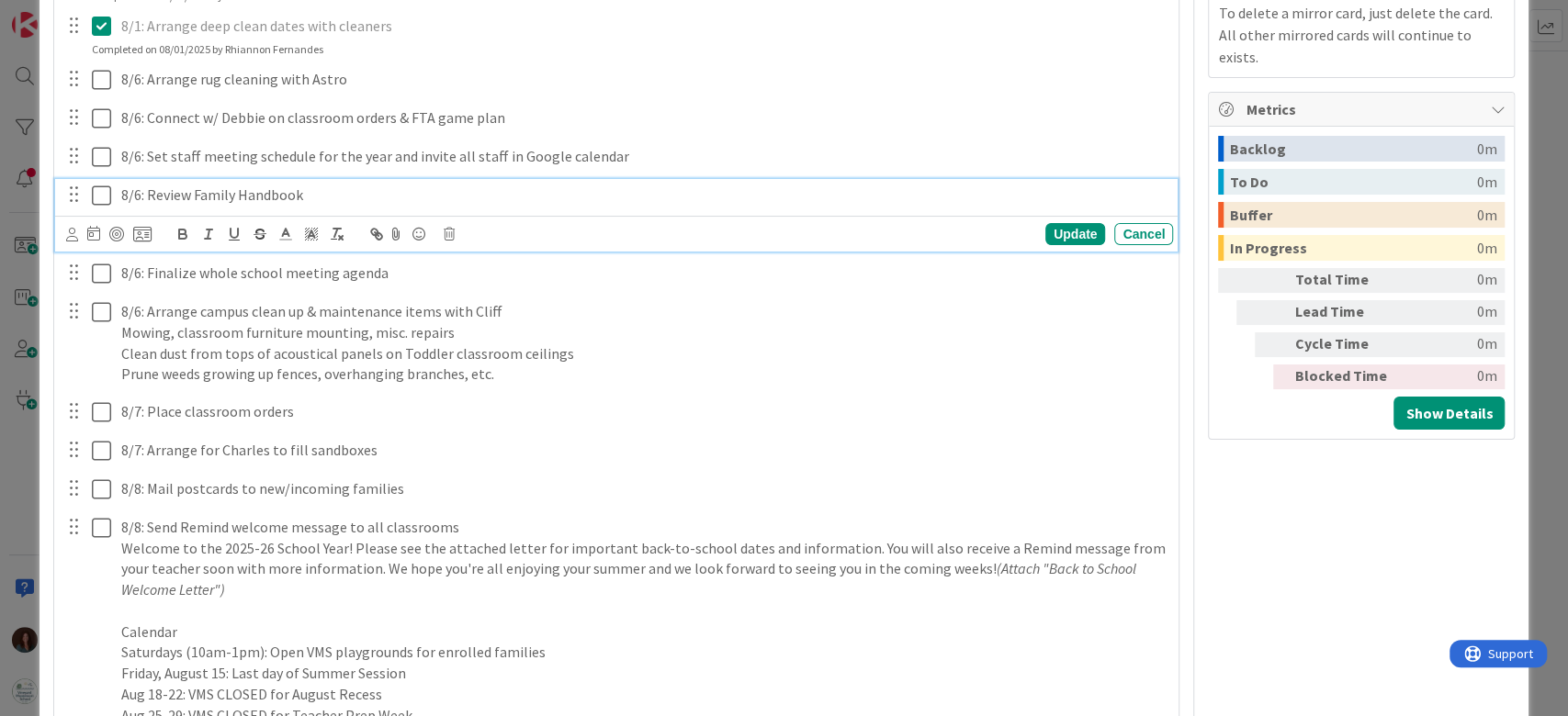 click on "8/6: Review Family Handbook" at bounding box center (643, 195) 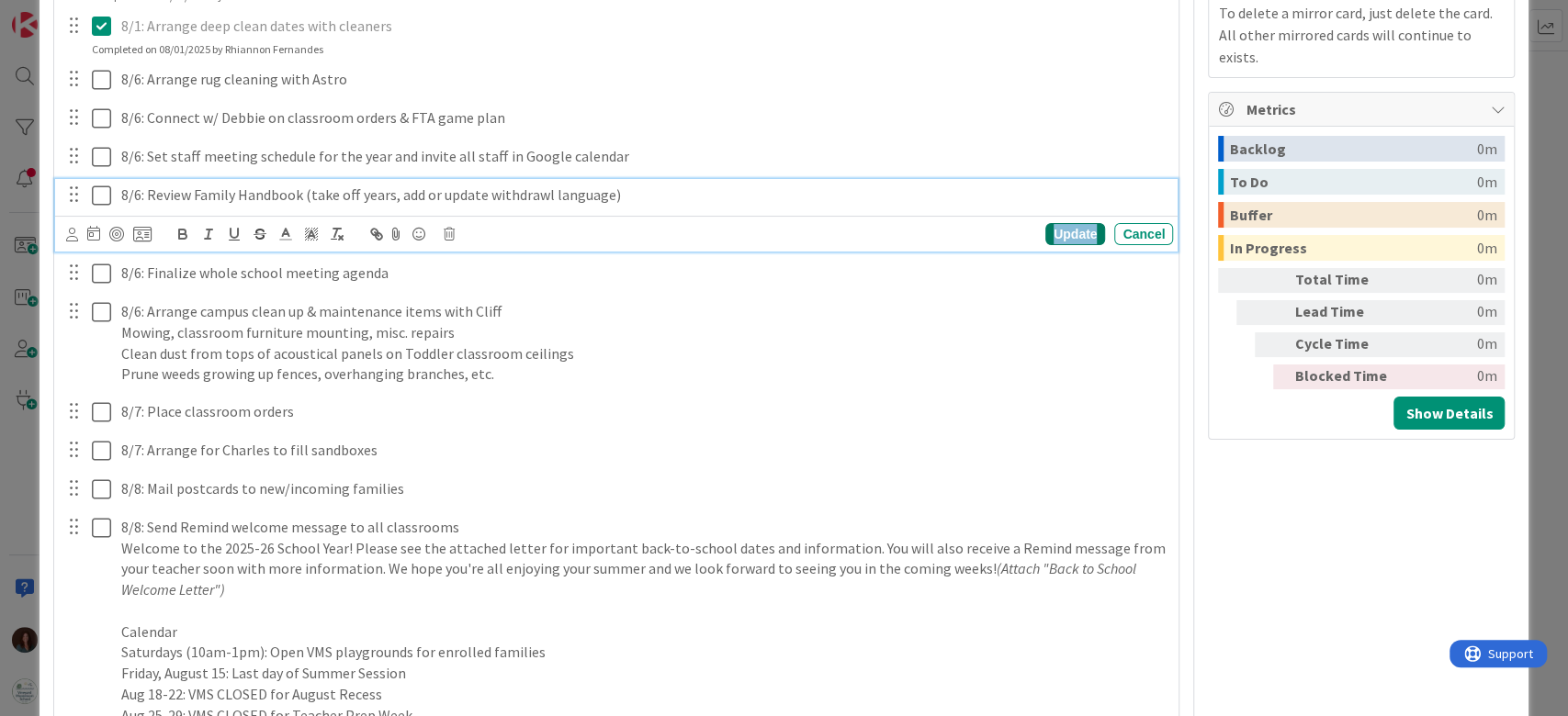 click on "Update" at bounding box center [1075, 234] 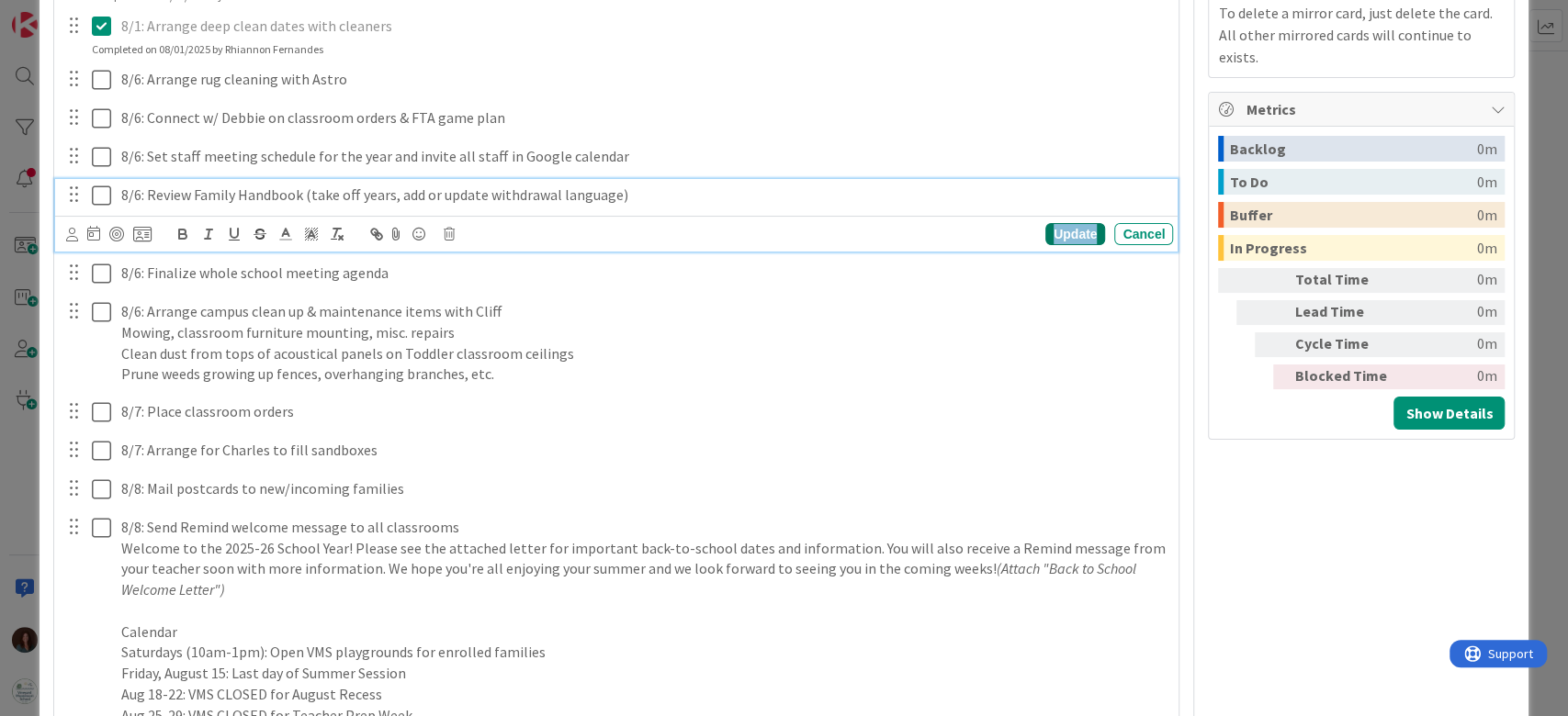 click on "Update" at bounding box center [1075, 234] 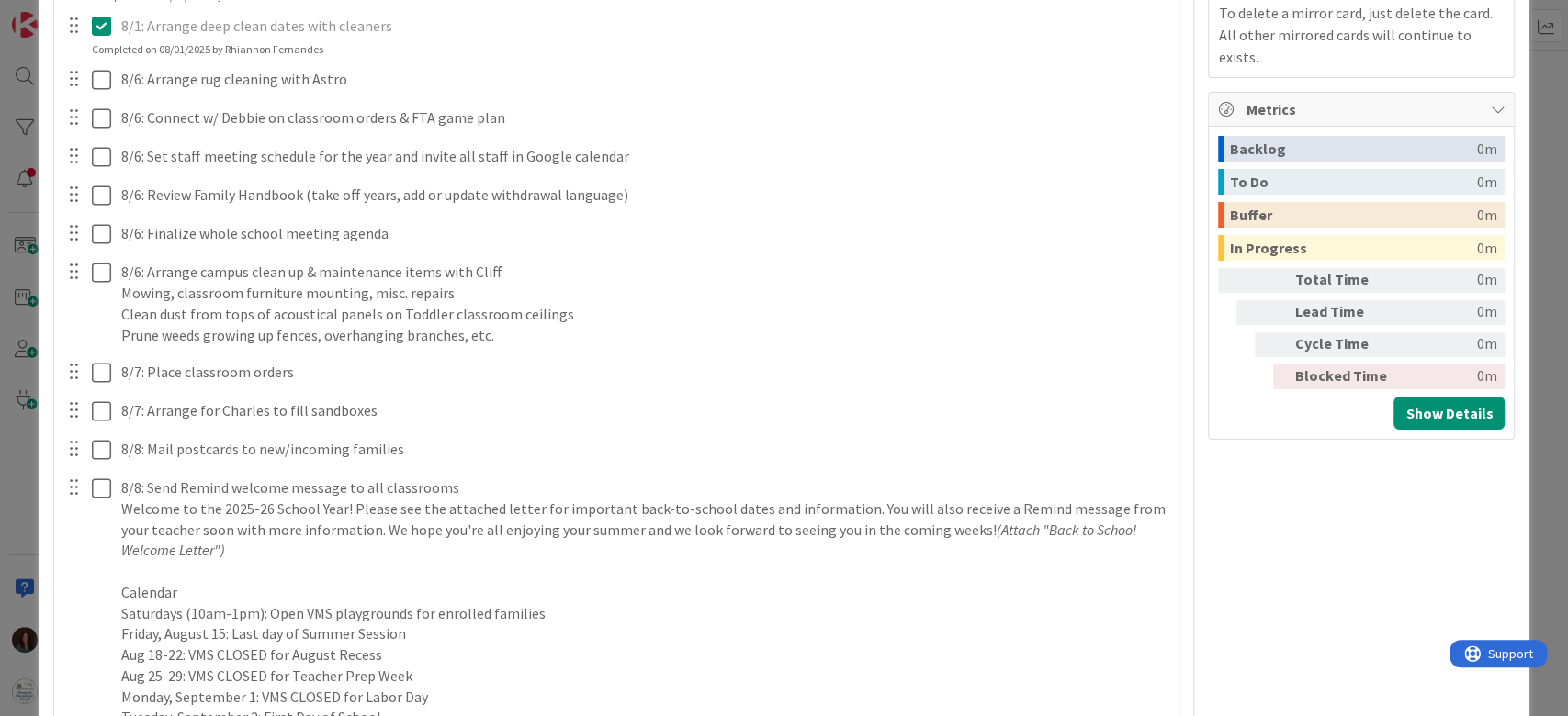 type on "x" 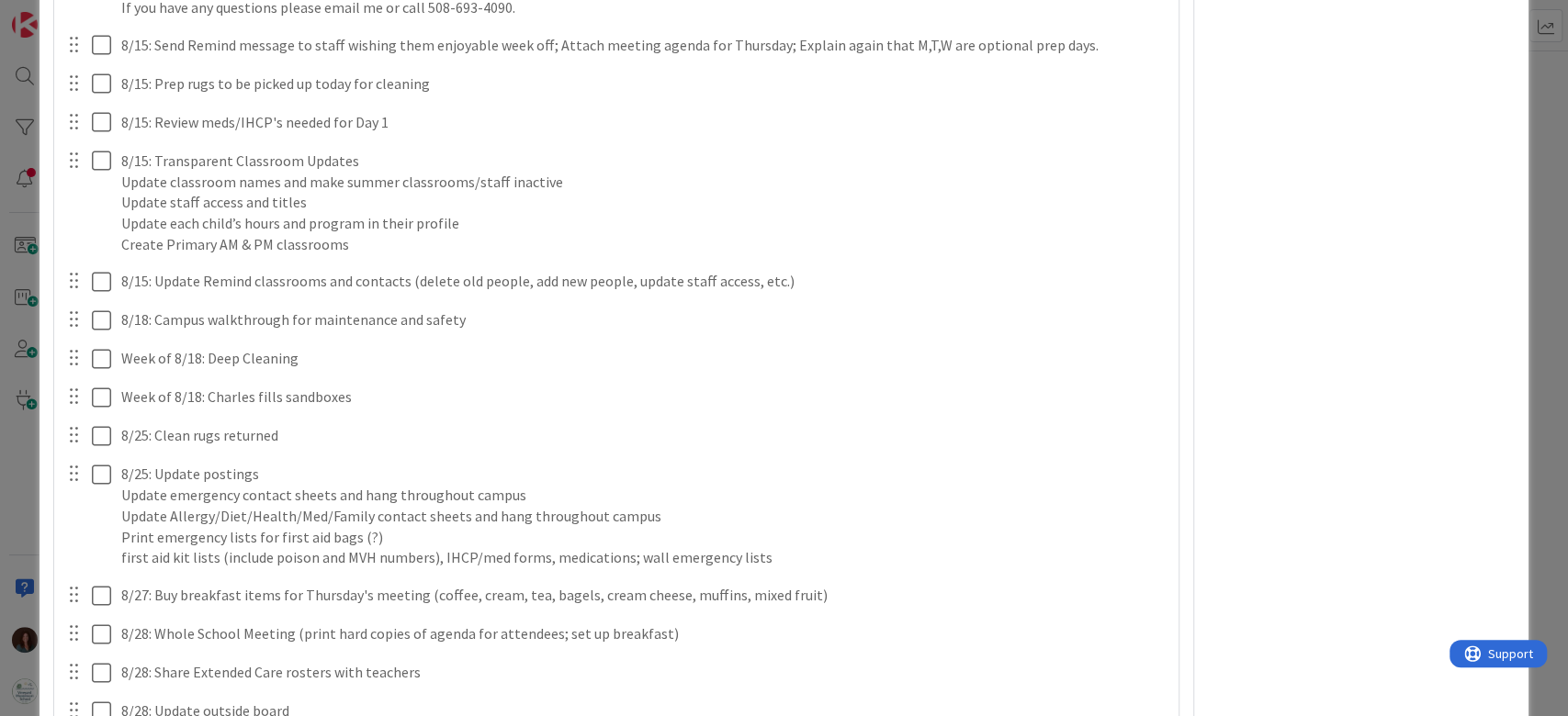 scroll, scrollTop: 2692, scrollLeft: 0, axis: vertical 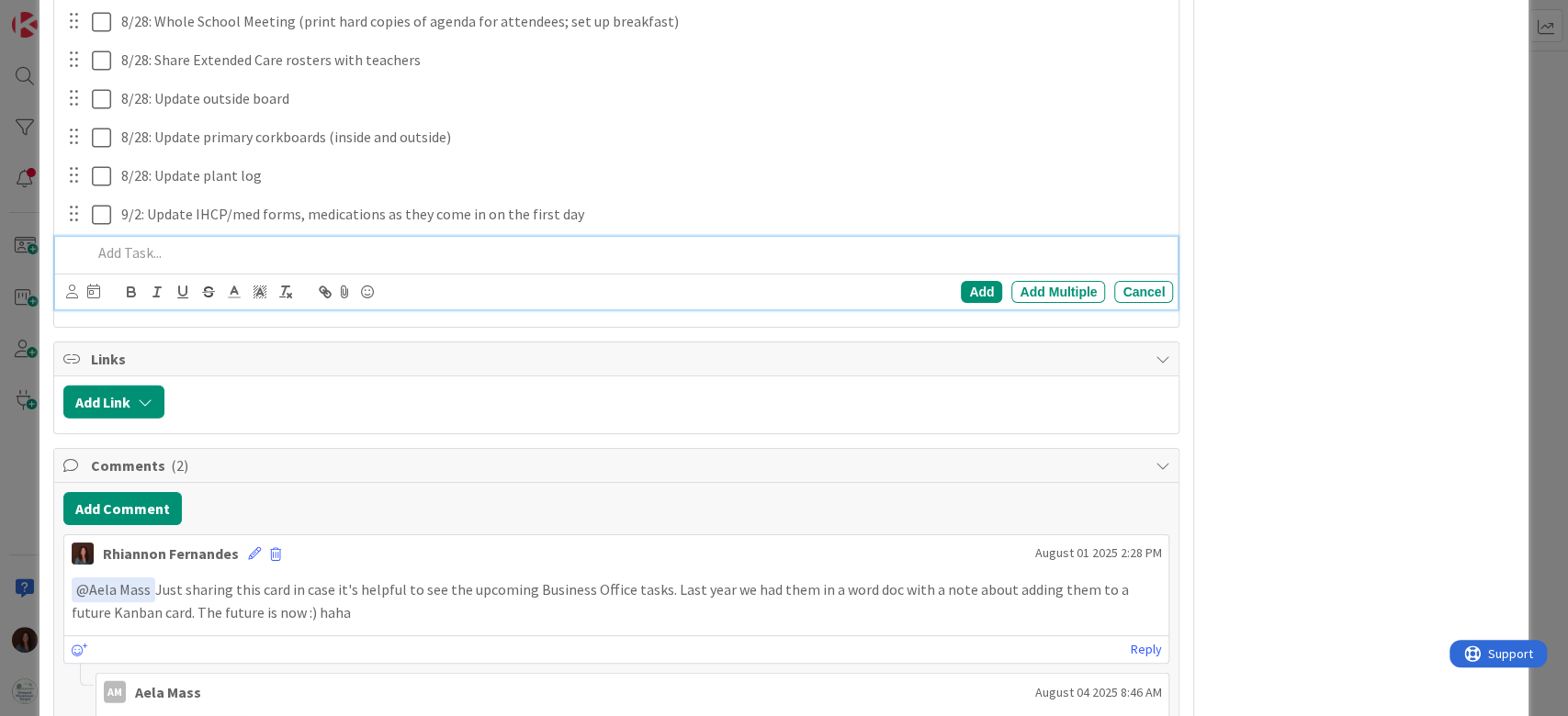 click at bounding box center (629, 252) 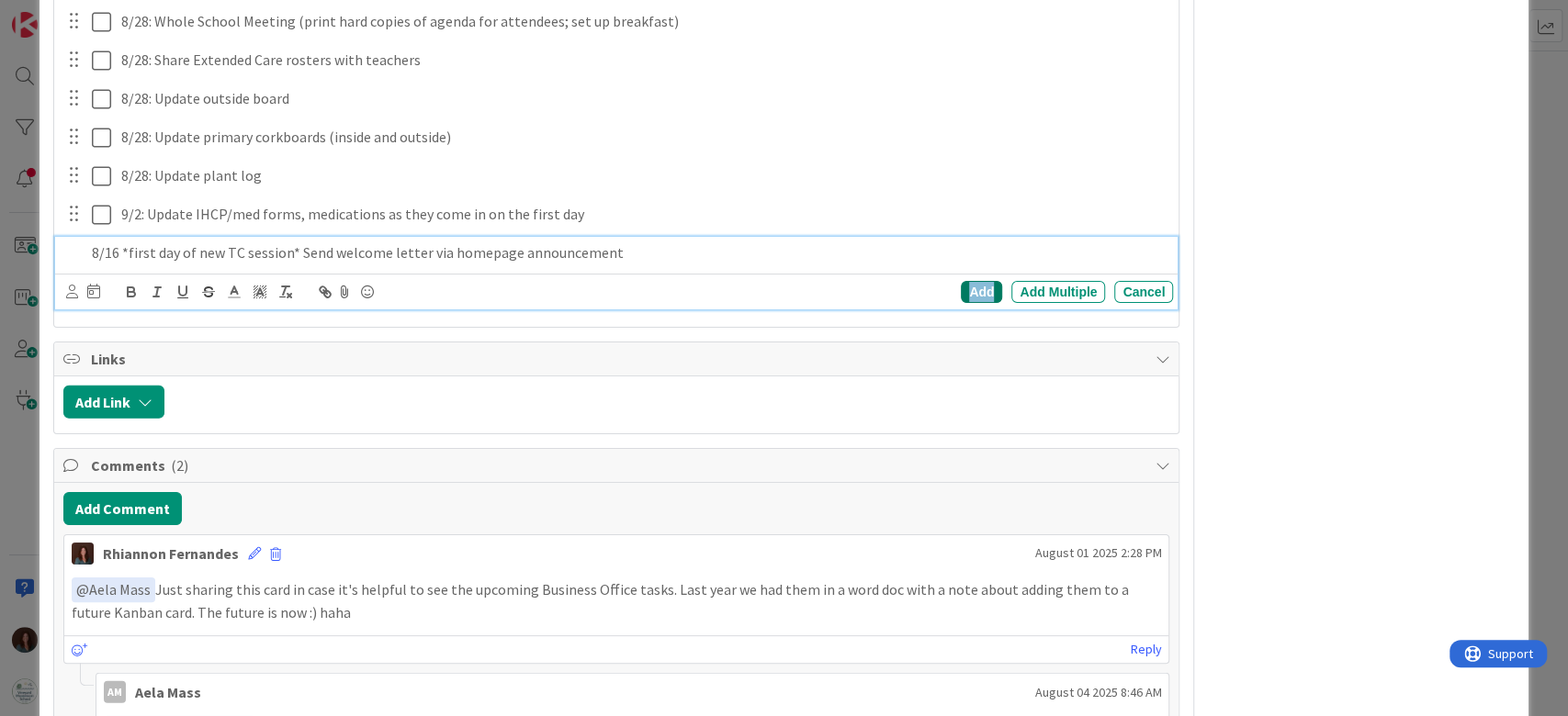 click on "Add" at bounding box center (981, 292) 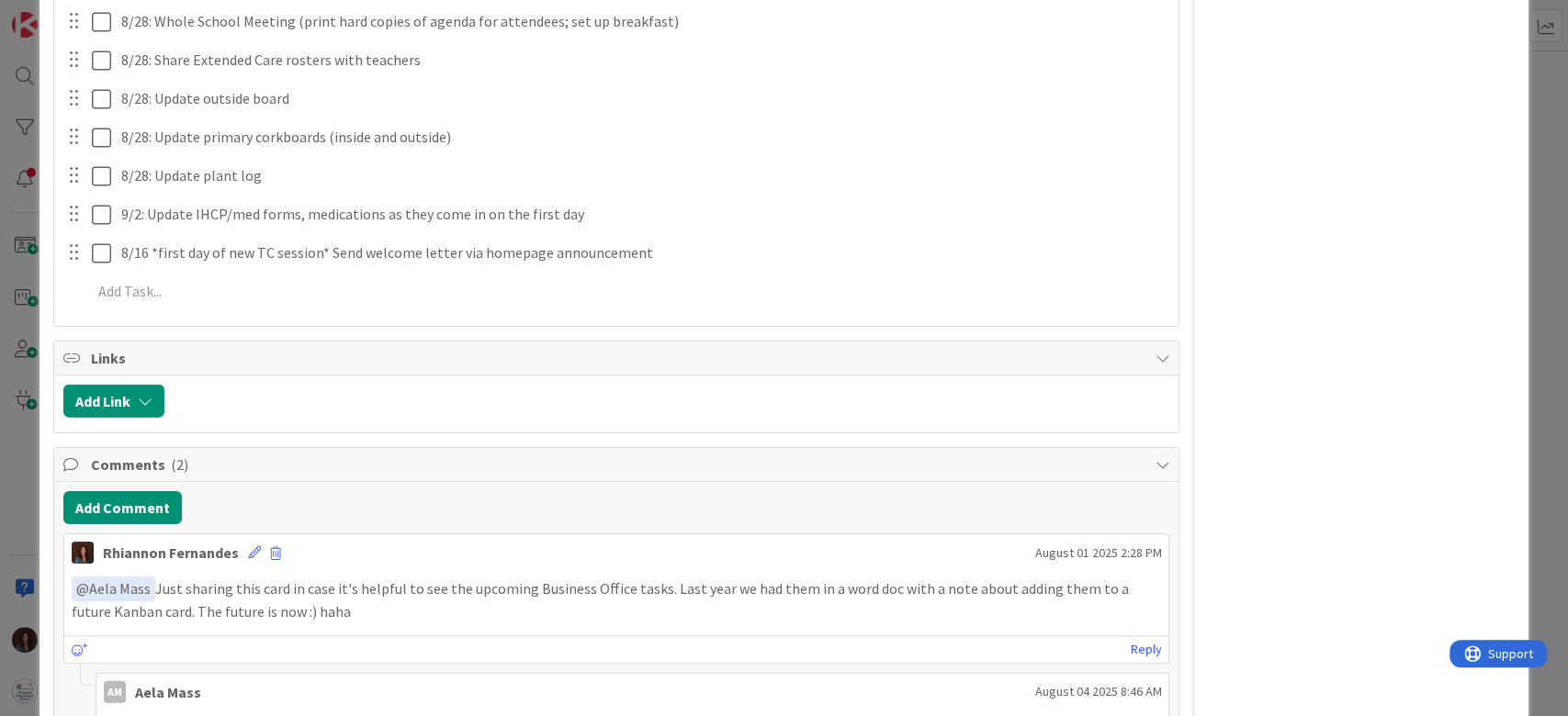 scroll, scrollTop: 2447, scrollLeft: 0, axis: vertical 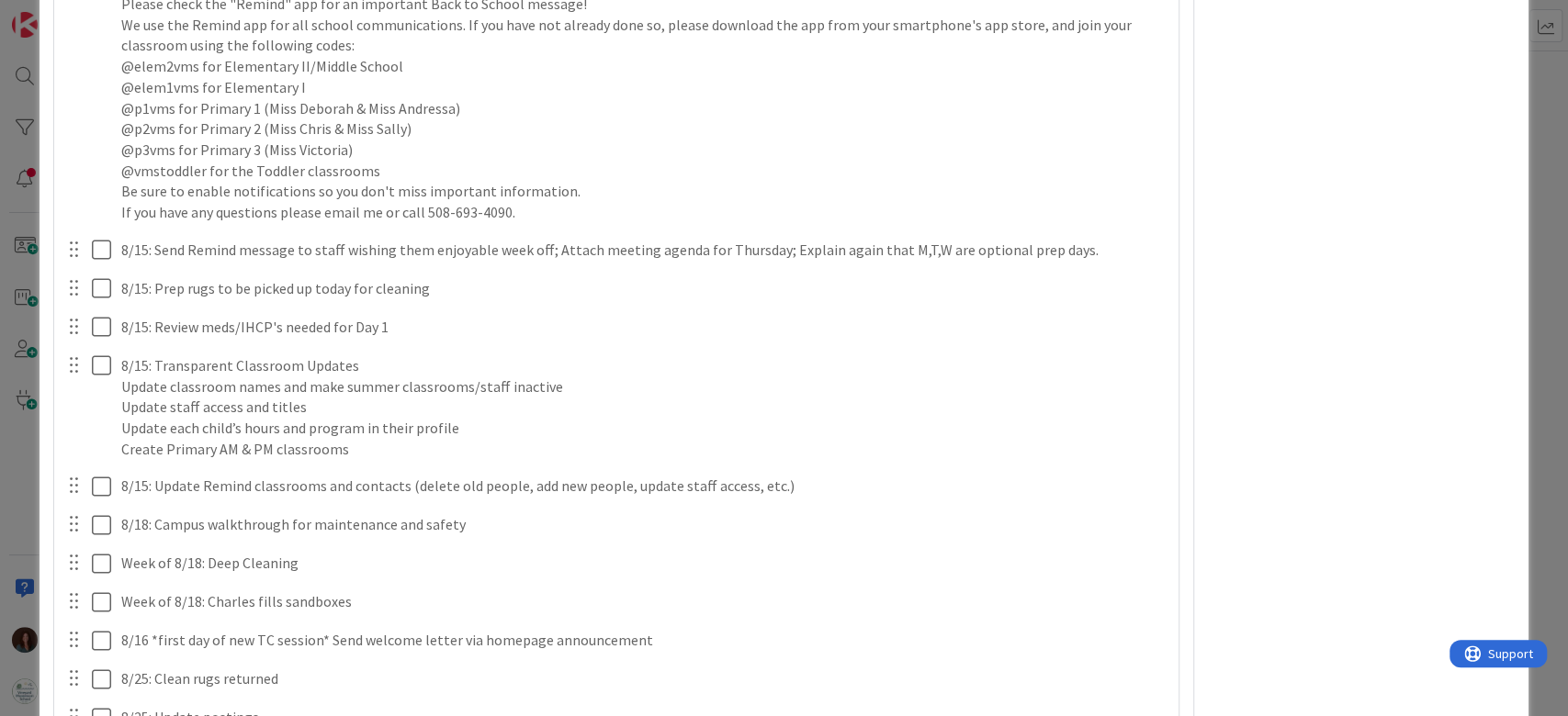 drag, startPoint x: 73, startPoint y: 611, endPoint x: 66, endPoint y: 286, distance: 325.0754 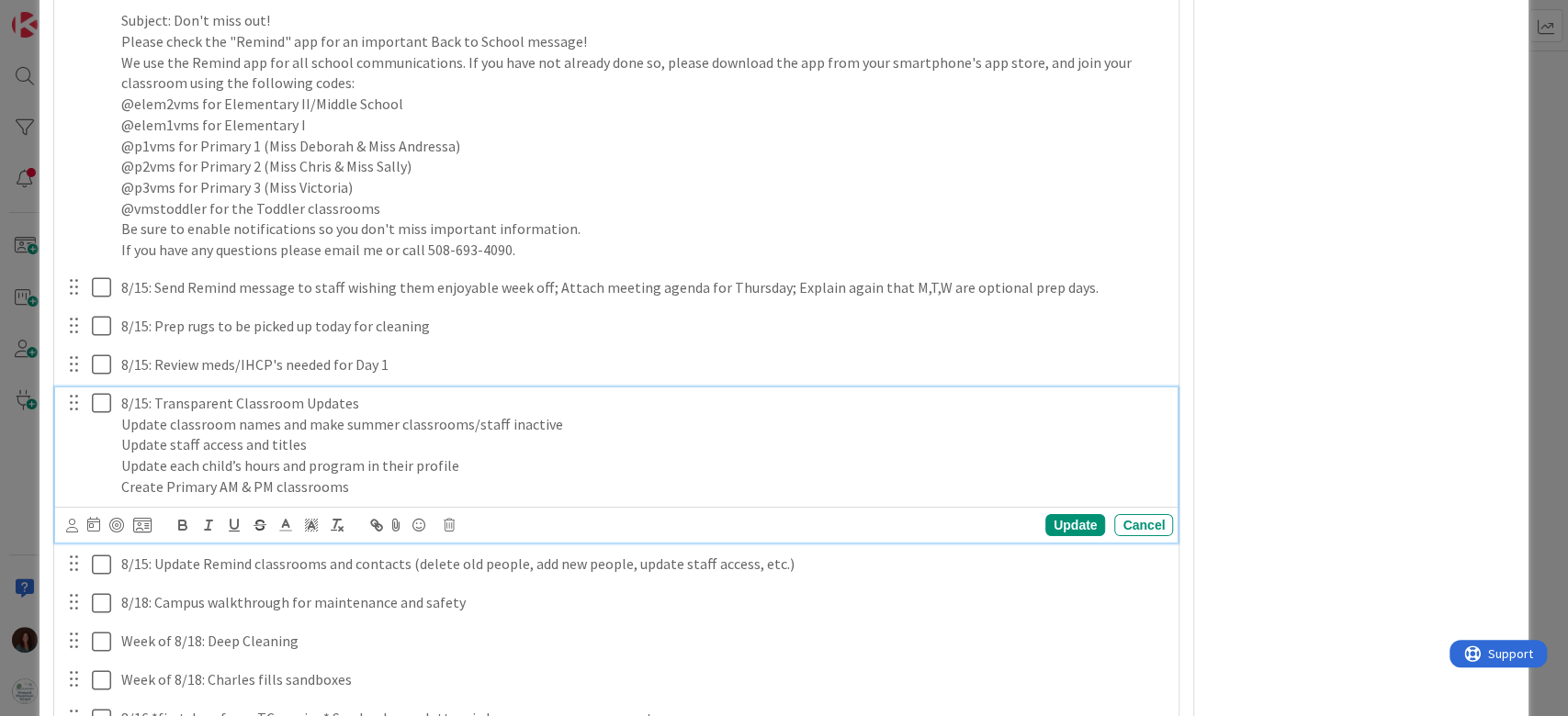 drag, startPoint x: 698, startPoint y: 425, endPoint x: 689, endPoint y: 435, distance: 13.453624 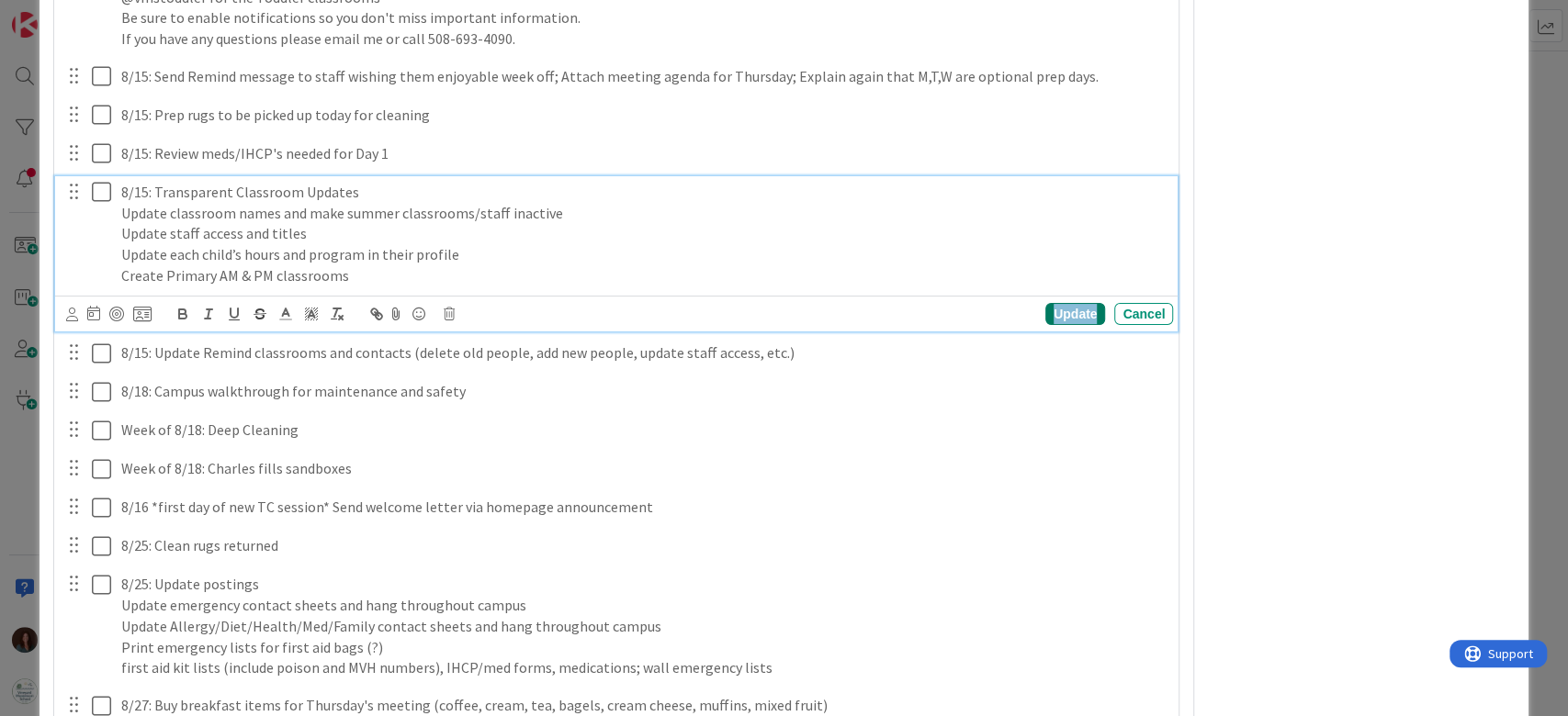 click on "Update Cancel" at bounding box center (620, 314) 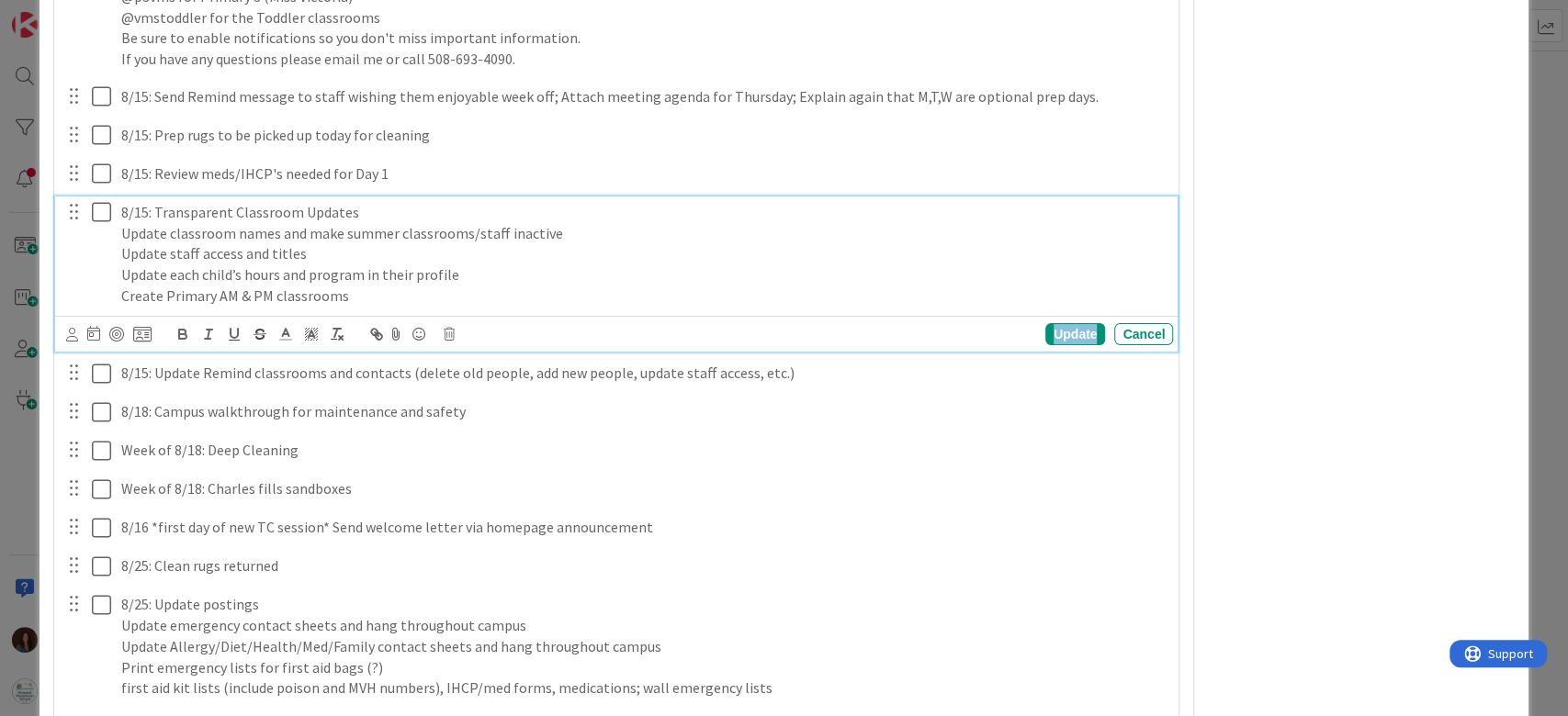 click on "ID  2702 [FIRST] [LAST] This Week Title 19 / 128 Back to School 2025 Description [FIRST] [LAST] joined  13 m ago Owner DJ Admin Tasks ( 41 ) Add Checklist Open & Closed Only Open All Only Mine Debbie Checklist Name 6 / 64 Debbie 0 / 4 Review classroom orders Update Cancel Update staff schedules and share w/ [FIRST] [LAST] for posting Update Cancel Update Healthcare Consultant Agreement and share w/ [FIRST] [LAST] for posting Update Cancel Annual HOS phone calls (new and level changes) Update Cancel Add Add Multiple Cancel Aela Checklist Name 4 / 64 Aela 0 / 6 Review/approve TC forms Update Cancel Send families reminder messages about incomplete TC forms Update Cancel Create pick up passes Update Cancel Add TC form info to   Annual School Info spreadsheet Update Cancel Add vaccination info to Annual School Info spreadsheet Update Cancel Update Children's Records Checklist Update Cancel Add Add Multiple Cancel [FIRST] Checklist Name 8 / 64 [FIRST] 2 / 31 7/31: Update welcome letter Update Cancel Update Cancel Update Cancel" at bounding box center [784, 358] 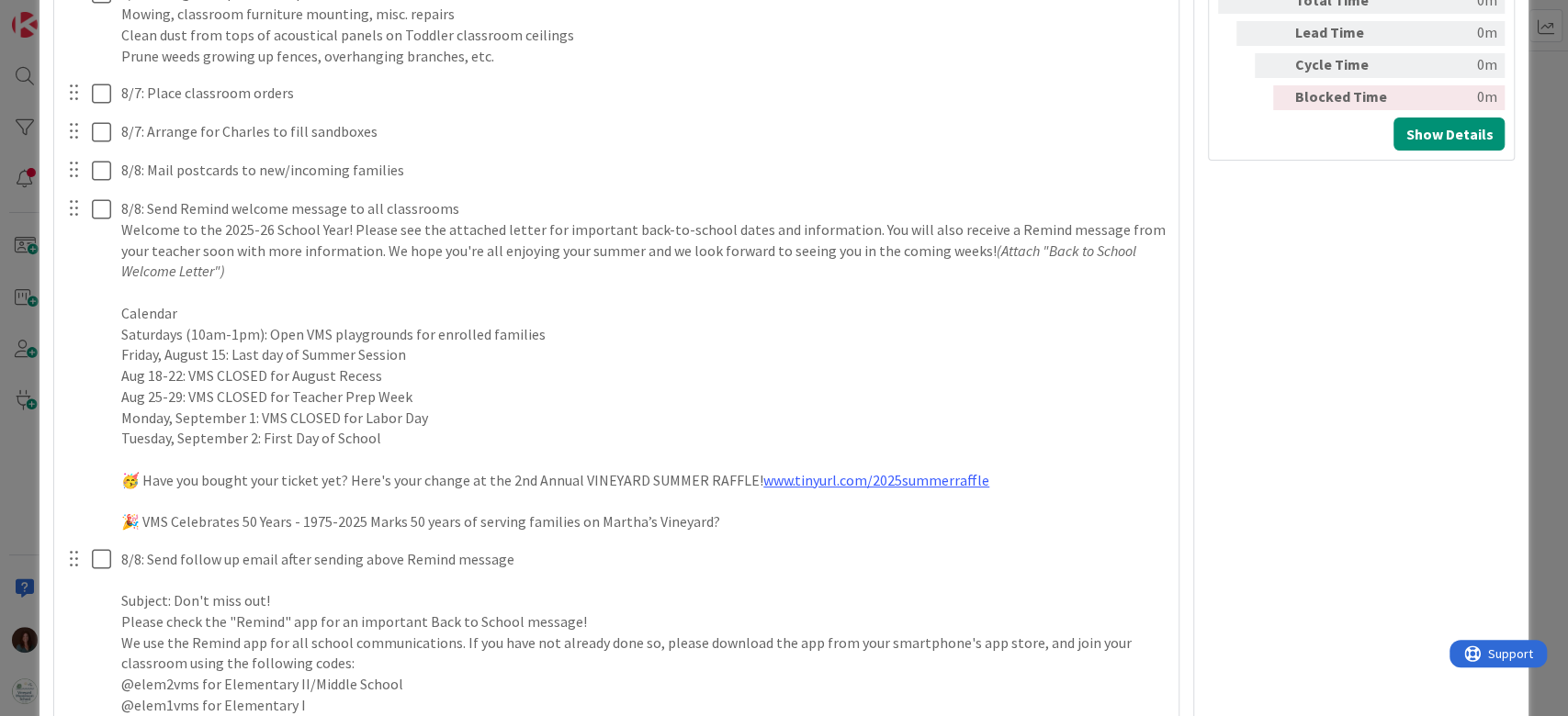 scroll, scrollTop: 120, scrollLeft: 0, axis: vertical 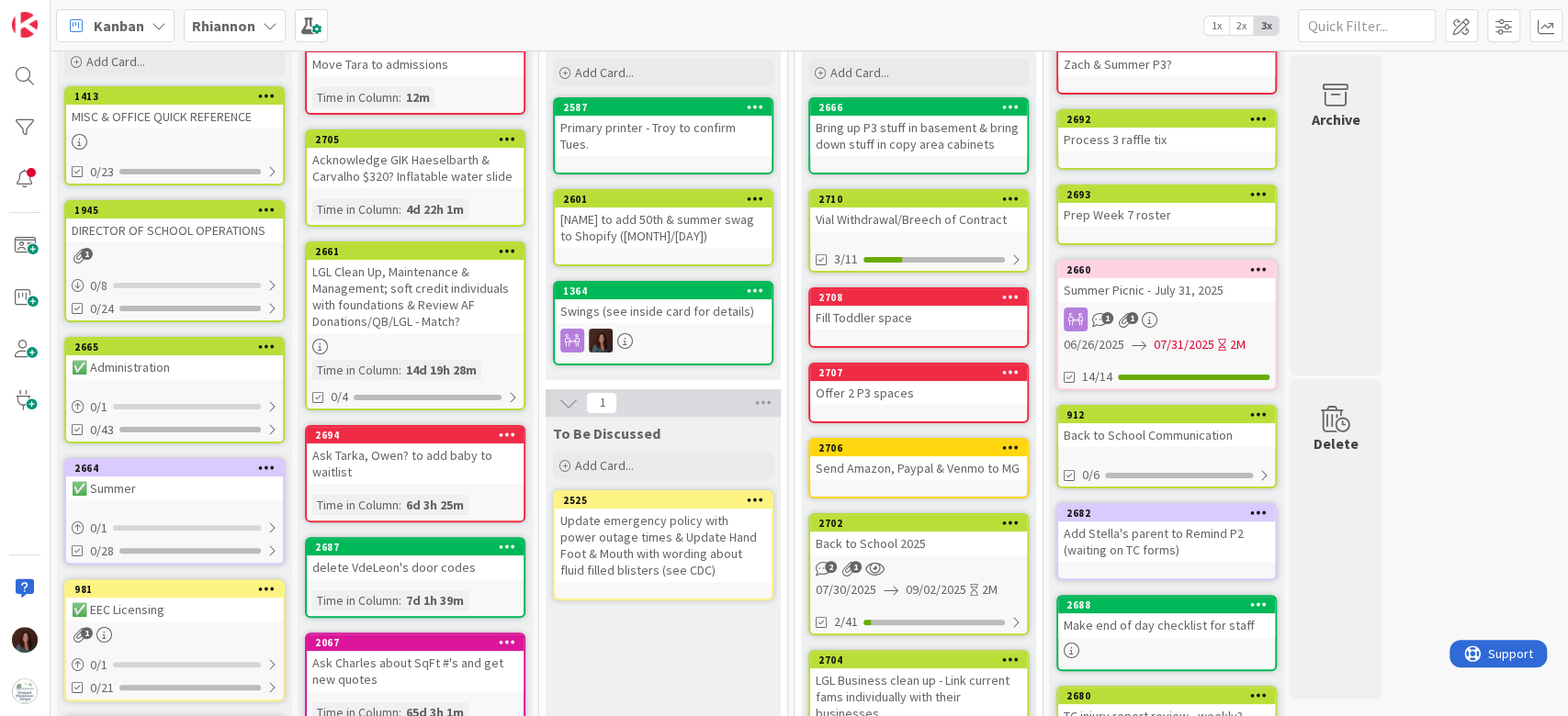 click on "Back to School 2025" at bounding box center (919, 543) 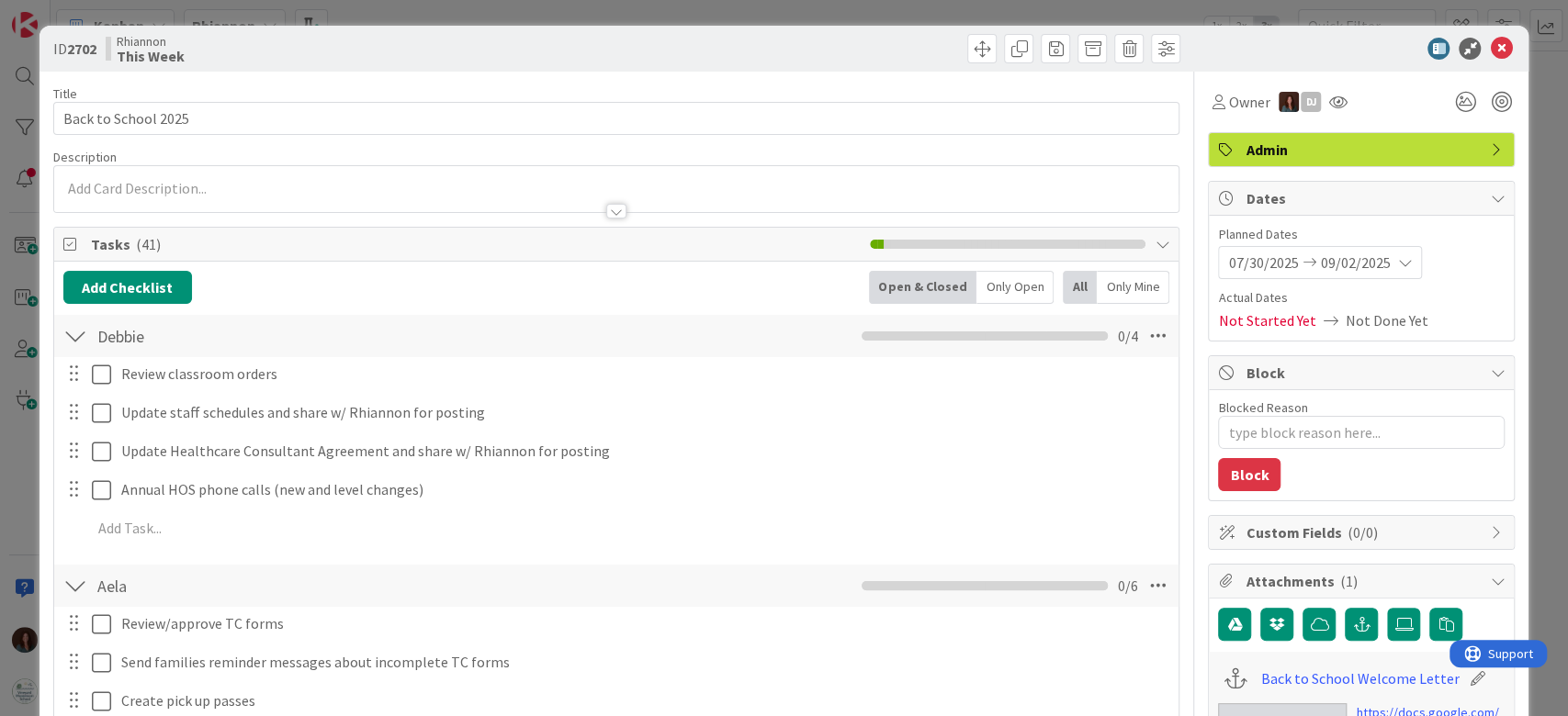 type on "x" 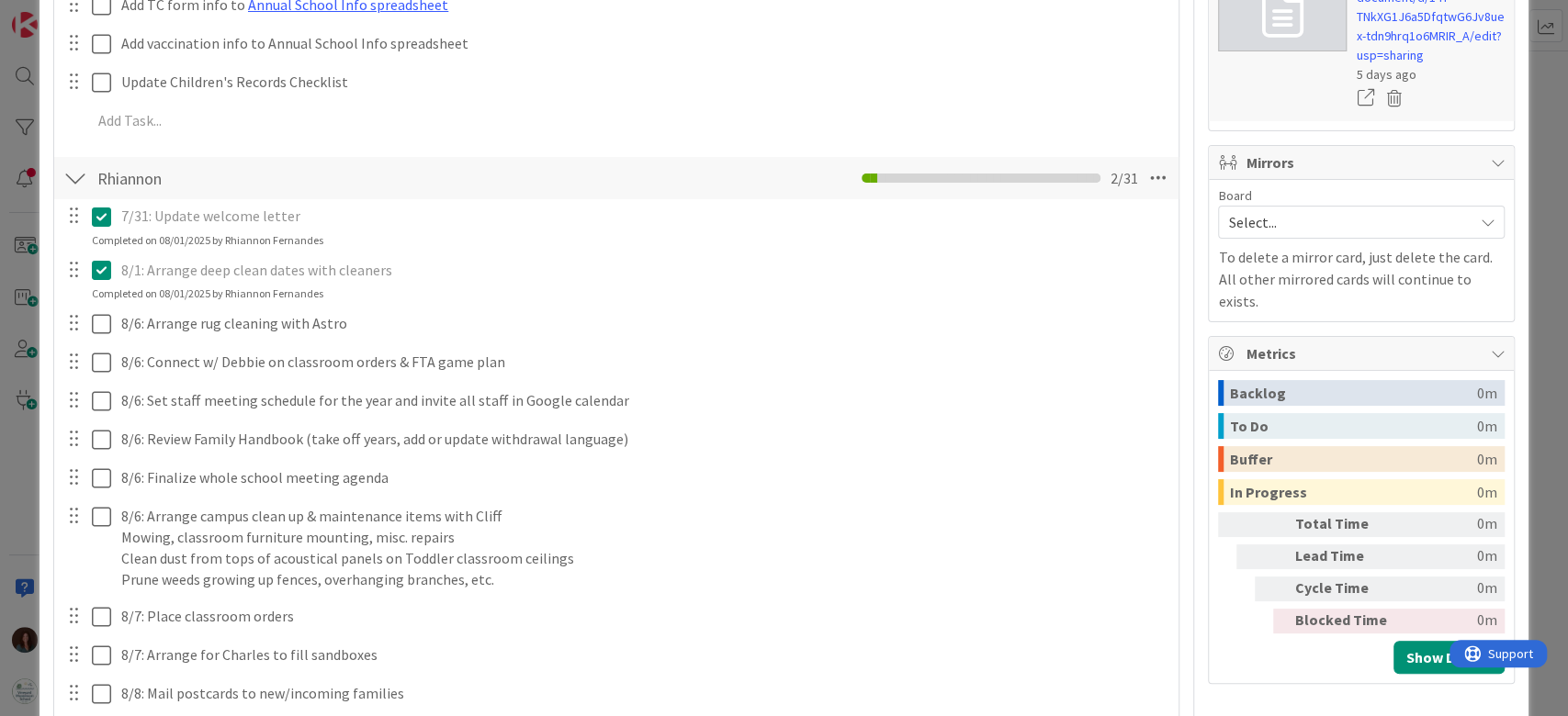 scroll, scrollTop: 1224, scrollLeft: 0, axis: vertical 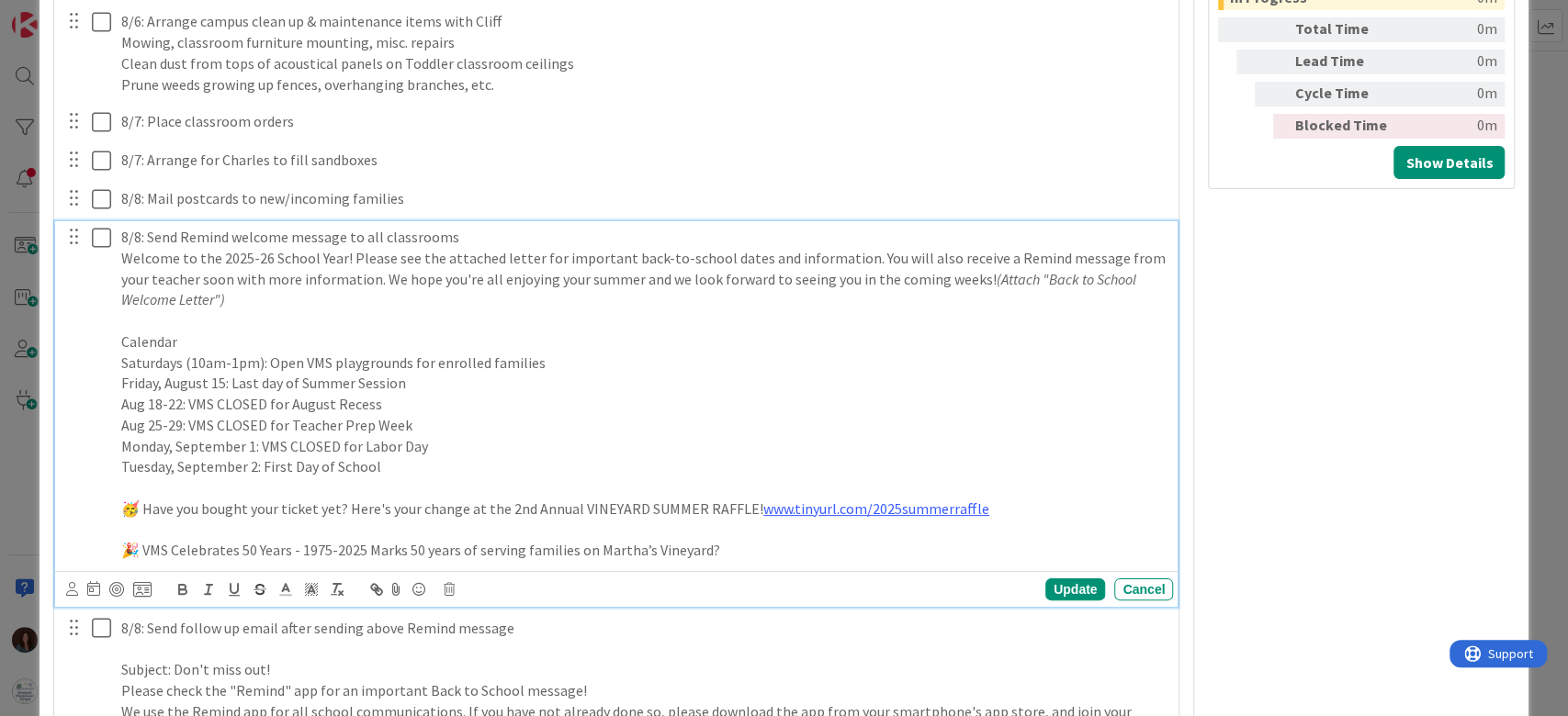 click on "8/8: Send Remind welcome message to all classrooms" at bounding box center (643, 237) 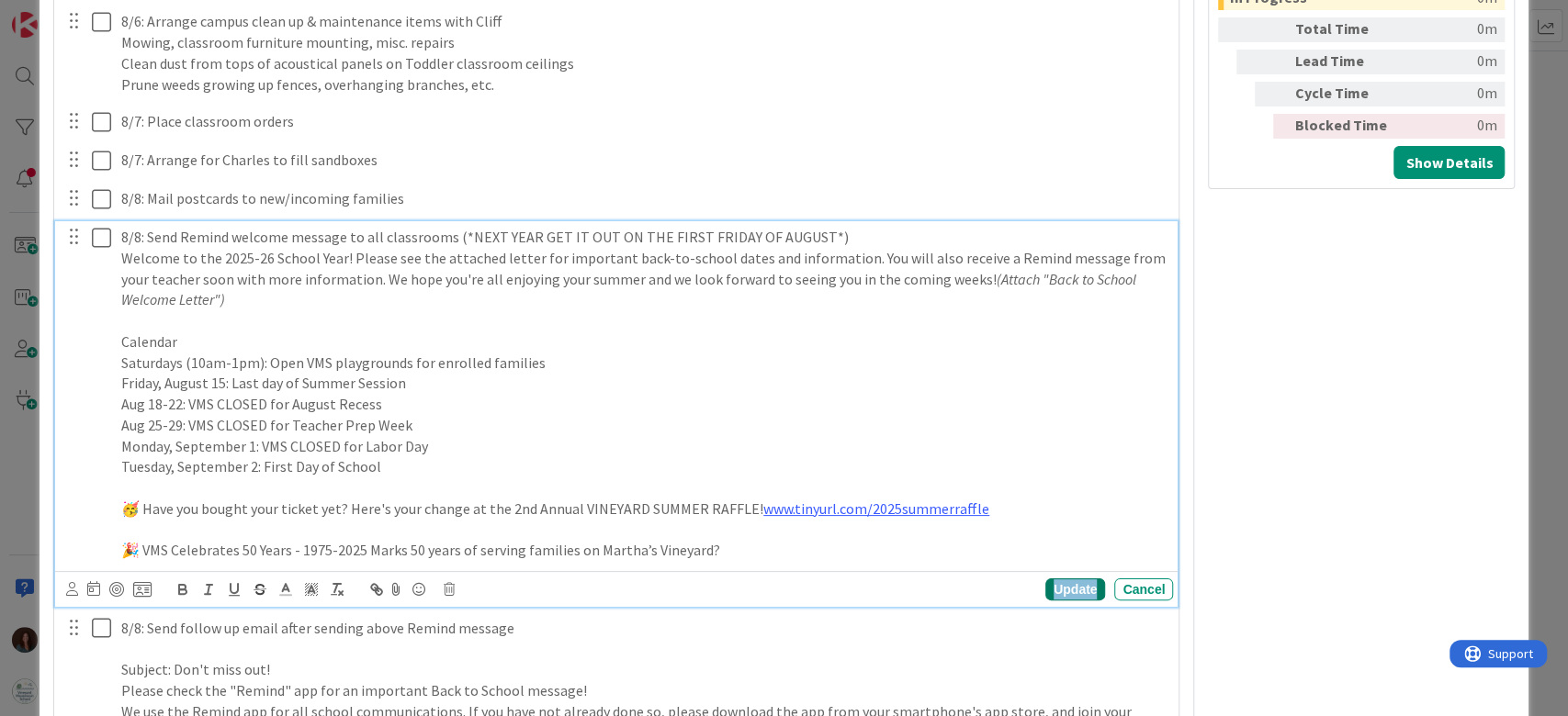 click on "Update" at bounding box center [1075, 589] 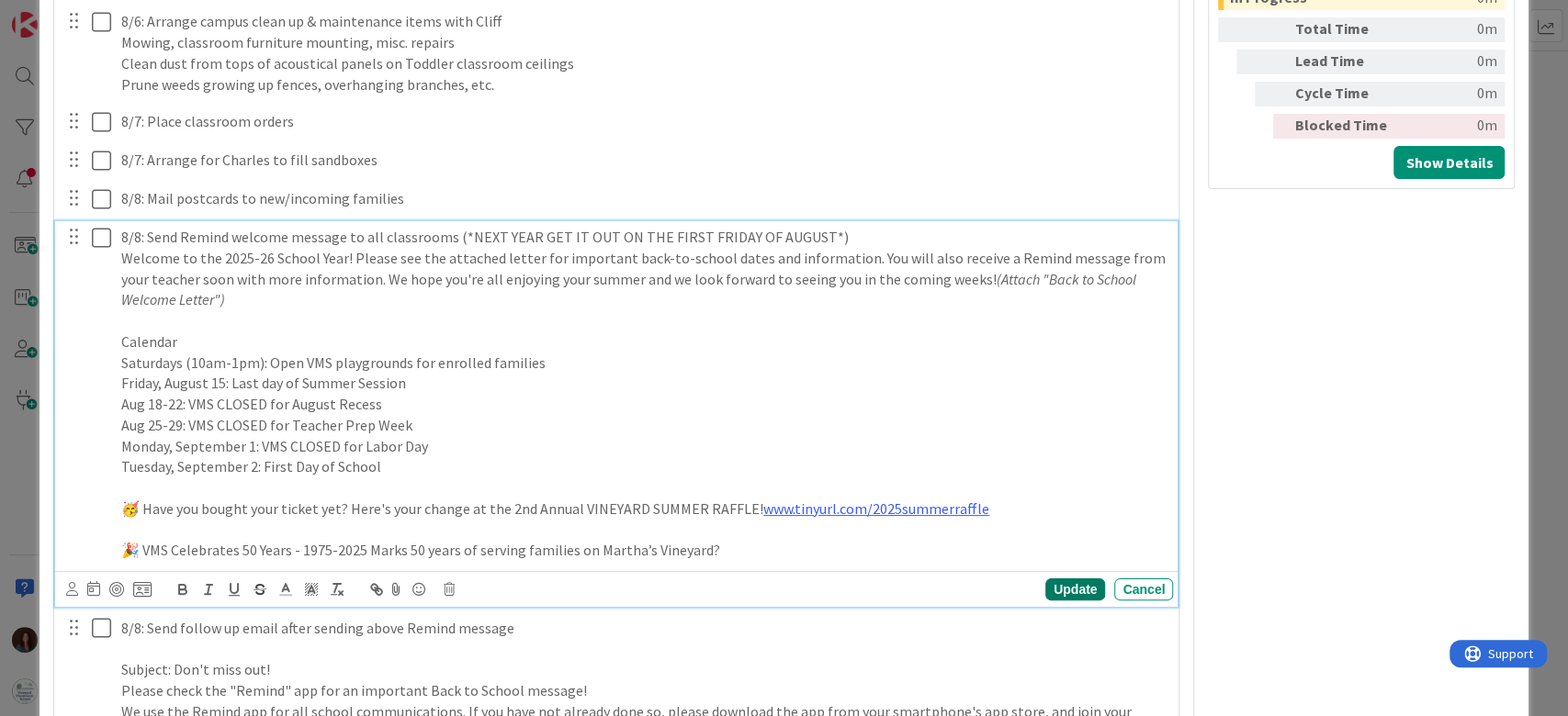 type on "x" 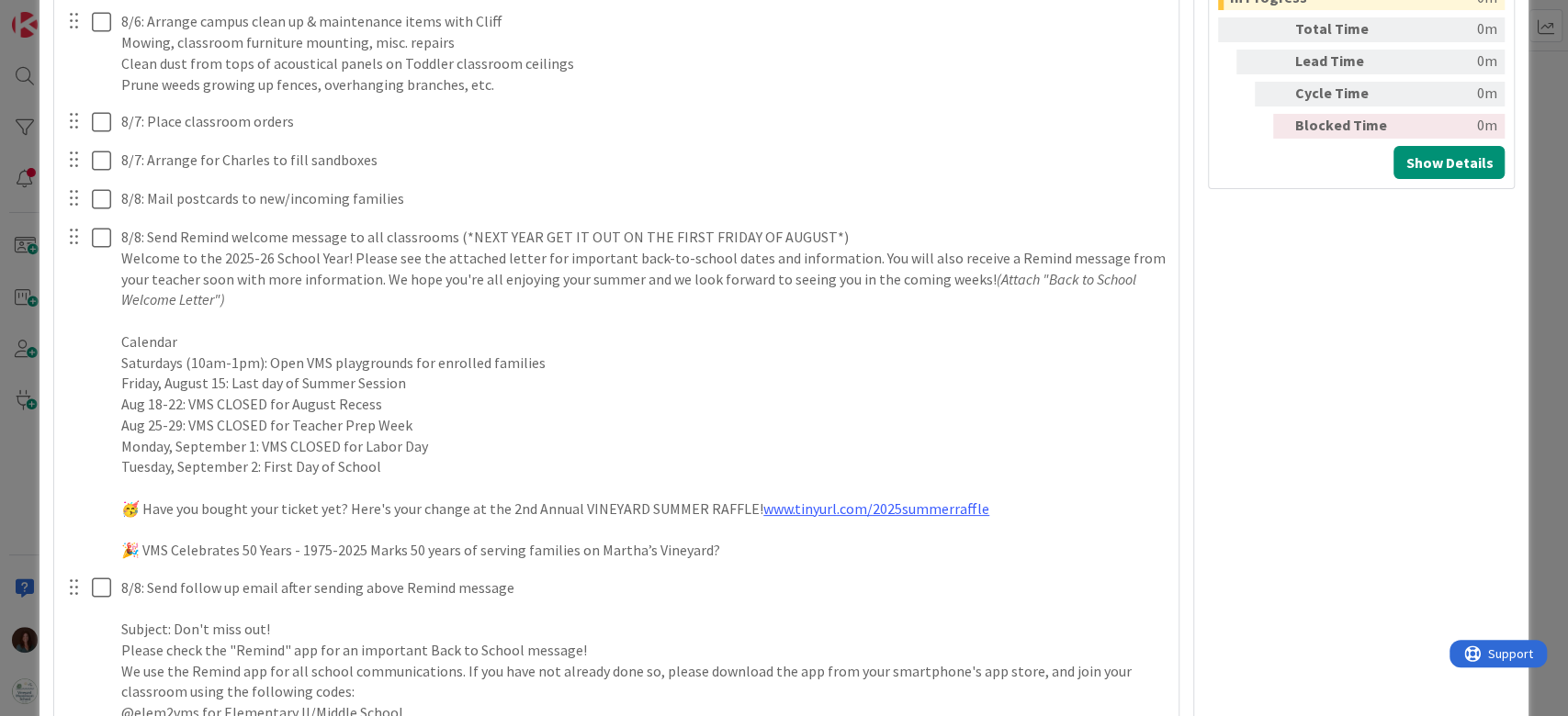 scroll, scrollTop: 984, scrollLeft: 0, axis: vertical 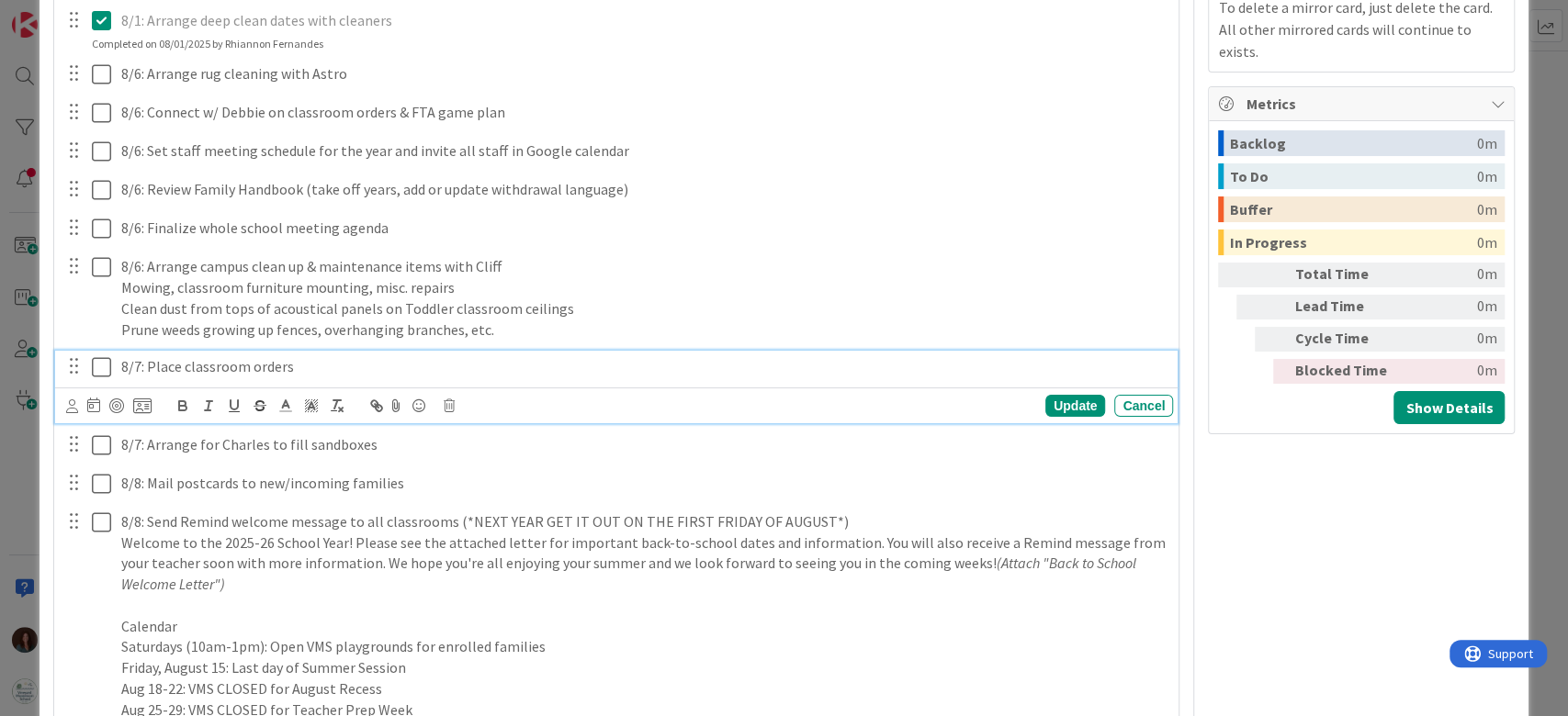 click on "8/7: Place classroom orders" at bounding box center [643, 366] 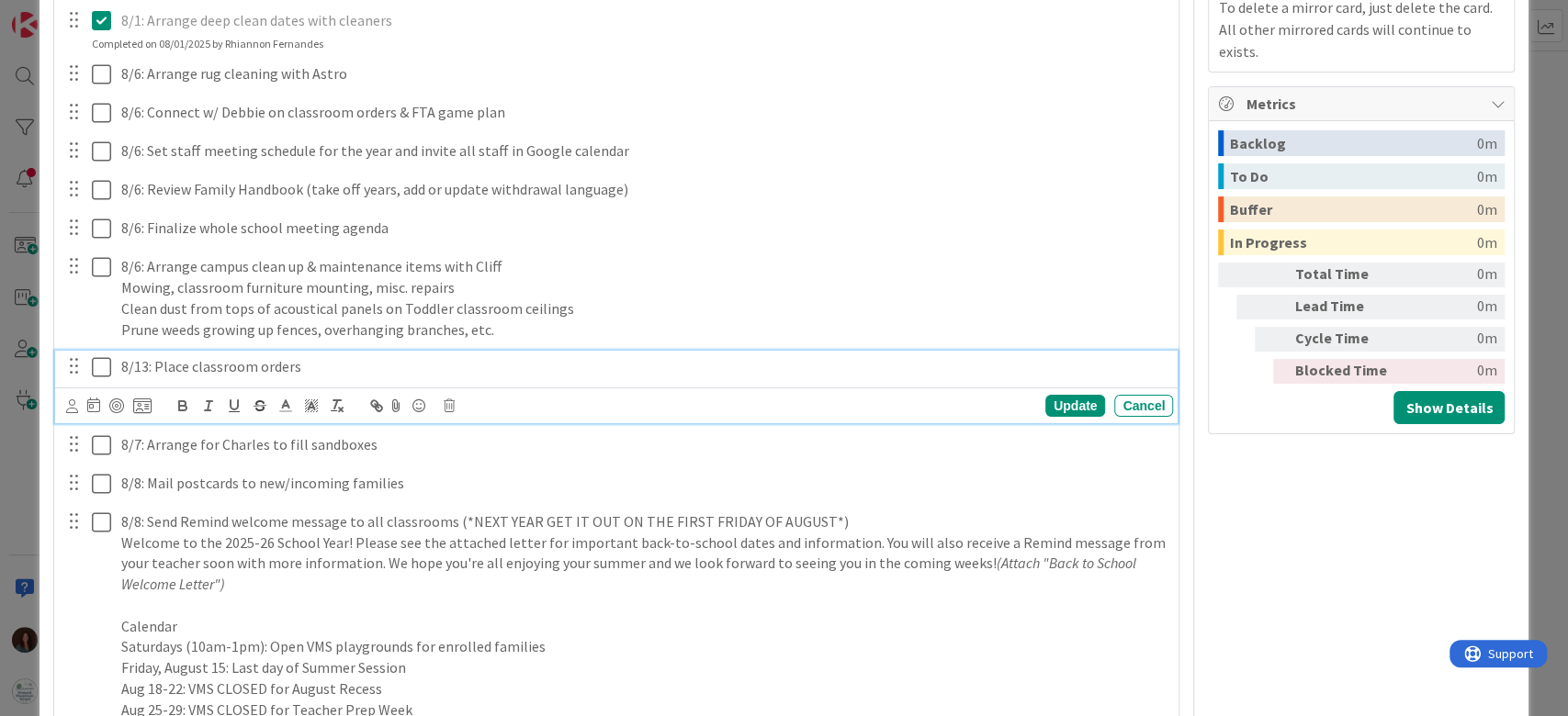 click on "8/13: Place classroom orders" at bounding box center (643, 366) 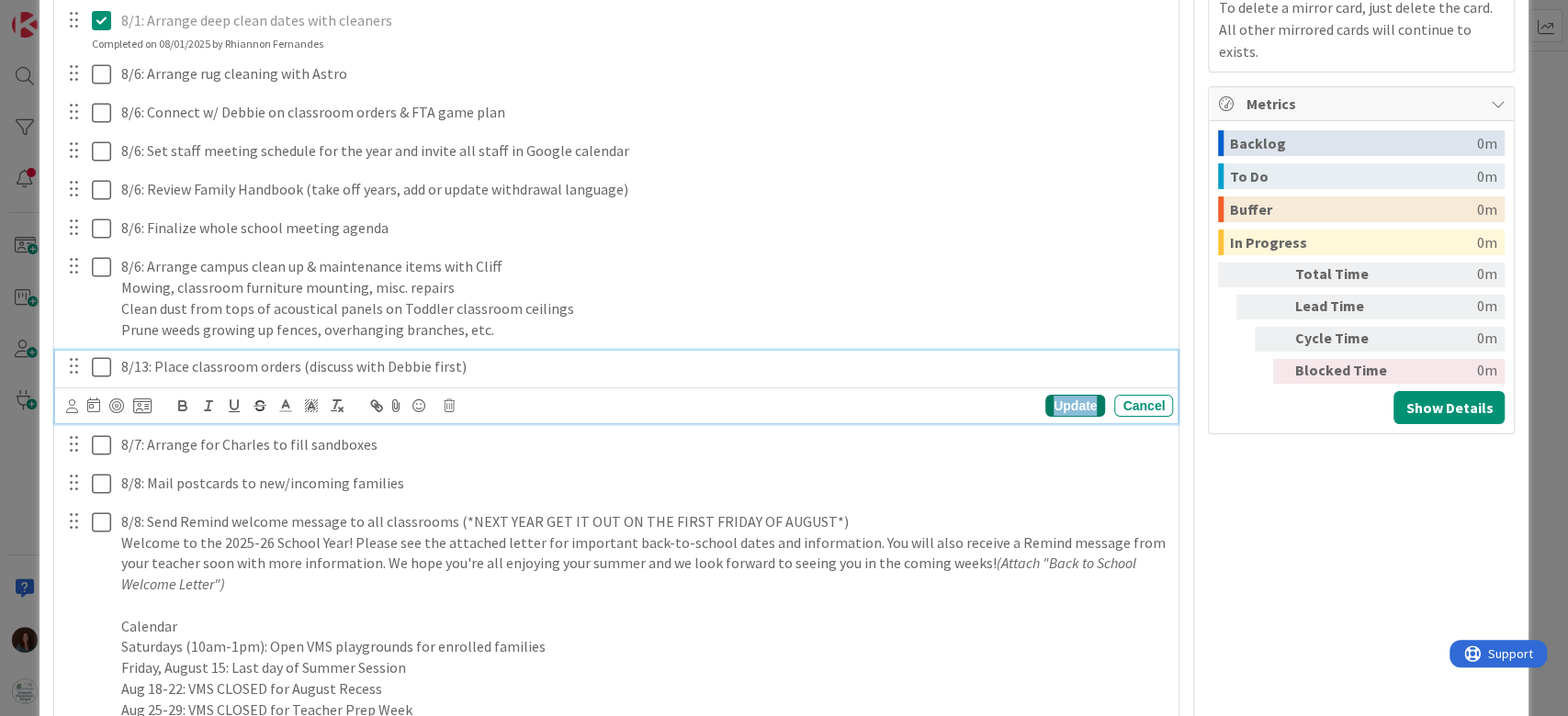 click on "Update" at bounding box center (1075, 406) 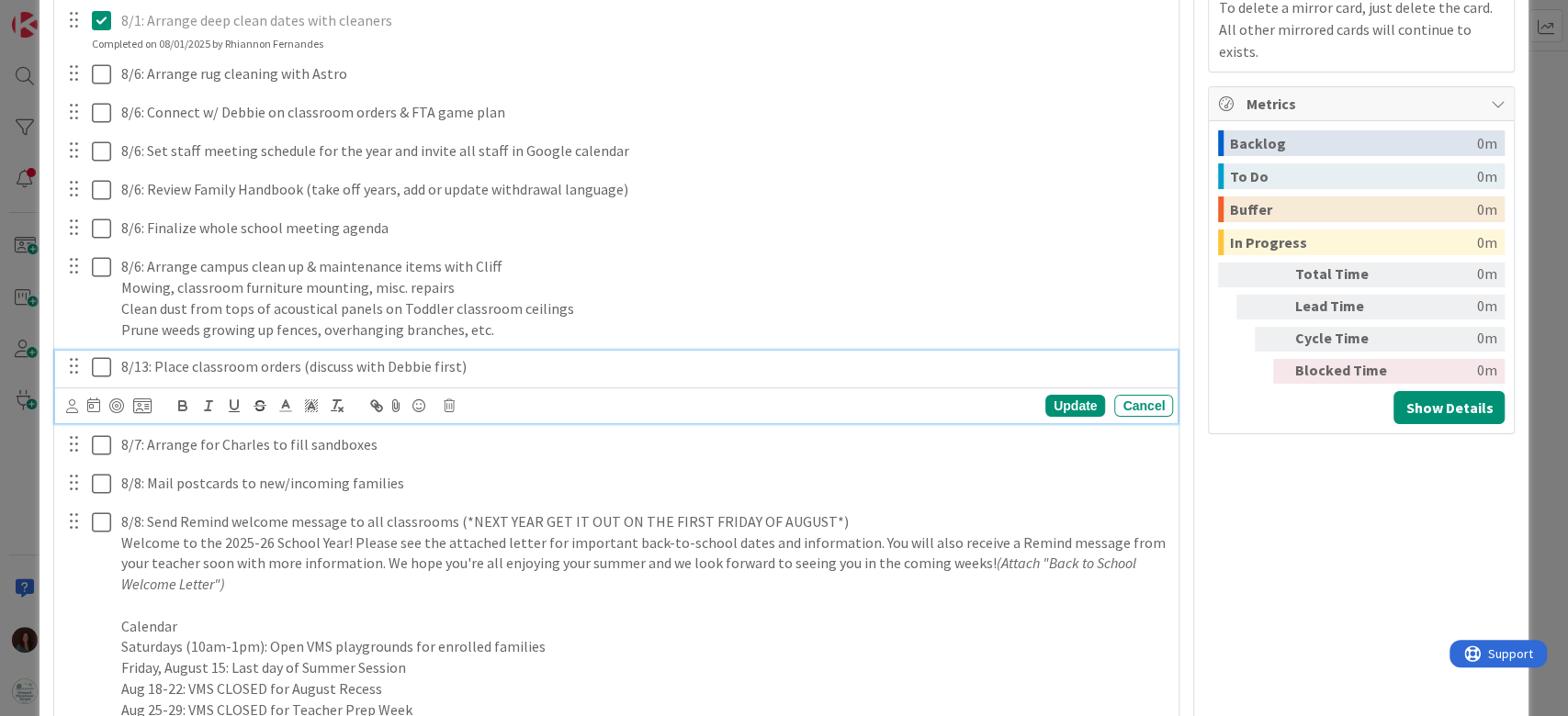 click on "8/13: Place classroom orders (discuss with Debbie first)" at bounding box center [643, 366] 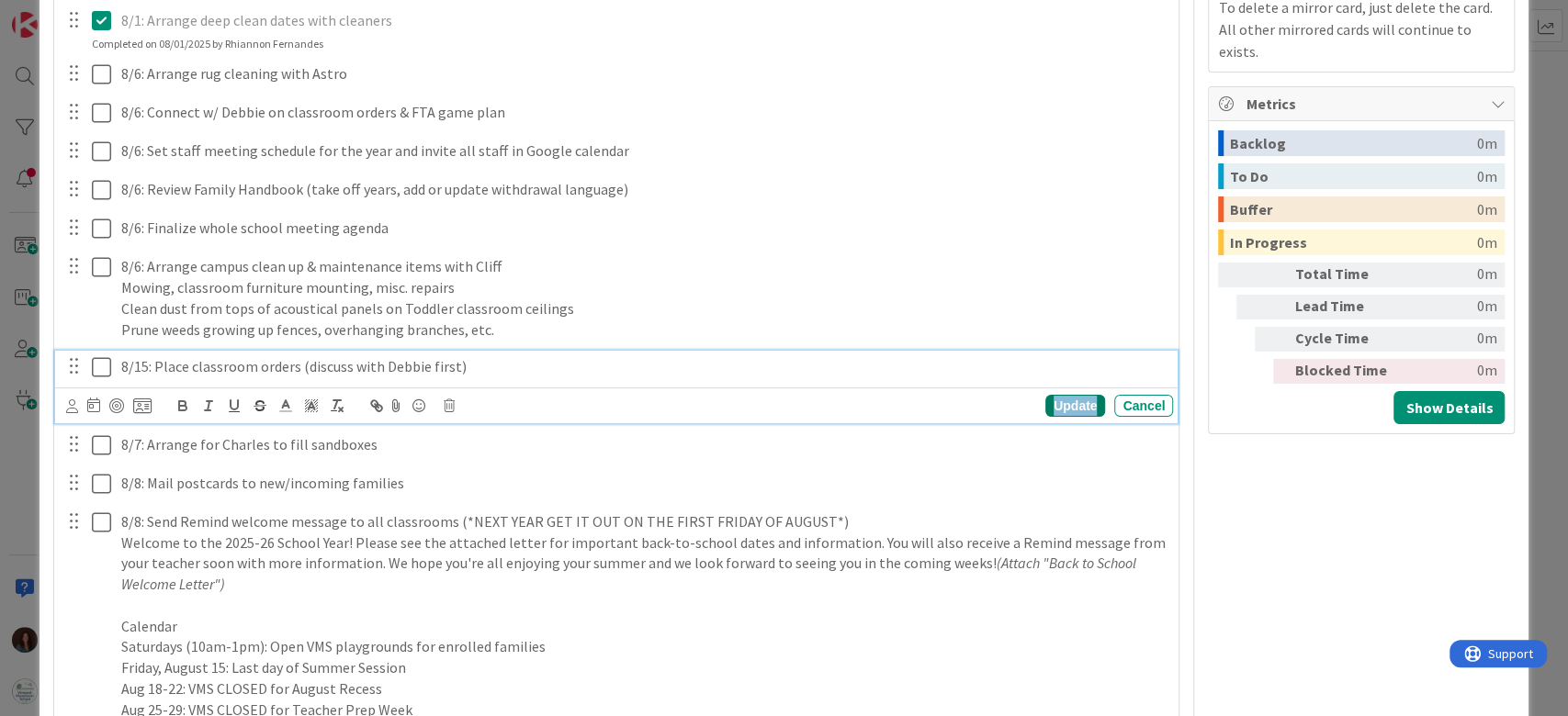 click on "Update" at bounding box center [1075, 406] 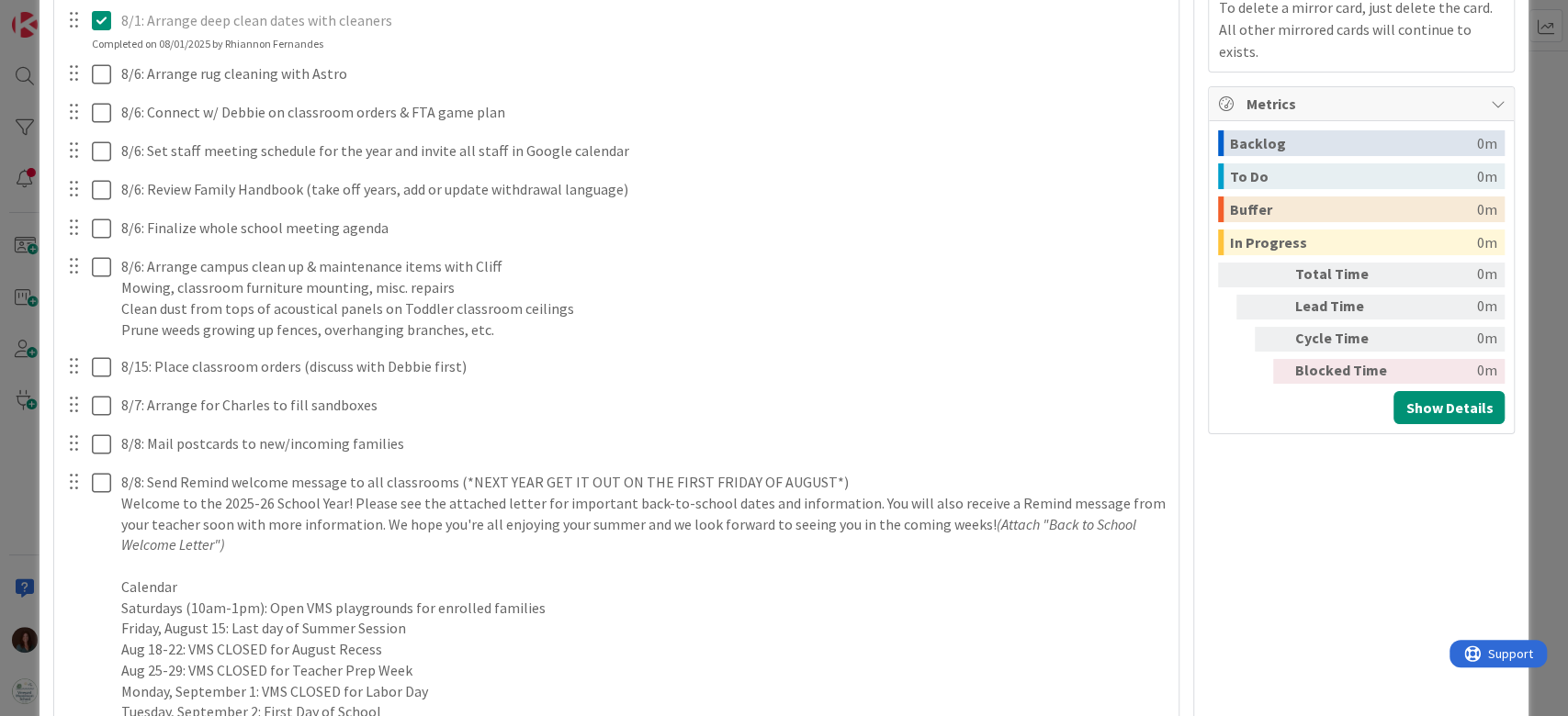 scroll, scrollTop: 740, scrollLeft: 0, axis: vertical 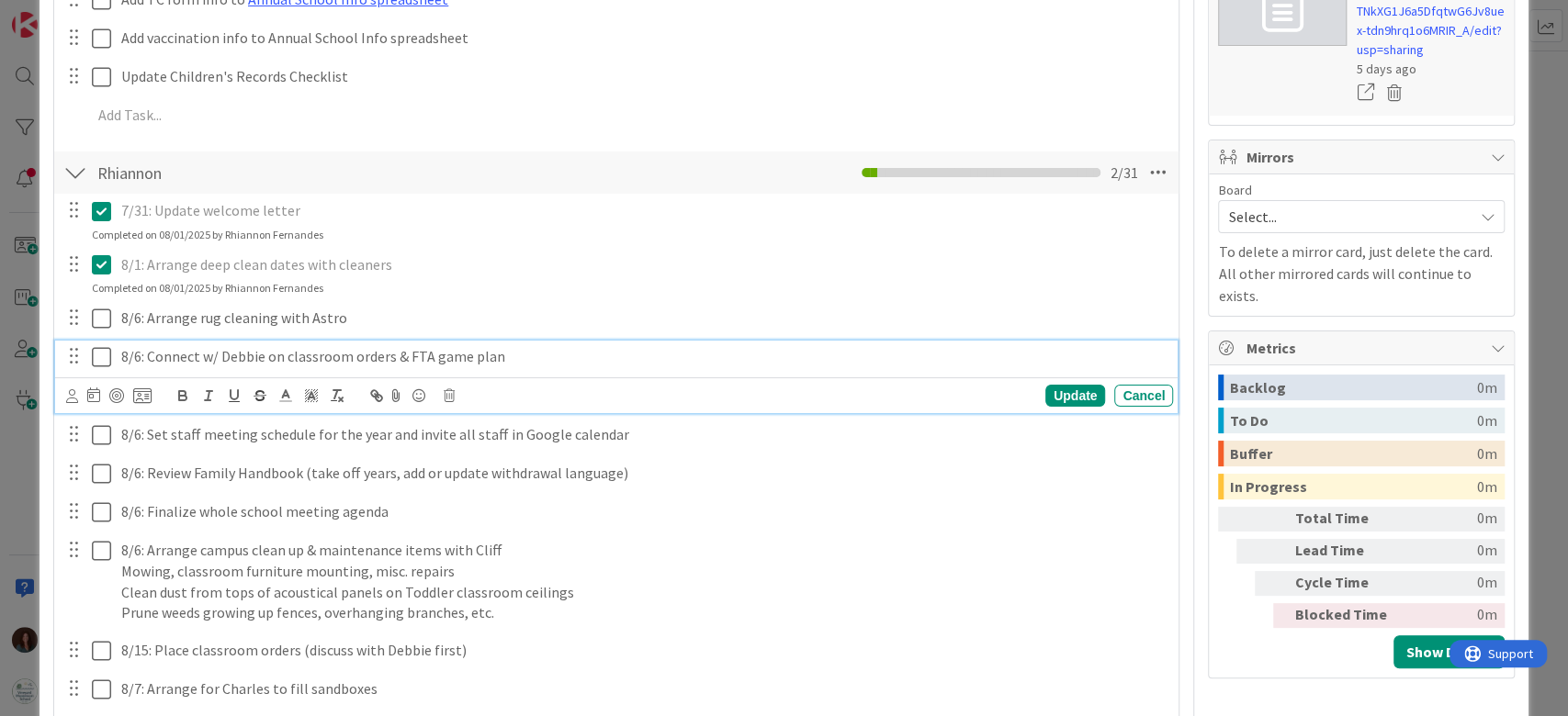 click at bounding box center (106, 357) 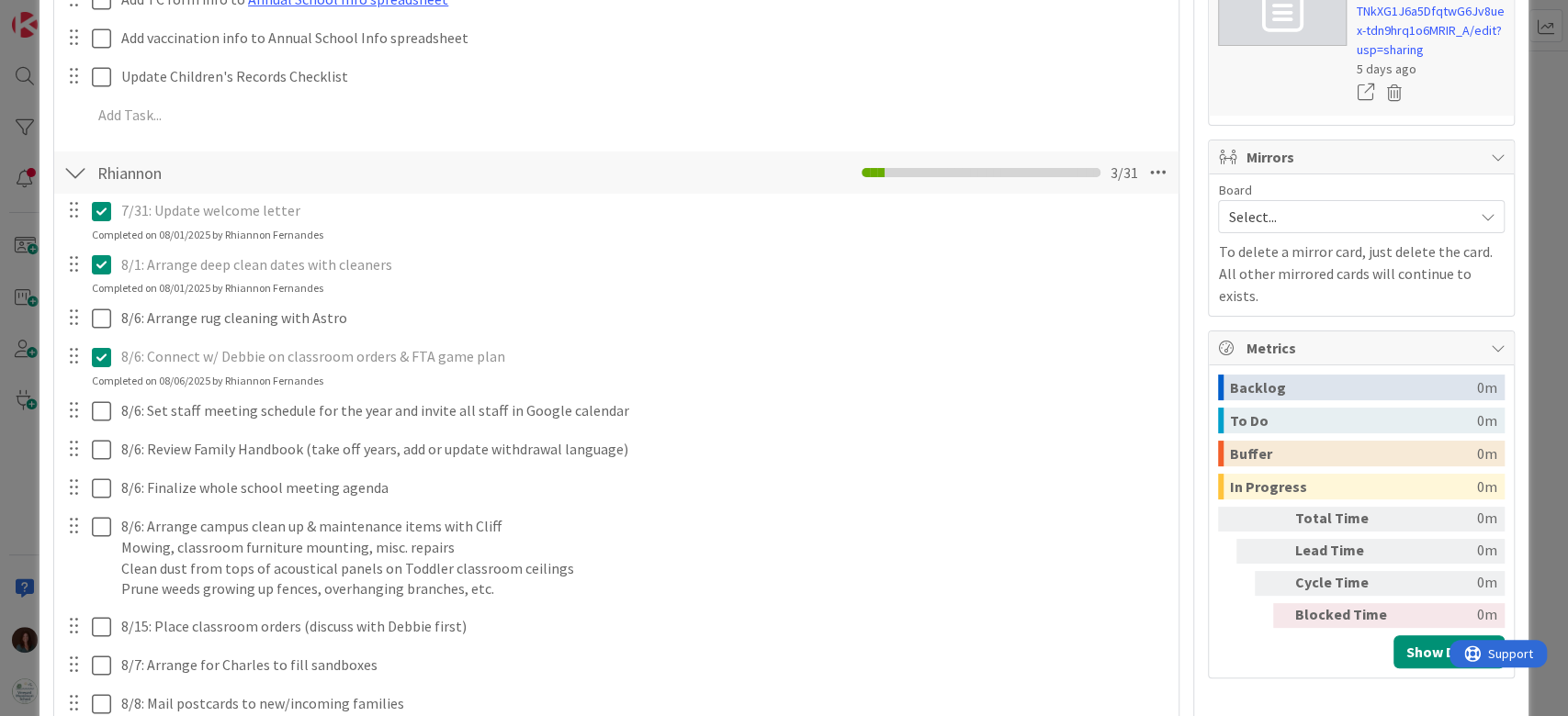 scroll, scrollTop: 862, scrollLeft: 0, axis: vertical 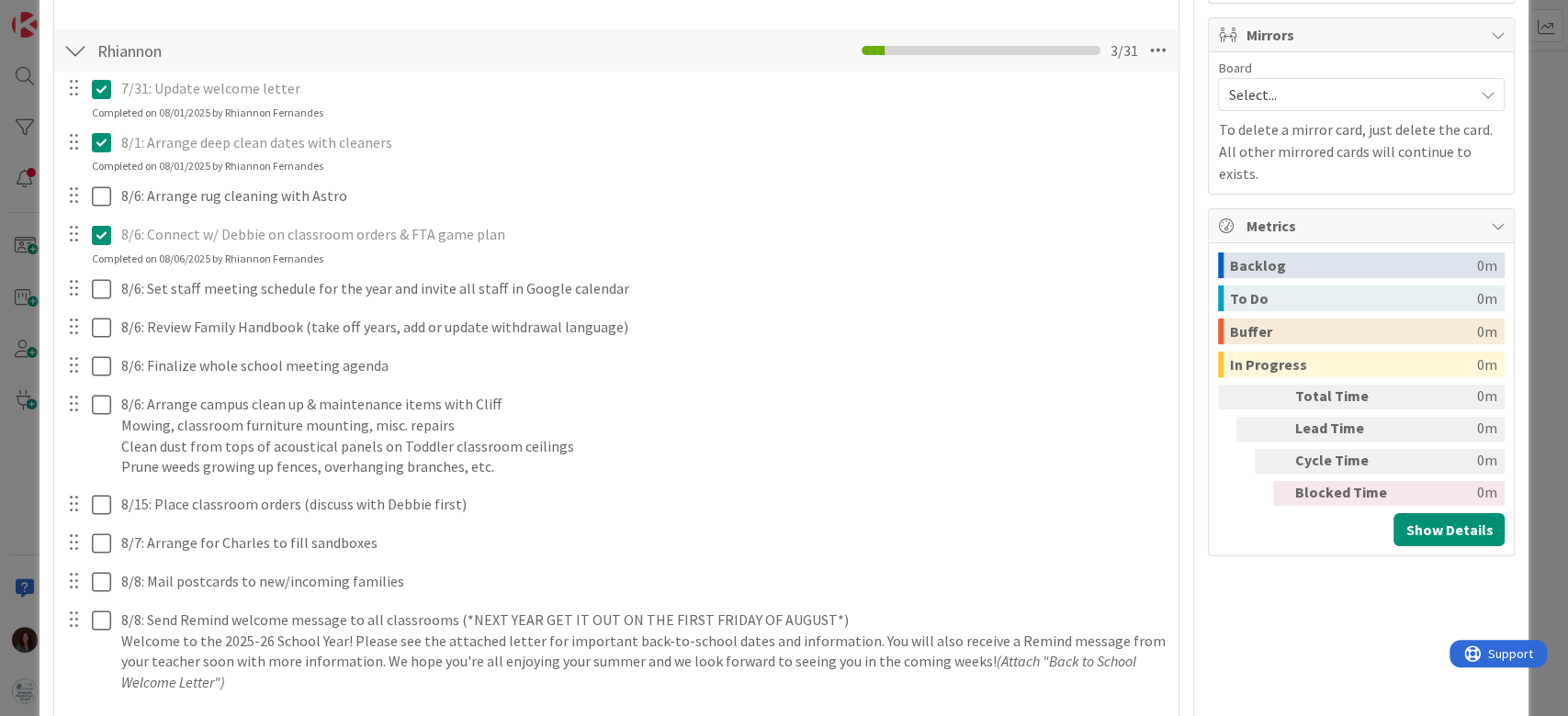 click at bounding box center [106, 235] 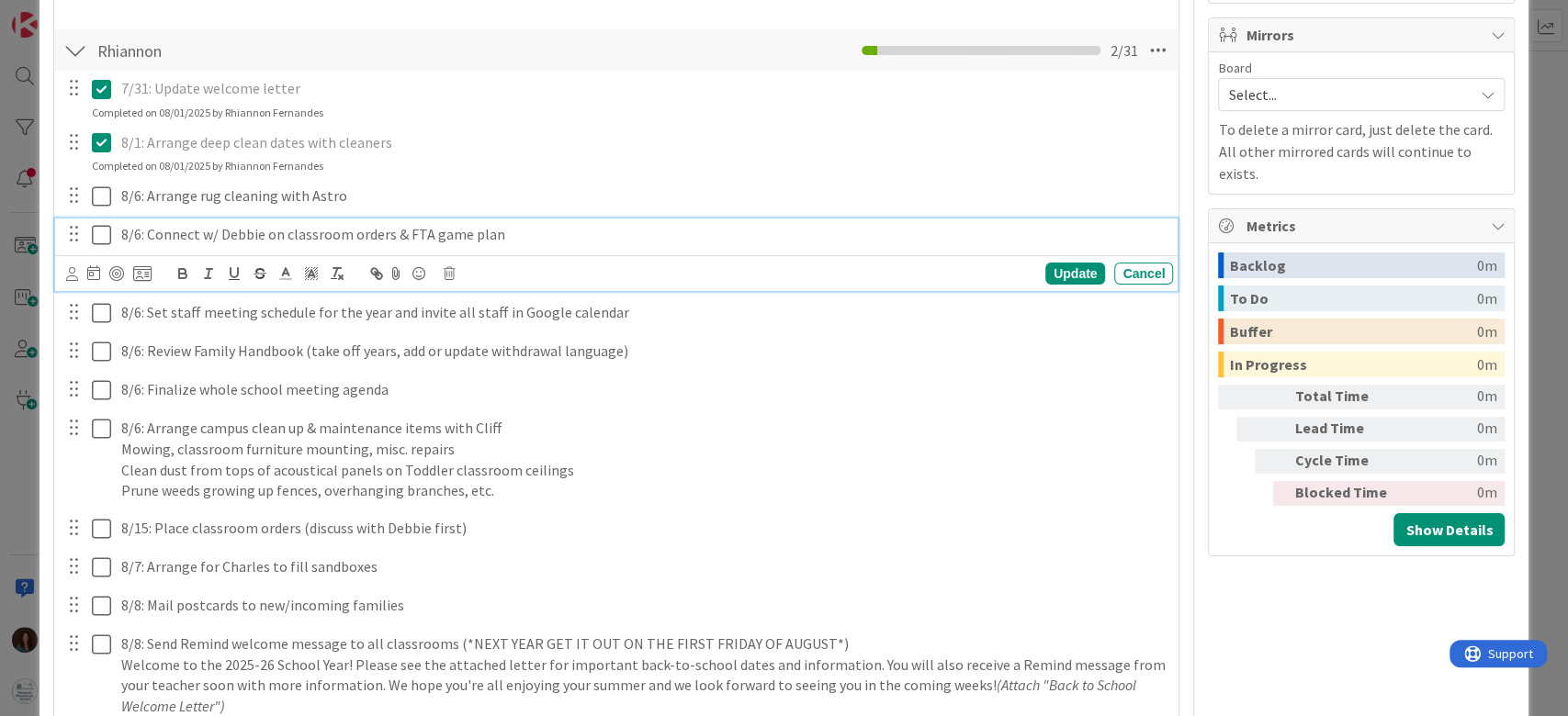 click on "8/6: Connect w/ Debbie on classroom orders & FTA game plan" at bounding box center [643, 234] 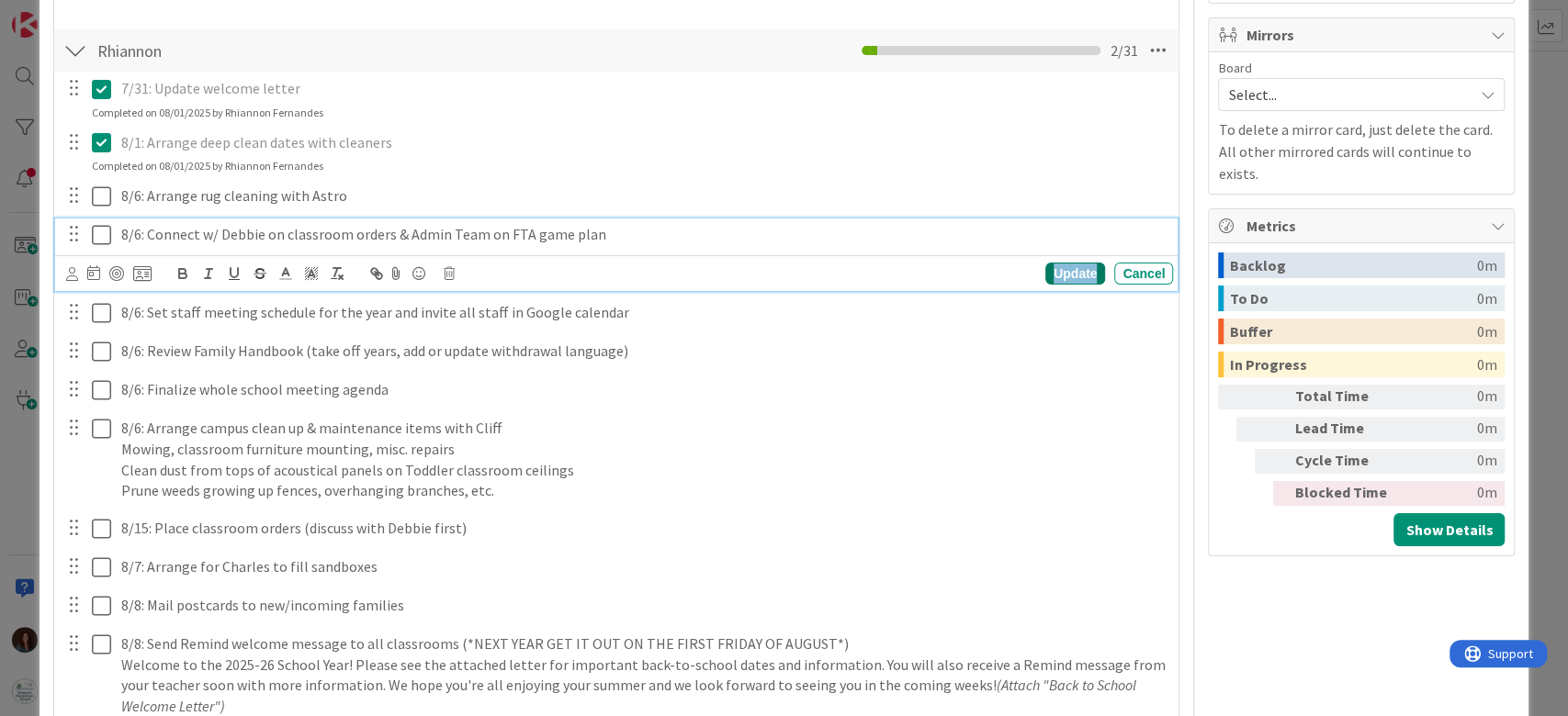 click on "Update" at bounding box center [1075, 274] 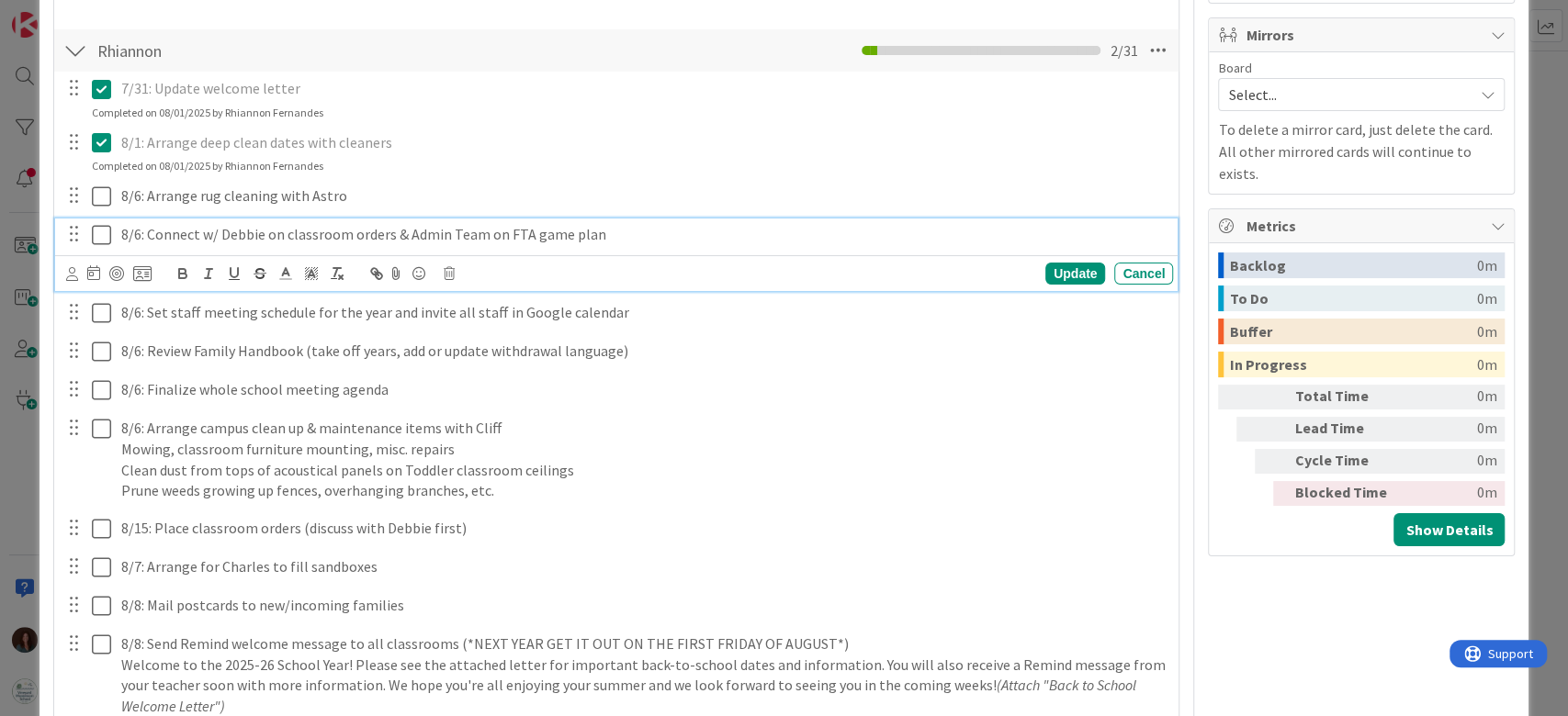 click at bounding box center [106, 235] 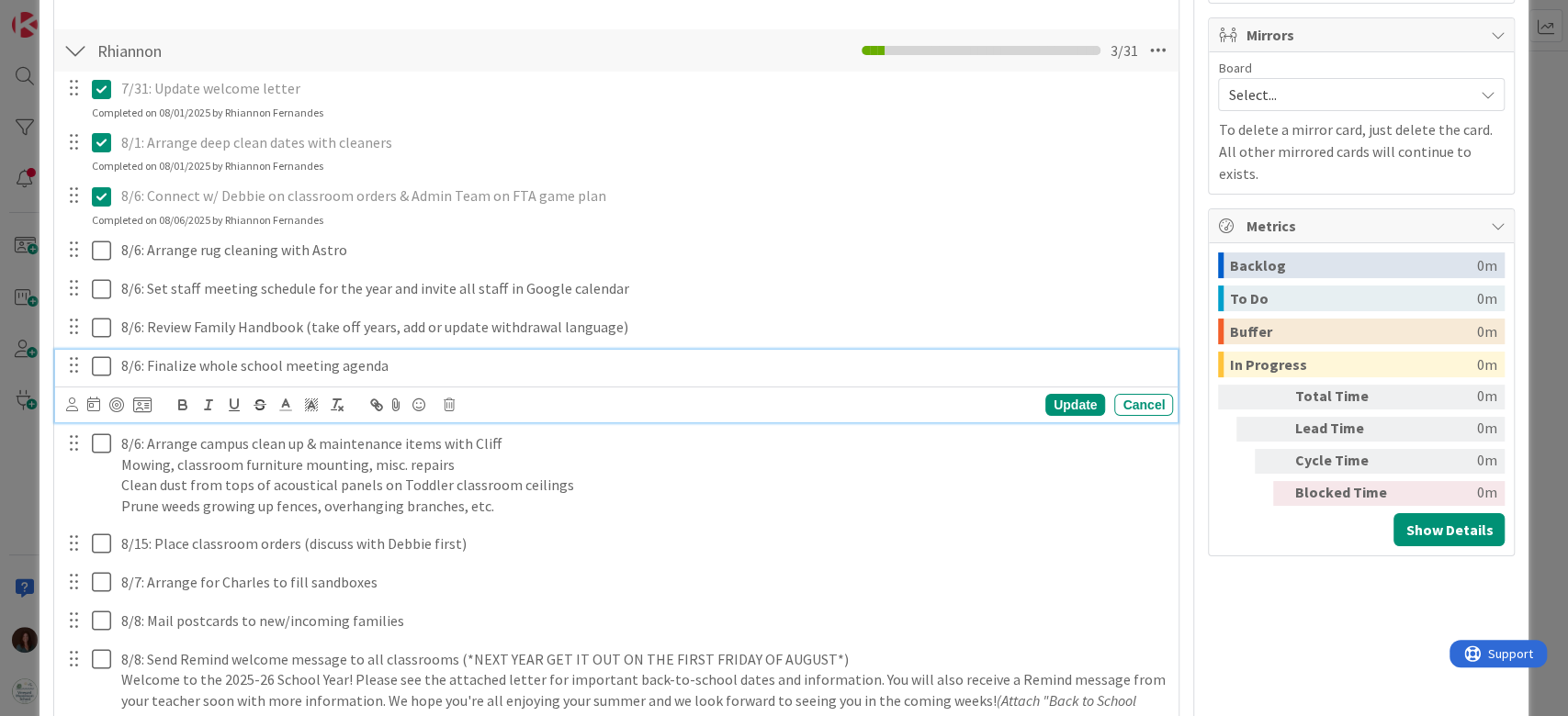 click on "8/6: Finalize whole school meeting agenda" at bounding box center (643, 365) 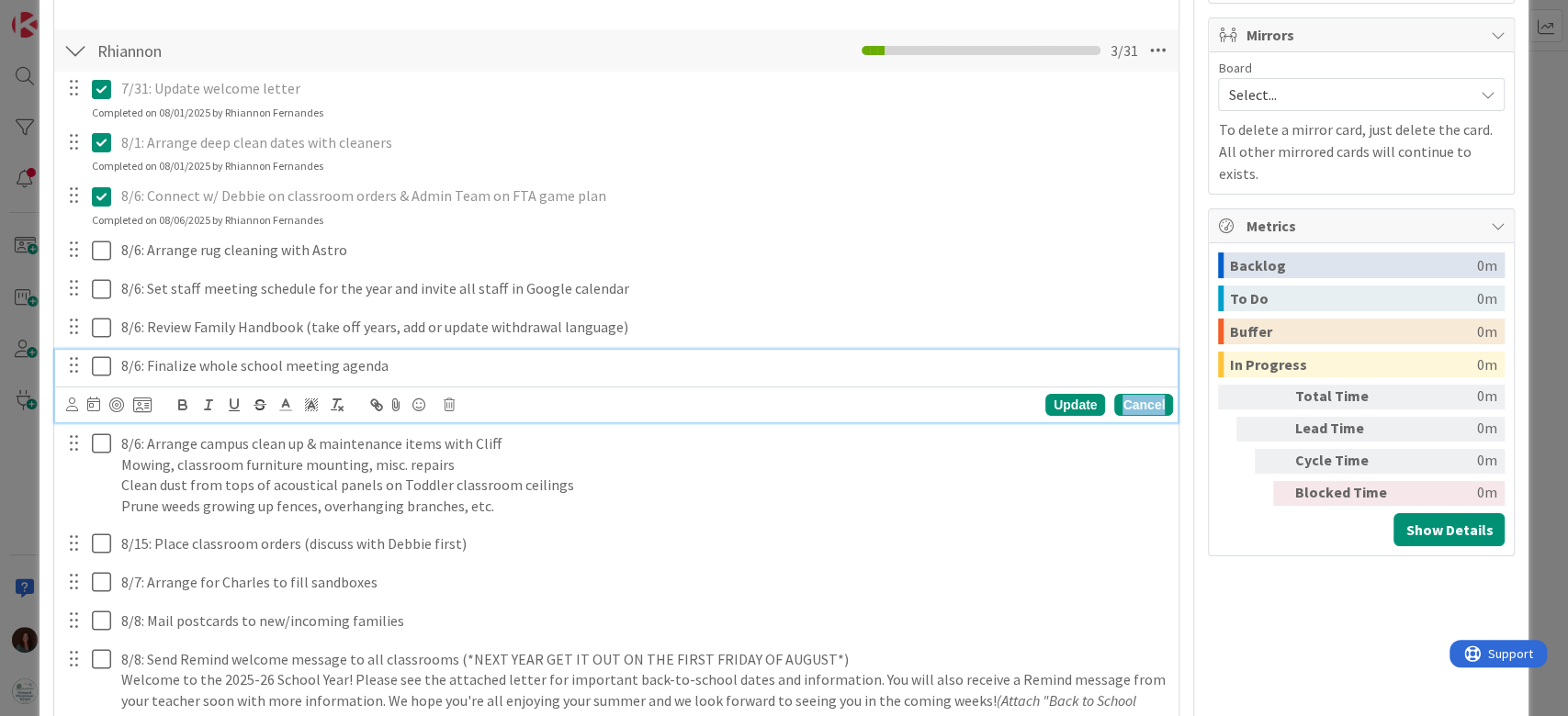 click on "Cancel" at bounding box center [1144, 405] 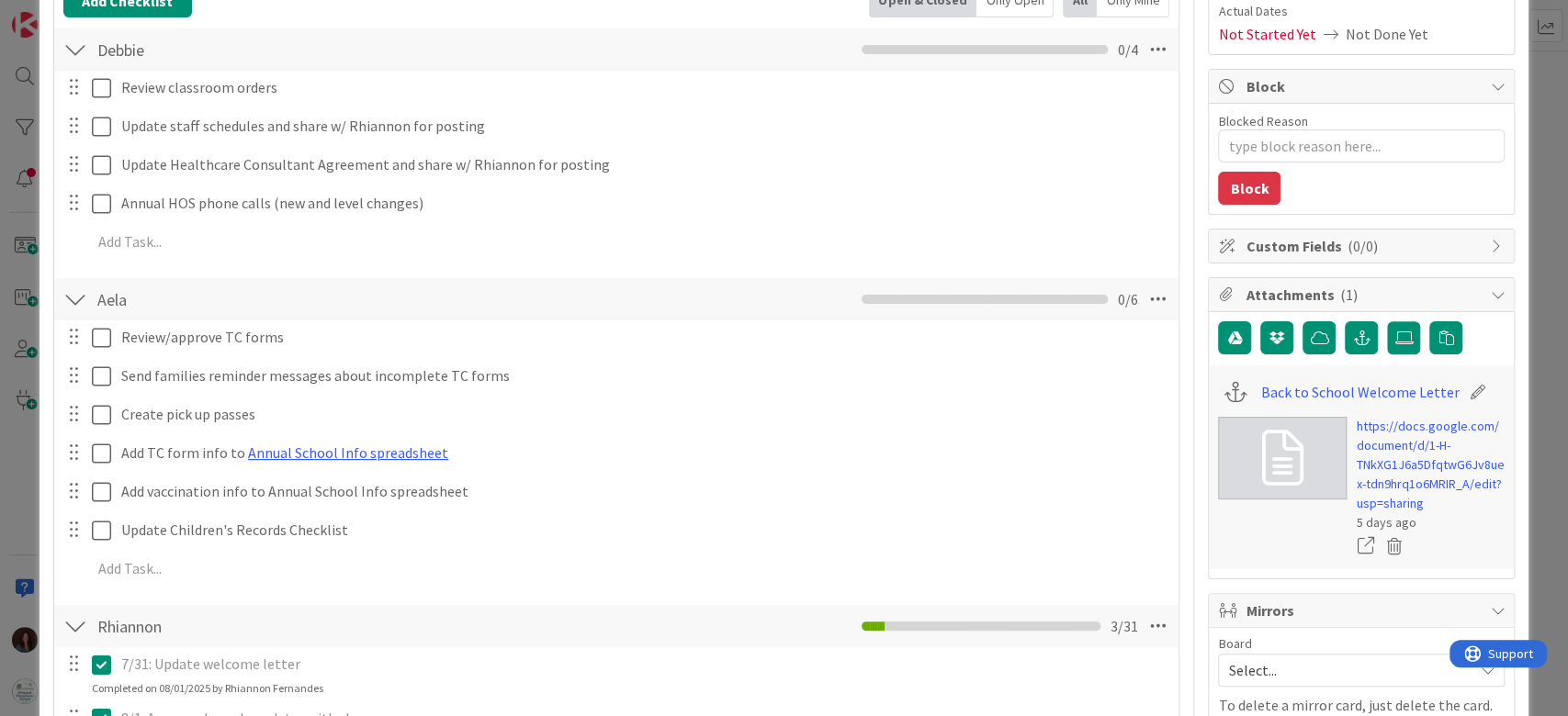 scroll, scrollTop: 0, scrollLeft: 0, axis: both 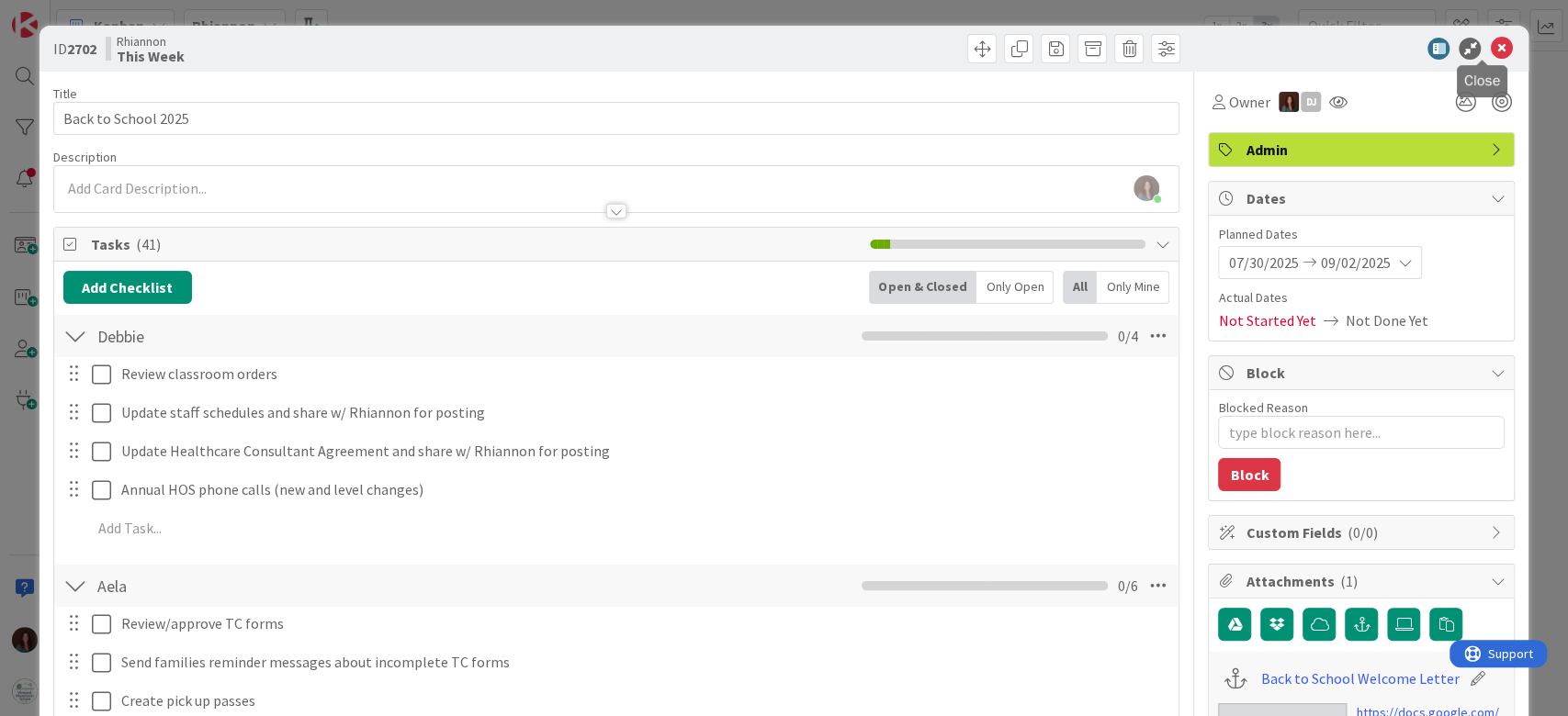 click at bounding box center [1501, 49] 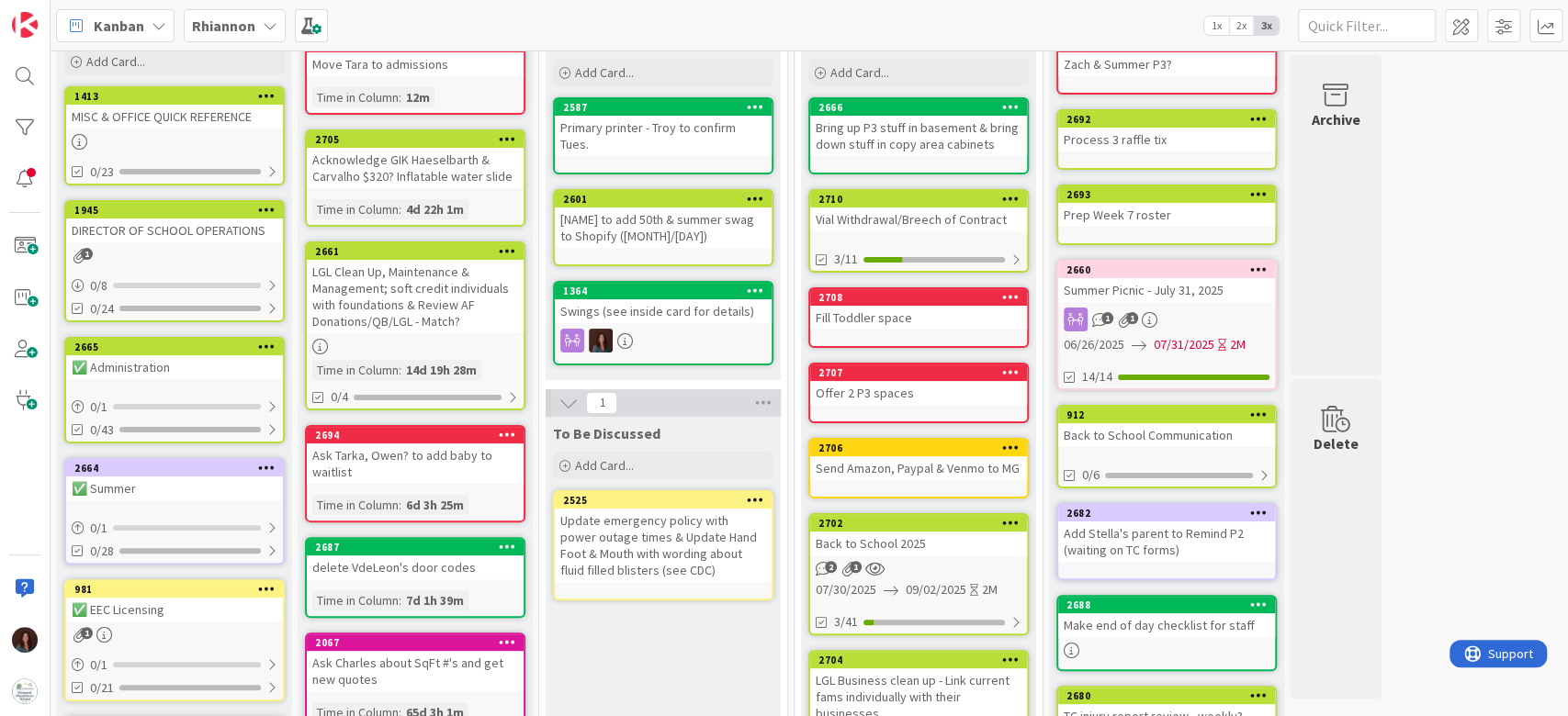 scroll, scrollTop: 0, scrollLeft: 0, axis: both 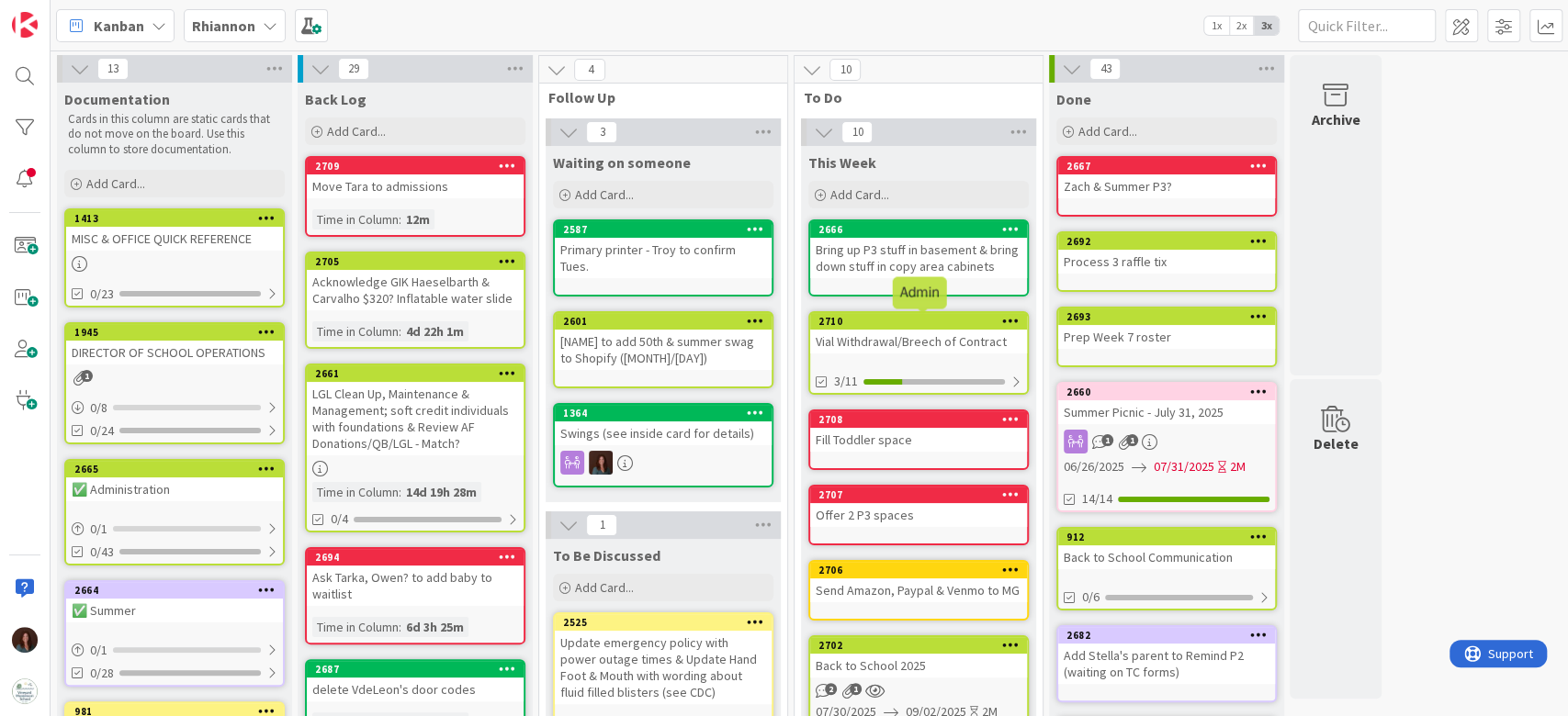 click on "2710" at bounding box center (919, 321) 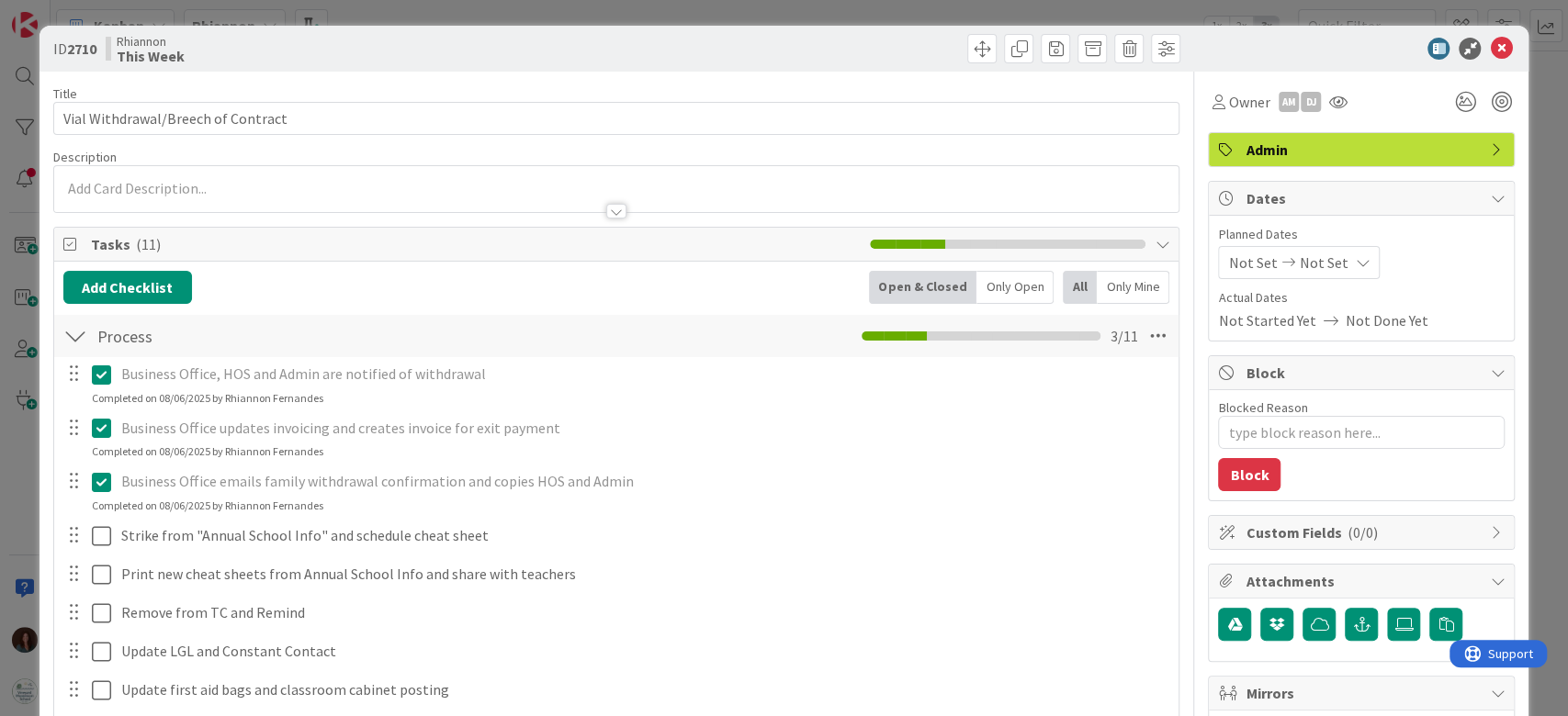 type on "x" 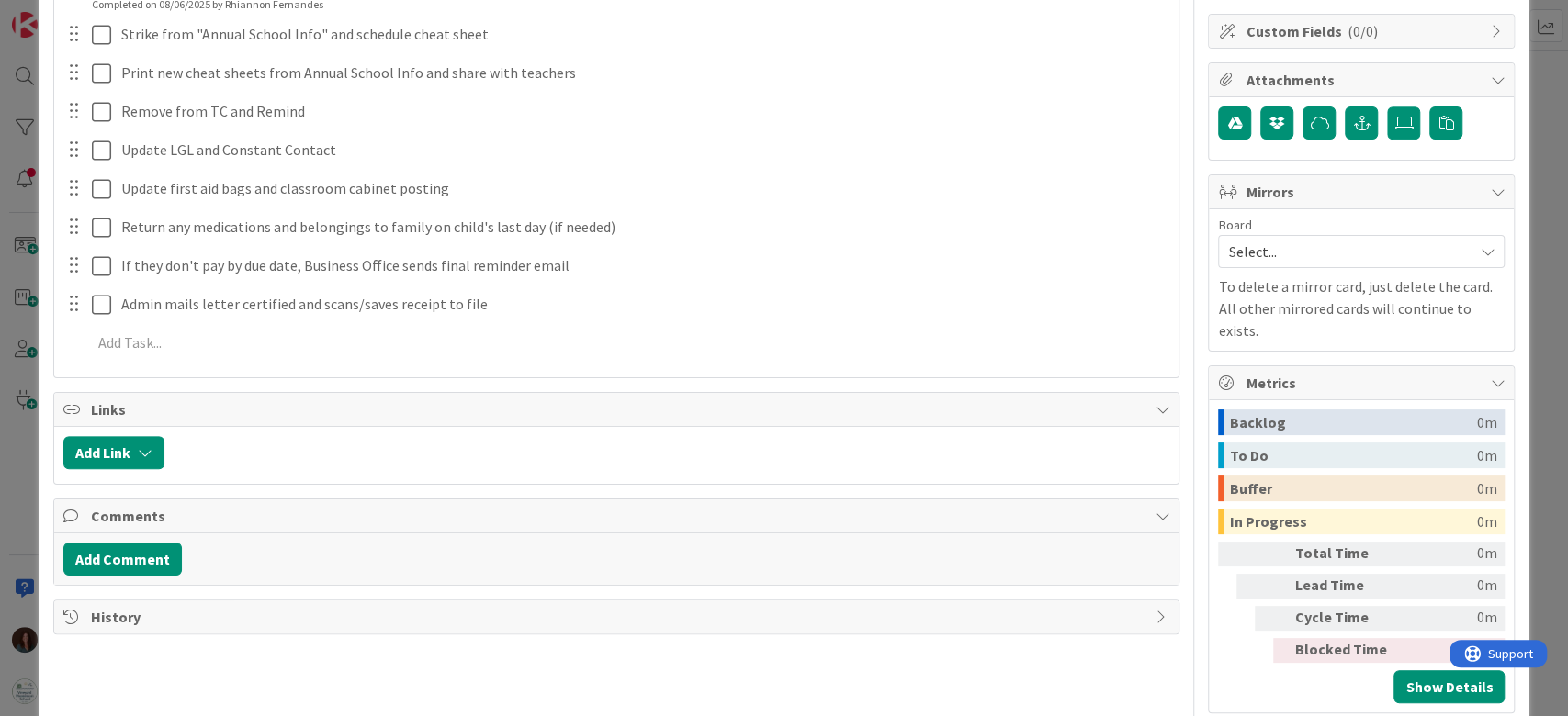 scroll, scrollTop: 513, scrollLeft: 0, axis: vertical 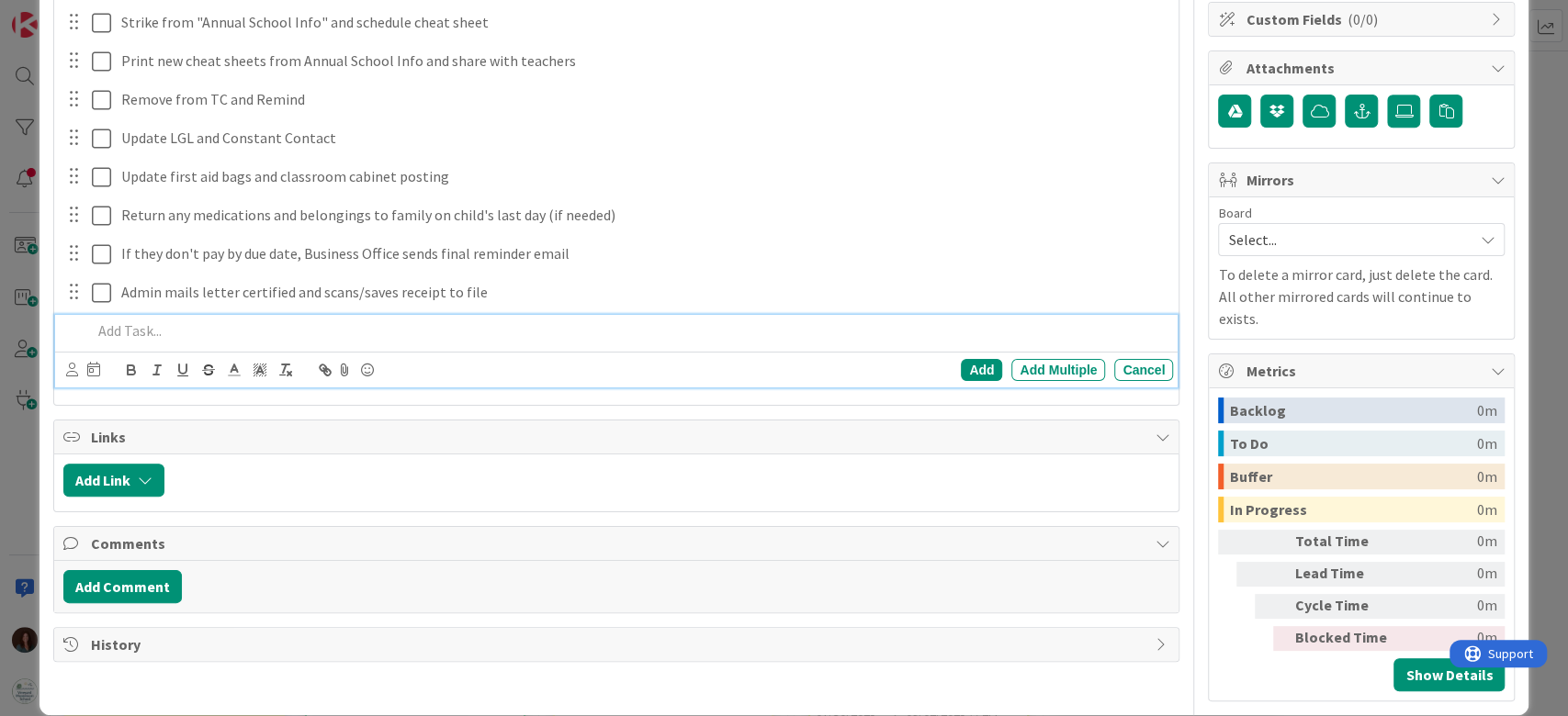 click at bounding box center [629, 330] 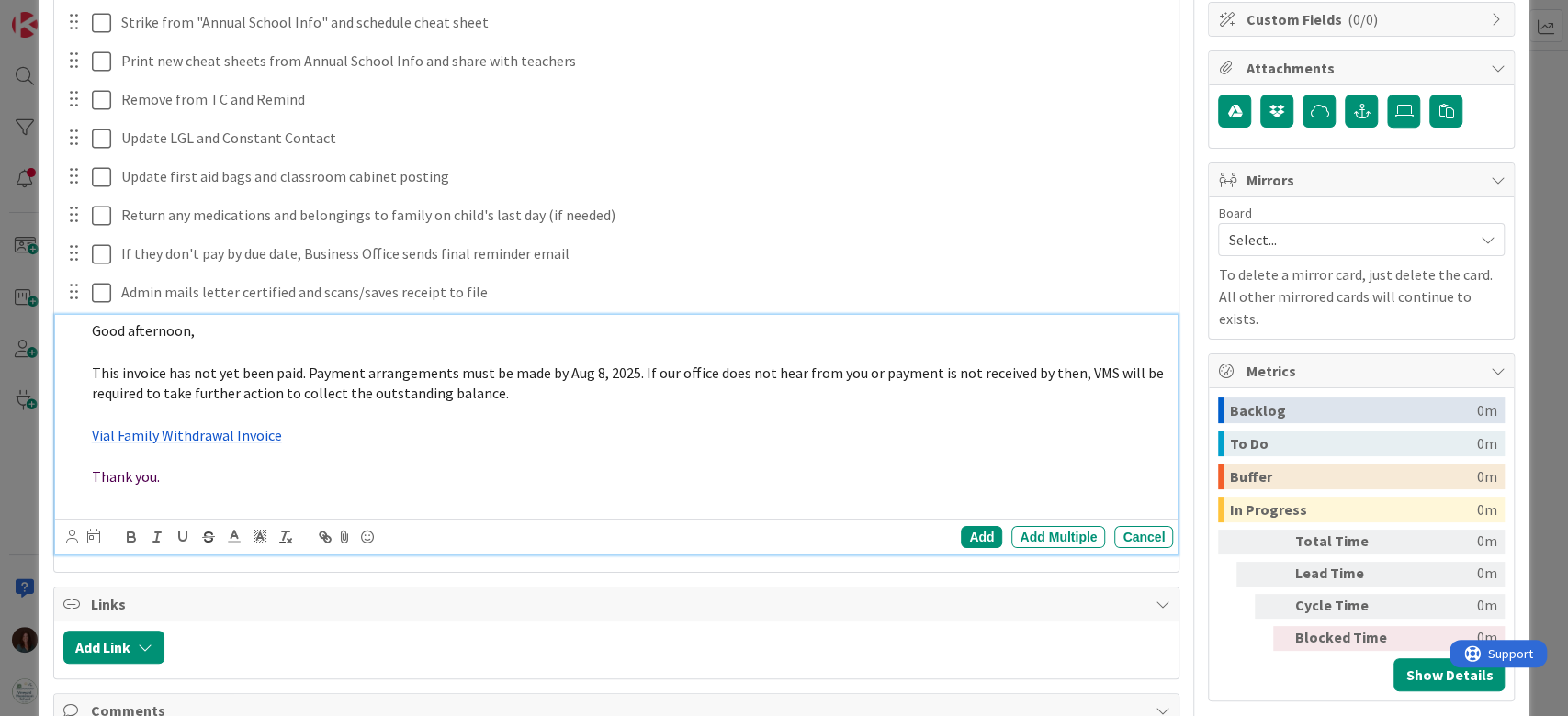 click on "Good afternoon," at bounding box center [143, 330] 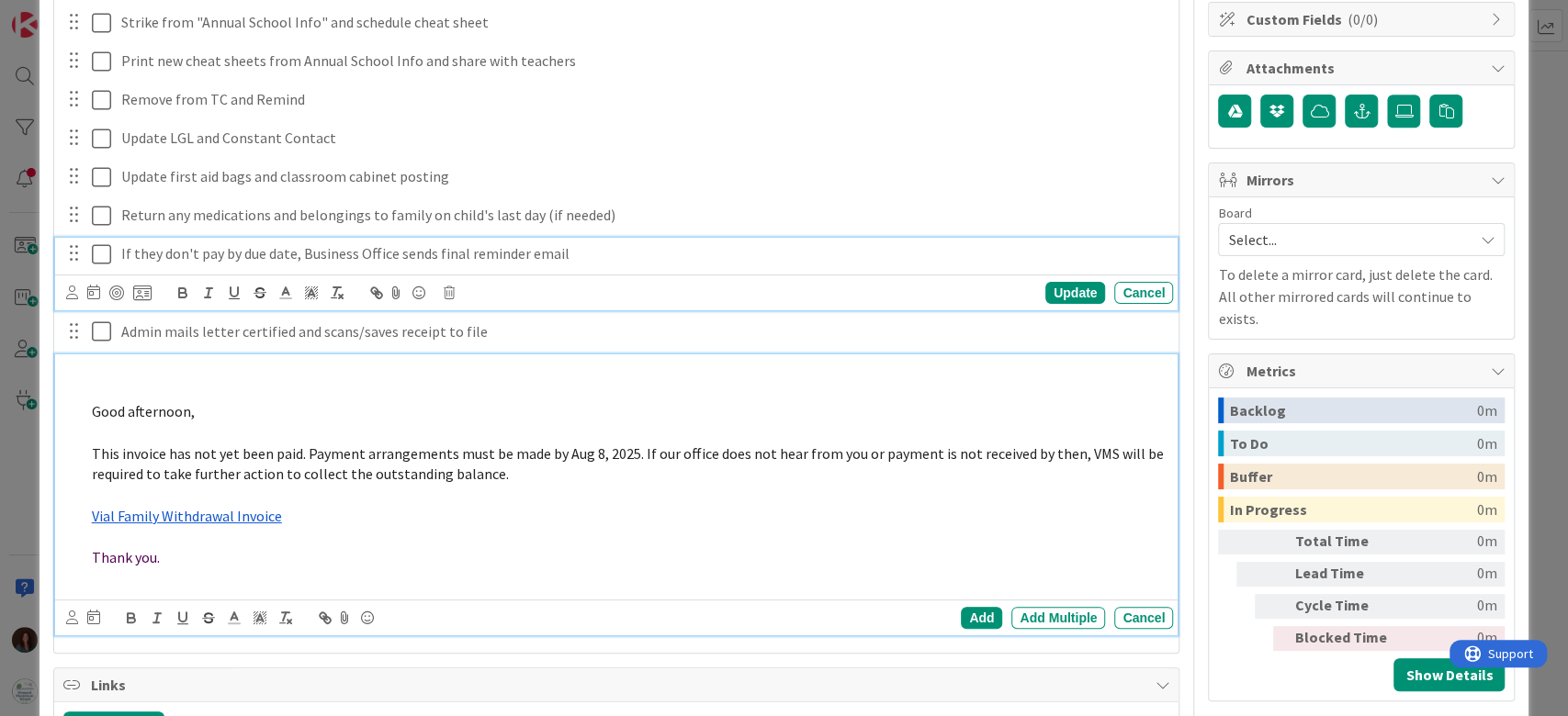 click on "If they don't pay by due date, Business Office sends final reminder email Update Cancel" at bounding box center (616, 274) 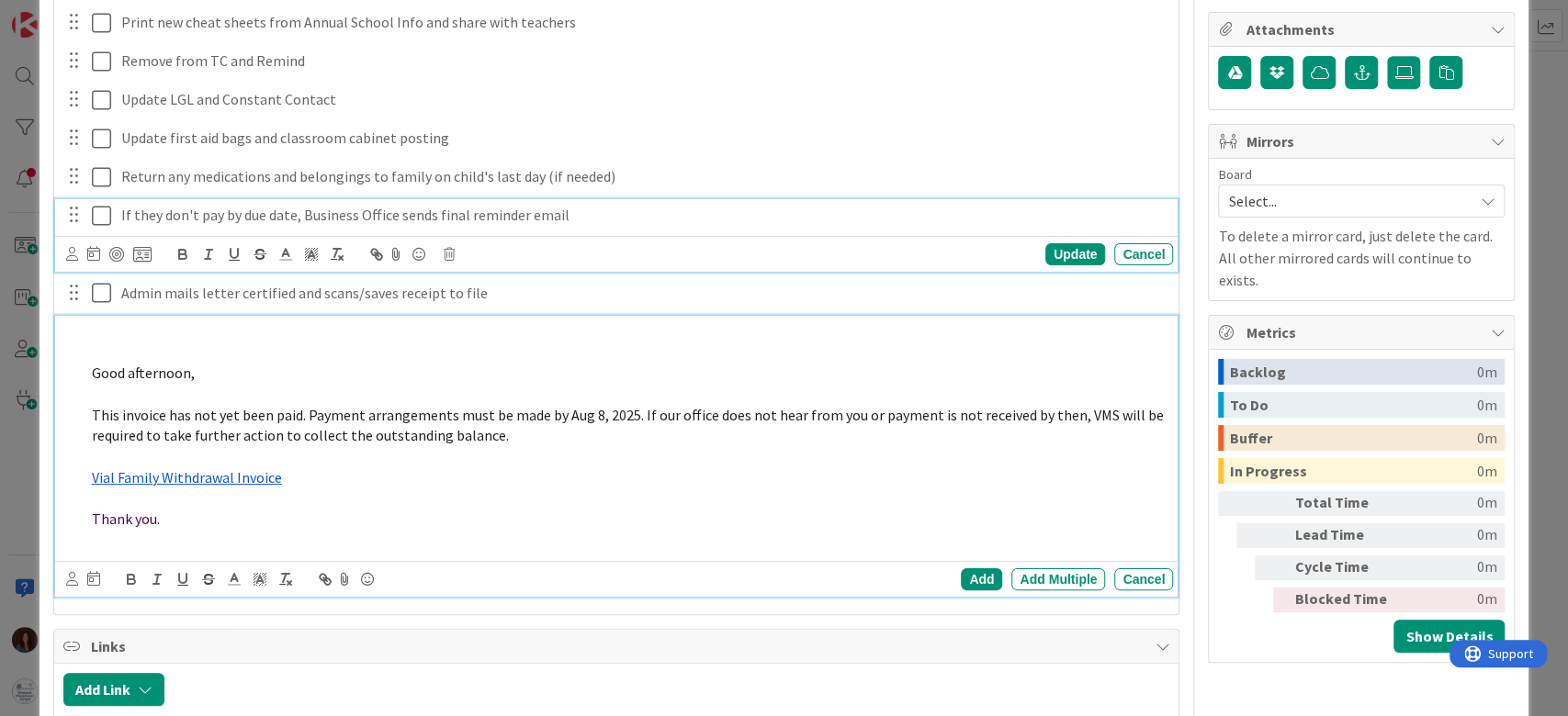 click on "Update Cancel" at bounding box center (620, 254) 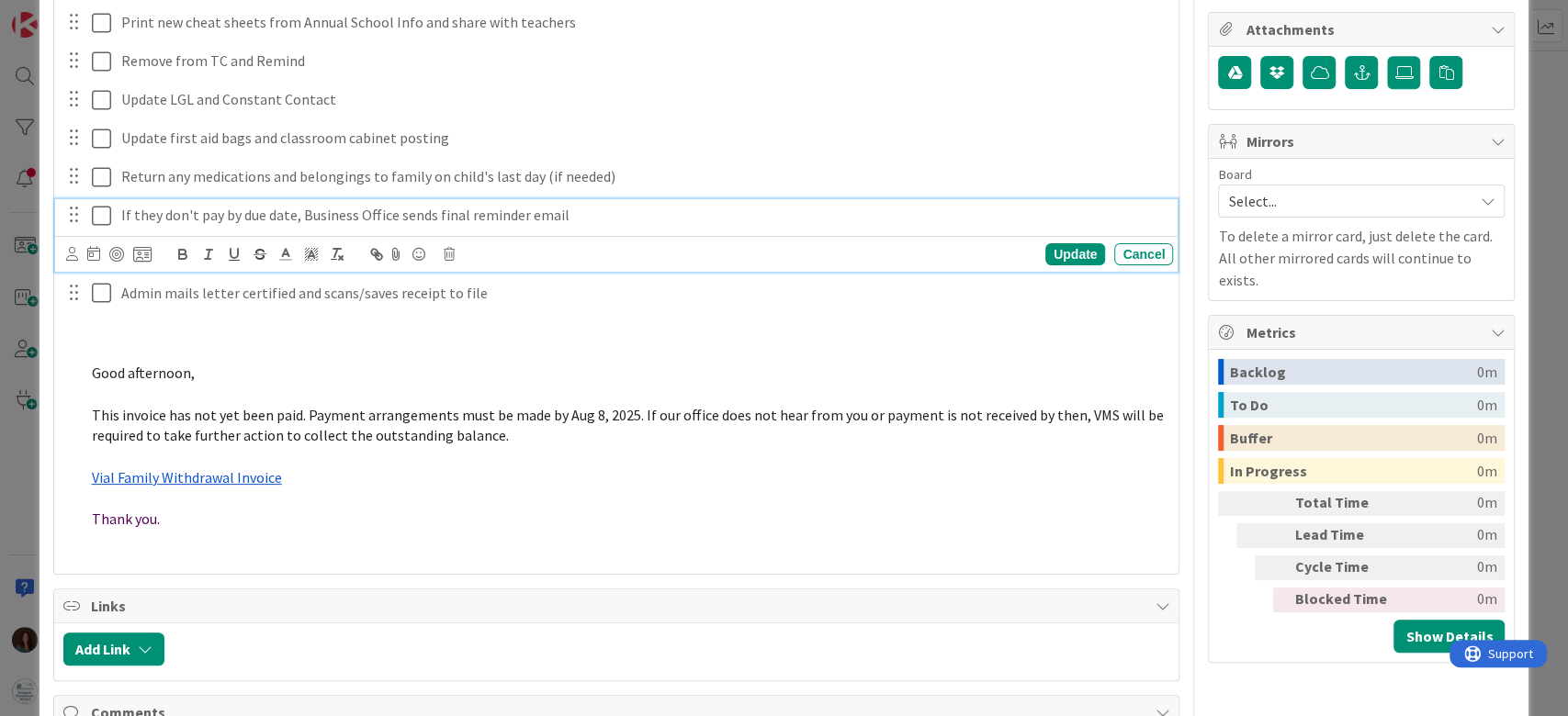click on "If they don't pay by due date, Business Office sends final reminder email" at bounding box center (643, 215) 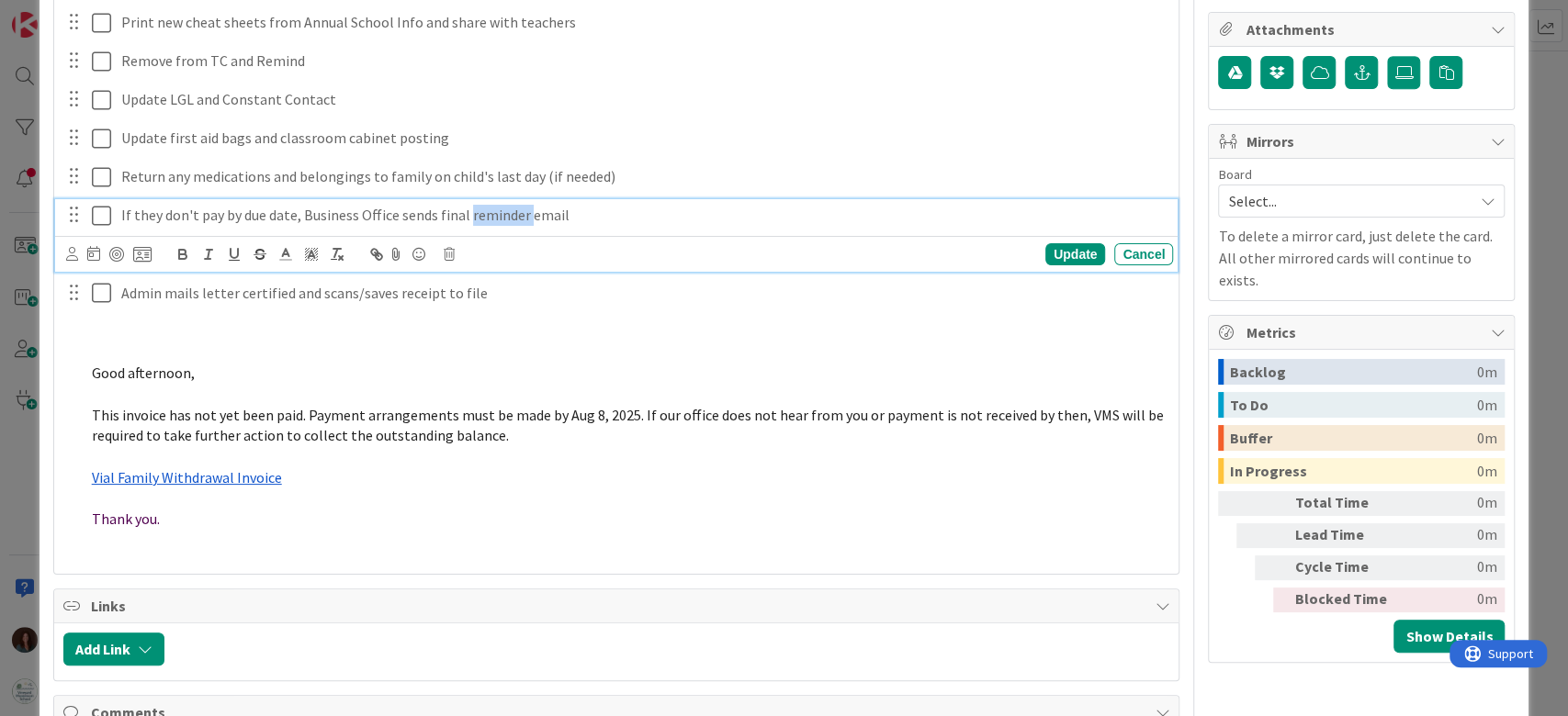 click on "If they don't pay by due date, Business Office sends final reminder email" at bounding box center [643, 215] 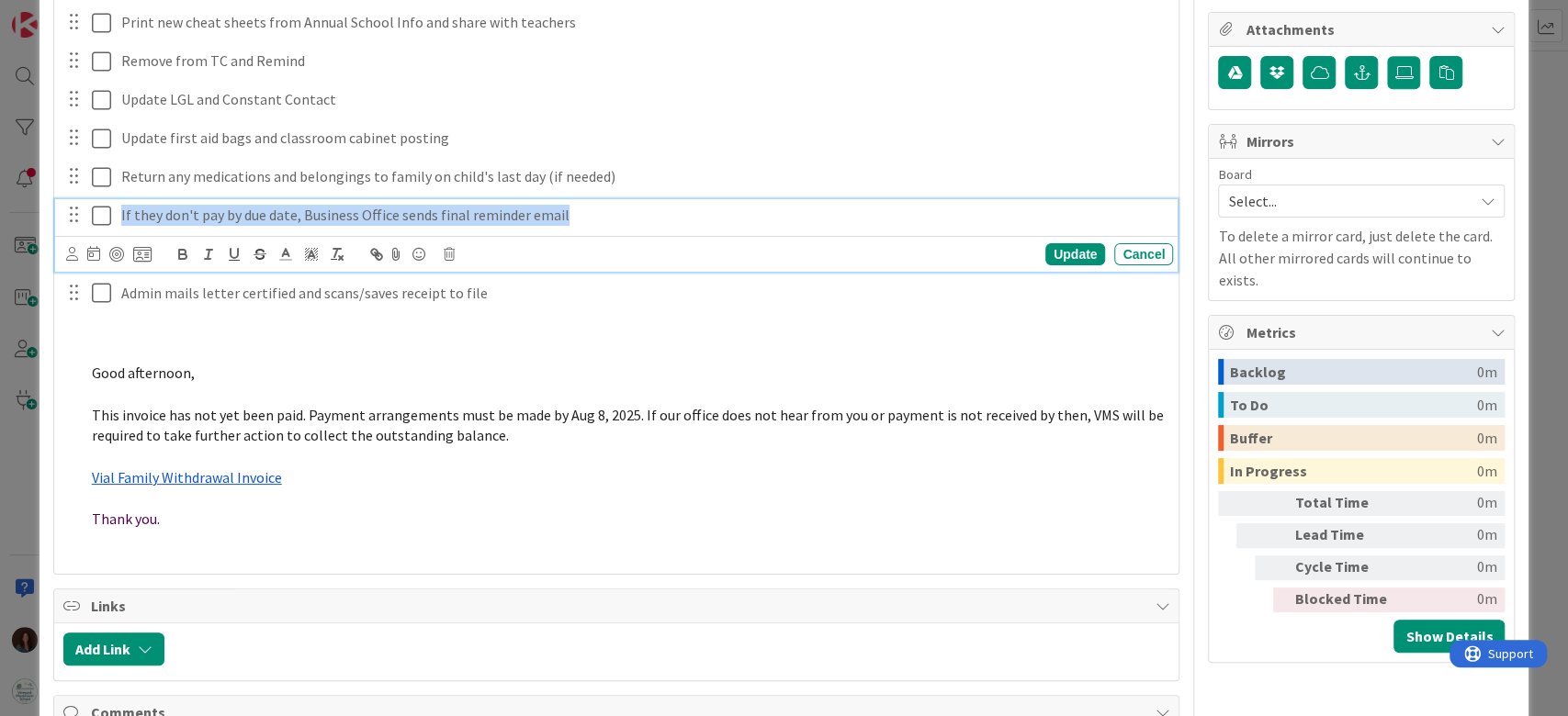 click on "If they don't pay by due date, Business Office sends final reminder email" at bounding box center [643, 215] 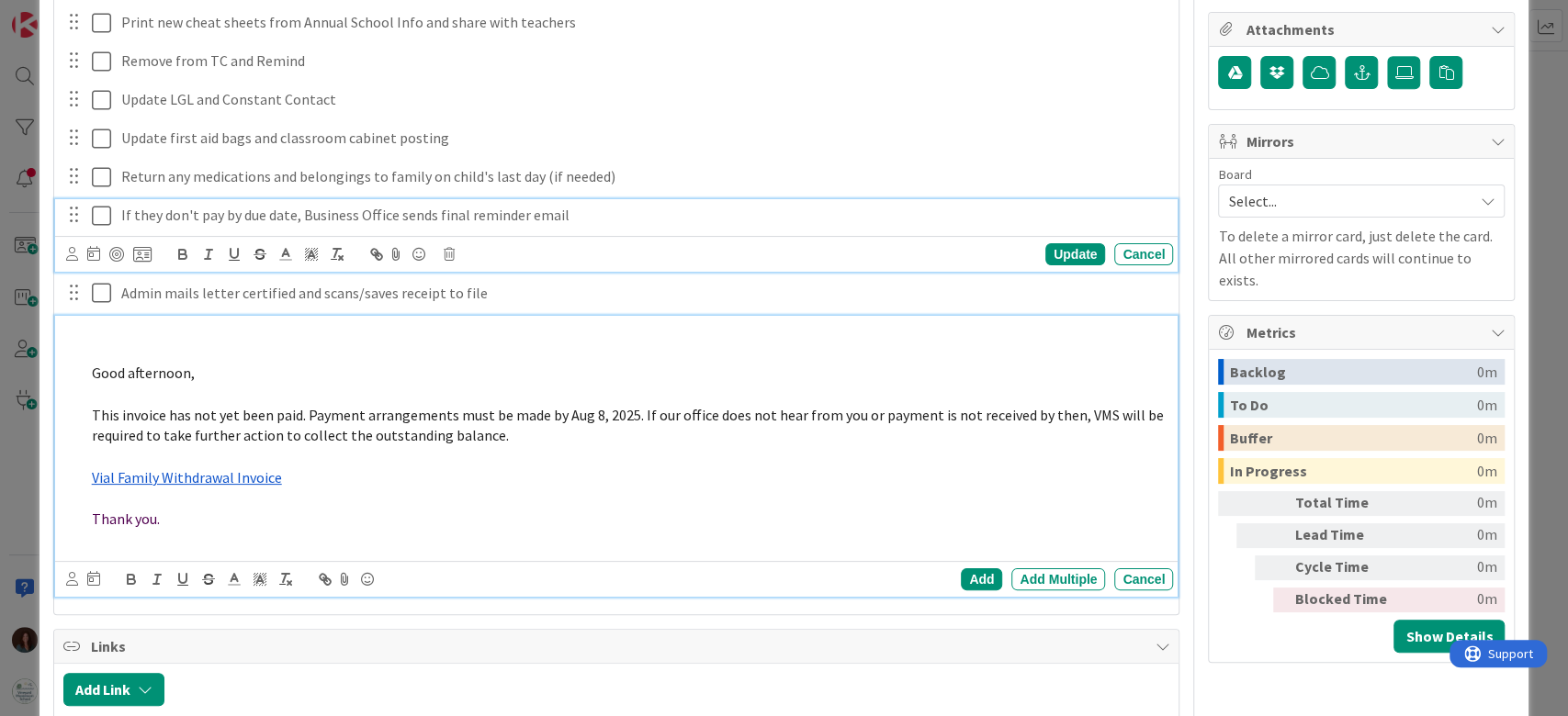 click at bounding box center (629, 352) 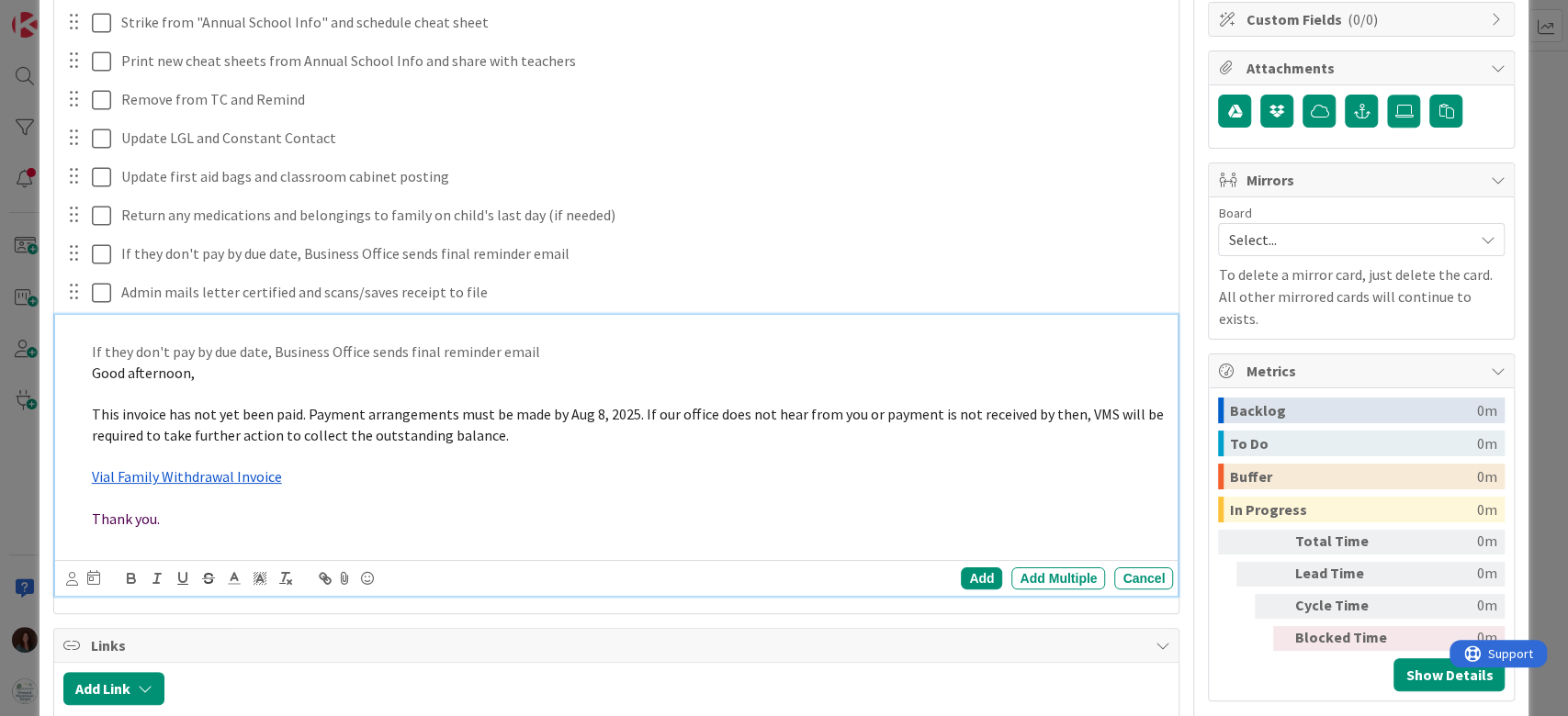 click on "If they don't pay by due date, Business Office sends final reminder email" at bounding box center (629, 352) 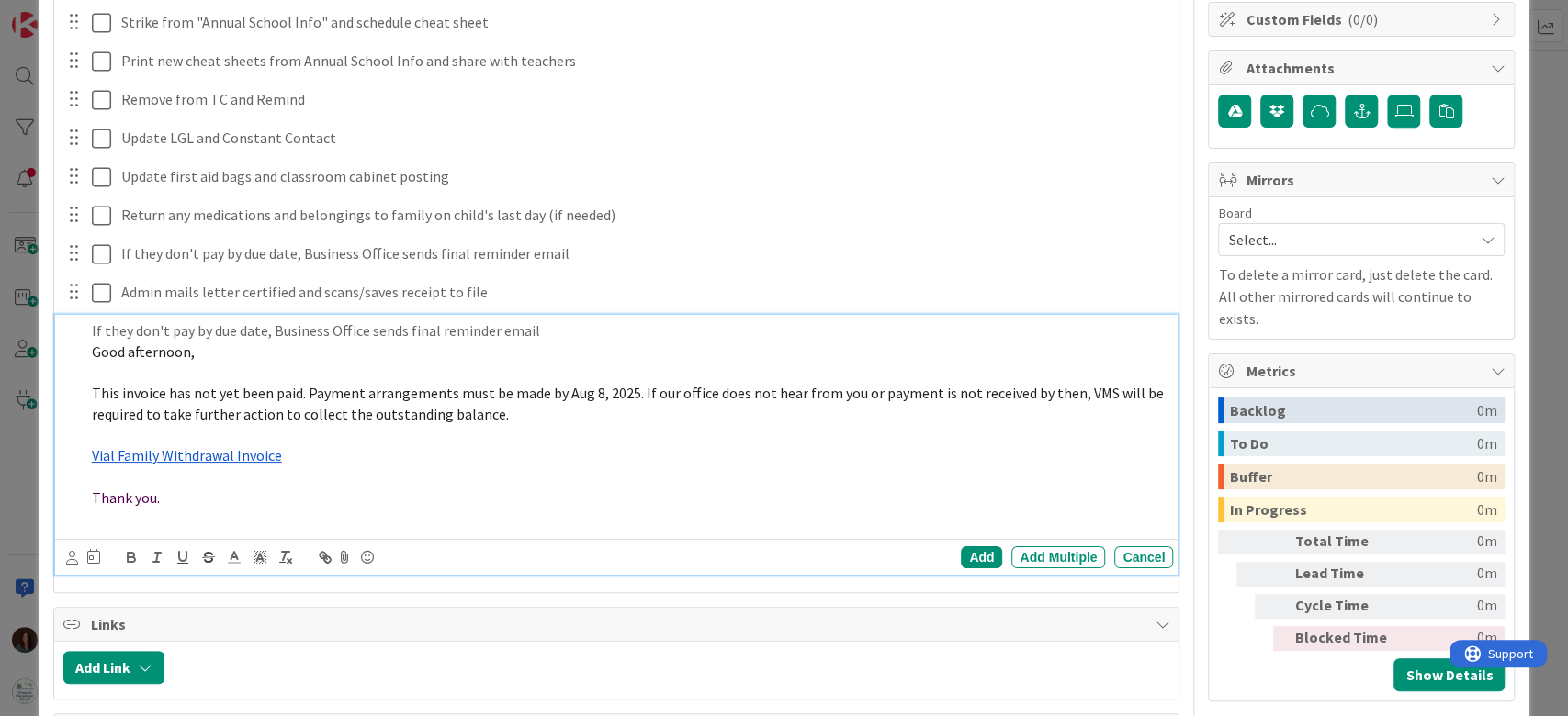click on "If they don't pay by due date, Business Office sends final reminder email" at bounding box center [629, 330] 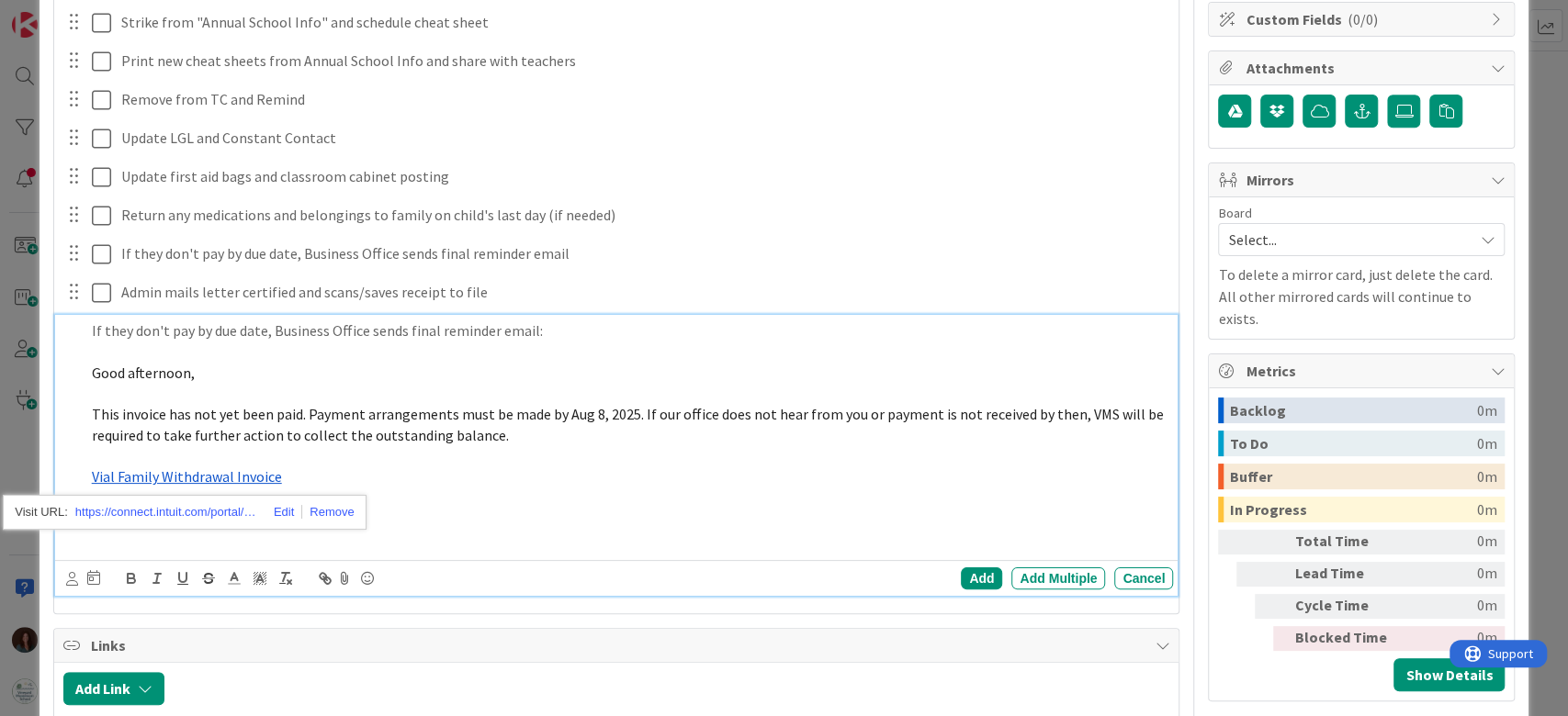 drag, startPoint x: 244, startPoint y: 479, endPoint x: 811, endPoint y: 498, distance: 567.31825 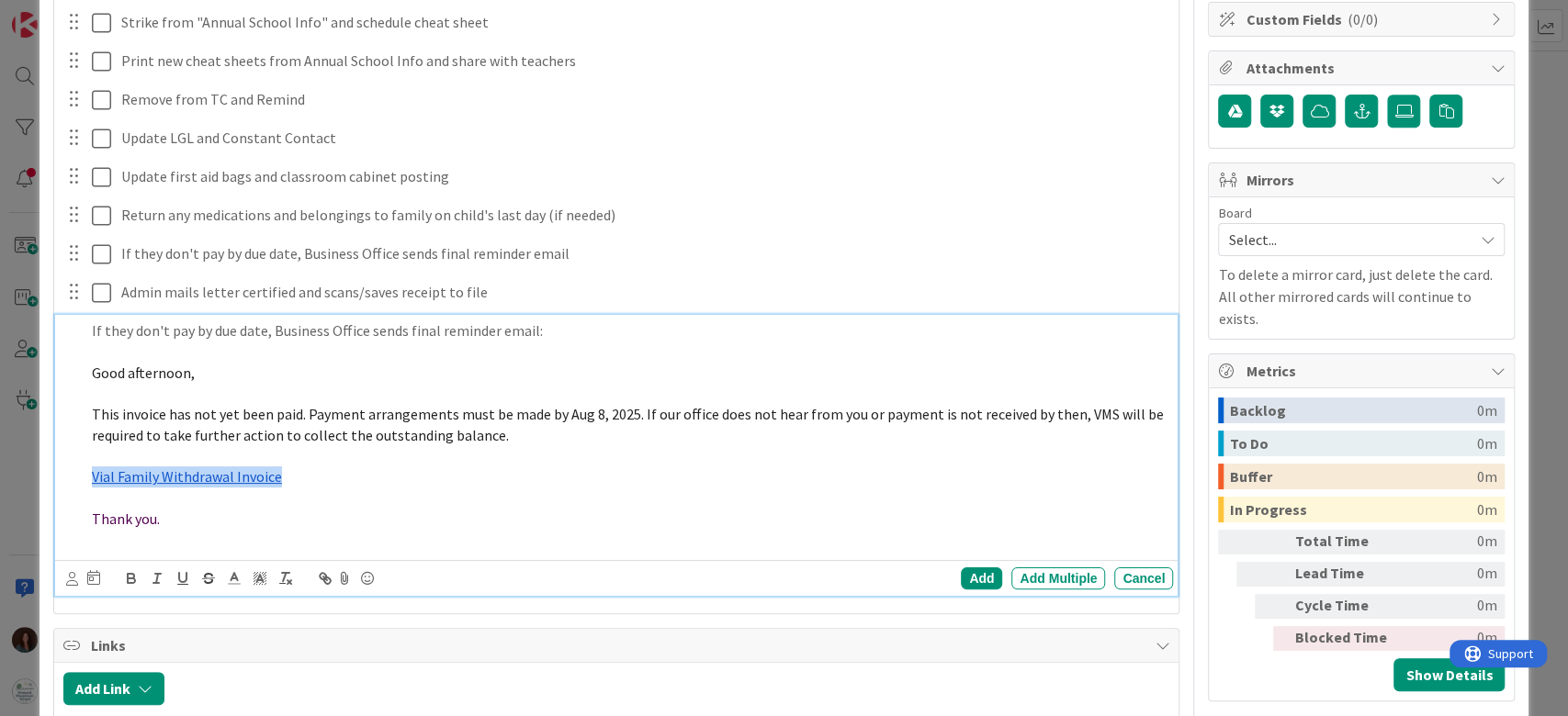 drag, startPoint x: 284, startPoint y: 474, endPoint x: 57, endPoint y: 474, distance: 227 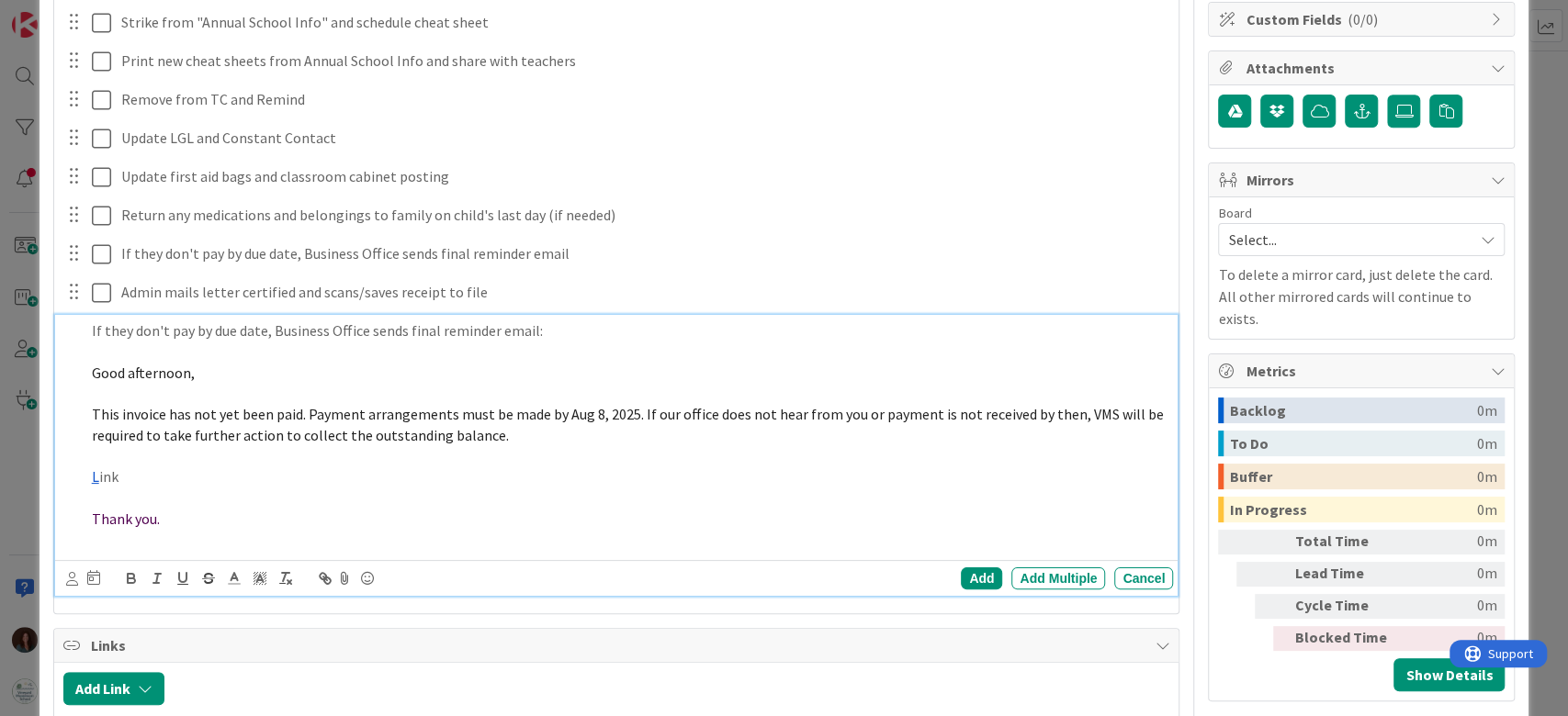 click on "Thank you." at bounding box center [126, 519] 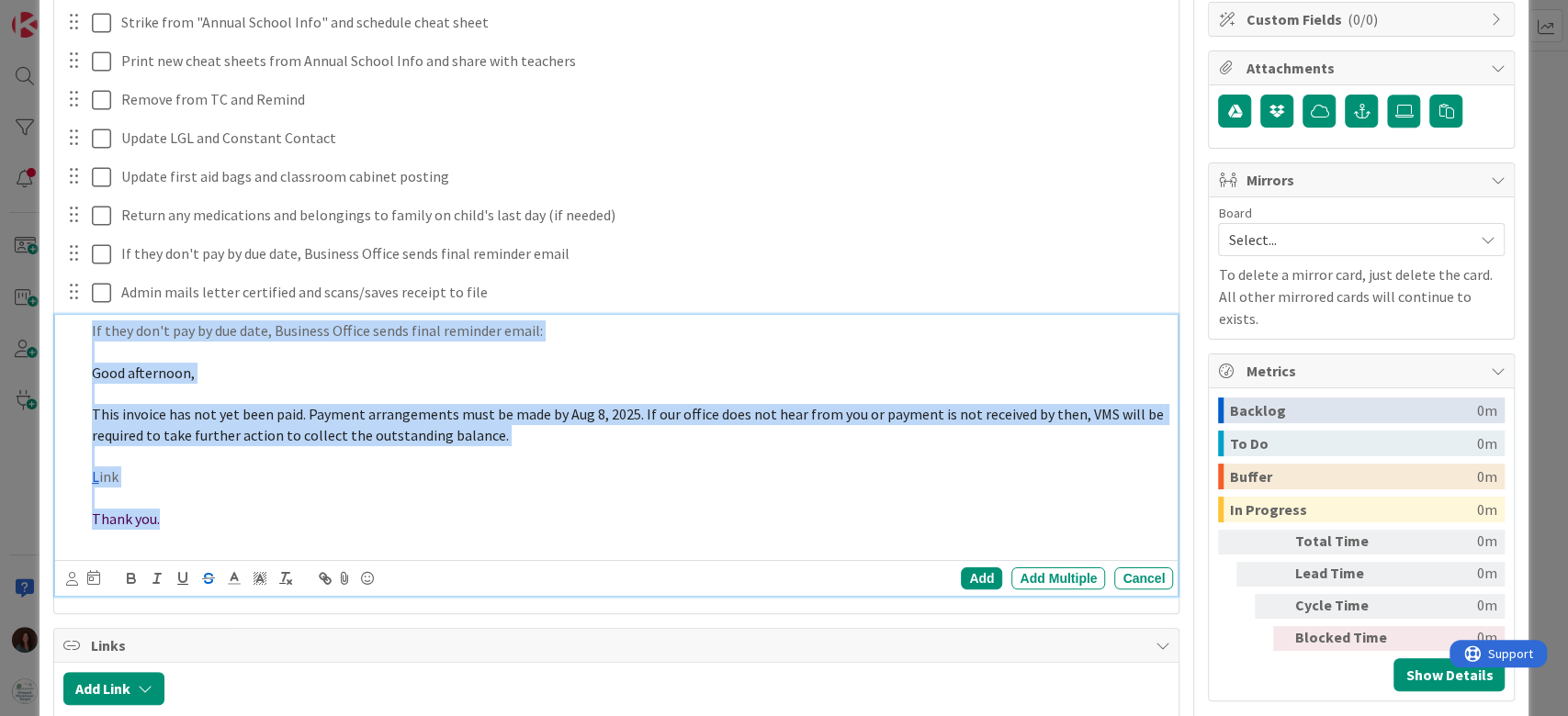 drag, startPoint x: 203, startPoint y: 519, endPoint x: 202, endPoint y: 568, distance: 49.0102 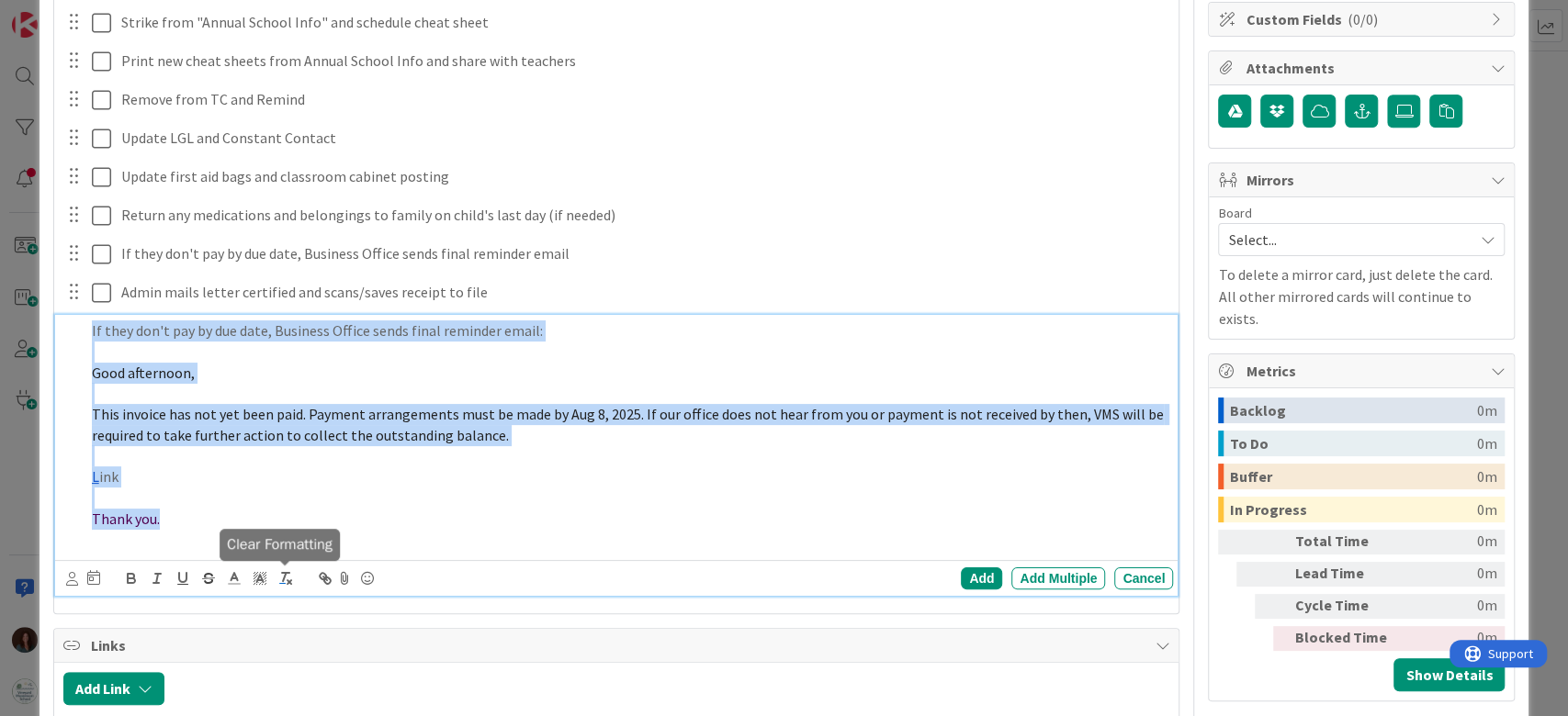 click 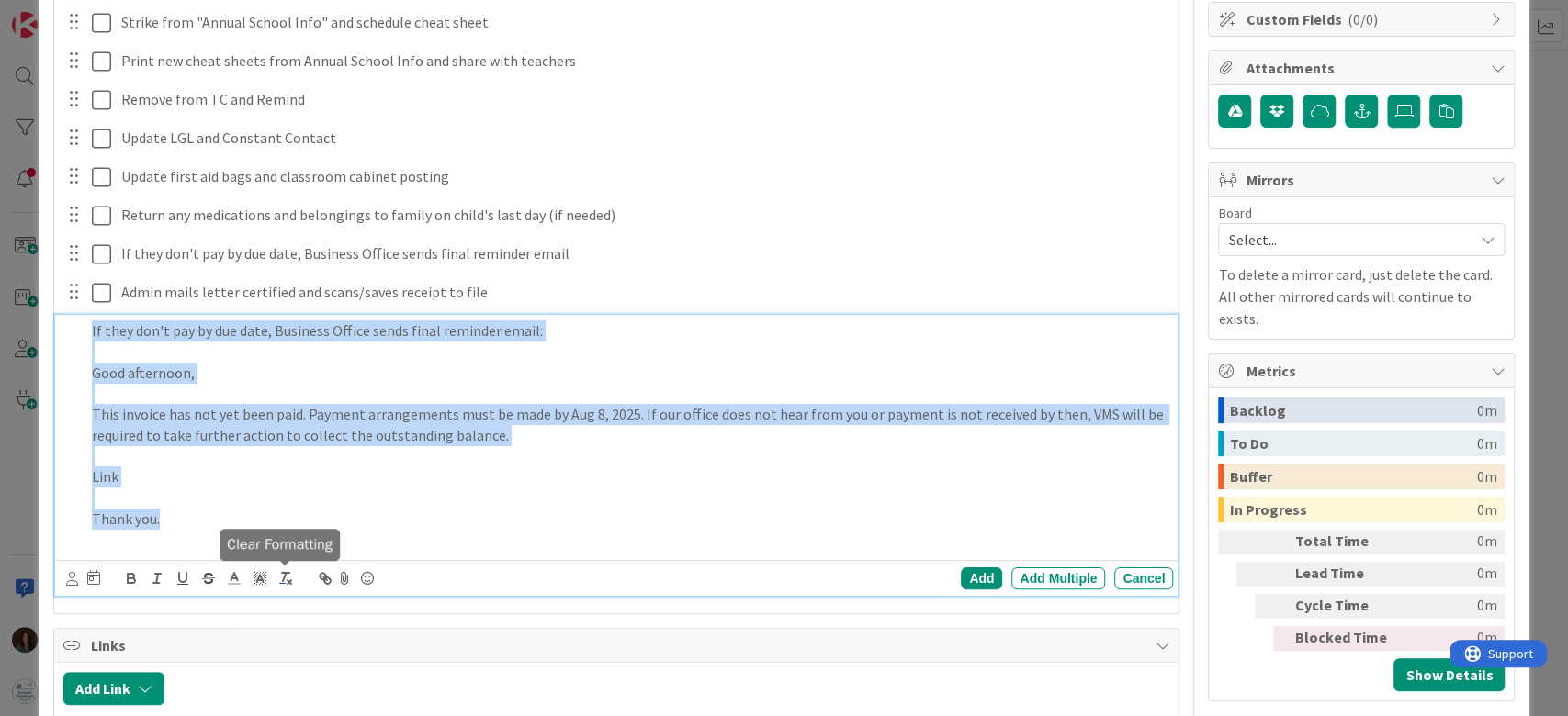 click 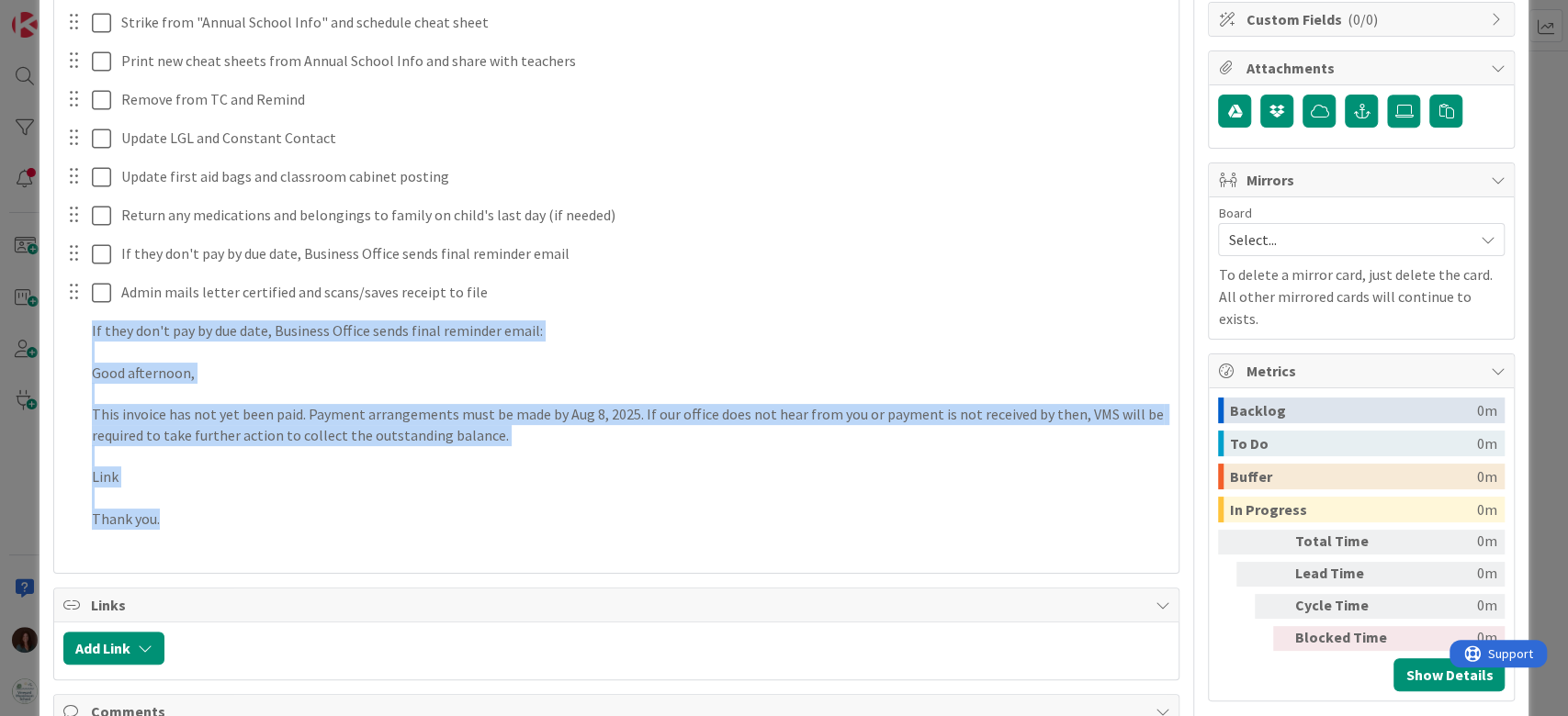 click on "Title 34 / 128 Vial Withdrawal/Breech of Contract Description [FIRST] [LAST] just joined Owner AM DJ Admin Tasks ( 11 ) Add Checklist Open & Closed Only Open All Only Mine Process Checklist Name 7 / 64 Process 3 / 11 Business Office, HOS and Admin are notified of withdrawal Update Cancel Completed on 08/06/2025 by [FIRST] [LAST] Business Office updates invoicing and creates invoice for exit payment Update Cancel Completed on 08/06/2025 by [FIRST] [LAST] Business Office emails family withdrawal confirmation and copies HOS and Admin Update Cancel Completed on 08/06/2025 by [FIRST] [LAST] Strike from "Annual School Info" and schedule cheat sheet Update Cancel Print new cheat sheets from Annual School Info and share with teachers Update Cancel Remove from TC and Remind Update Cancel Update LGL and Constant Contact Update Cancel Update first aid bags and classroom cabinet posting Update Cancel Return any medications and belongings to family on child's last day (if needed) Update Cancel Update Link" at bounding box center (616, 194) 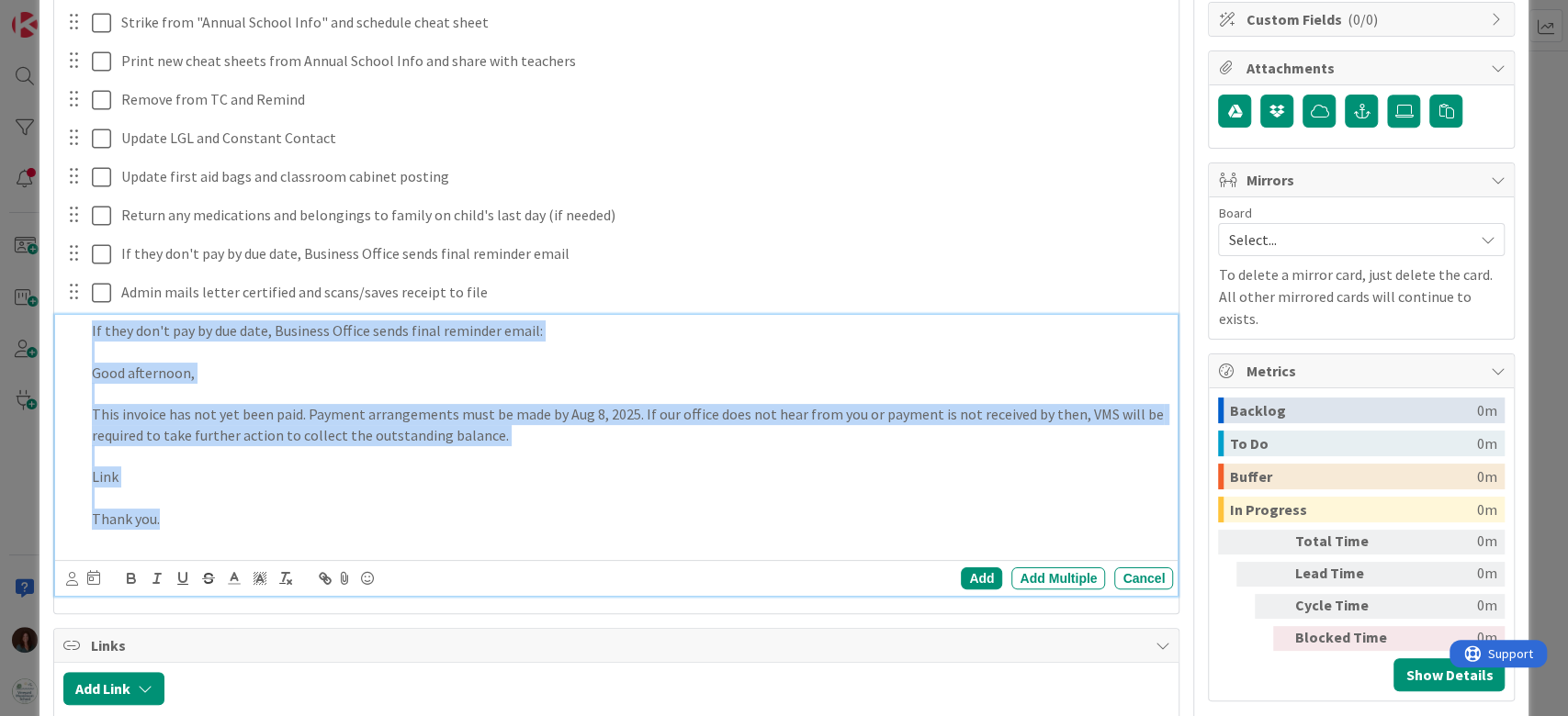 click at bounding box center (629, 498) 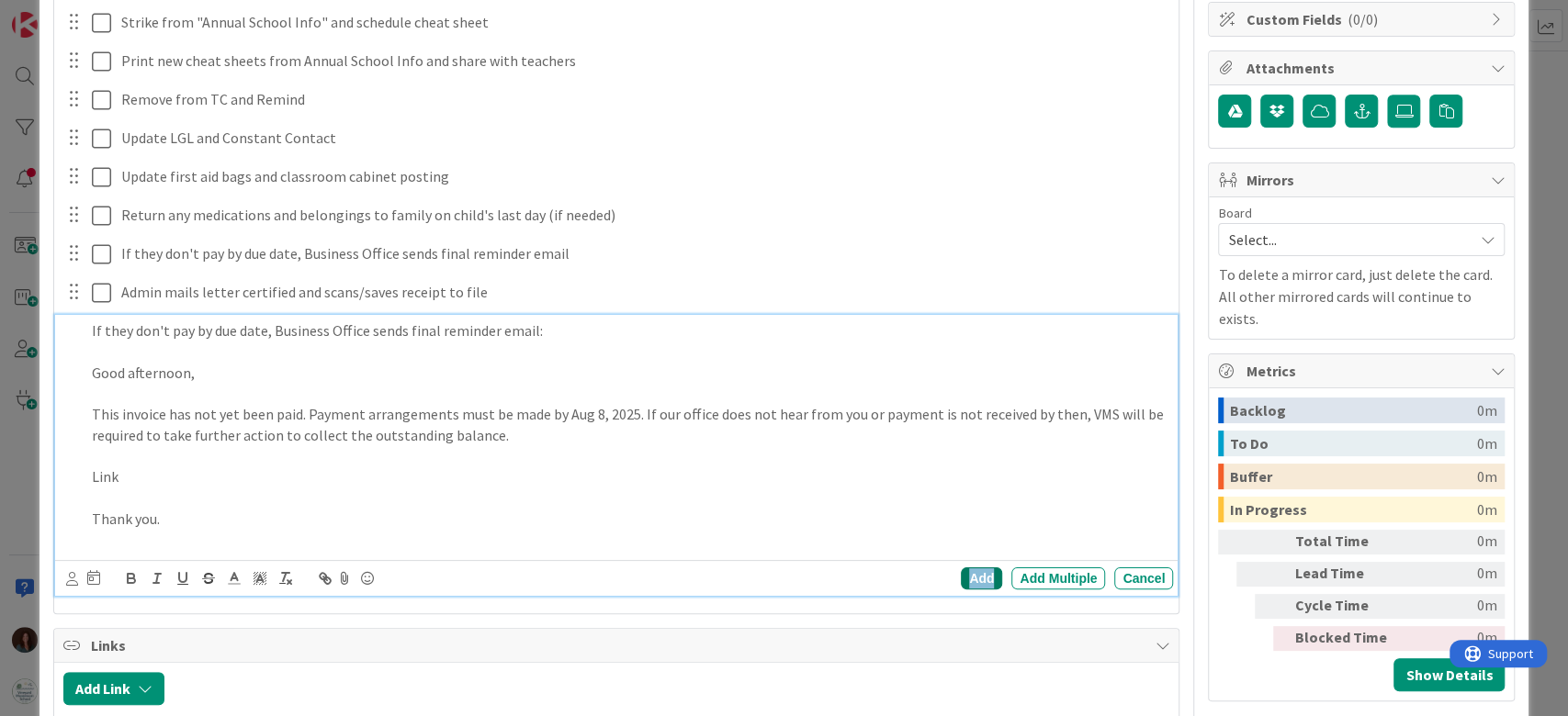 click on "Add" at bounding box center (981, 578) 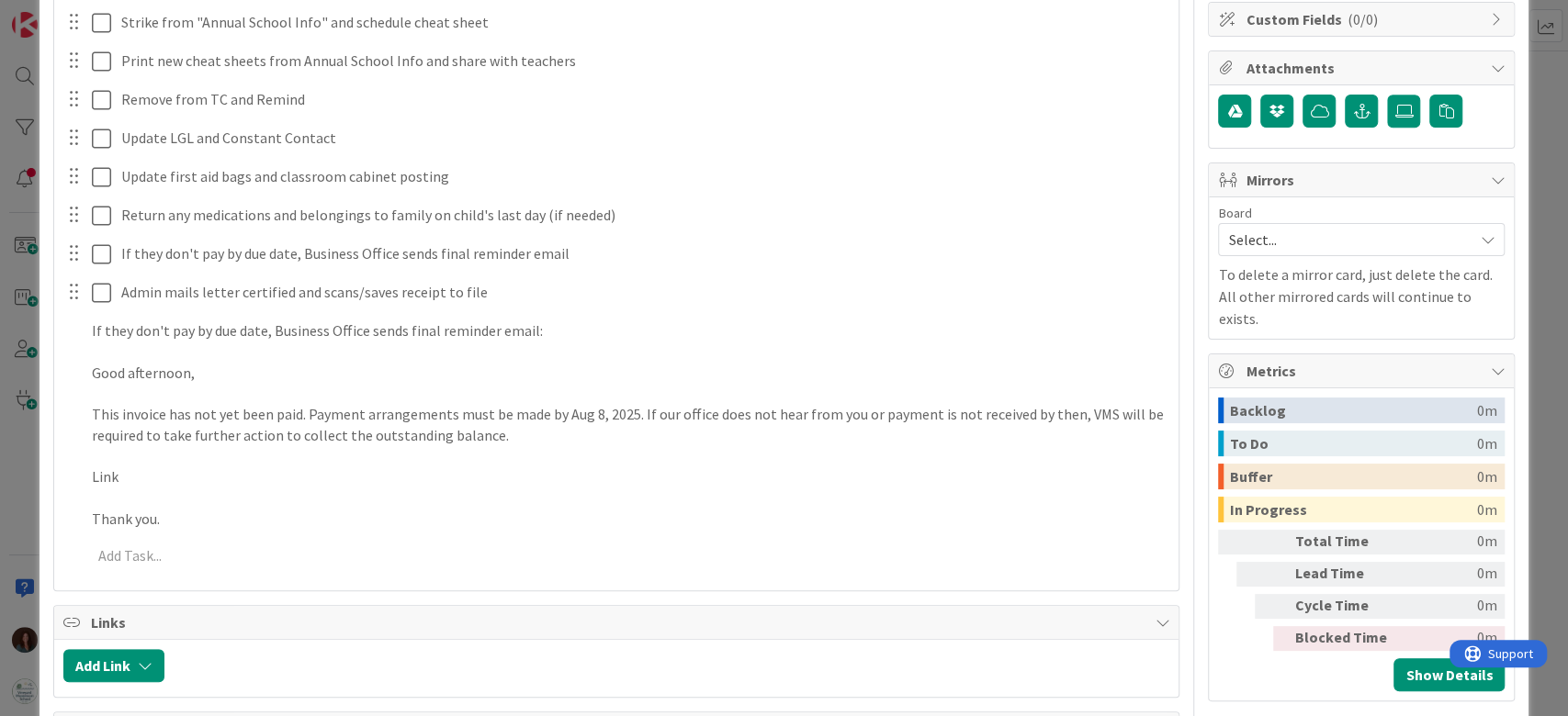 type on "x" 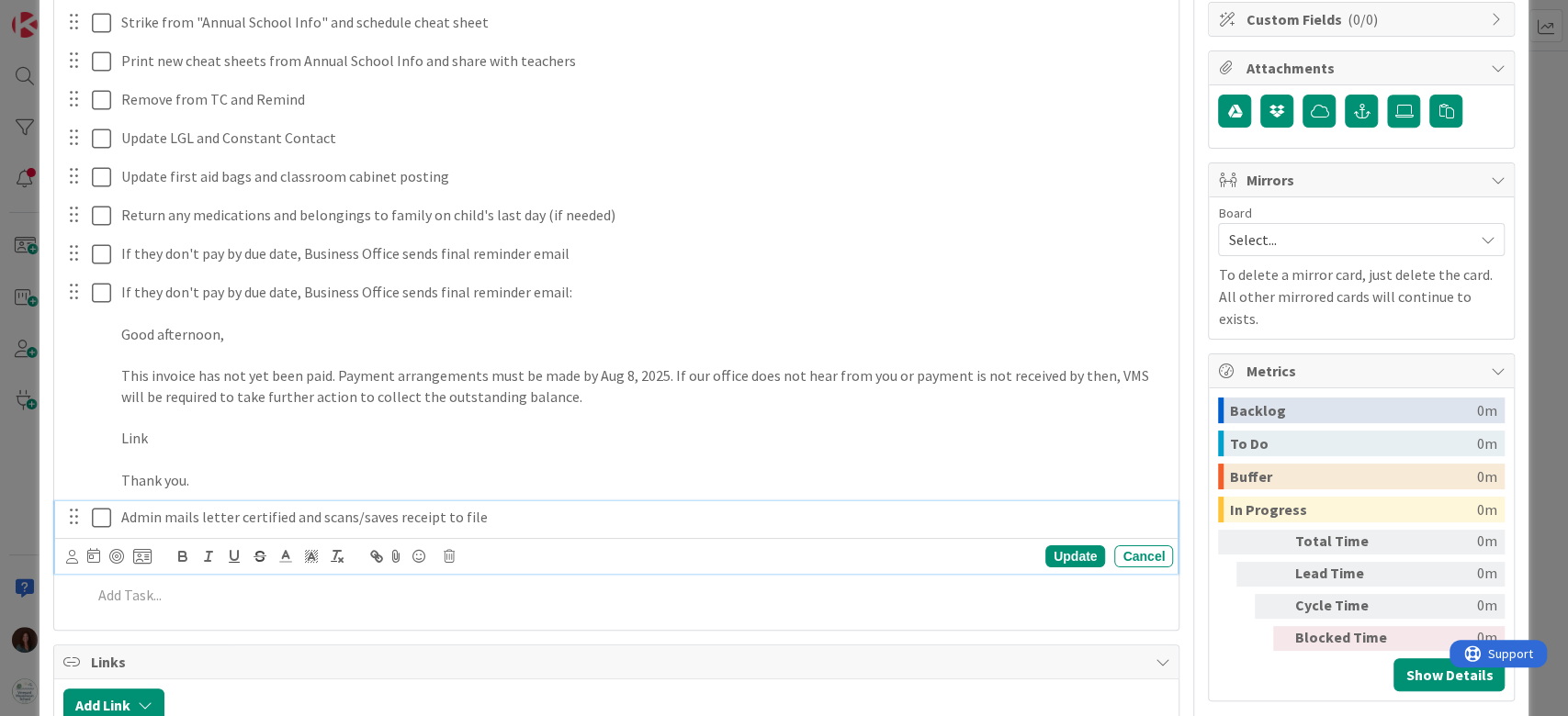click on "Admin mails letter certified and scans/saves receipt to file" at bounding box center (643, 517) 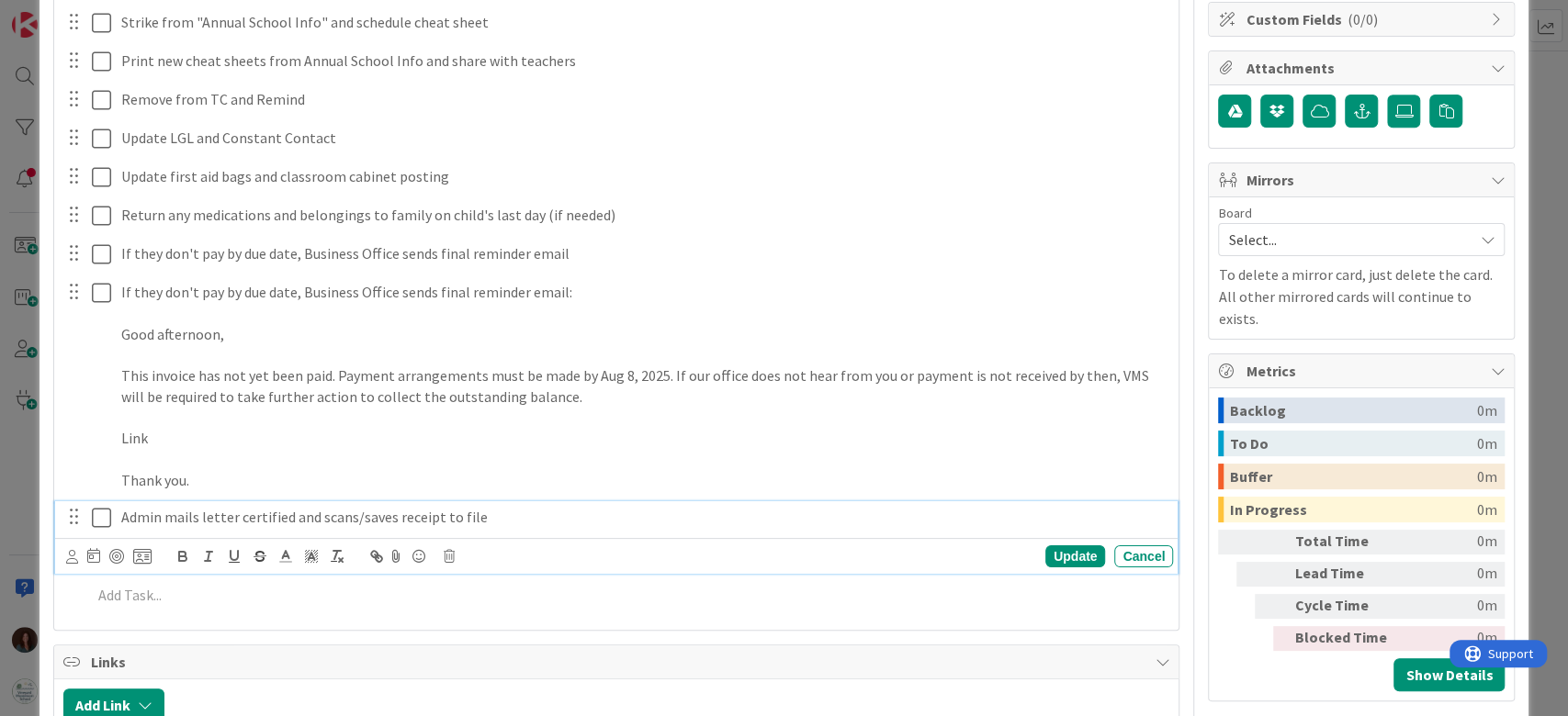 type 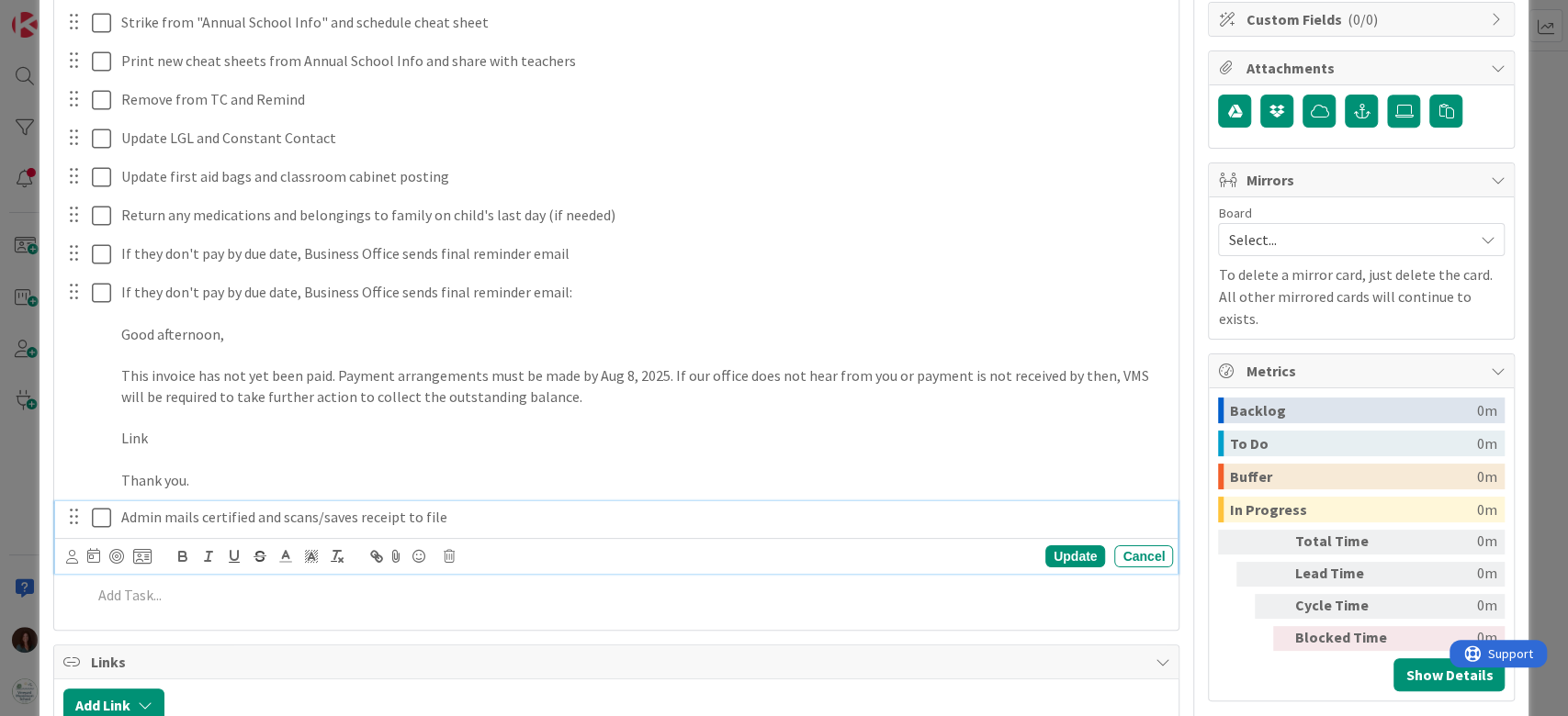 click on "Admin mails certified and scans/saves receipt to file" at bounding box center (643, 517) 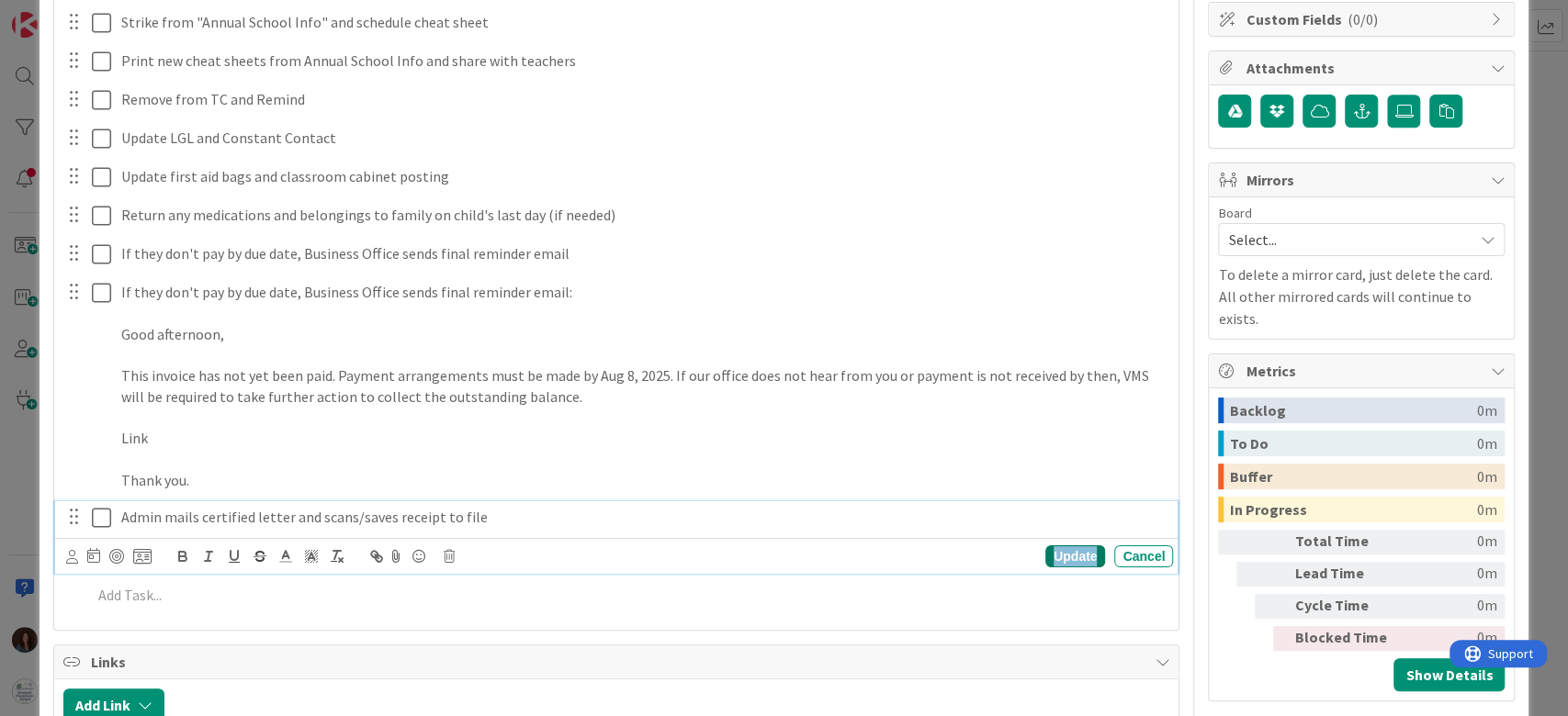 click on "Update" at bounding box center (1075, 556) 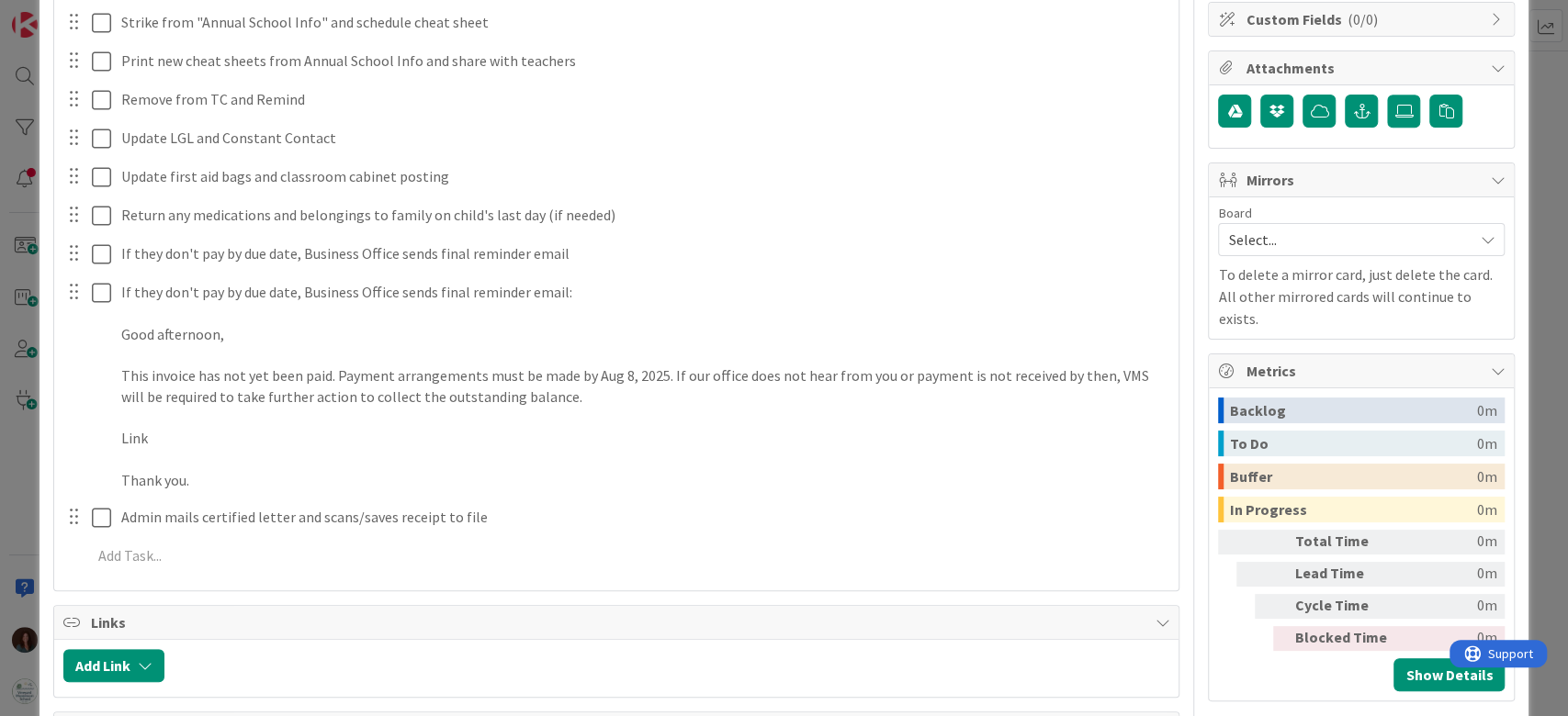 scroll, scrollTop: 390, scrollLeft: 0, axis: vertical 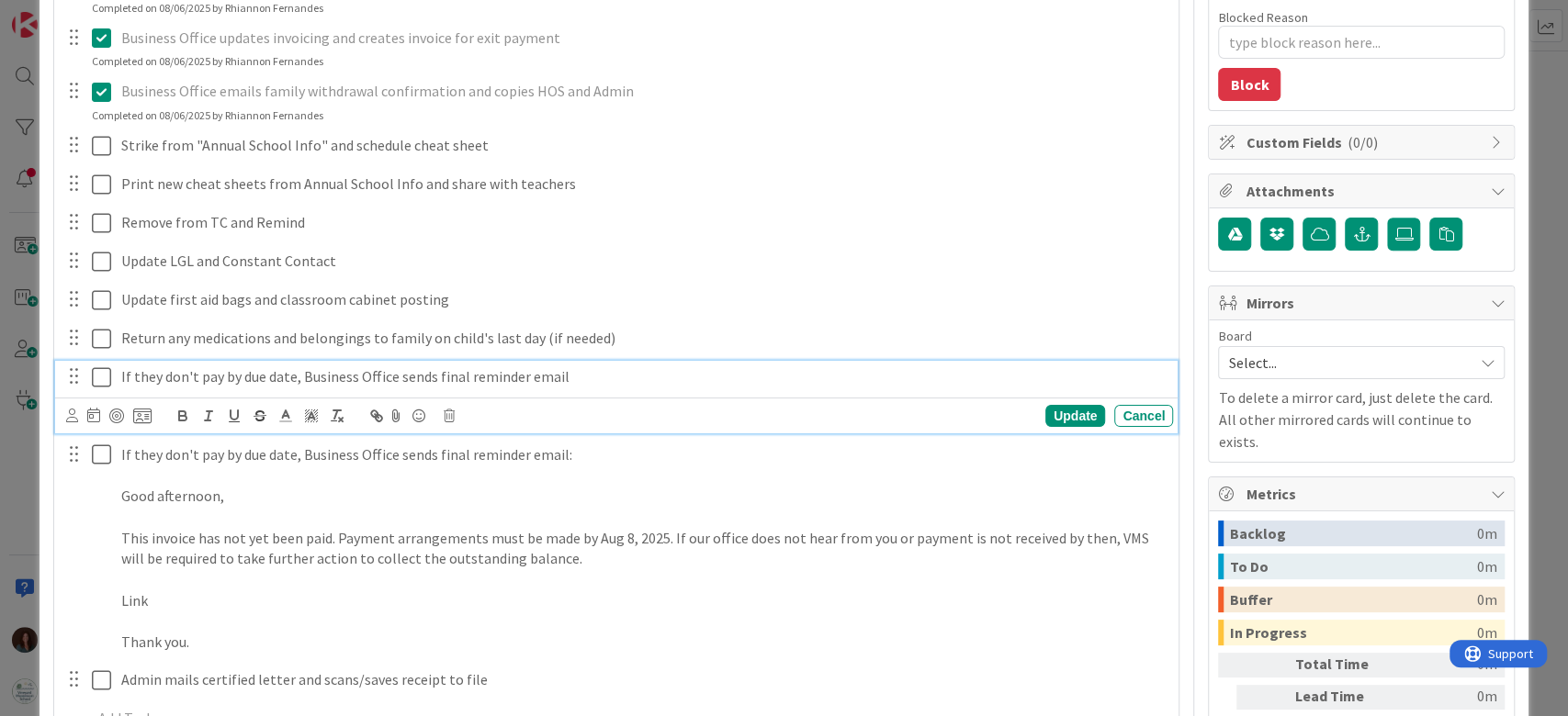 click on "If they don't pay by due date, Business Office sends final reminder email" at bounding box center [643, 376] 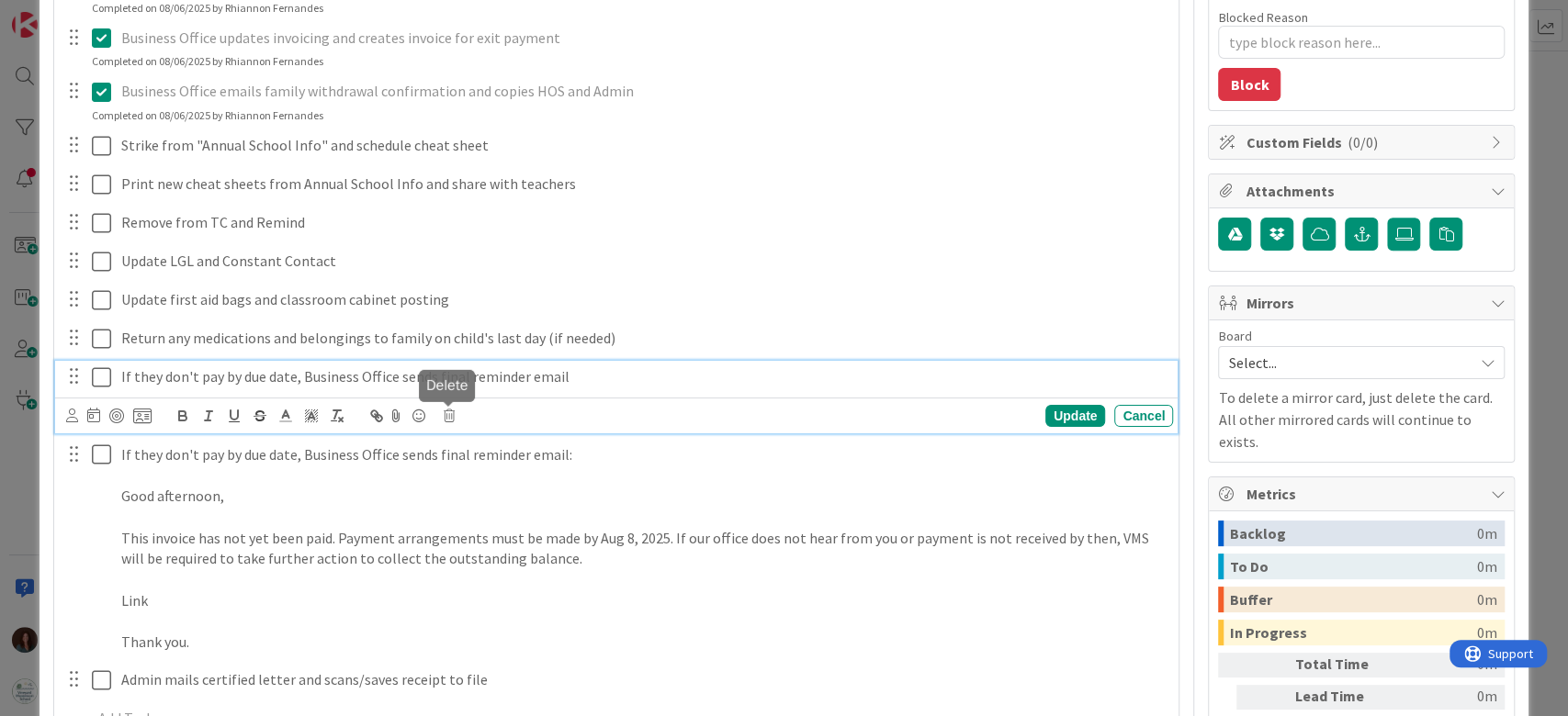 click at bounding box center (449, 416) 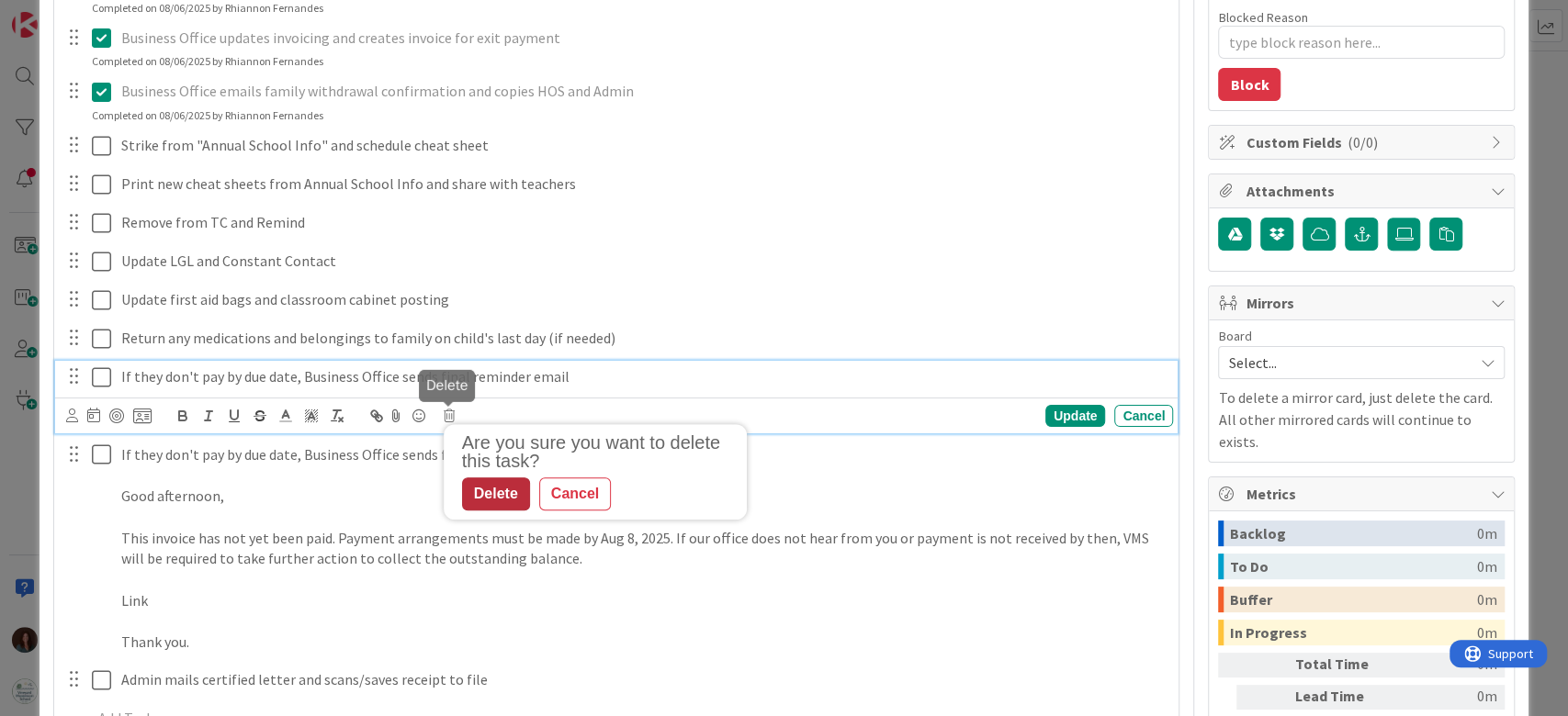 click on "Delete" at bounding box center (496, 494) 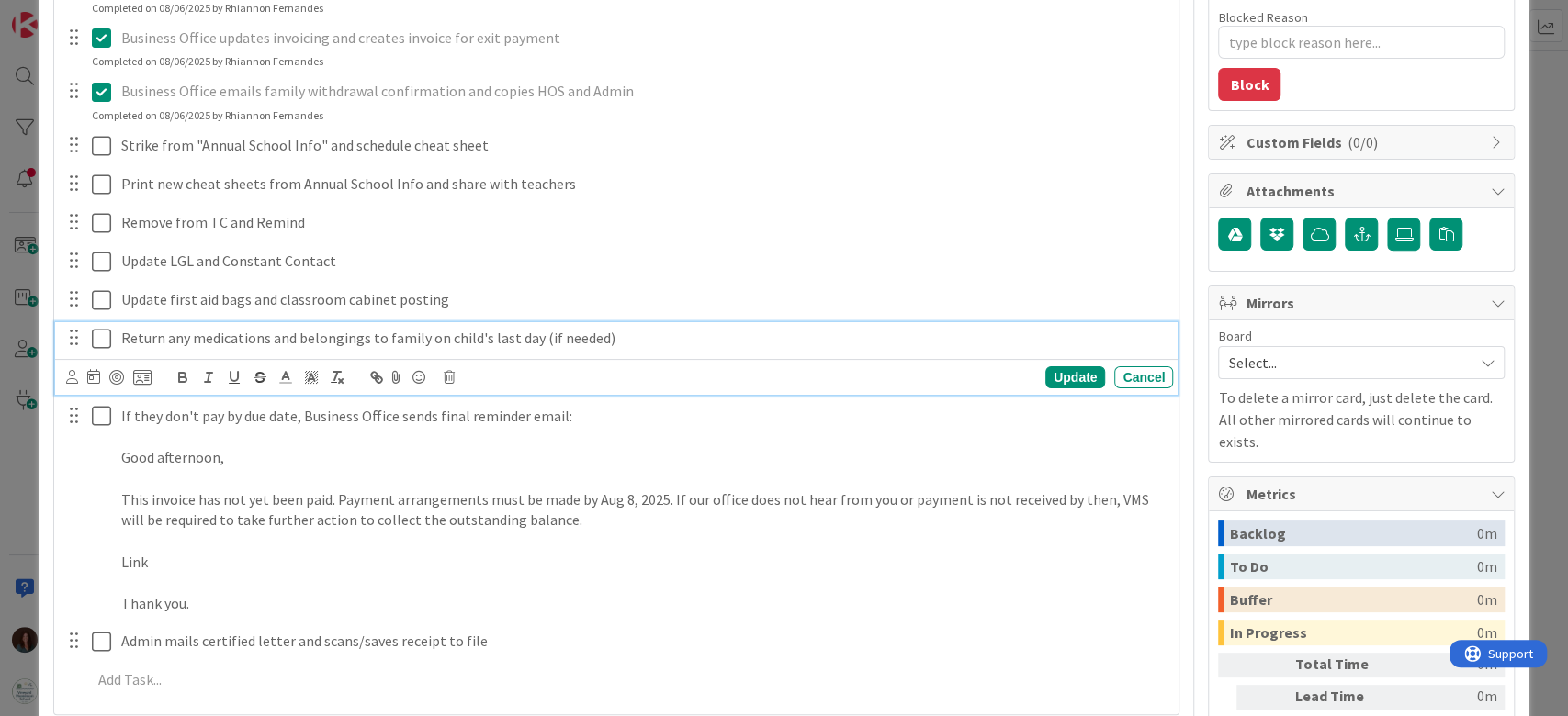 click at bounding box center (106, 339) 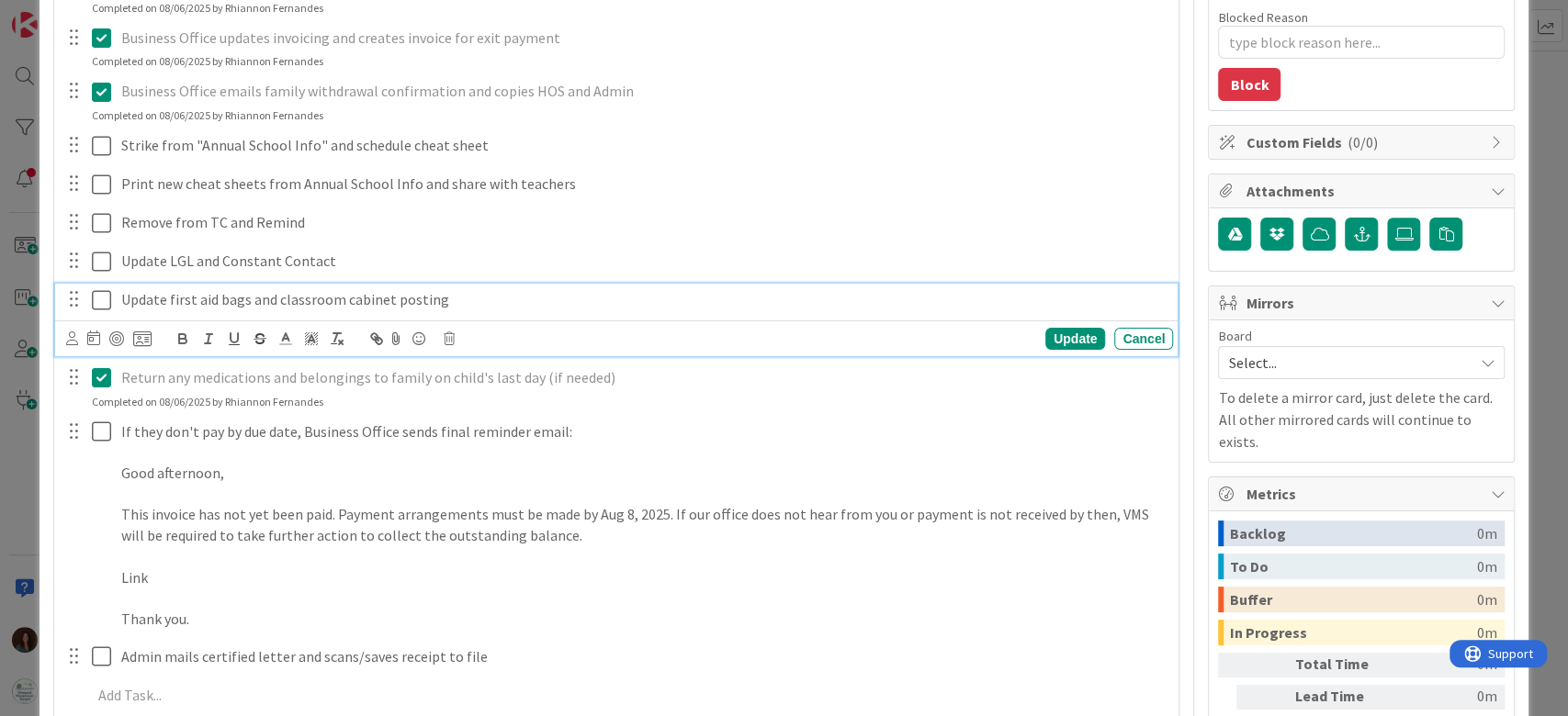 click at bounding box center (106, 300) 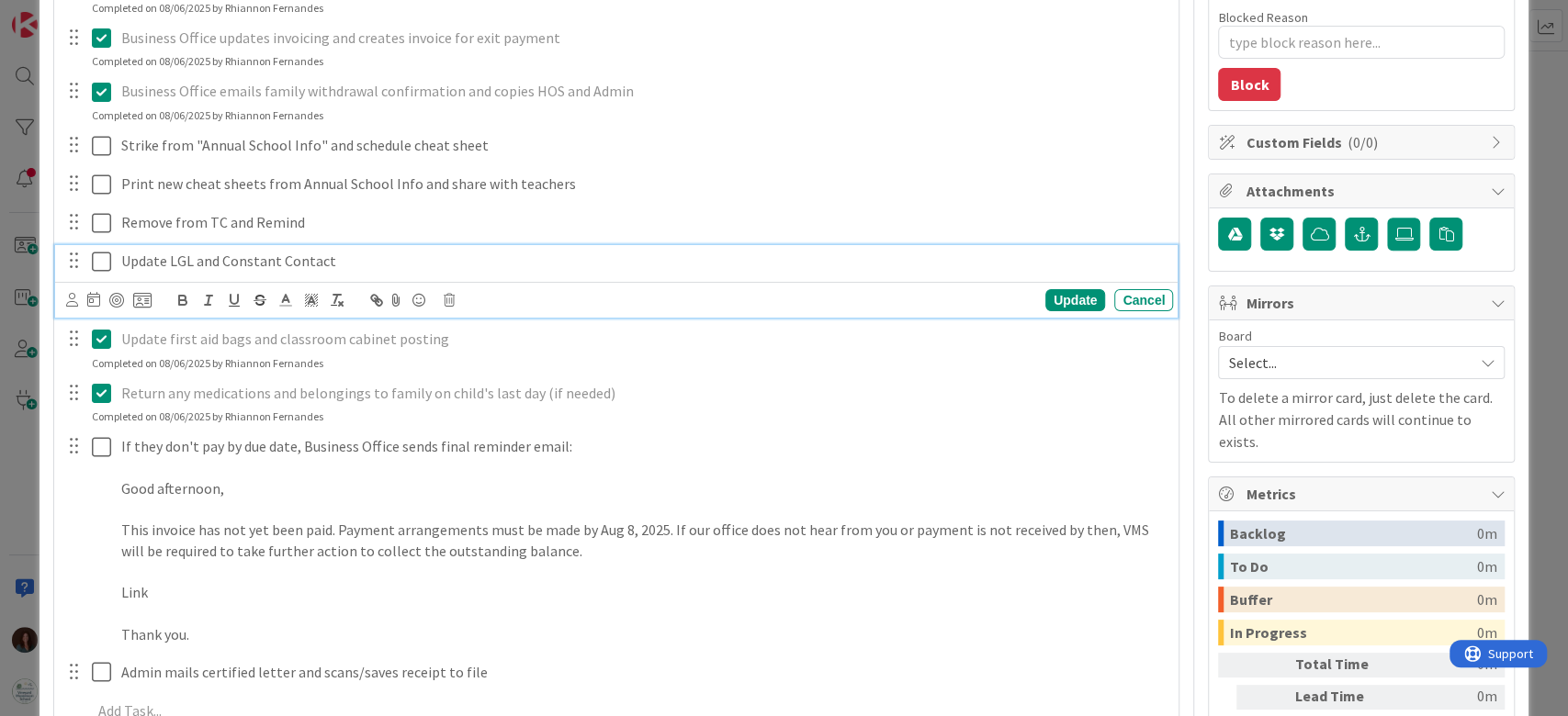 click at bounding box center [106, 262] 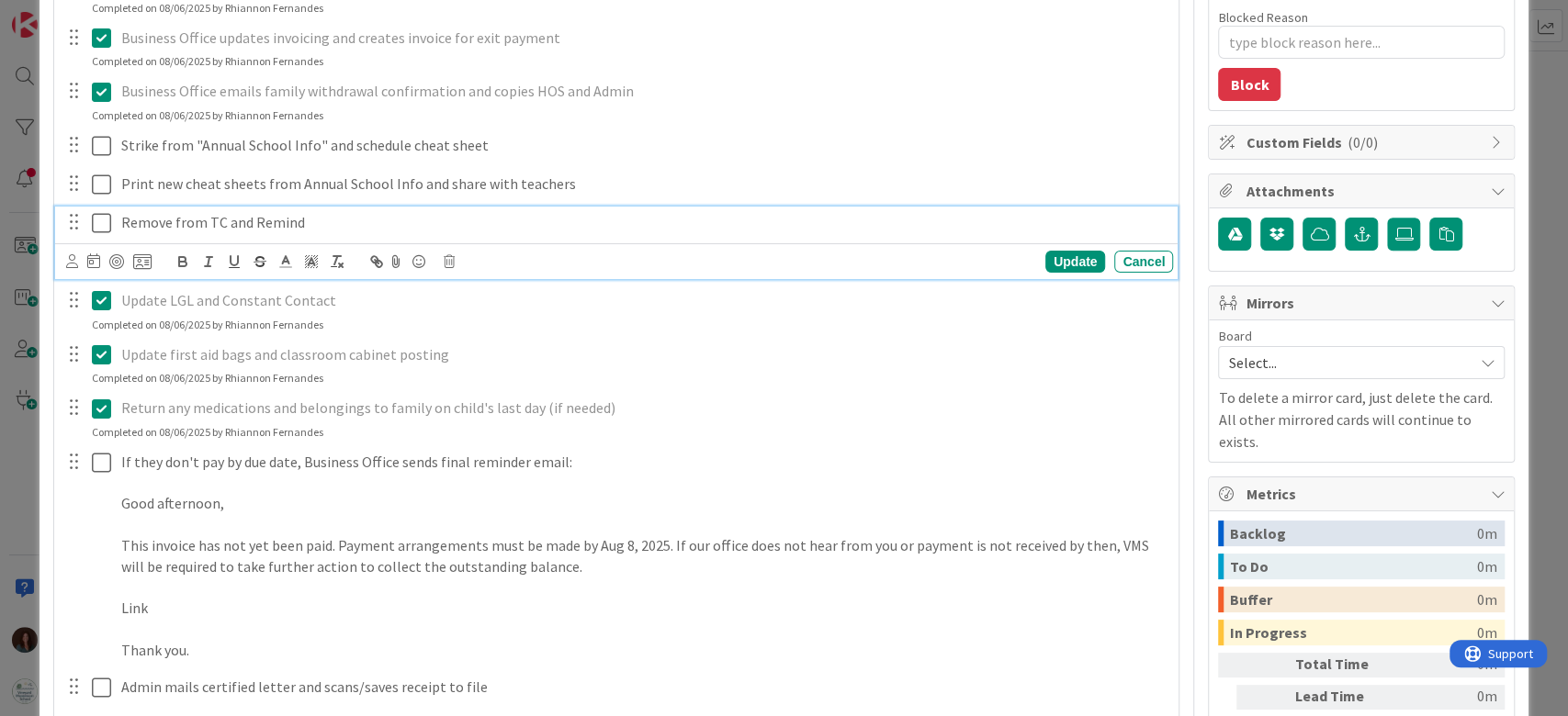 click at bounding box center [106, 223] 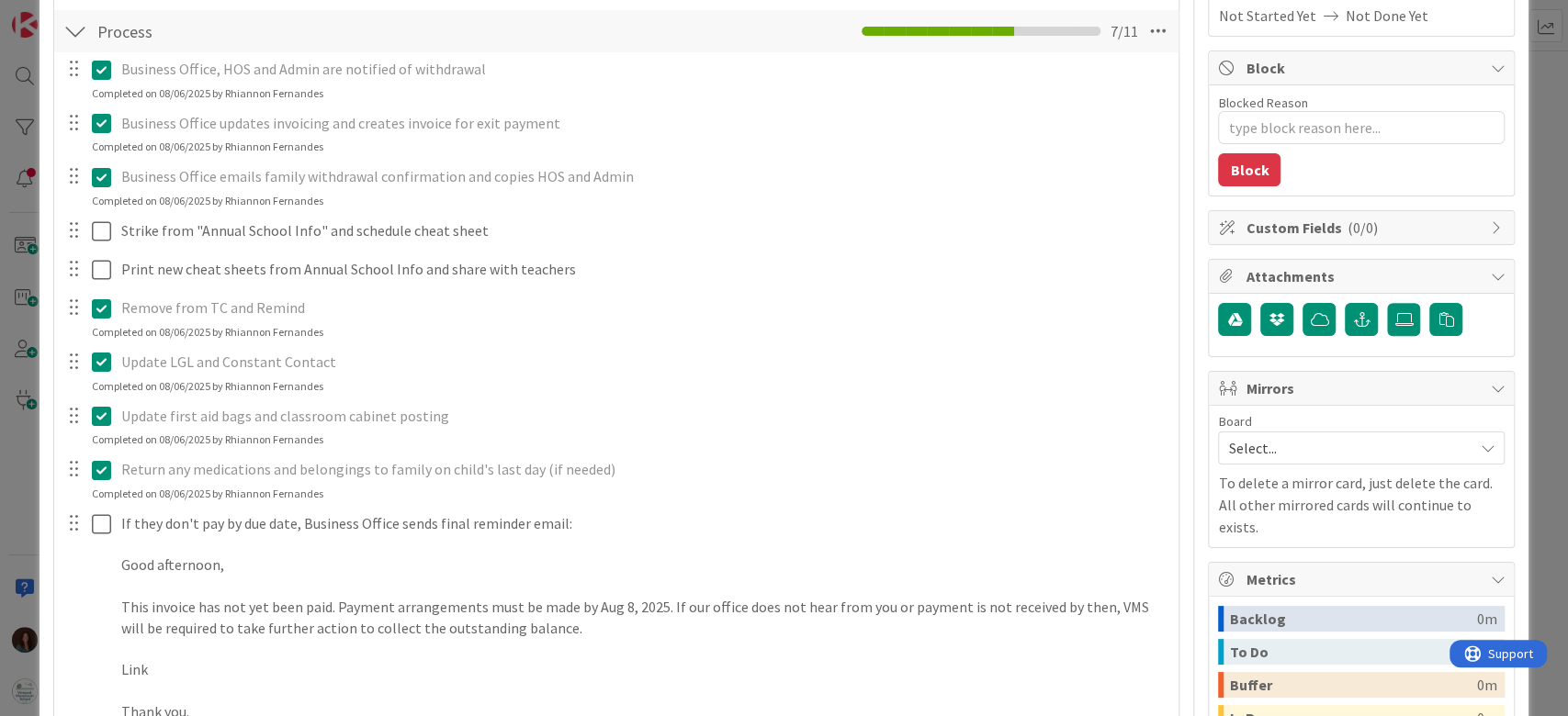 scroll, scrollTop: 268, scrollLeft: 0, axis: vertical 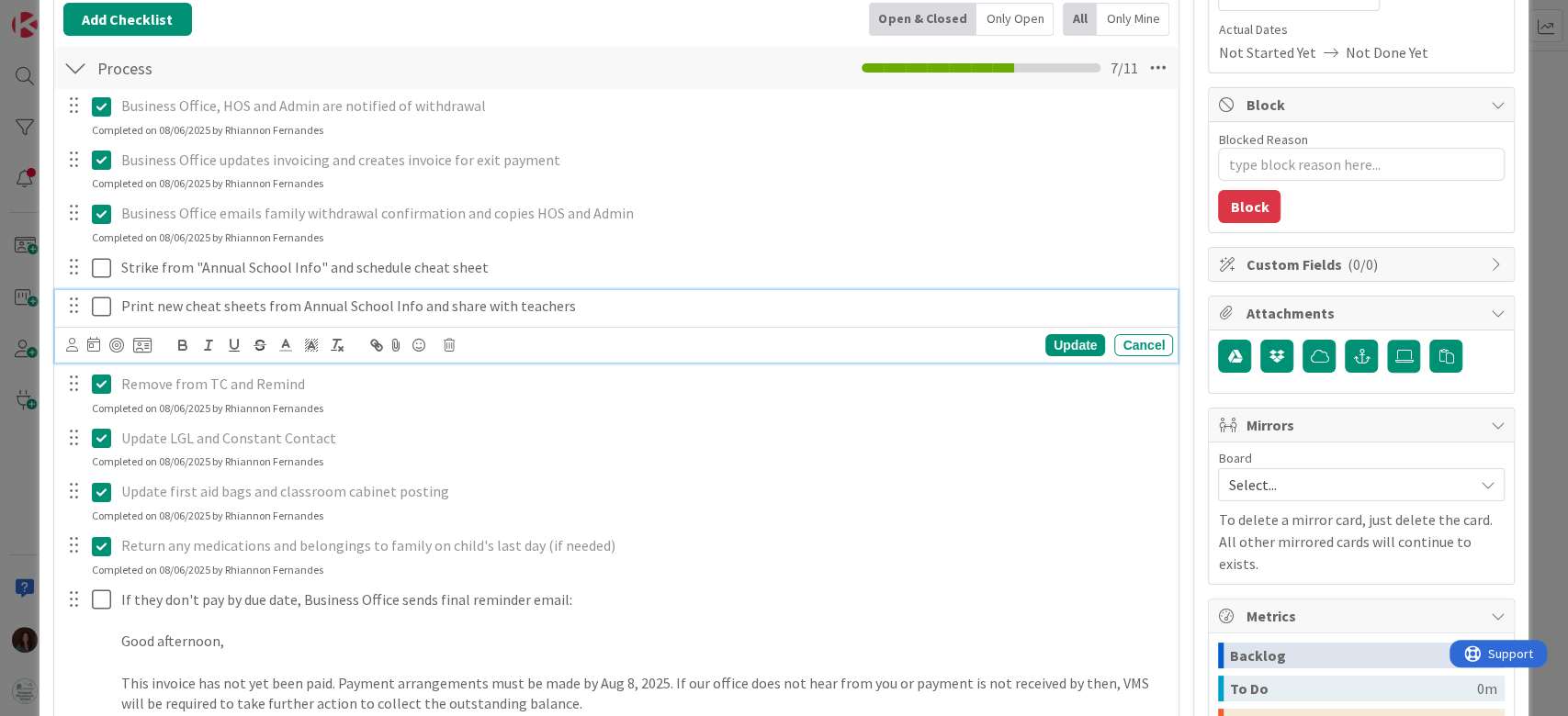 click at bounding box center (106, 307) 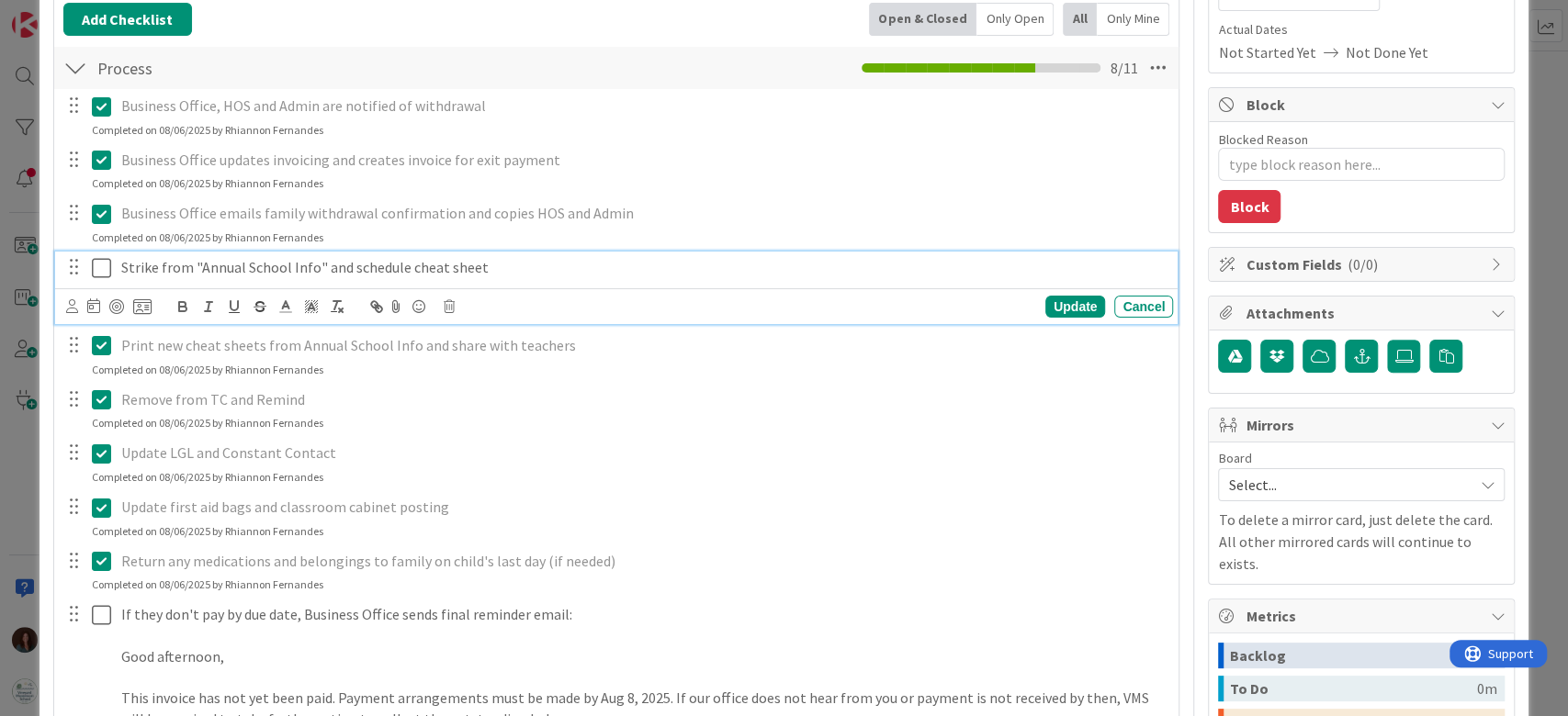 click at bounding box center [106, 268] 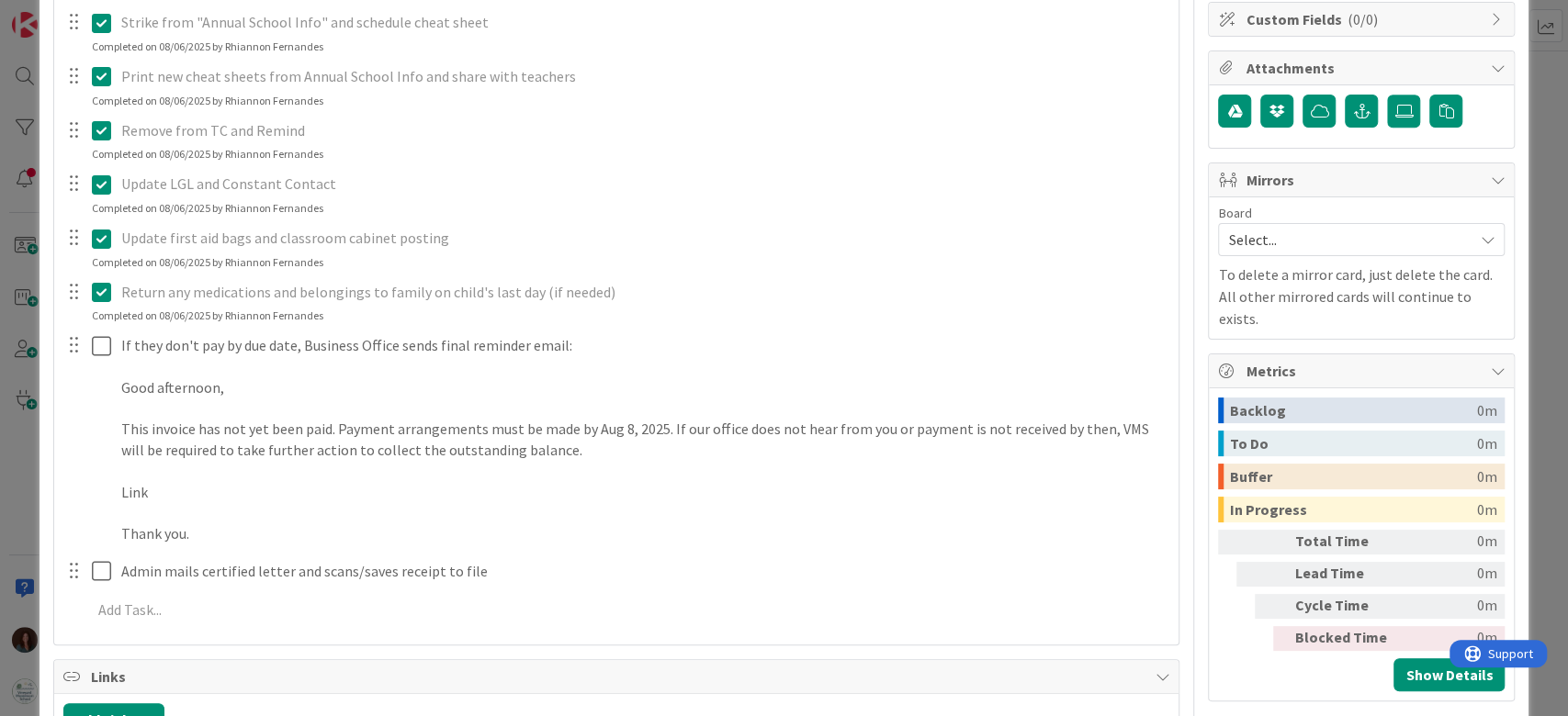 scroll, scrollTop: 635, scrollLeft: 0, axis: vertical 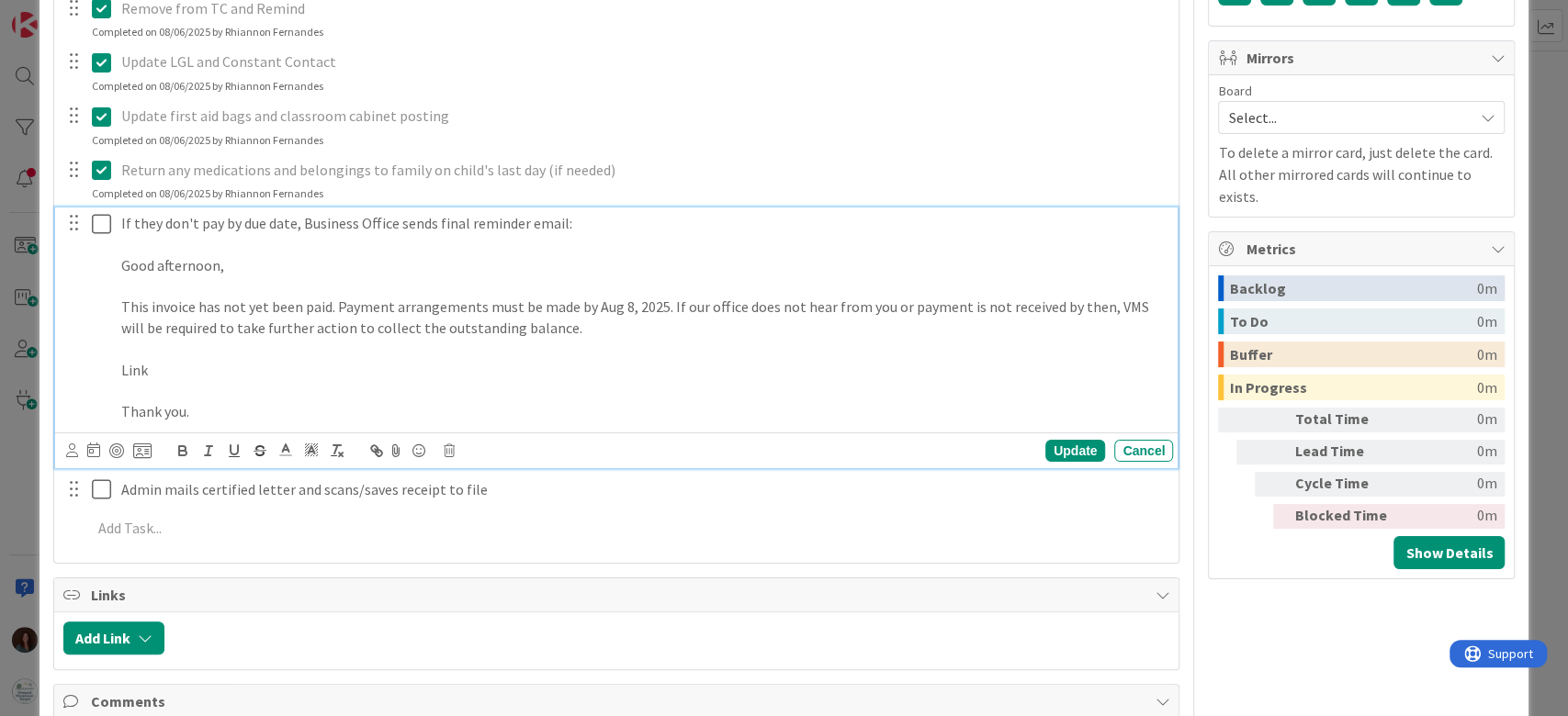 click at bounding box center (106, 224) 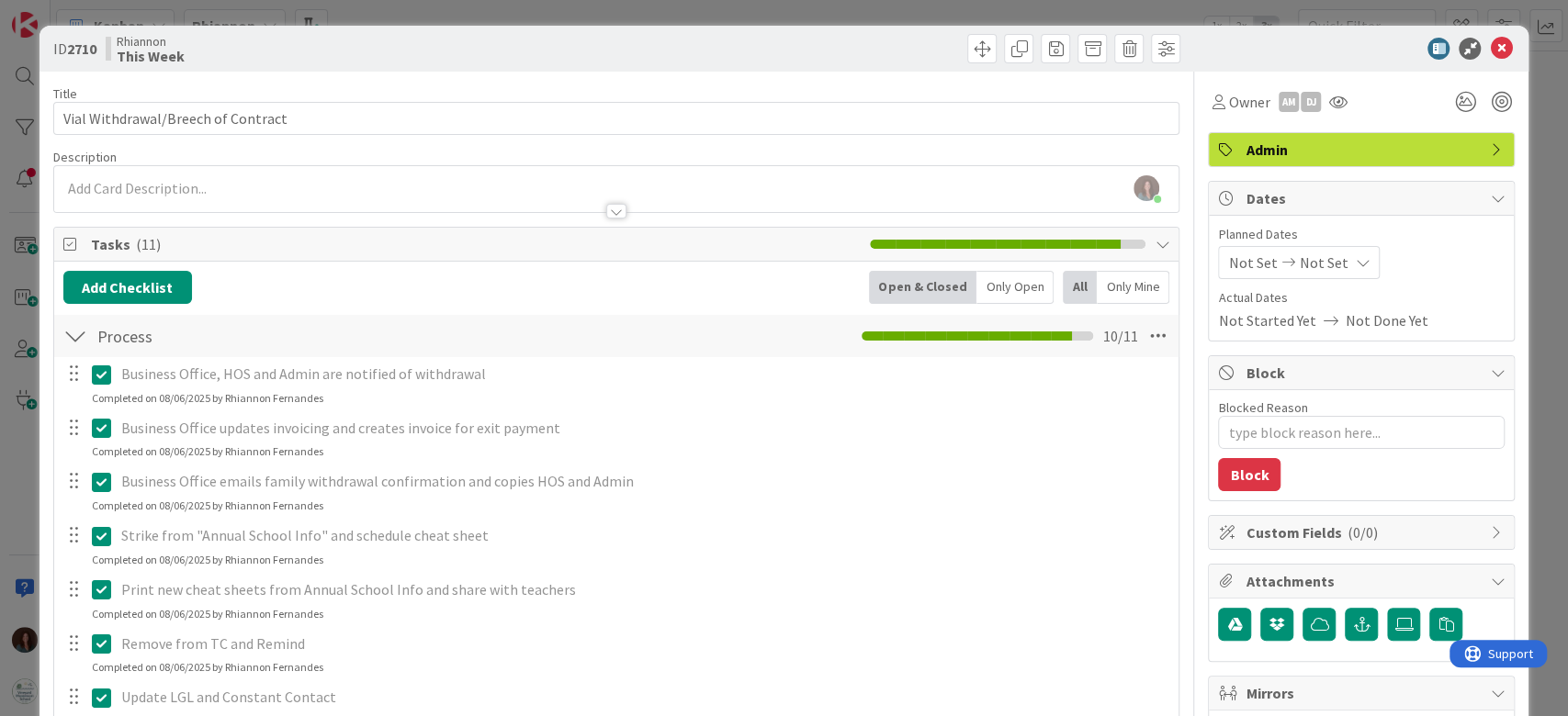 scroll, scrollTop: 489, scrollLeft: 0, axis: vertical 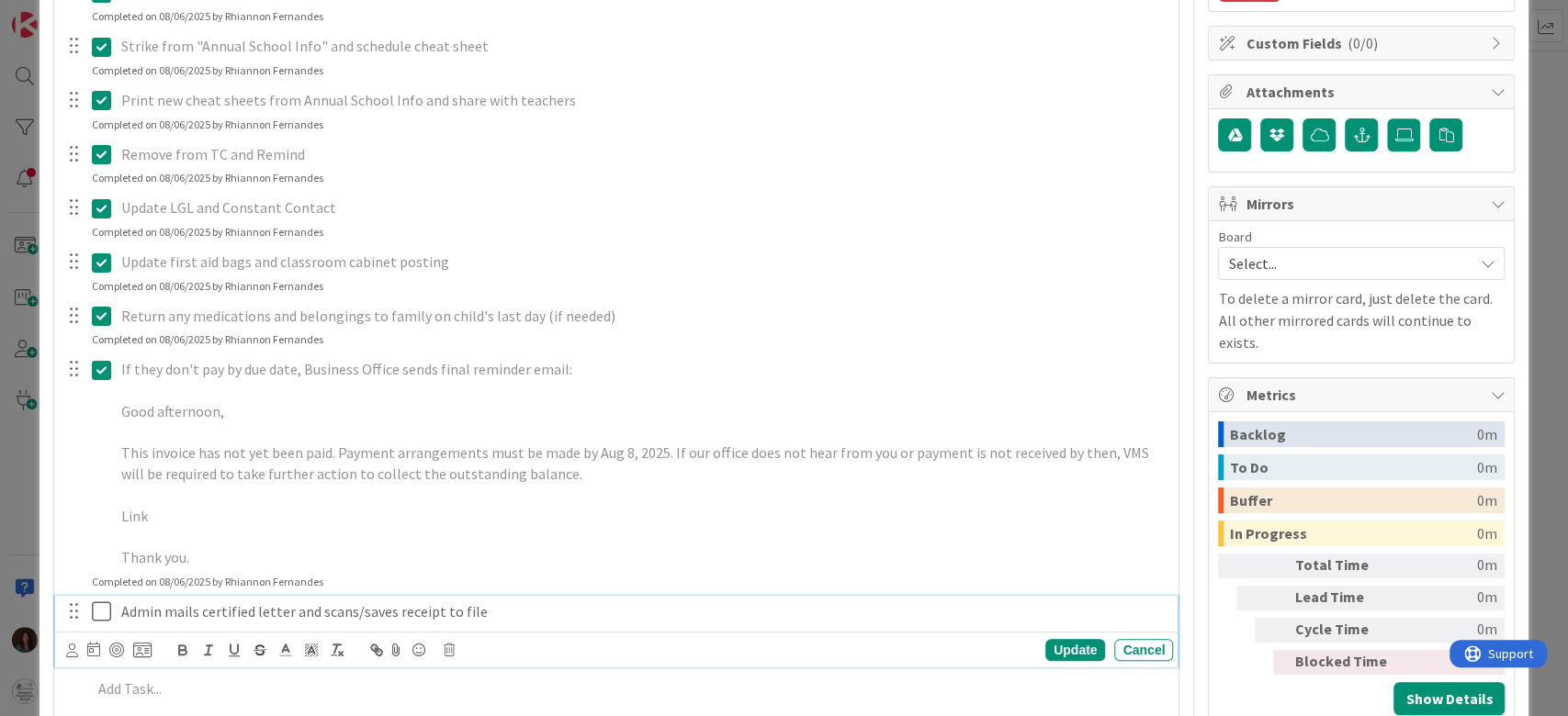 click on "Admin mails certified letter and scans/saves receipt to file" at bounding box center [643, 611] 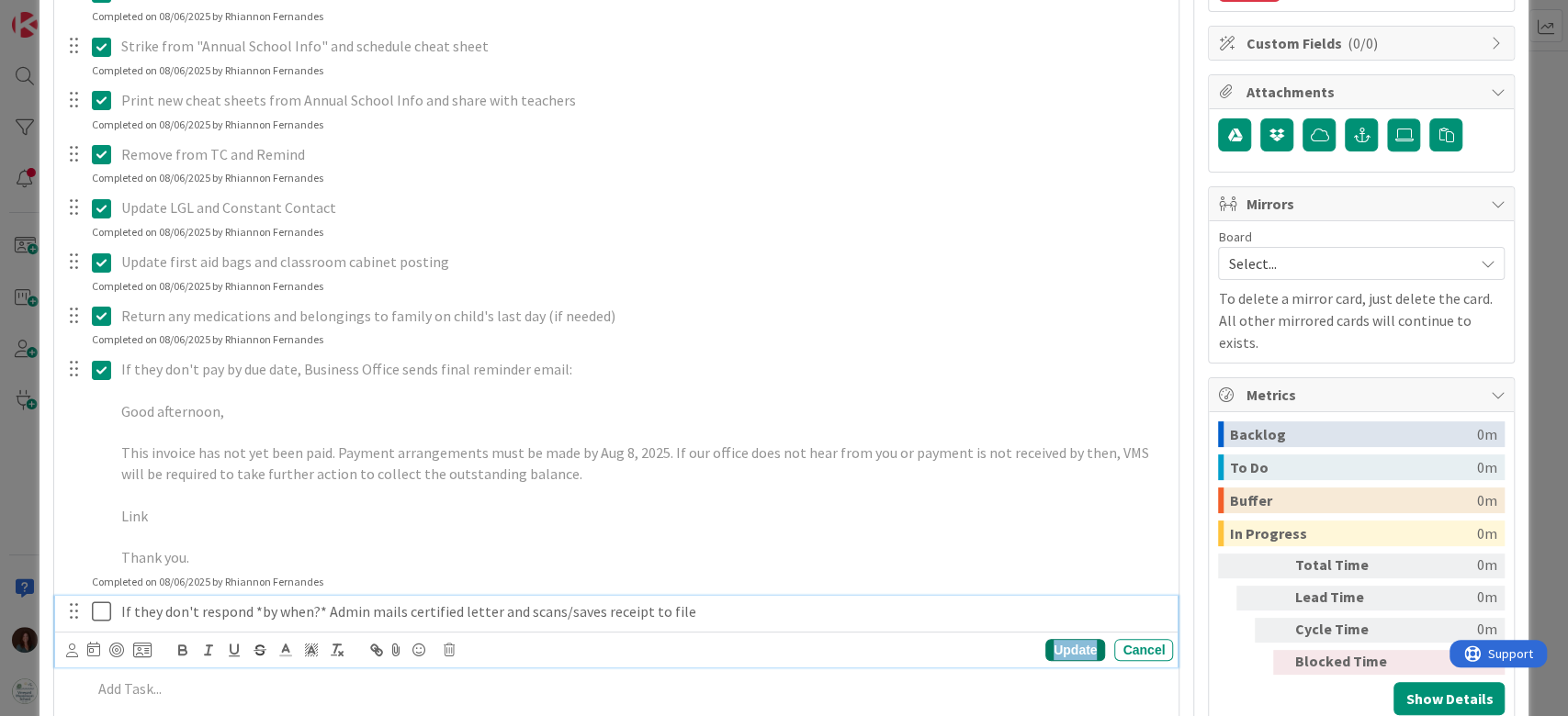 click on "Update" at bounding box center [1075, 650] 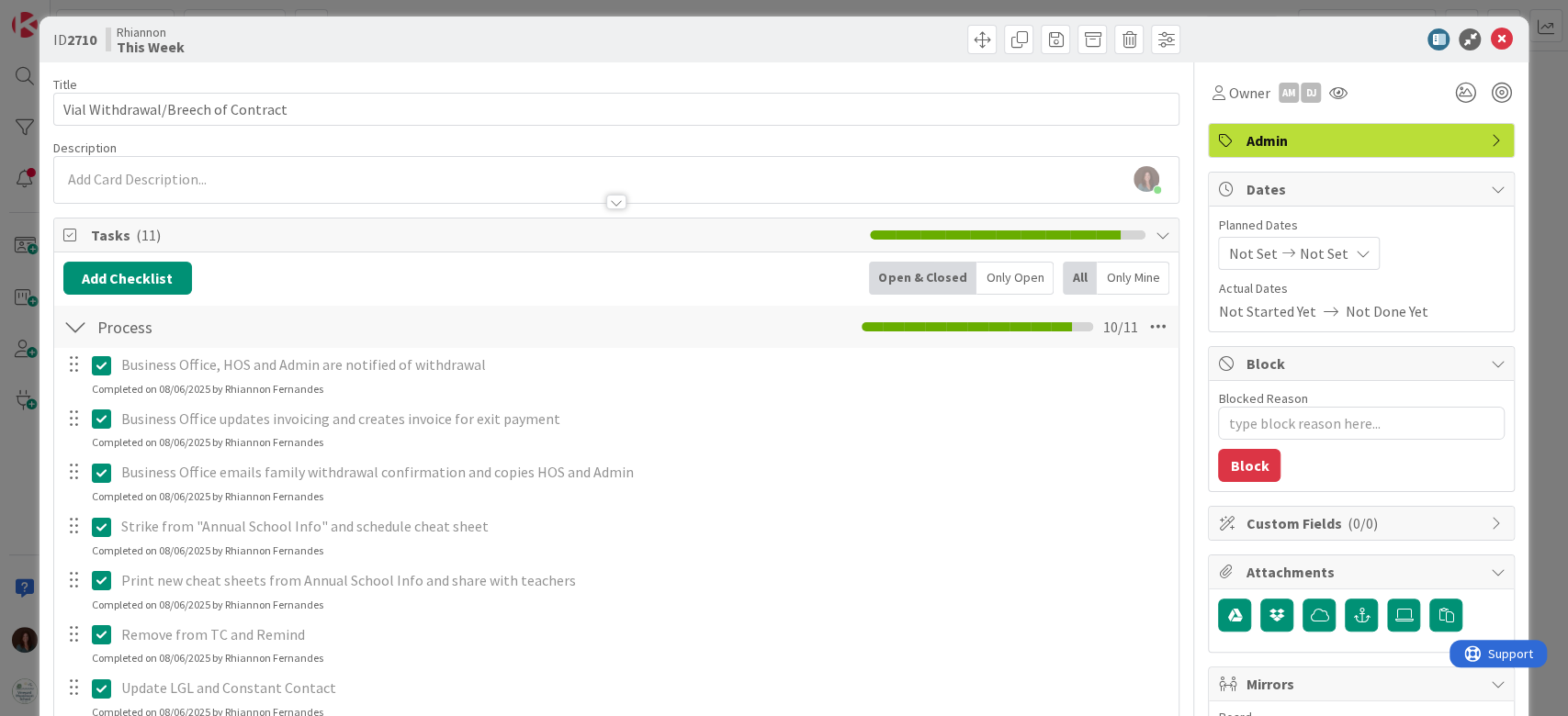 scroll, scrollTop: 0, scrollLeft: 0, axis: both 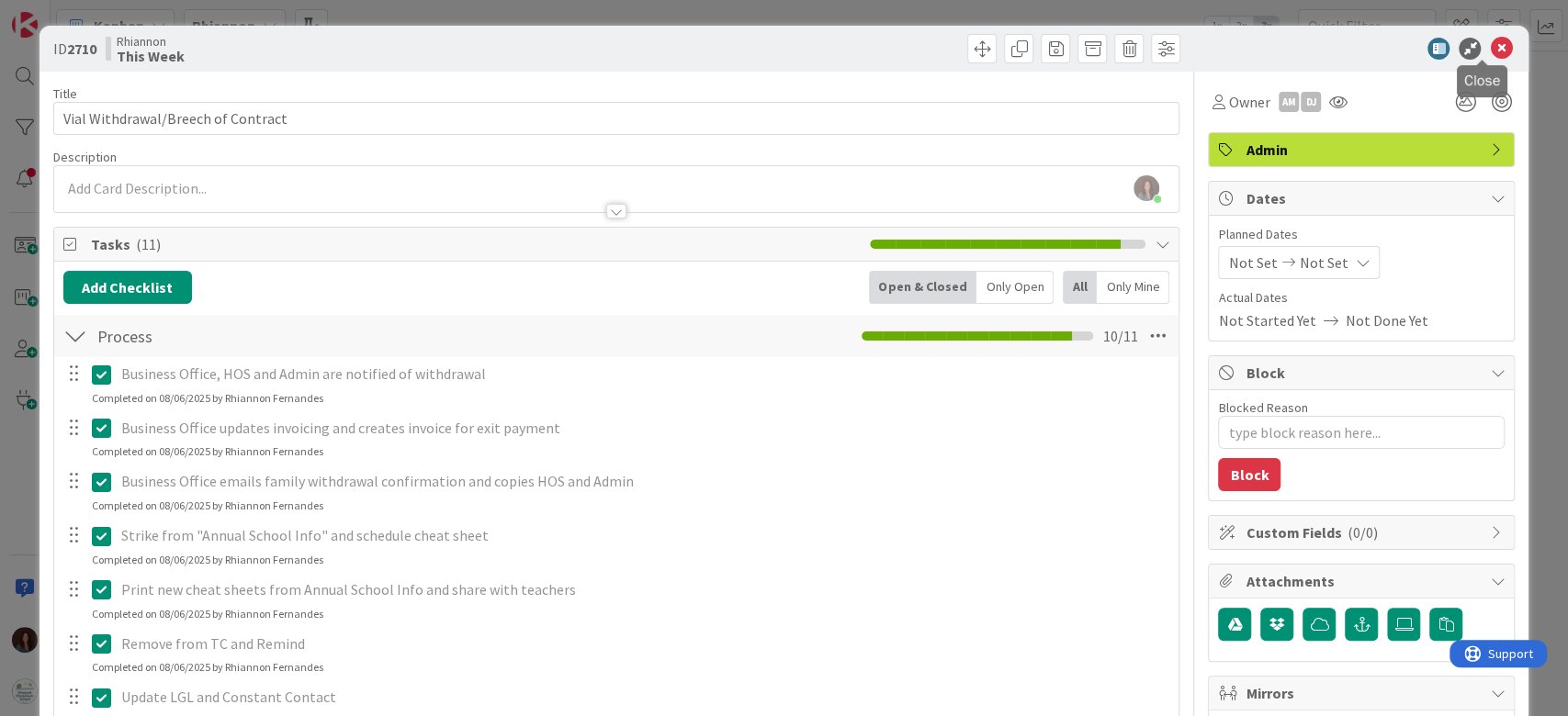 click at bounding box center (1501, 49) 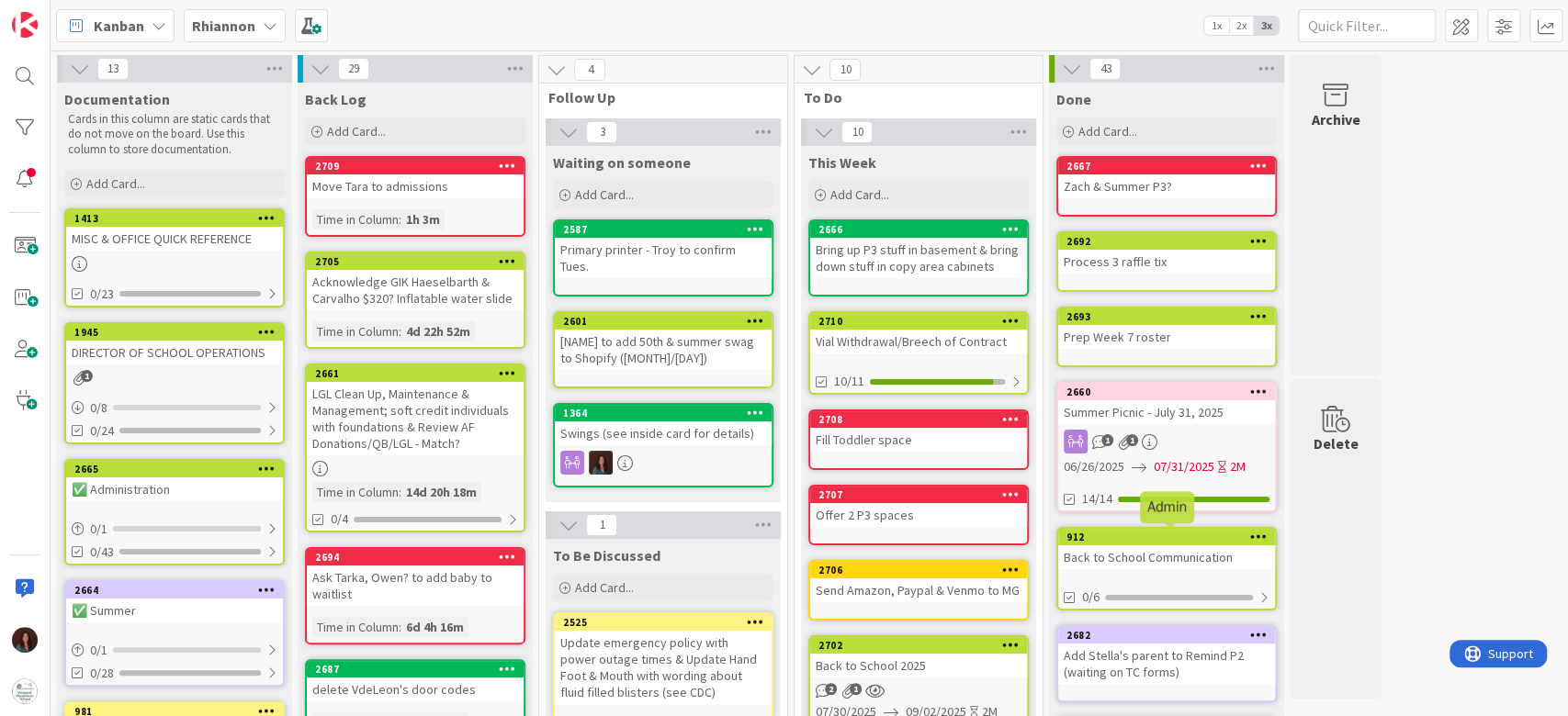 scroll, scrollTop: 0, scrollLeft: 0, axis: both 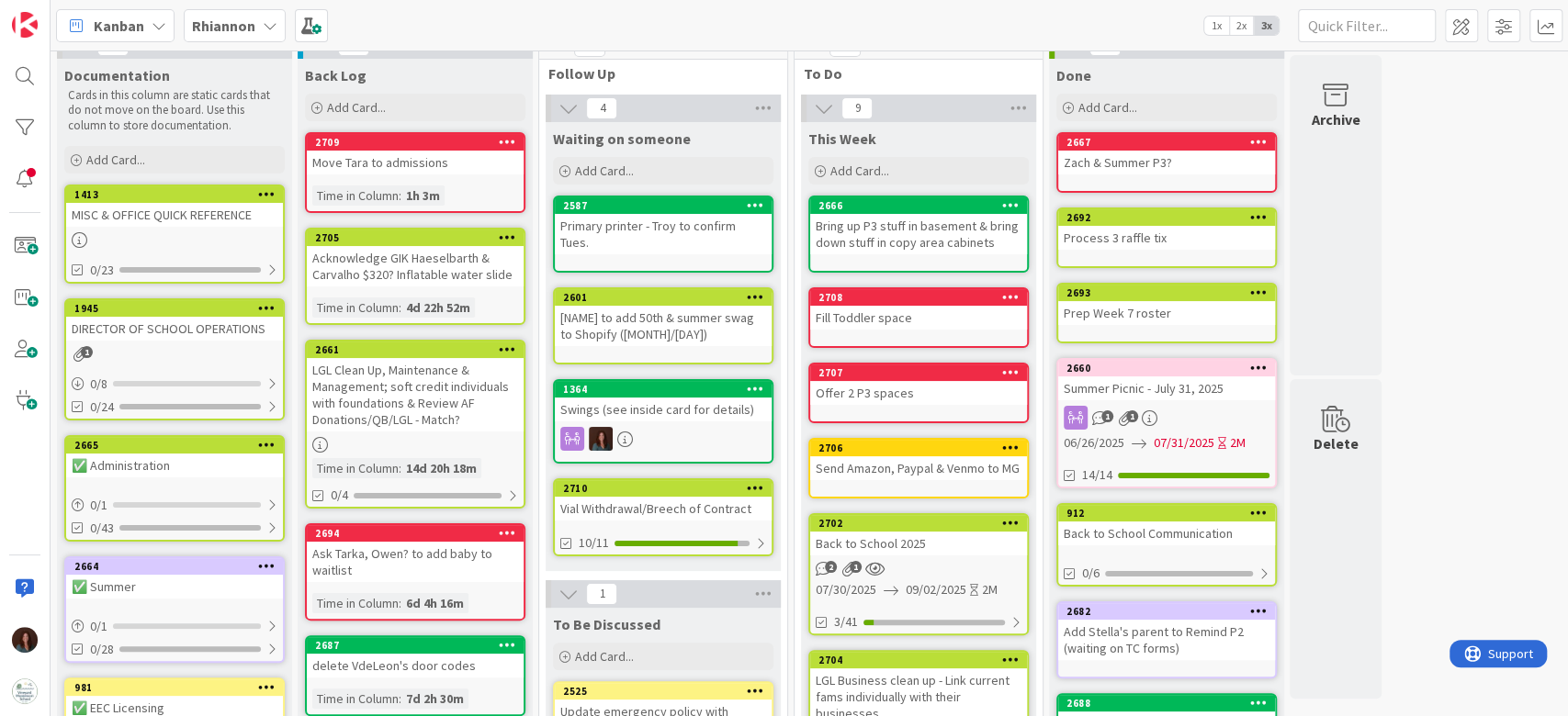 click on "Swings (see inside card for details)" at bounding box center [663, 409] 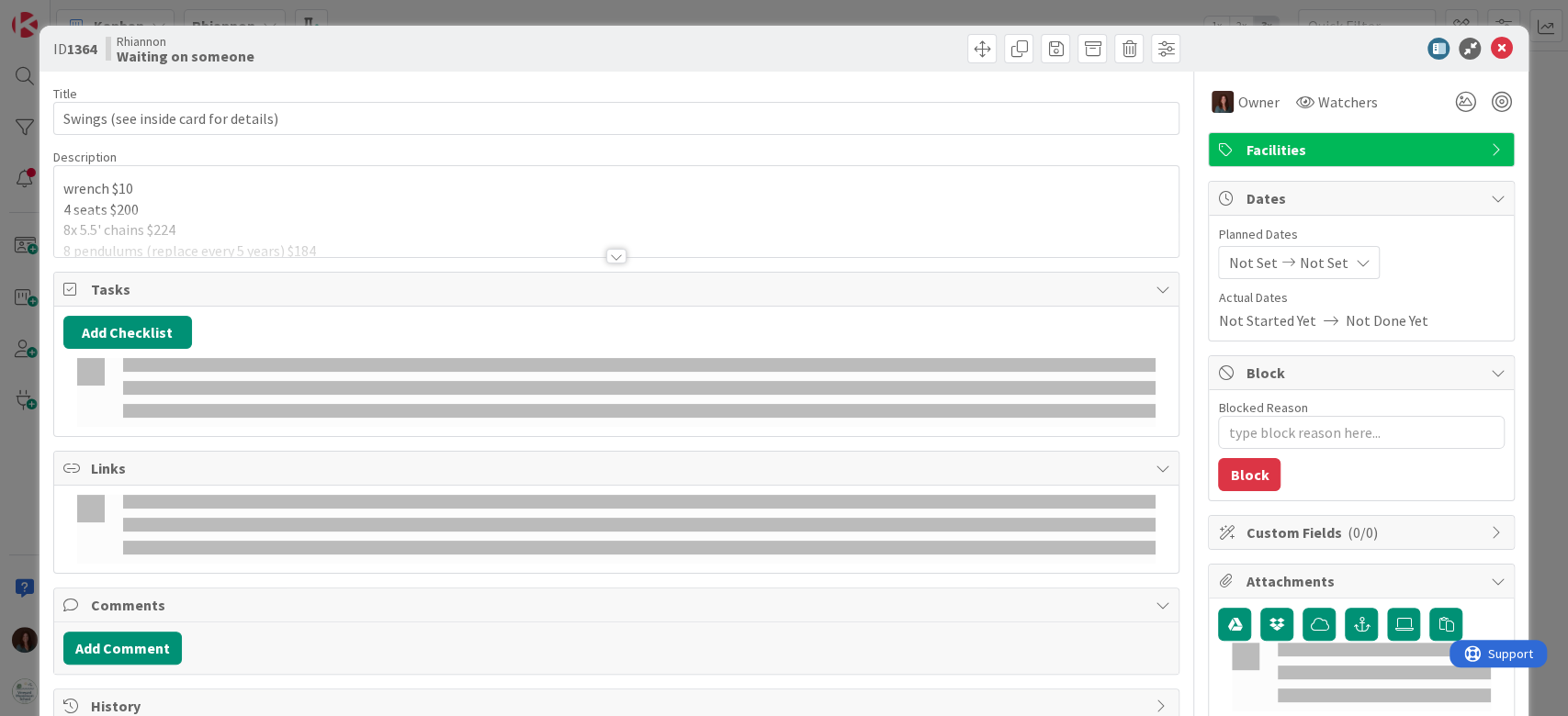type on "x" 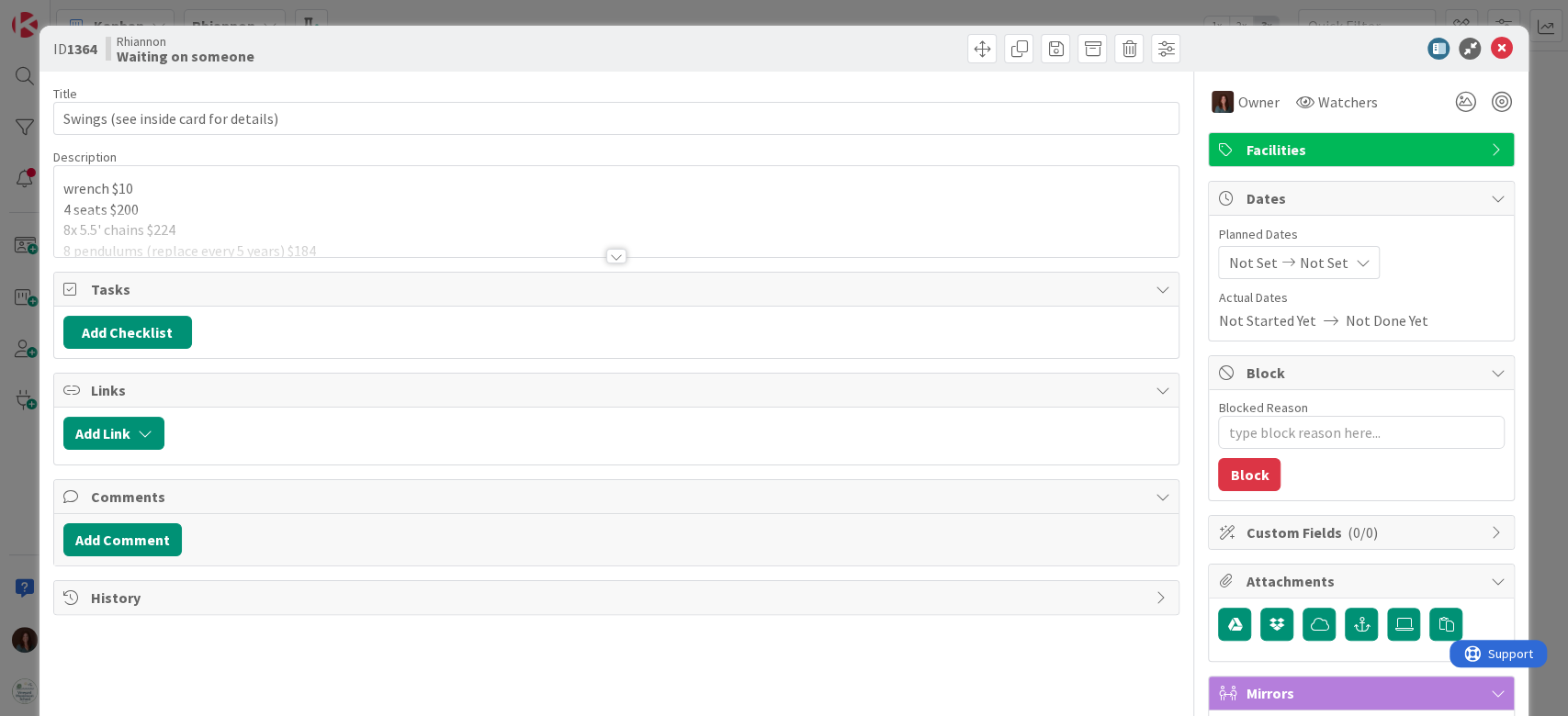 scroll, scrollTop: 0, scrollLeft: 0, axis: both 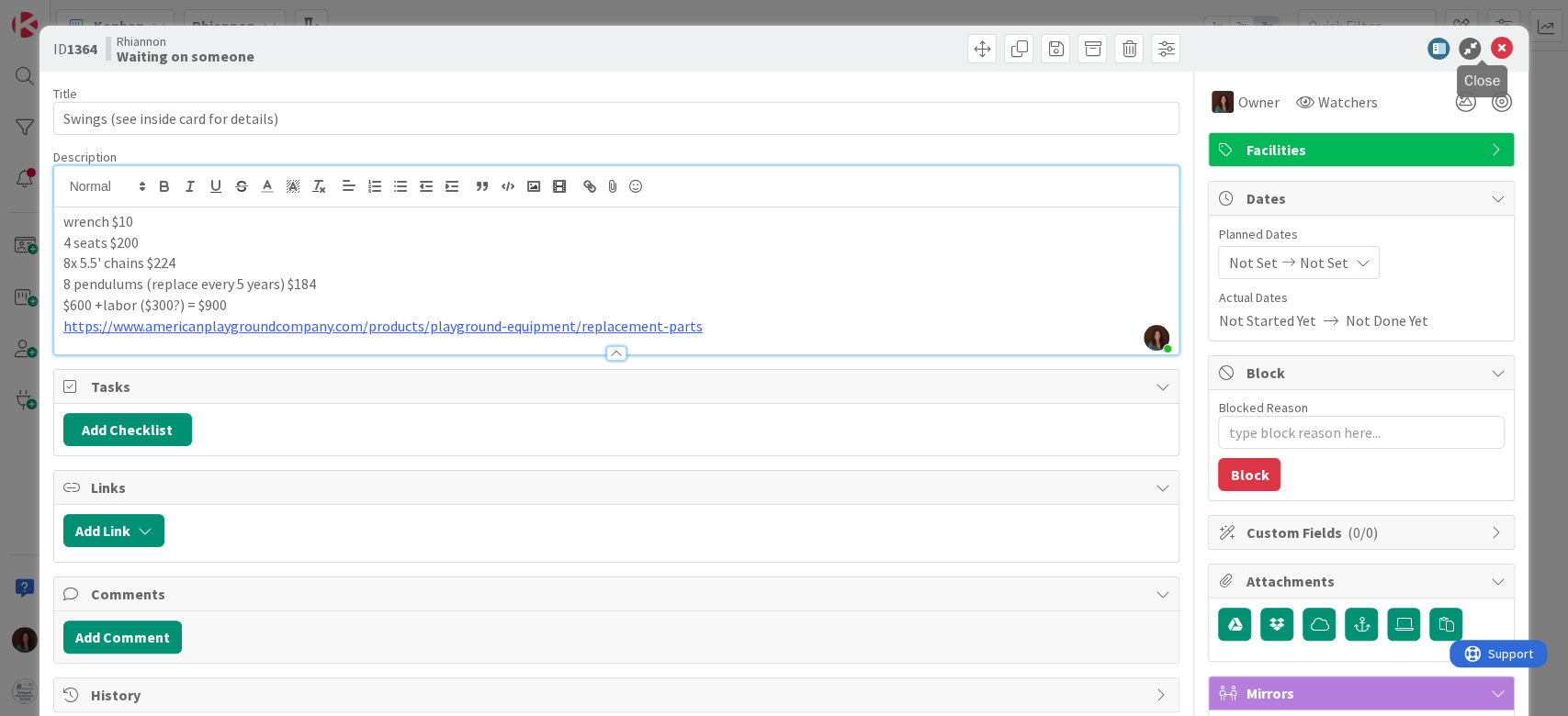 click at bounding box center (1501, 49) 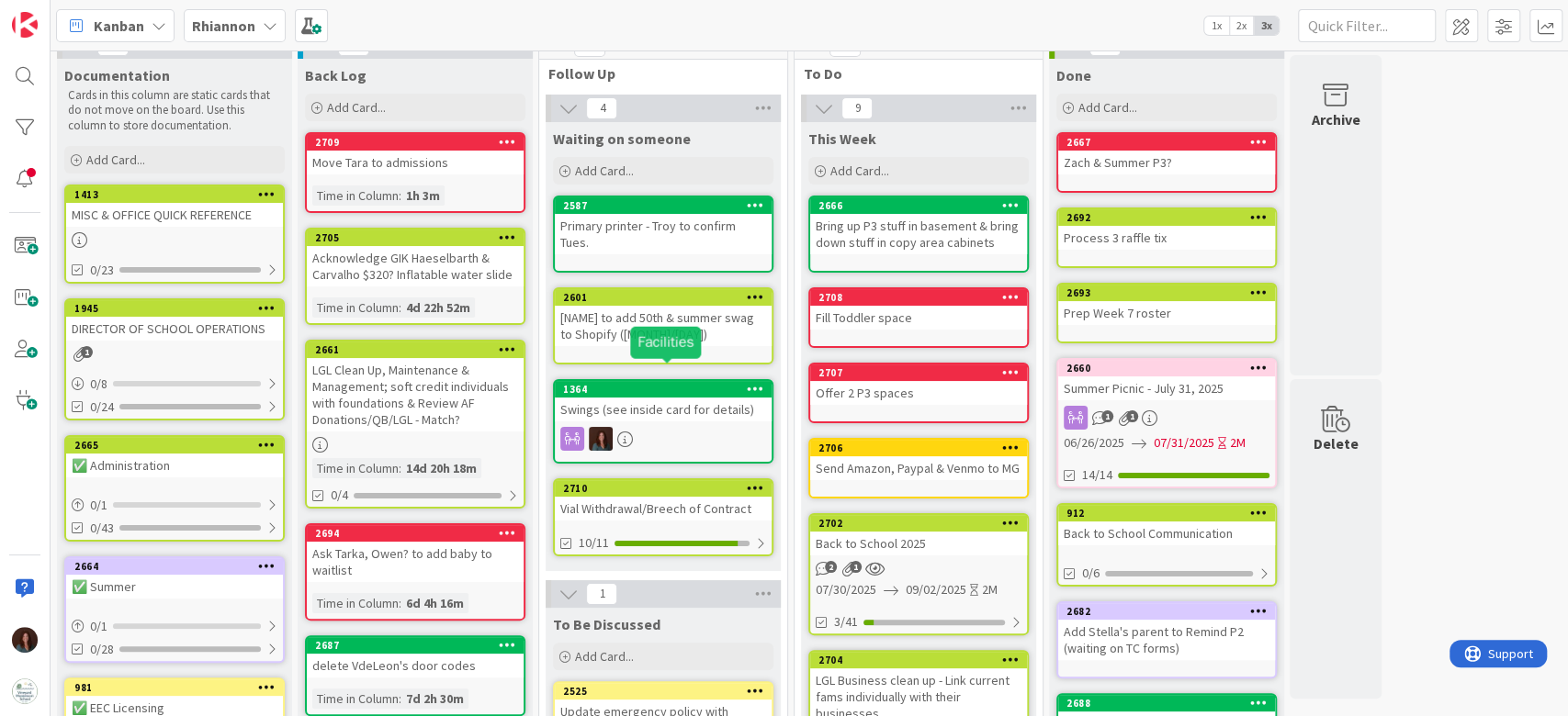 scroll, scrollTop: 0, scrollLeft: 0, axis: both 